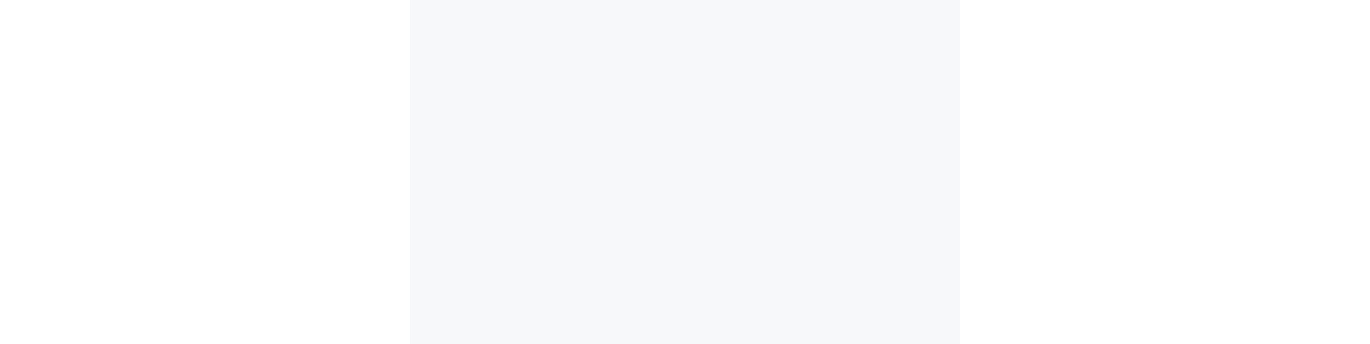 scroll, scrollTop: 0, scrollLeft: 0, axis: both 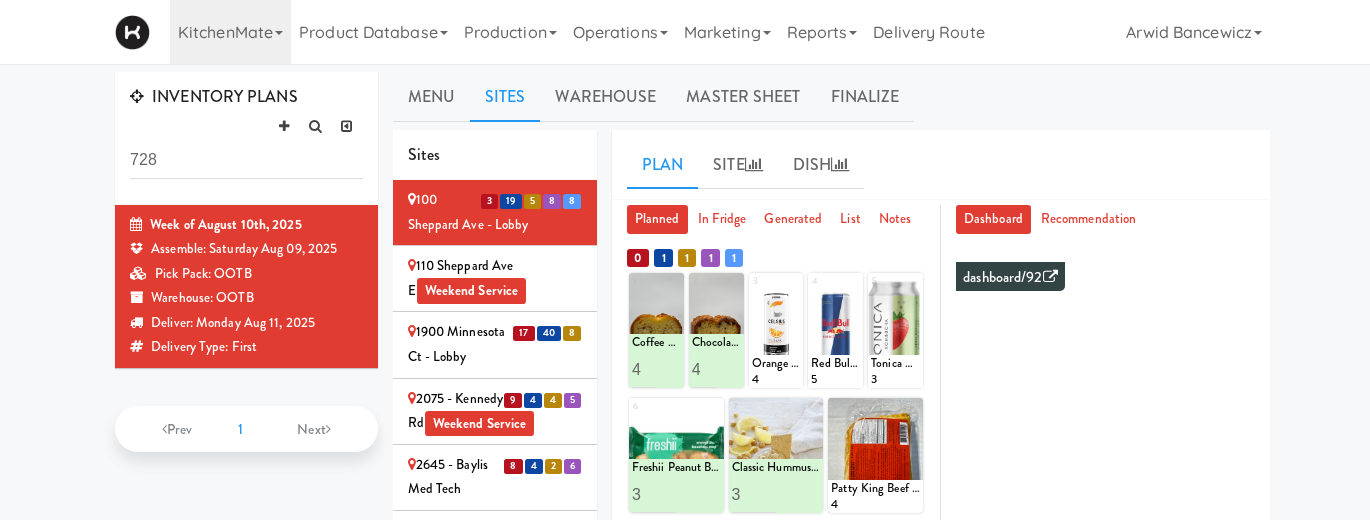 click on "1900 Minnesota Ct - Lobby" at bounding box center [495, 344] 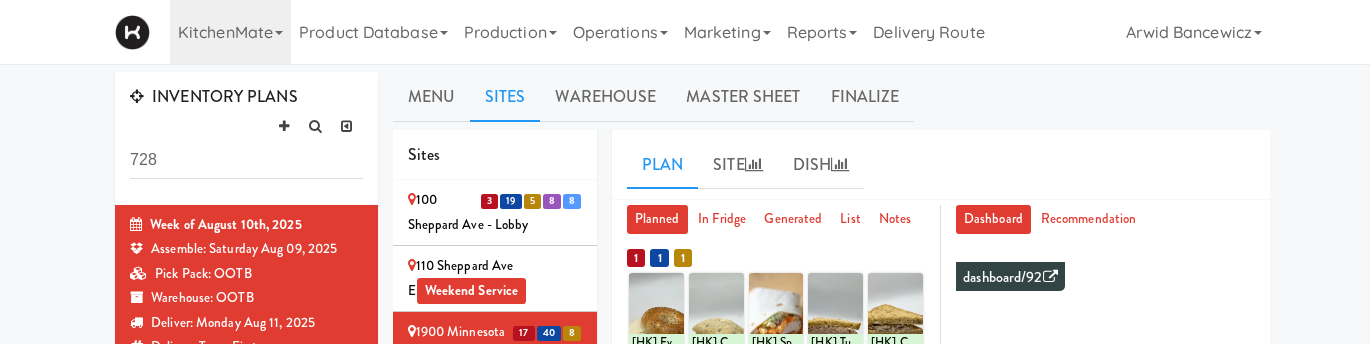 scroll, scrollTop: 126, scrollLeft: 0, axis: vertical 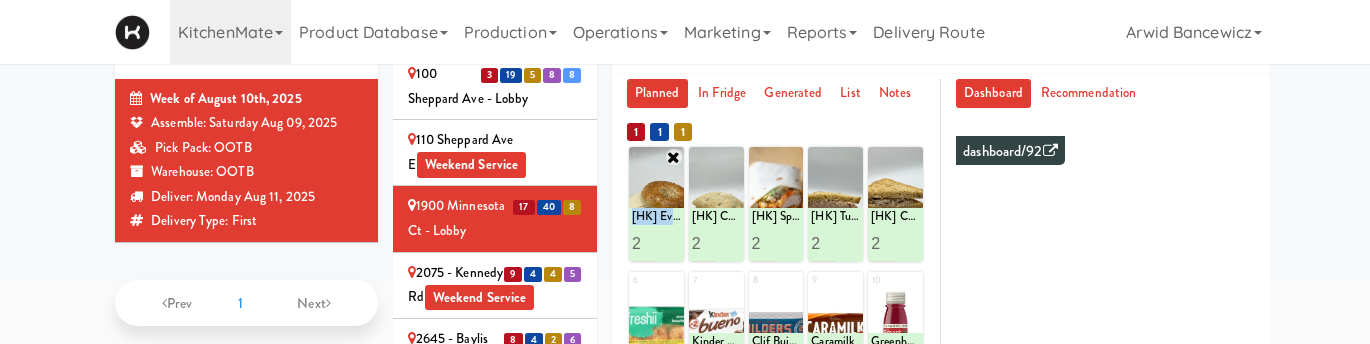 drag, startPoint x: 632, startPoint y: 216, endPoint x: 659, endPoint y: 229, distance: 29.966648 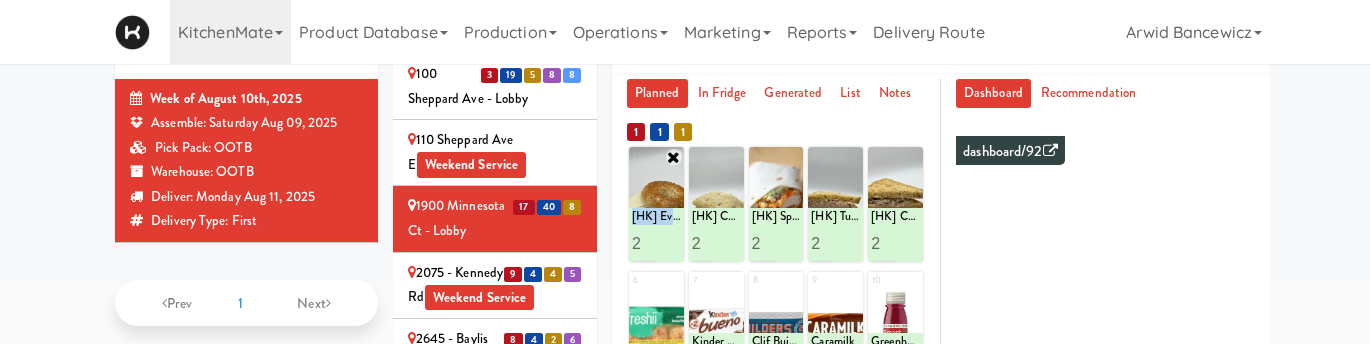 click on "[HK] Everything Bagel with Cream Cheese 2" at bounding box center (656, 235) 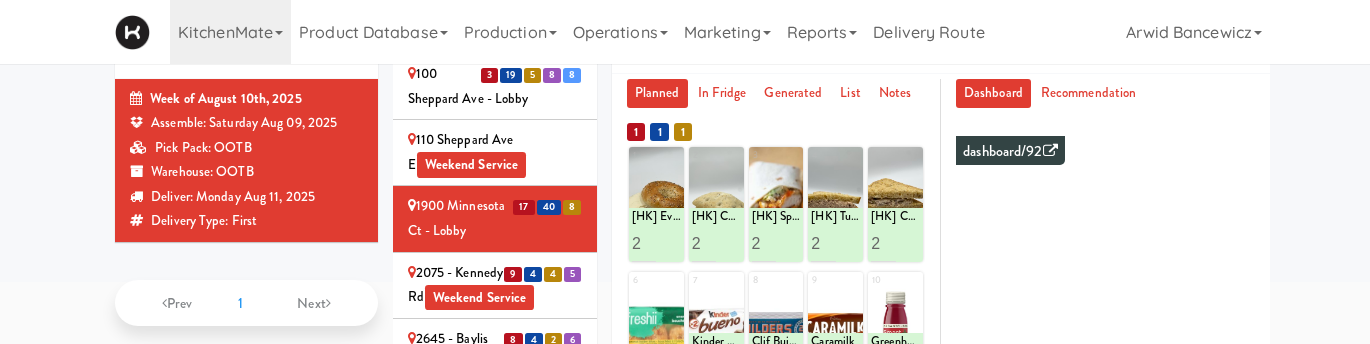 click on "KitchenMate   901 Smrt Mrkt https://classic.micromart.com/inventory-plans/728/sites?operator_id=142   9518002 Canada https://classic.micromart.com/inventory-plans/728/sites?operator_id=259   A&A Vending https://classic.micromart.com/inventory-plans/728/sites?operator_id=450   AA Vending https://classic.micromart.com/inventory-plans/728/sites?operator_id=374   Abrom Vending https://classic.micromart.com/inventory-plans/728/sites?operator_id=294   Access Amenities https://classic.micromart.com/inventory-plans/728/sites?operator_id=194   Ace Plus Vending https://classic.micromart.com/inventory-plans/728/sites?operator_id=300   ADN Vending https://classic.micromart.com/inventory-plans/728/sites?operator_id=449   AetherTek, Inc. https://classic.micromart.com/inventory-plans/728/sites?operator_id=183   AI Vending https://classic.micromart.com/inventory-plans/728/sites?operator_id=276   Allgood Provisions https://classic.micromart.com/inventory-plans/728/sites?operator_id=309   Alligator Arms Vending" at bounding box center [685, 32] 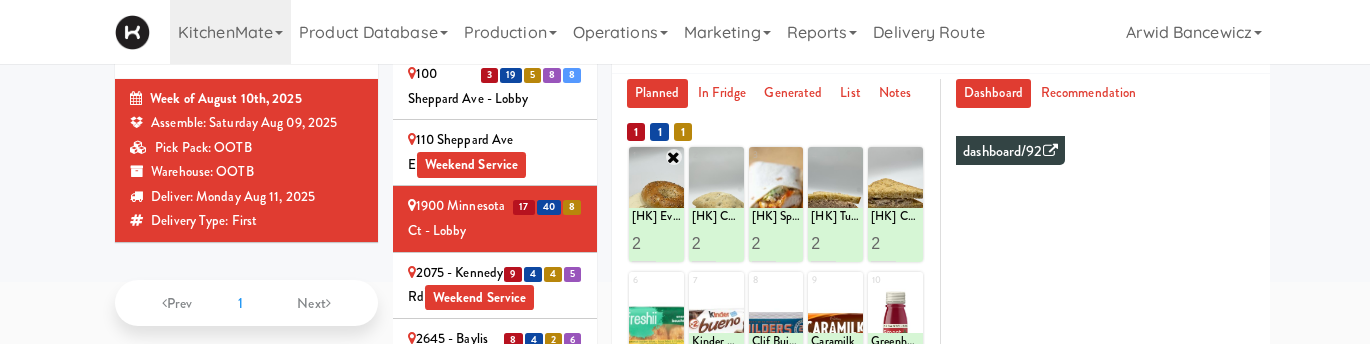 click at bounding box center [674, 157] 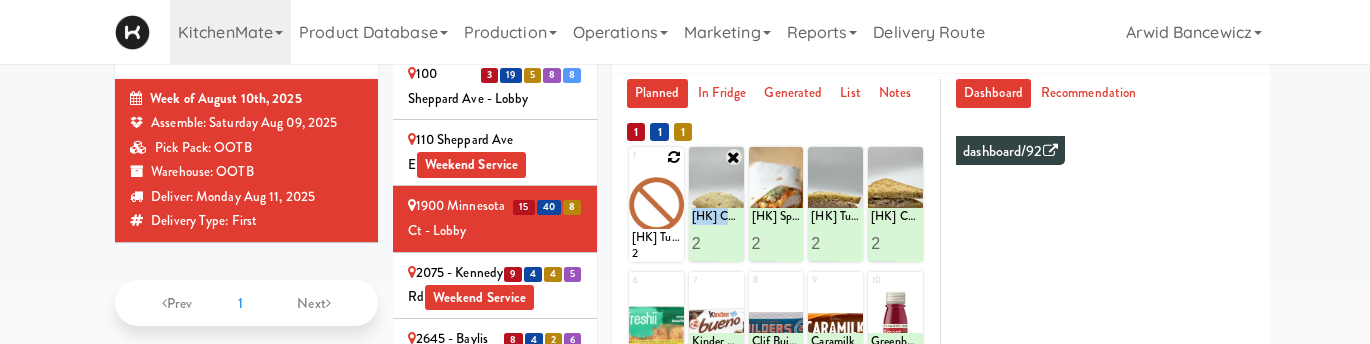 drag, startPoint x: 692, startPoint y: 217, endPoint x: 711, endPoint y: 233, distance: 24.839485 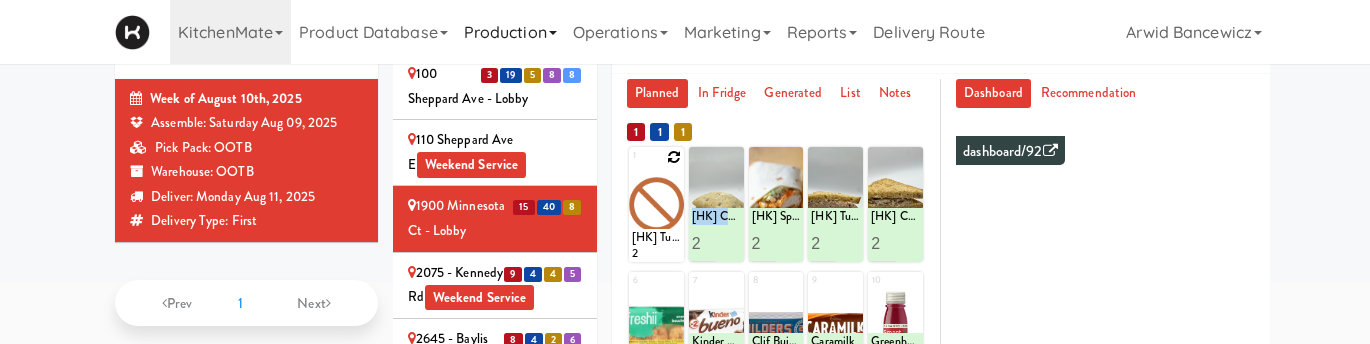 copy on "[HK] Chicken & Swiss Cheese On Focaccia" 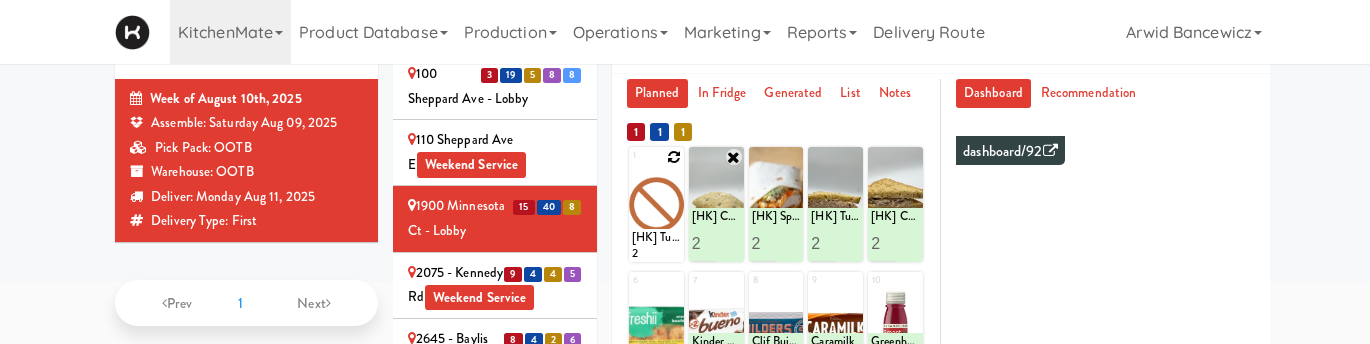 click at bounding box center (734, 157) 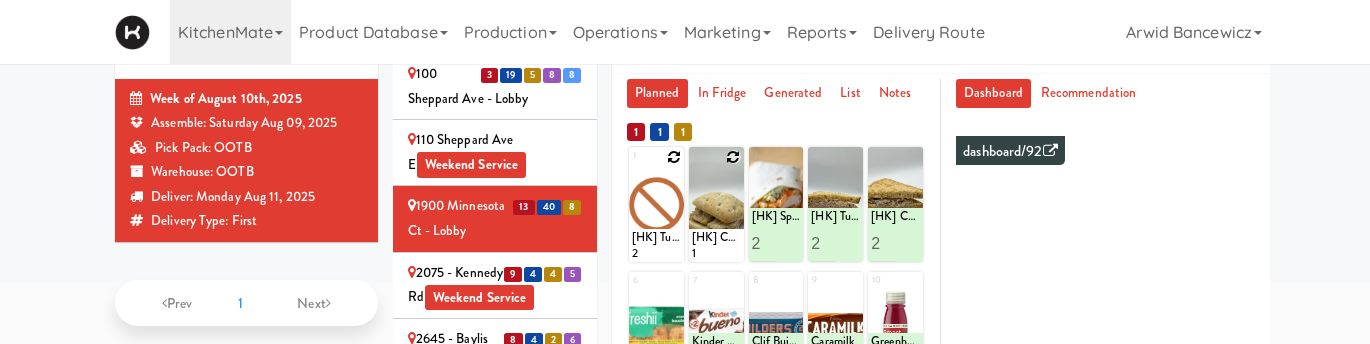 click at bounding box center (734, 157) 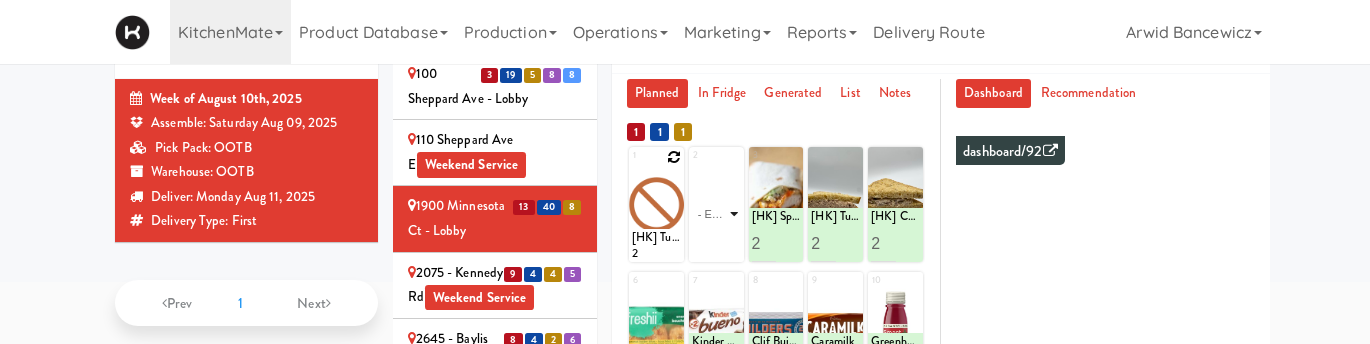 click on "- Empty - Amazing Chocolate Chunk Cookie Bistro Deli Box Blue Diamond Roasted Salted Almonds Blue Diamond Smokehouse Almonds Caramilk Chicken Salad & Bacon Wrap Chocolate Chip Loaf Cake Chocolate Loaf Cake Chorizo Sausage Breakfast Wrap Classic Hummus With Crackers Clif Bar Peanut Butter Crunch Clif Builders proteins Bar Chocolate Clif Builders proteins Bar Chocolate Mint Coffee Loaf Cake Freshii Peanut Butter Energii Bites Grilled Chicken Caesar Salad [HK] Cheddar Cheese Bagel [HK] Chicken Caesar Wrap [HK] Chicken Salad on Multigrain [HK] Chicken & Swiss Cheese On Focaccia [HK] Egg, Bacon, Cheese on  English Muffin [HK] Egg & Cheese on English Muffin [HK] Egg Salad on Multigrain [HK] Everything Bagel with Cream Cheese [HK] Ham & Cheese Croissant [HK] Ham & Cheese on Multigrain [HK] Spicy Buffalo Chicken Wrap [HK] Tuna Salad on Multigrain [HK] Turkey & Cheese Multigrain [HK] Turkey Club Wrap Kind Almond Peanut Butter Bar Kinder Bueno Kit Kat Bar Lay's Classic Marble Loaf Cake Mars Bar Nacho Cheese Doritos" at bounding box center [716, 214] 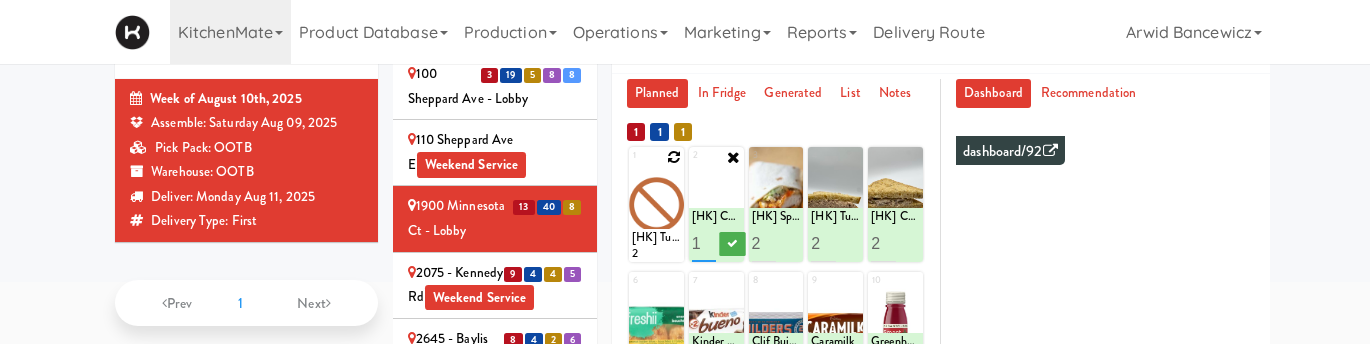 type on "2" 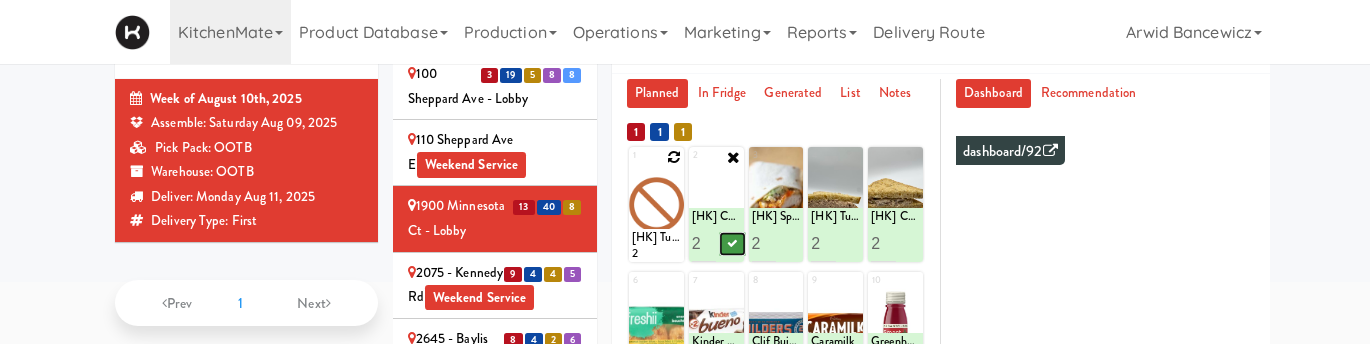 click at bounding box center [732, 243] 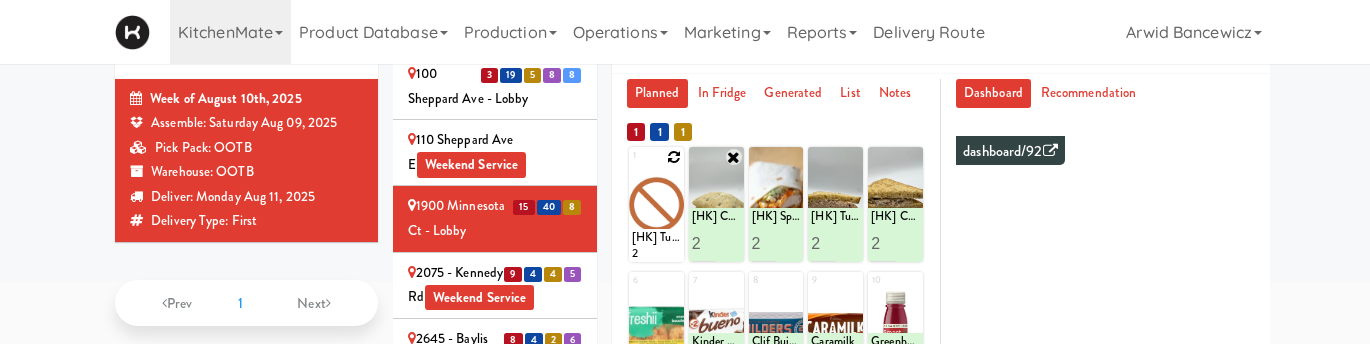 click at bounding box center [674, 157] 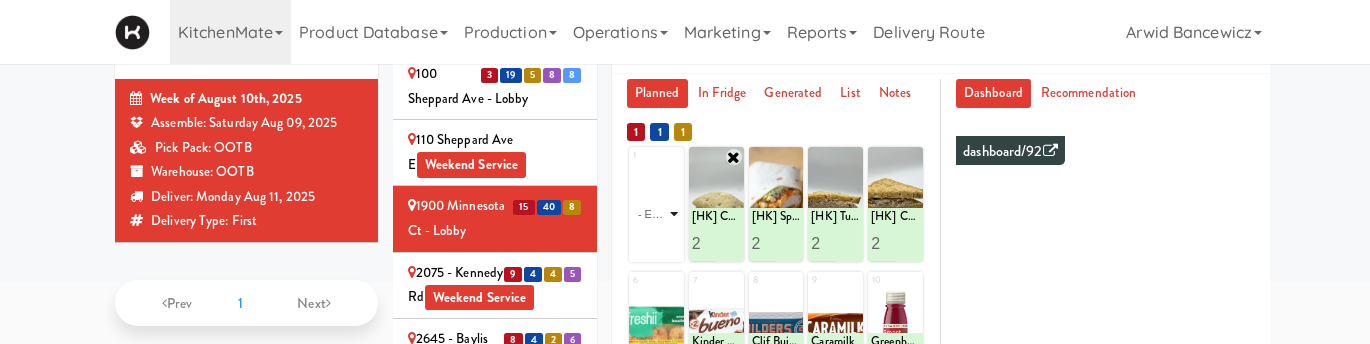 click on "- Empty - Amazing Chocolate Chunk Cookie Bistro Deli Box Blue Diamond Roasted Salted Almonds Blue Diamond Smokehouse Almonds Caramilk Chicken Salad & Bacon Wrap Chocolate Chip Loaf Cake Chocolate Loaf Cake Chorizo Sausage Breakfast Wrap Classic Hummus With Crackers Clif Bar Peanut Butter Crunch Clif Builders proteins Bar Chocolate Clif Builders proteins Bar Chocolate Mint Coffee Loaf Cake Freshii Peanut Butter Energii Bites Grilled Chicken Caesar Salad [HK] Cheddar Cheese Bagel [HK] Chicken Caesar Wrap [HK] Chicken Salad on Multigrain [HK] Chicken & Swiss Cheese On Focaccia [HK] Egg, Bacon, Cheese on  English Muffin [HK] Egg & Cheese on English Muffin [HK] Egg Salad on Multigrain [HK] Everything Bagel with Cream Cheese [HK] Ham & Cheese Croissant [HK] Ham & Cheese on Multigrain [HK] Spicy Buffalo Chicken Wrap [HK] Tuna Salad on Multigrain [HK] Turkey & Cheese Multigrain [HK] Turkey Club Wrap Kind Almond Peanut Butter Bar Kinder Bueno Kit Kat Bar Lay's Classic Marble Loaf Cake Mars Bar Nacho Cheese Doritos" at bounding box center (656, 214) 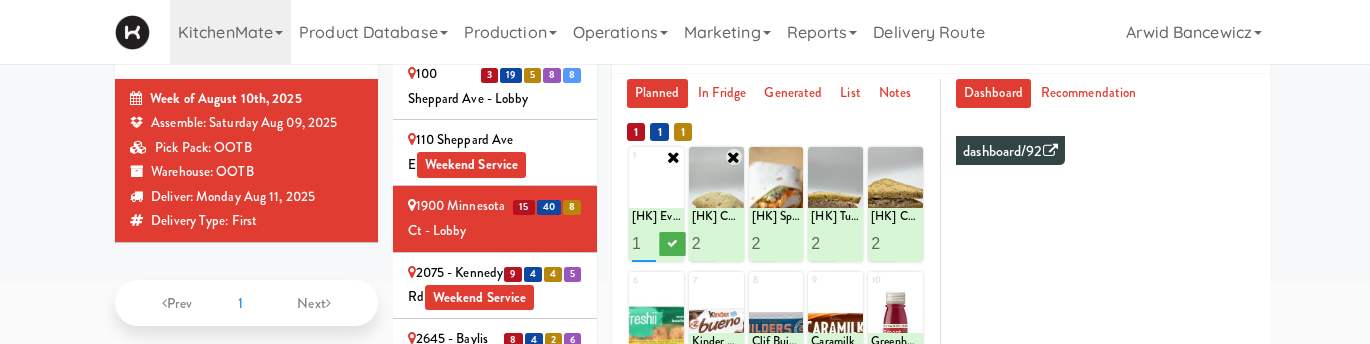 click on "1" at bounding box center (644, 243) 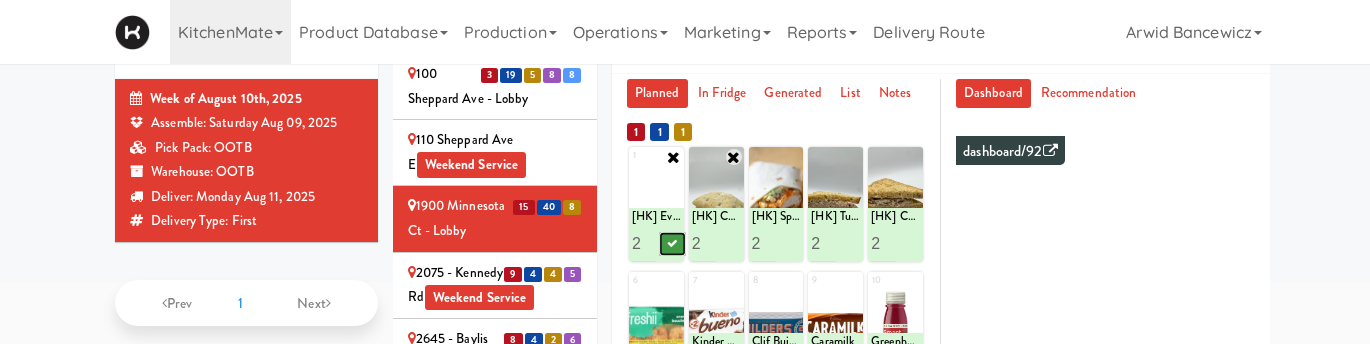 click at bounding box center (673, 243) 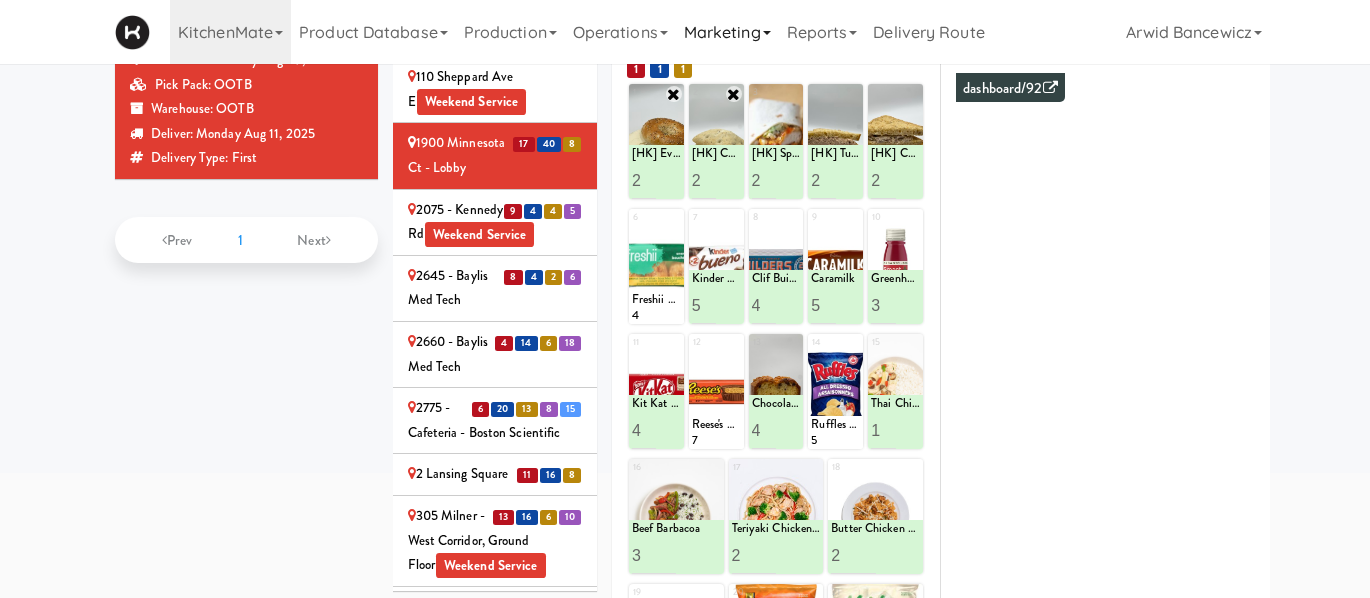 scroll, scrollTop: 32, scrollLeft: 0, axis: vertical 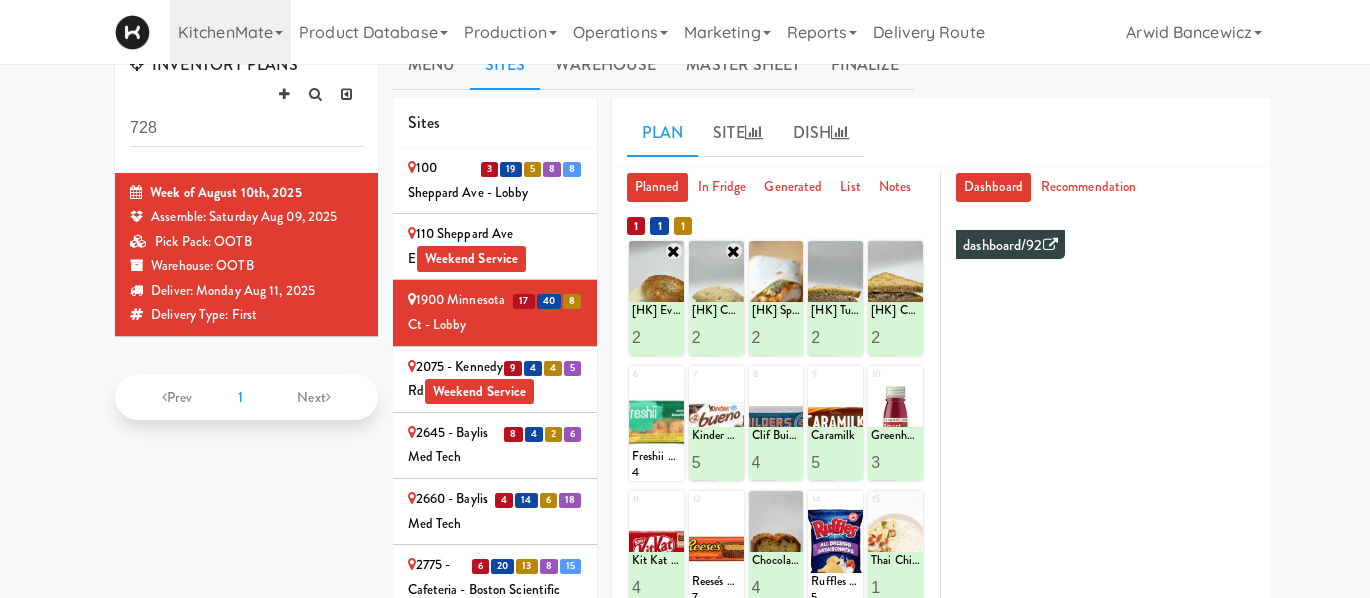 click on "Plan Site  Dish" at bounding box center (941, 133) 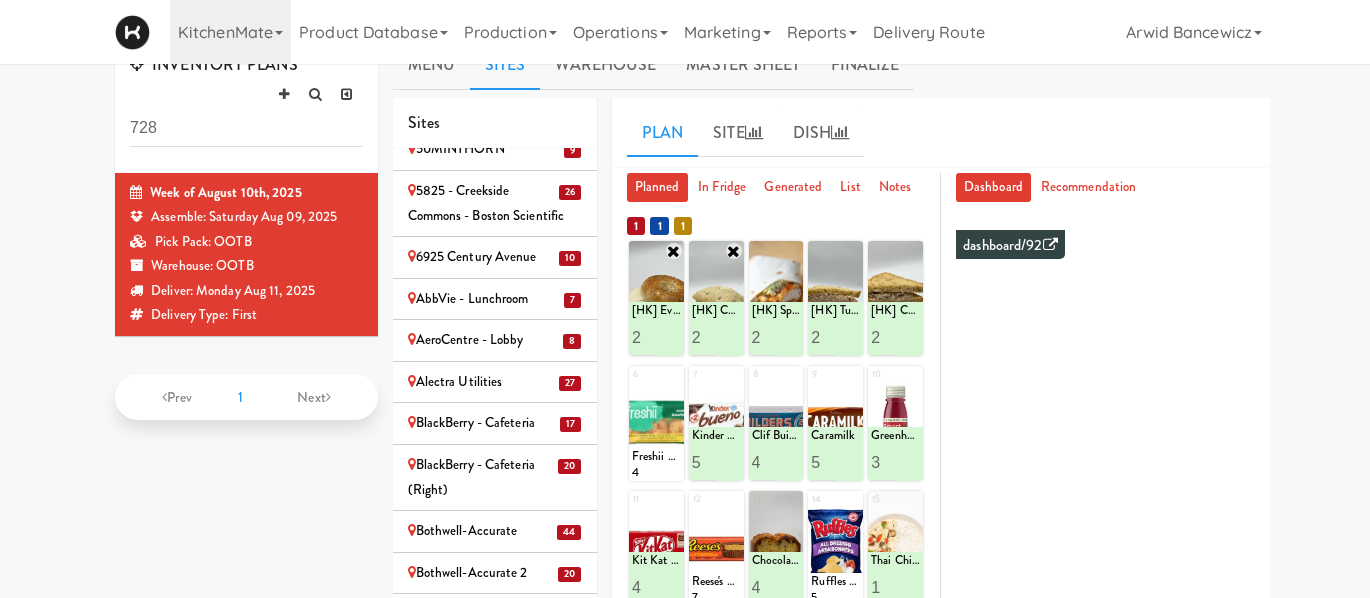 click on "17    BlackBerry - Cafeteria" at bounding box center (495, 424) 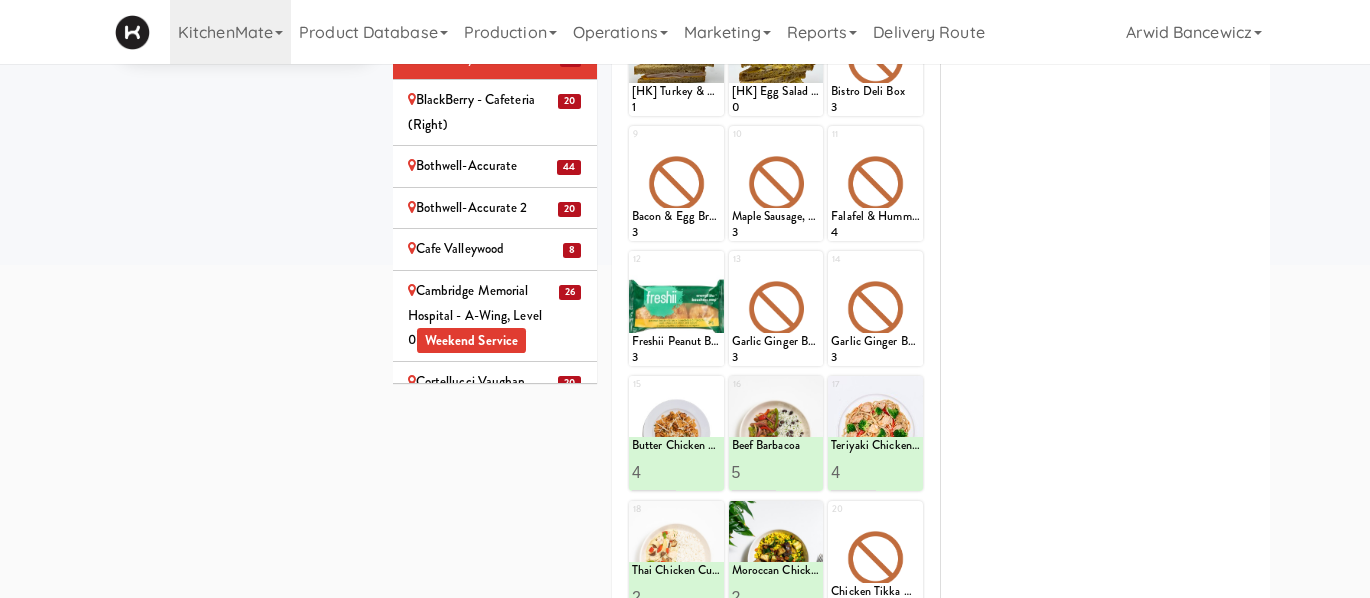 scroll, scrollTop: 572, scrollLeft: 0, axis: vertical 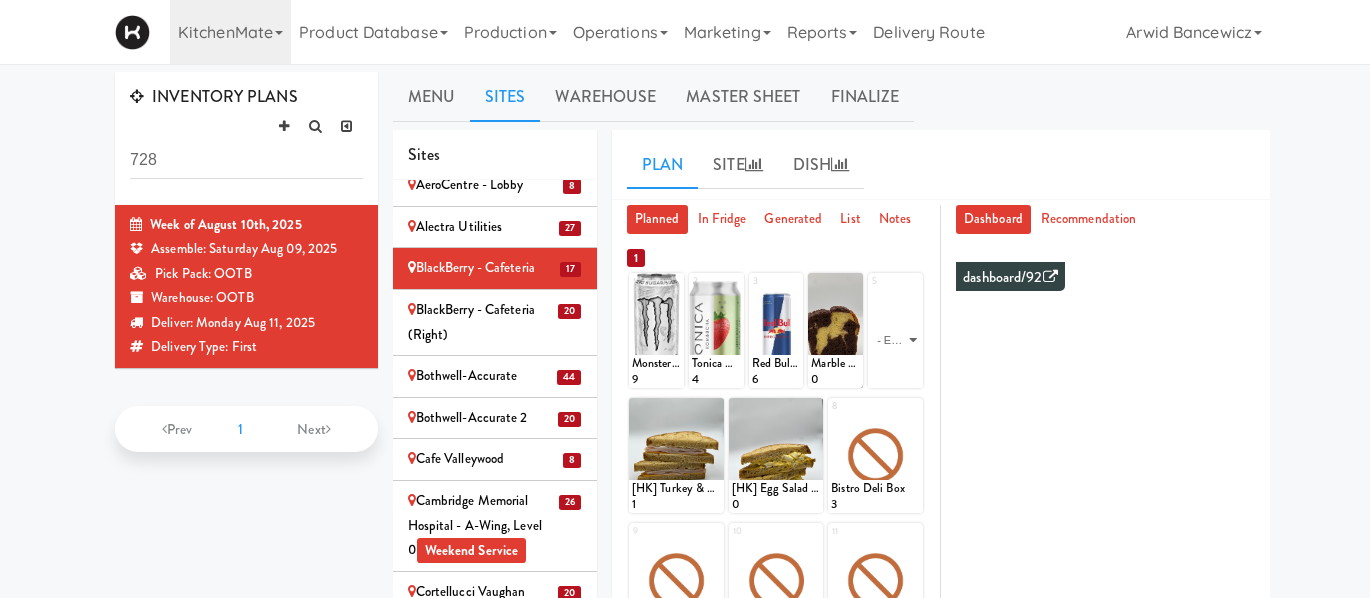 click on "Bothwell-Accurate" at bounding box center [495, 376] 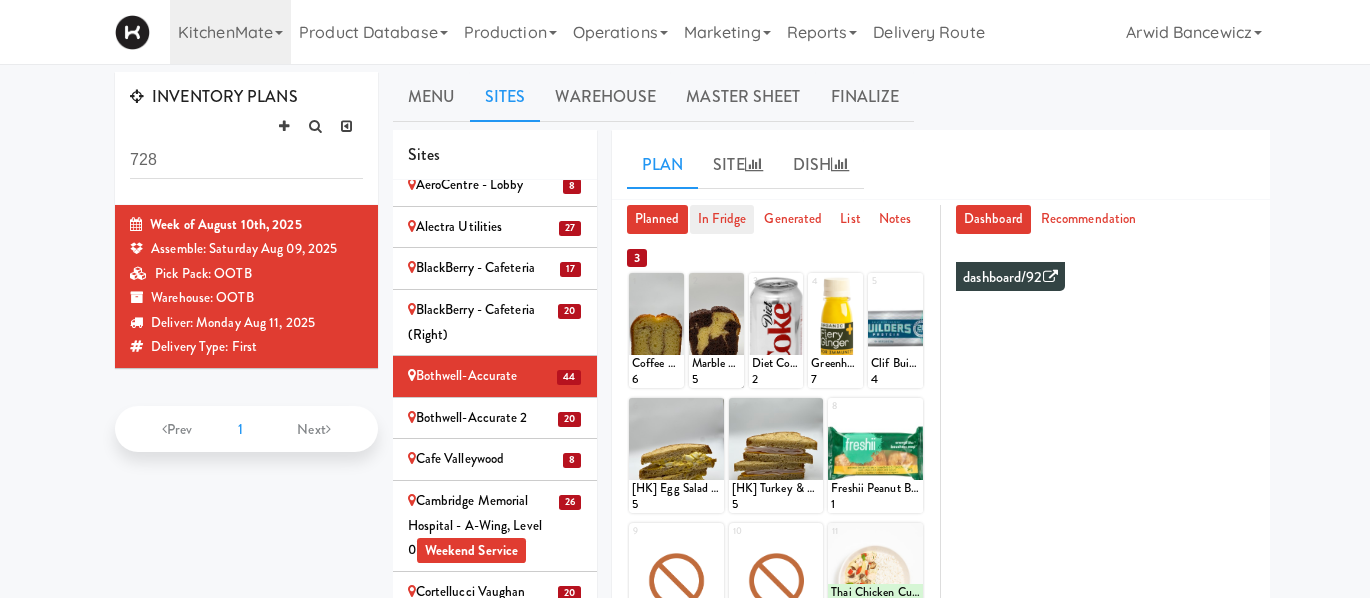 click on "In Fridge" at bounding box center (722, 219) 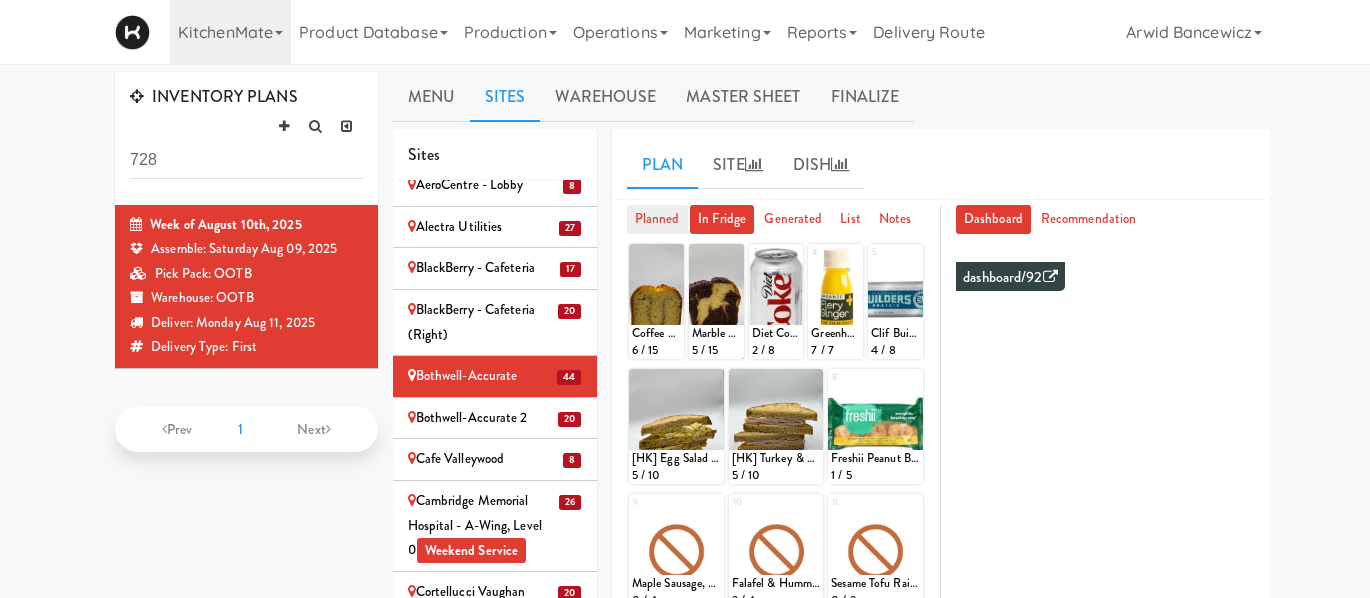 click on "Planned" at bounding box center [657, 219] 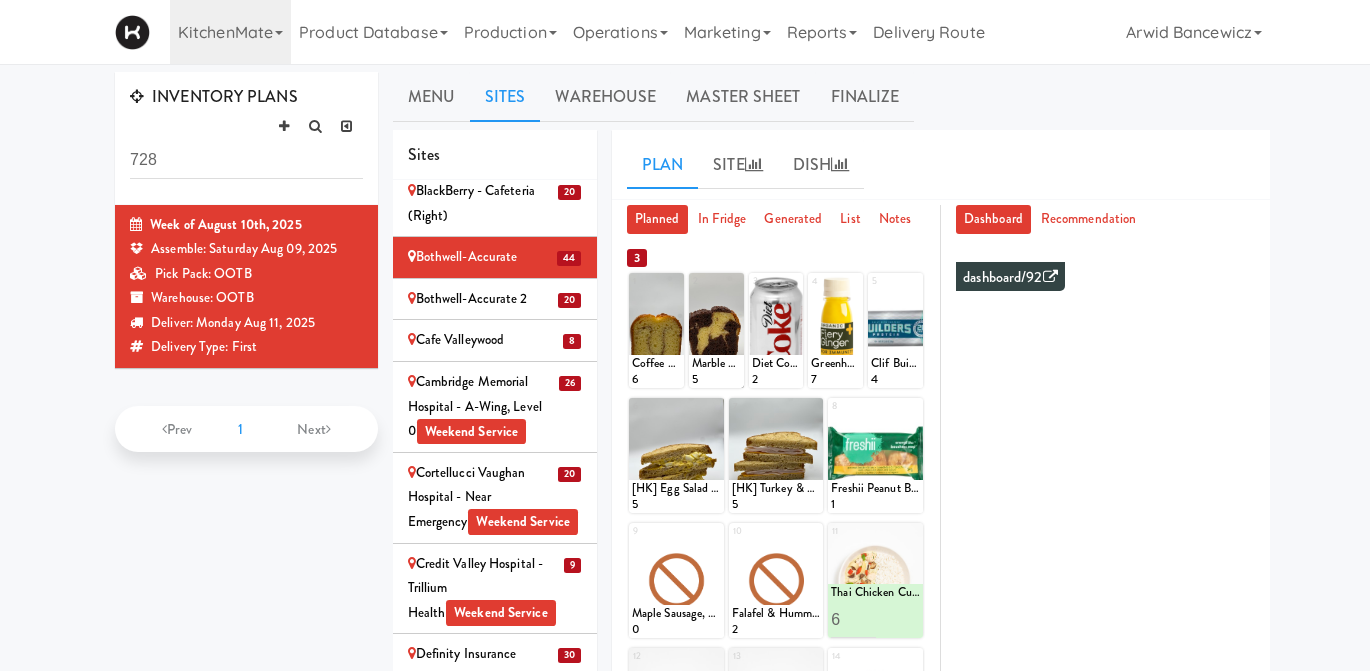 scroll, scrollTop: 1093, scrollLeft: 0, axis: vertical 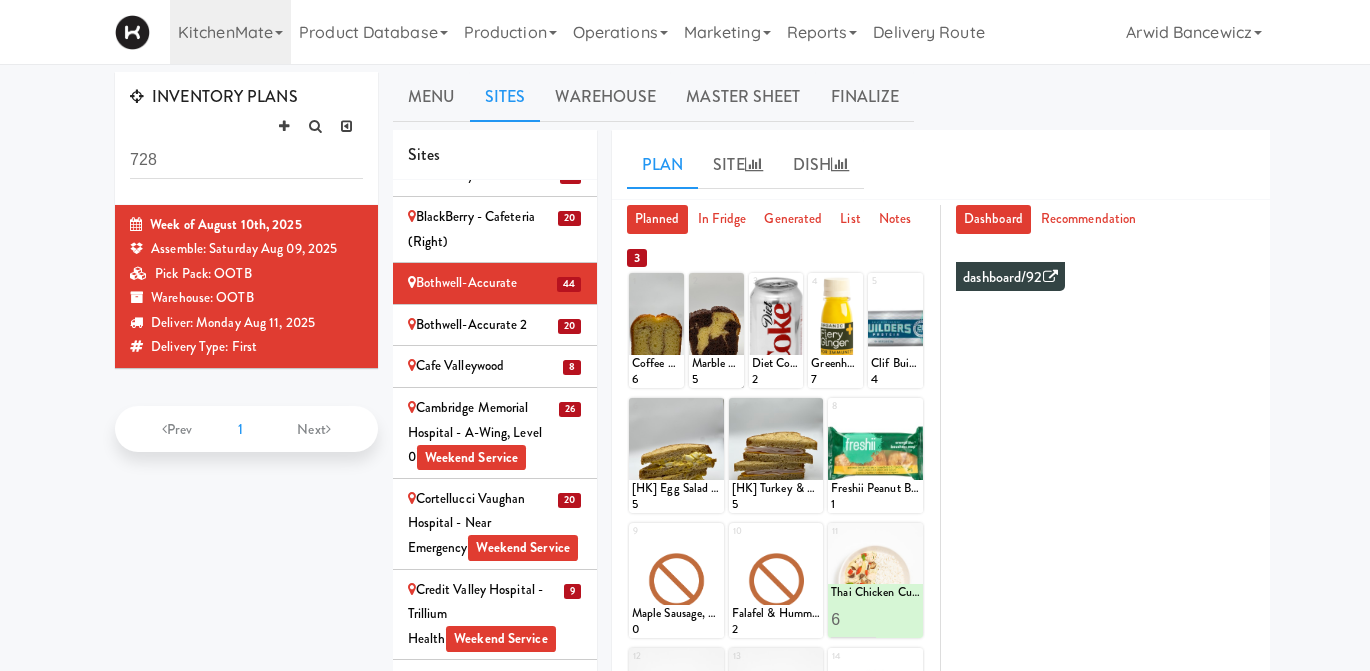 click on "Bothwell-Accurate" at bounding box center (495, 283) 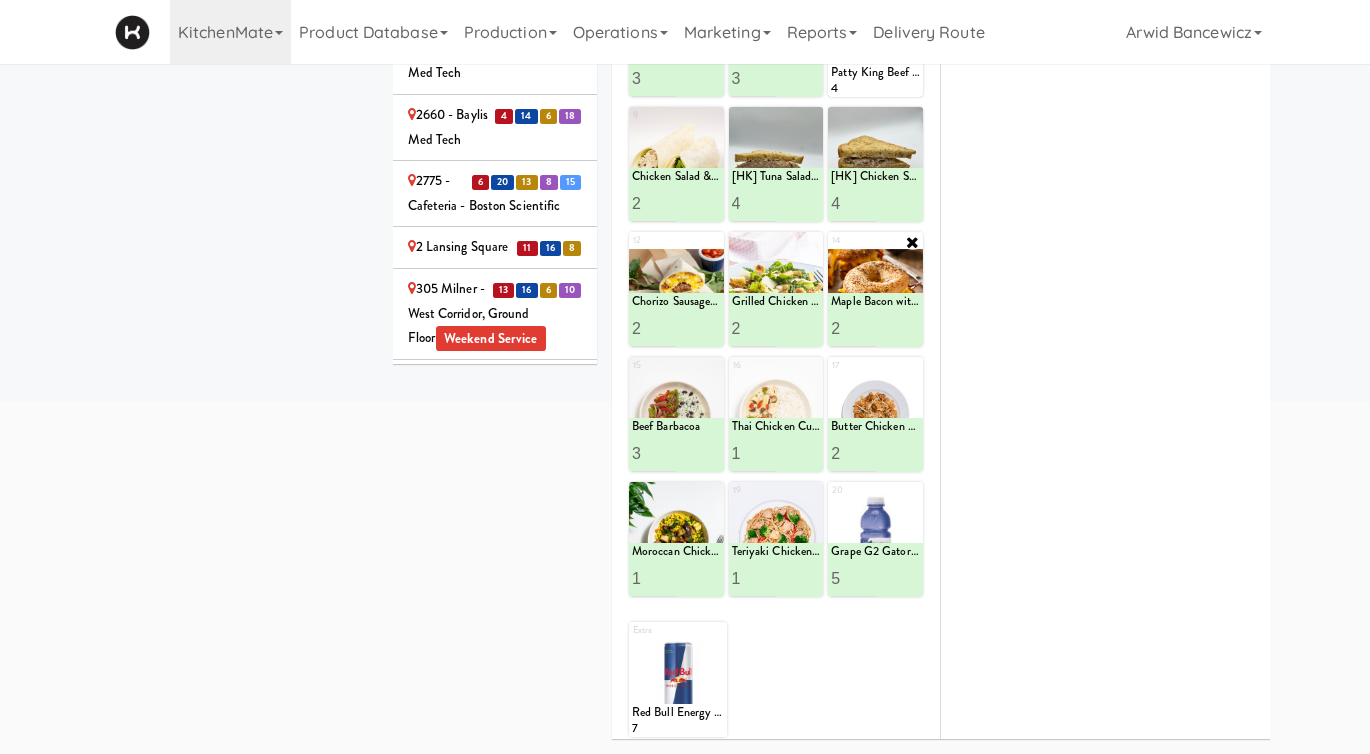 scroll, scrollTop: 0, scrollLeft: 0, axis: both 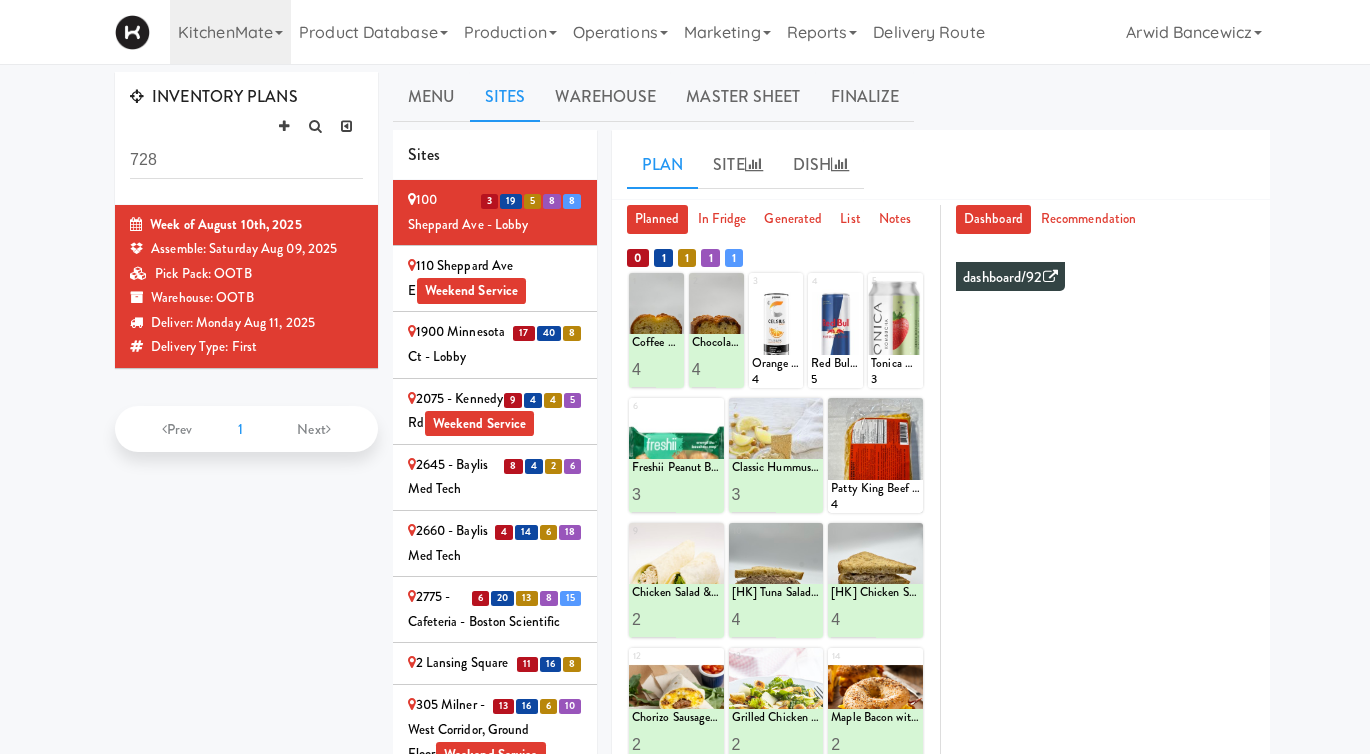 click on "Menu Sites Warehouse Master Sheet Finalize" at bounding box center (832, 97) 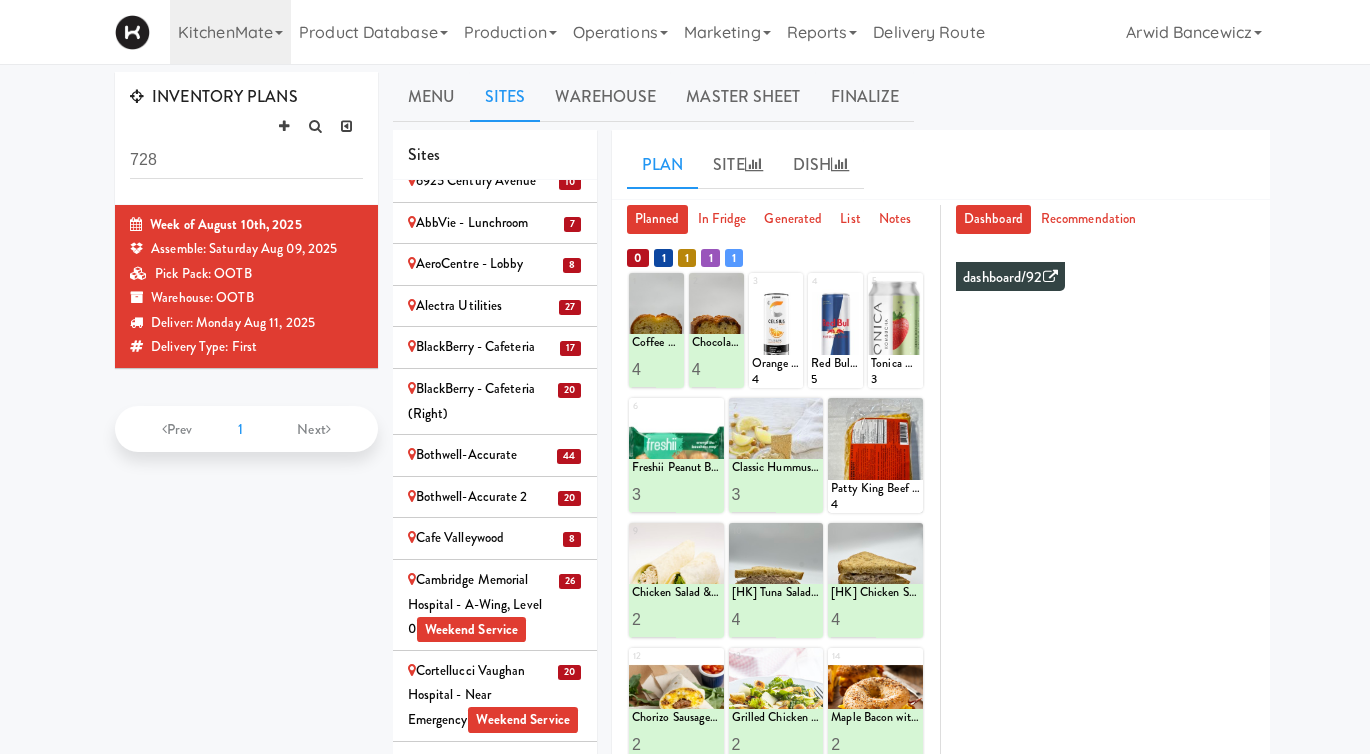 click on "44" at bounding box center (569, 455) 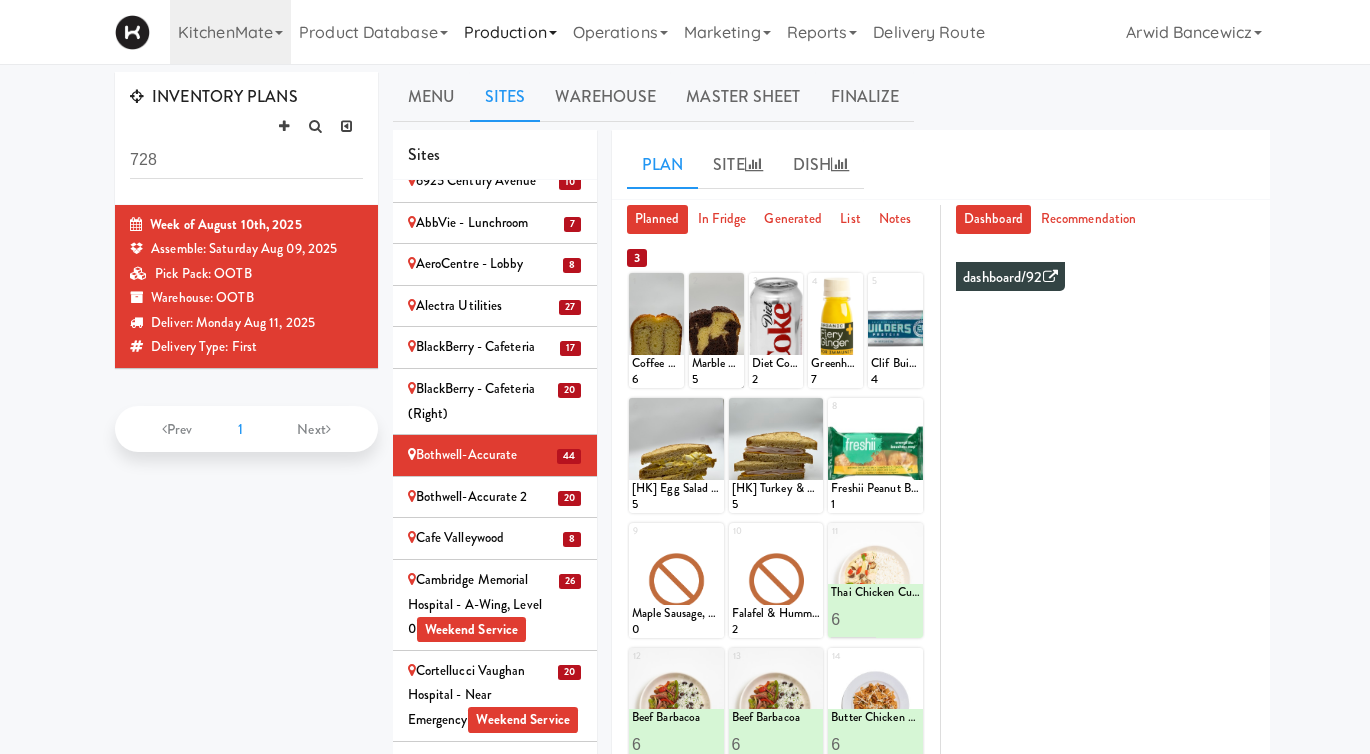 scroll, scrollTop: 416, scrollLeft: 0, axis: vertical 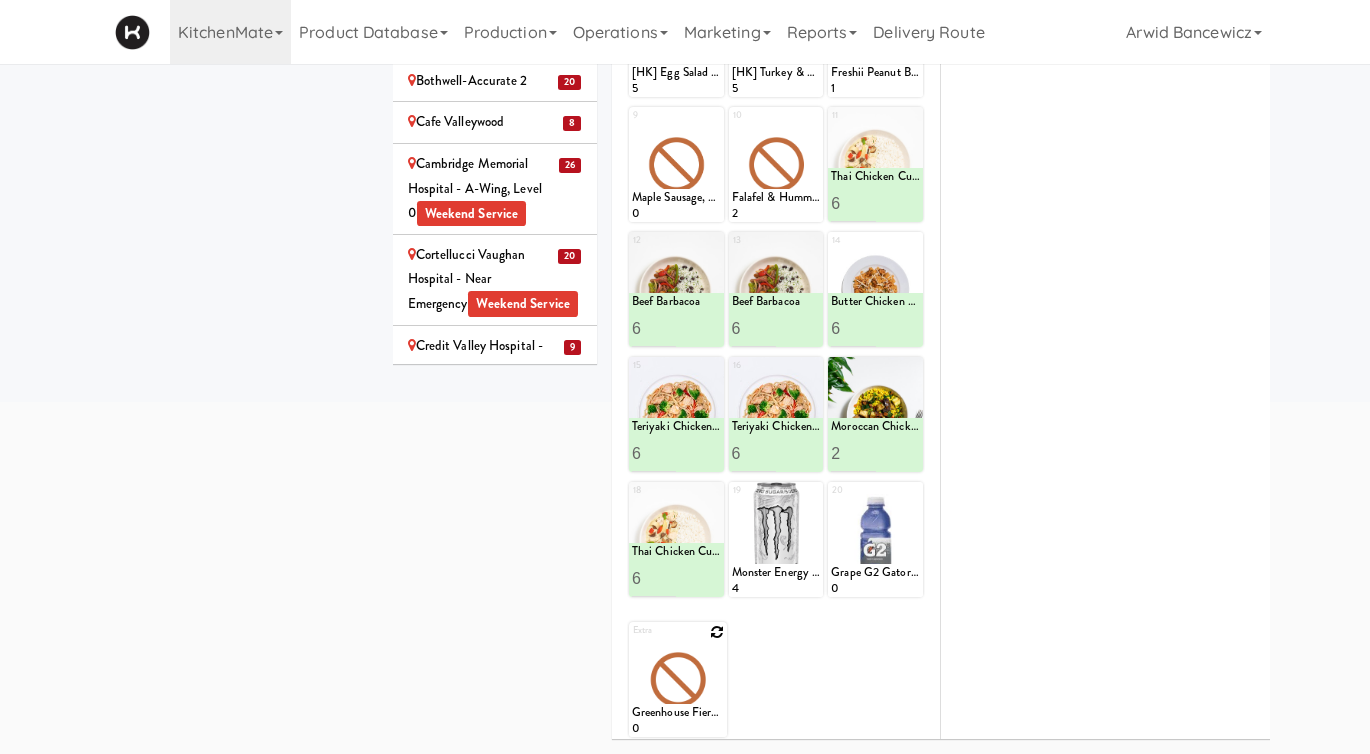 click at bounding box center [717, 632] 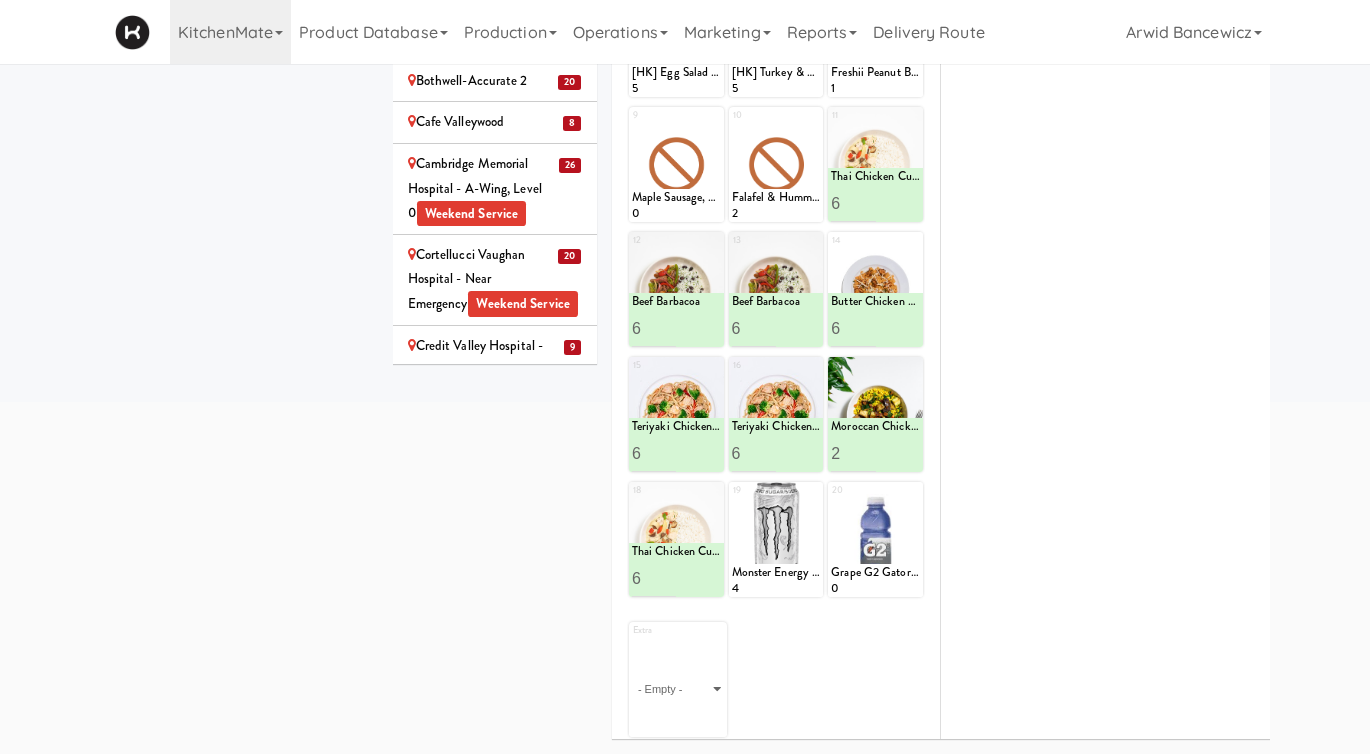 click on "Extra - Empty - Amazing Chocolate Chunk Cookie Bistro Deli Box Blue Diamond Roasted Salted Almonds Blue Diamond Smokehouse Almonds Caramilk Chicken Salad & Bacon Wrap Chocolate Chip Loaf Cake Chocolate Loaf Cake Chorizo Sausage Breakfast Wrap Classic Hummus With Crackers Clif Bar Peanut Butter Crunch Clif Builders proteins Bar Chocolate Clif Builders proteins Bar Chocolate Mint Coffee Loaf Cake Freshii Peanut Butter Energii Bites Grilled Chicken Caesar Salad [HK] Cheddar Cheese Bagel [HK] Chicken Caesar Wrap [HK] Chicken Salad on Multigrain [HK] Chicken & Swiss Cheese On Focaccia [HK] Egg, Bacon, Cheese on  English Muffin [HK] Egg & Cheese on English Muffin [HK] Egg Salad on Multigrain [HK] Everything Bagel with Cream Cheese [HK] Ham & Cheese Croissant [HK] Ham & Cheese on Multigrain [HK] Spicy Buffalo Chicken Wrap [HK] Tuna Salad on Multigrain [HK] Turkey & Cheese Multigrain [HK] Turkey Club Wrap Kind Almond Peanut Butter Bar Kinder Bueno Kit Kat Bar Lay's Classic Marble Loaf Cake Mars Bar Peppermint Excel" at bounding box center [678, 679] 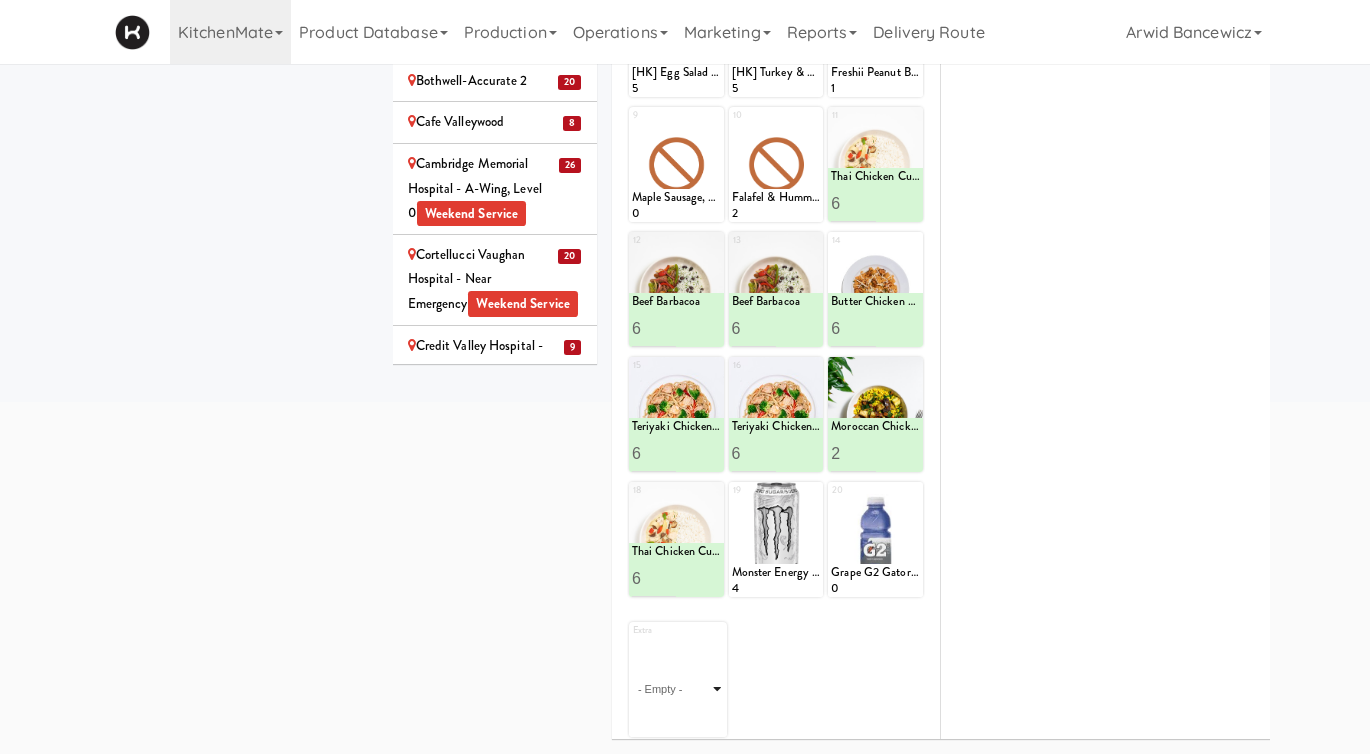 click on "- Empty - Amazing Chocolate Chunk Cookie Bistro Deli Box Blue Diamond Roasted Salted Almonds Blue Diamond Smokehouse Almonds Caramilk Chicken Salad & Bacon Wrap Chocolate Chip Loaf Cake Chocolate Loaf Cake Chorizo Sausage Breakfast Wrap Classic Hummus With Crackers Clif Bar Peanut Butter Crunch Clif Builders proteins Bar Chocolate Clif Builders proteins Bar Chocolate Mint Coffee Loaf Cake Freshii Peanut Butter Energii Bites Grilled Chicken Caesar Salad [HK] Cheddar Cheese Bagel [HK] Chicken Caesar Wrap [HK] Chicken Salad on Multigrain [HK] Chicken & Swiss Cheese On Focaccia [HK] Egg, Bacon, Cheese on  English Muffin [HK] Egg & Cheese on English Muffin [HK] Egg Salad on Multigrain [HK] Everything Bagel with Cream Cheese [HK] Ham & Cheese Croissant [HK] Ham & Cheese on Multigrain [HK] Spicy Buffalo Chicken Wrap [HK] Tuna Salad on Multigrain [HK] Turkey & Cheese Multigrain [HK] Turkey Club Wrap Kind Almond Peanut Butter Bar Kinder Bueno Kit Kat Bar Lay's Classic Marble Loaf Cake Mars Bar Nacho Cheese Doritos" at bounding box center (678, 689) 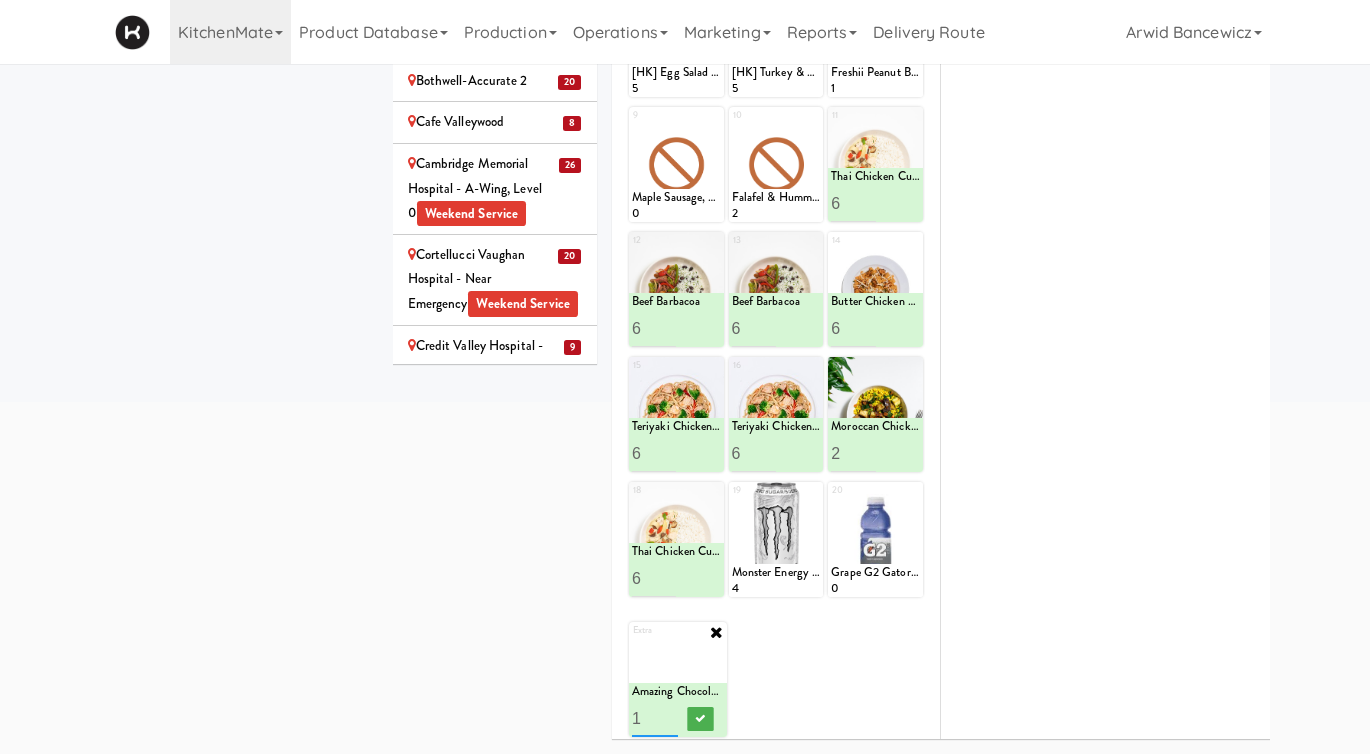 type on "2" 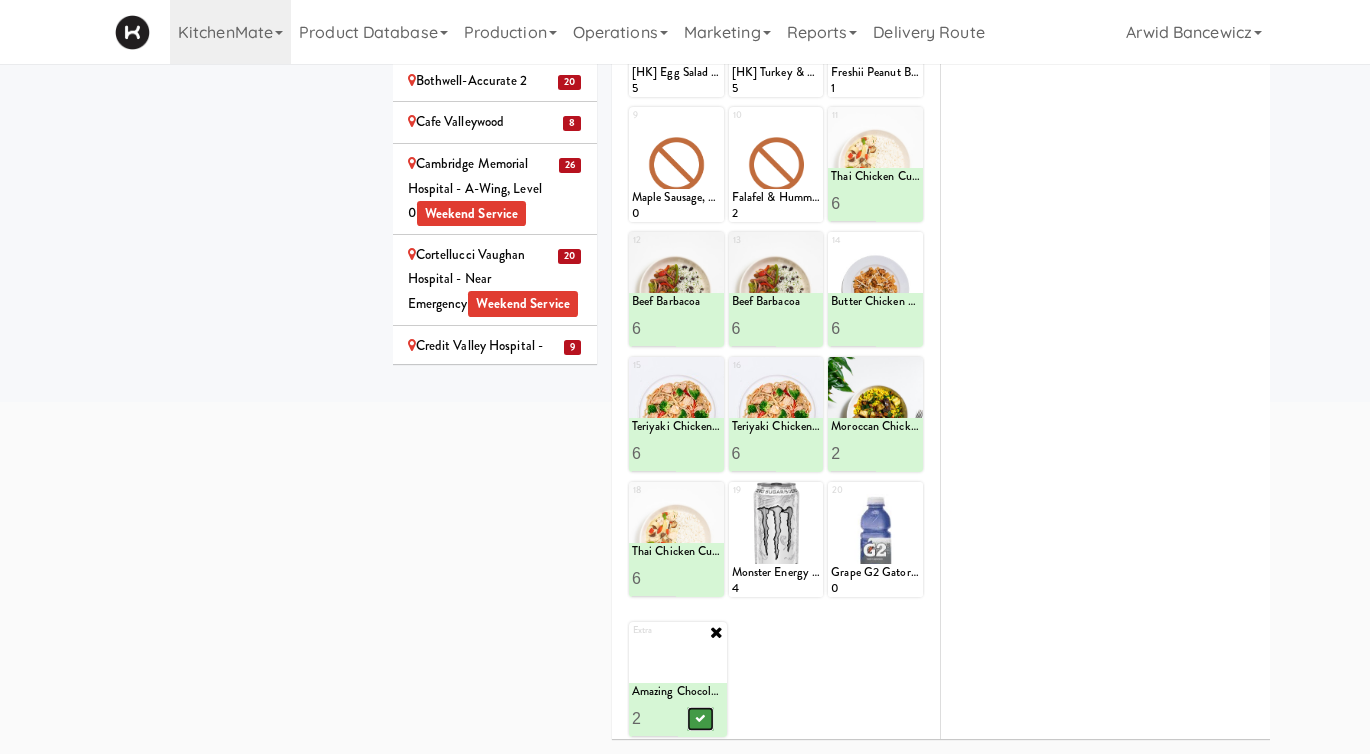 click at bounding box center [701, 718] 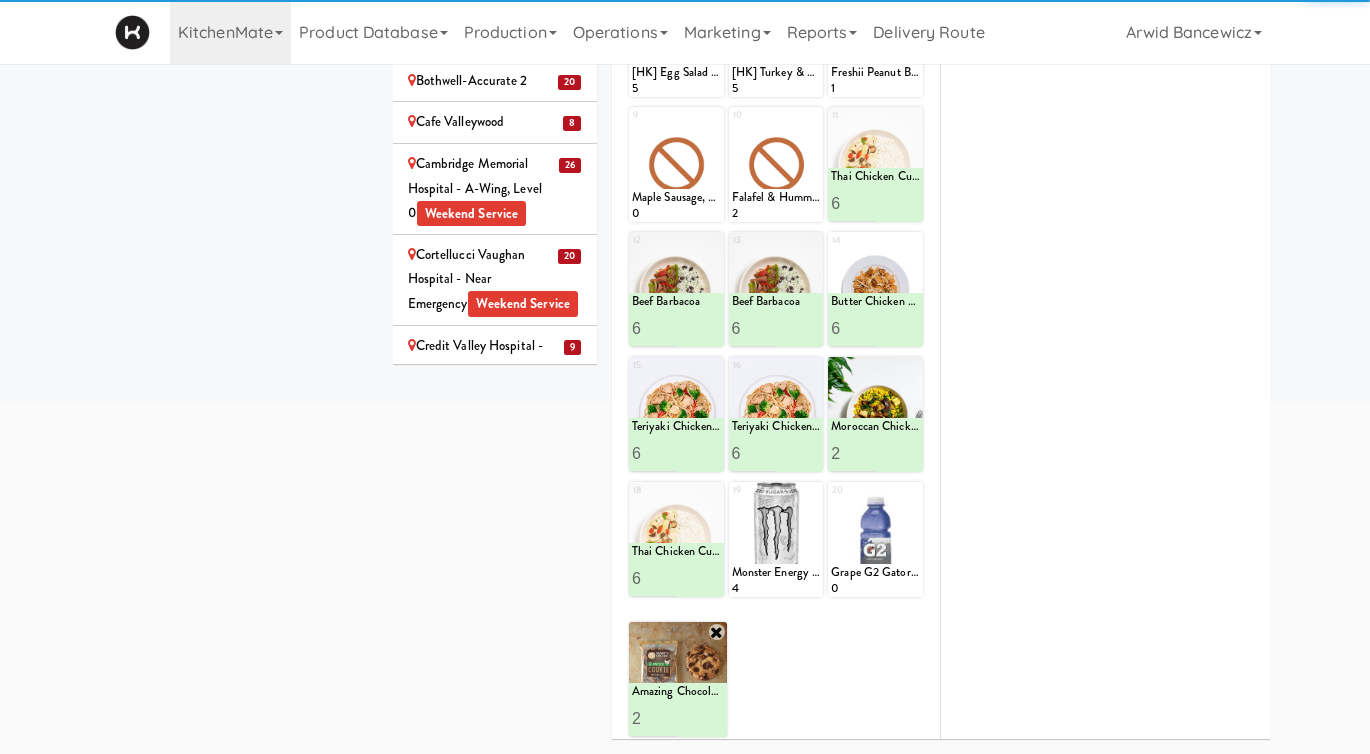 click on "Bothwell-Accurate 2" at bounding box center [495, 81] 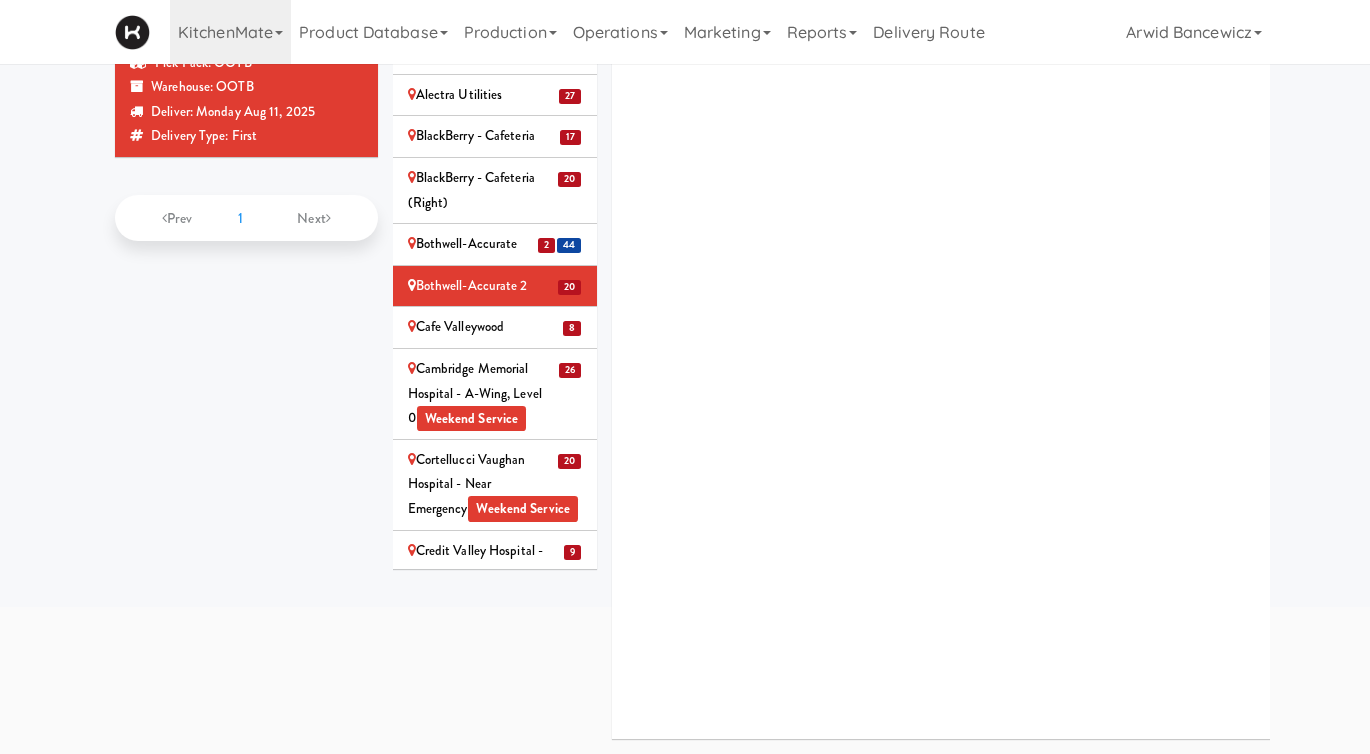 scroll, scrollTop: 211, scrollLeft: 0, axis: vertical 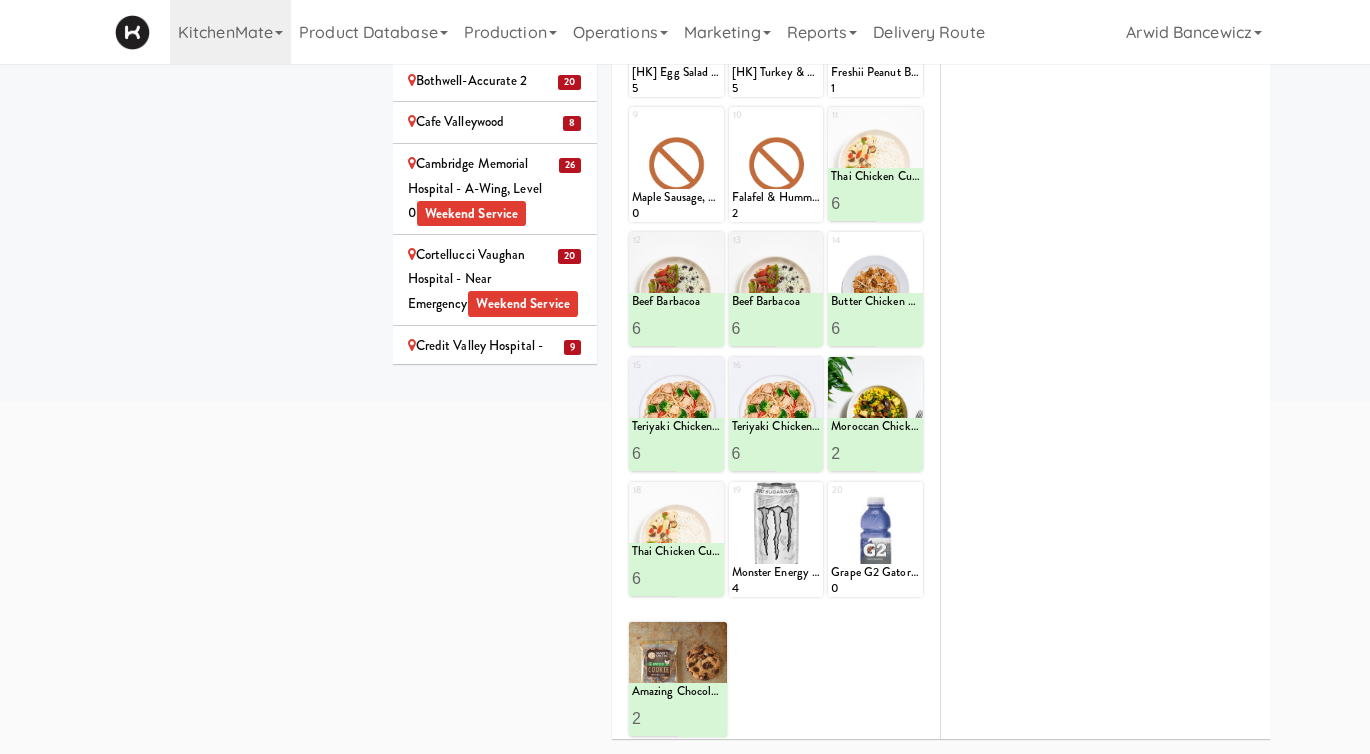 click at bounding box center (0, 0) 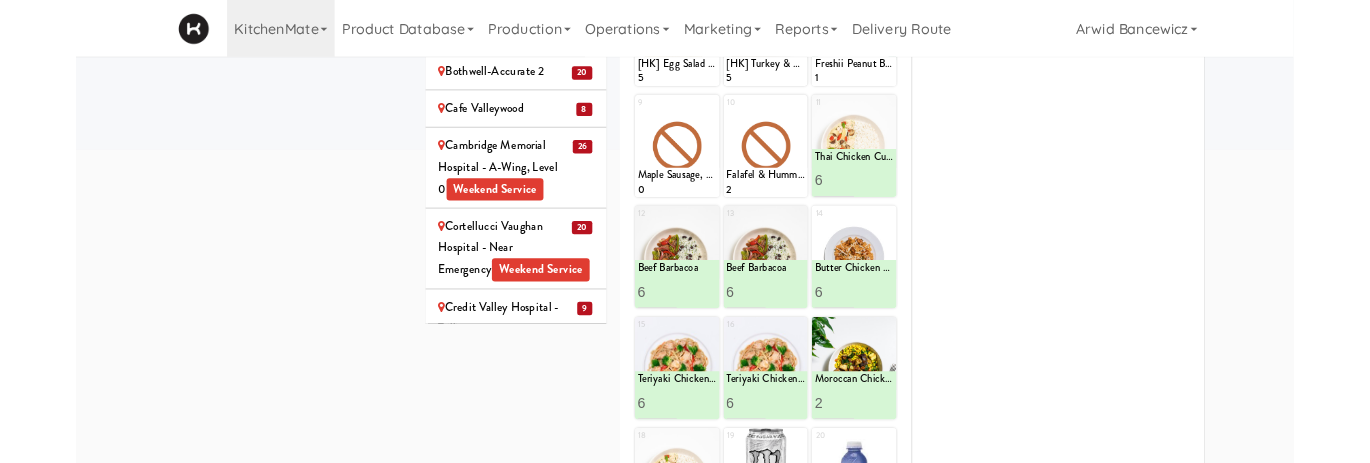 scroll, scrollTop: 649, scrollLeft: 0, axis: vertical 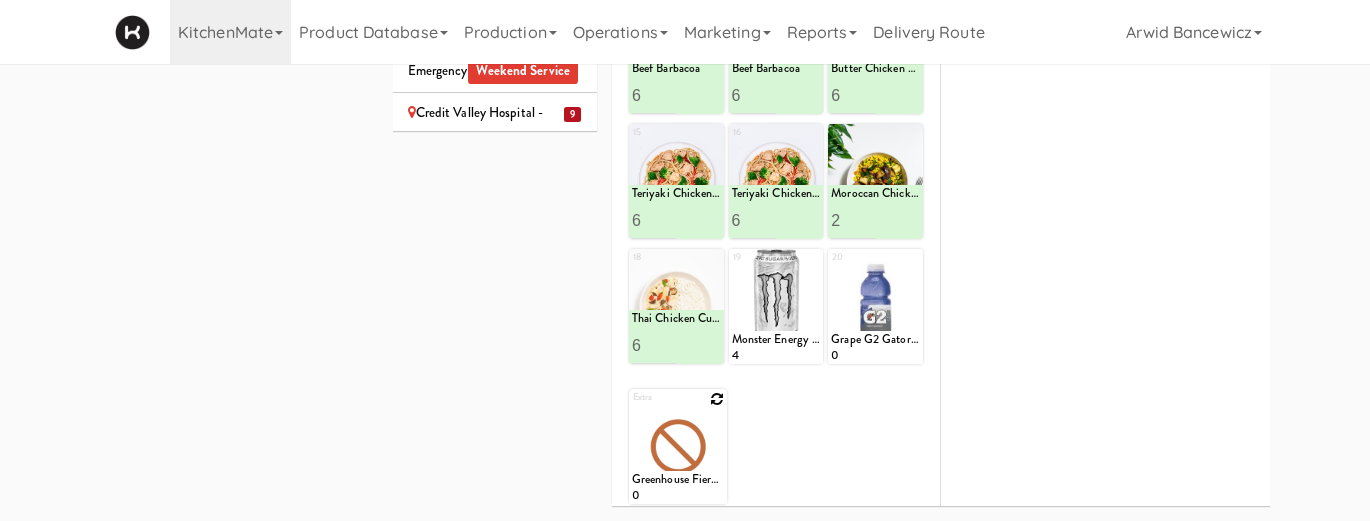 click at bounding box center (717, 399) 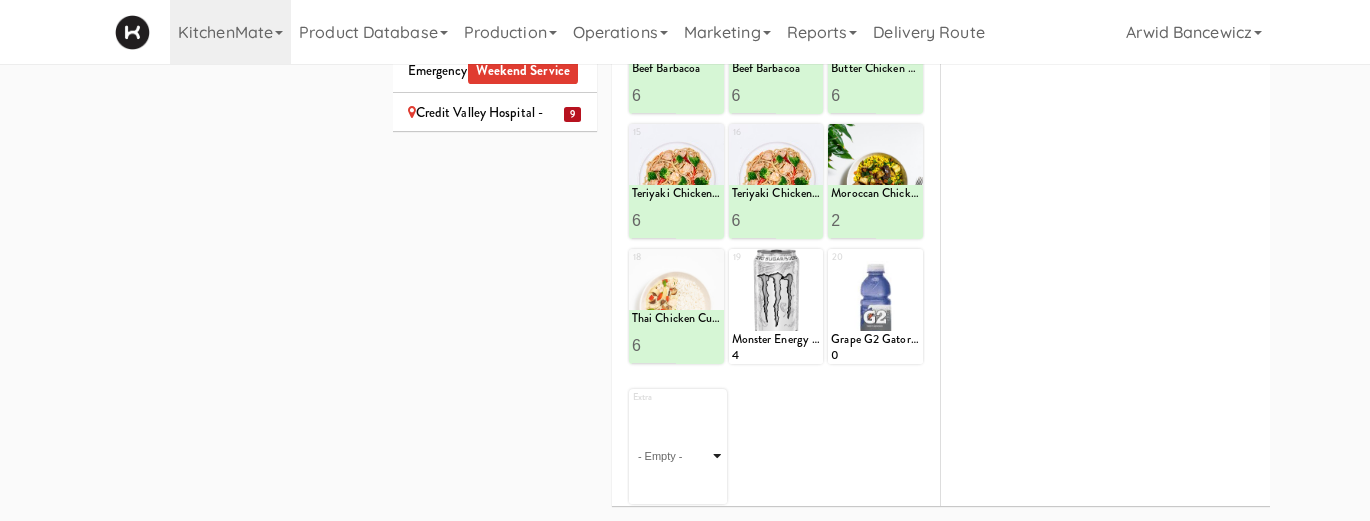 click on "- Empty - Amazing Chocolate Chunk Cookie Bistro Deli Box Blue Diamond Roasted Salted Almonds Blue Diamond Smokehouse Almonds Caramilk Chicken Salad & Bacon Wrap Chocolate Chip Loaf Cake Chocolate Loaf Cake Chorizo Sausage Breakfast Wrap Classic Hummus With Crackers Clif Bar Peanut Butter Crunch Clif Builders proteins Bar Chocolate Clif Builders proteins Bar Chocolate Mint Coffee Loaf Cake Freshii Peanut Butter Energii Bites Grilled Chicken Caesar Salad [HK] Cheddar Cheese Bagel [HK] Chicken Caesar Wrap [HK] Chicken Salad on Multigrain [HK] Chicken & Swiss Cheese On Focaccia [HK] Egg, Bacon, Cheese on  English Muffin [HK] Egg & Cheese on English Muffin [HK] Egg Salad on Multigrain [HK] Everything Bagel with Cream Cheese [HK] Ham & Cheese Croissant [HK] Ham & Cheese on Multigrain [HK] Spicy Buffalo Chicken Wrap [HK] Tuna Salad on Multigrain [HK] Turkey & Cheese Multigrain [HK] Turkey Club Wrap Kind Almond Peanut Butter Bar Kinder Bueno Kit Kat Bar Lay's Classic Marble Loaf Cake Mars Bar Nacho Cheese Doritos" at bounding box center (678, 456) 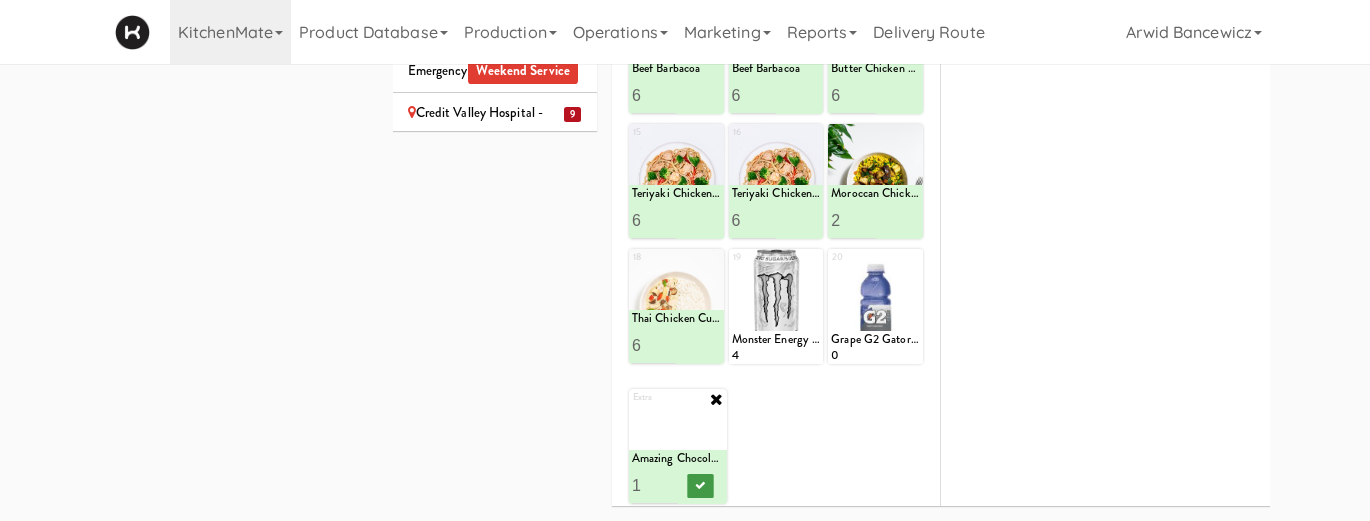 click on "2" at bounding box center (655, 485) 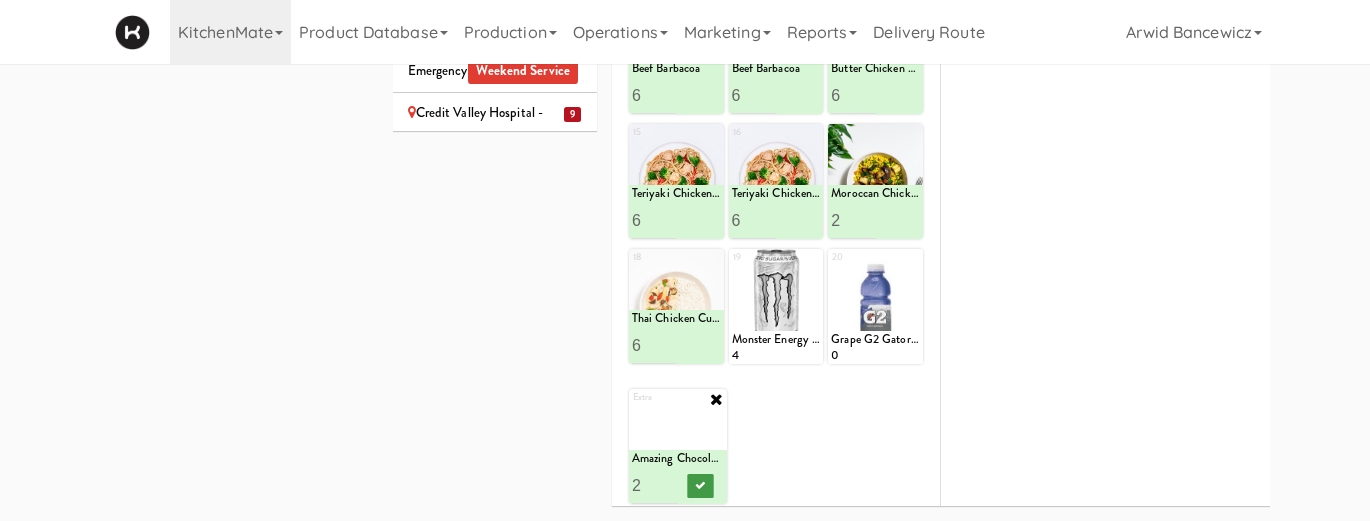 type on "3" 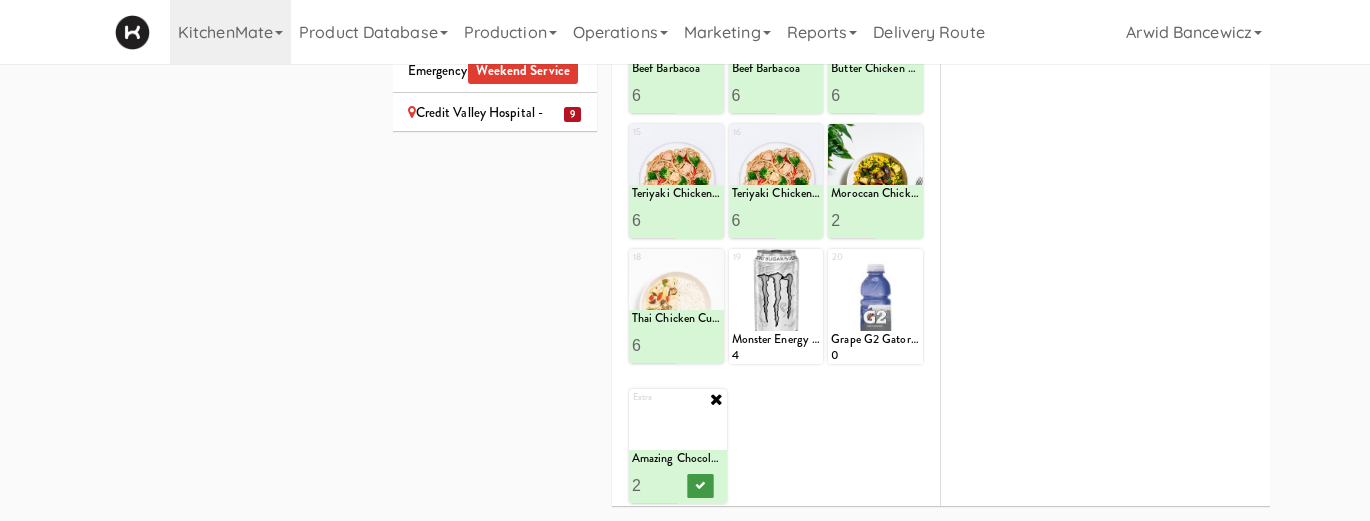 click on "3" at bounding box center (655, 485) 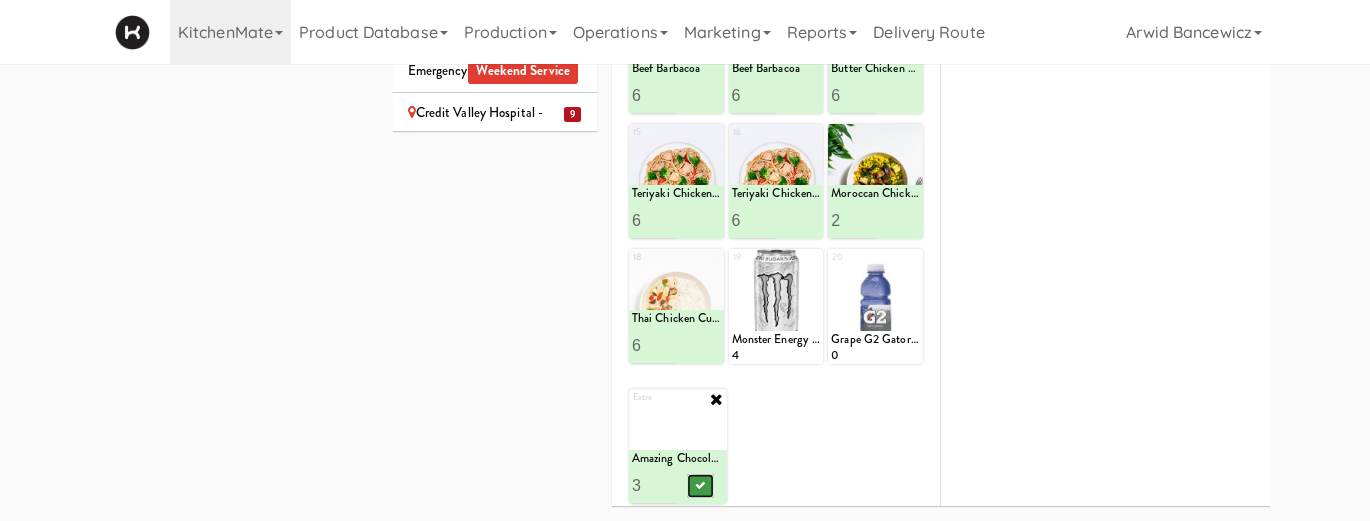 click at bounding box center (701, 485) 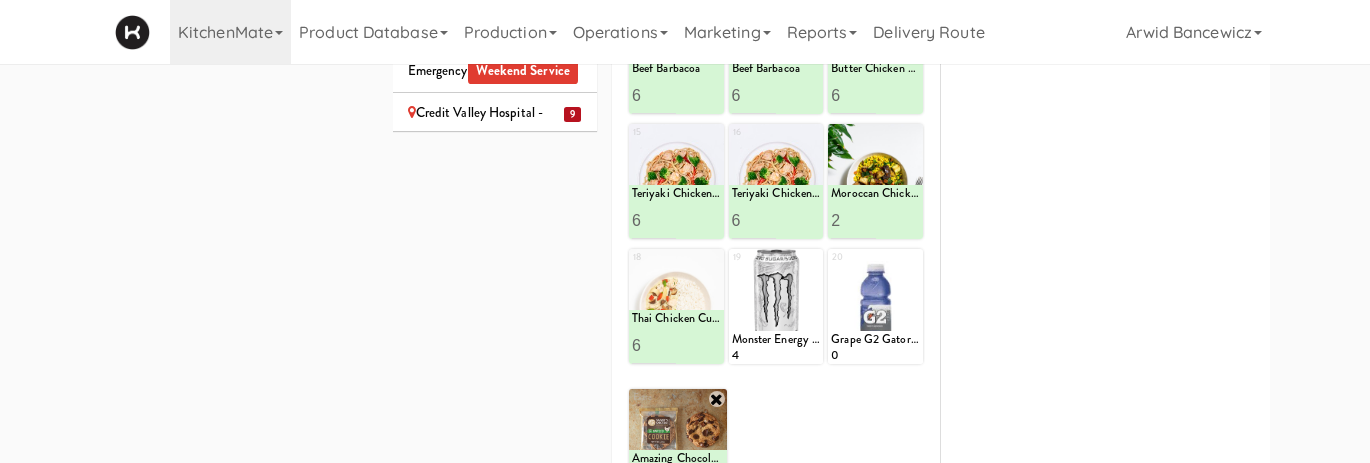 click on "Extra Greenhouse Fiery Ginger Shot 0 Amazing Chocolate Chunk Cookie 3" at bounding box center [776, 439] 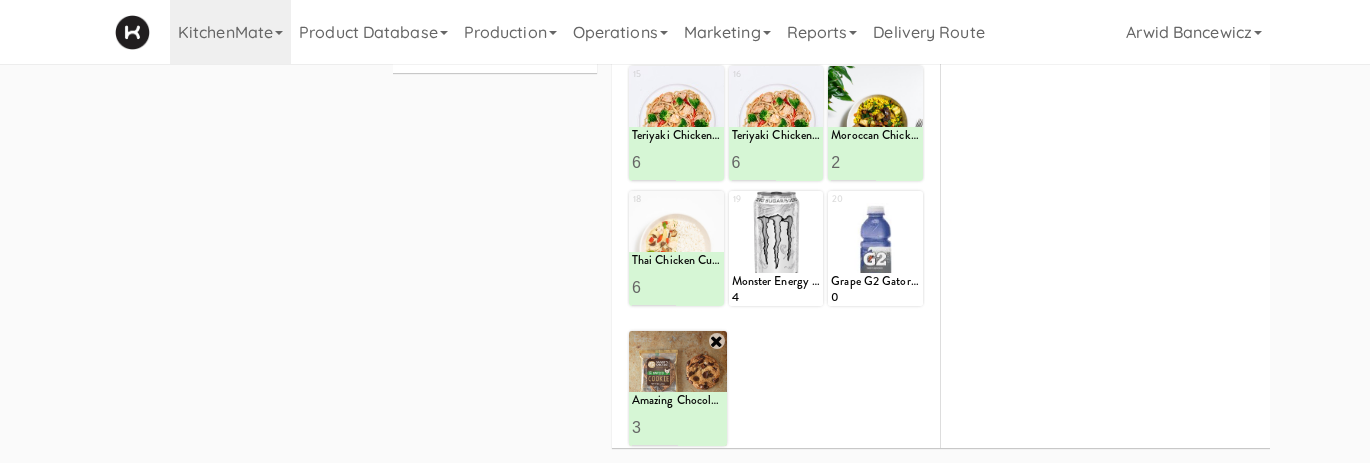 click at bounding box center [717, 341] 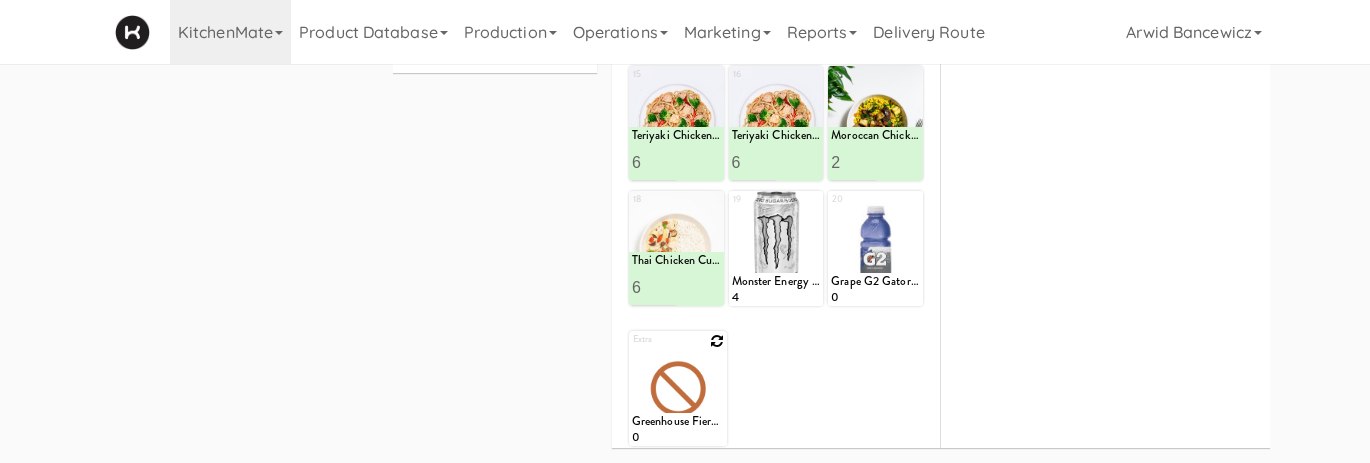 scroll, scrollTop: 0, scrollLeft: 0, axis: both 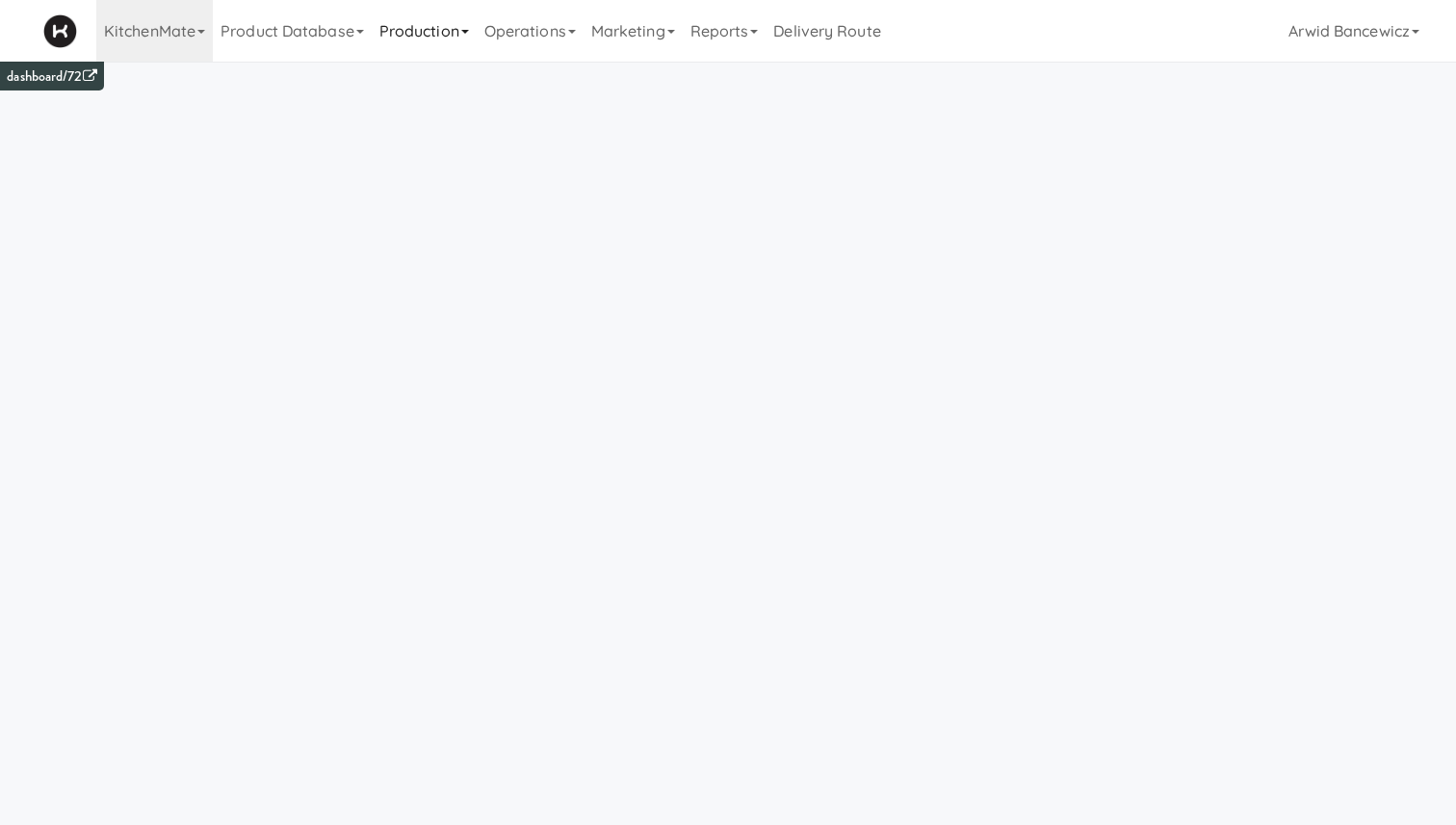 click on "Production" at bounding box center [424, 31] 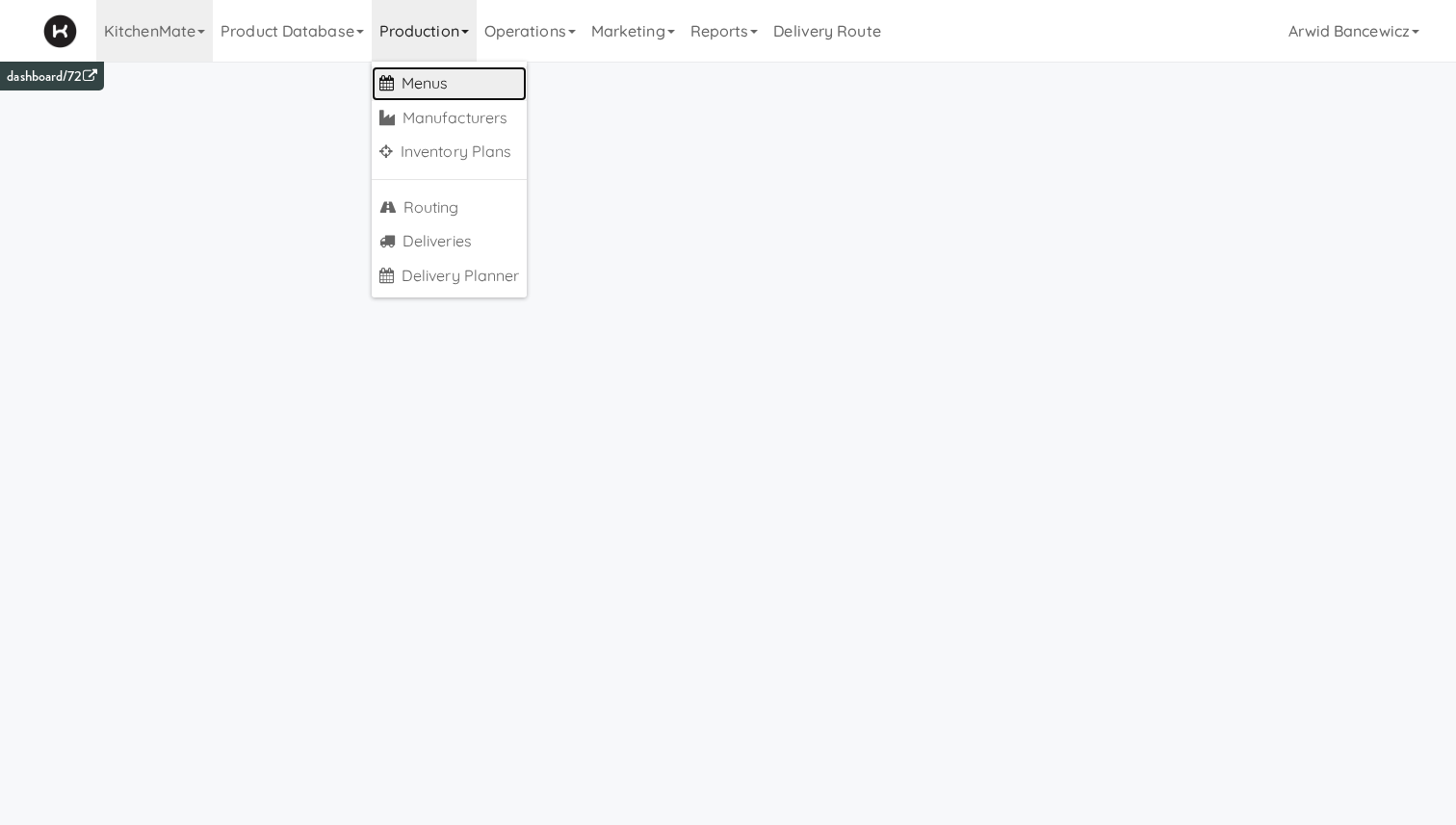 click on "Menus" at bounding box center (450, 84) 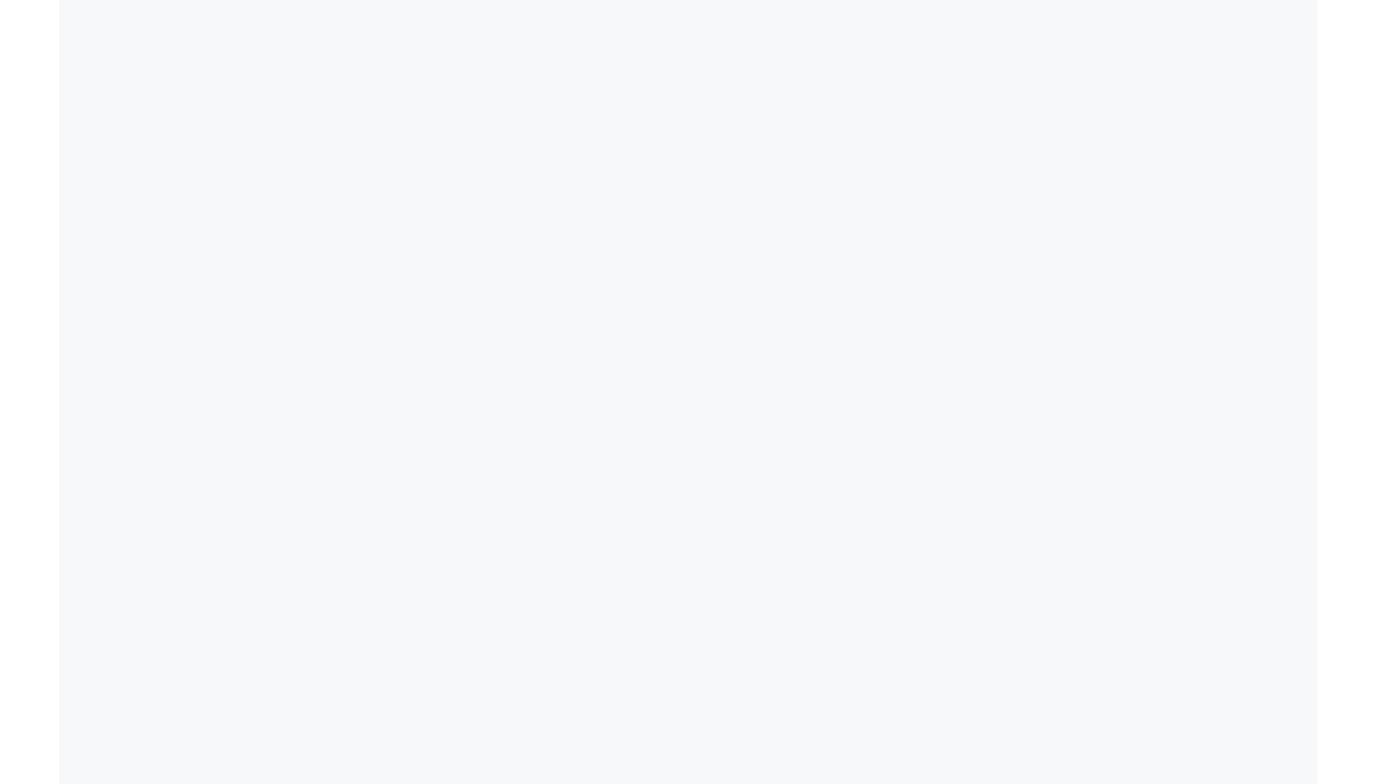 scroll, scrollTop: 0, scrollLeft: 0, axis: both 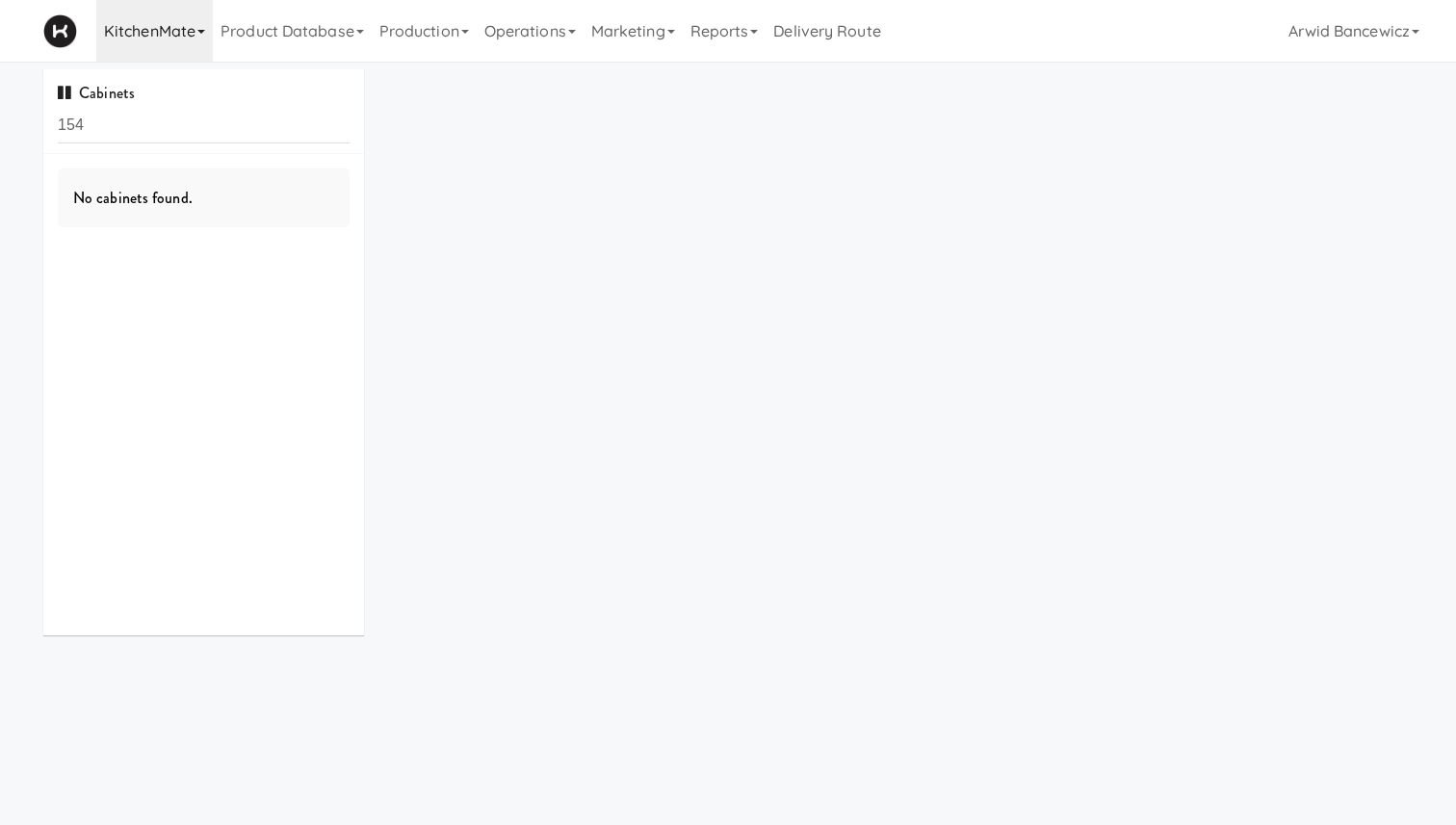 click on "KitchenMate" at bounding box center [154, 31] 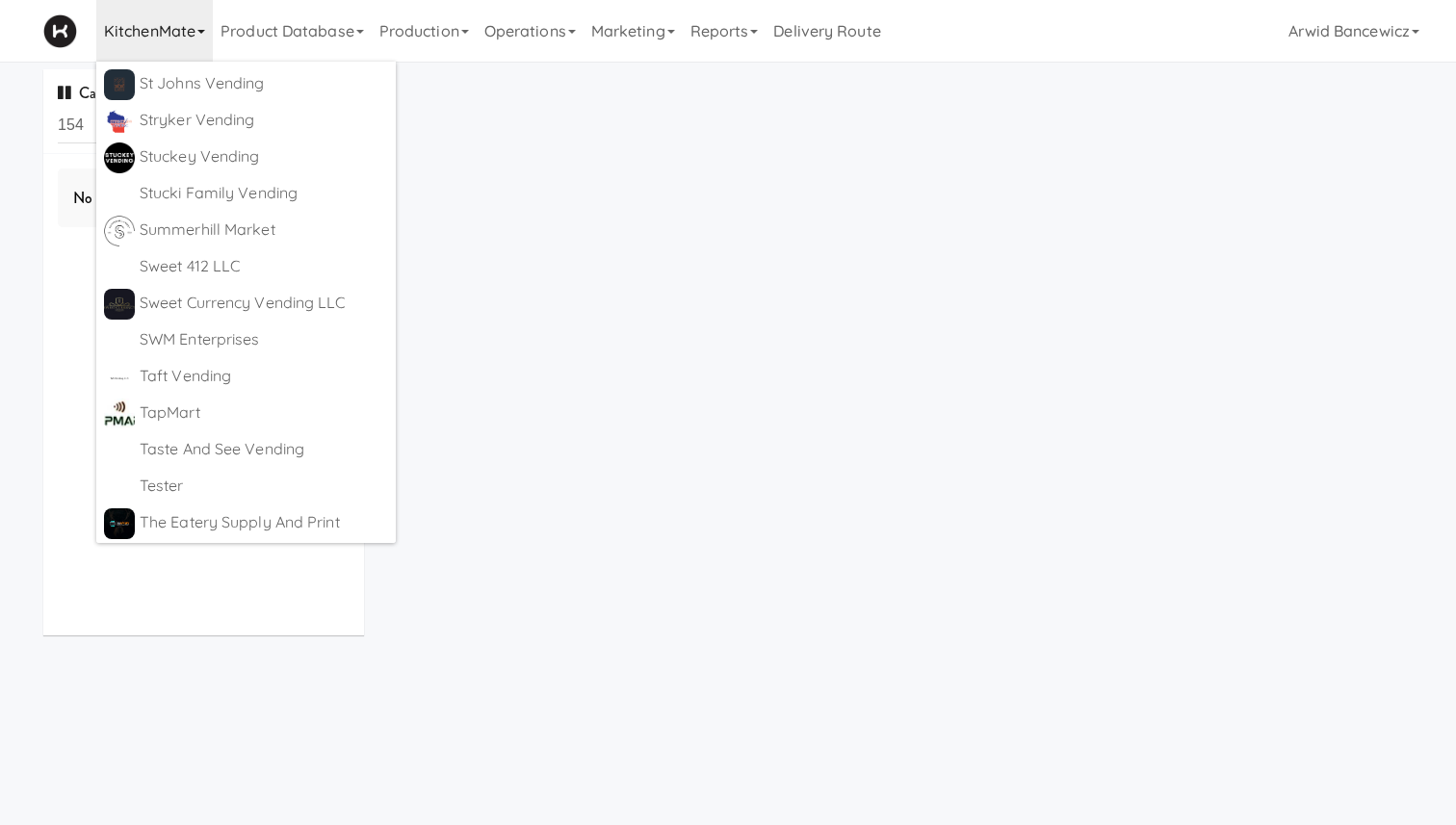 scroll, scrollTop: 8643, scrollLeft: 0, axis: vertical 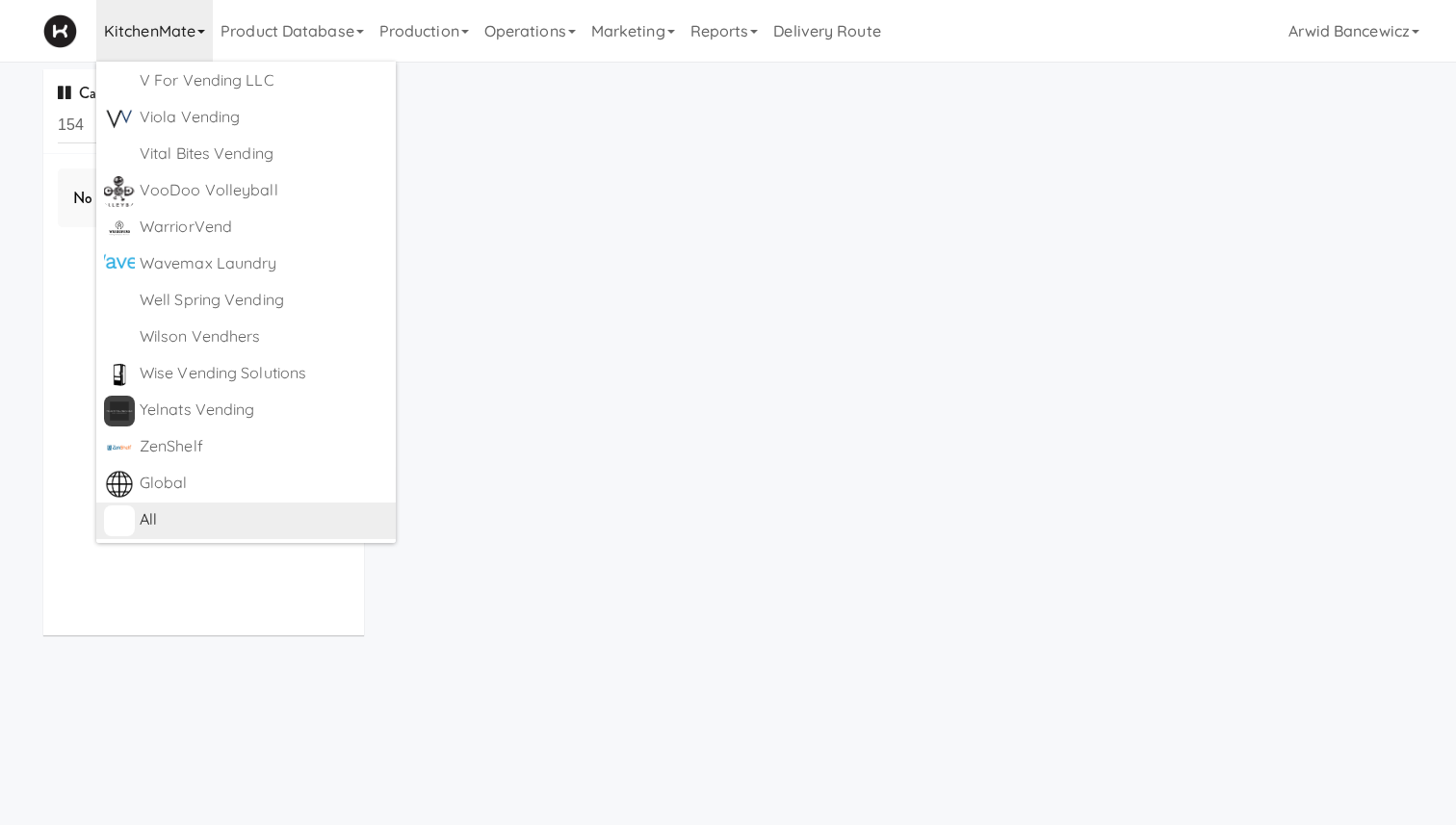 click on "All" at bounding box center (264, 520) 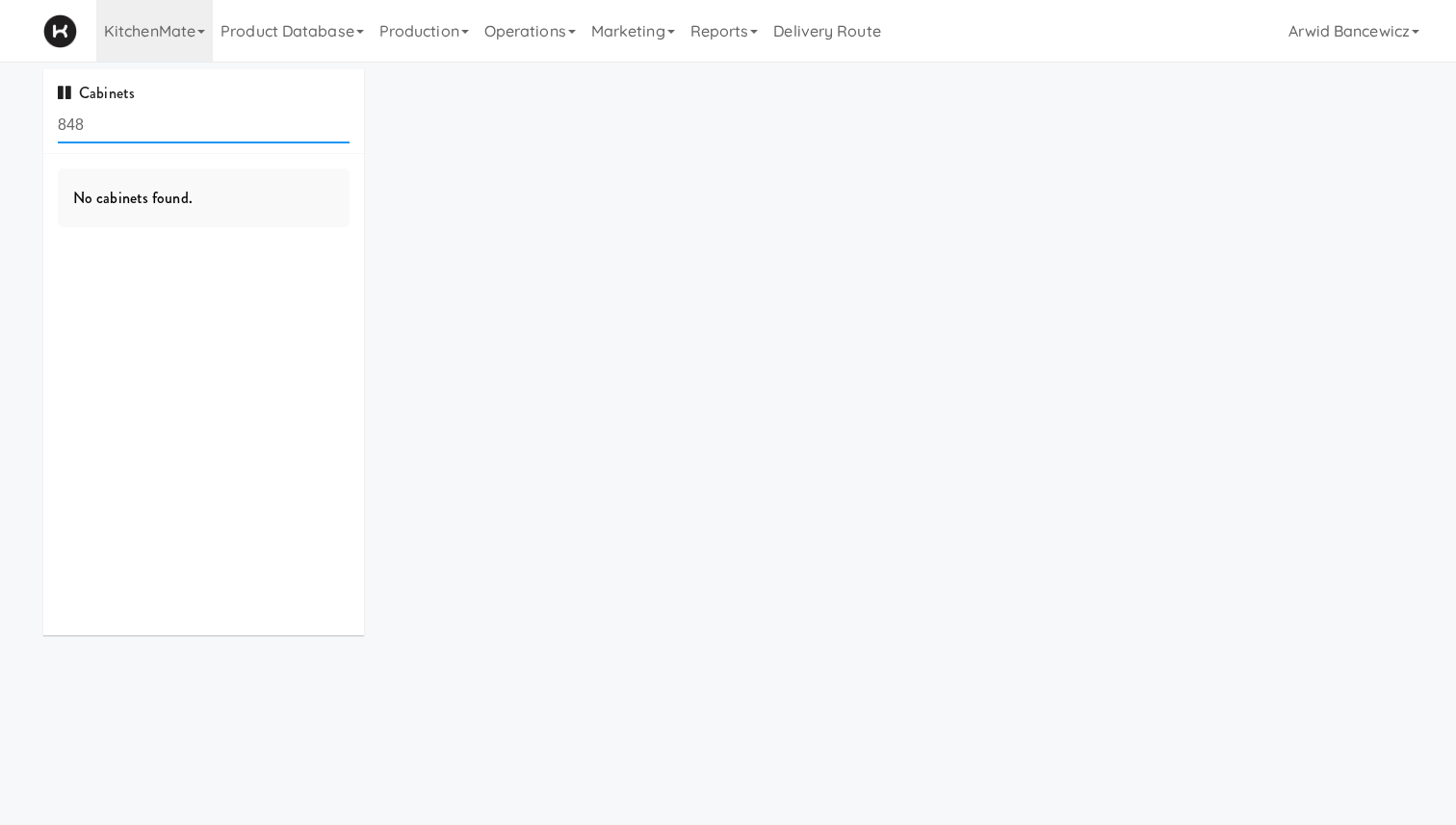 scroll, scrollTop: 0, scrollLeft: 0, axis: both 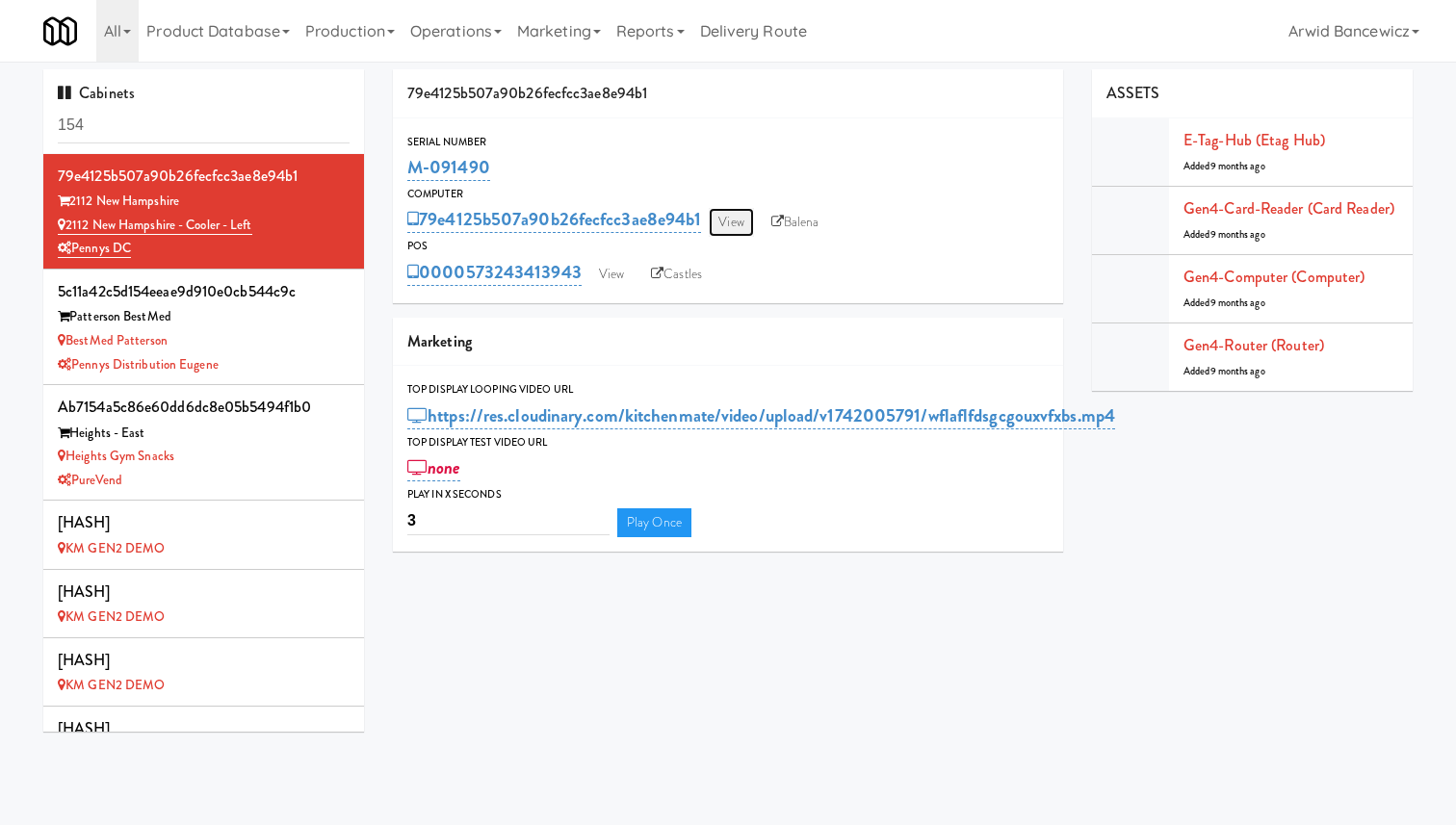 click on "View" at bounding box center (731, 222) 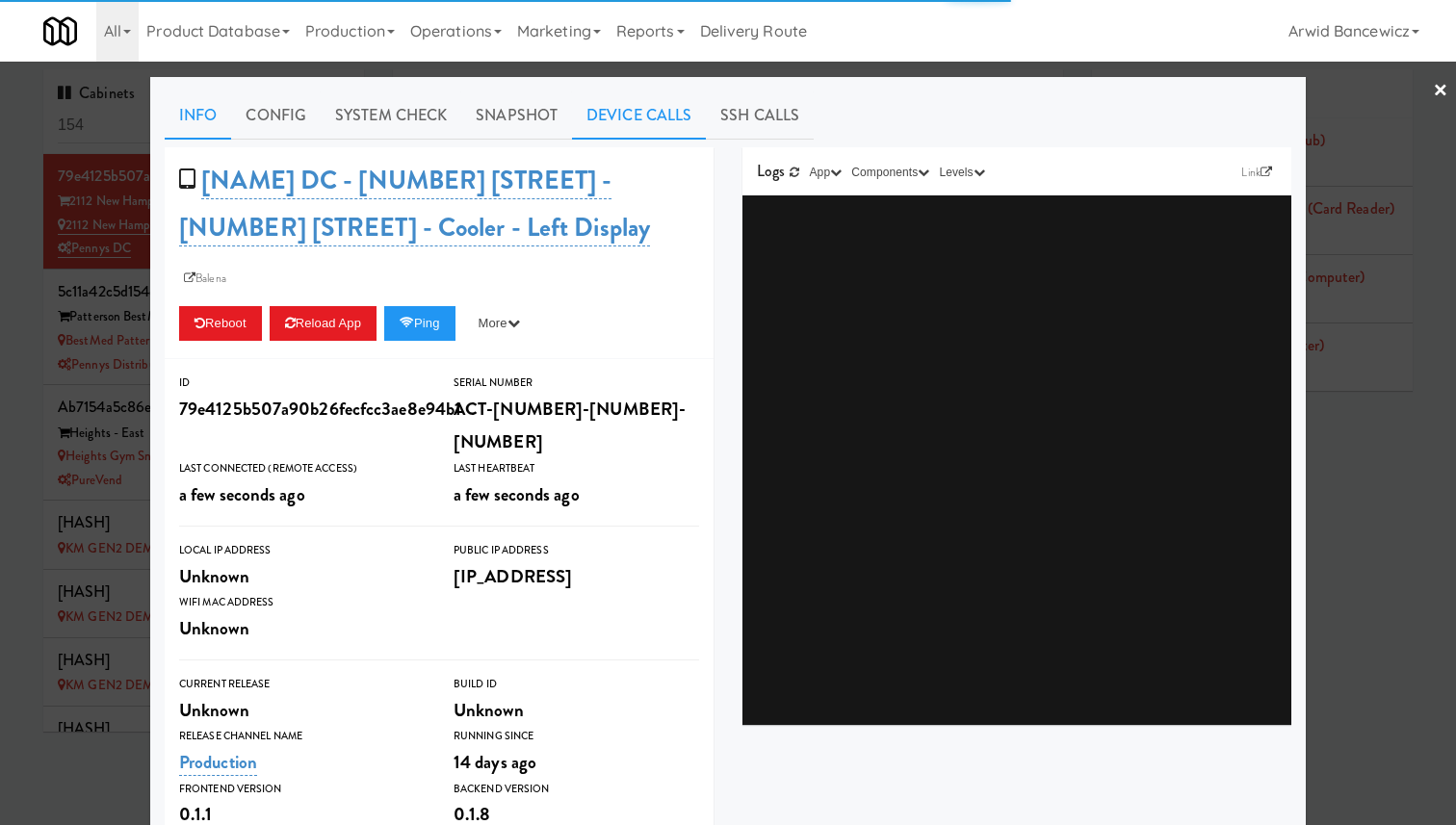 click on "Device Calls" at bounding box center (638, 116) 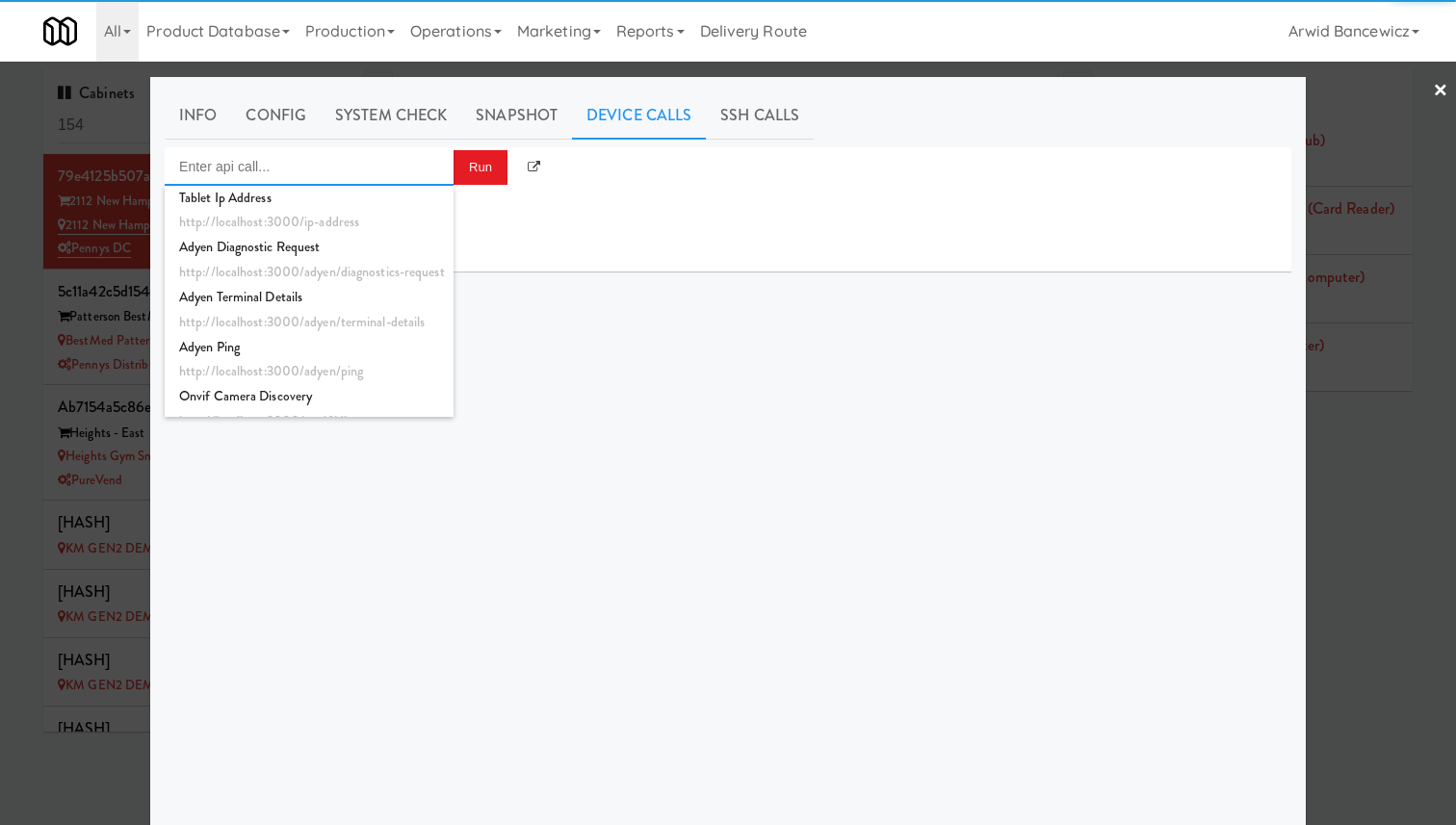 click at bounding box center [309, 167] 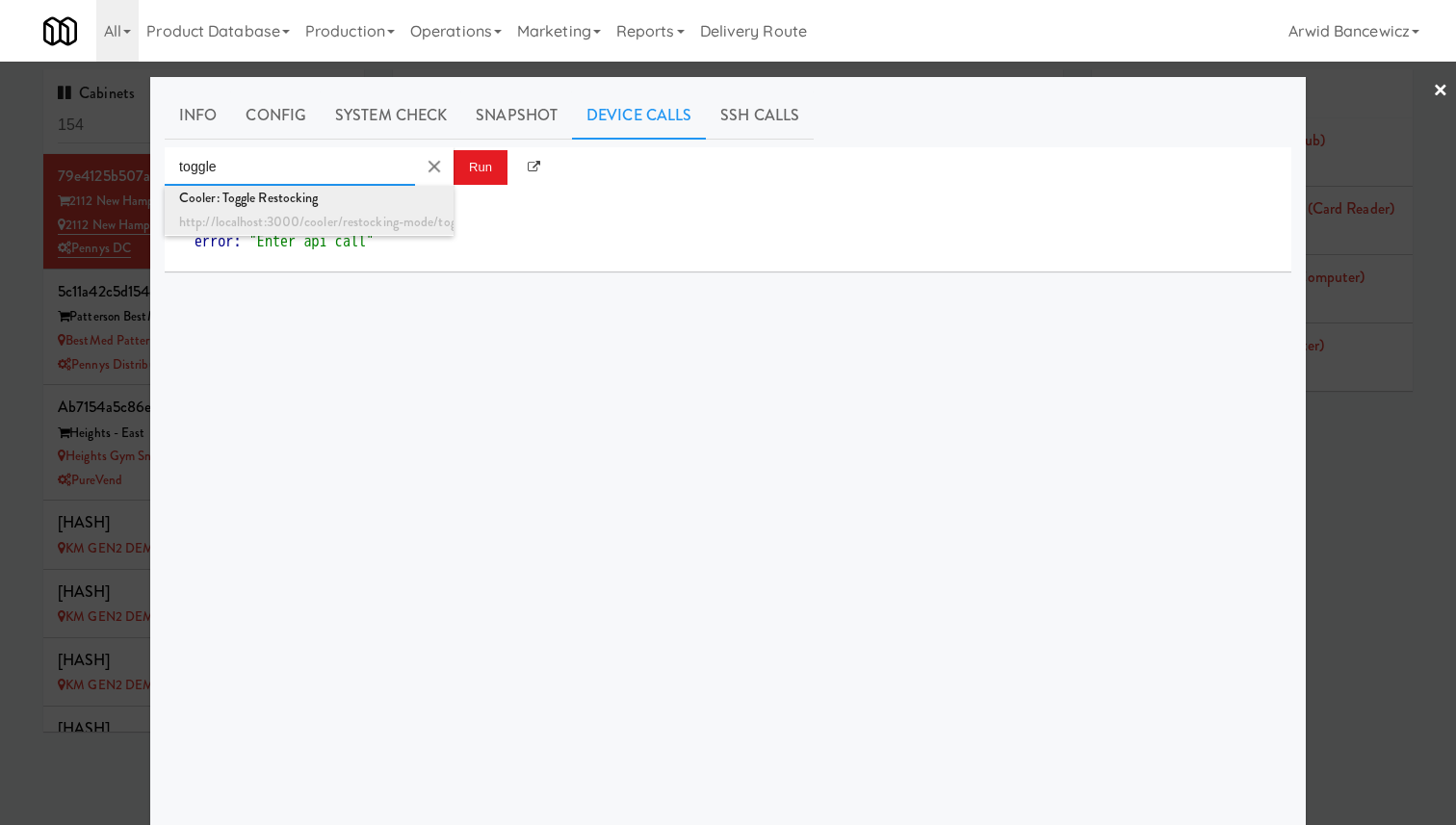 click on "Cooler: Toggle Restocking" at bounding box center (309, 198) 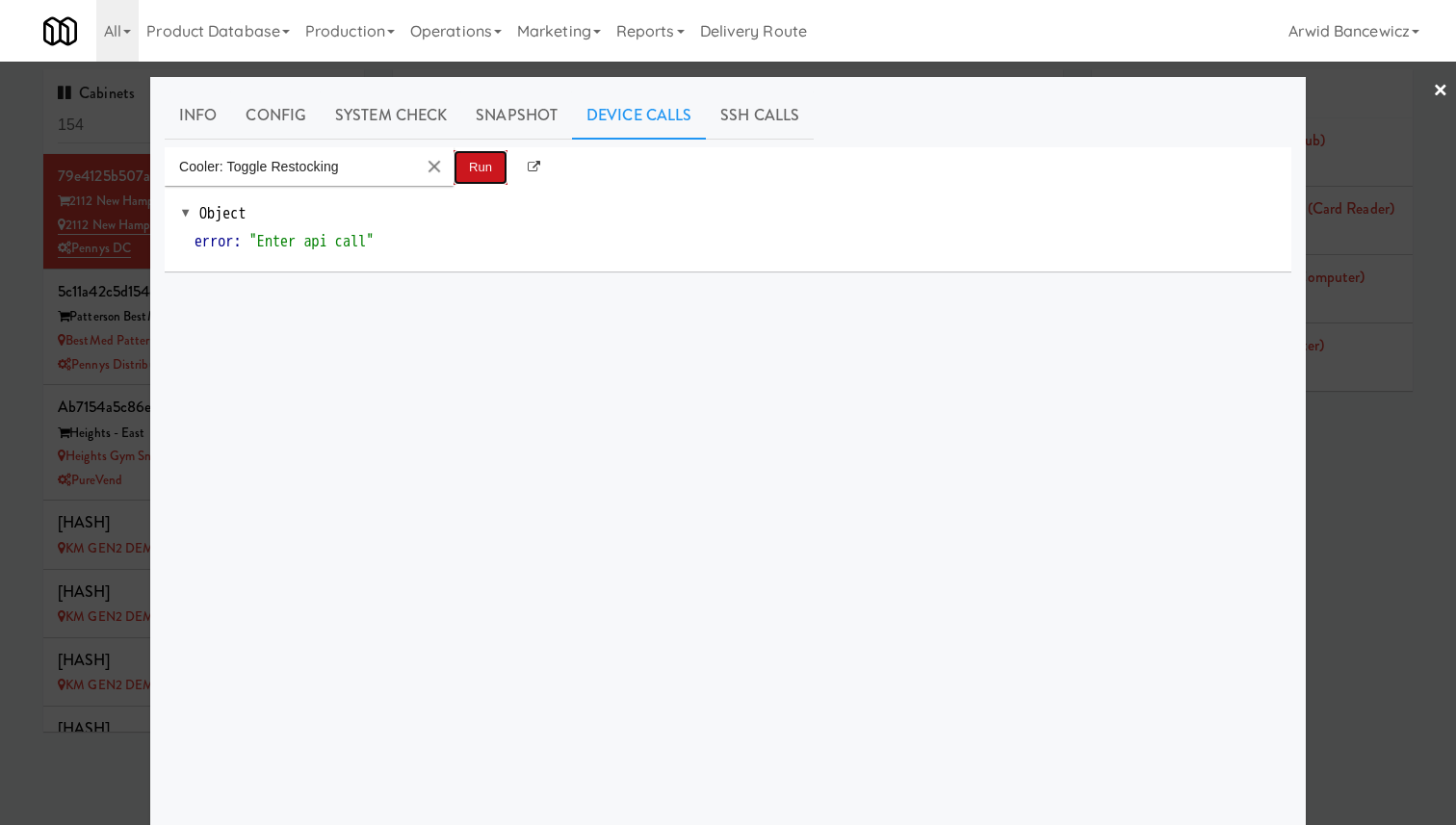 click on "Run" at bounding box center [481, 168] 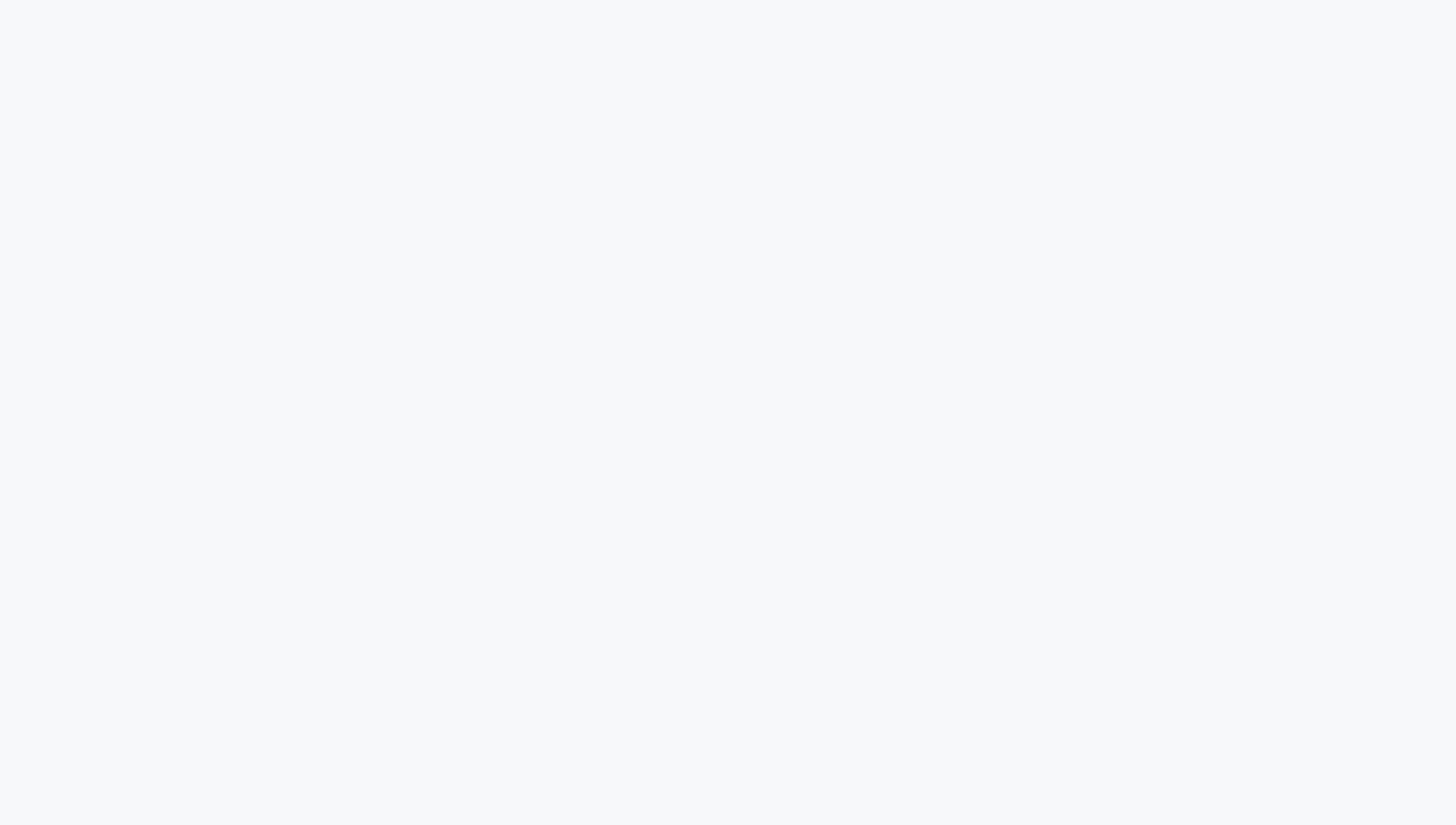 scroll, scrollTop: 0, scrollLeft: 0, axis: both 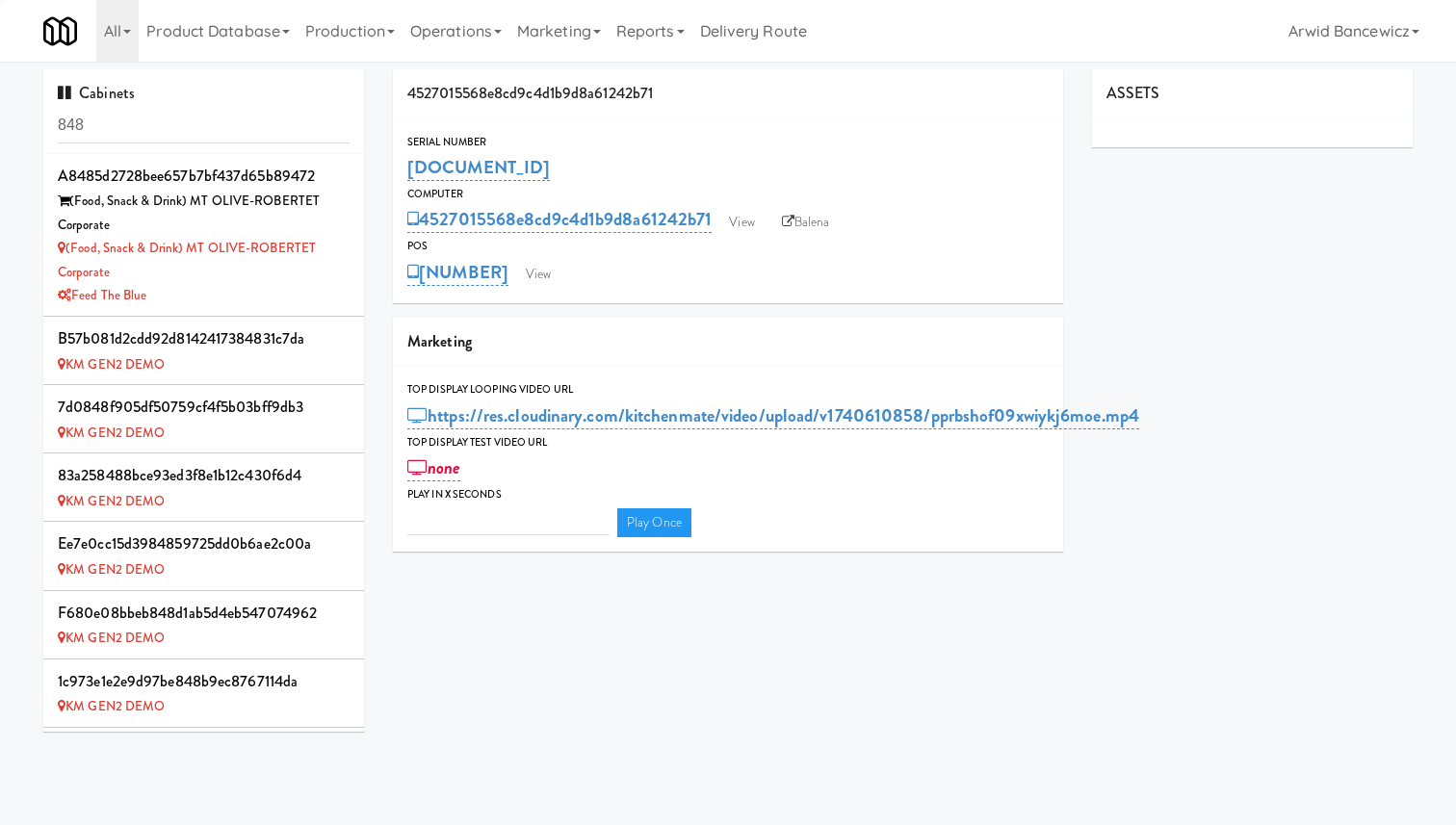 type on "3" 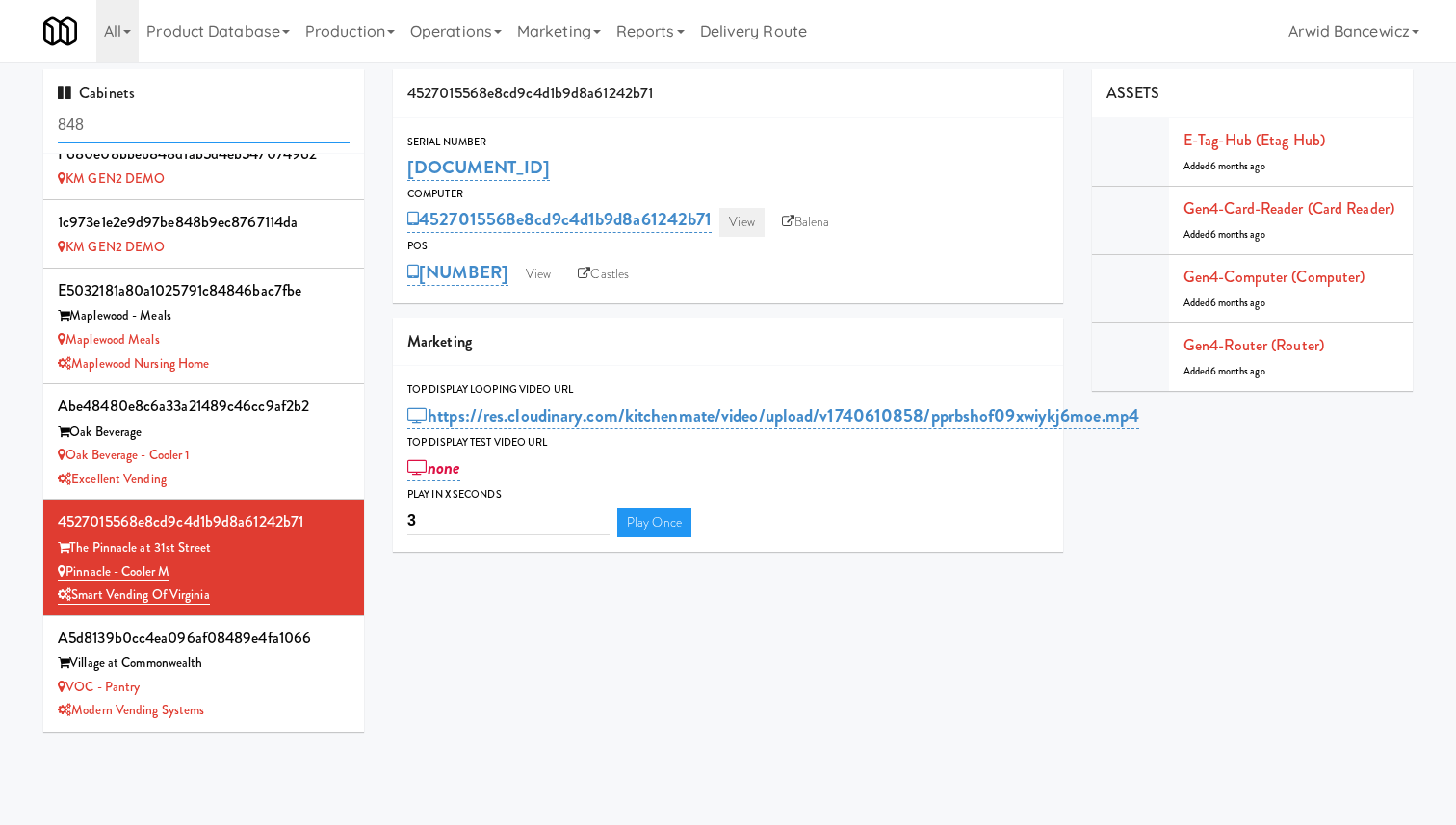 scroll, scrollTop: 0, scrollLeft: 0, axis: both 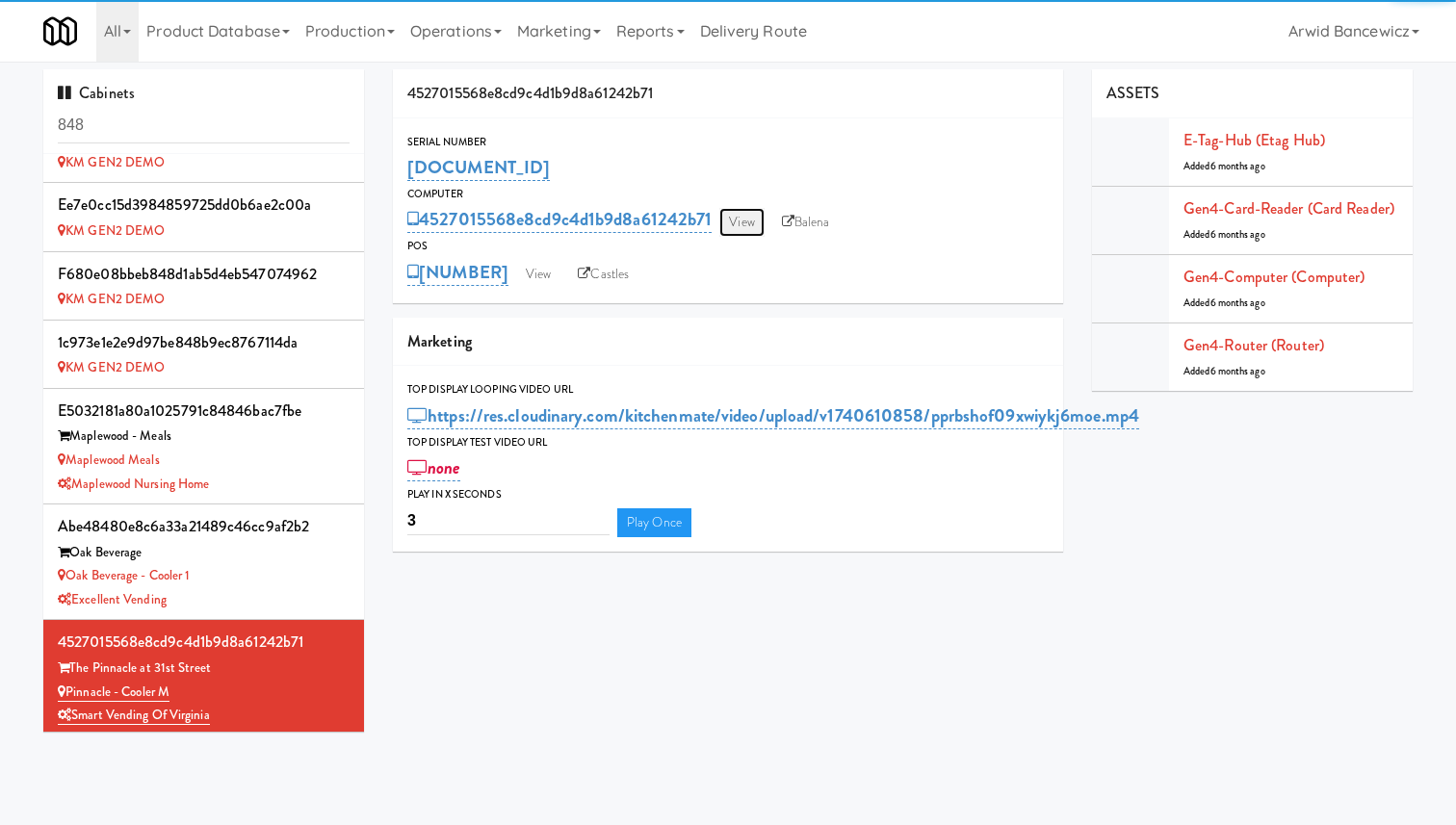 click on "View" at bounding box center (741, 222) 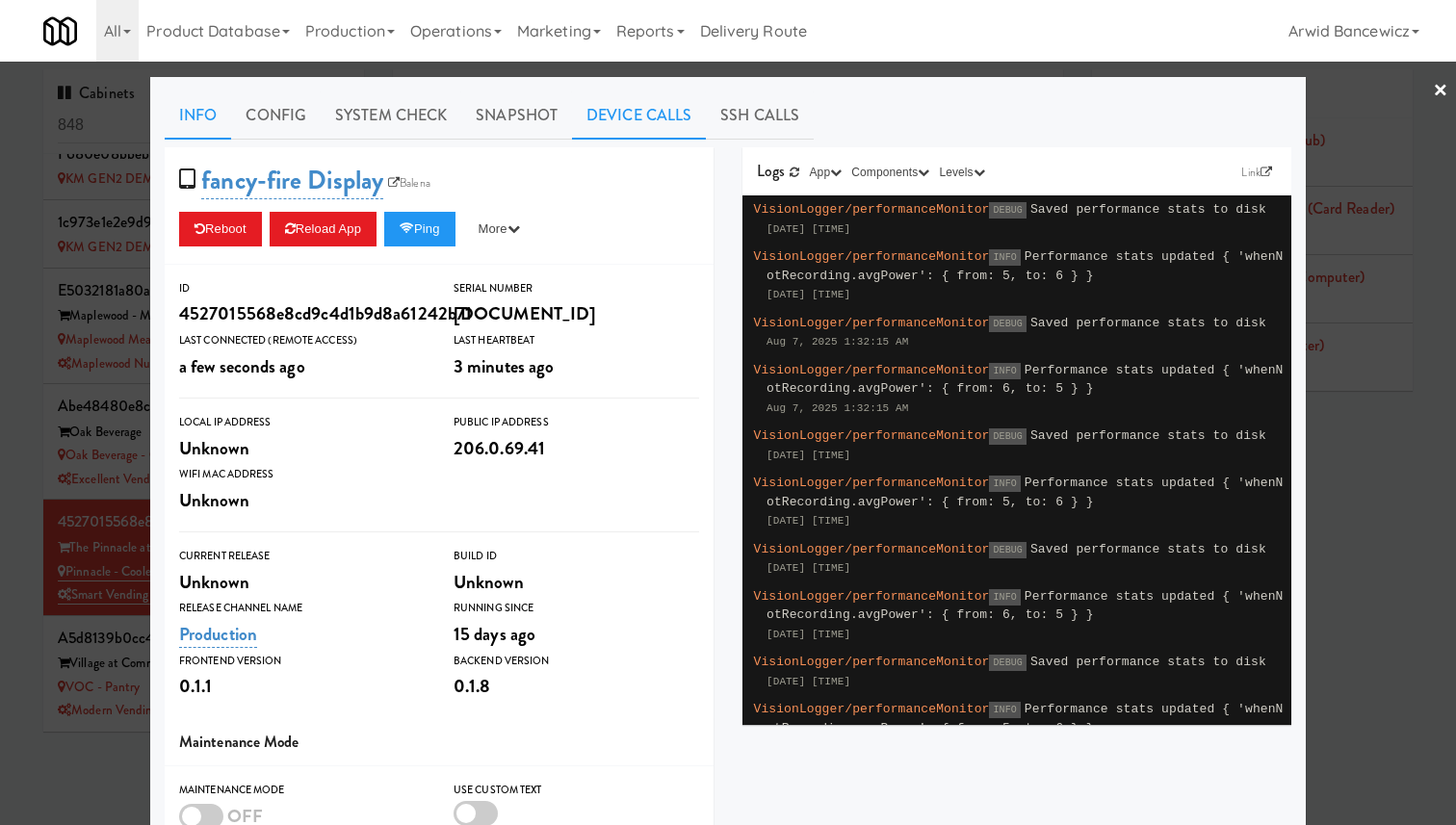 click on "Device Calls" at bounding box center (638, 116) 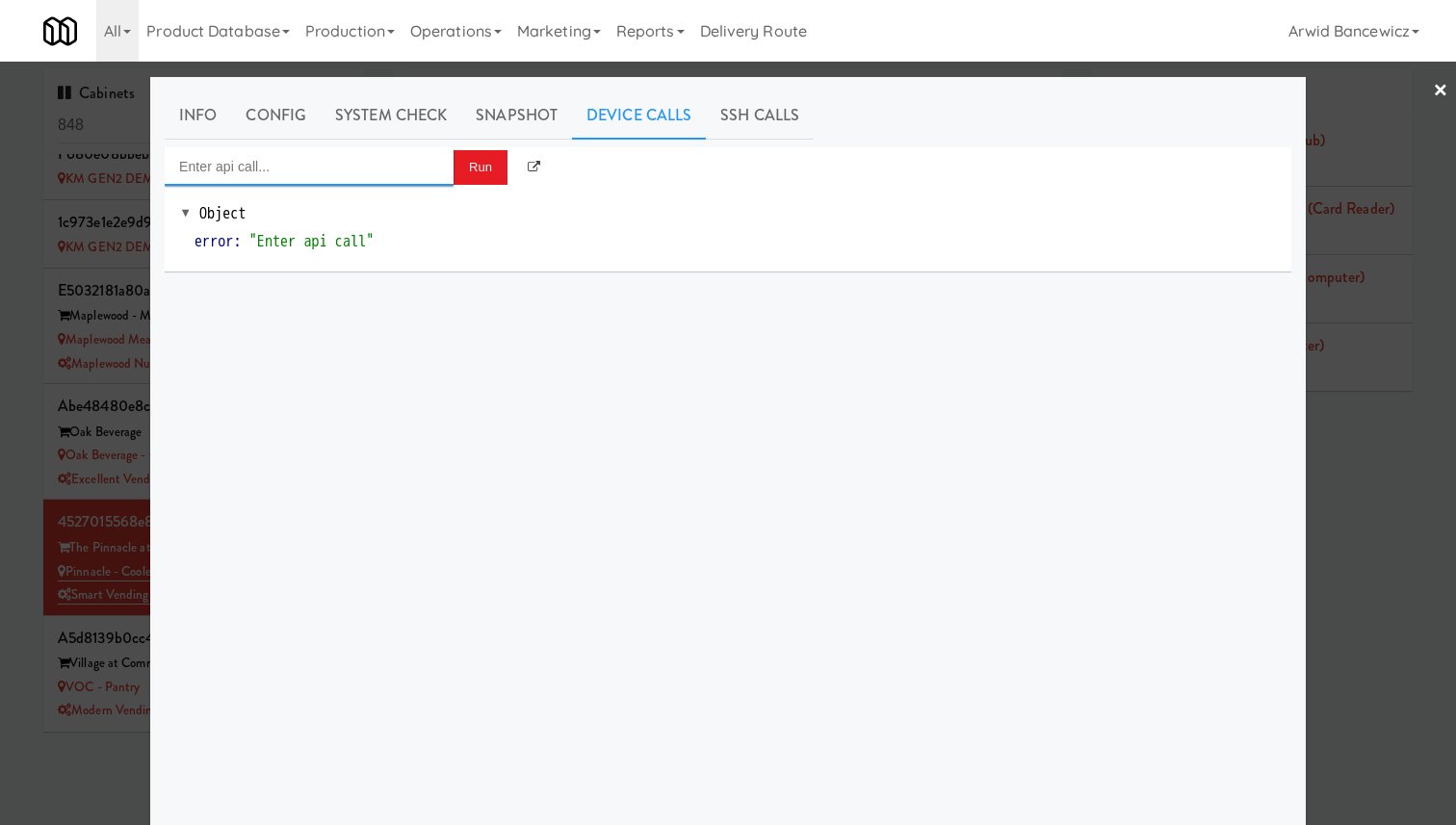 click at bounding box center [309, 167] 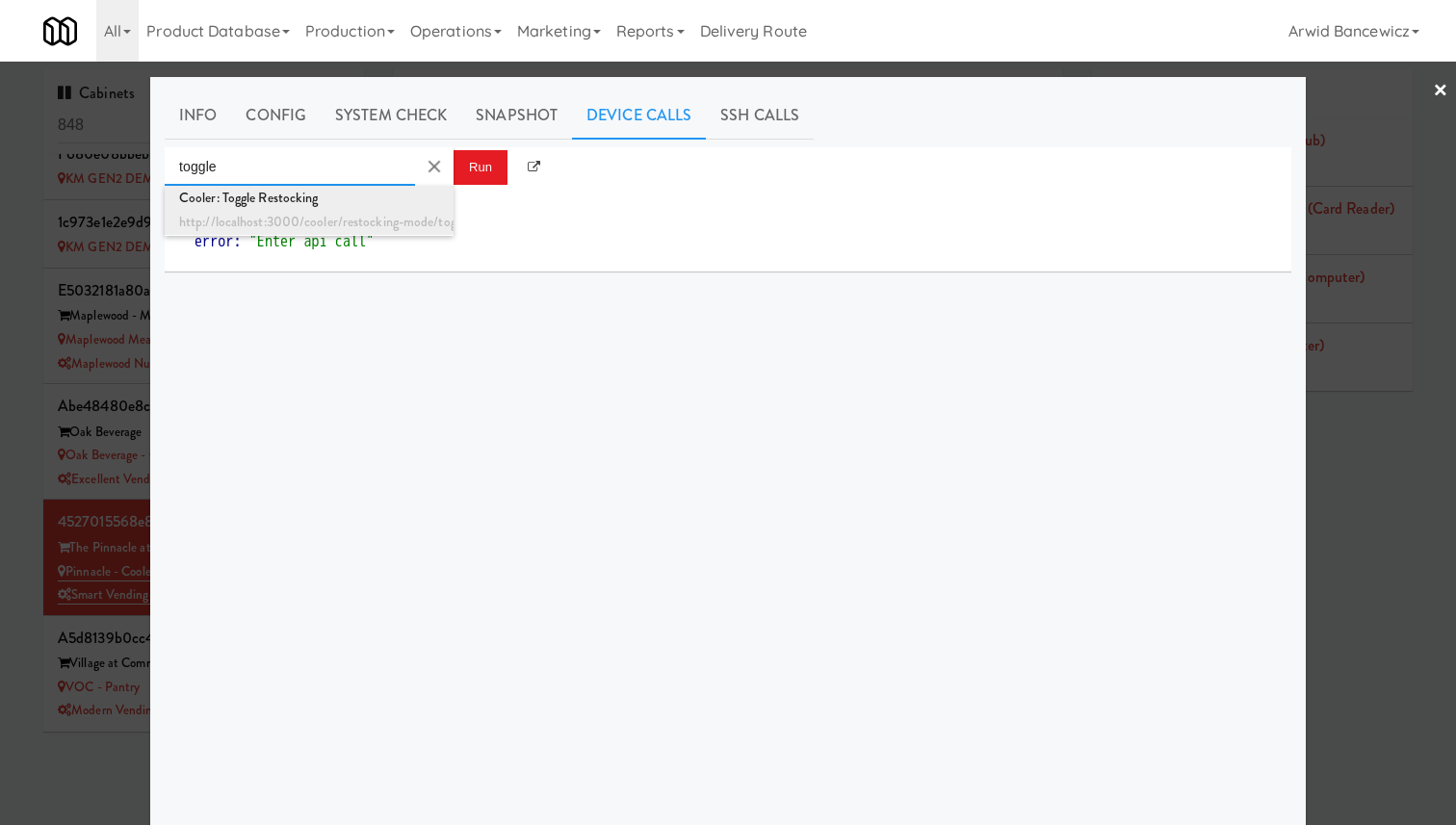 click on "http://localhost:3000/cooler/restocking-mode/toggle" at bounding box center [309, 222] 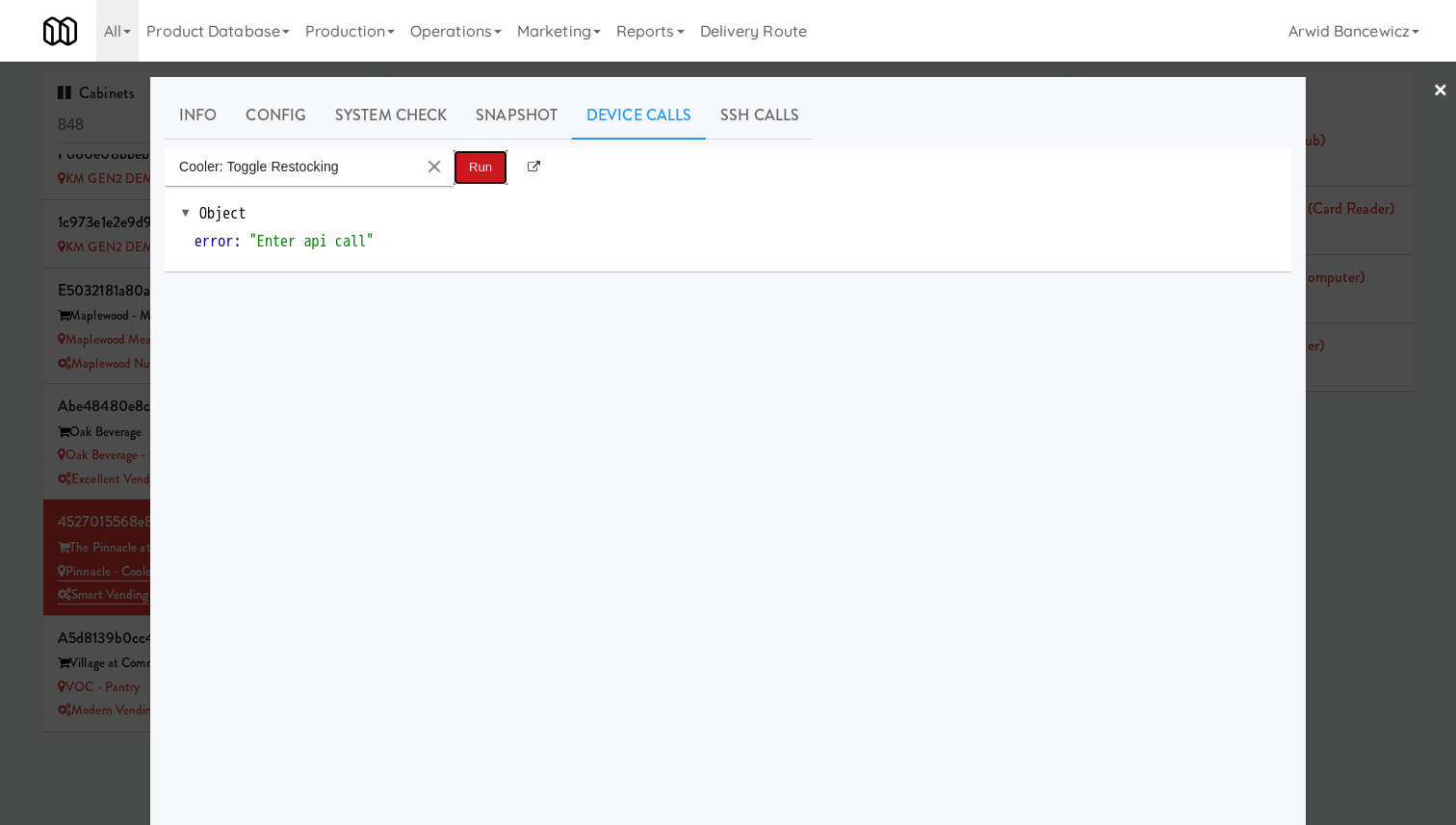 click on "Run" at bounding box center [481, 168] 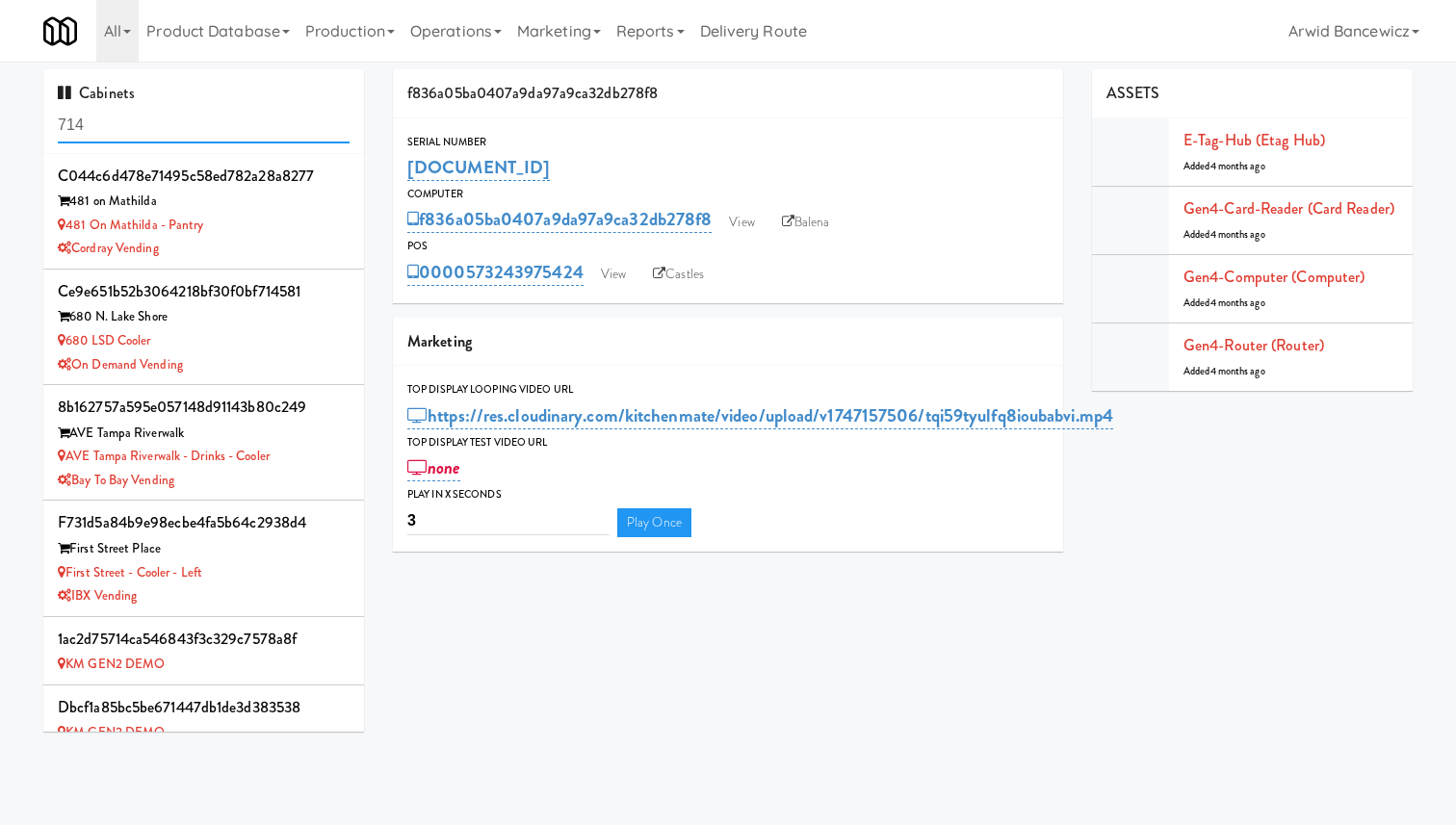 scroll, scrollTop: 0, scrollLeft: 0, axis: both 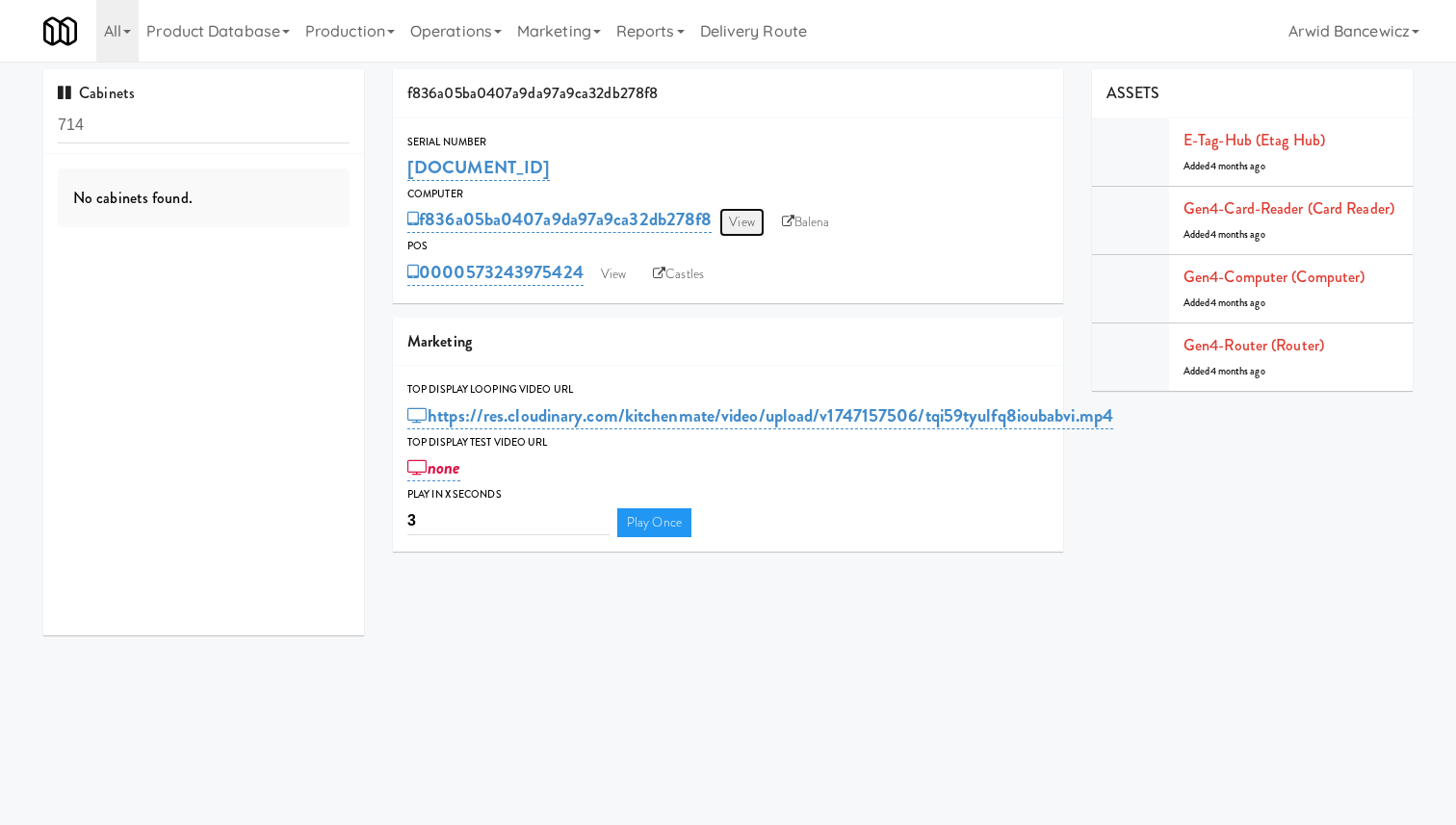 click on "View" at bounding box center (741, 222) 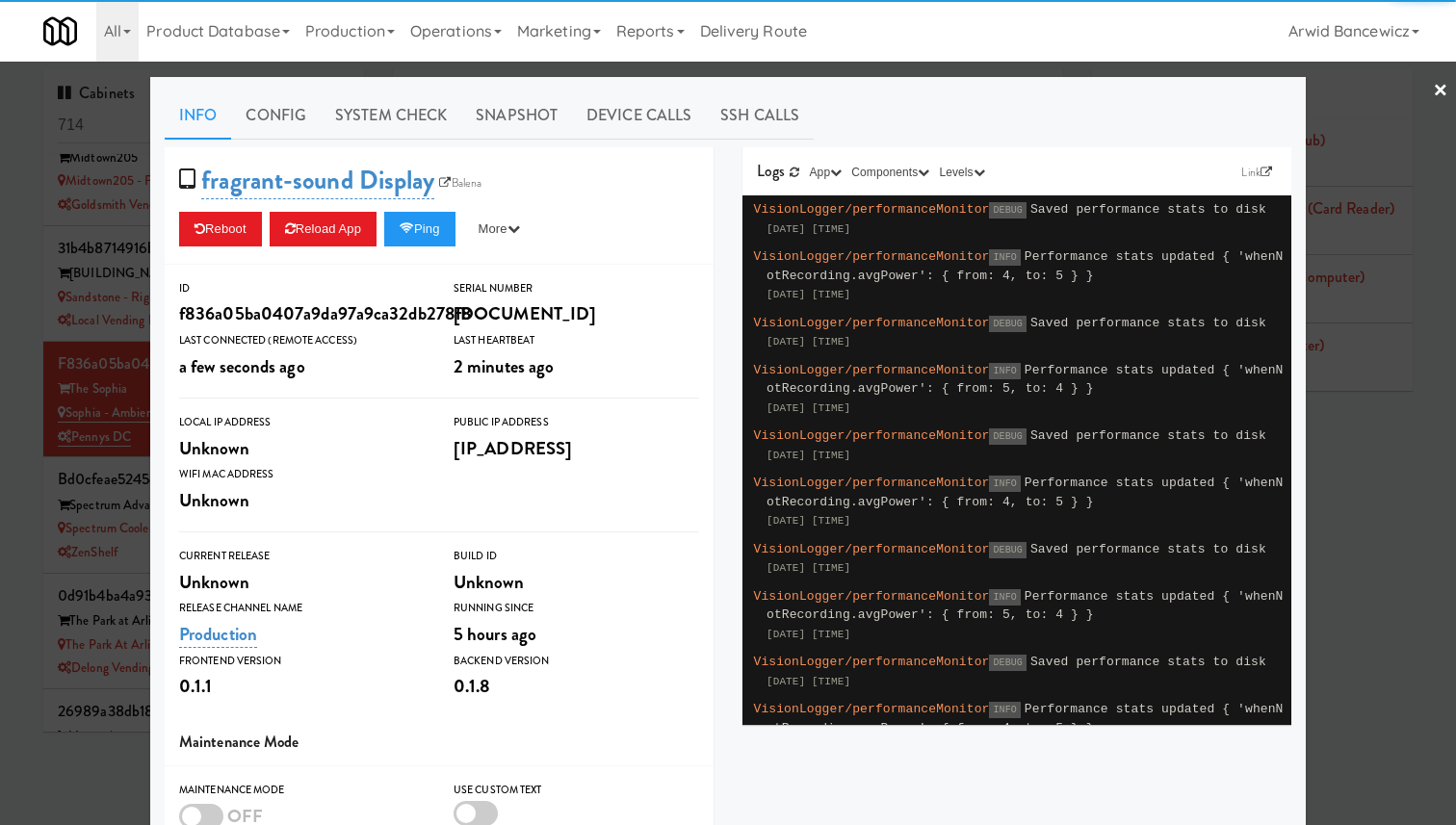 scroll, scrollTop: 854, scrollLeft: 0, axis: vertical 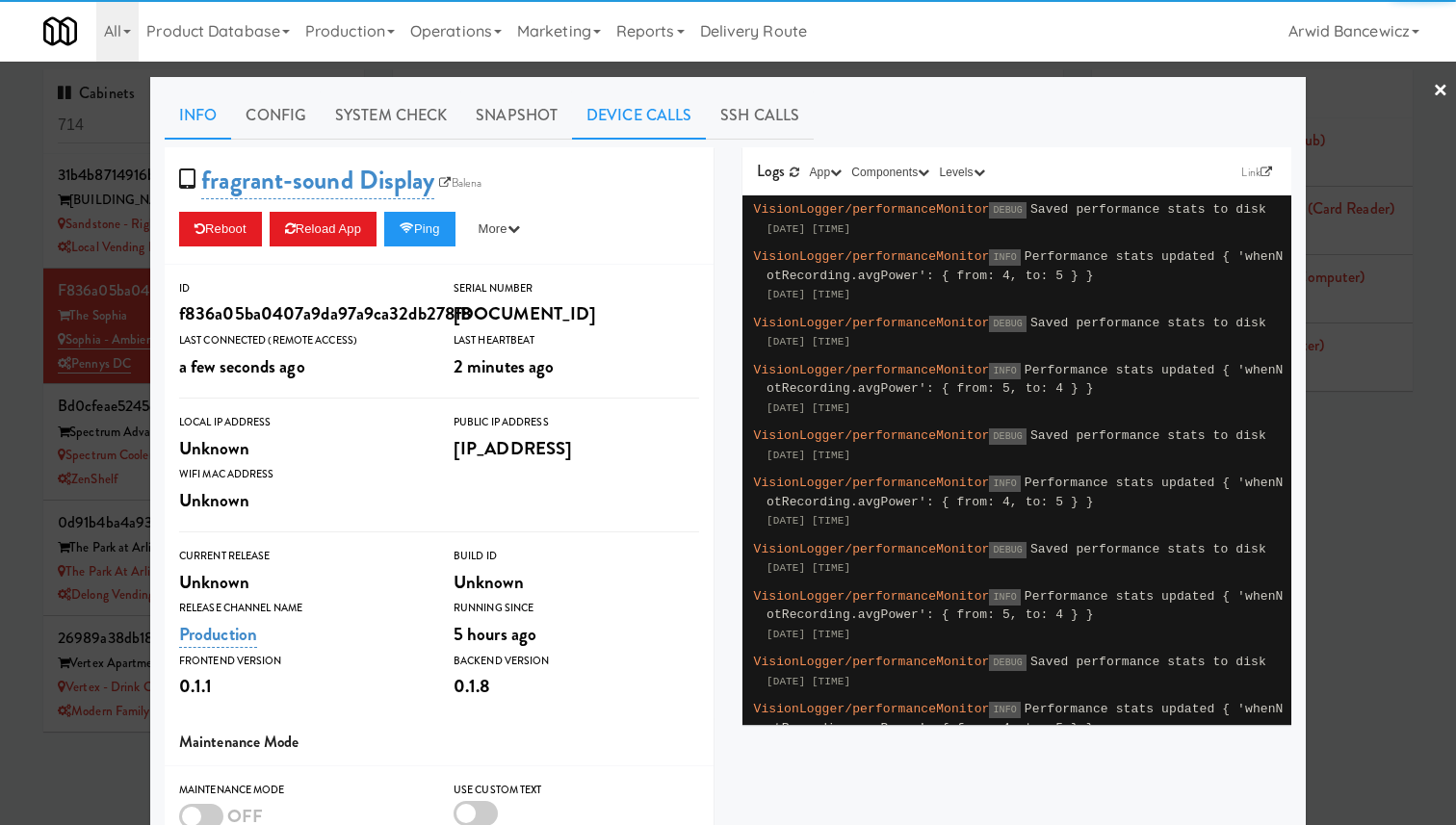 click on "Device Calls" at bounding box center [638, 116] 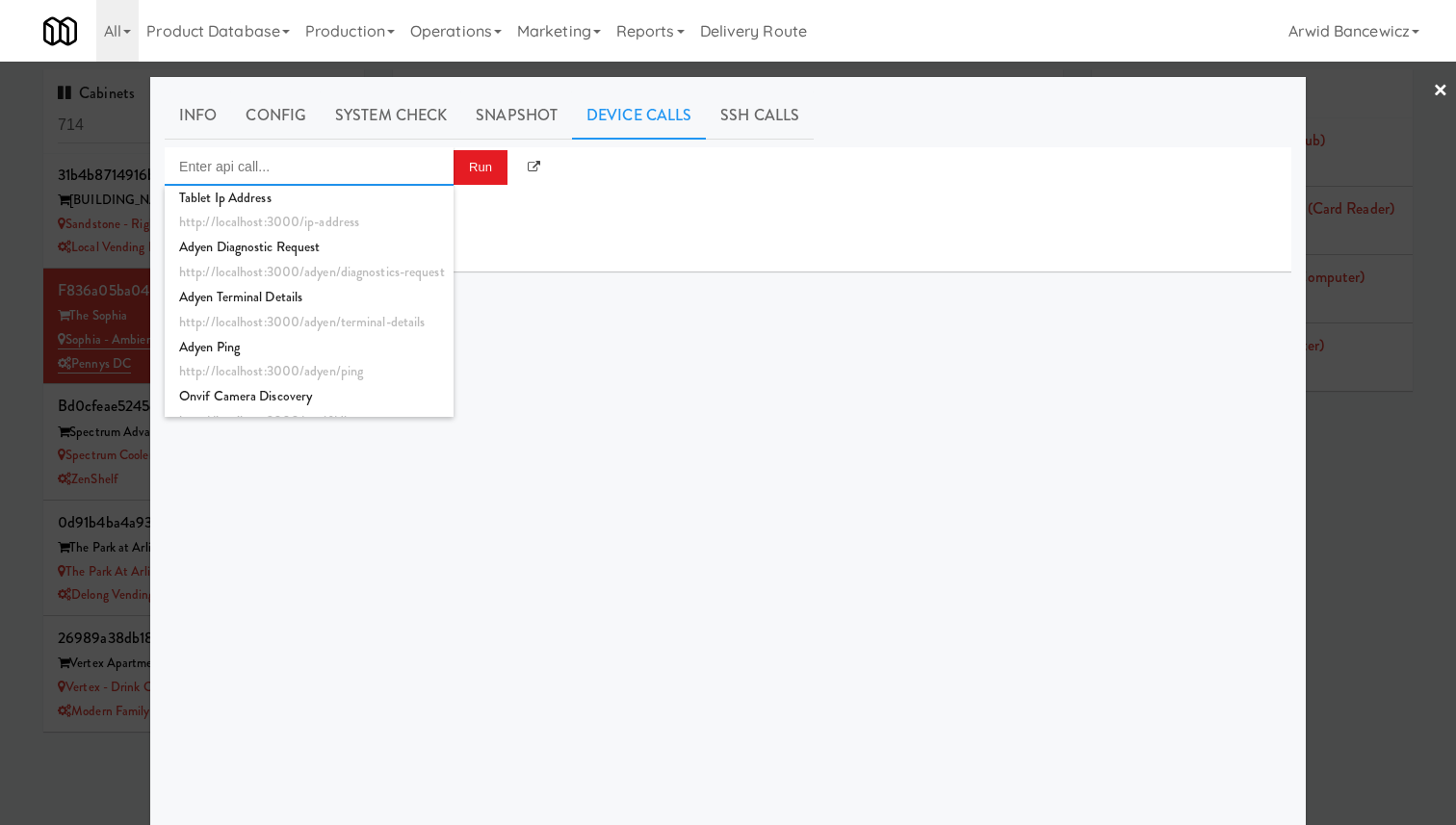 click at bounding box center (309, 167) 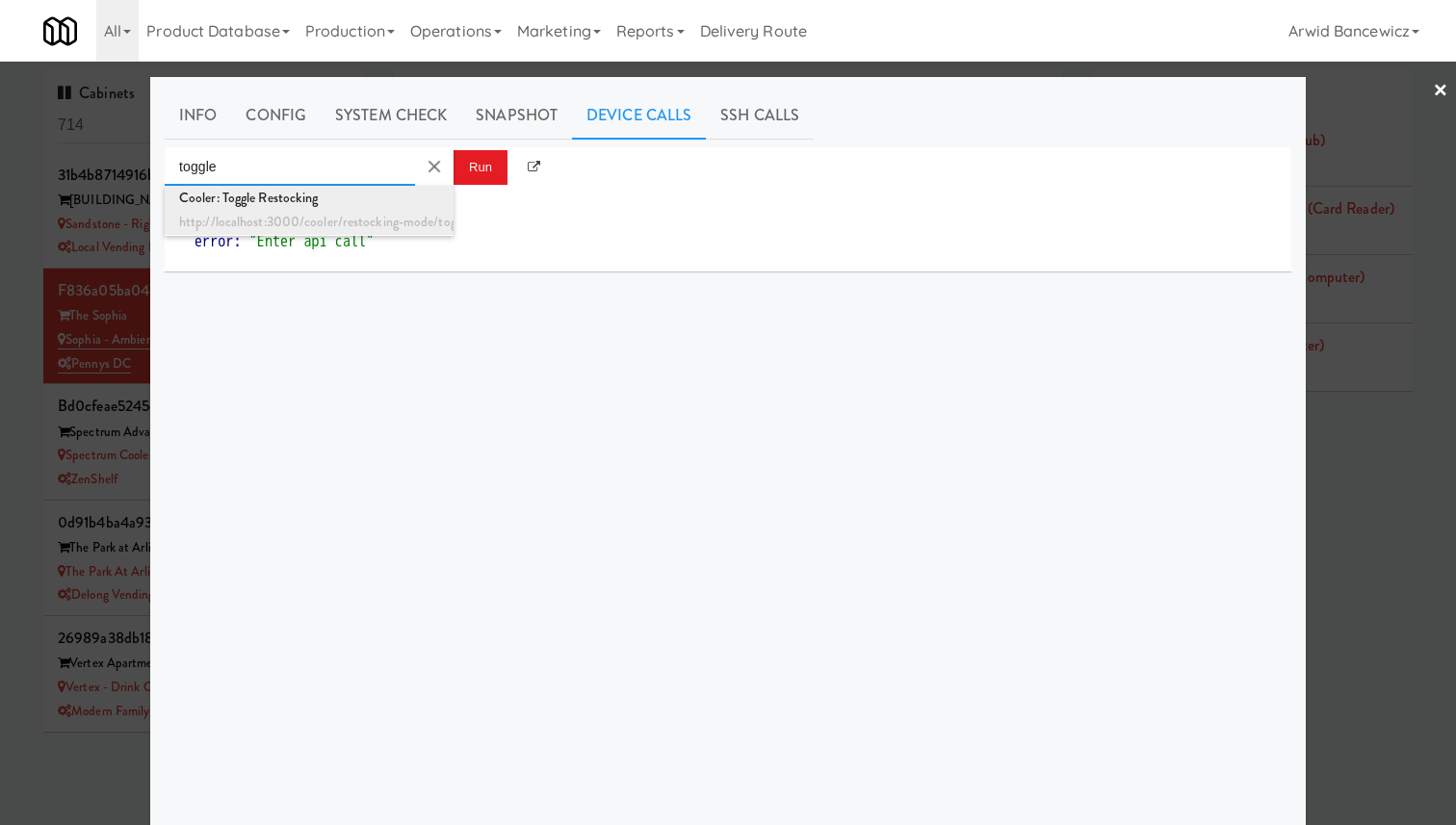 click on "http://localhost:3000/cooler/restocking-mode/toggle" at bounding box center [309, 222] 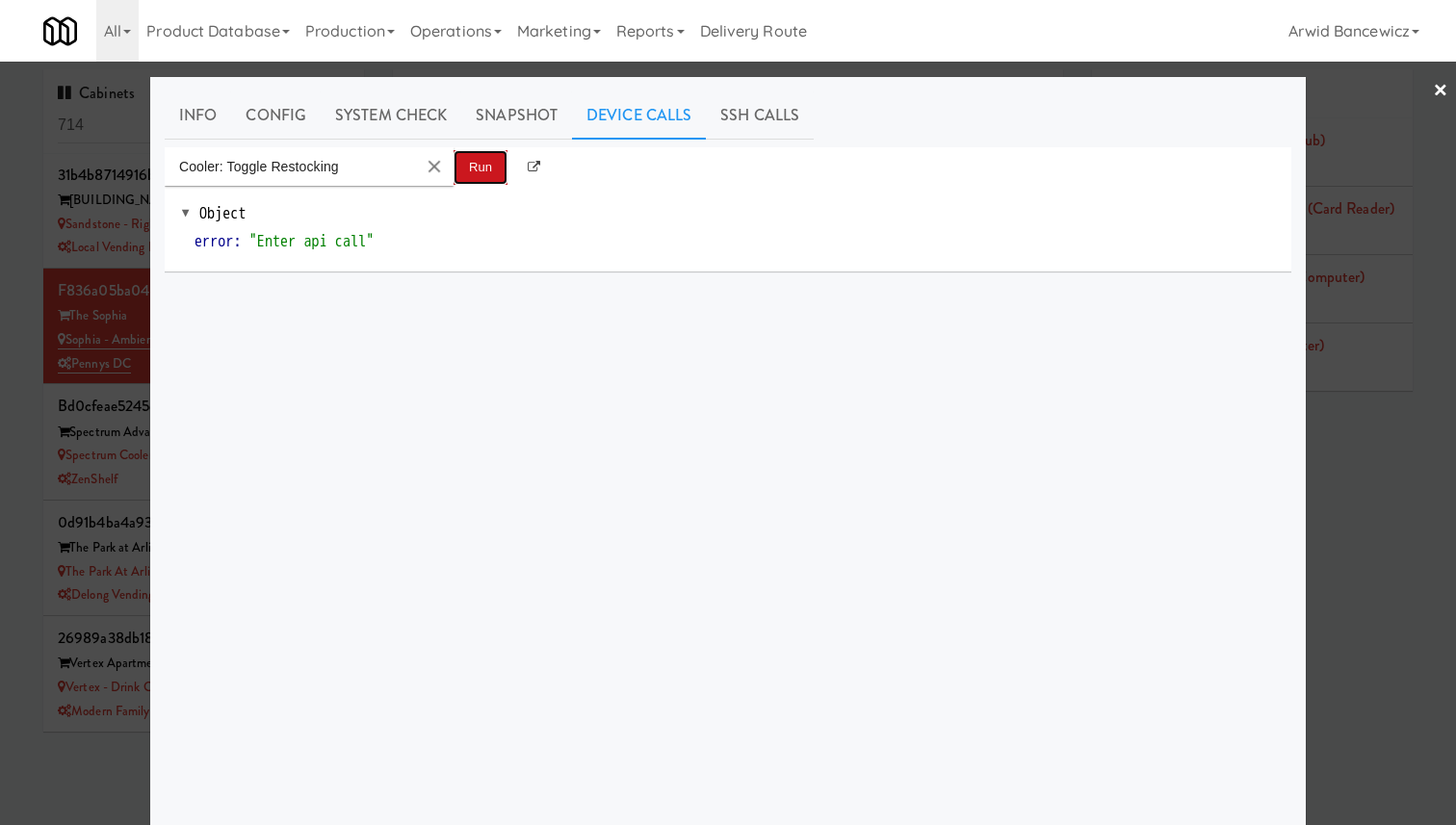 click on "Run" at bounding box center [481, 168] 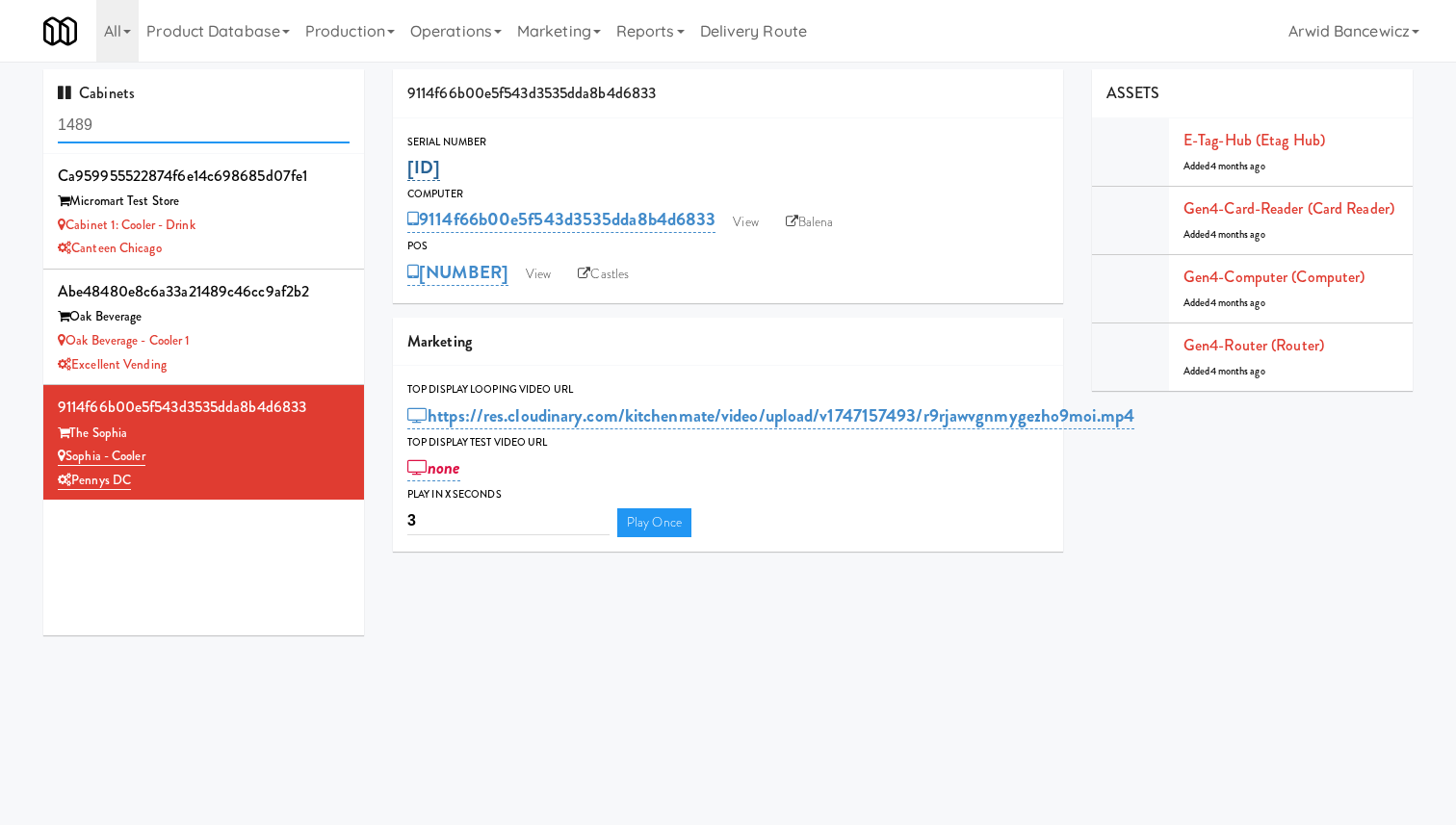 scroll, scrollTop: 0, scrollLeft: 0, axis: both 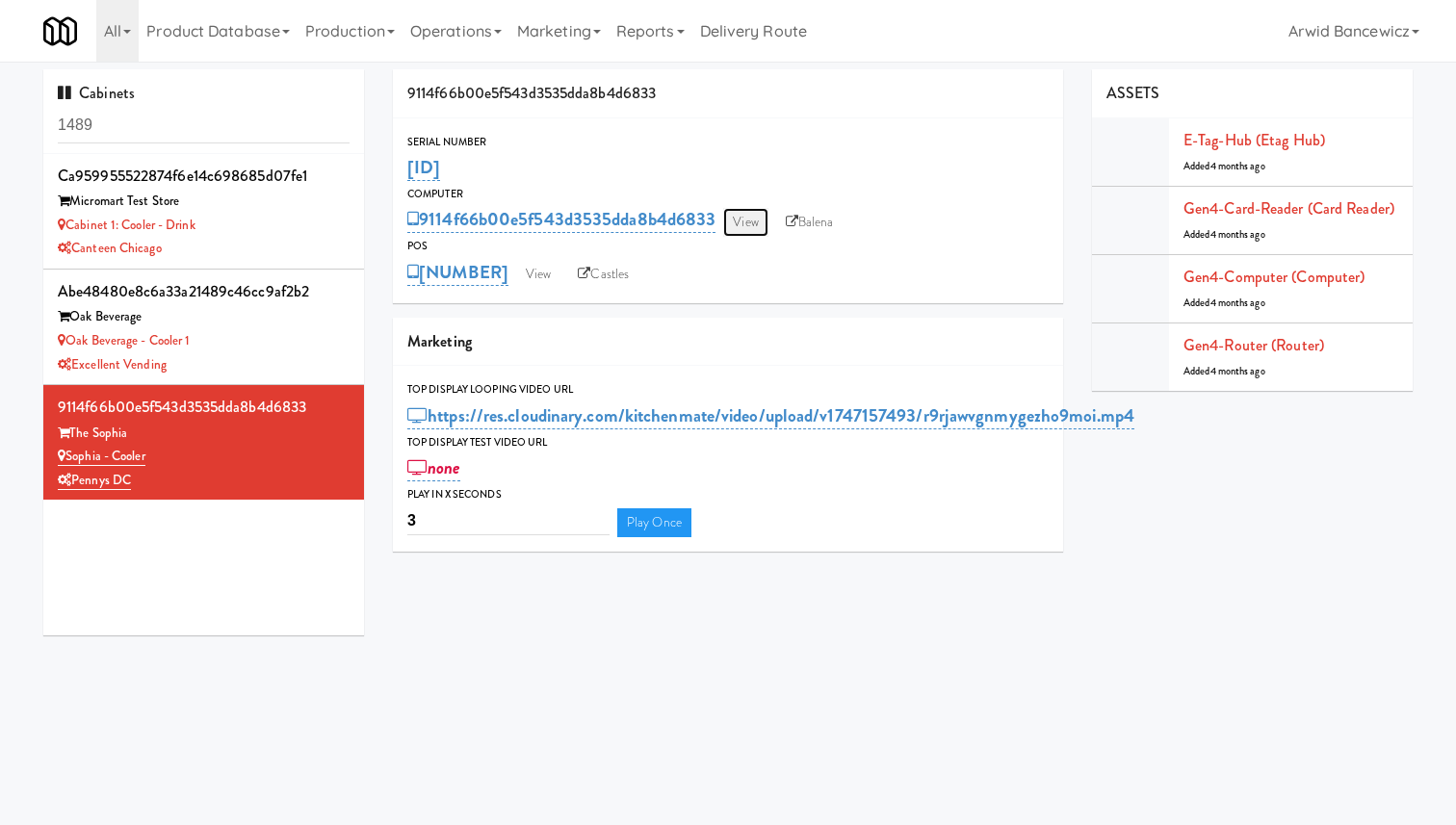 click on "View" at bounding box center (745, 222) 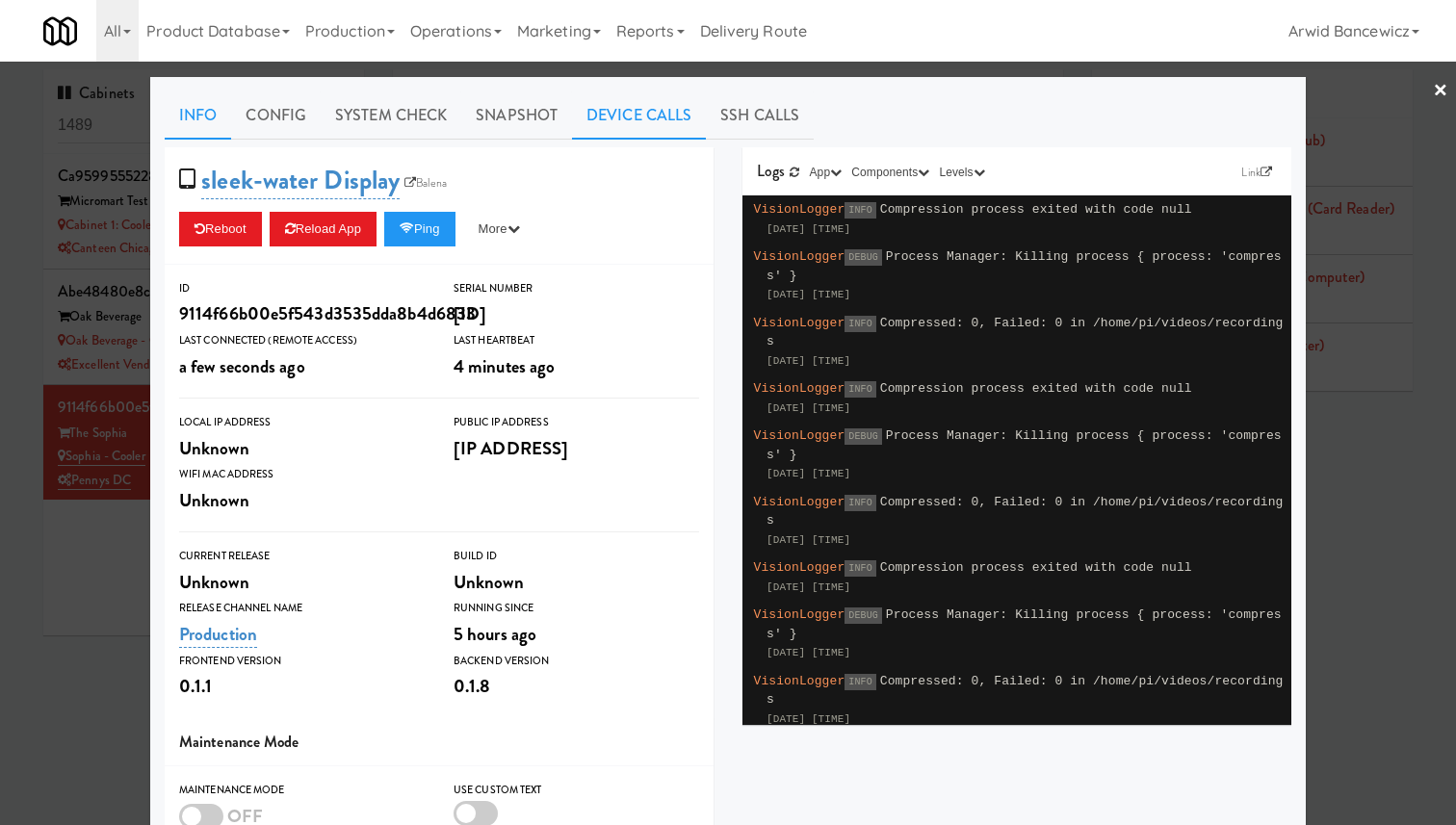 click on "Device Calls" at bounding box center (638, 116) 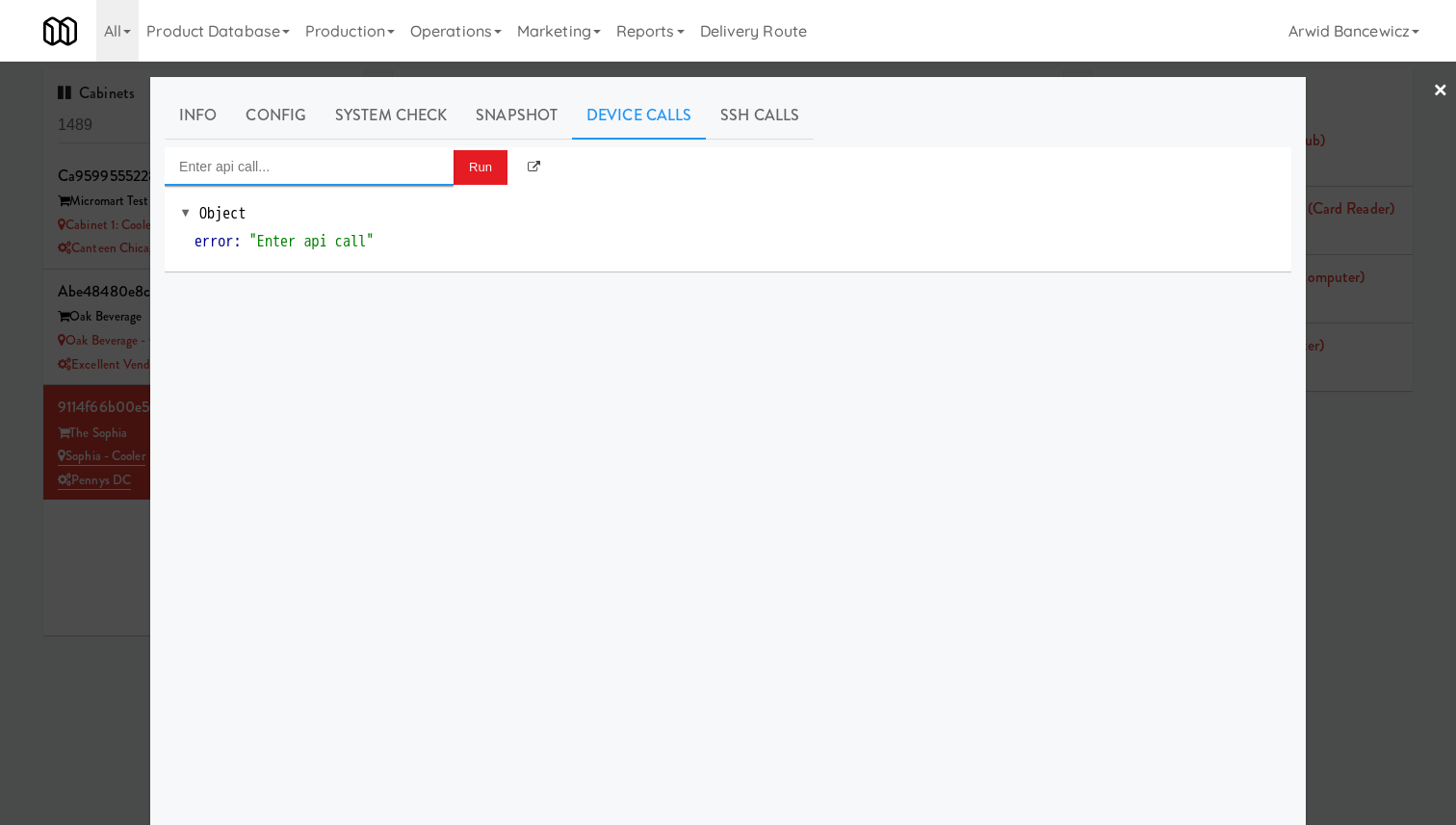 click at bounding box center [309, 167] 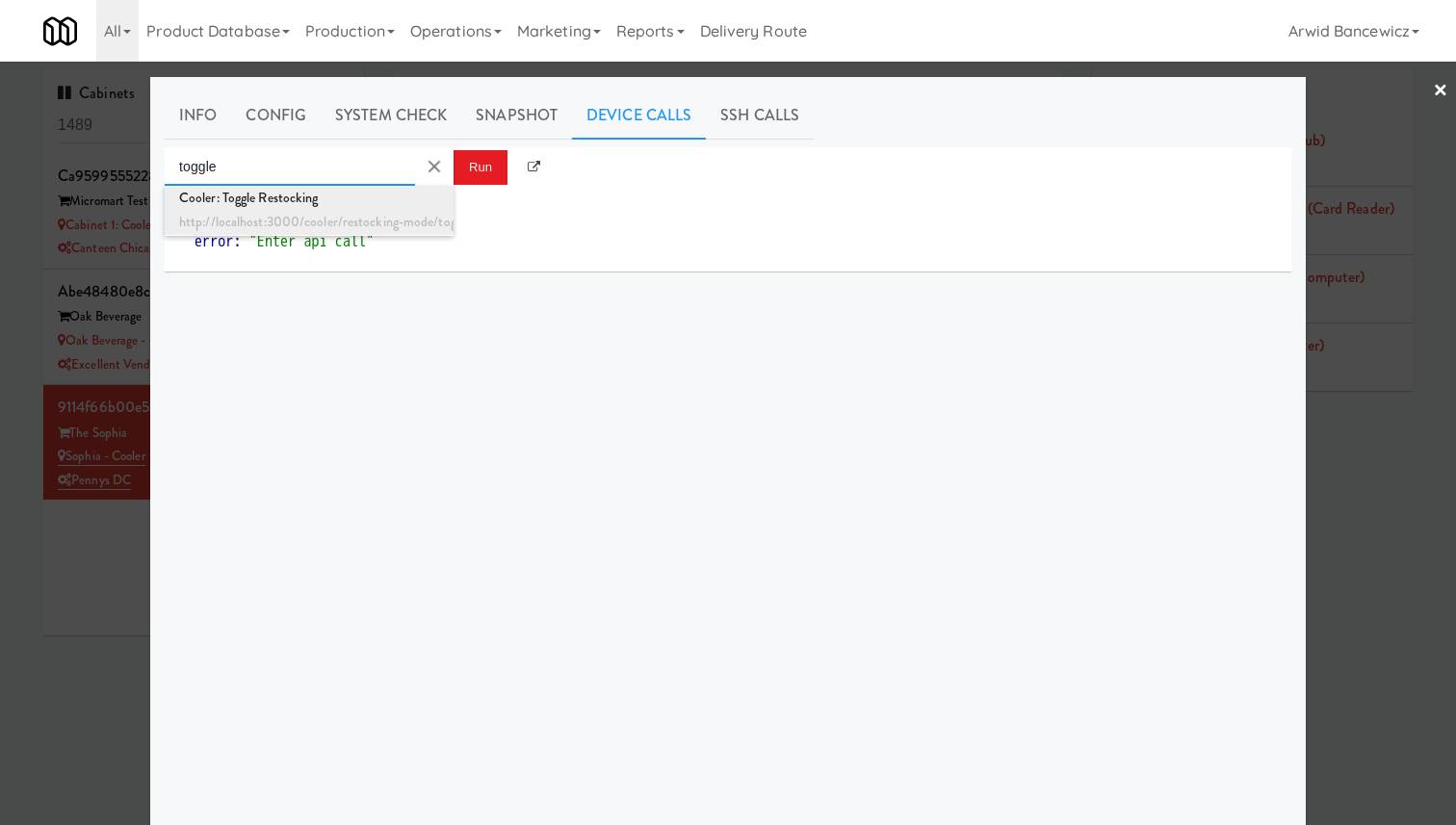 click on "Cooler: Toggle Restocking" at bounding box center [309, 198] 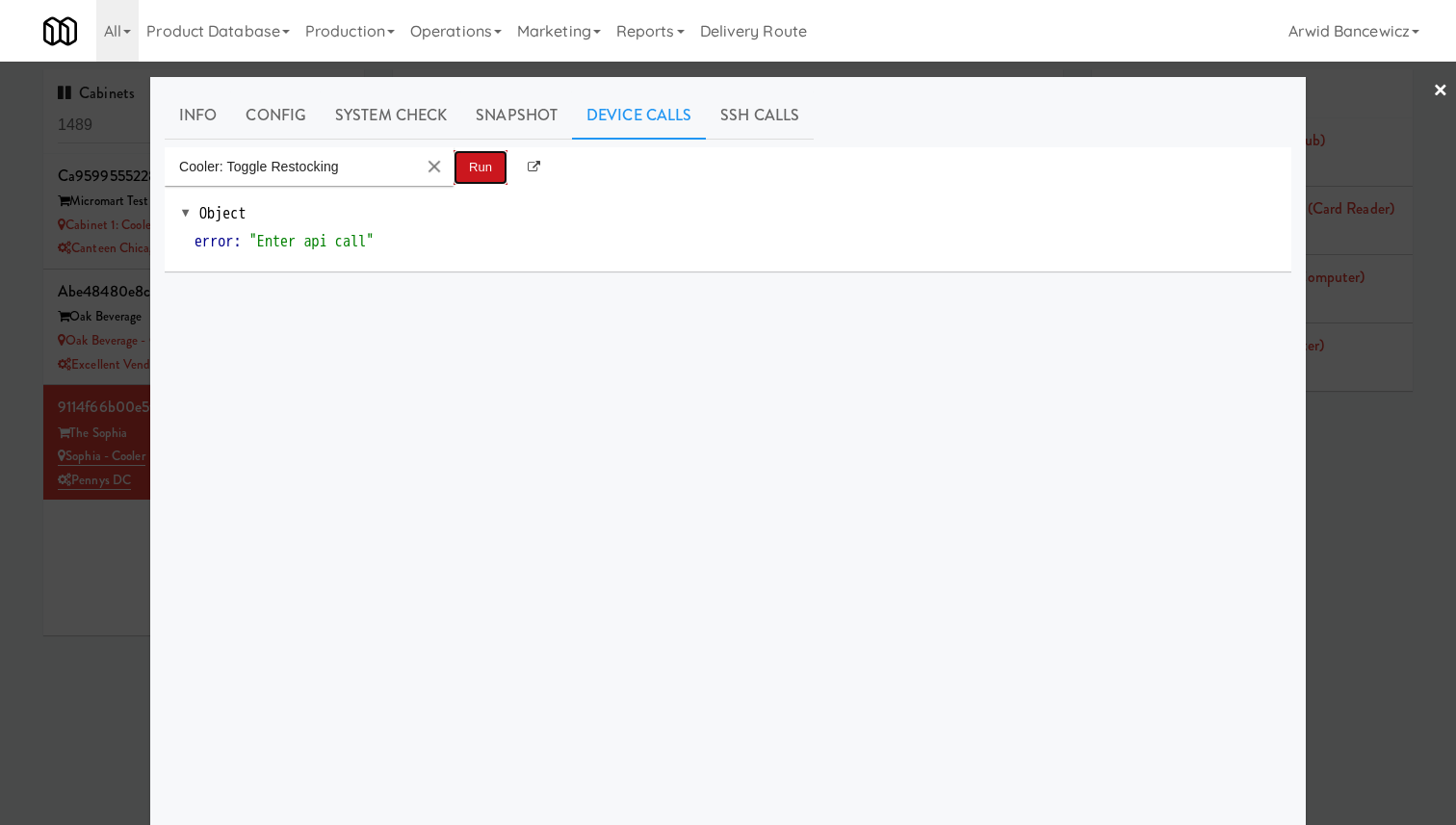 click on "Run" at bounding box center [481, 168] 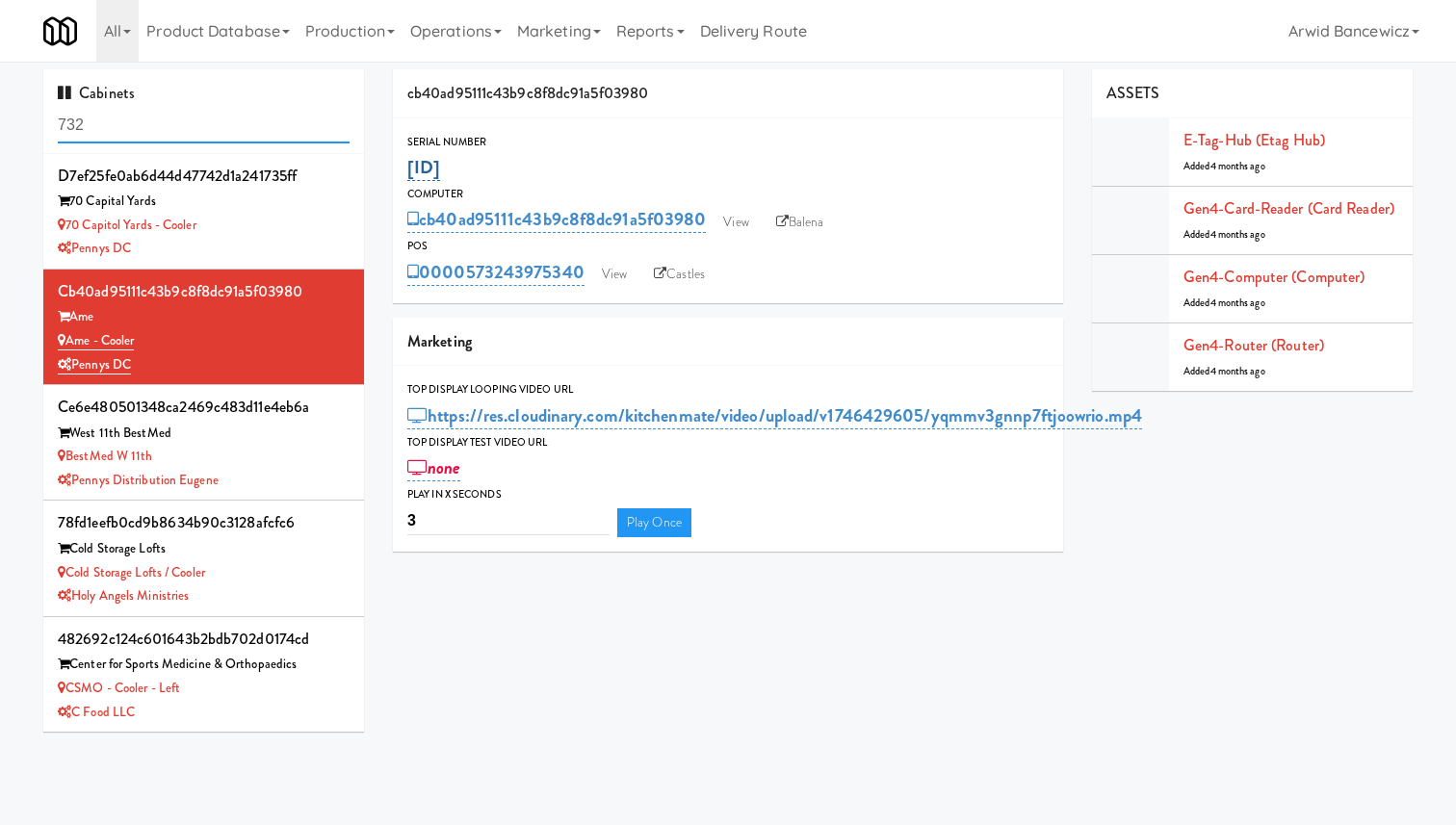 scroll, scrollTop: 0, scrollLeft: 0, axis: both 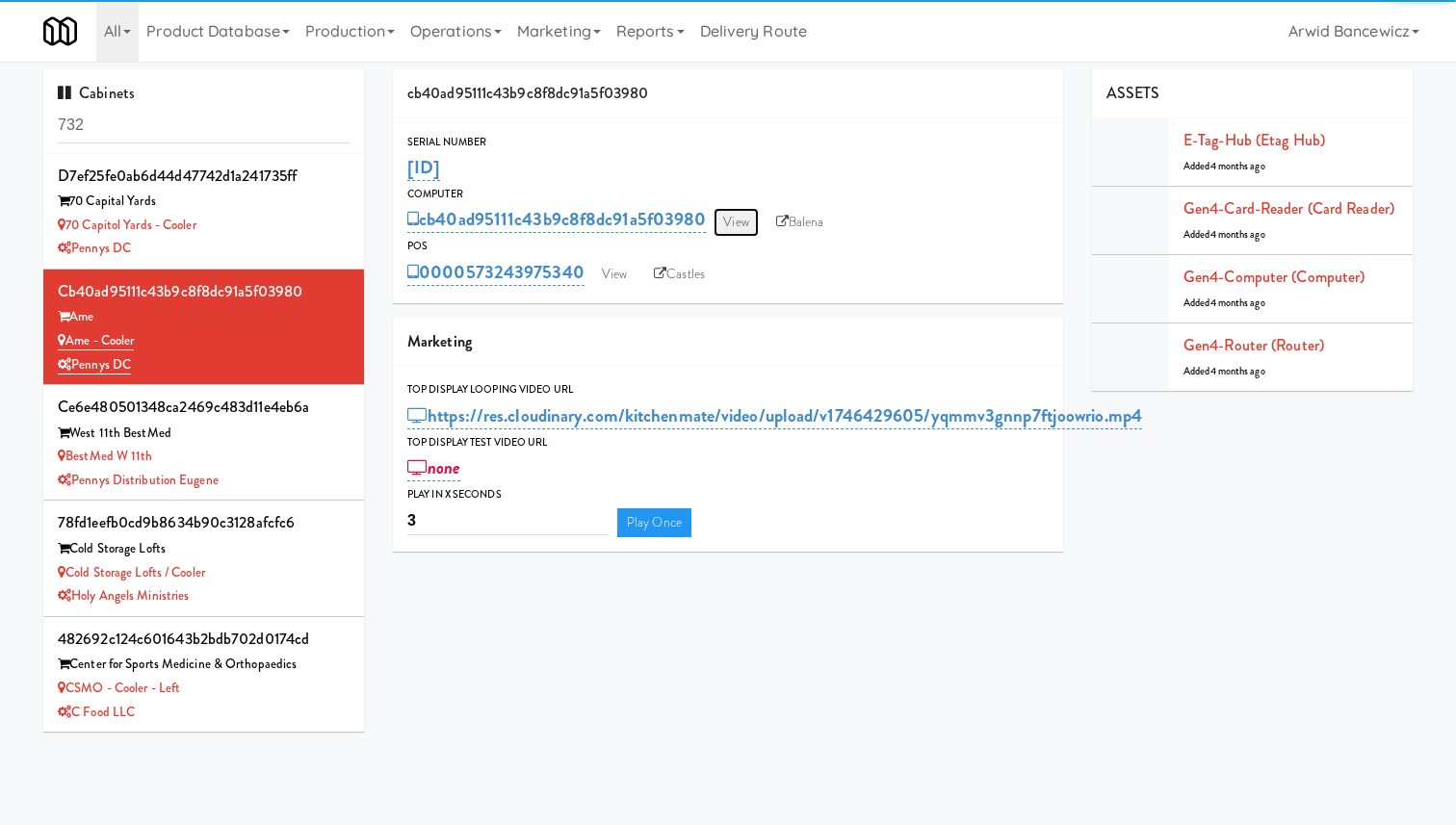 click on "View" at bounding box center (736, 222) 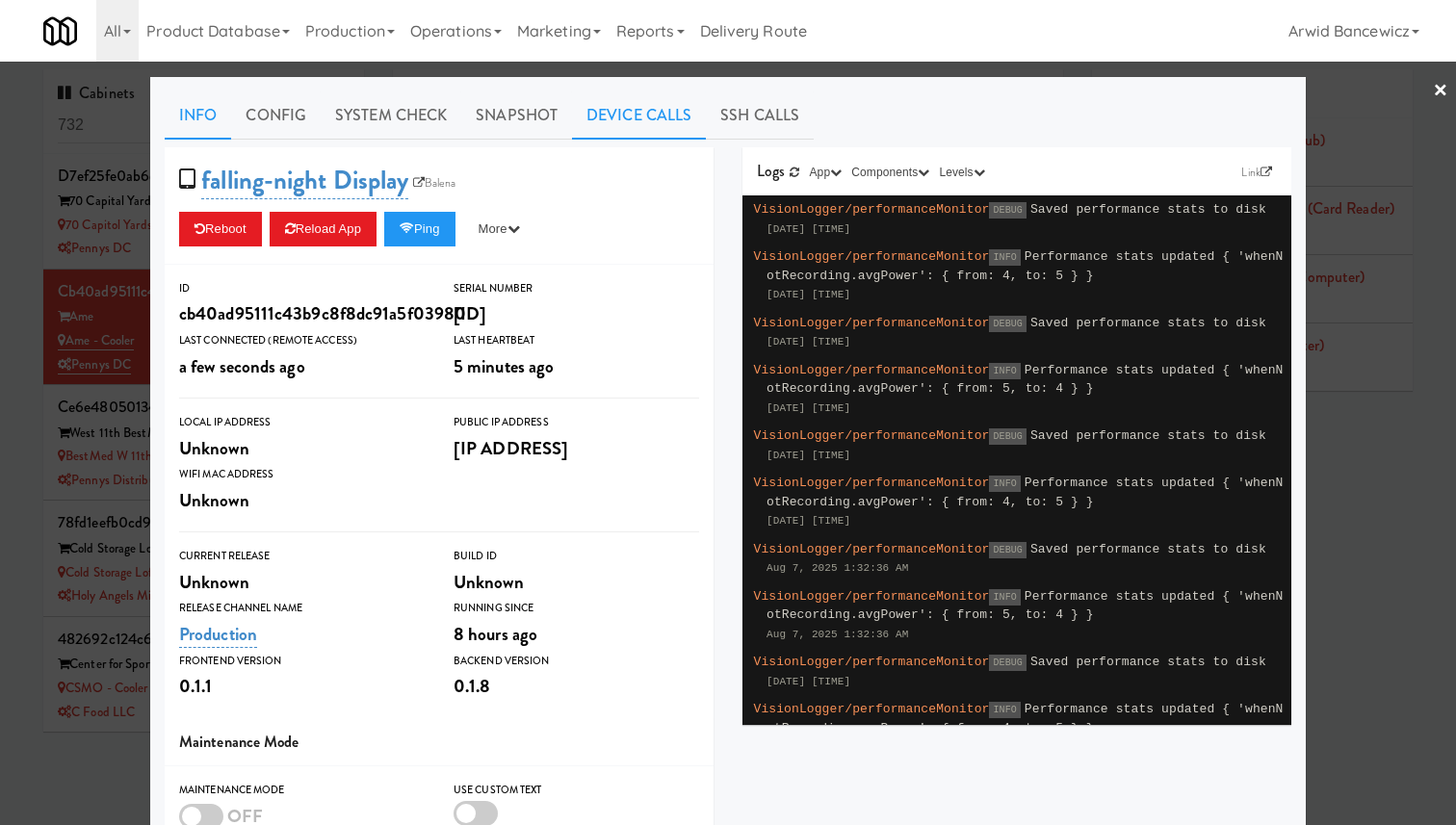 click on "Device Calls" at bounding box center [638, 116] 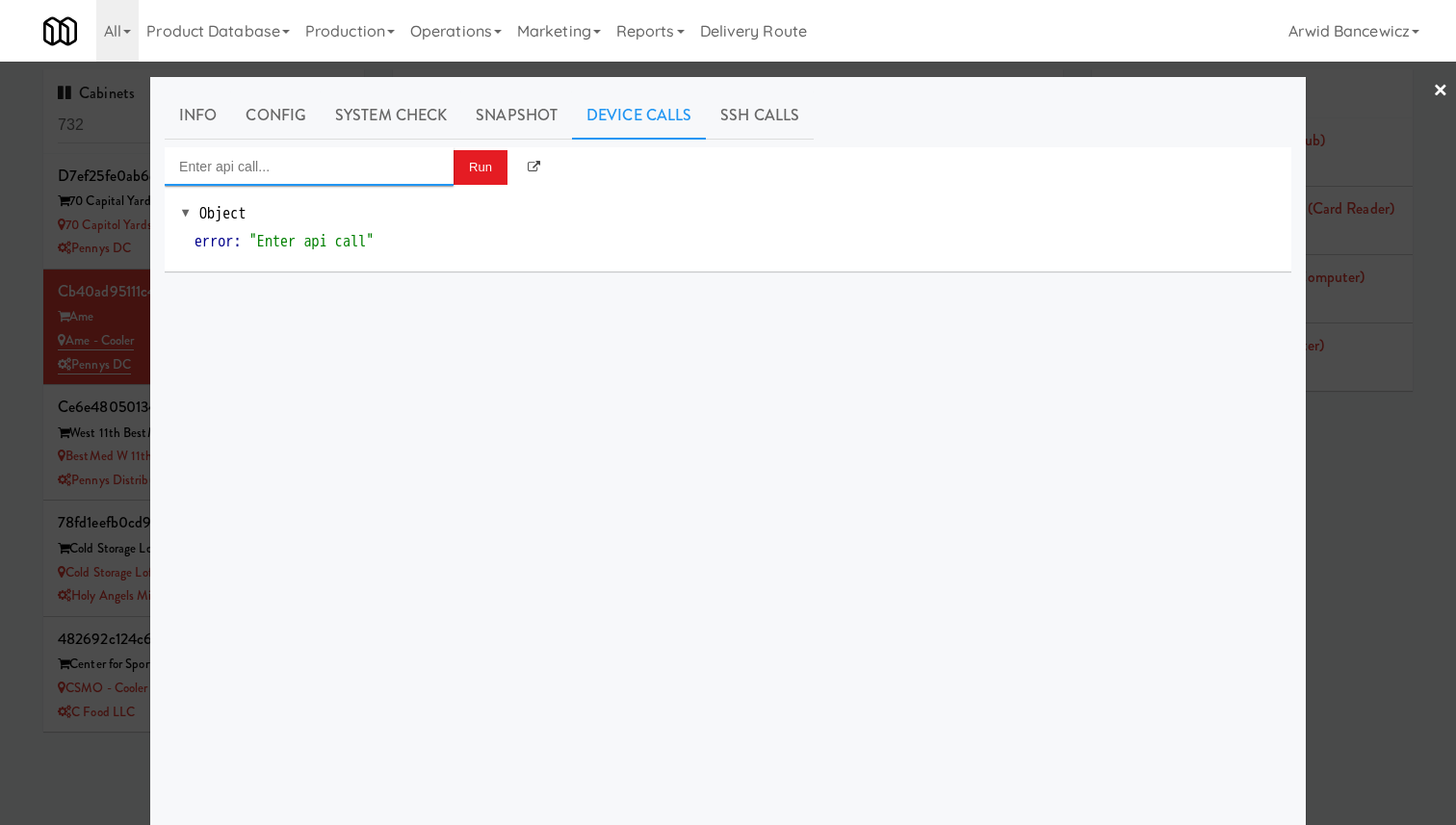 click at bounding box center (309, 167) 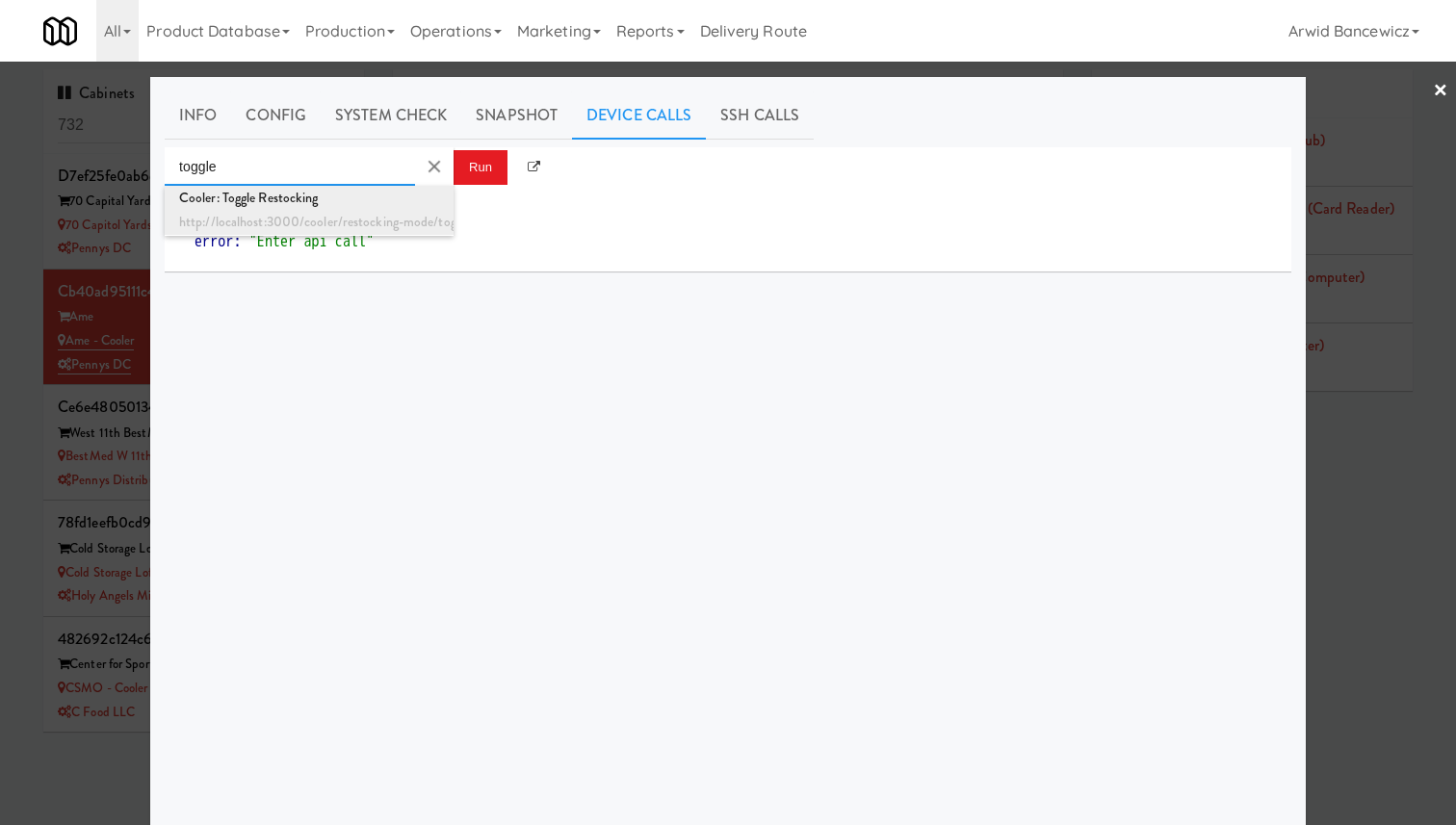 click on "http://localhost:3000/cooler/restocking-mode/toggle" at bounding box center [309, 222] 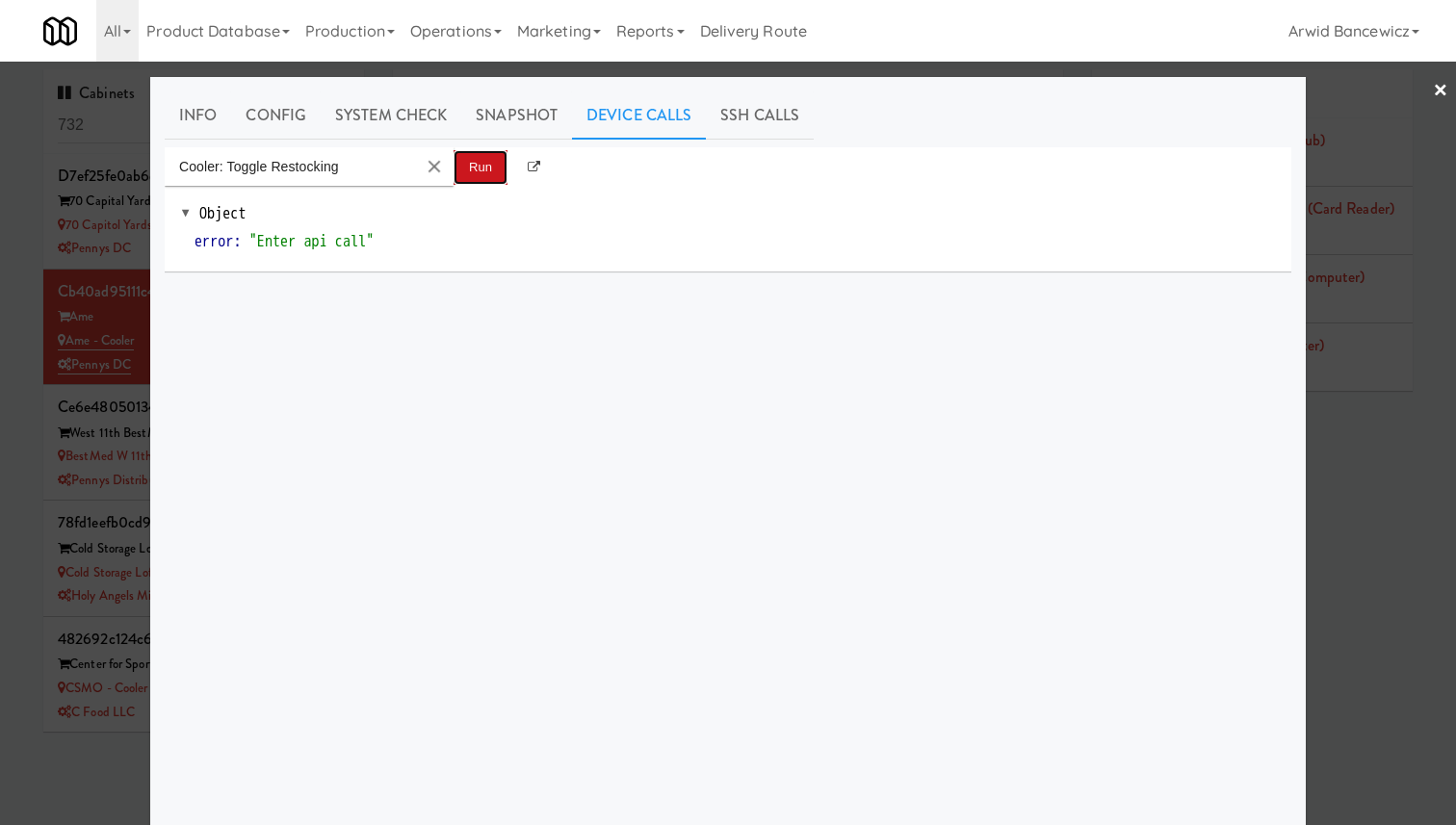 click on "Run" at bounding box center [481, 168] 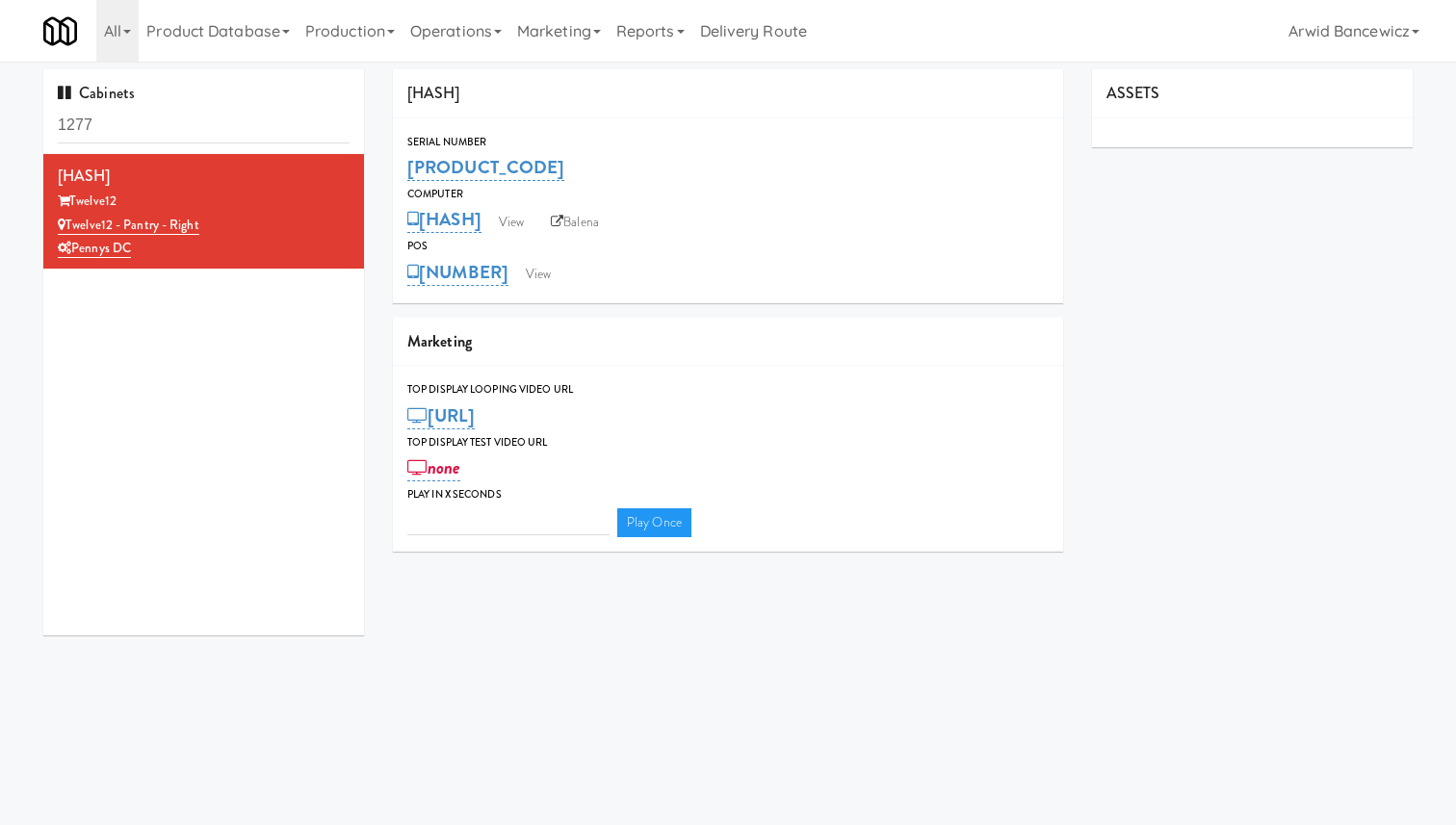 type on "3" 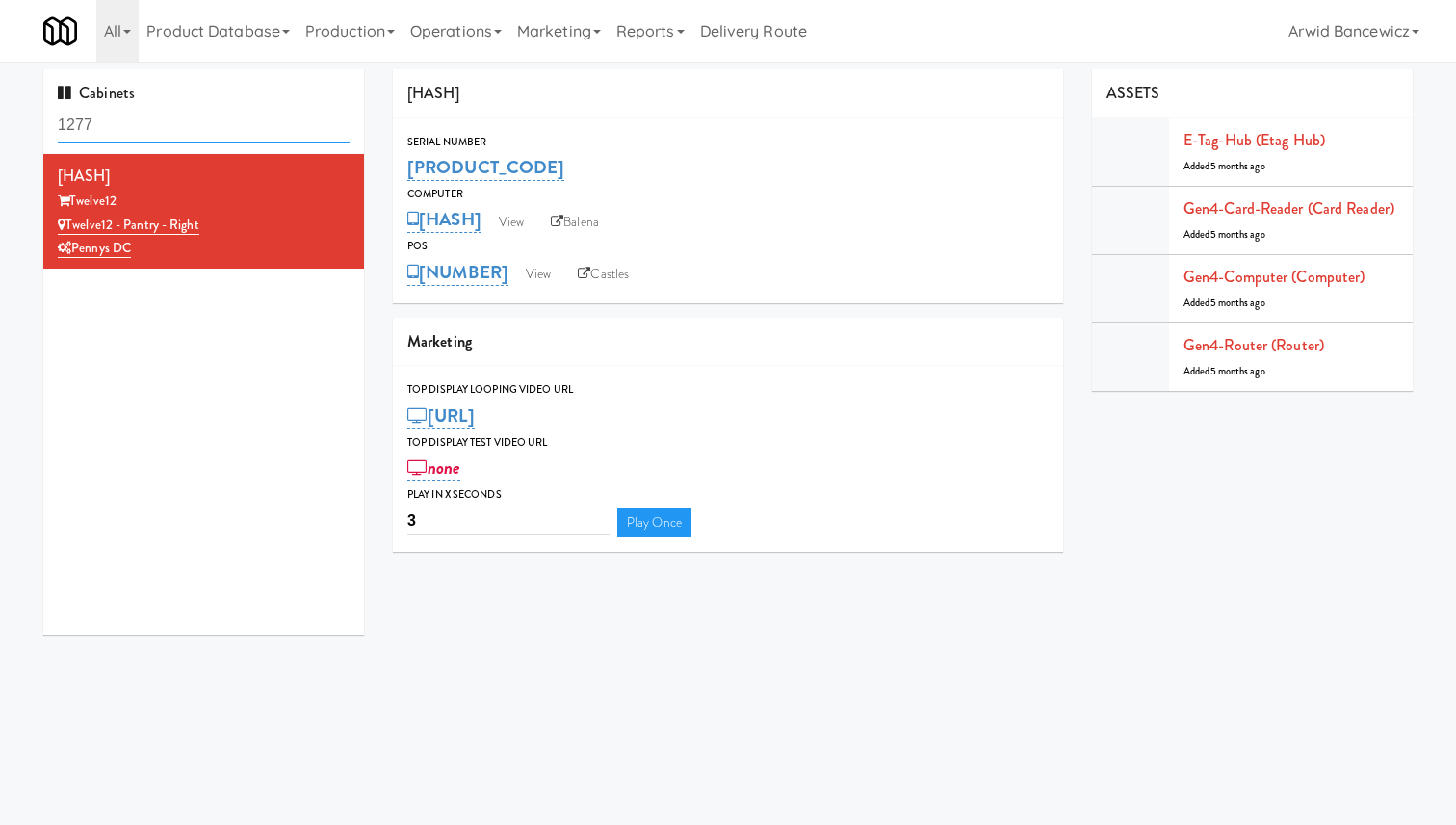 scroll, scrollTop: 0, scrollLeft: 0, axis: both 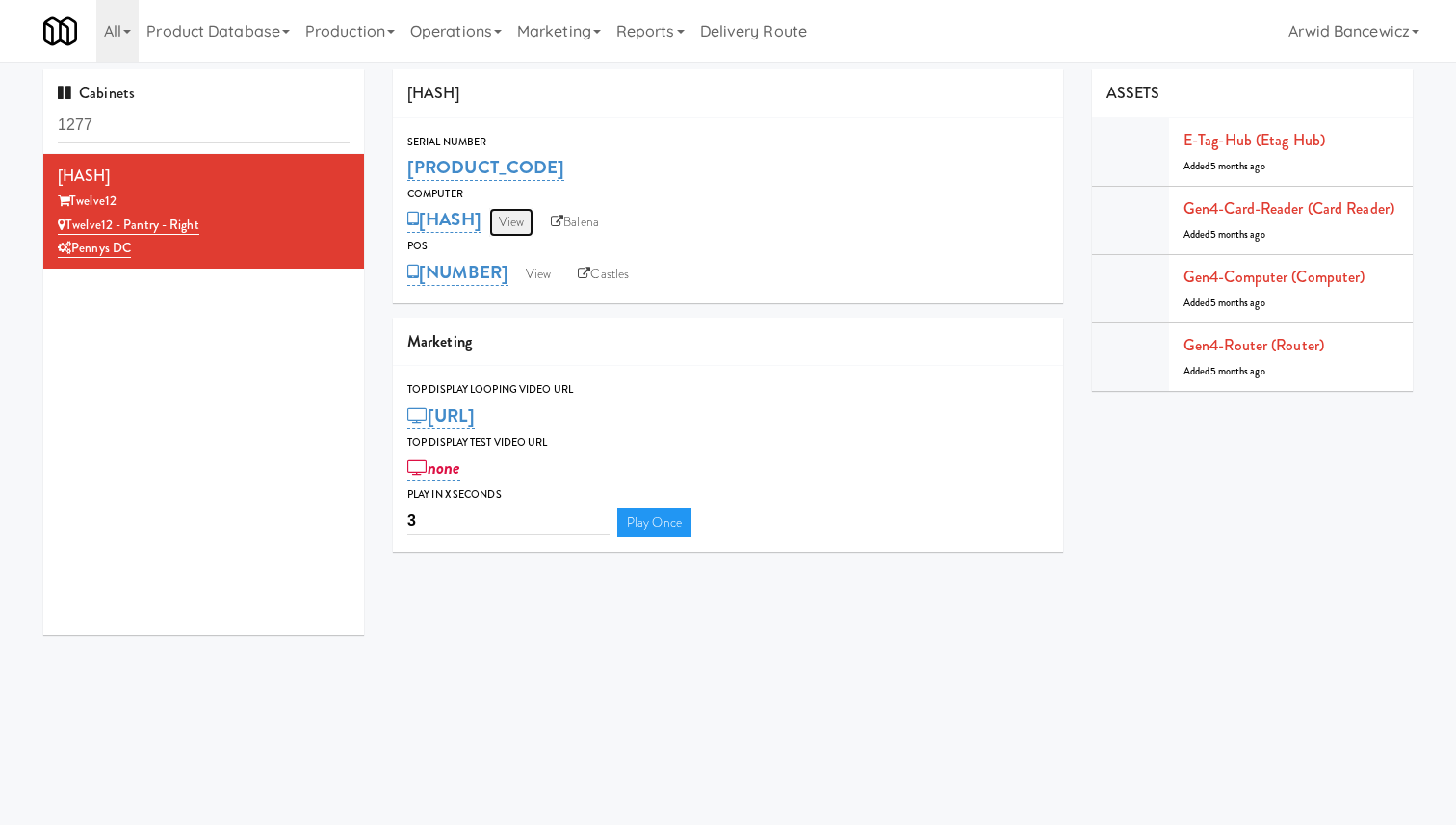 click on "View" at bounding box center [511, 222] 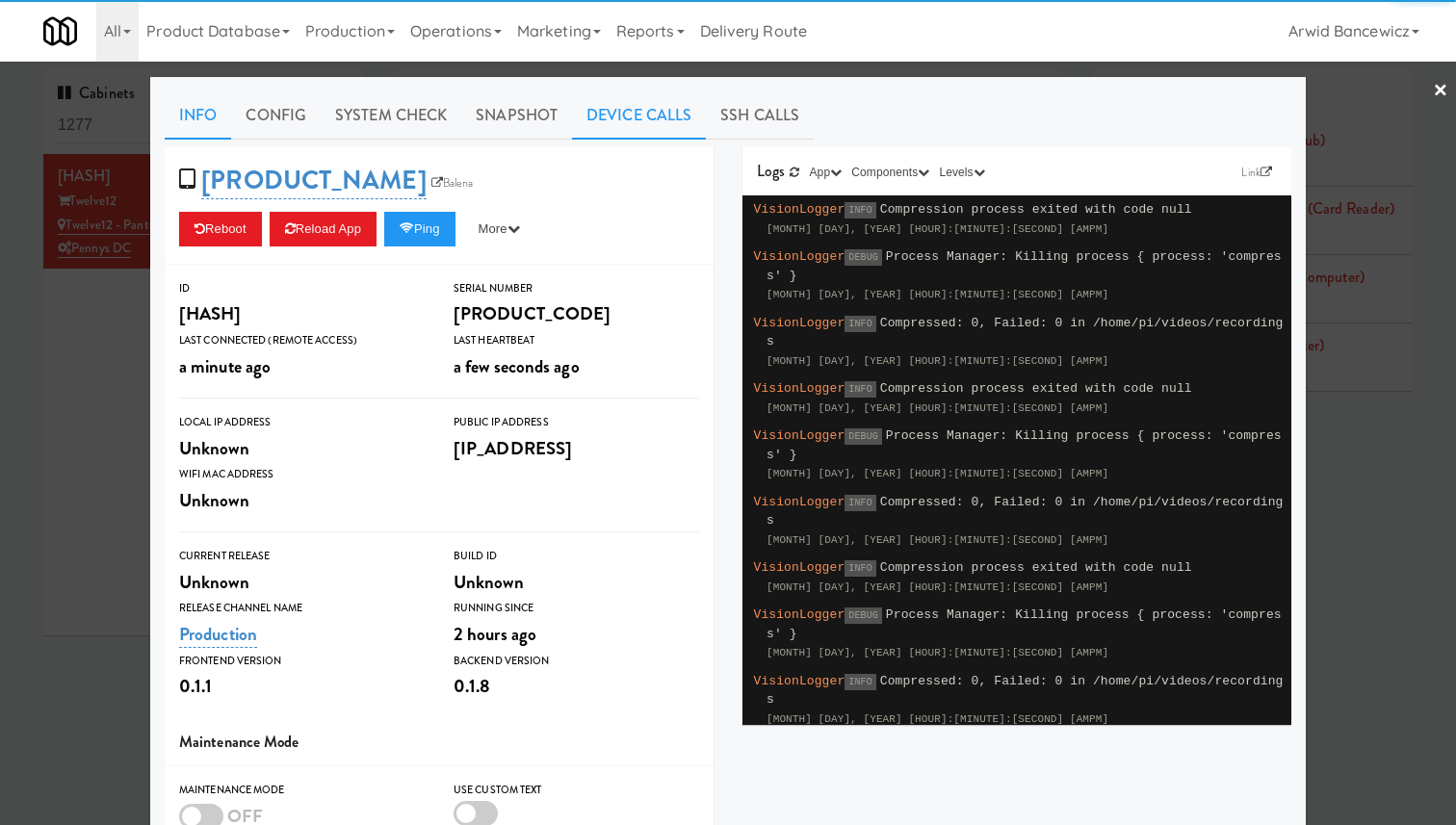 click on "Device Calls" at bounding box center [638, 116] 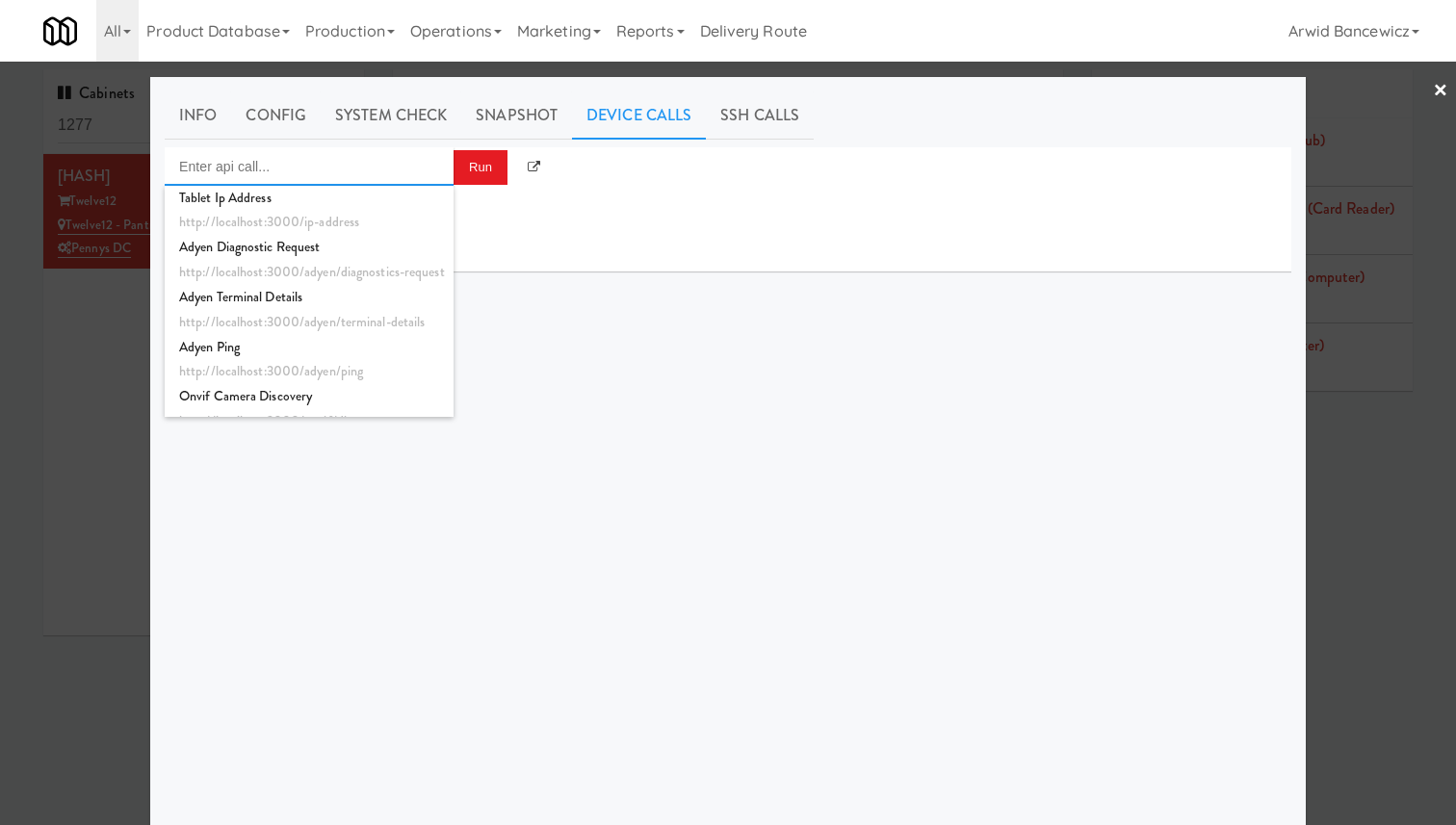 click at bounding box center [309, 167] 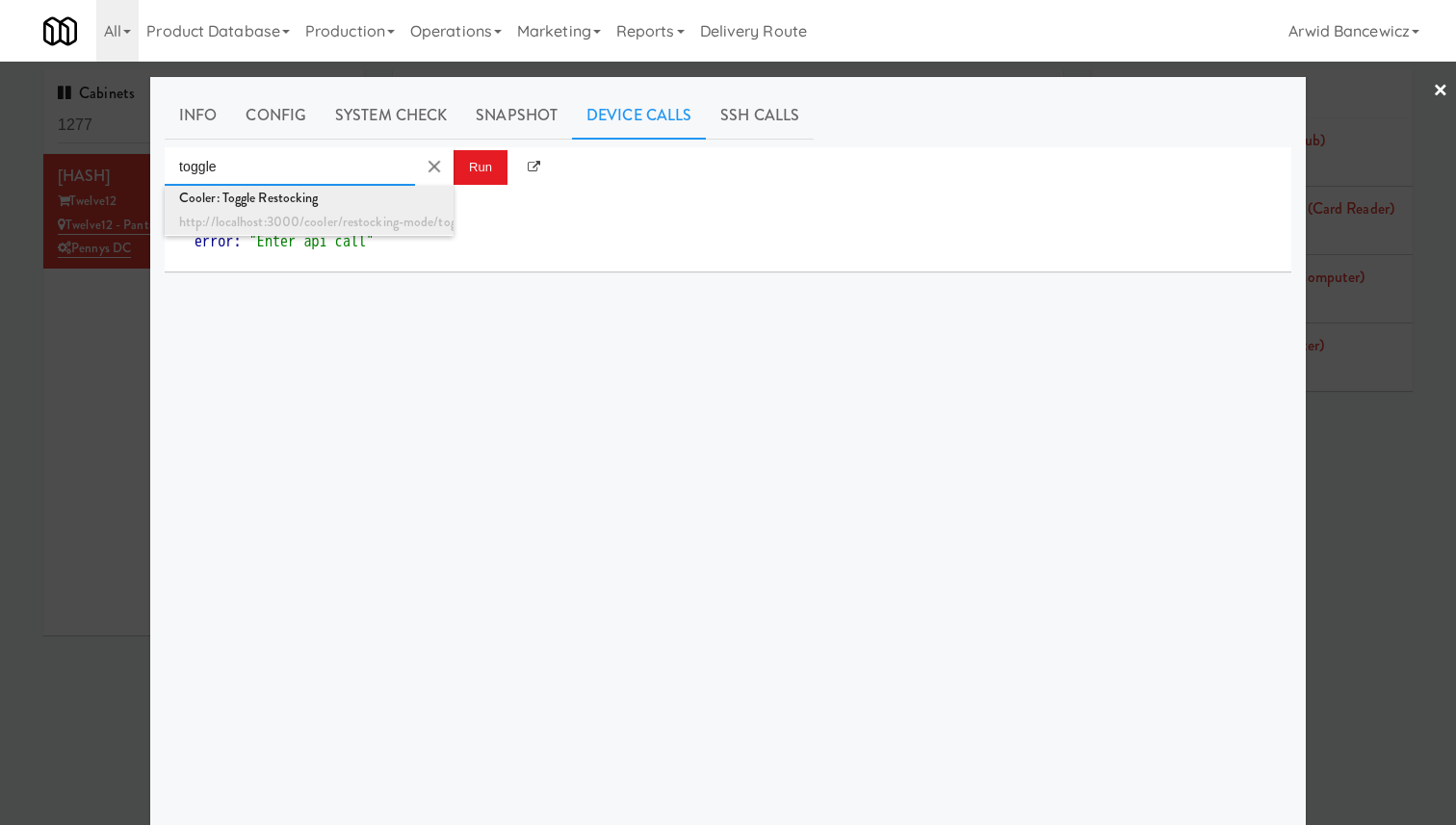 click on "Cooler: Toggle Restocking" at bounding box center [309, 198] 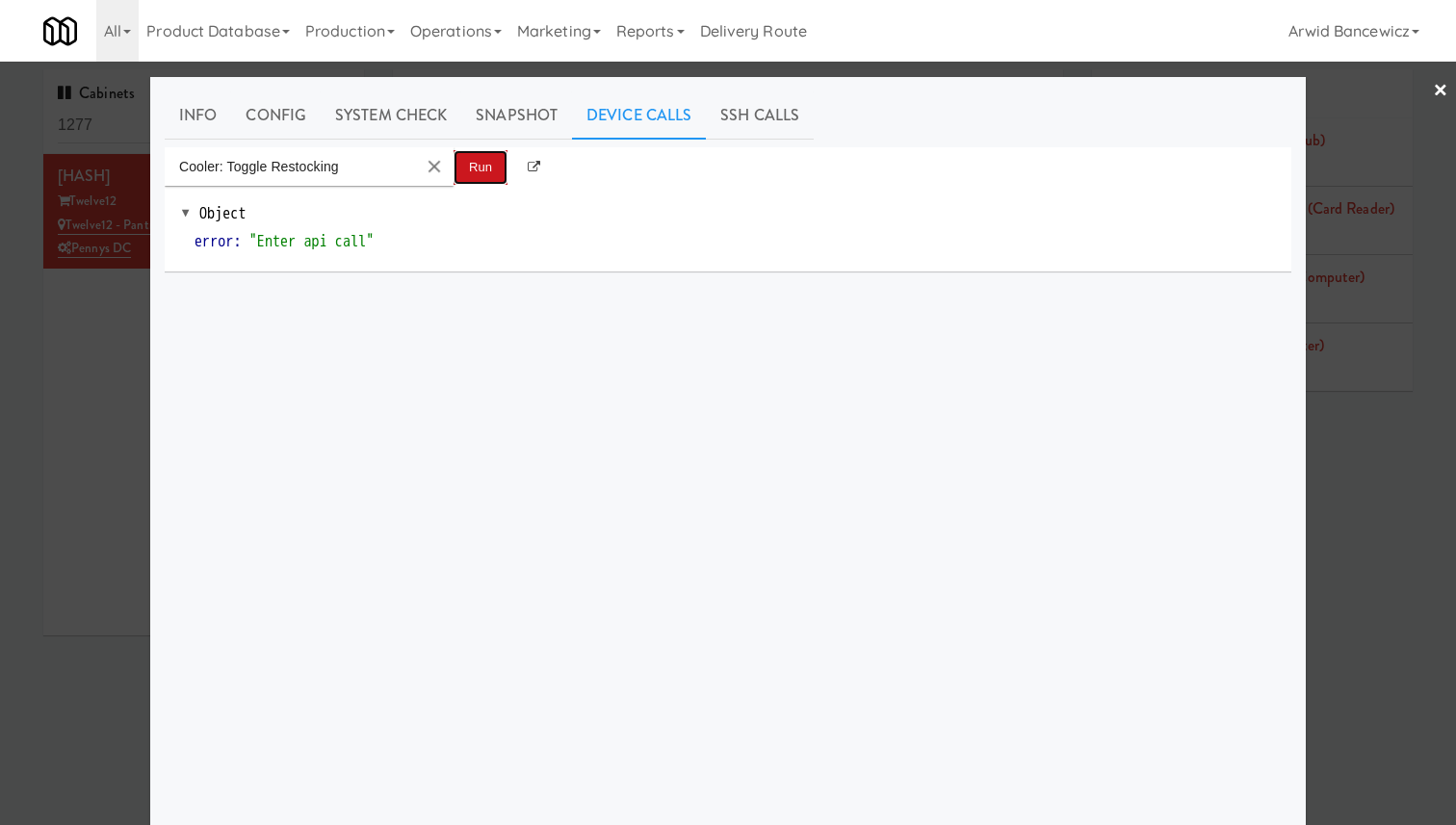 click on "Run" at bounding box center (481, 168) 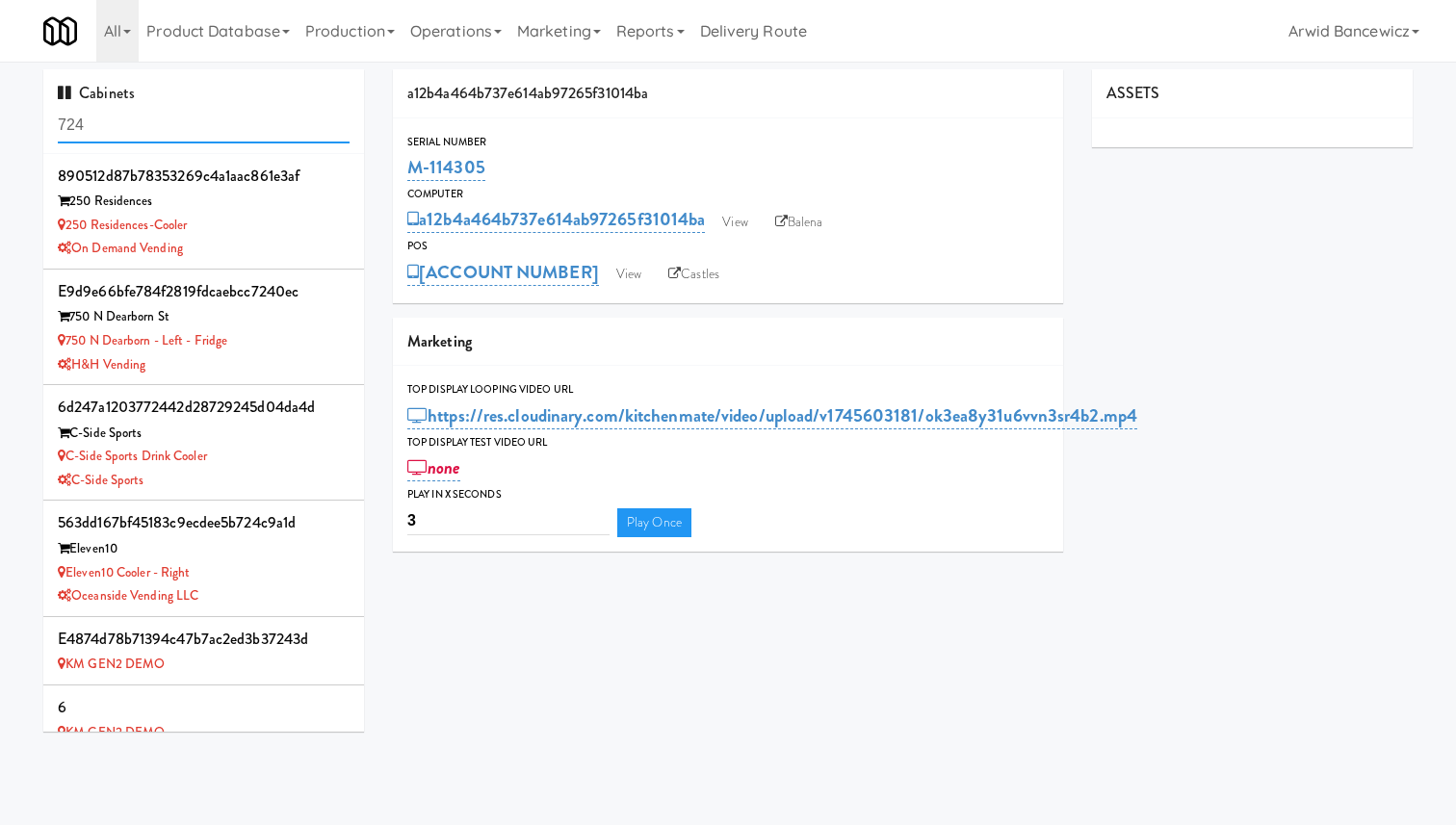 scroll, scrollTop: 0, scrollLeft: 0, axis: both 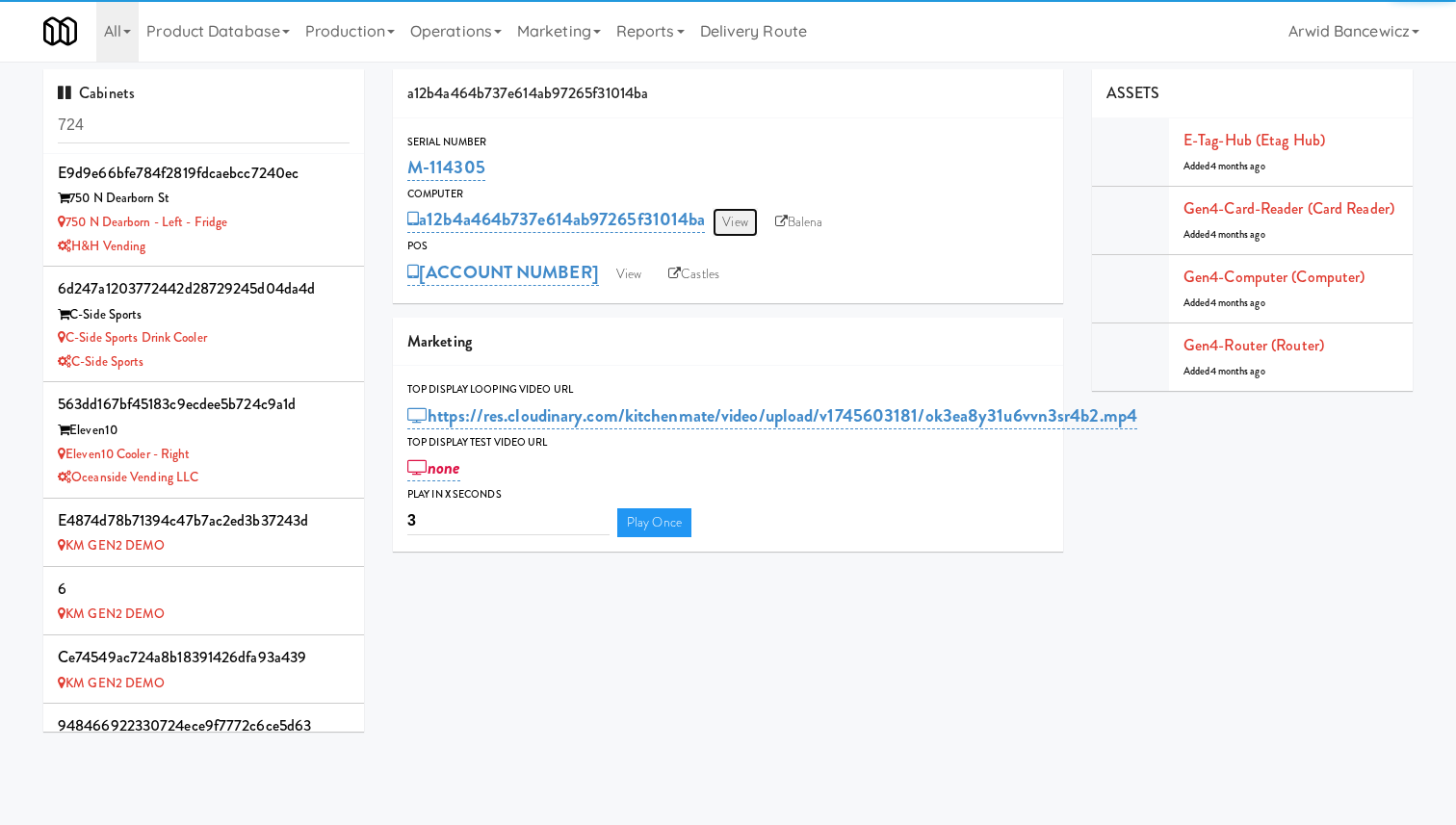 click on "View" at bounding box center (735, 222) 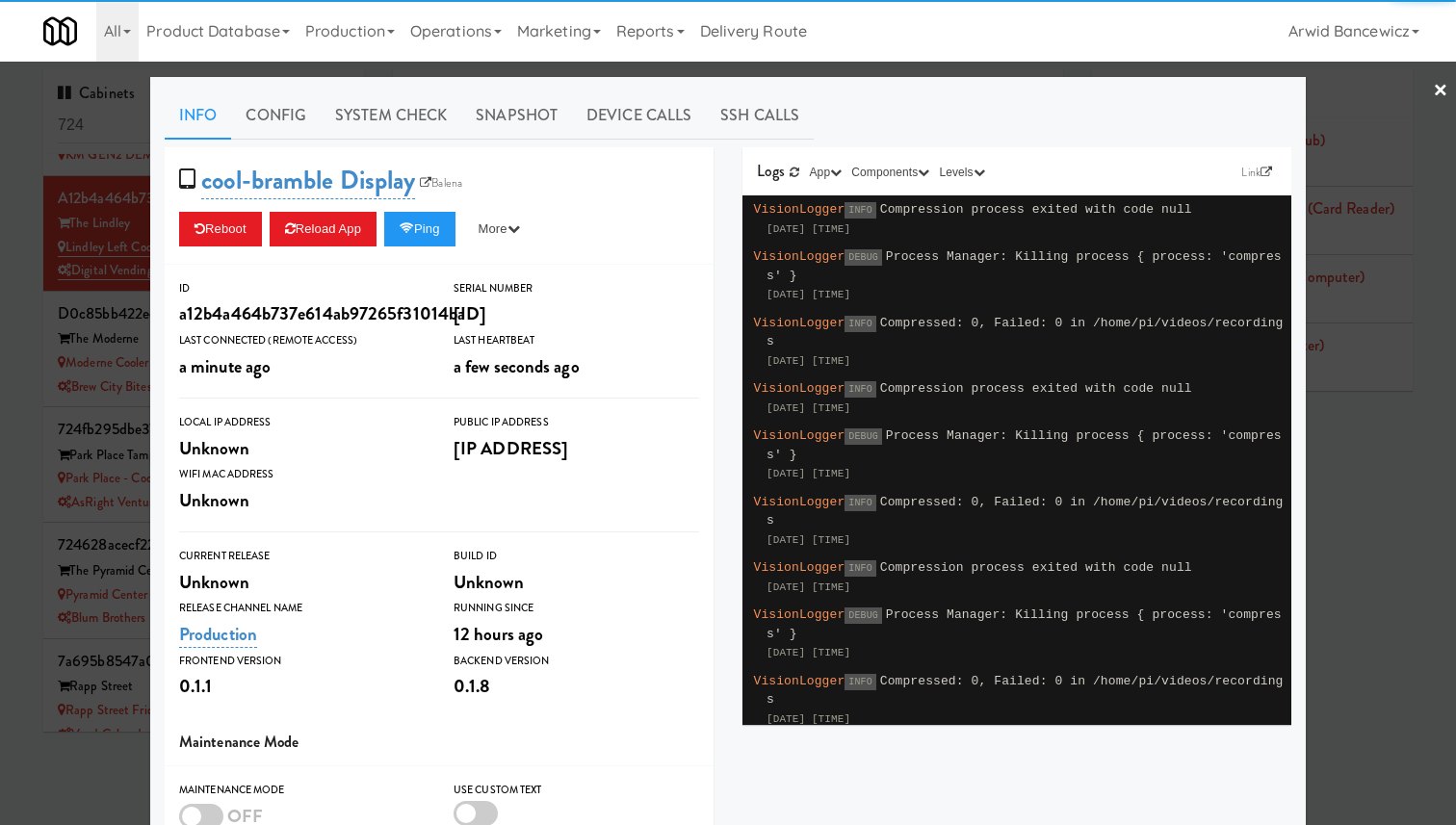 scroll, scrollTop: 926, scrollLeft: 0, axis: vertical 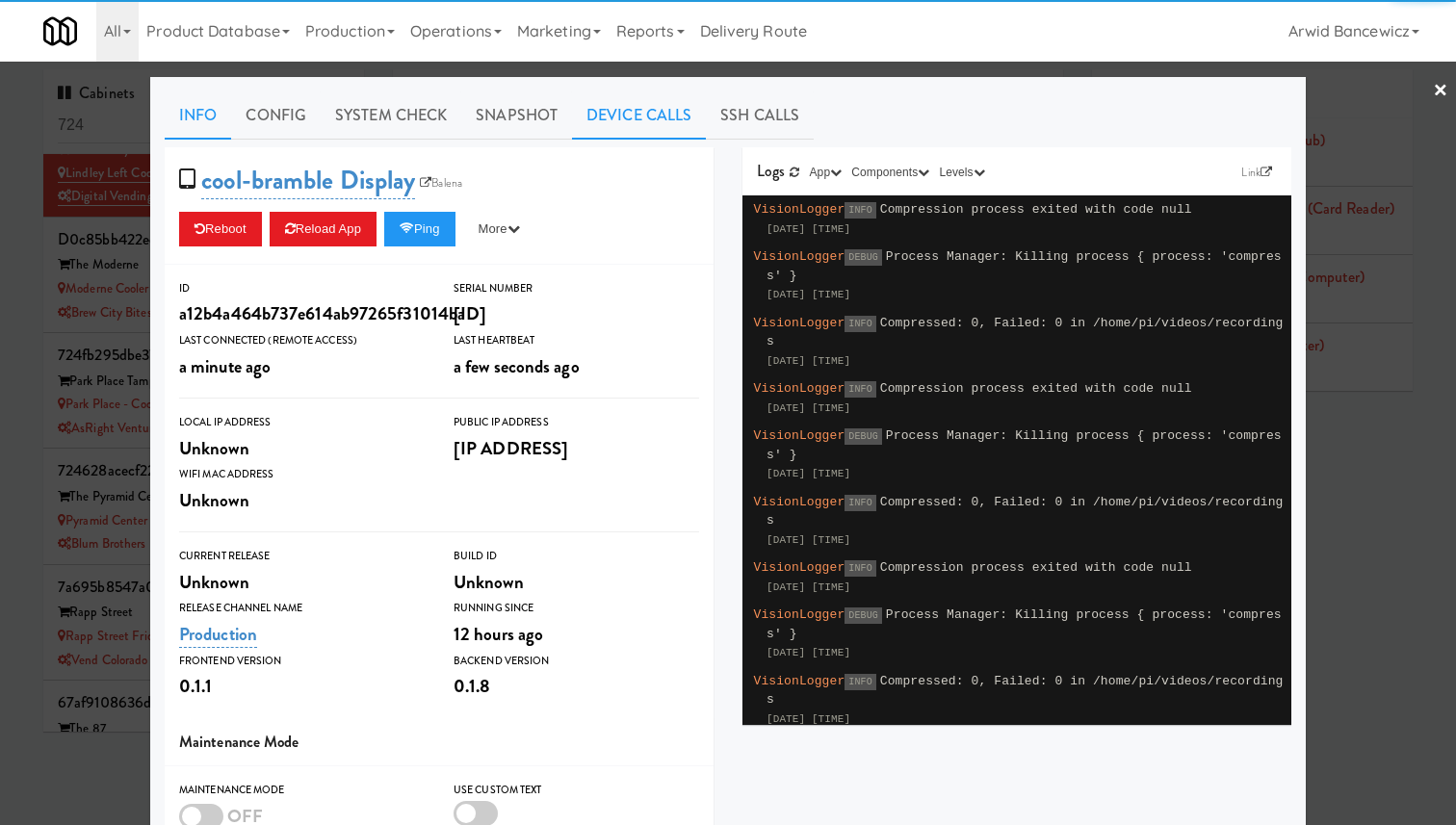 click on "Device Calls" at bounding box center (638, 116) 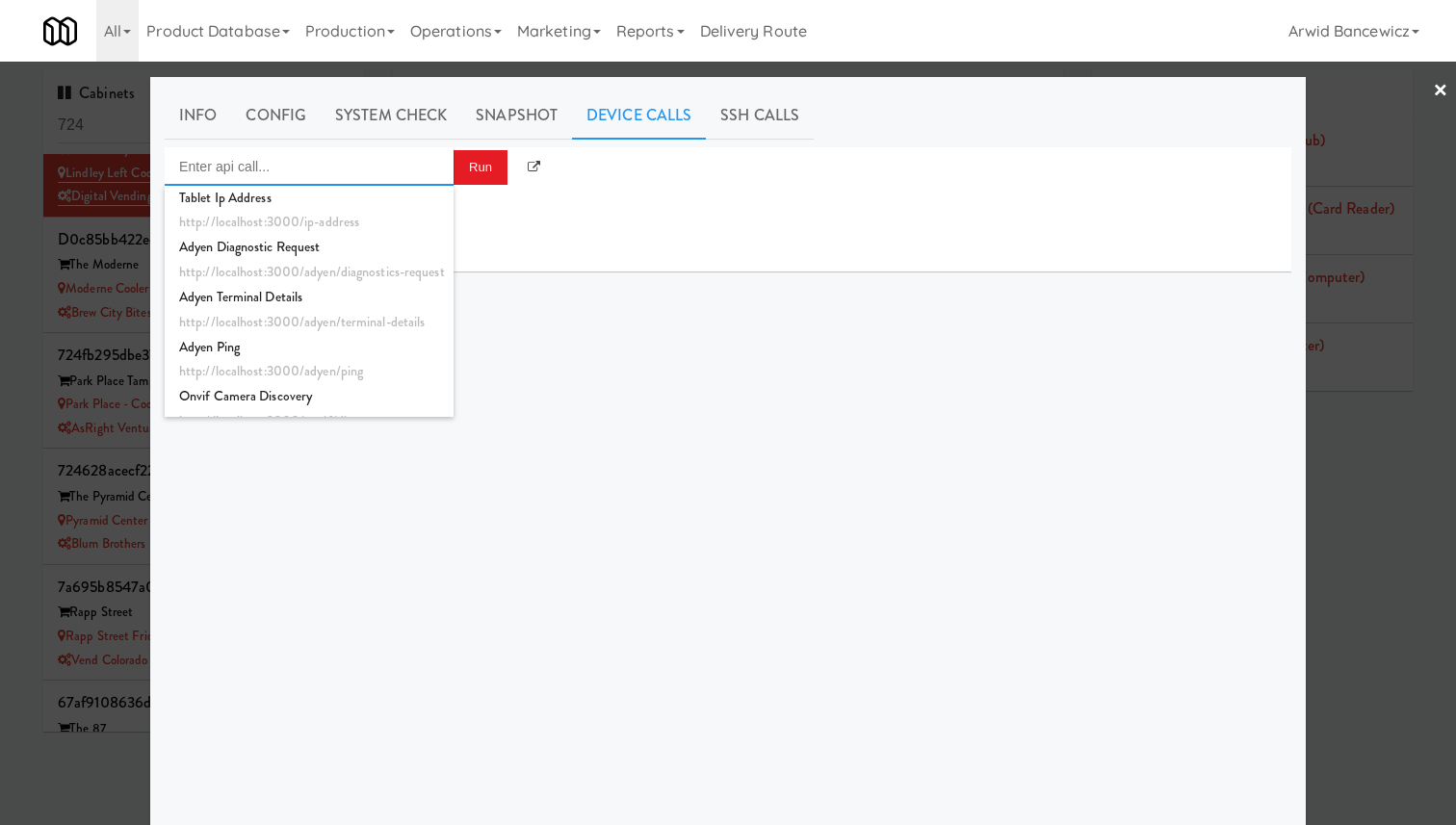 click at bounding box center (309, 167) 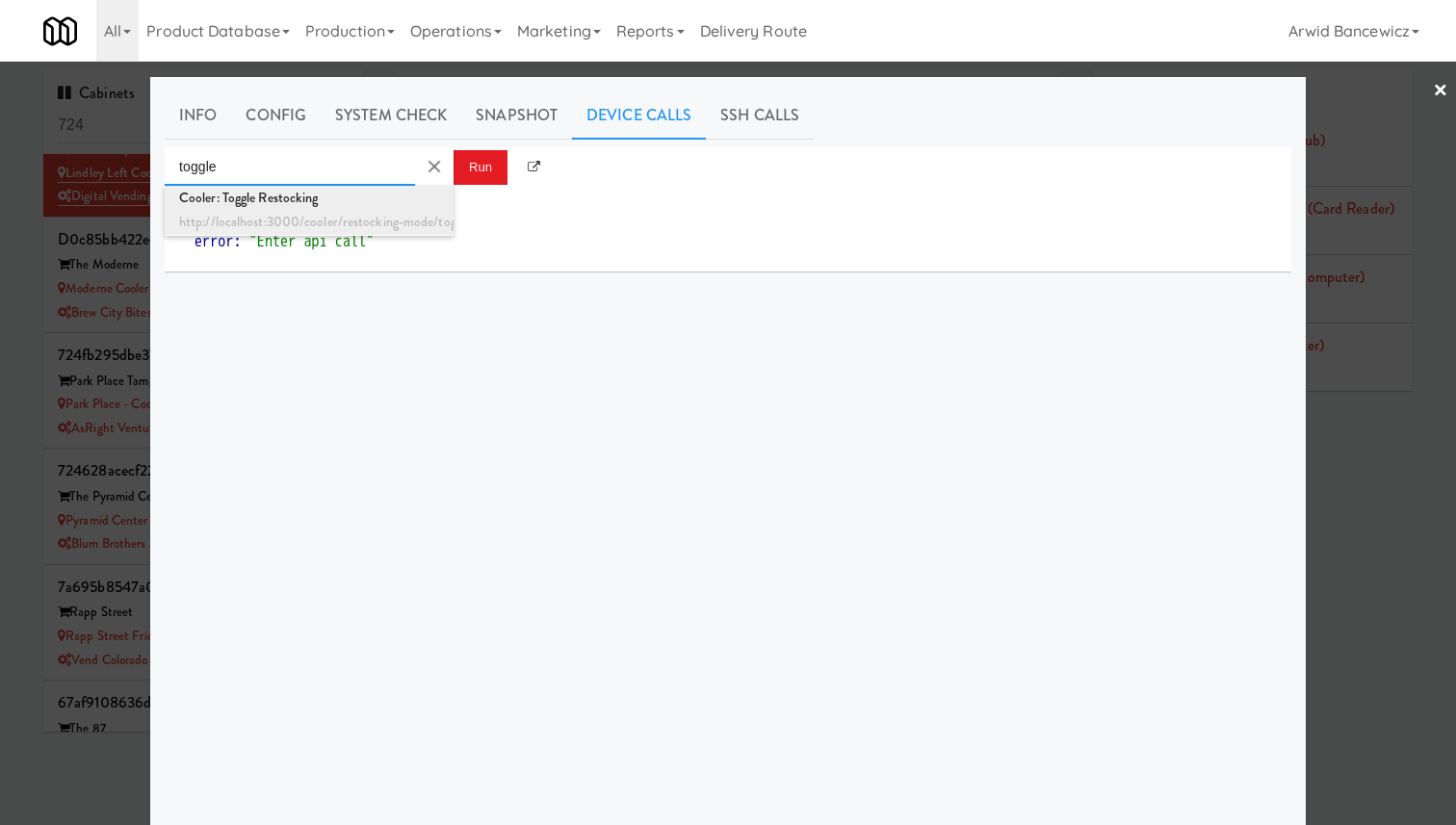 click on "http://localhost:3000/cooler/restocking-mode/toggle" at bounding box center [309, 222] 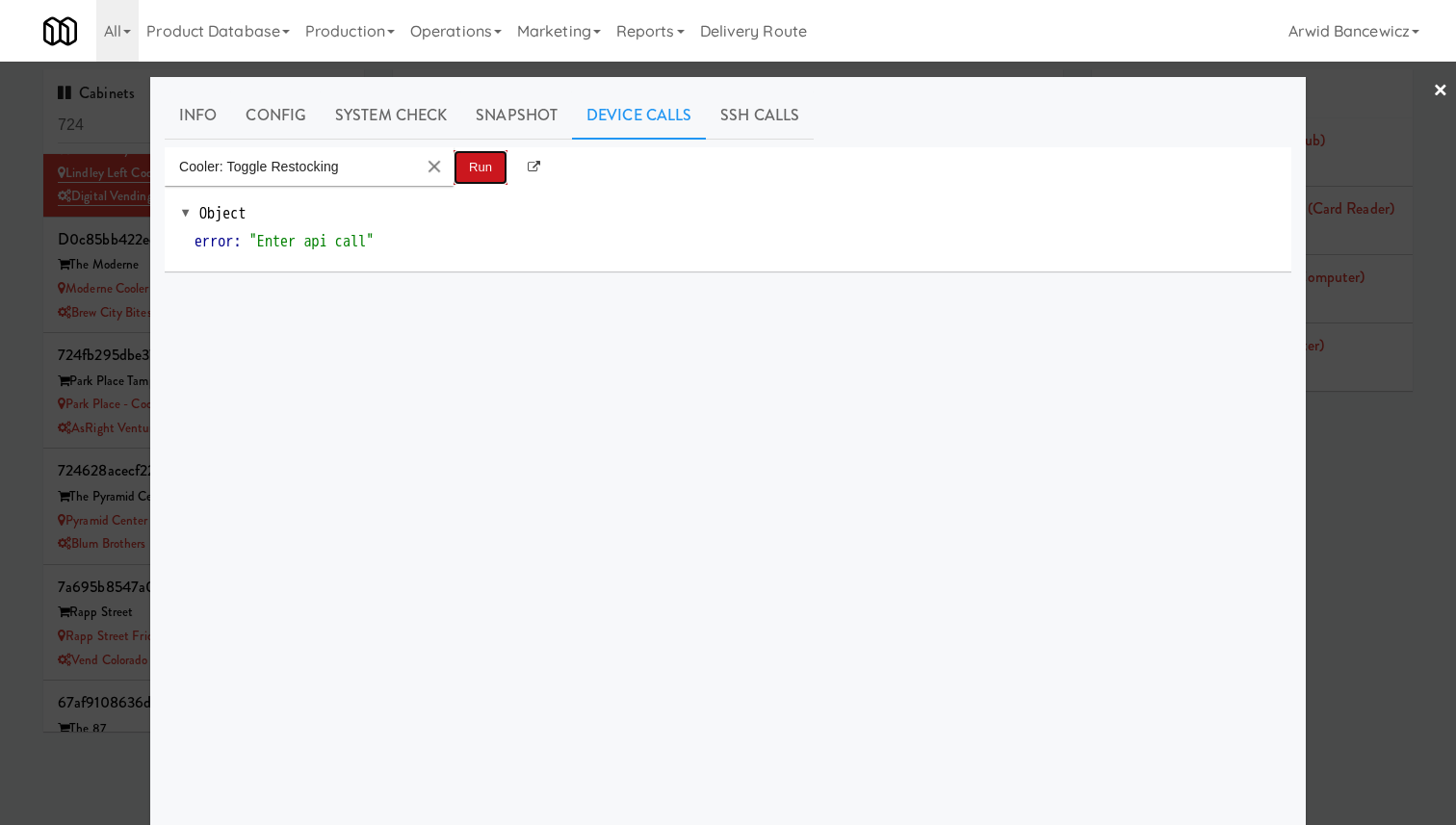 click on "Run" at bounding box center [481, 168] 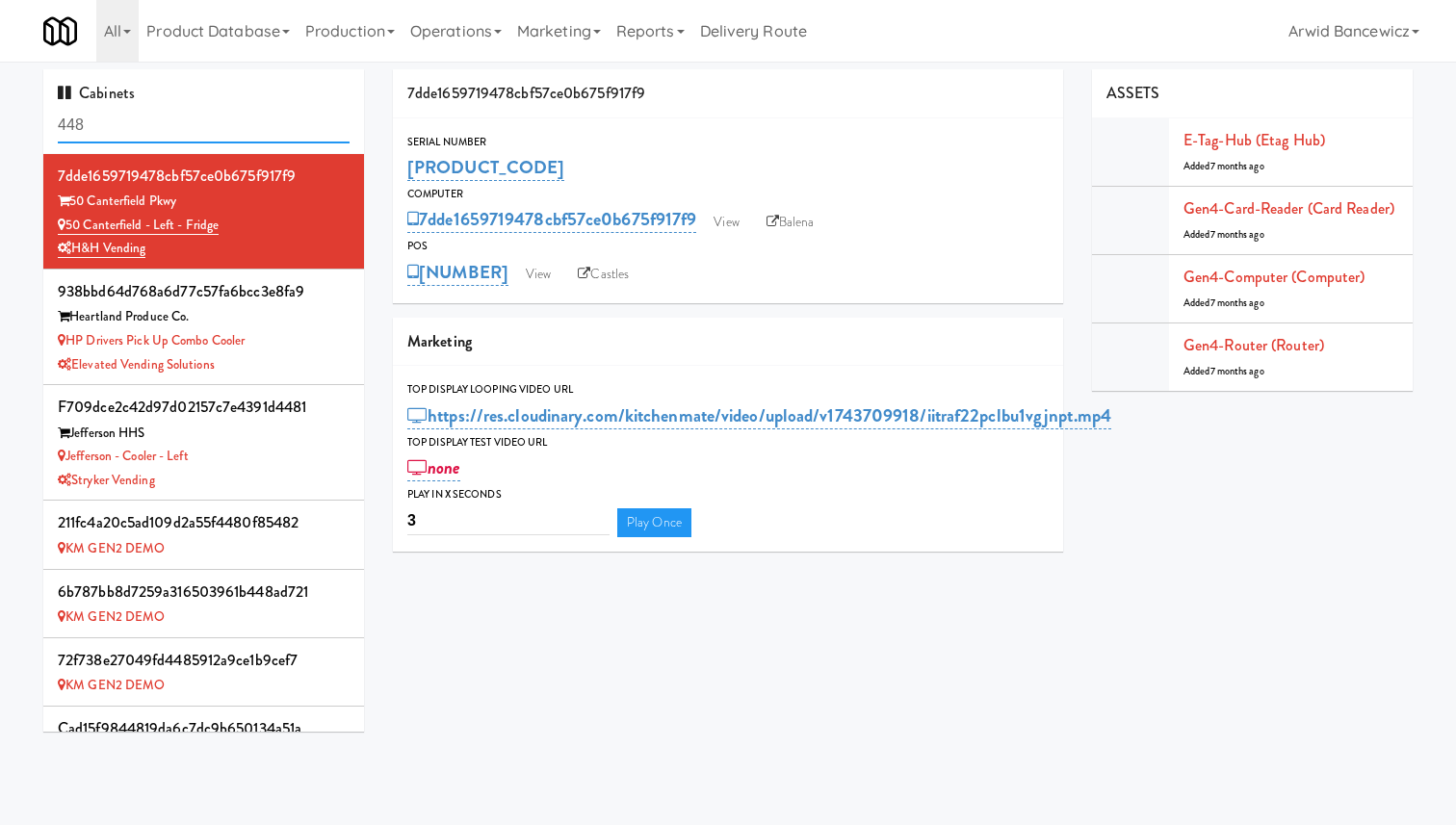 scroll, scrollTop: 0, scrollLeft: 0, axis: both 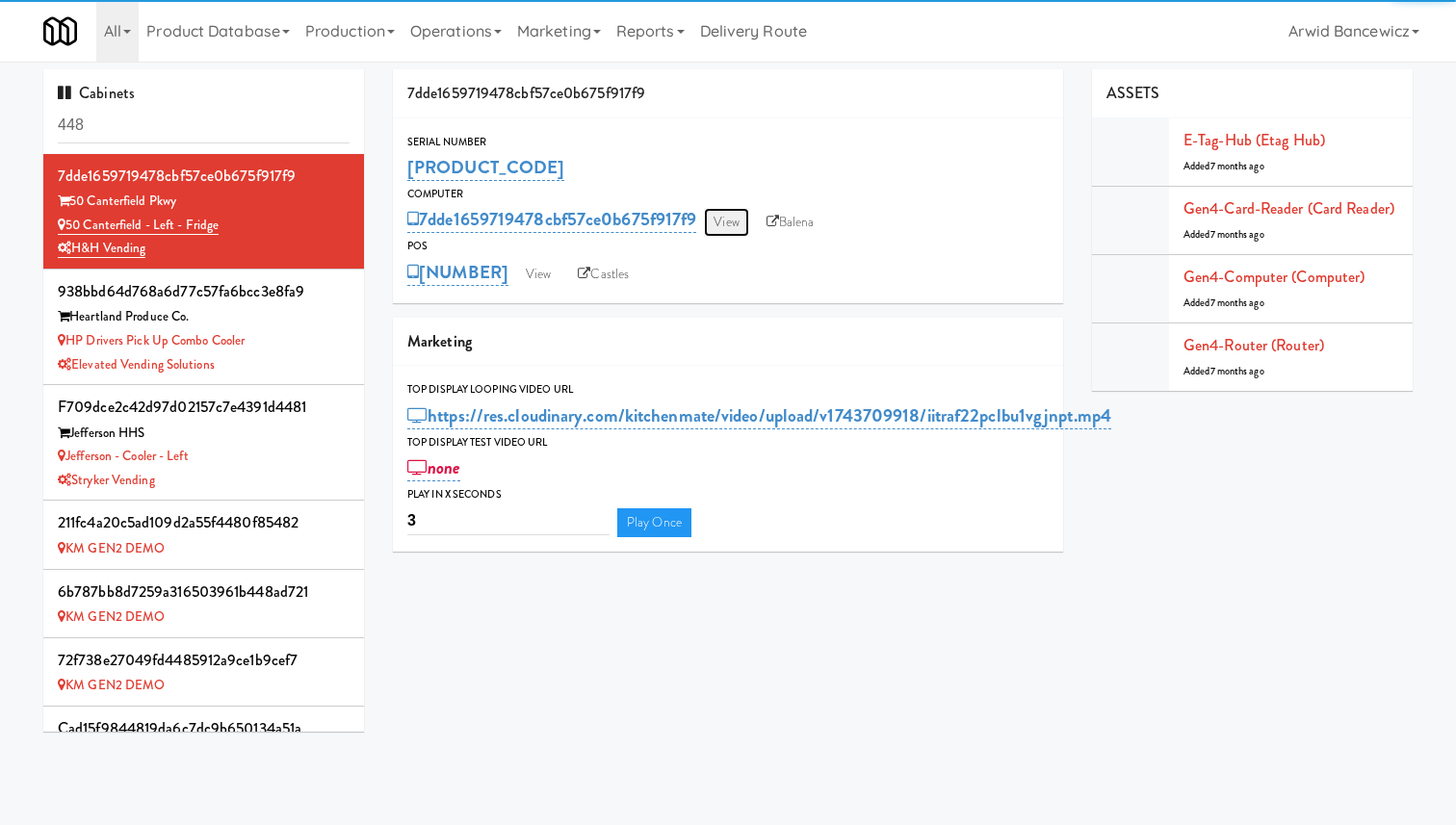 click on "View" at bounding box center (726, 222) 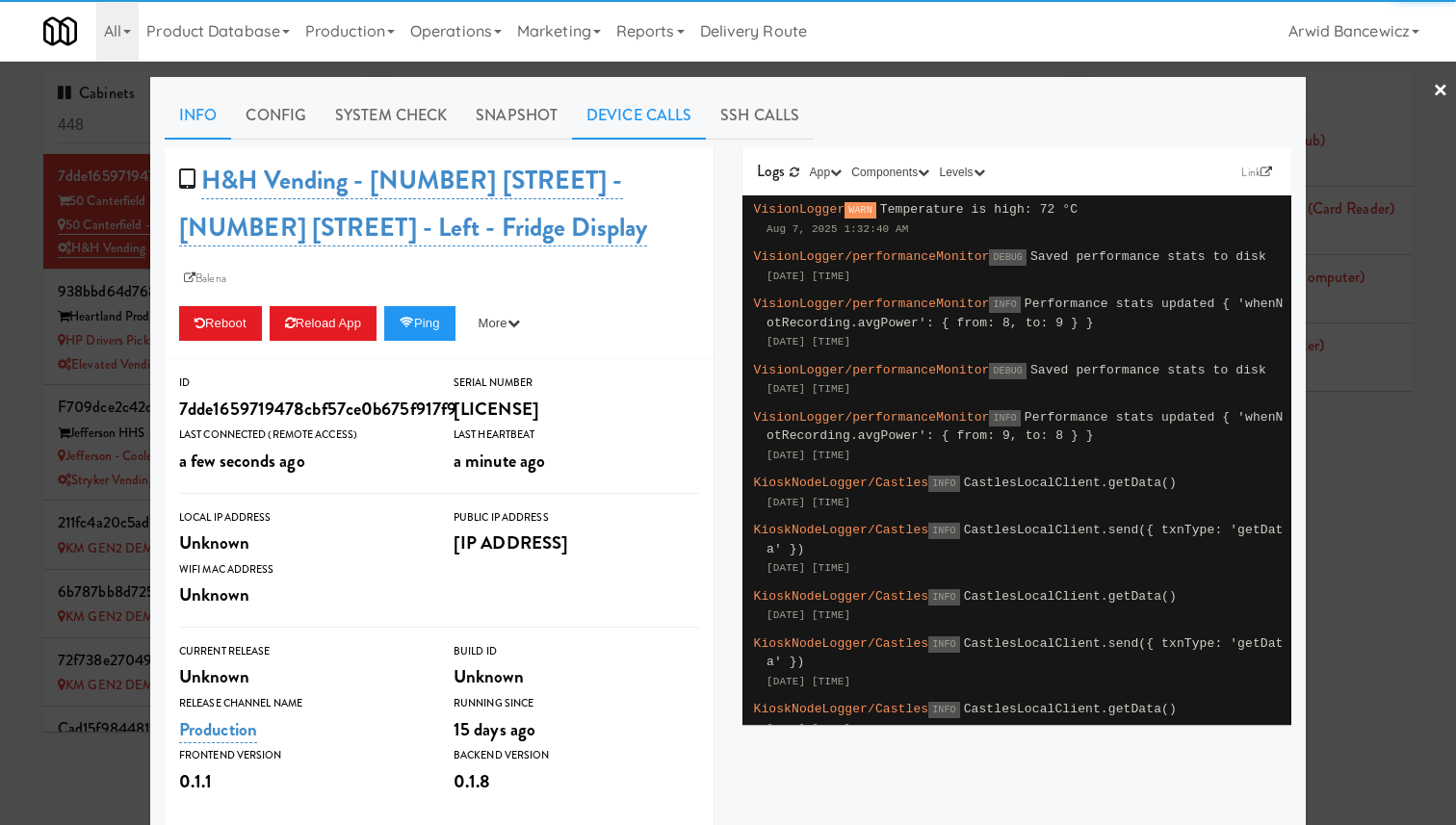 click on "Device Calls" at bounding box center (638, 116) 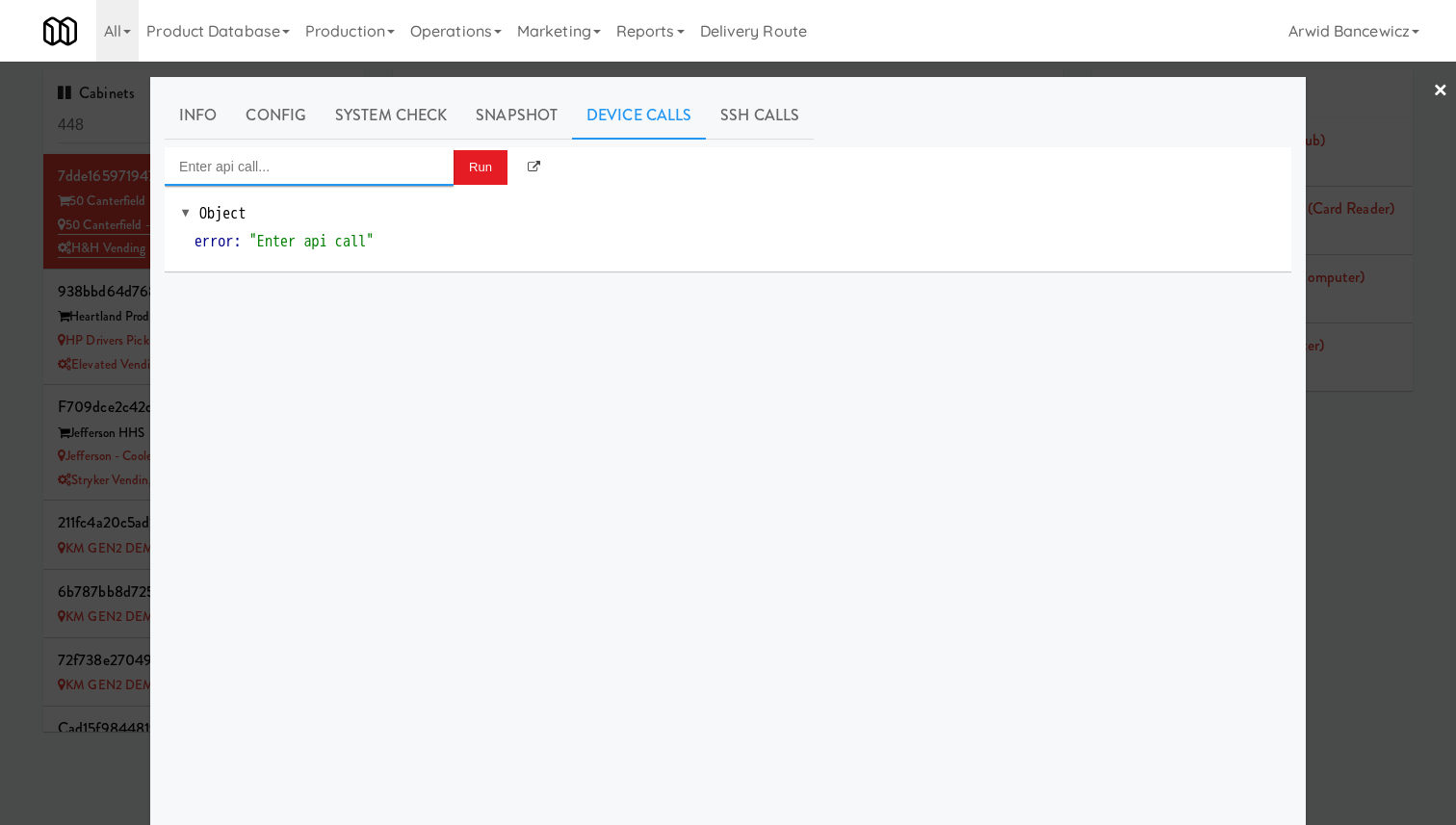 click at bounding box center (309, 167) 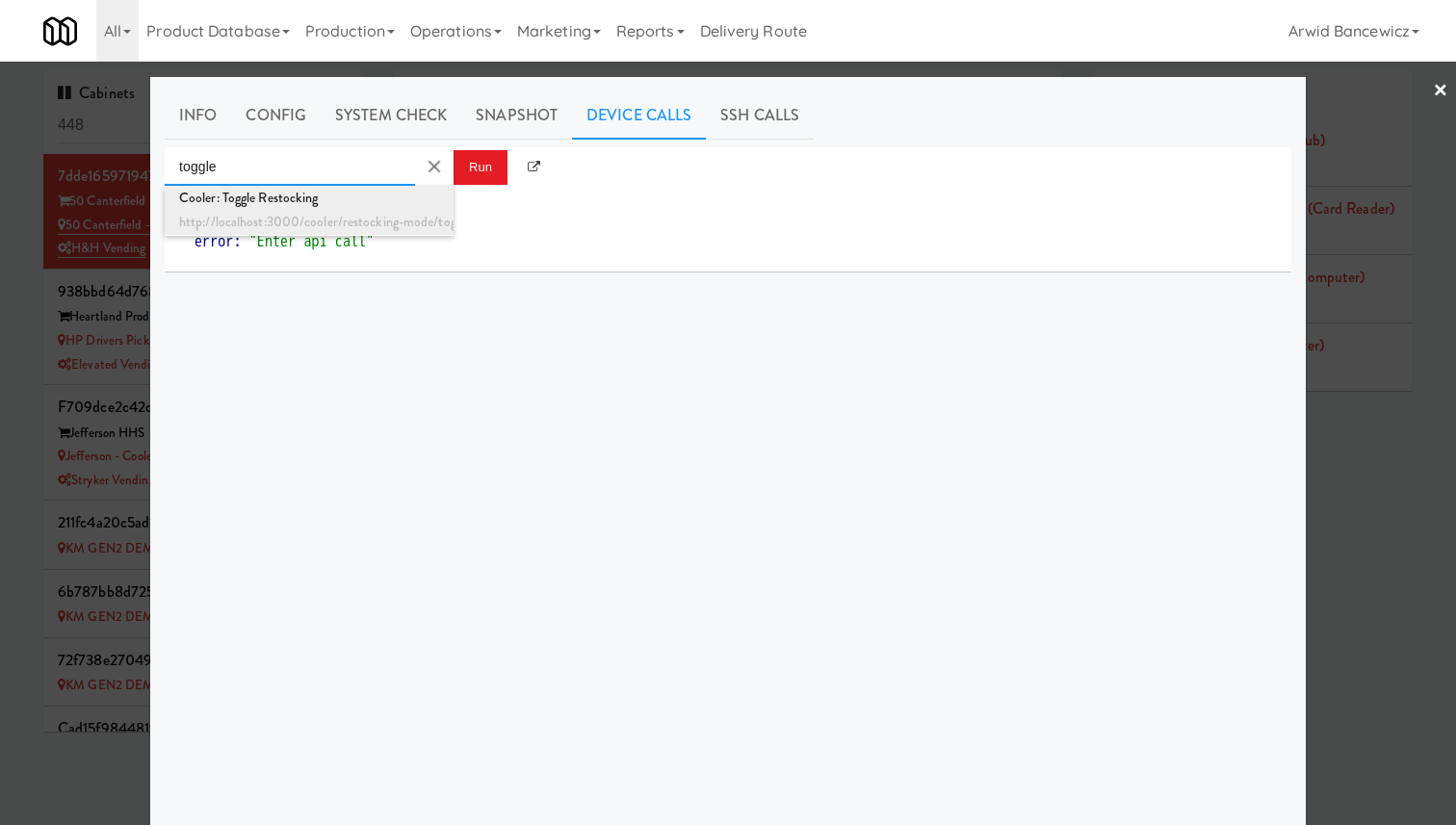 click on "http://localhost:3000/cooler/restocking-mode/toggle" at bounding box center (309, 222) 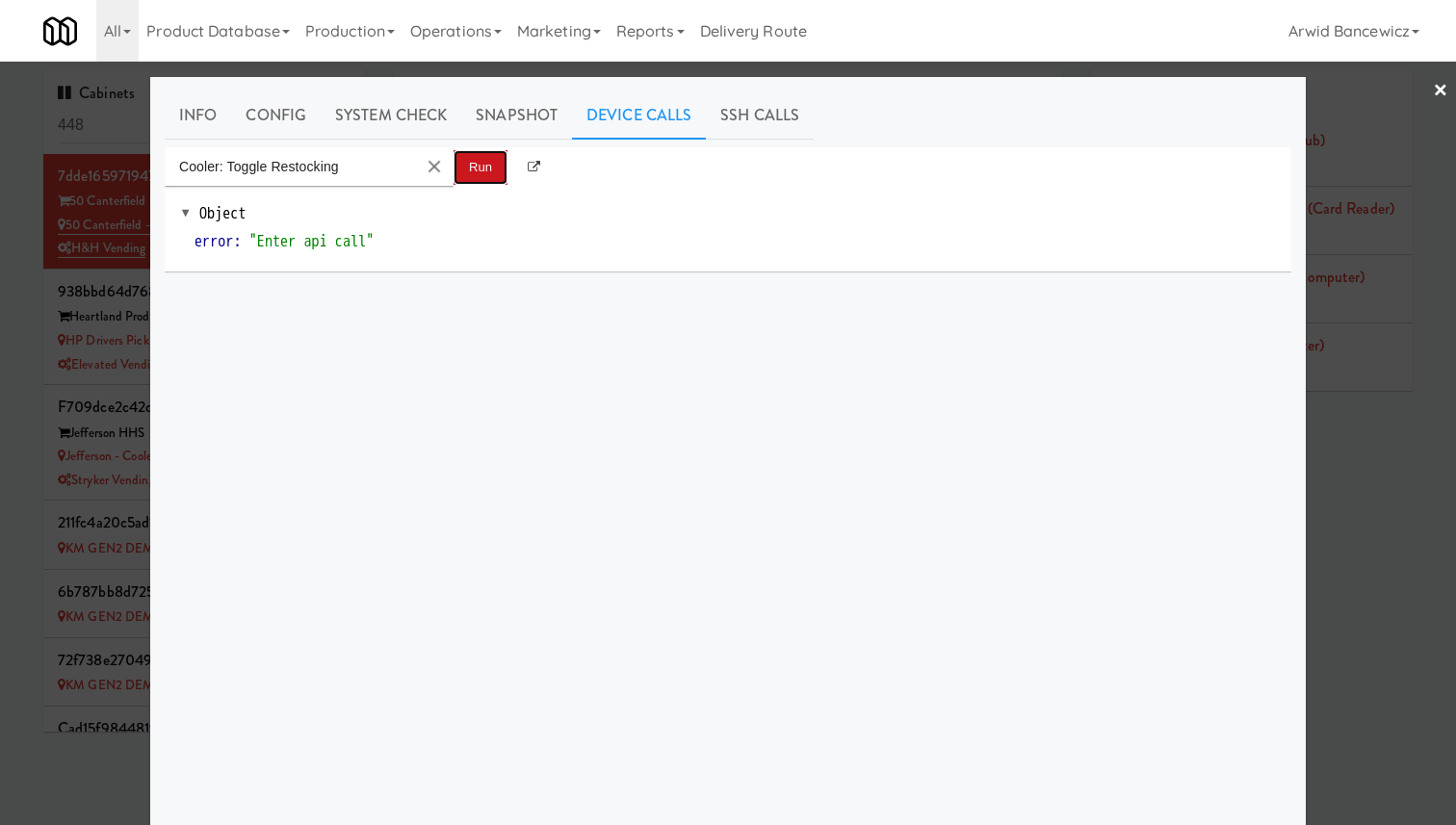 click on "Run" at bounding box center (481, 168) 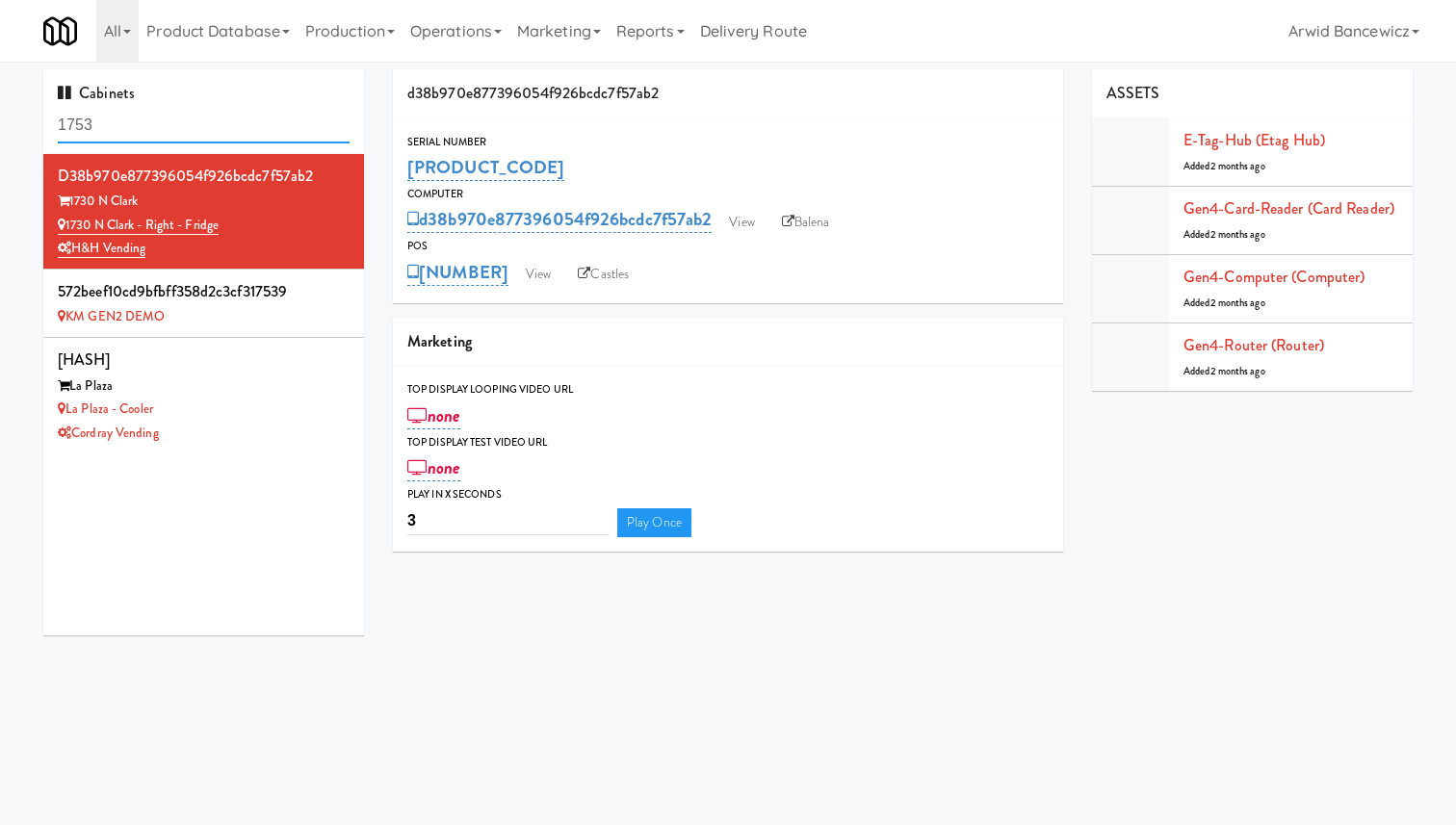 scroll, scrollTop: 0, scrollLeft: 0, axis: both 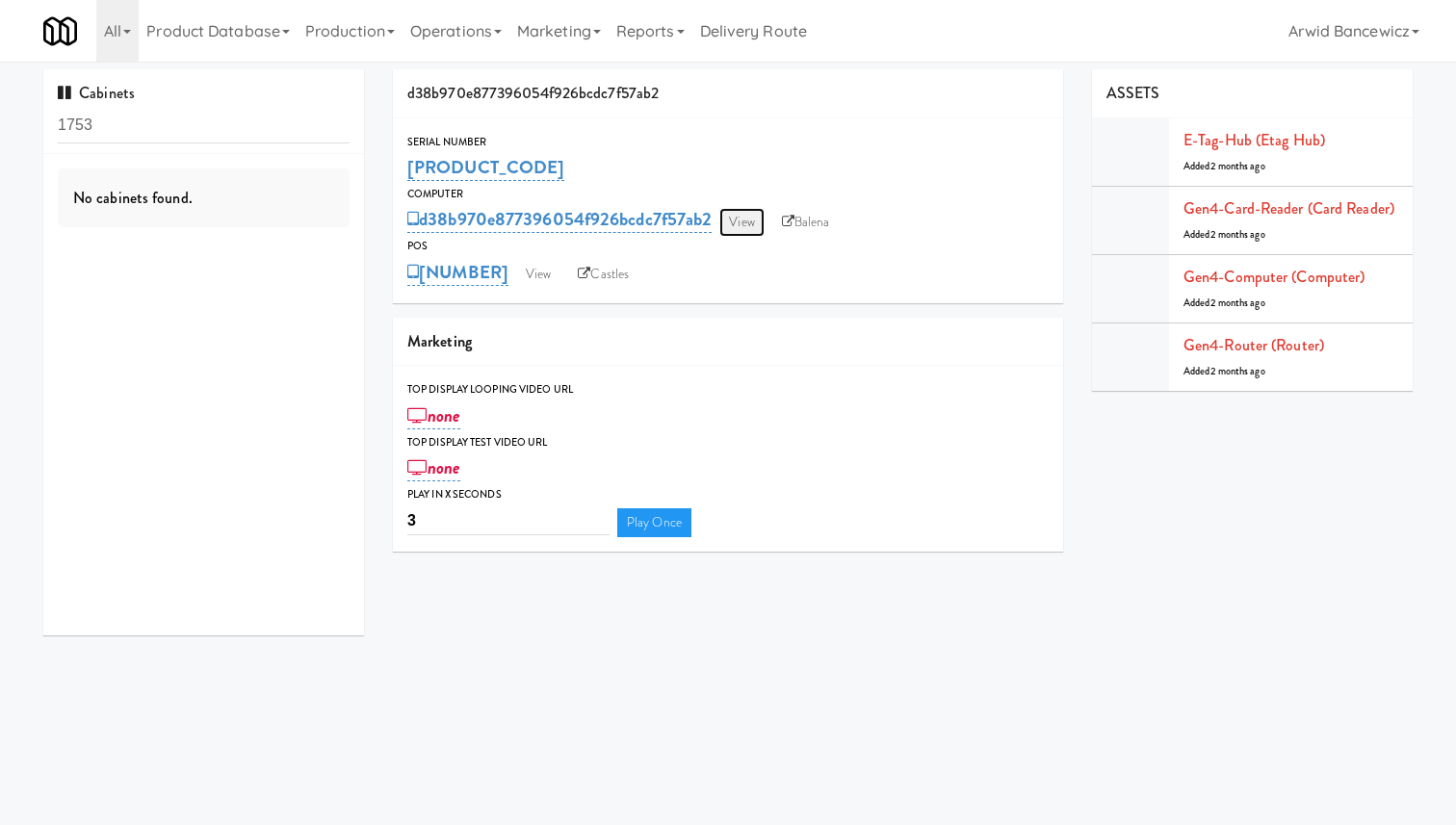 click on "View" at bounding box center (741, 222) 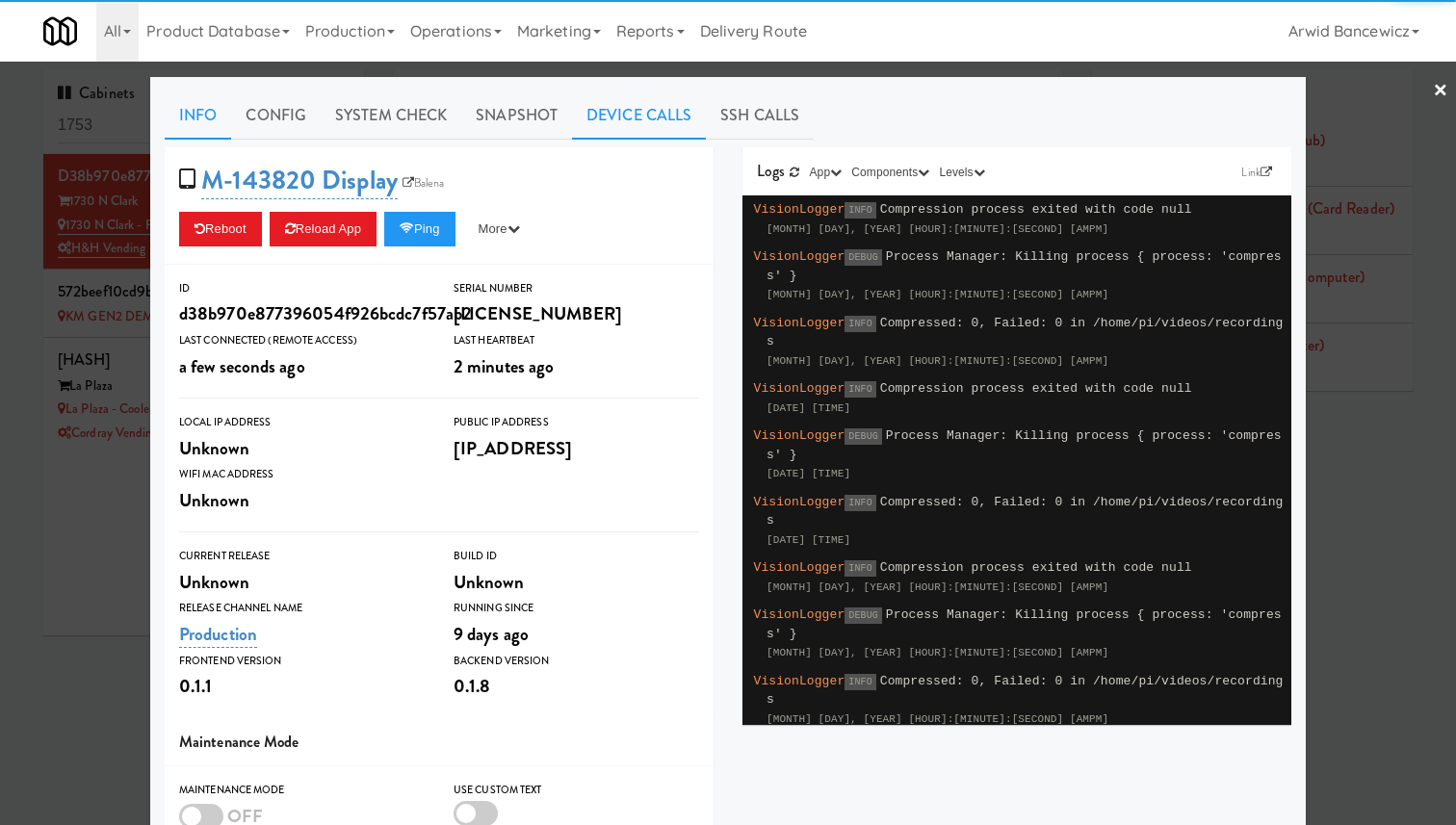 click on "Device Calls" at bounding box center (638, 116) 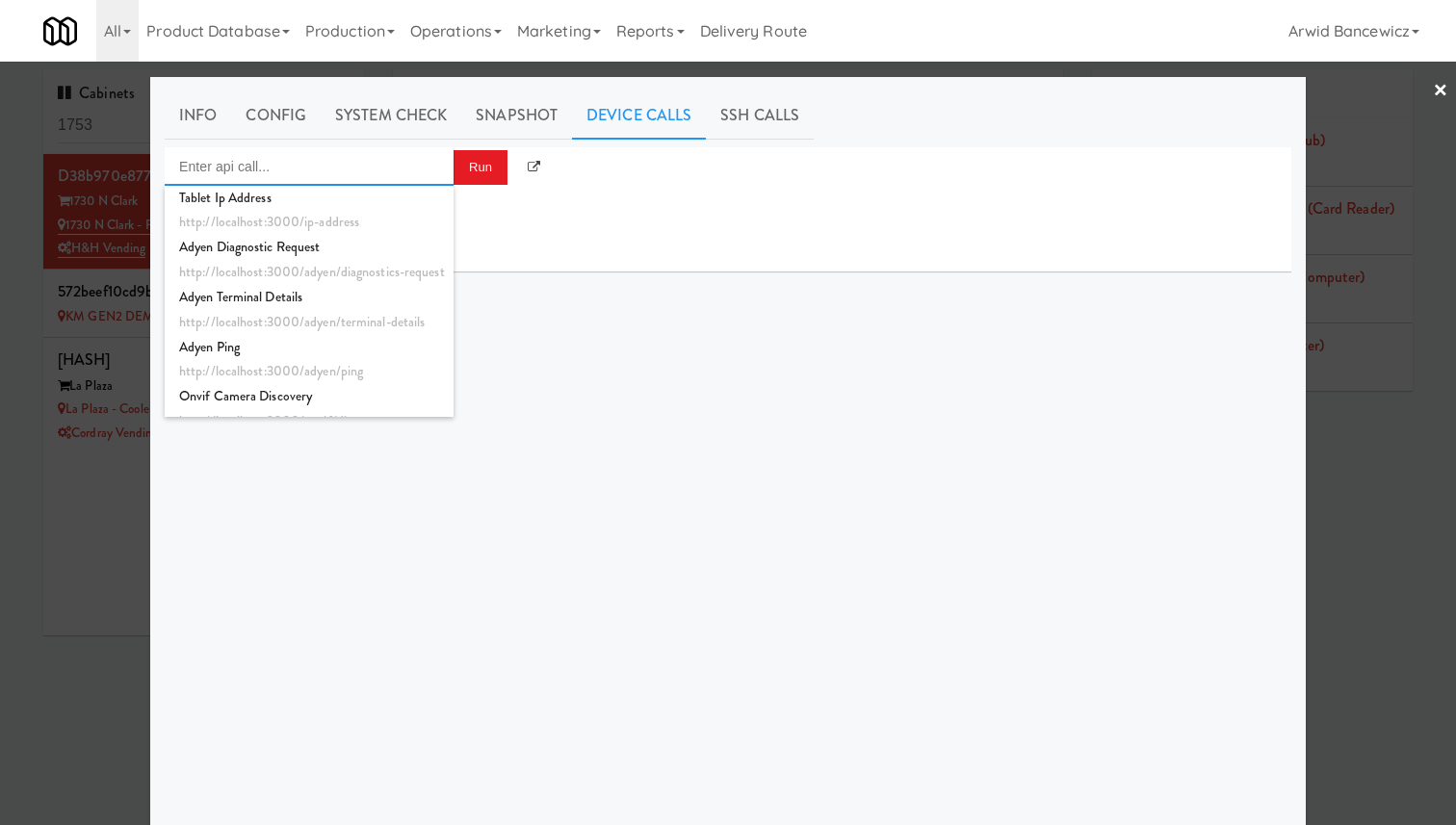 click at bounding box center (309, 167) 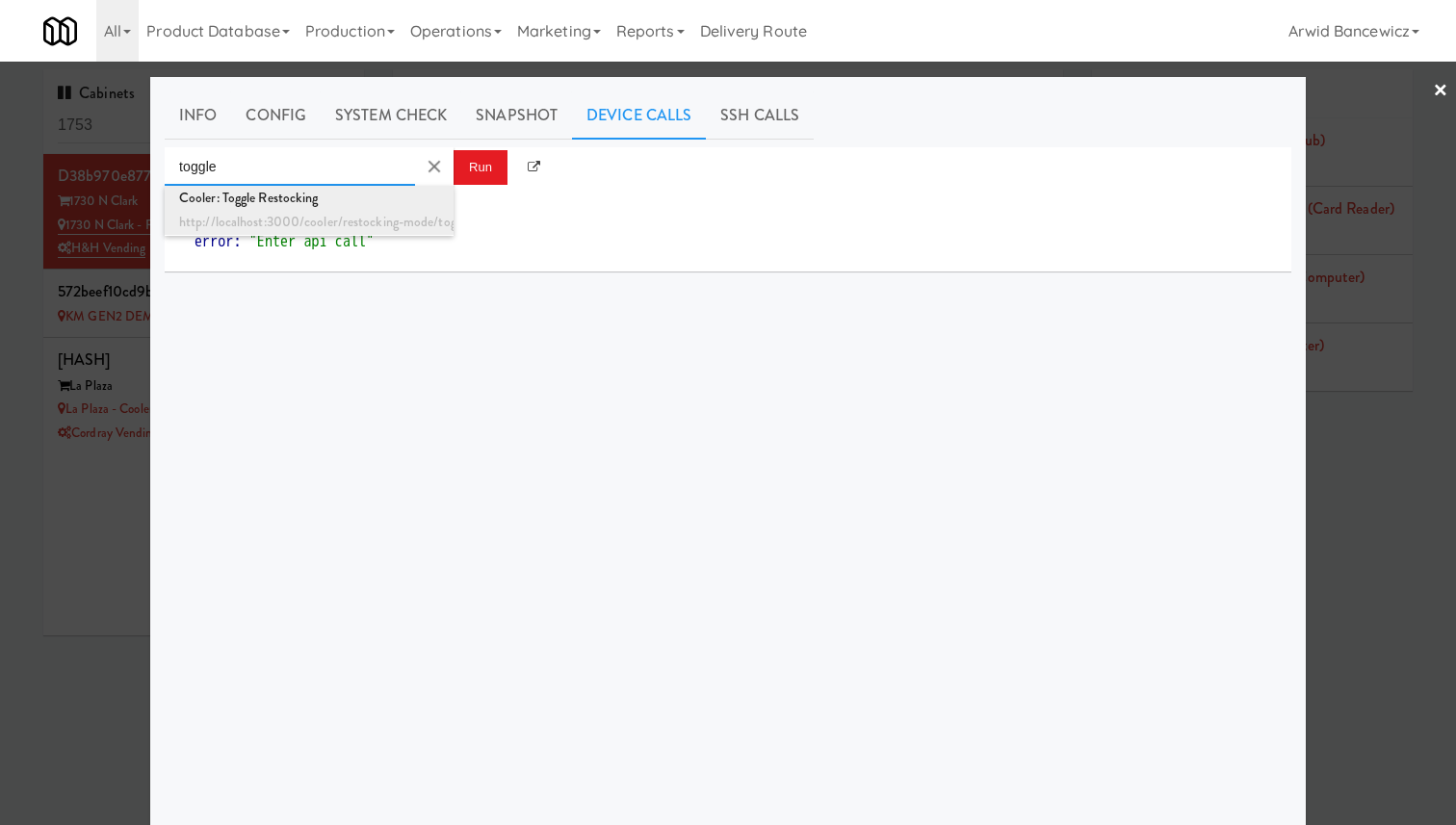 click on "Cooler: Toggle Restocking" at bounding box center (309, 198) 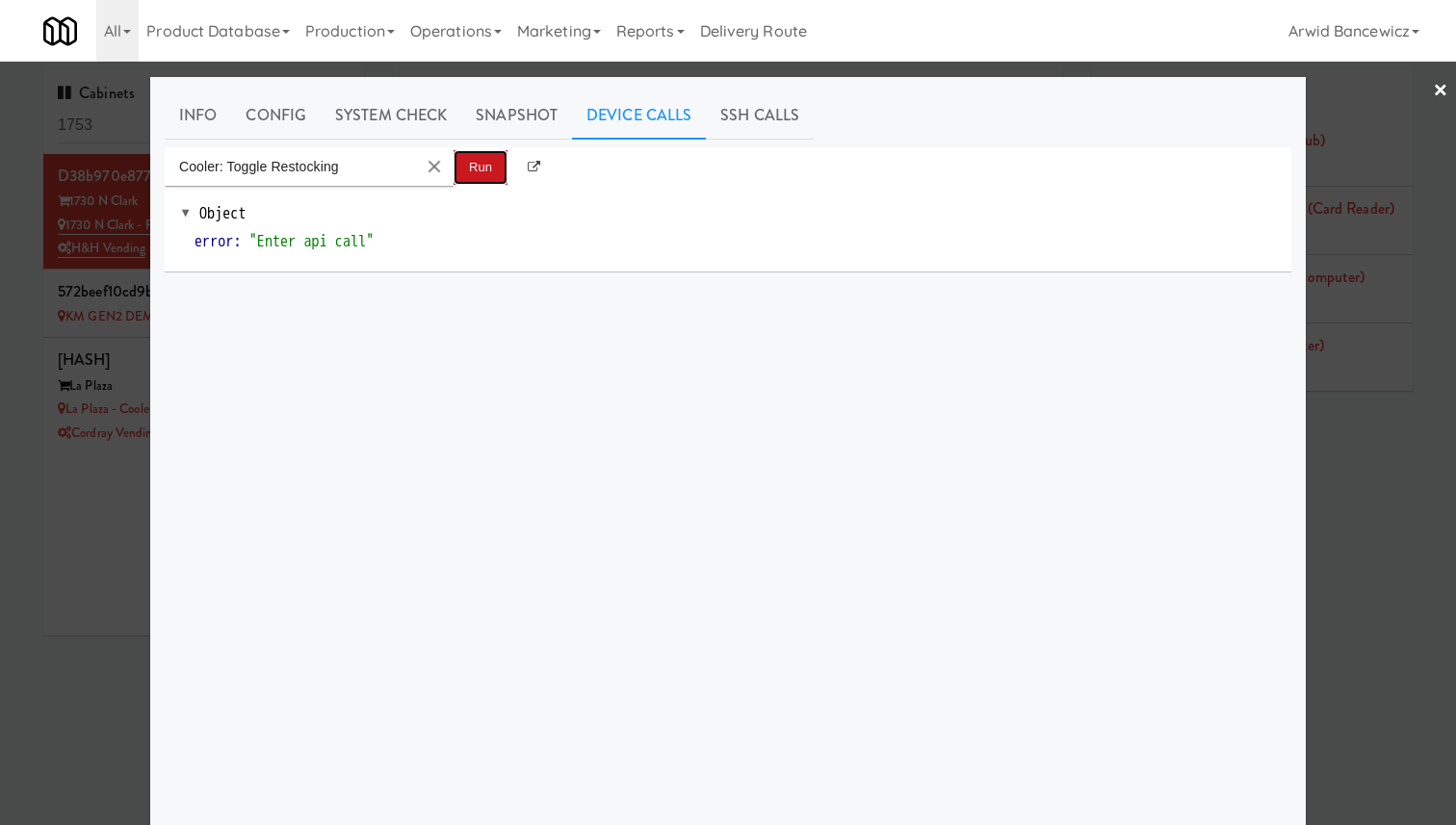 click on "Run" at bounding box center (481, 168) 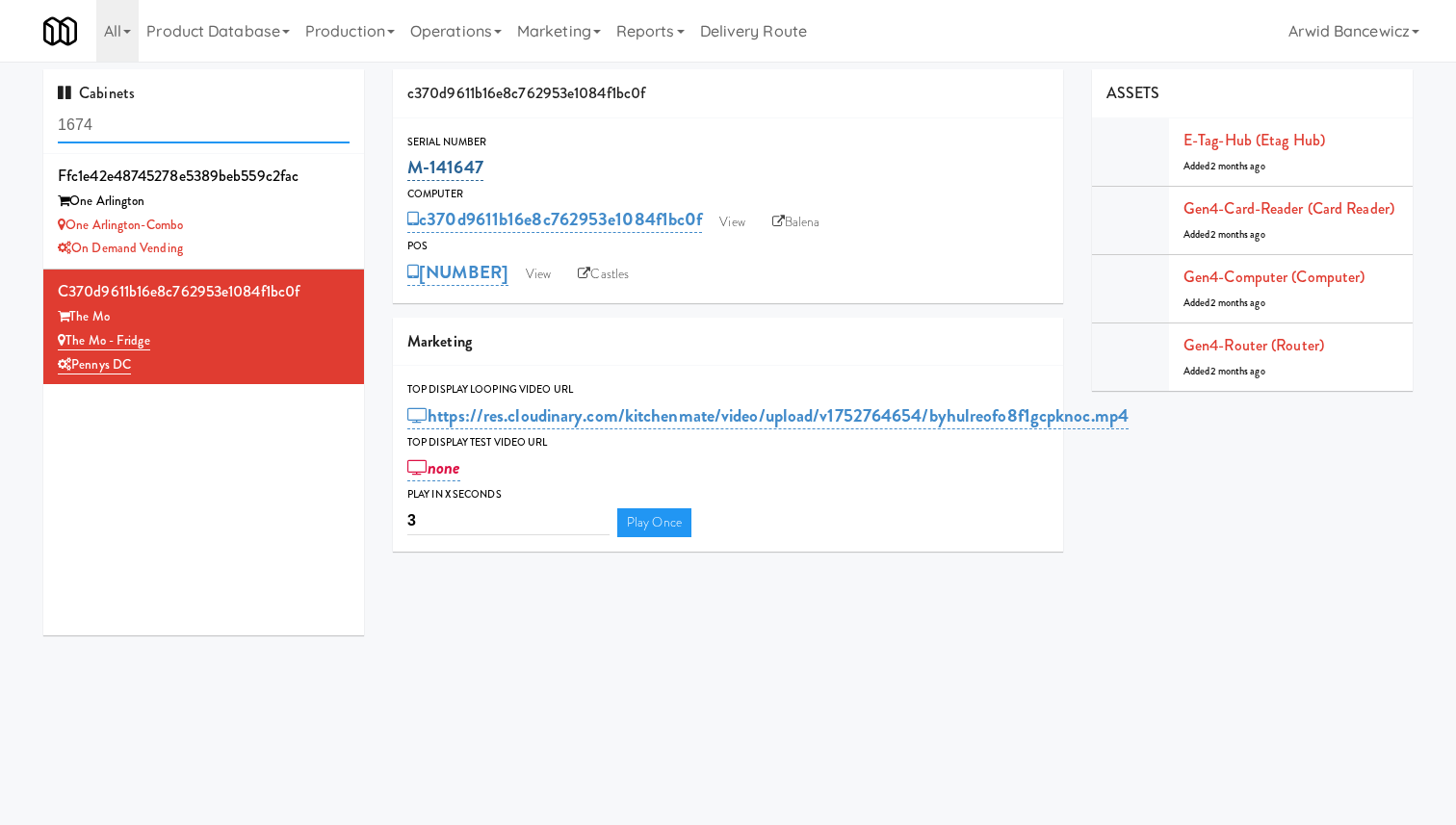 scroll, scrollTop: 0, scrollLeft: 0, axis: both 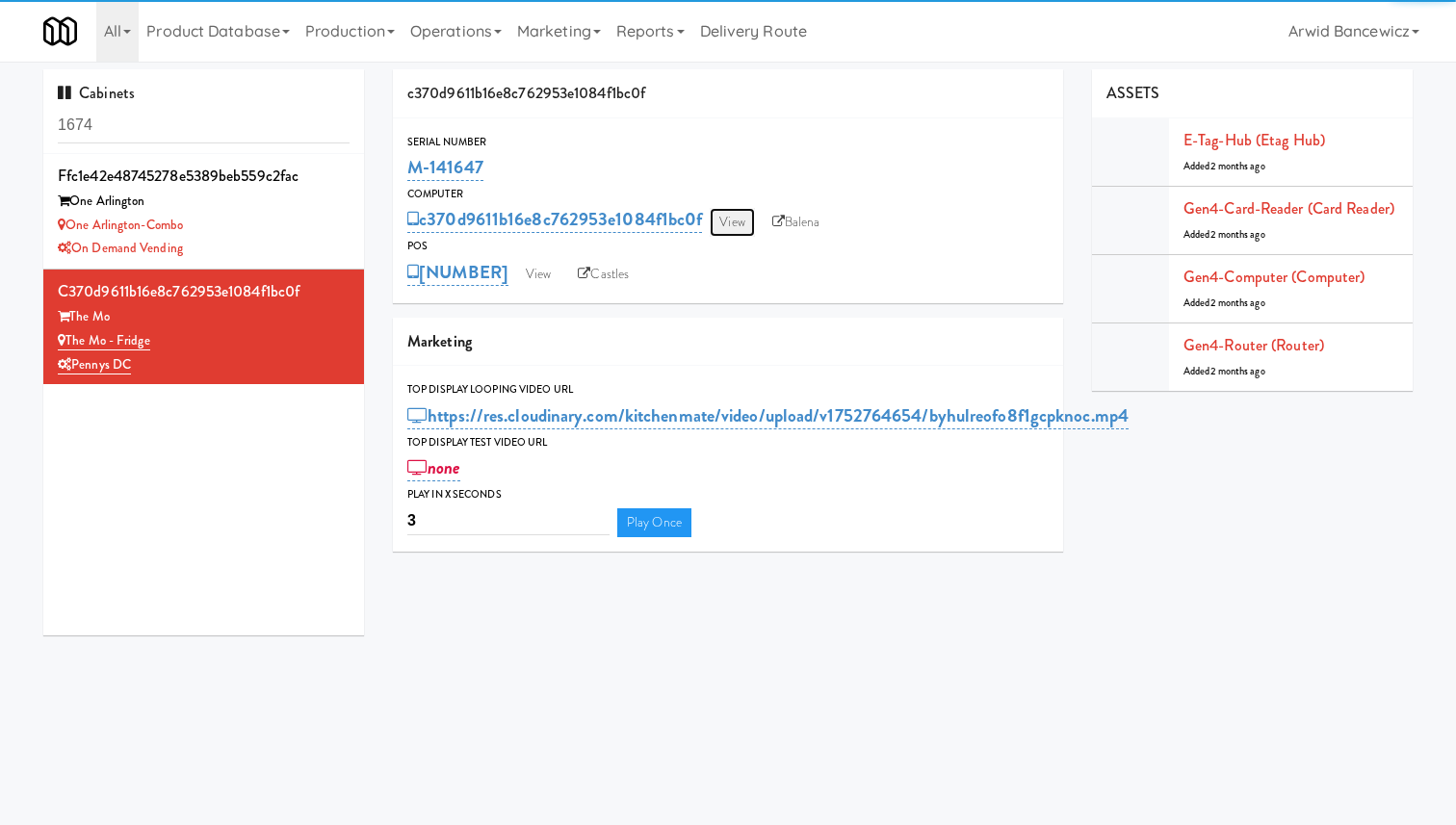 click on "View" at bounding box center [732, 222] 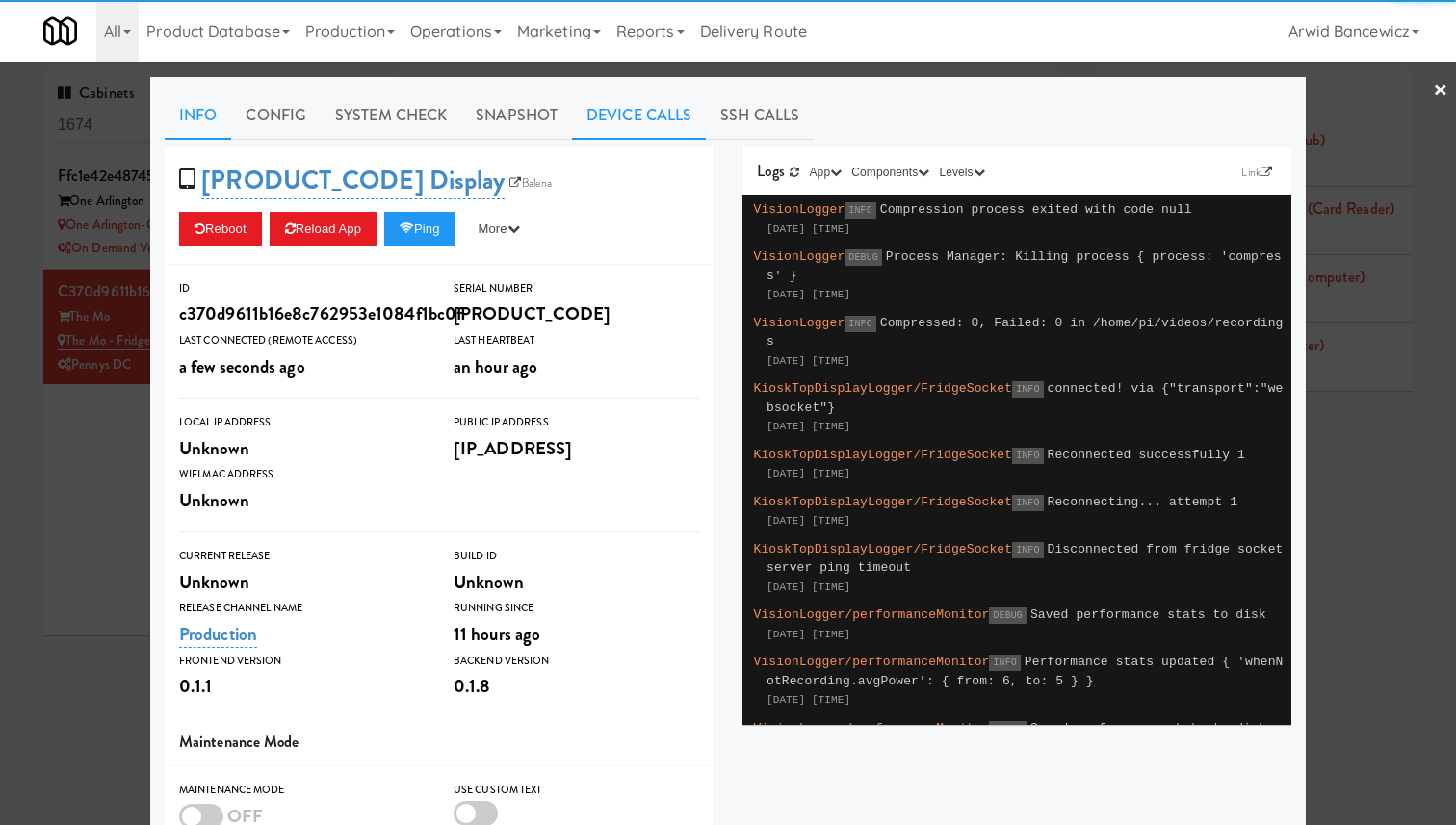 click on "Device Calls" at bounding box center (638, 116) 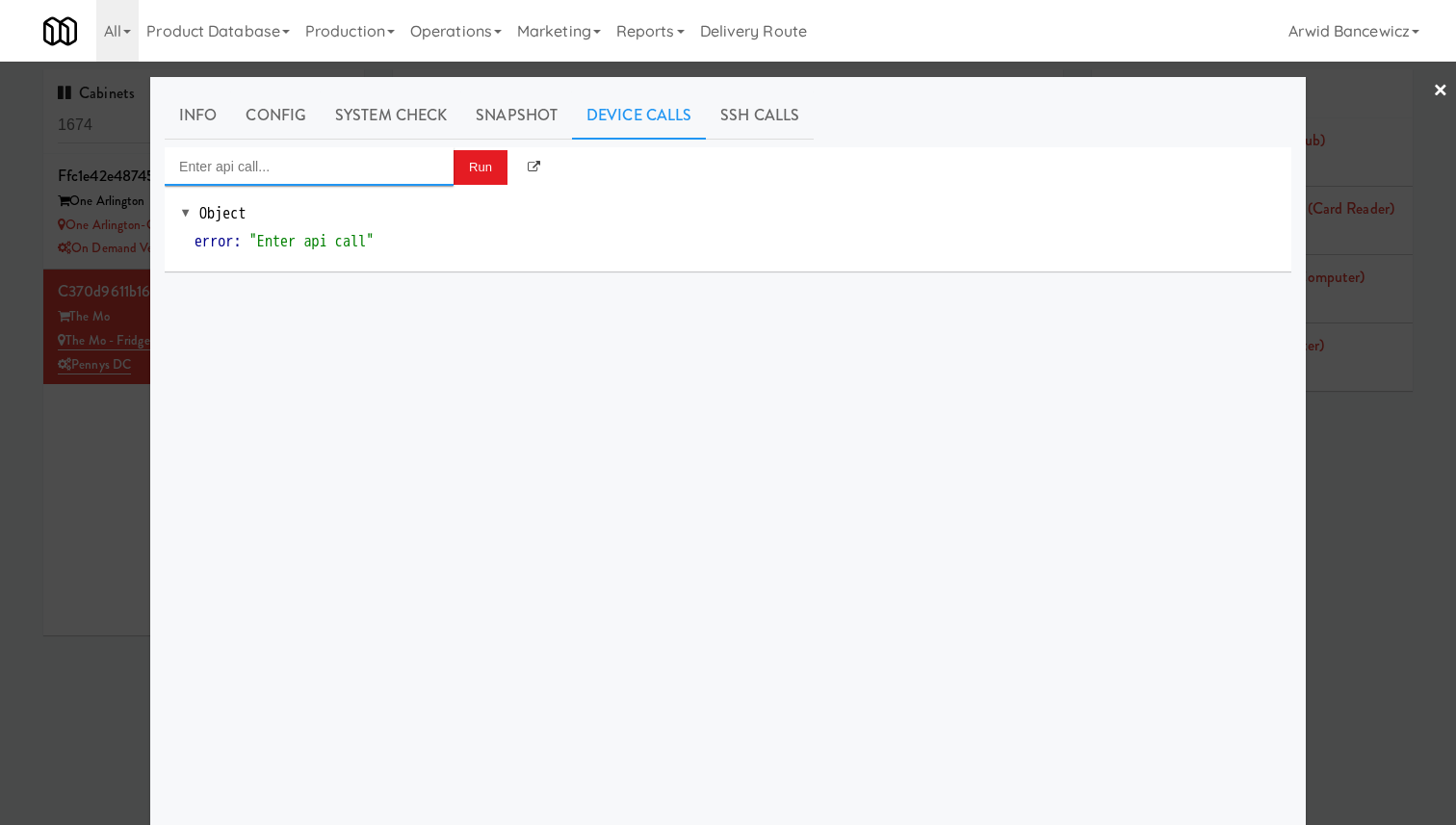 click at bounding box center (309, 167) 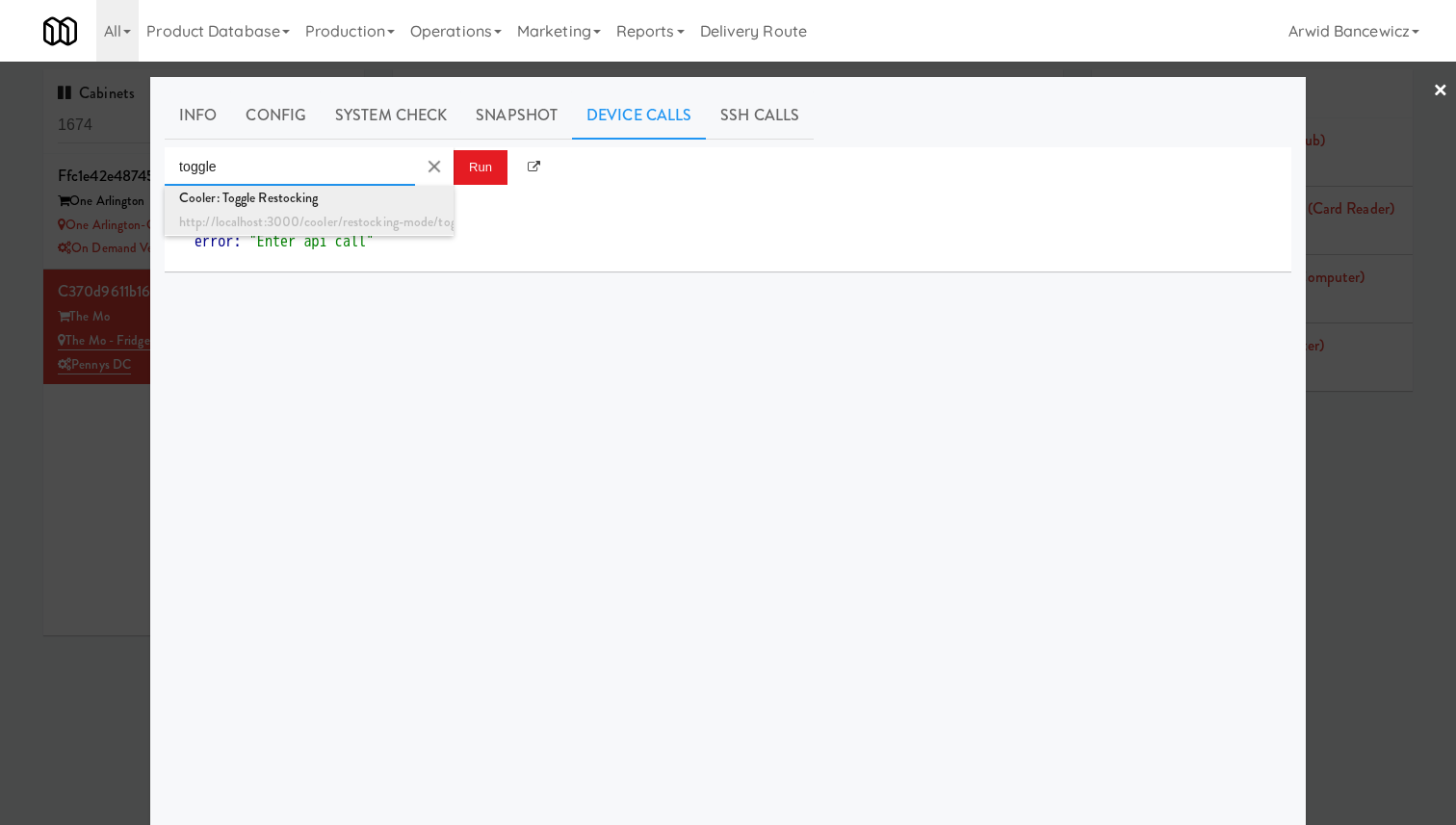 click on "http://localhost:3000/cooler/restocking-mode/toggle" at bounding box center [309, 222] 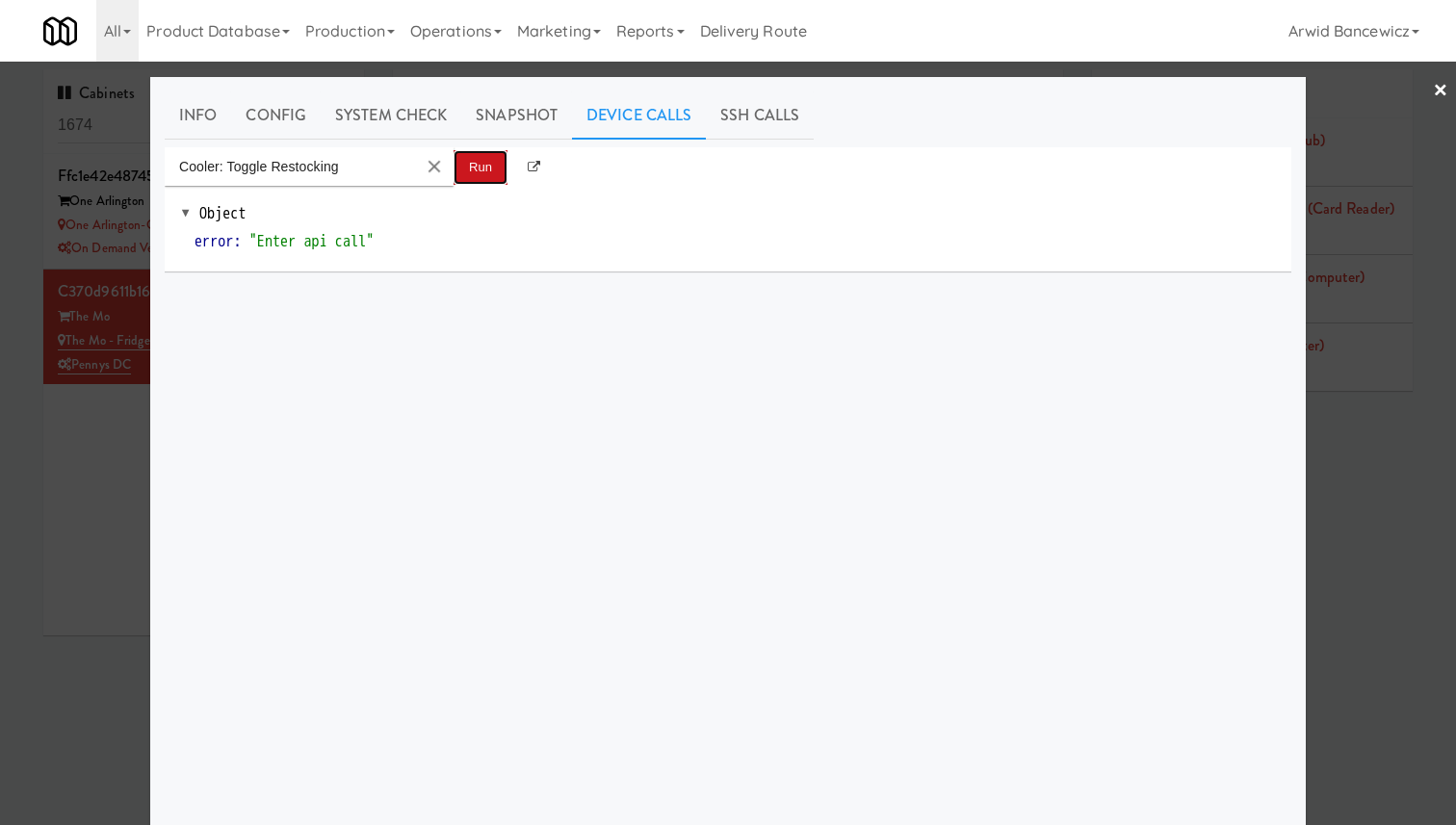click on "Run" at bounding box center (481, 168) 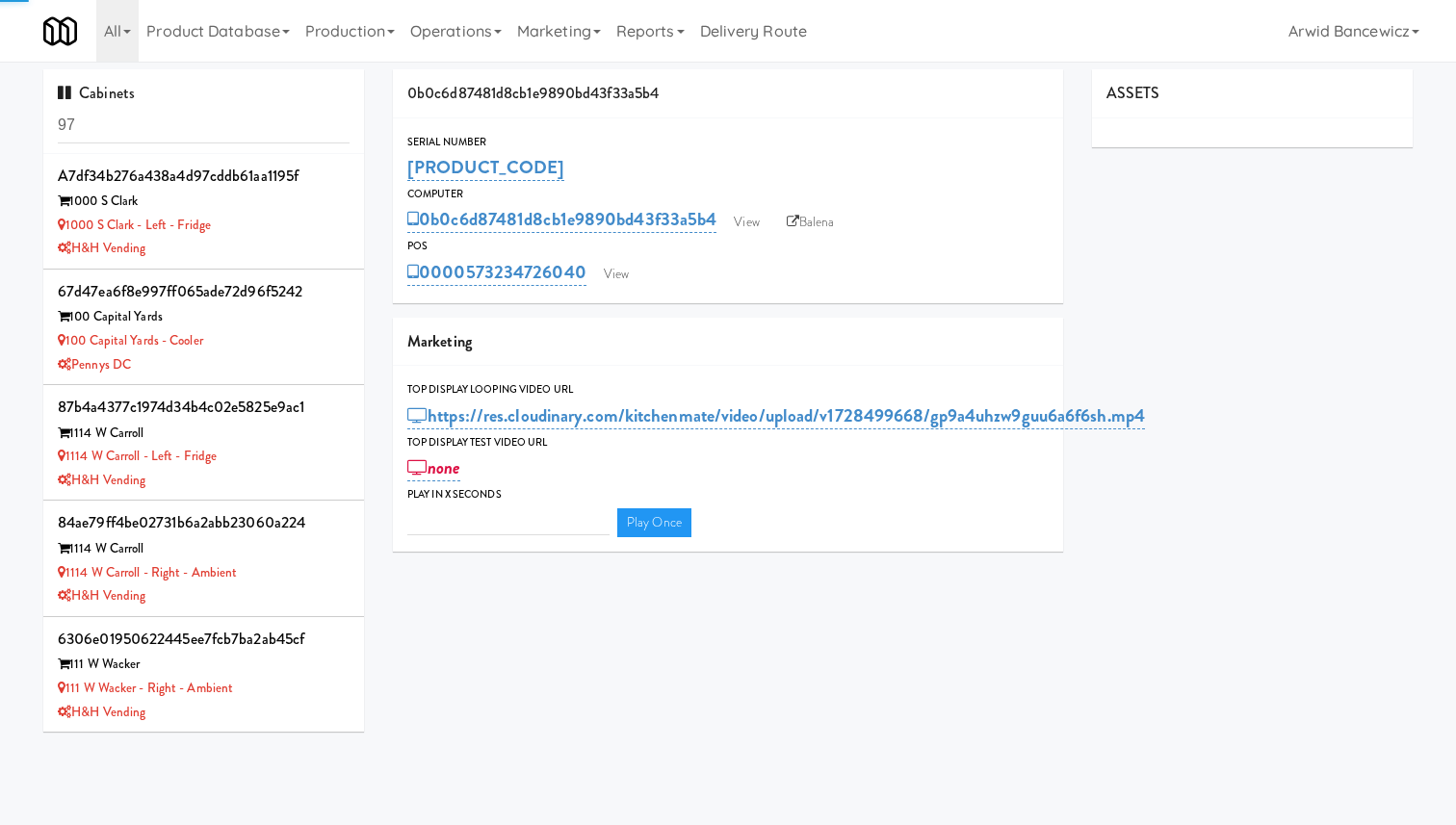 type on "3" 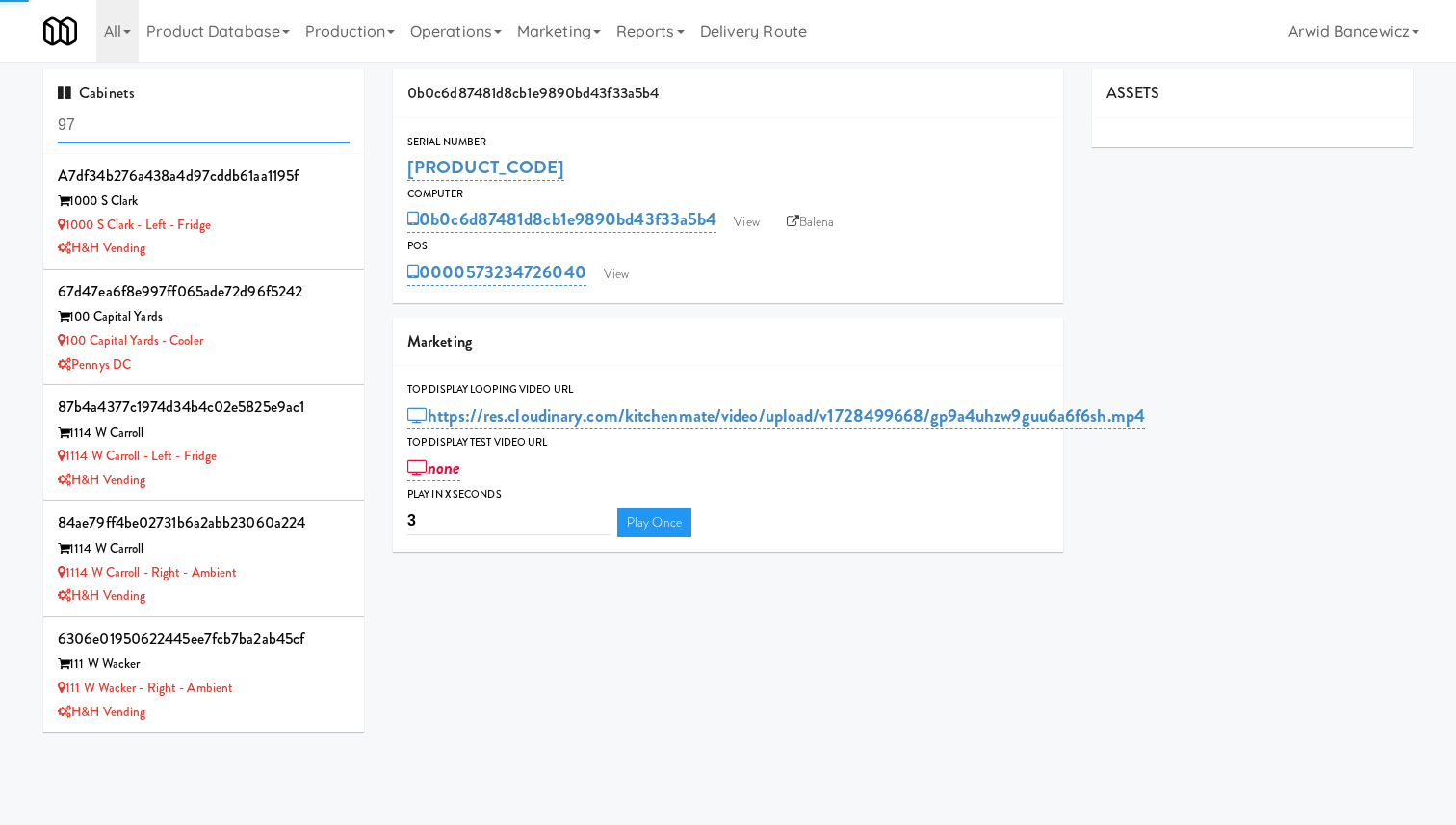 scroll, scrollTop: 0, scrollLeft: 0, axis: both 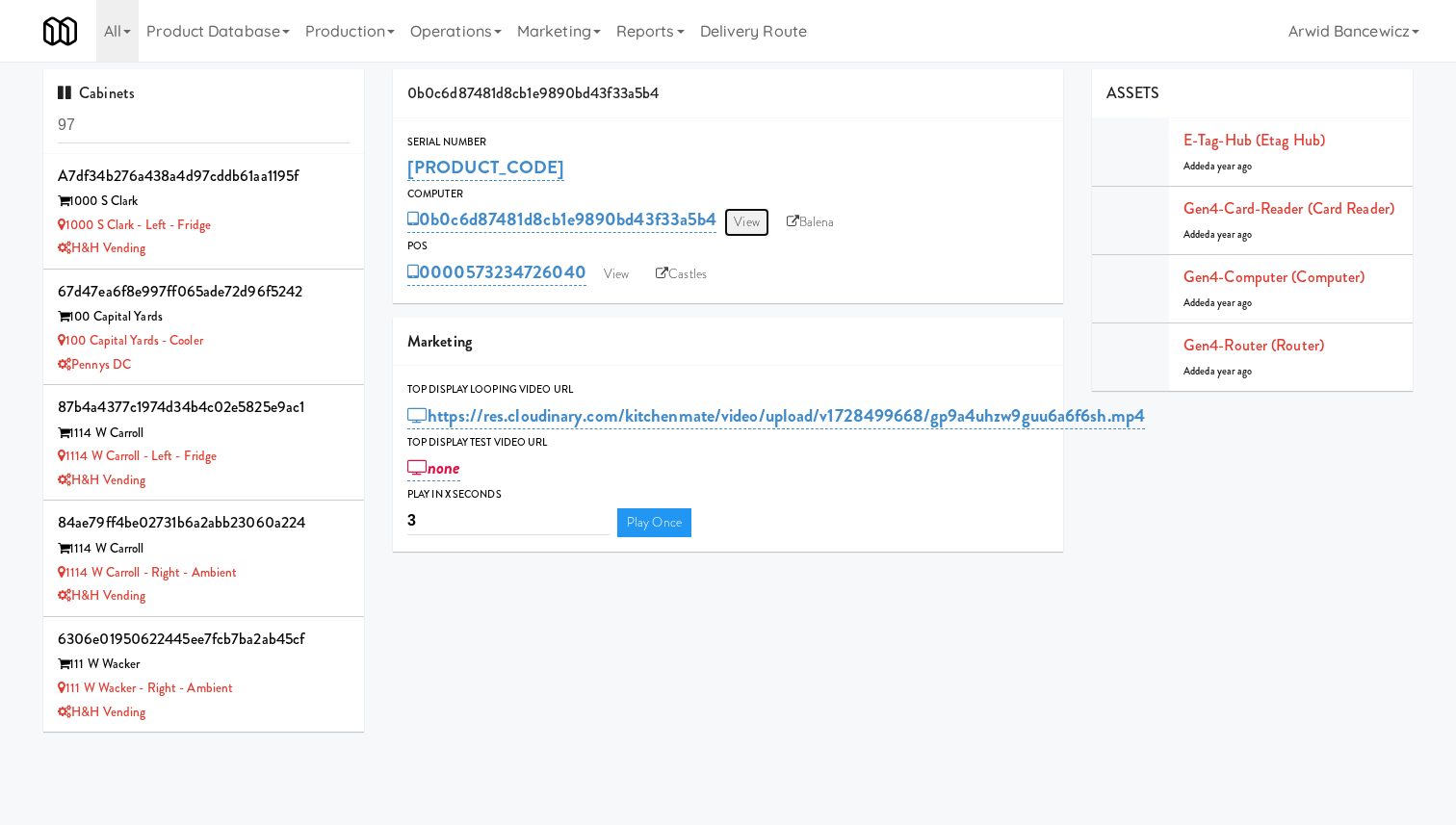 click on "View" at bounding box center [746, 222] 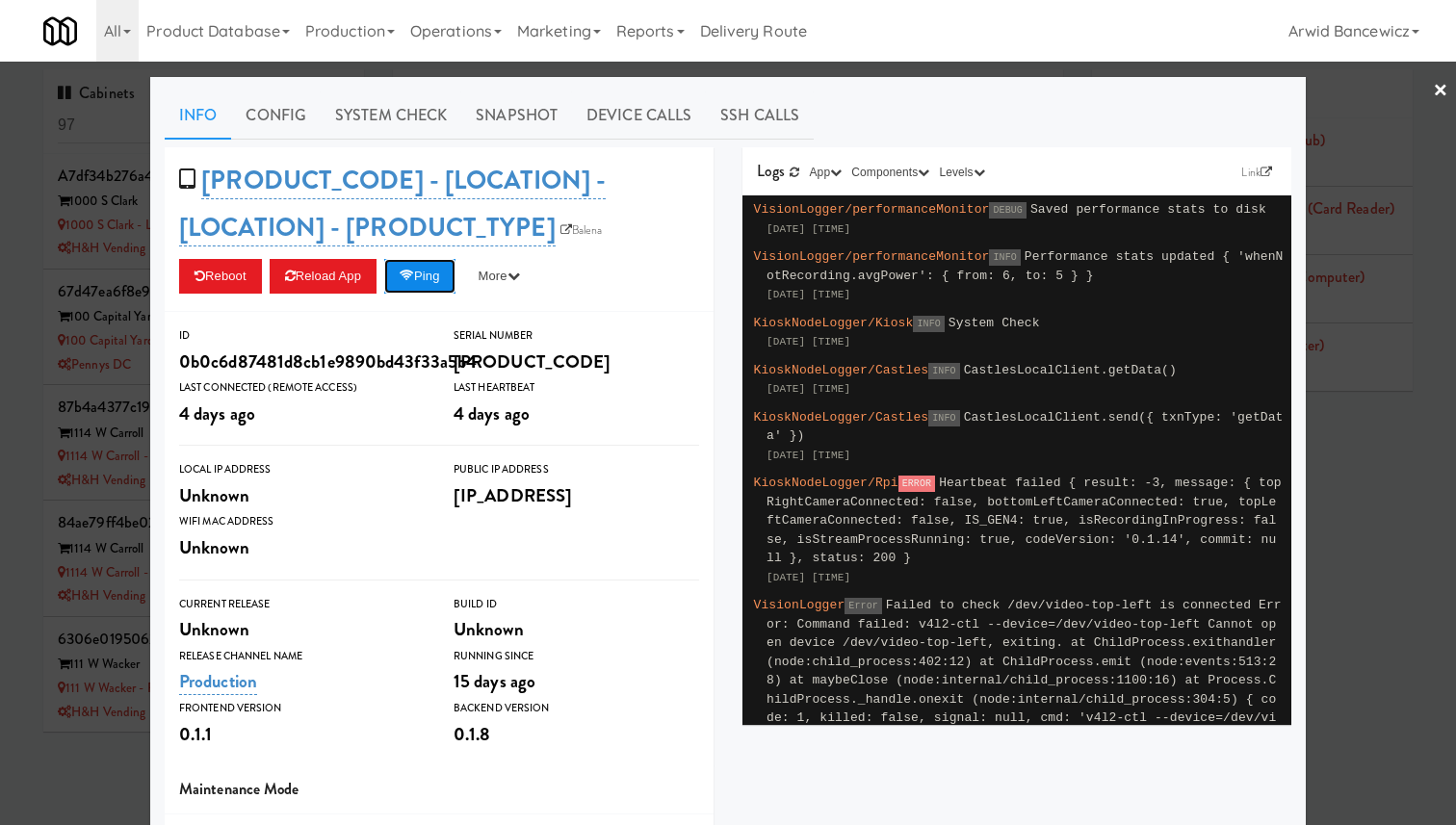 click on "Ping" at bounding box center (420, 276) 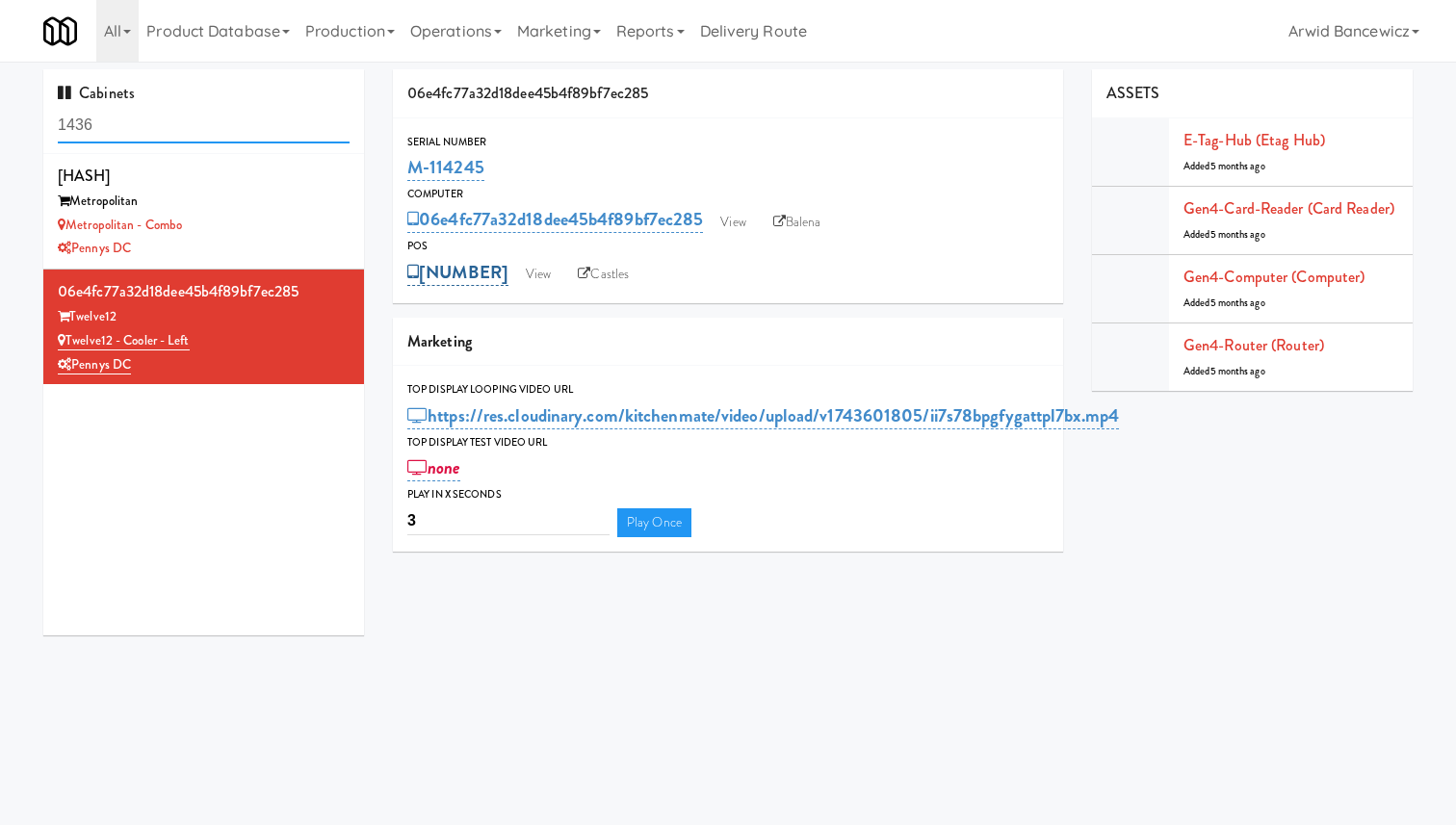 scroll, scrollTop: 0, scrollLeft: 0, axis: both 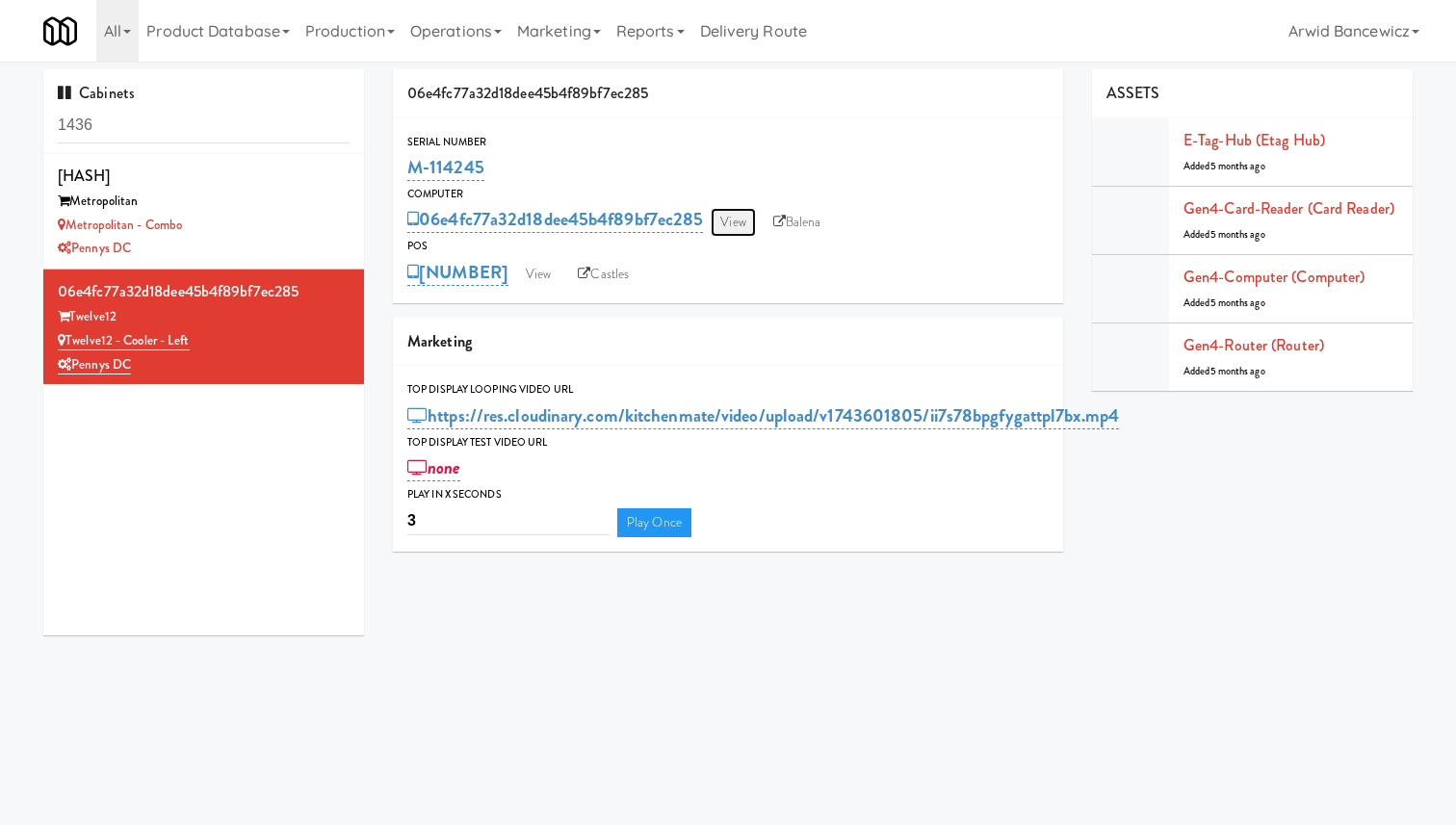 click on "View" at bounding box center (733, 222) 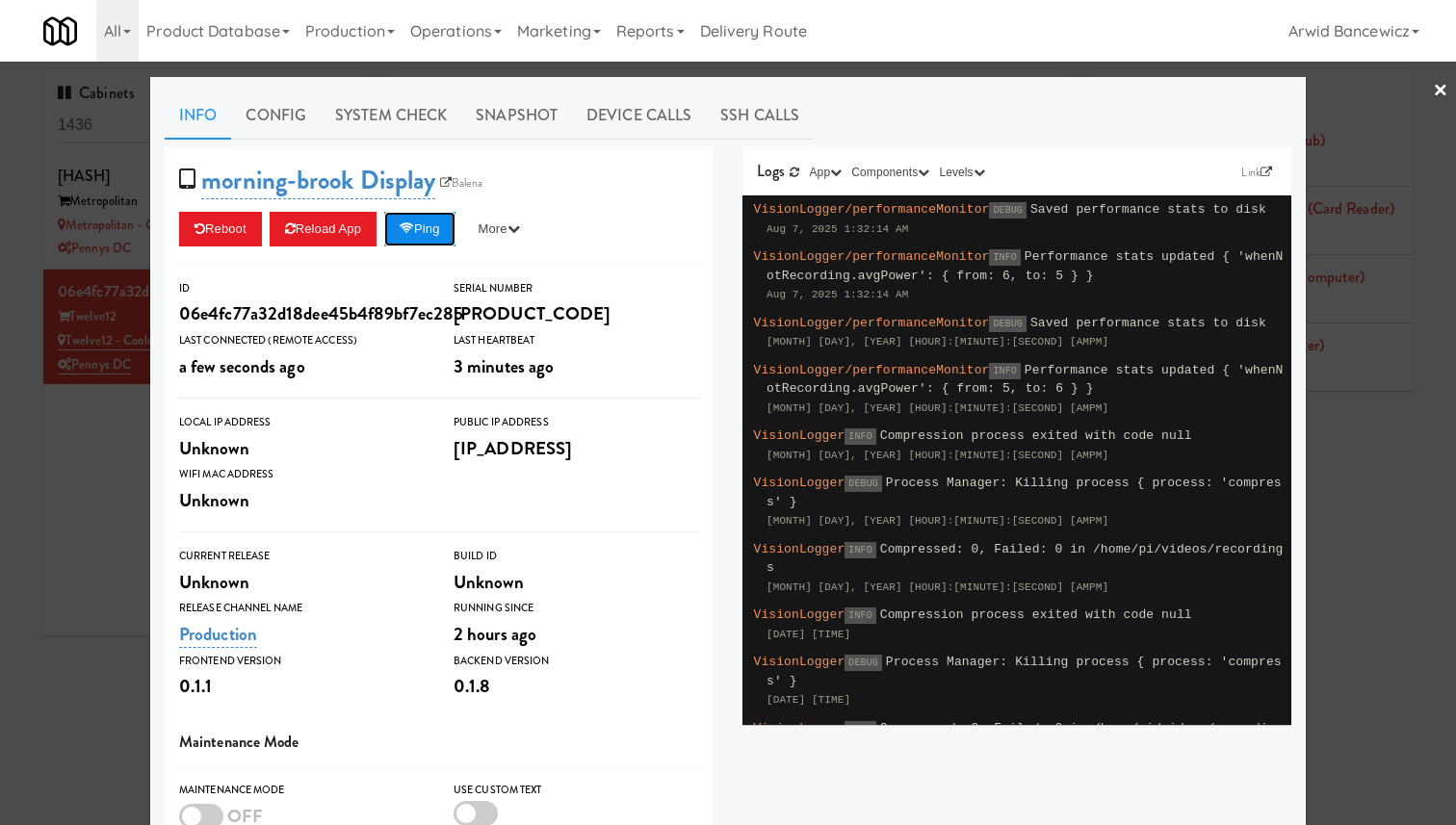 click on "Ping" at bounding box center [420, 229] 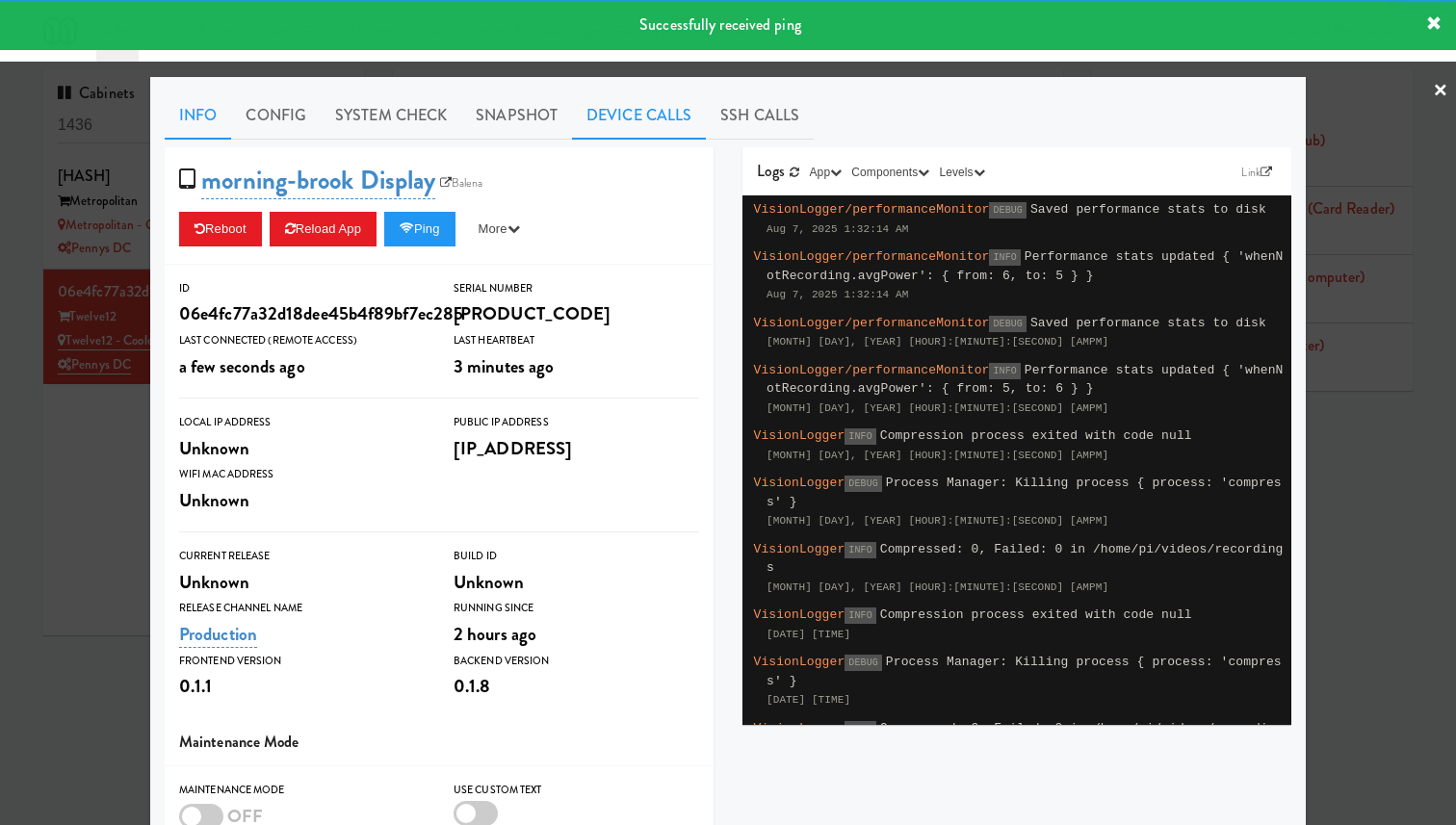 click on "Device Calls" at bounding box center [638, 116] 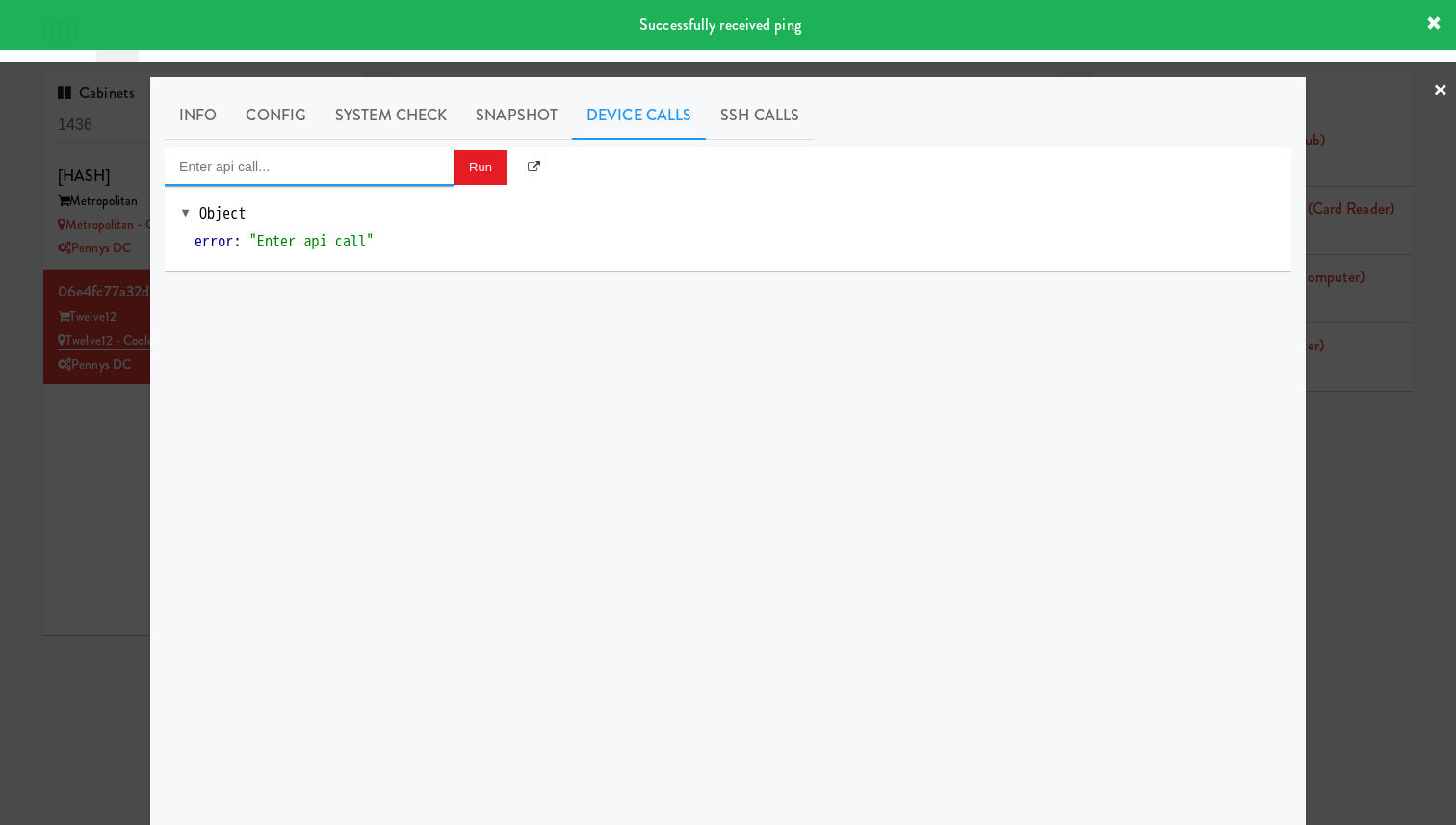 click at bounding box center [309, 167] 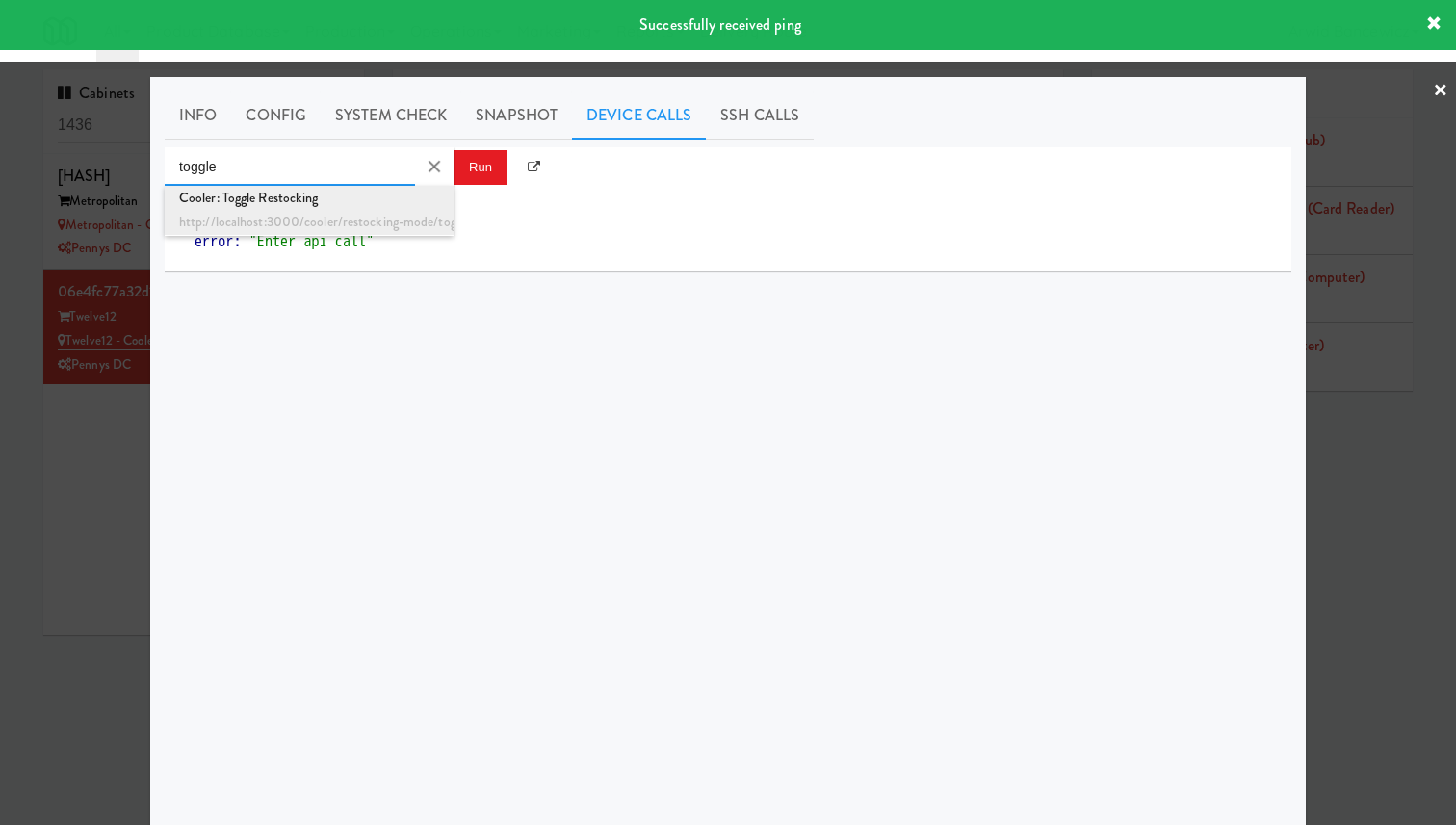 click on "Cooler: Toggle Restocking" at bounding box center (309, 198) 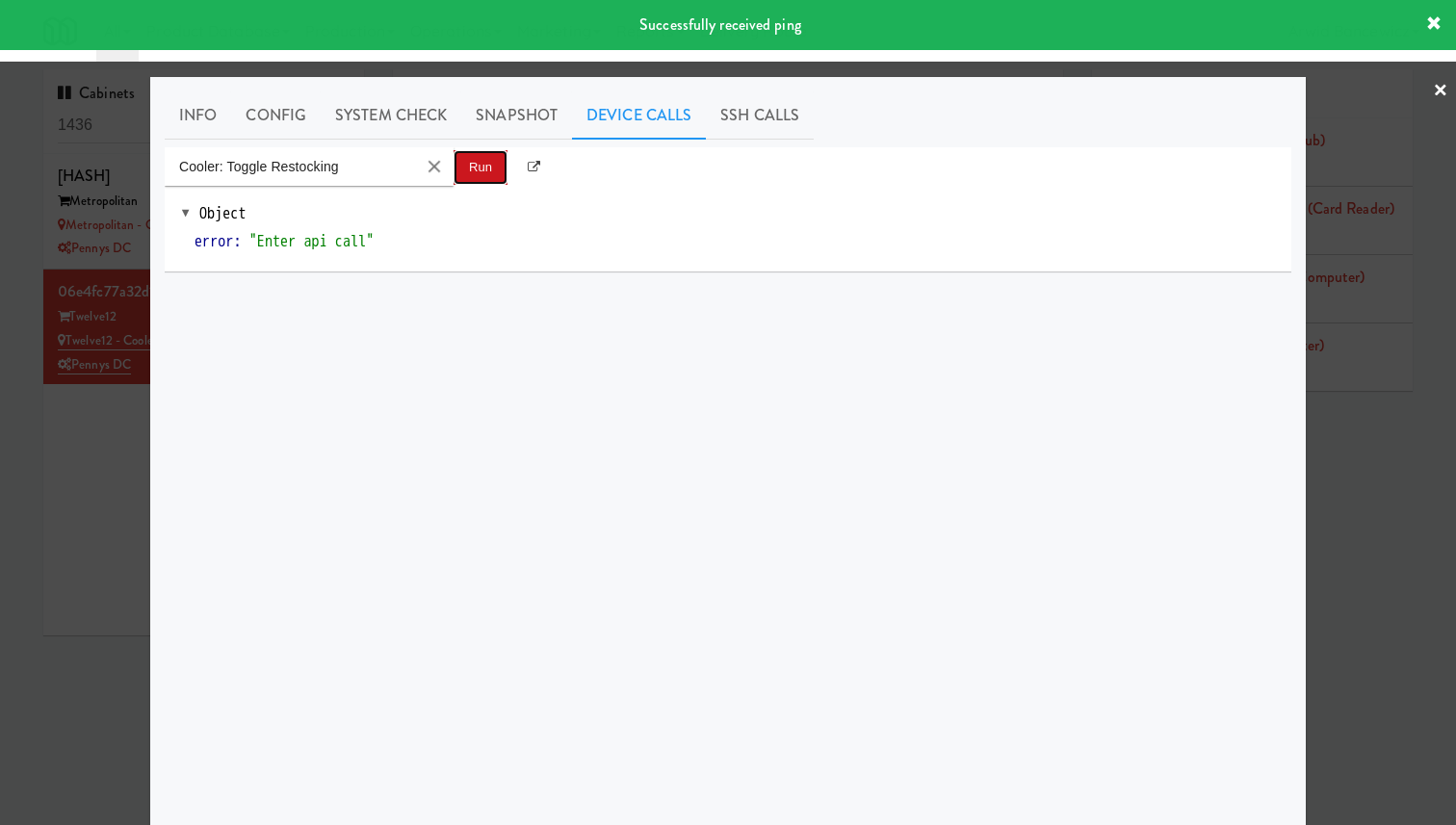 click on "Run" at bounding box center [481, 168] 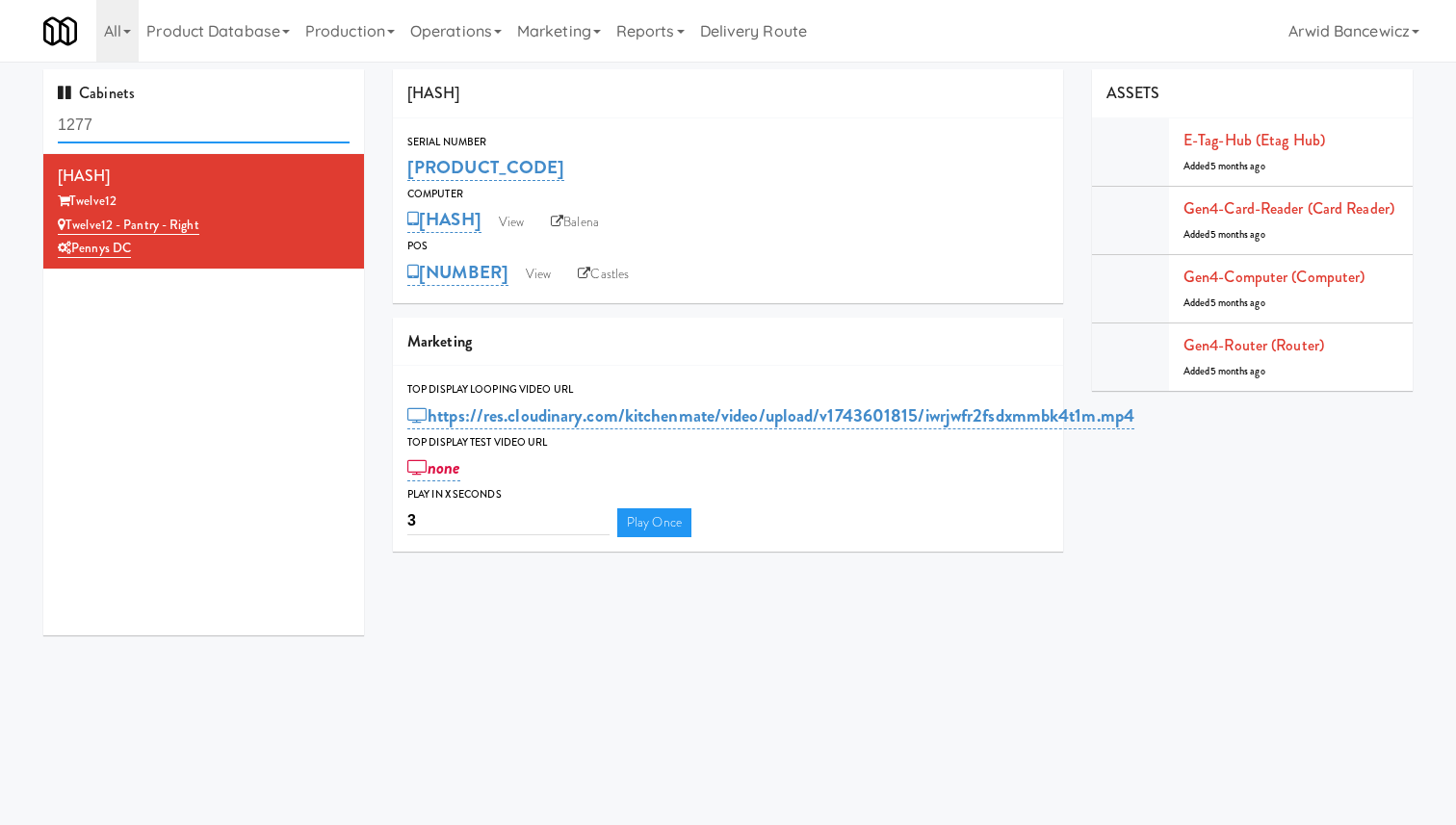 scroll, scrollTop: 0, scrollLeft: 0, axis: both 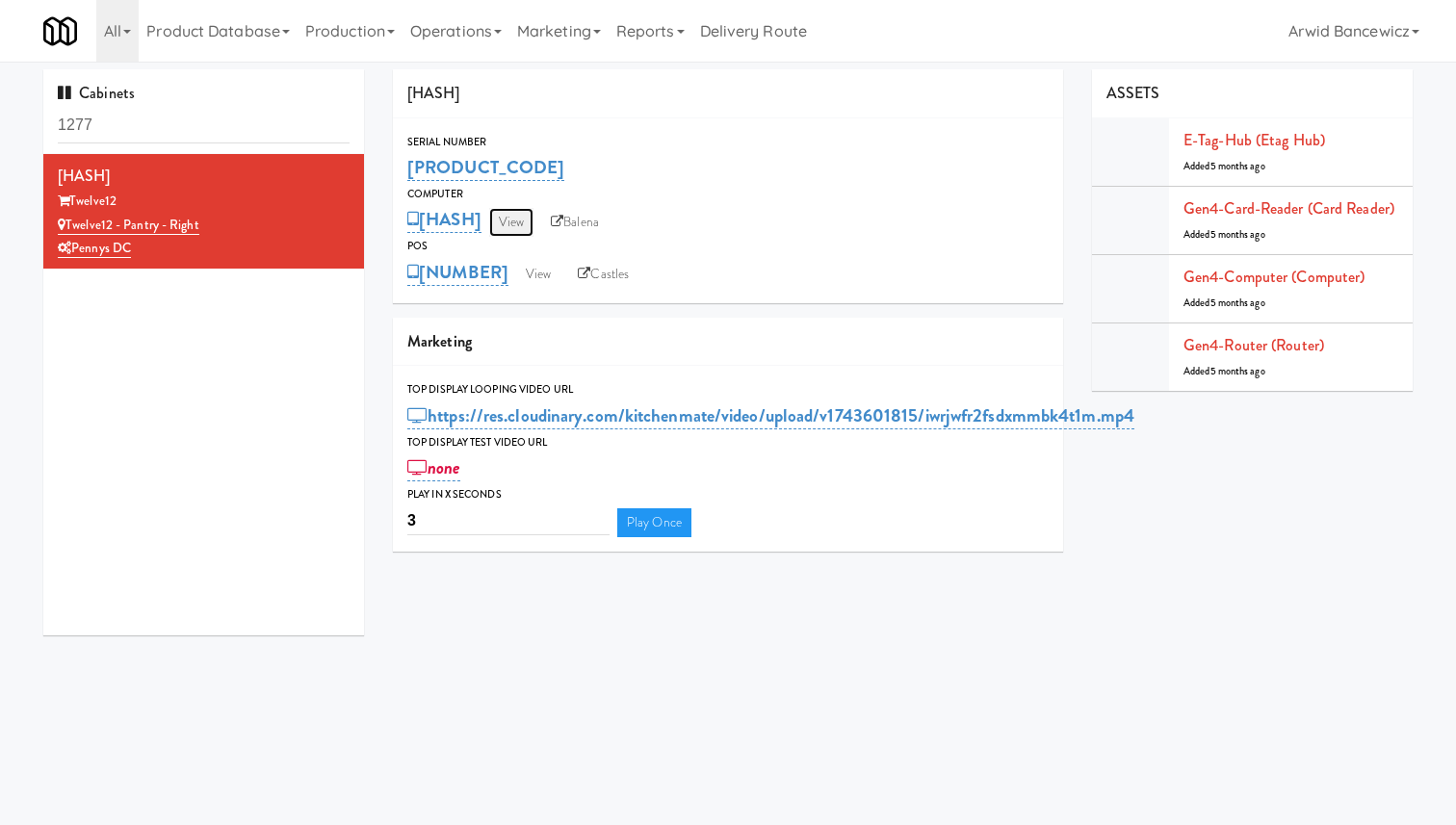 click on "View" at bounding box center (511, 222) 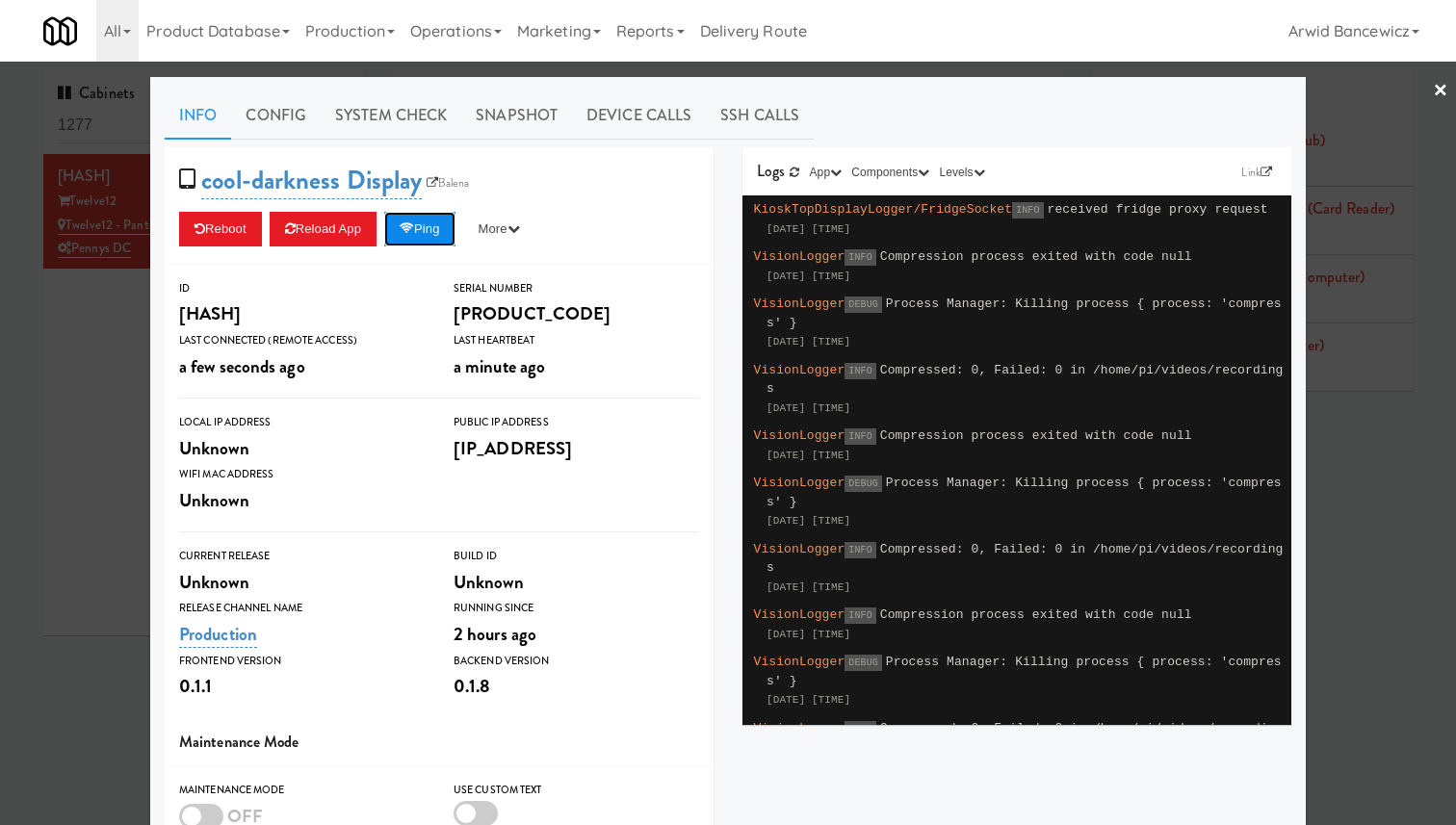 click on "Ping" at bounding box center (420, 229) 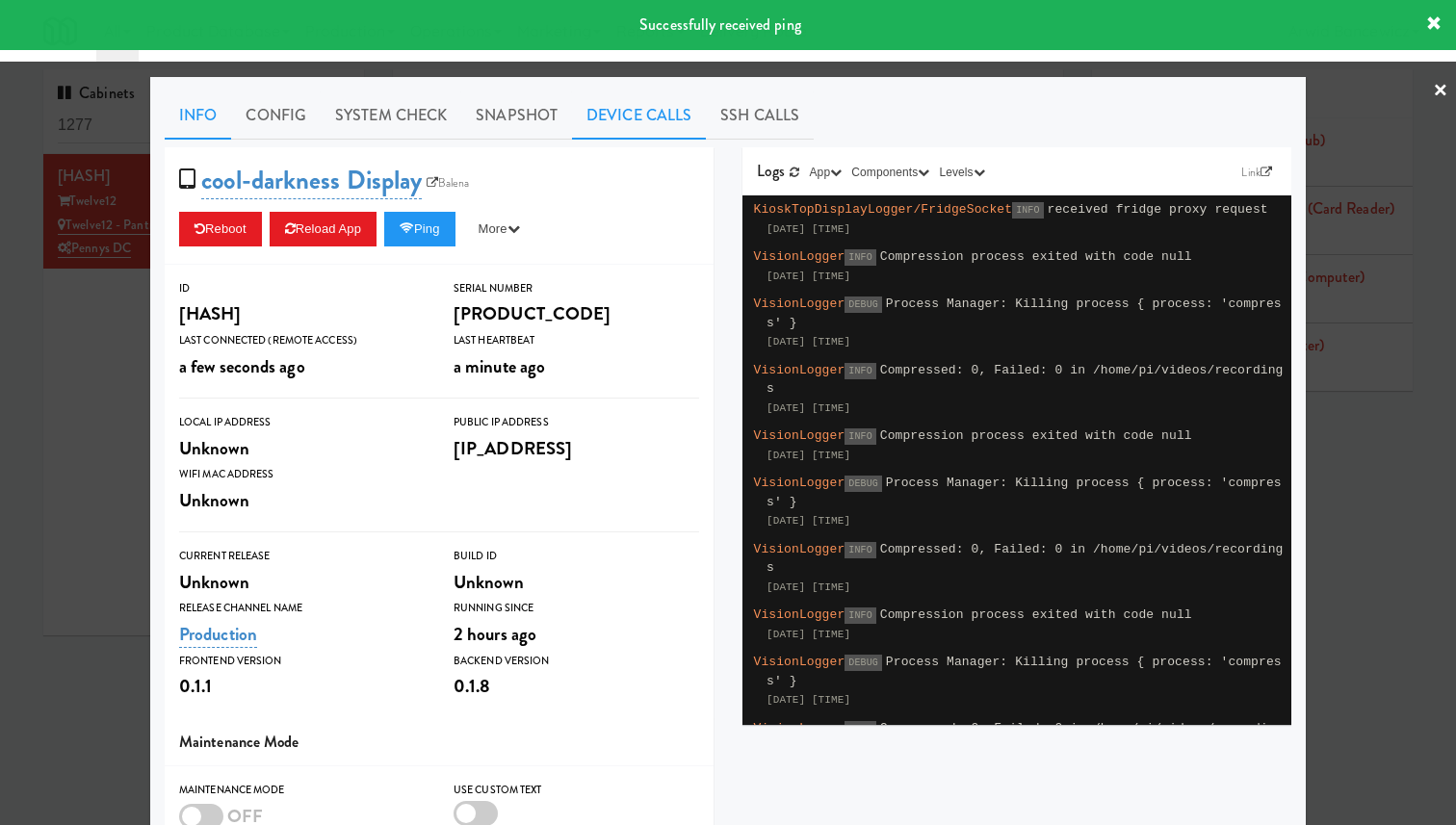 click on "Device Calls" at bounding box center [638, 116] 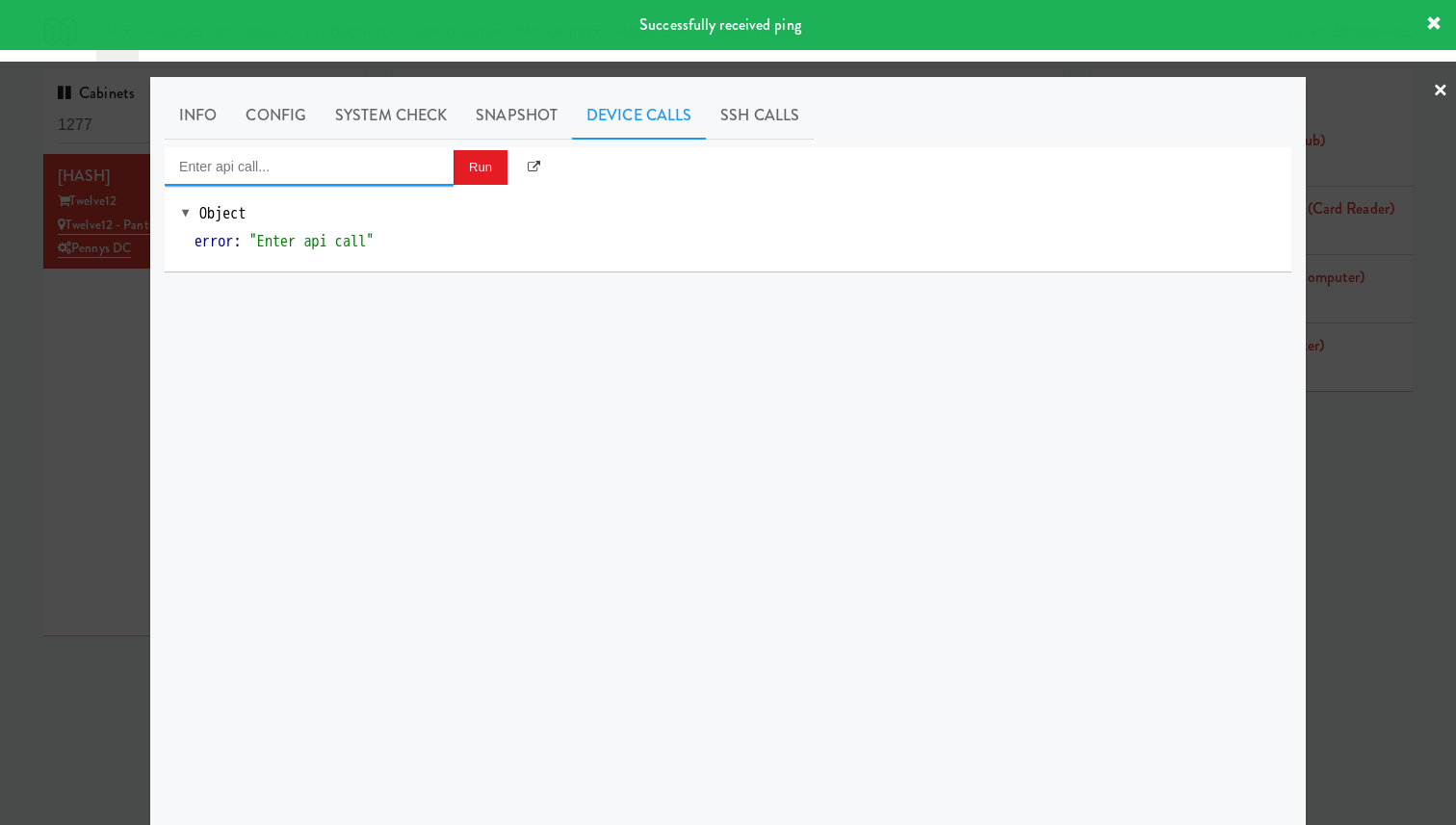 click at bounding box center [309, 167] 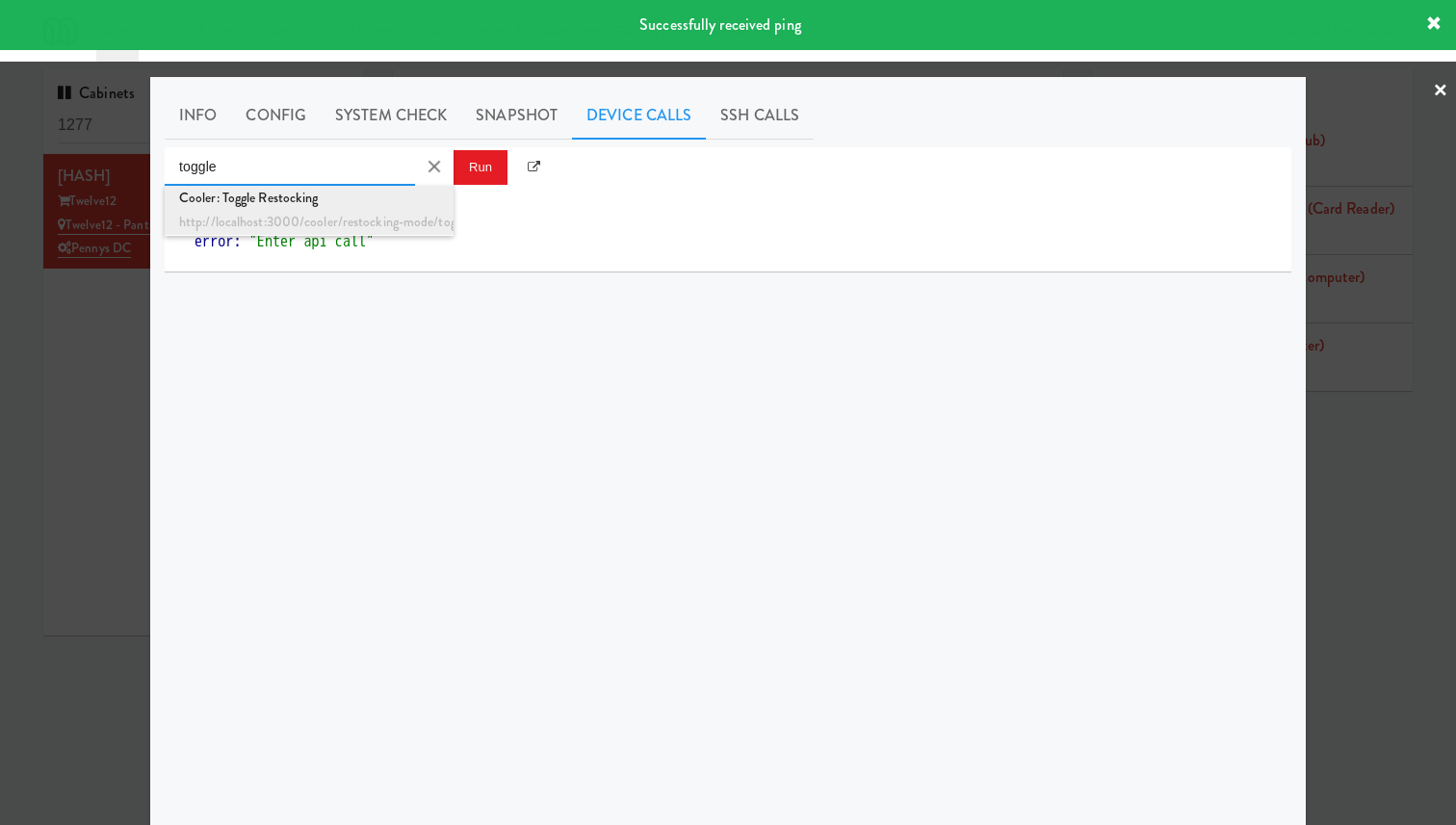 click on "http://localhost:3000/cooler/restocking-mode/toggle" at bounding box center [309, 222] 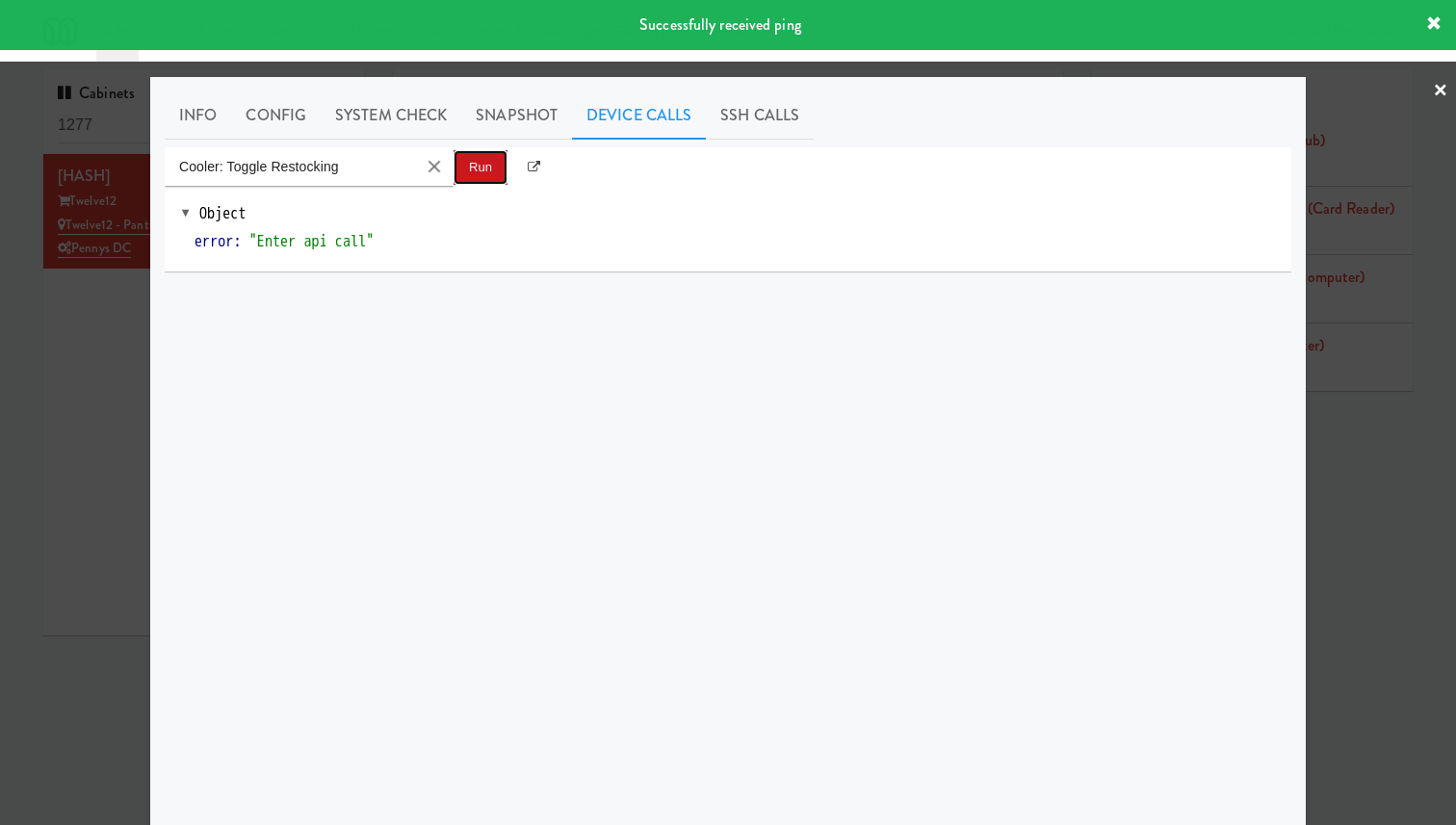 click on "Run" at bounding box center [481, 168] 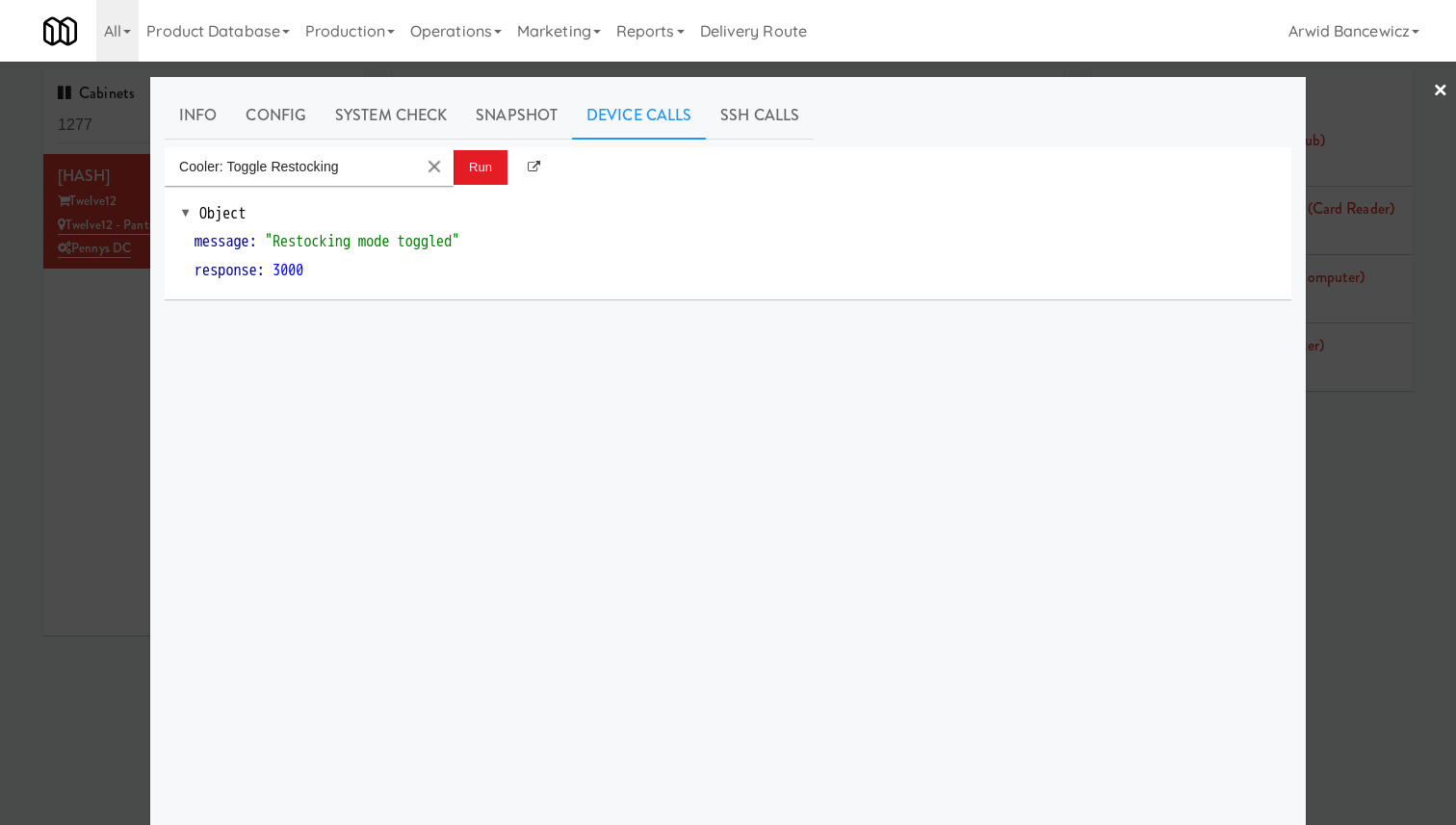 click at bounding box center (728, 412) 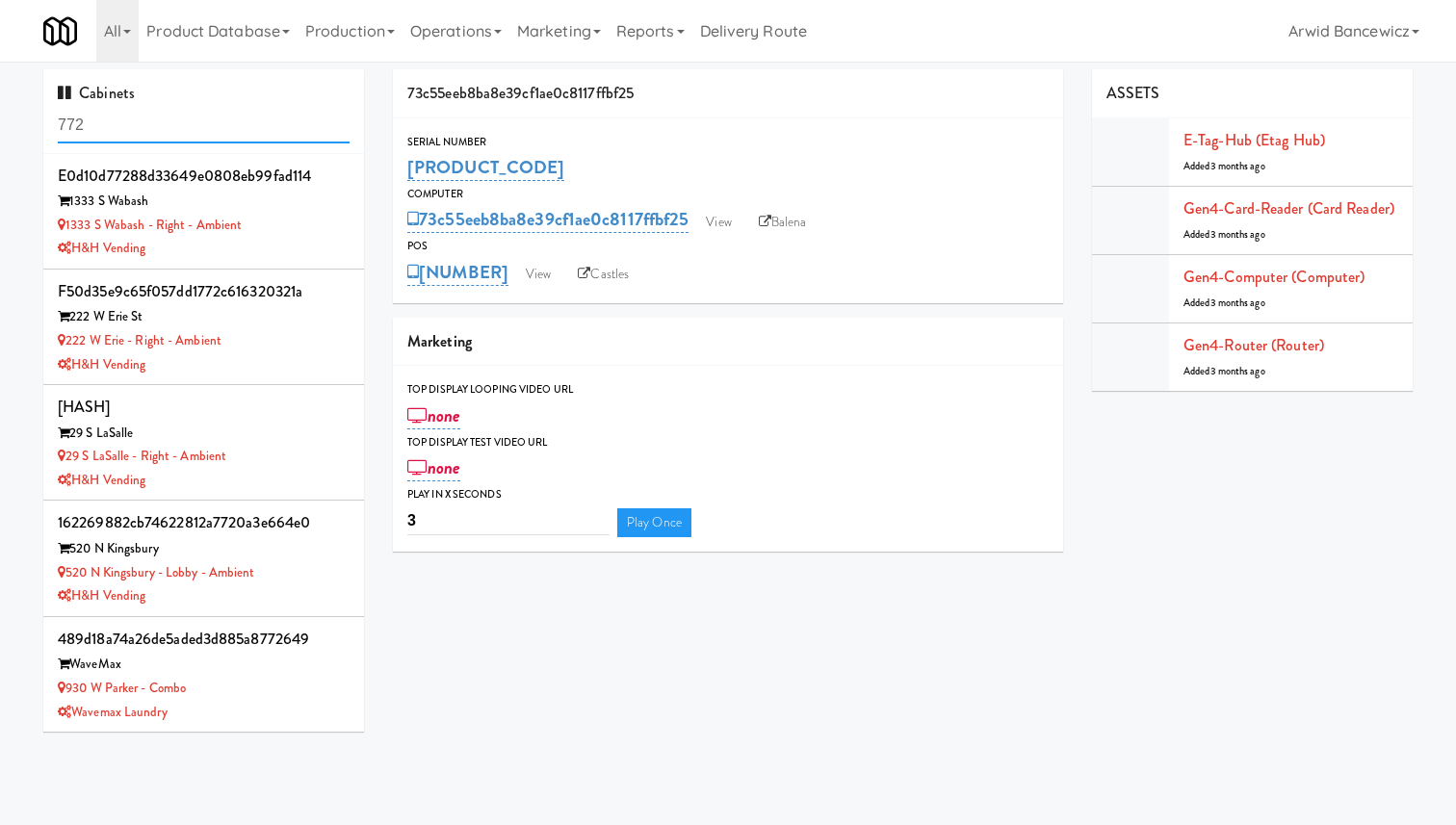 scroll, scrollTop: 0, scrollLeft: 0, axis: both 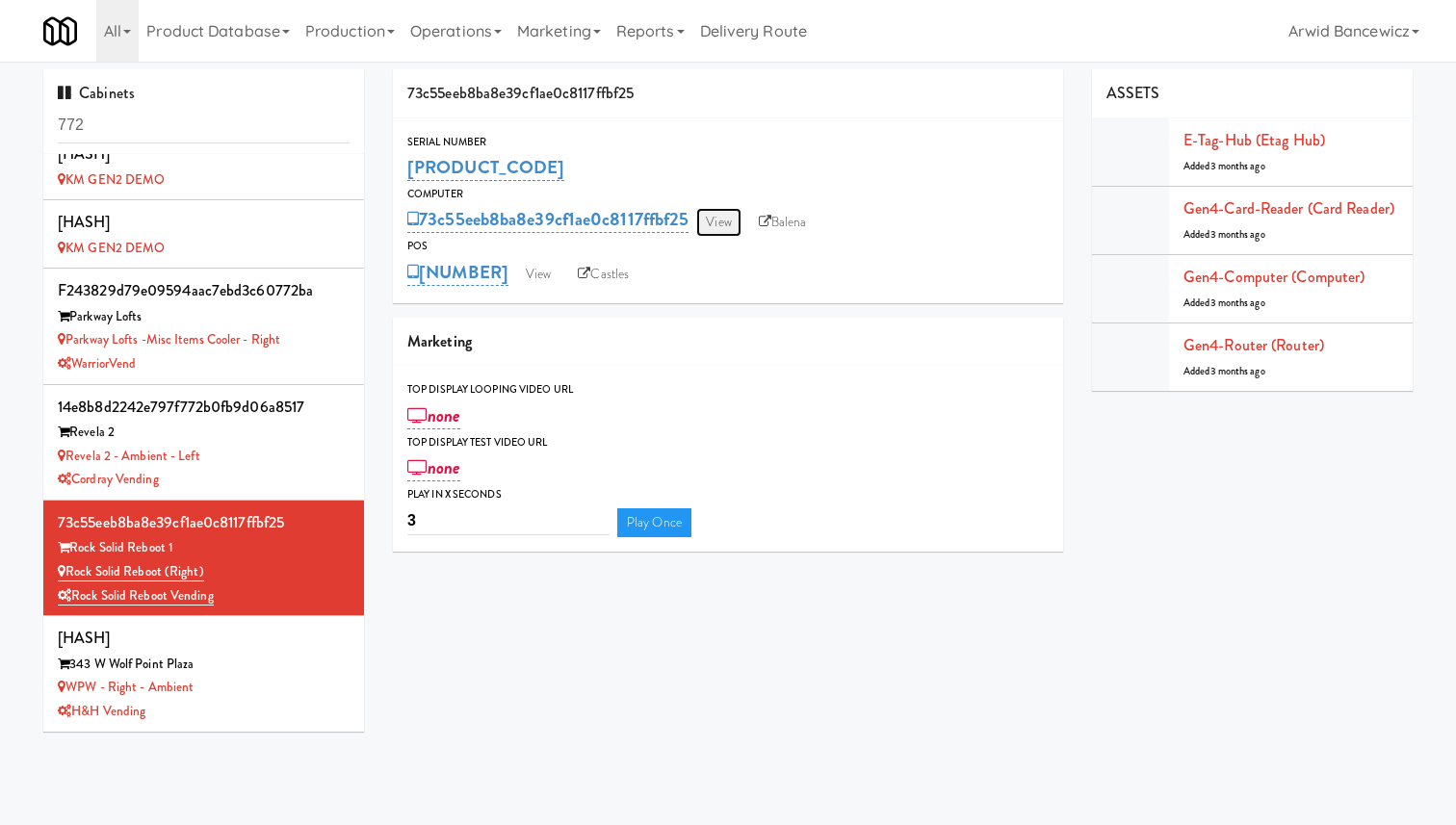 click on "View" at bounding box center [718, 222] 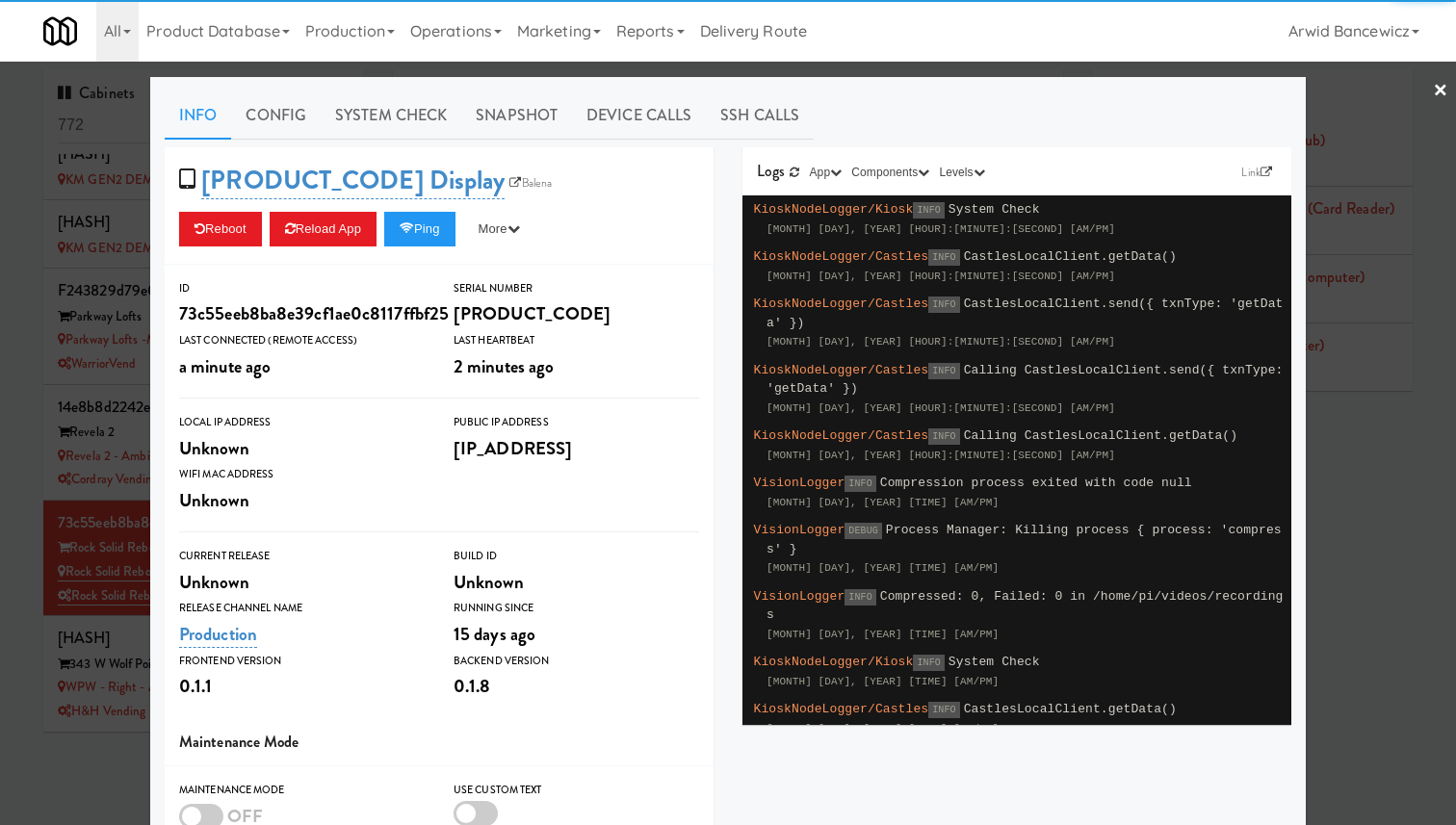 click on "M-126944 Display  Balena  Reboot   Reload App  Ping More  Ping Server  Restart Server   Force Reload App Unlock Fridge Turn ON Maintenance" at bounding box center (439, 206) 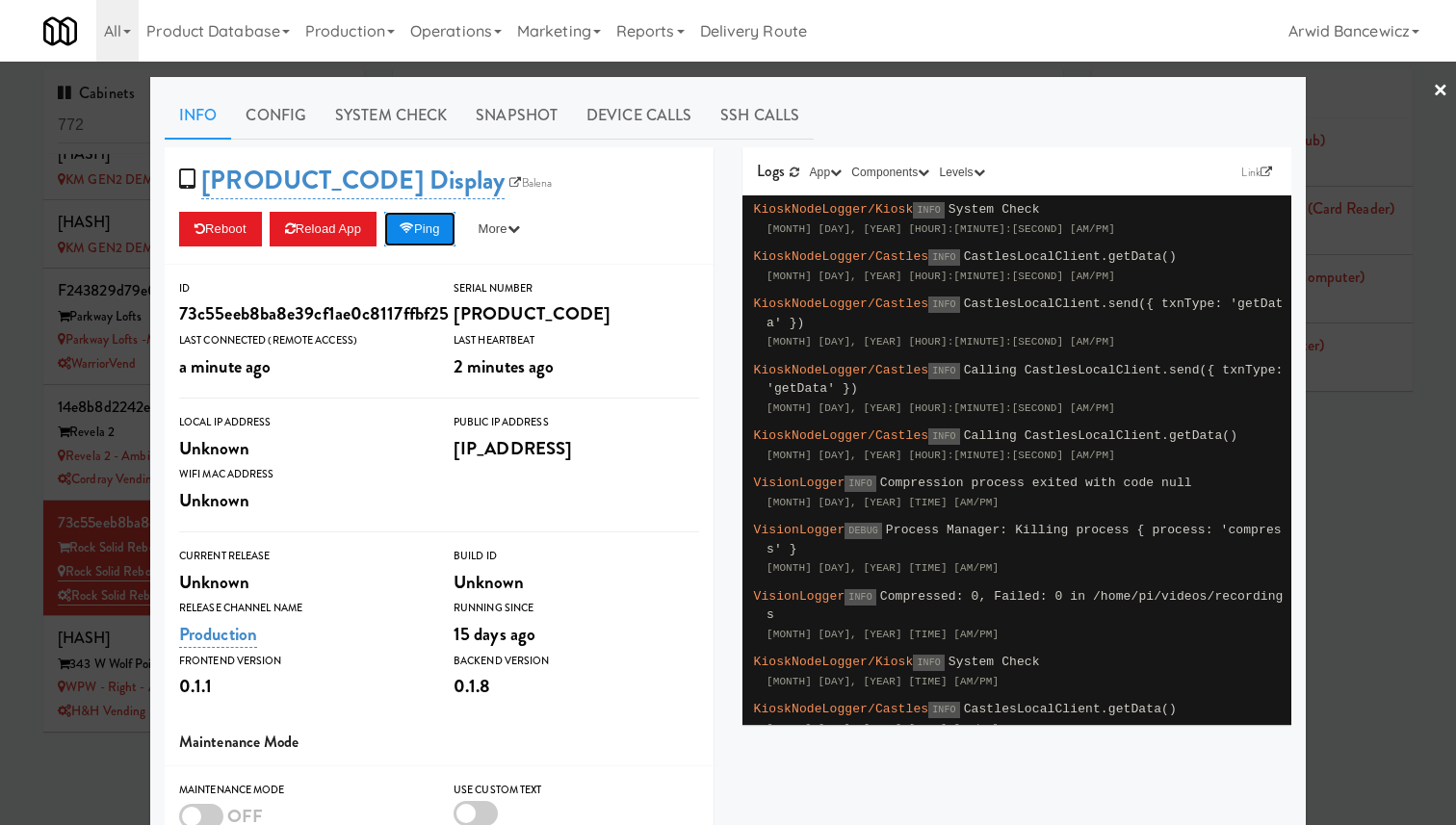 click on "Ping" at bounding box center (420, 229) 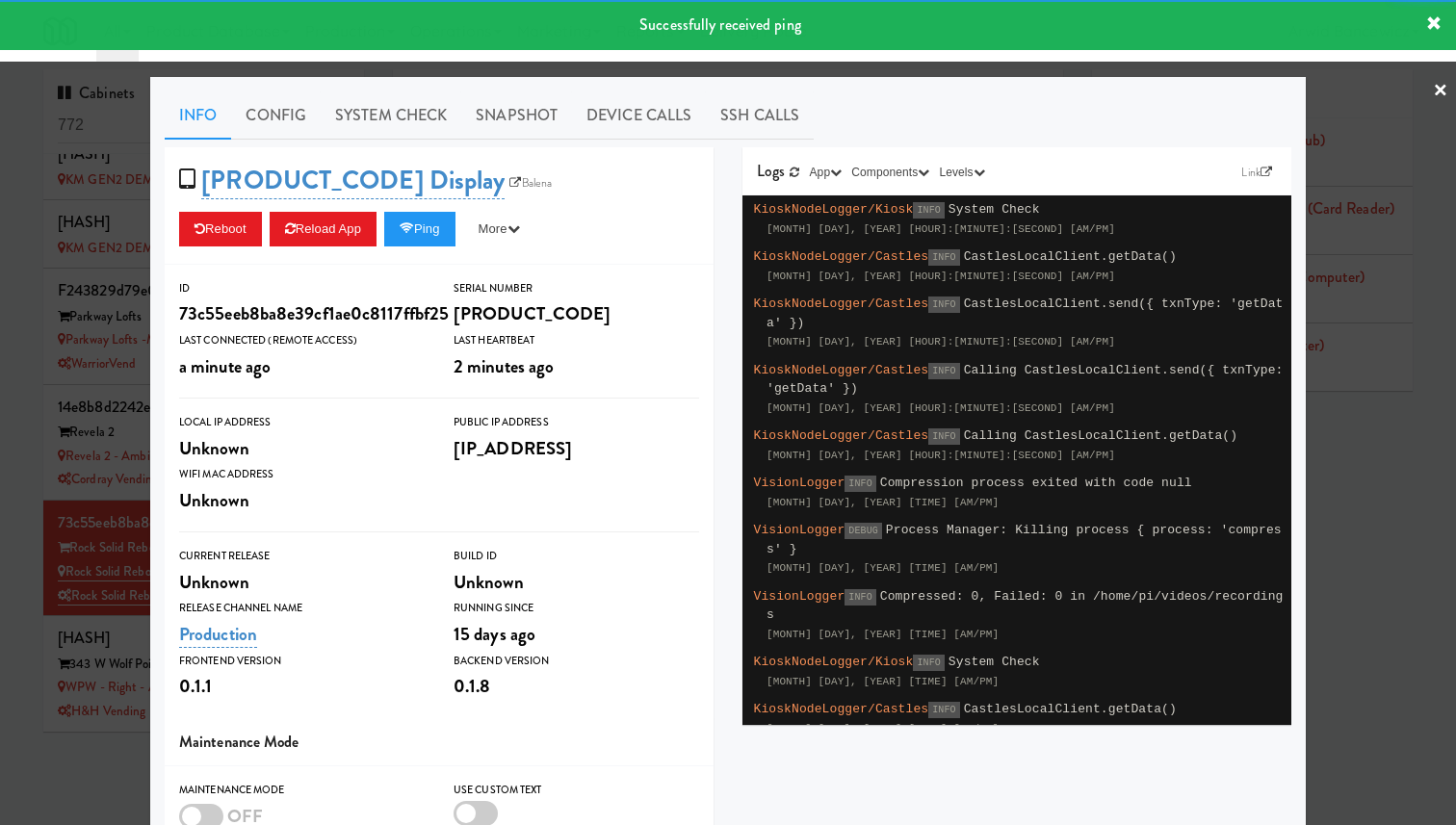 click at bounding box center (728, 412) 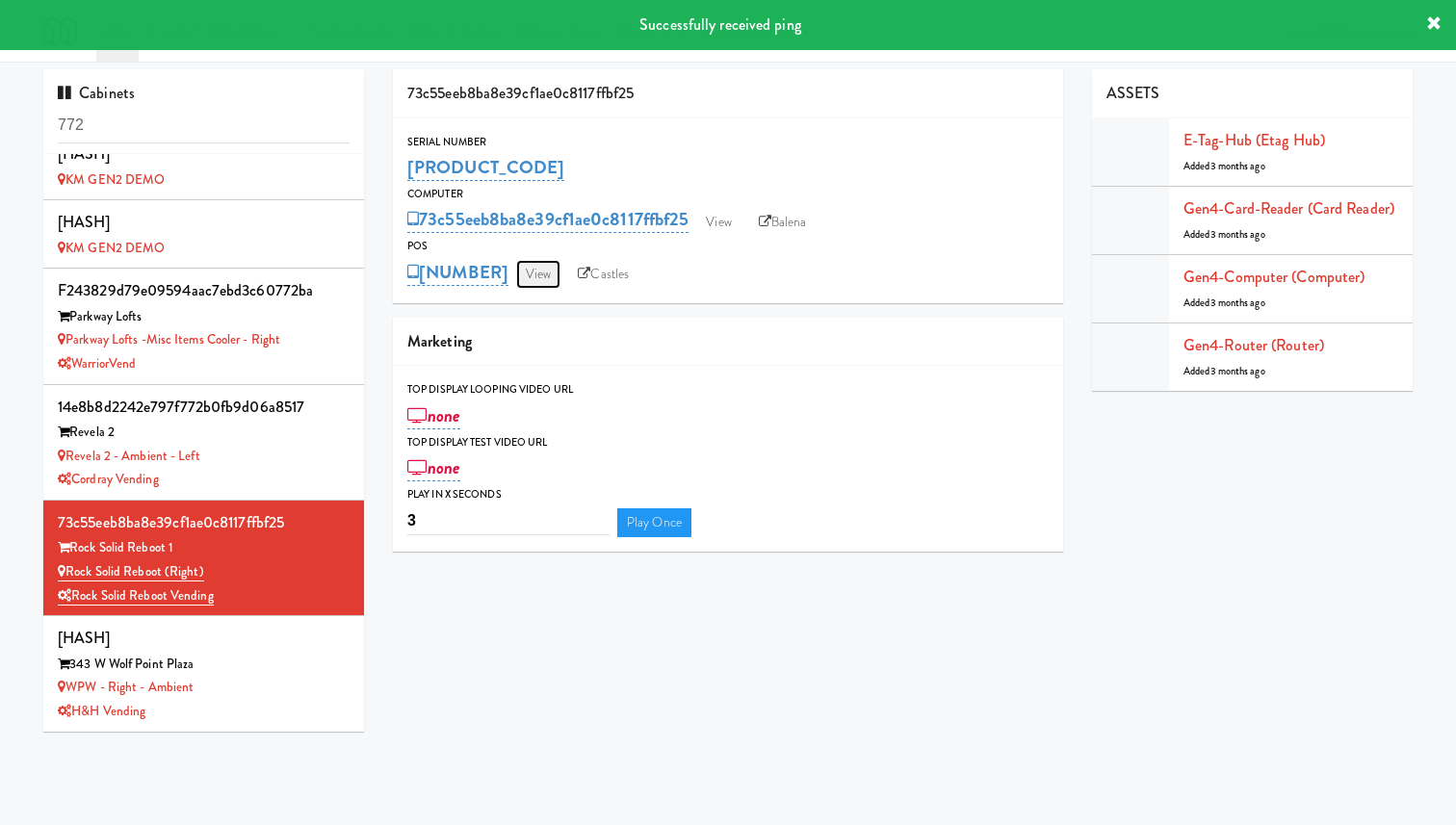 click on "View" at bounding box center (538, 274) 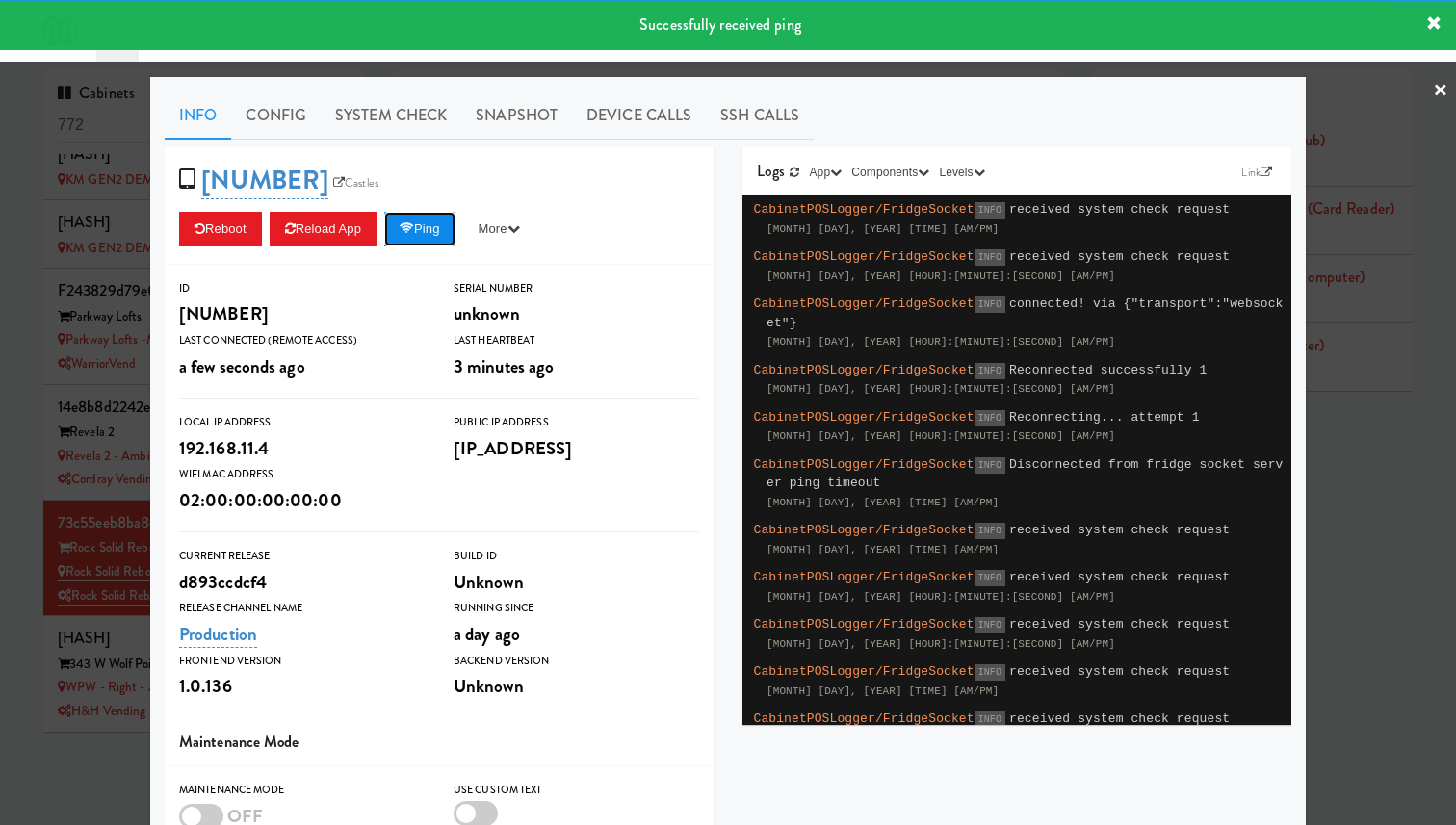 click on "Ping" at bounding box center (420, 229) 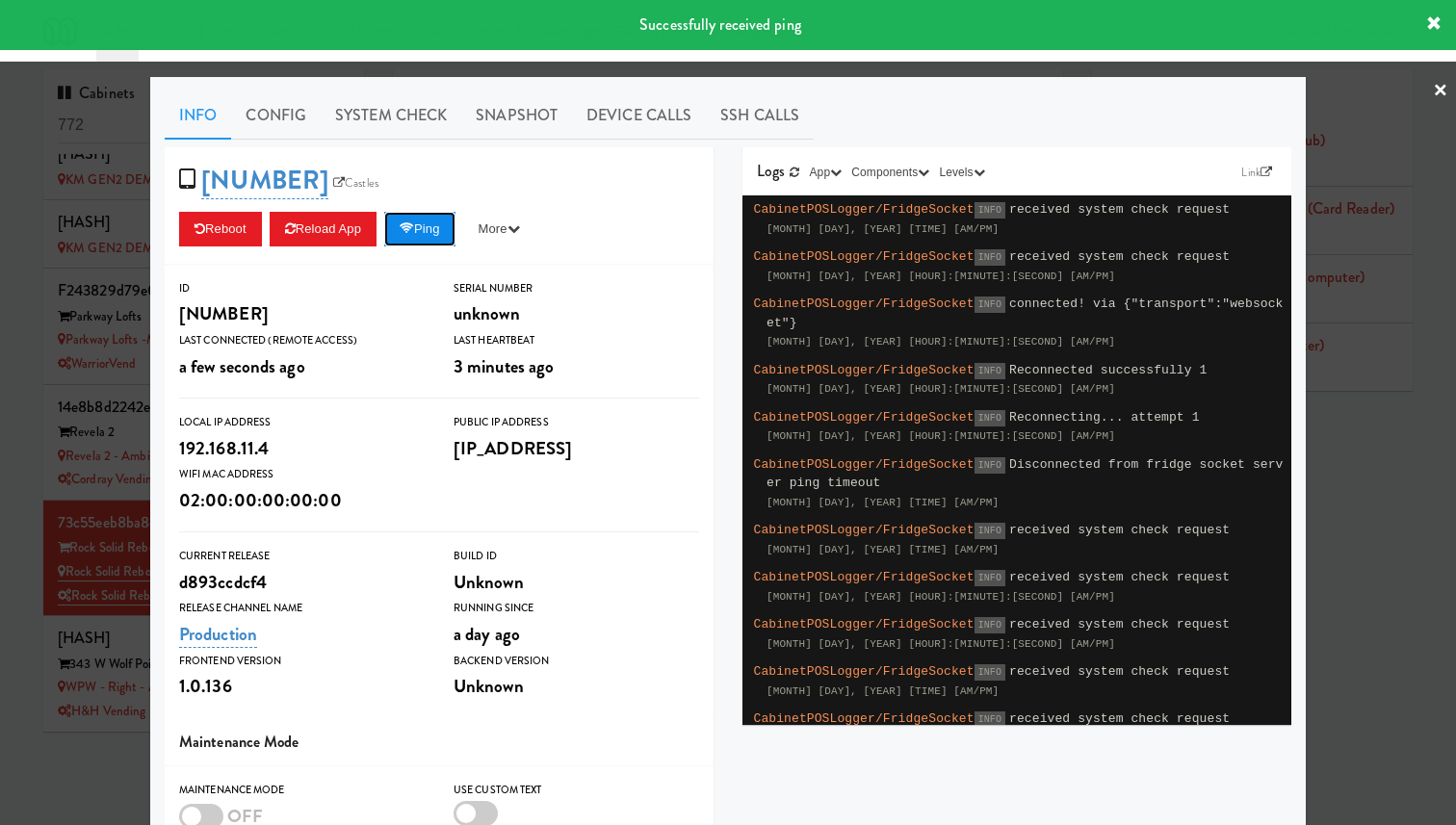 click on "Ping" at bounding box center (420, 229) 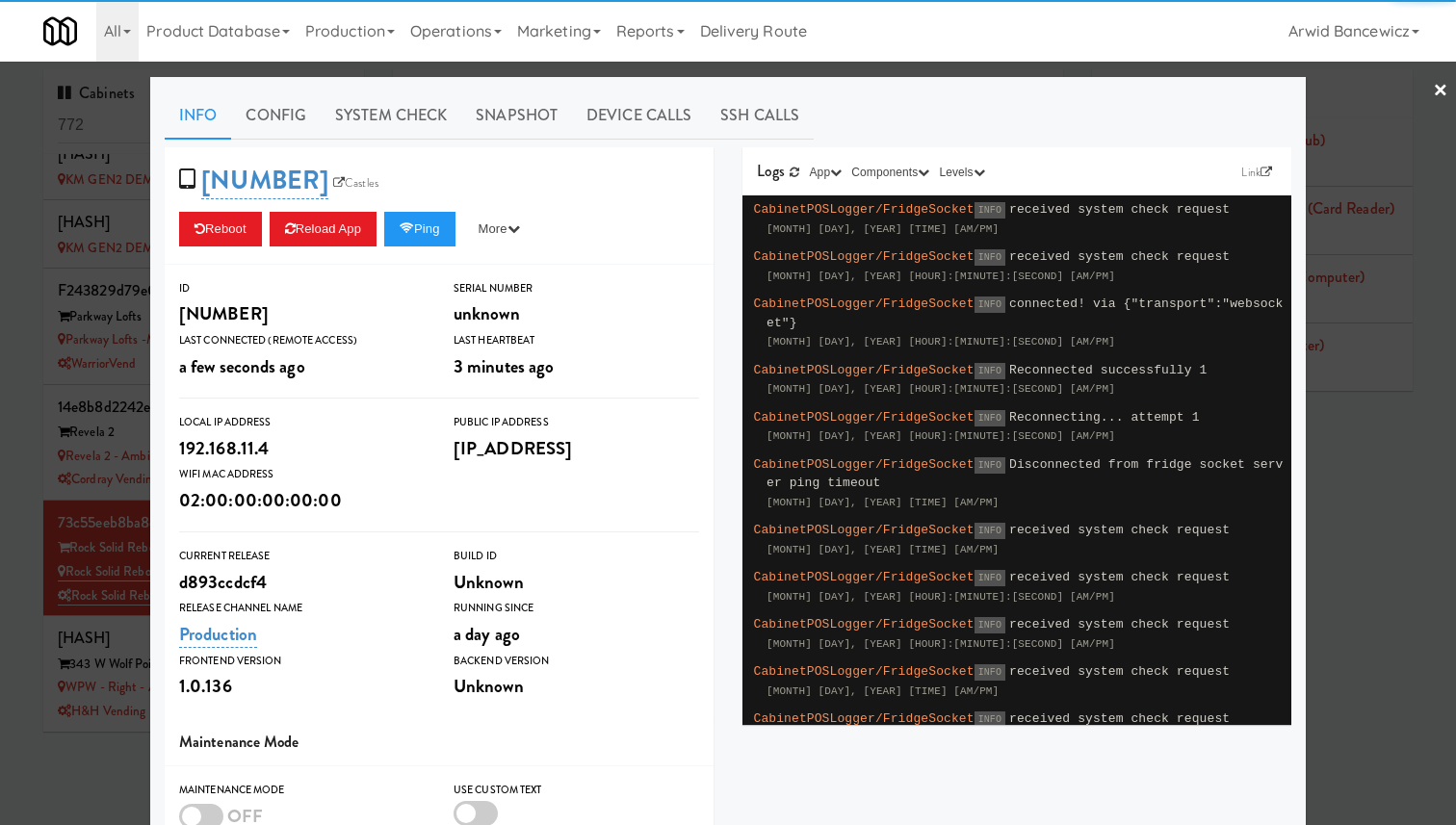 click at bounding box center [728, 412] 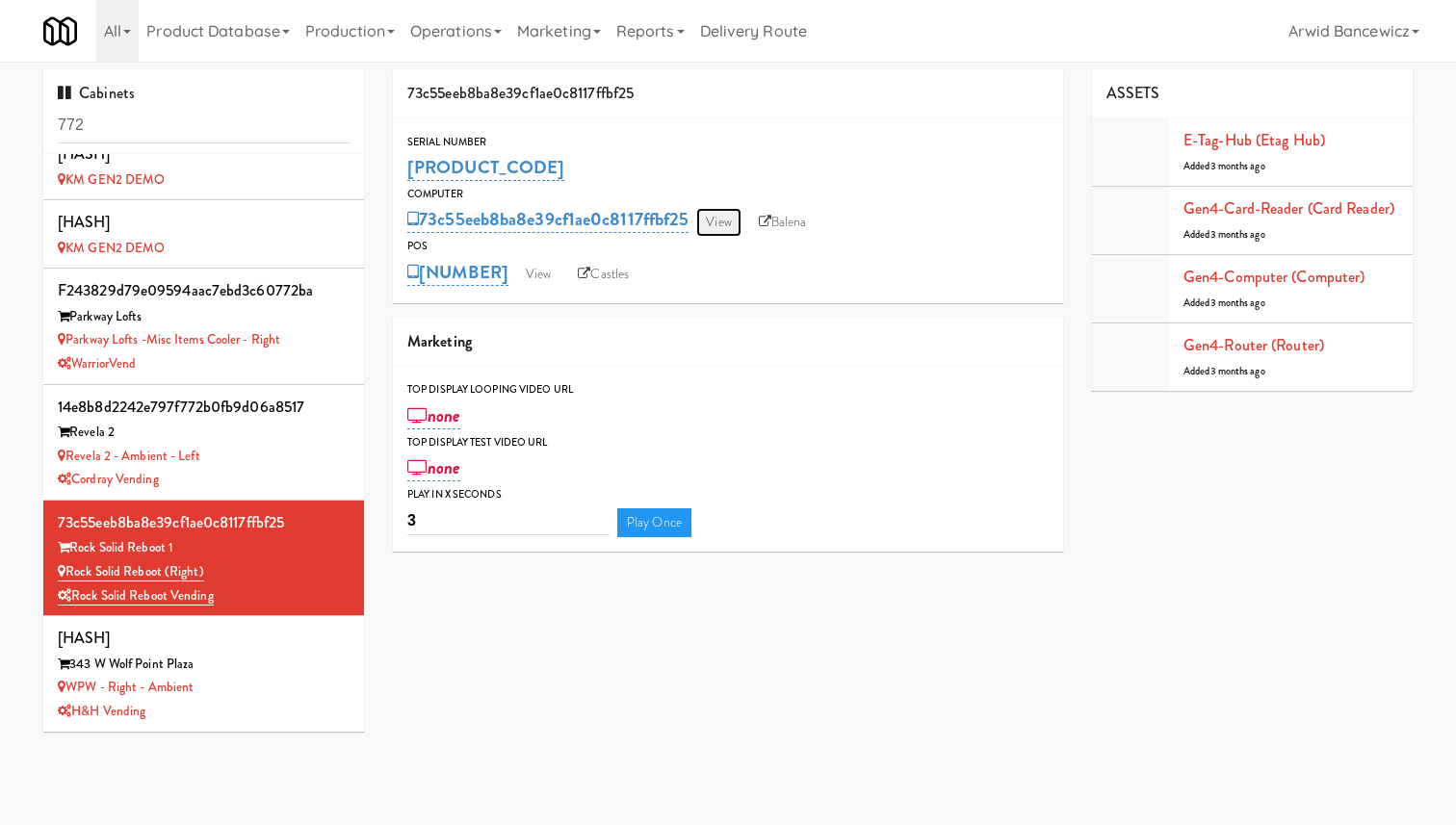 click on "View" at bounding box center (718, 222) 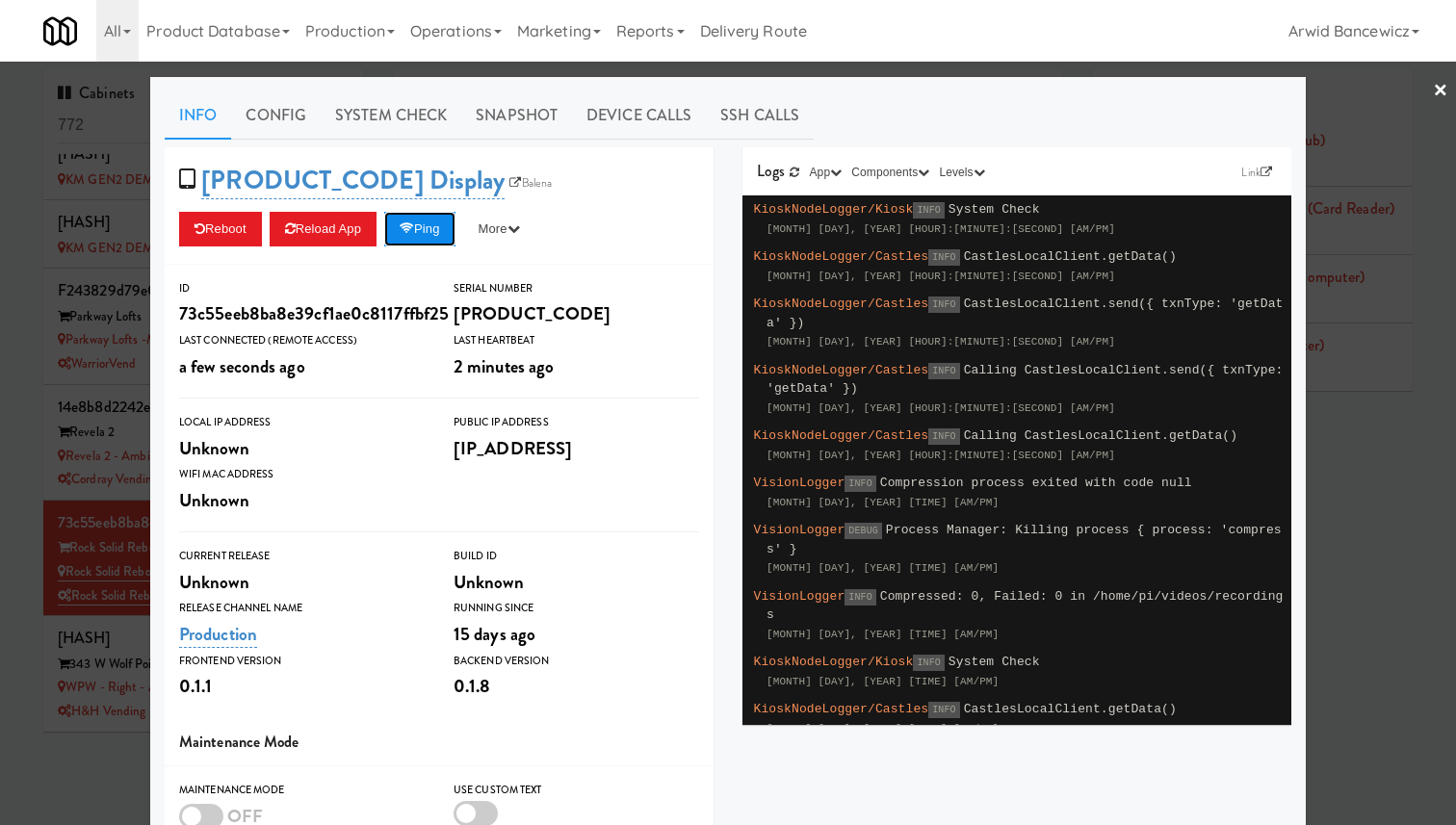click on "Ping" at bounding box center (420, 229) 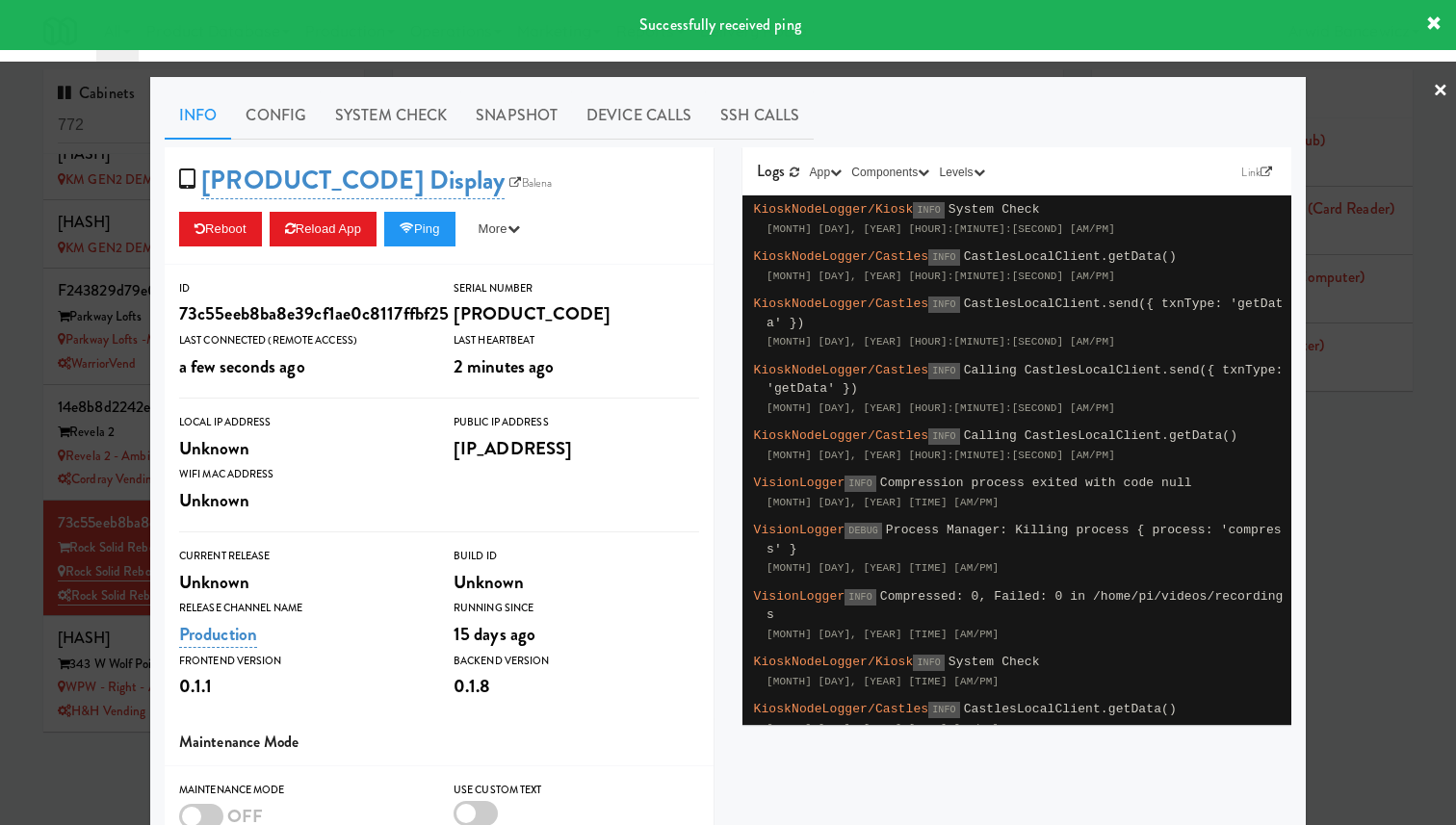 click at bounding box center (728, 412) 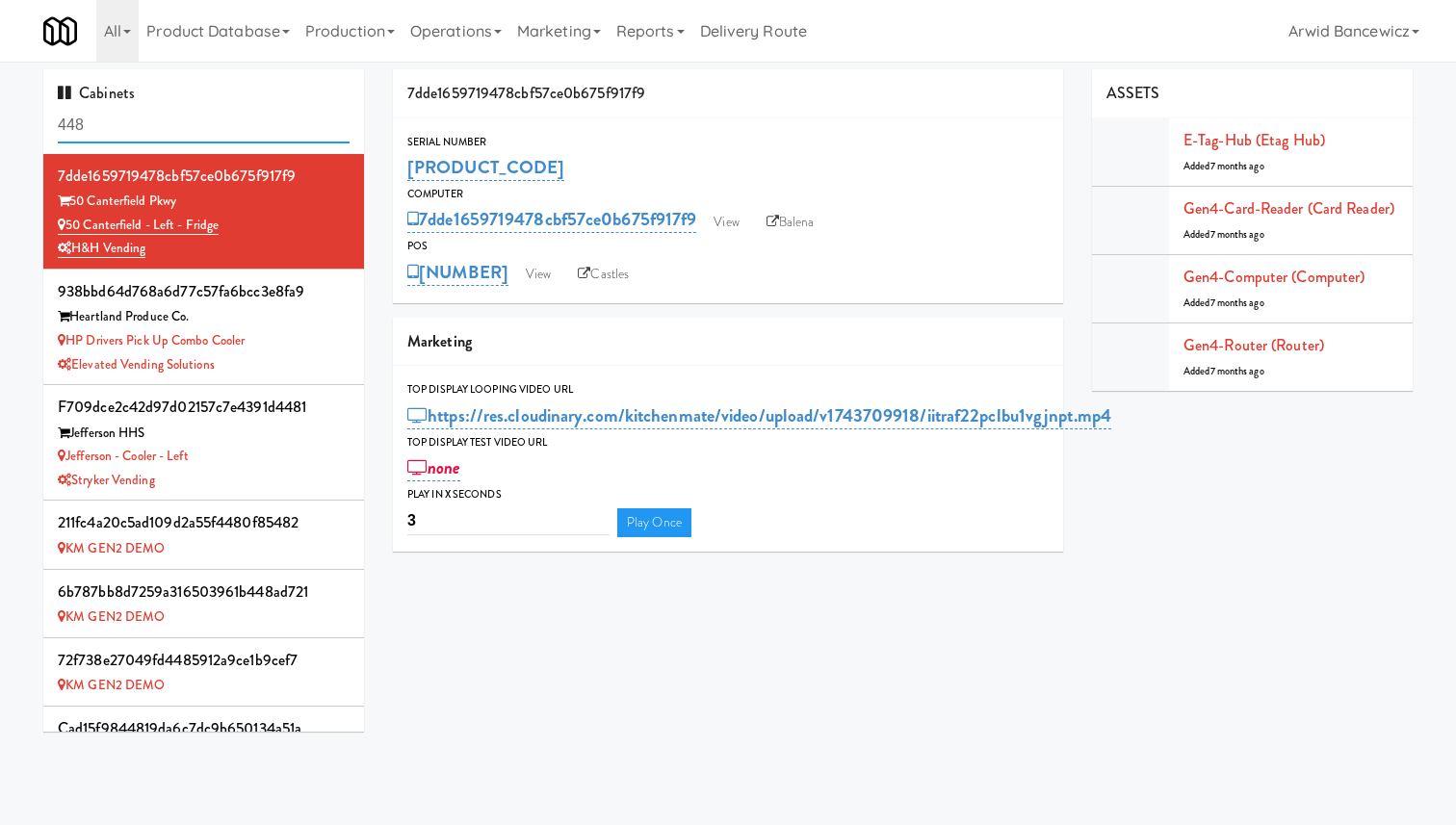scroll, scrollTop: 0, scrollLeft: 0, axis: both 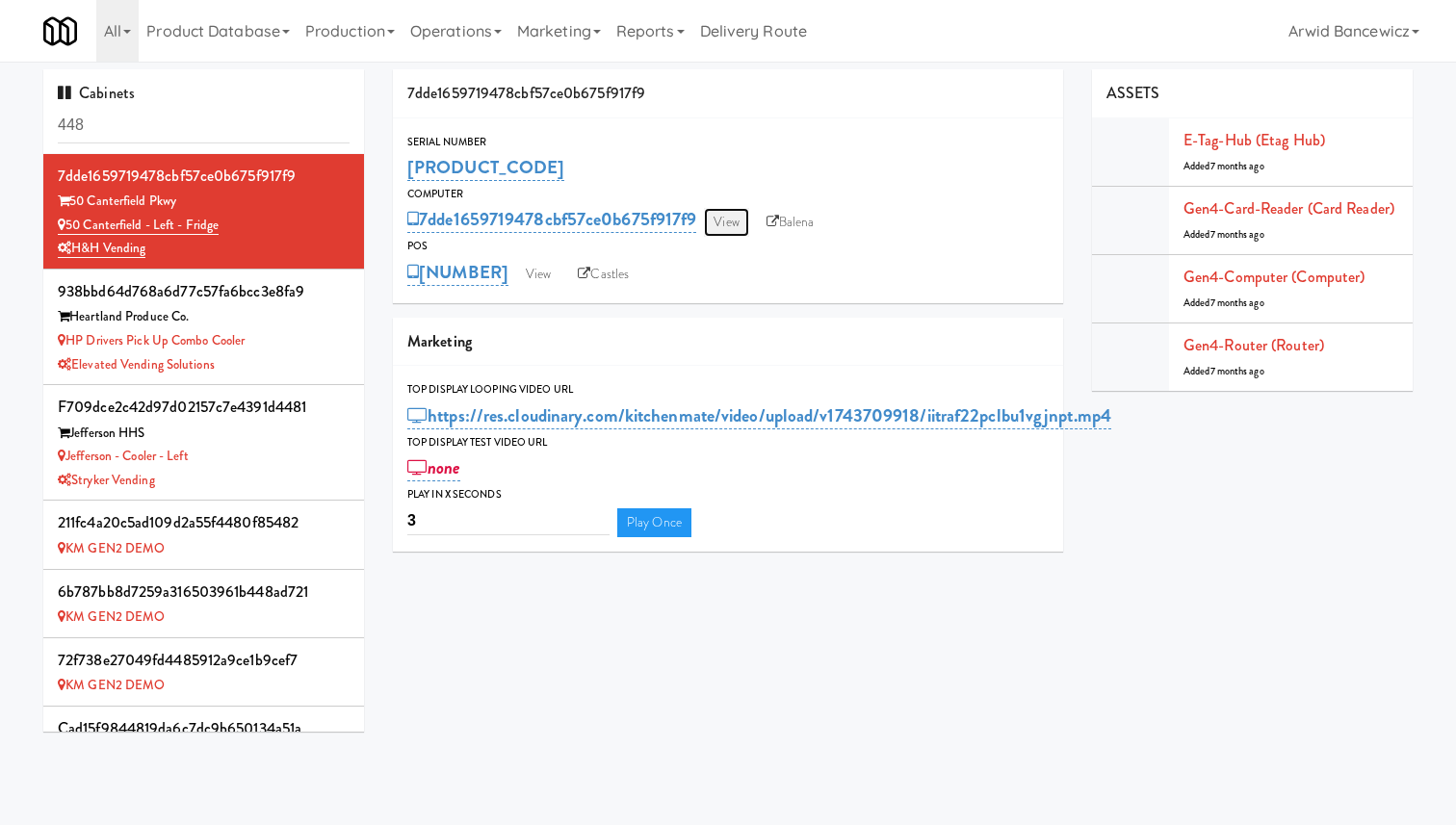 click on "View" at bounding box center (726, 222) 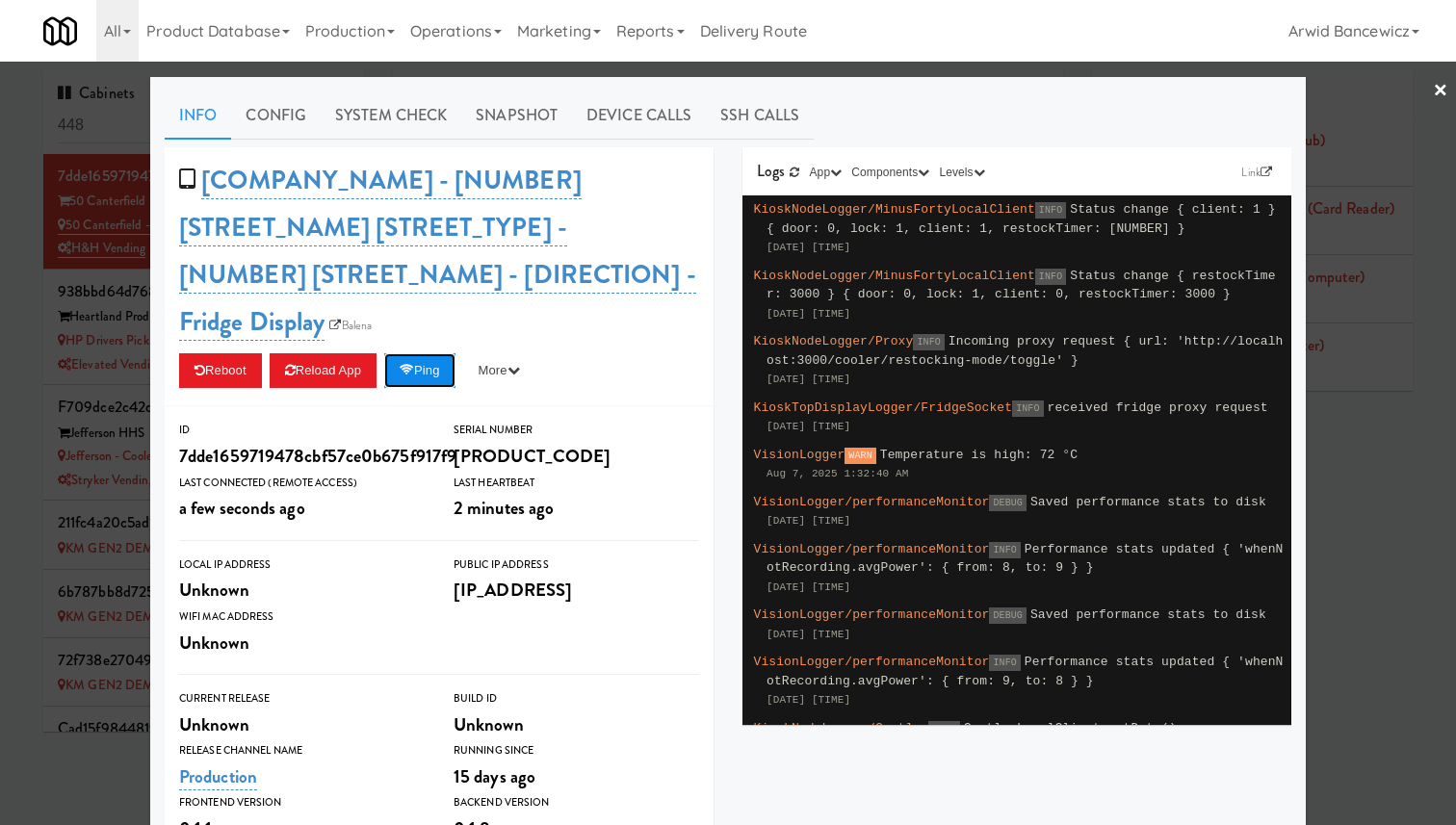 click on "Ping" at bounding box center [420, 371] 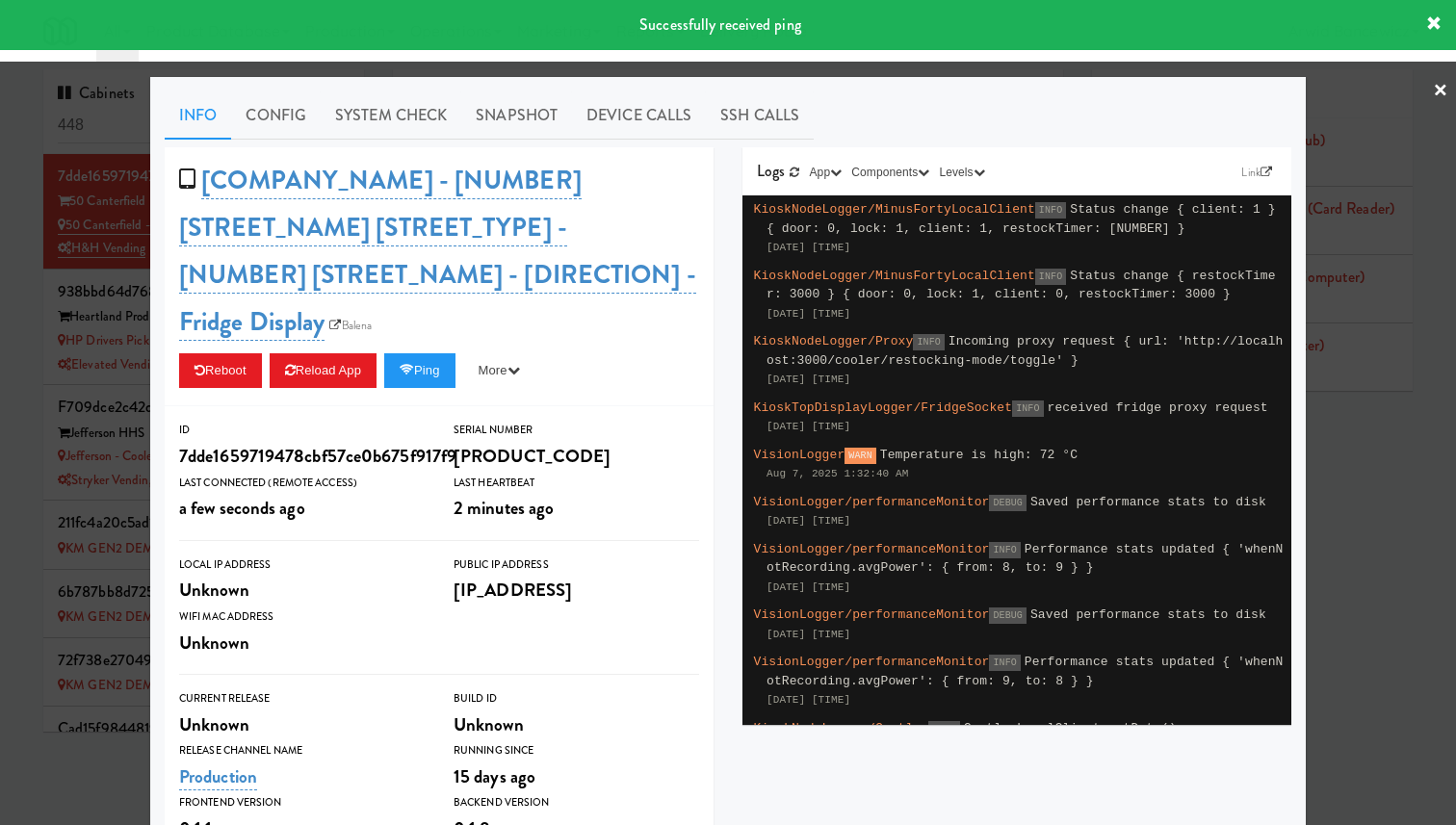 click at bounding box center (728, 412) 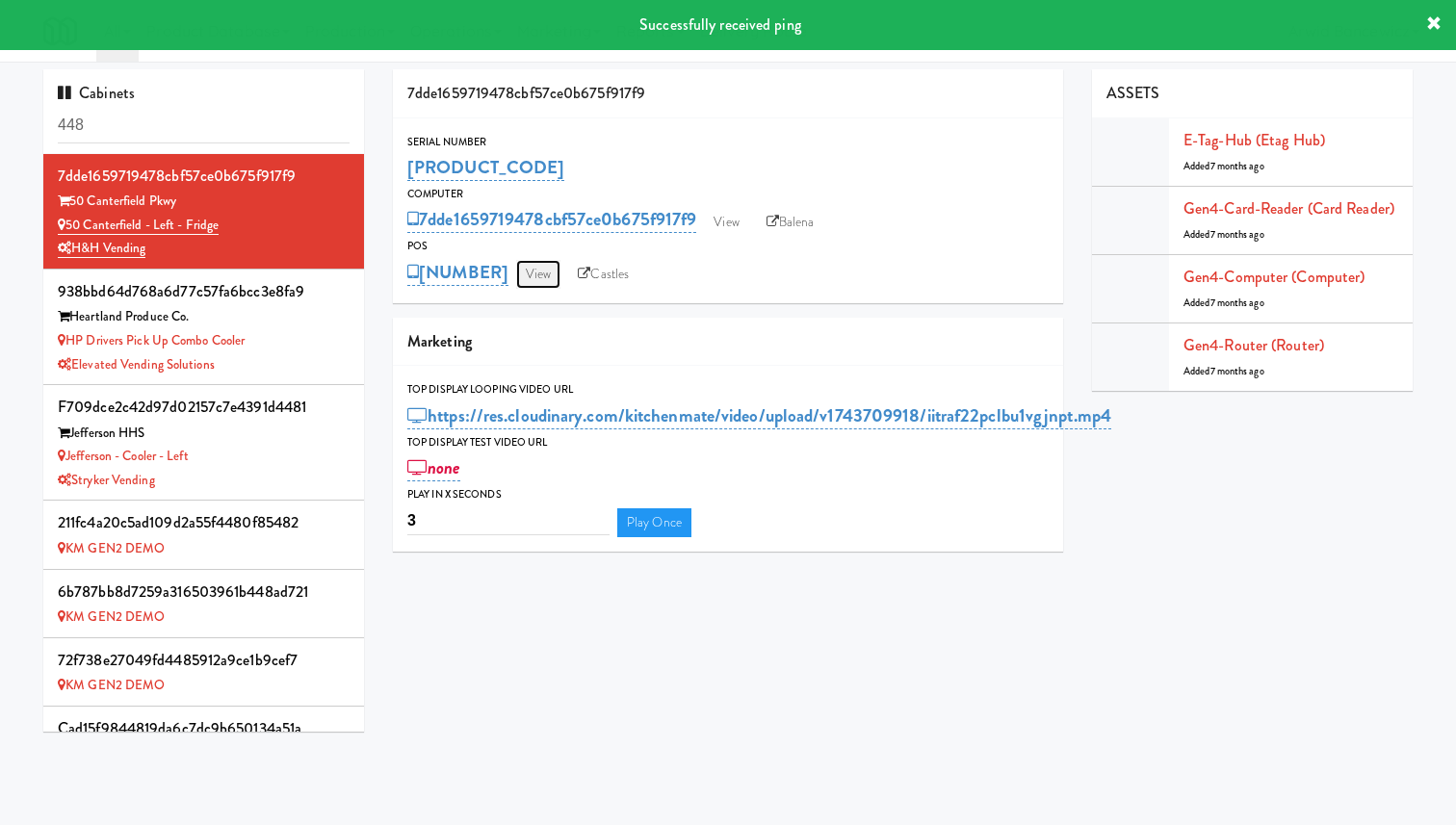 click on "View" at bounding box center [538, 274] 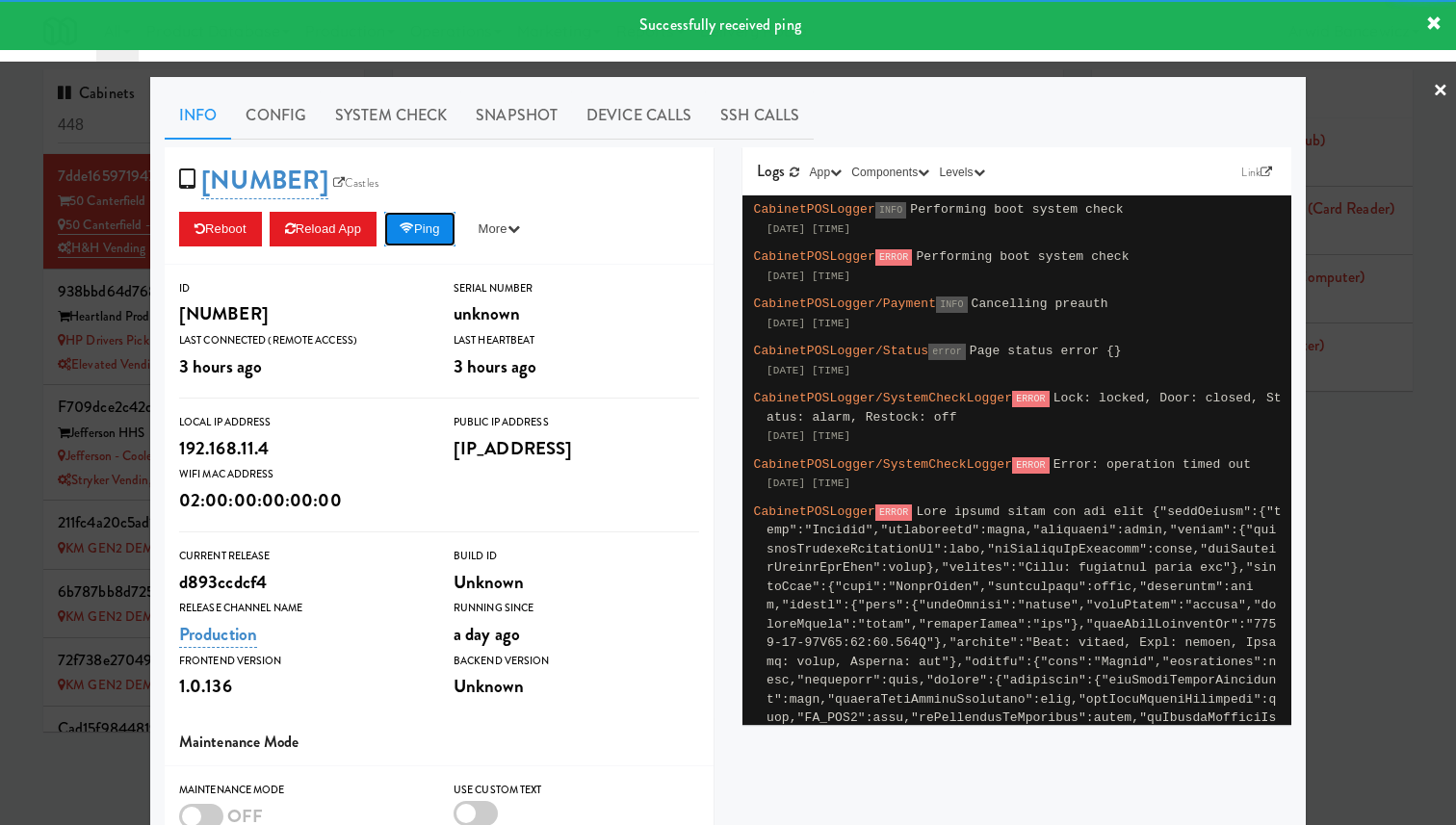 click on "Ping" at bounding box center (420, 229) 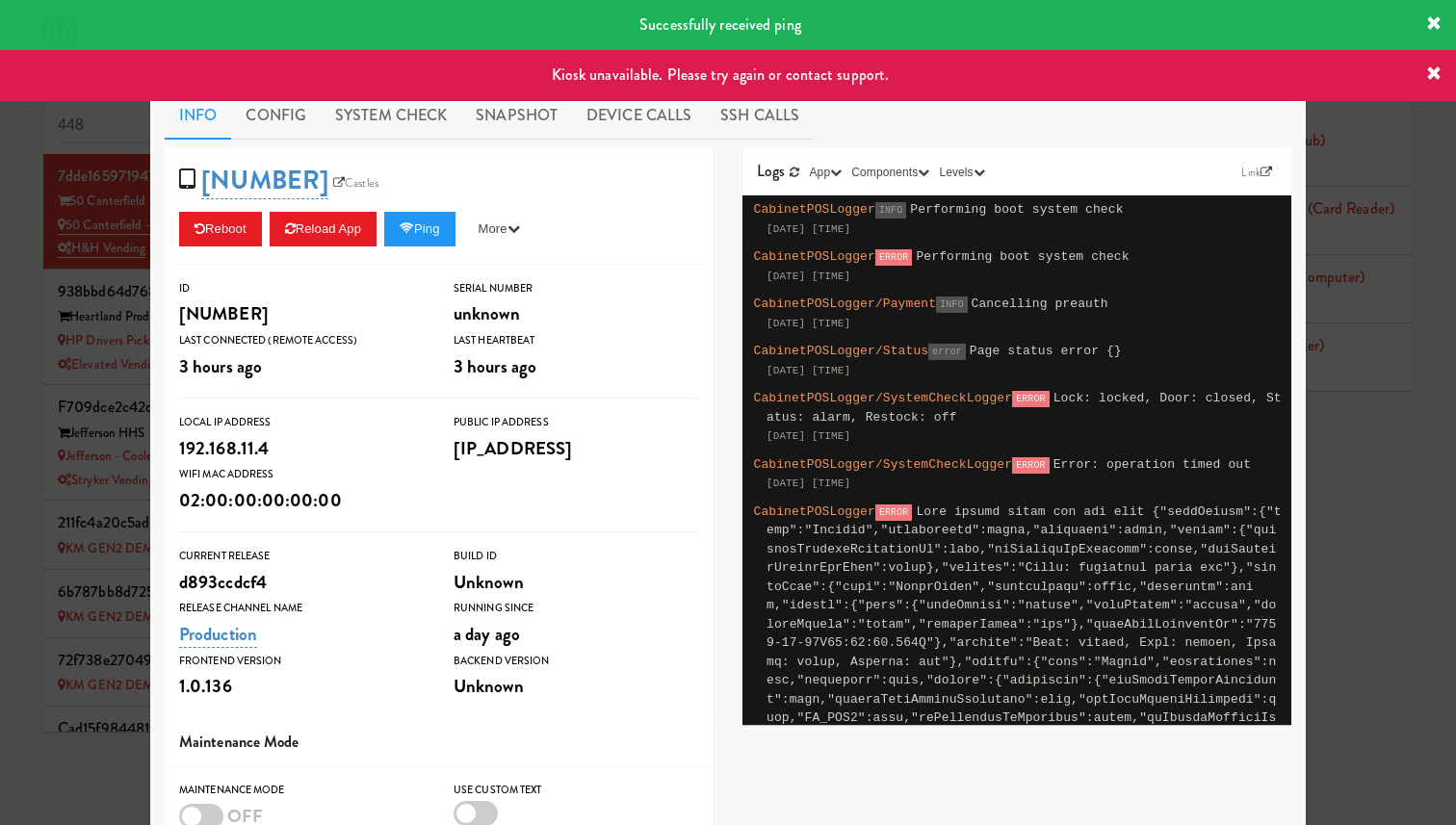 click at bounding box center [728, 412] 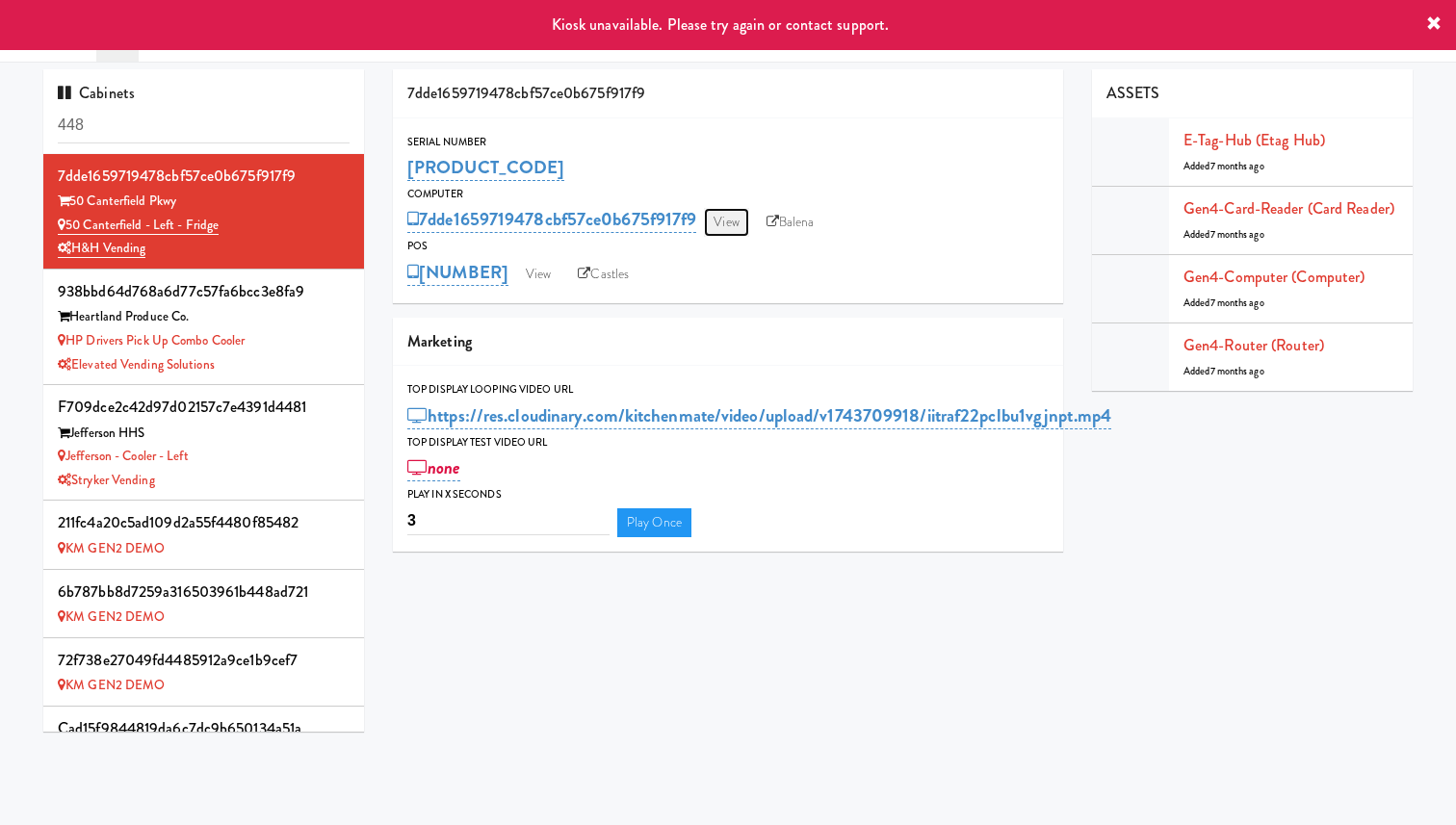 click on "View" at bounding box center [726, 222] 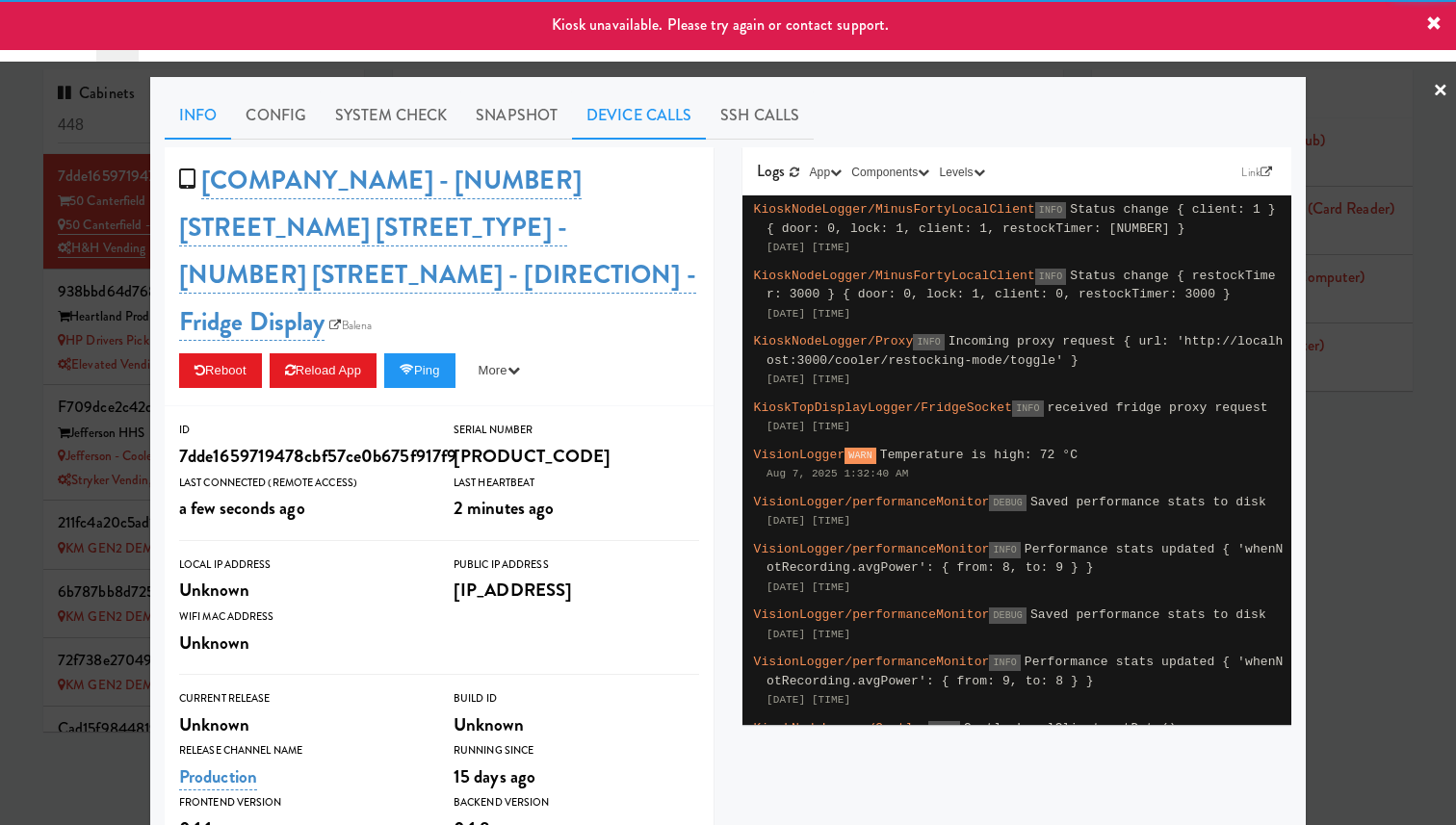 click on "Device Calls" at bounding box center (638, 116) 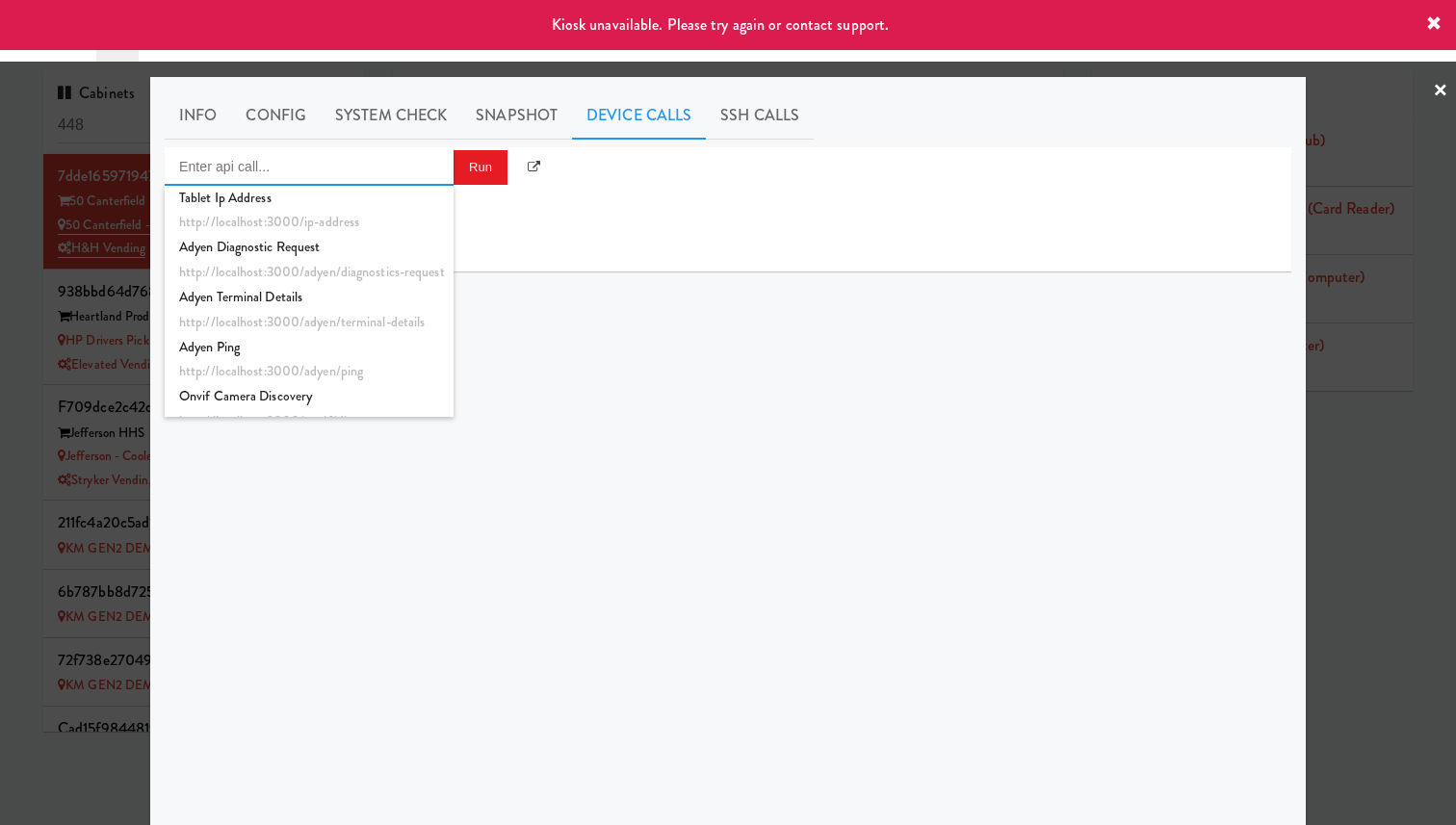 click at bounding box center [309, 167] 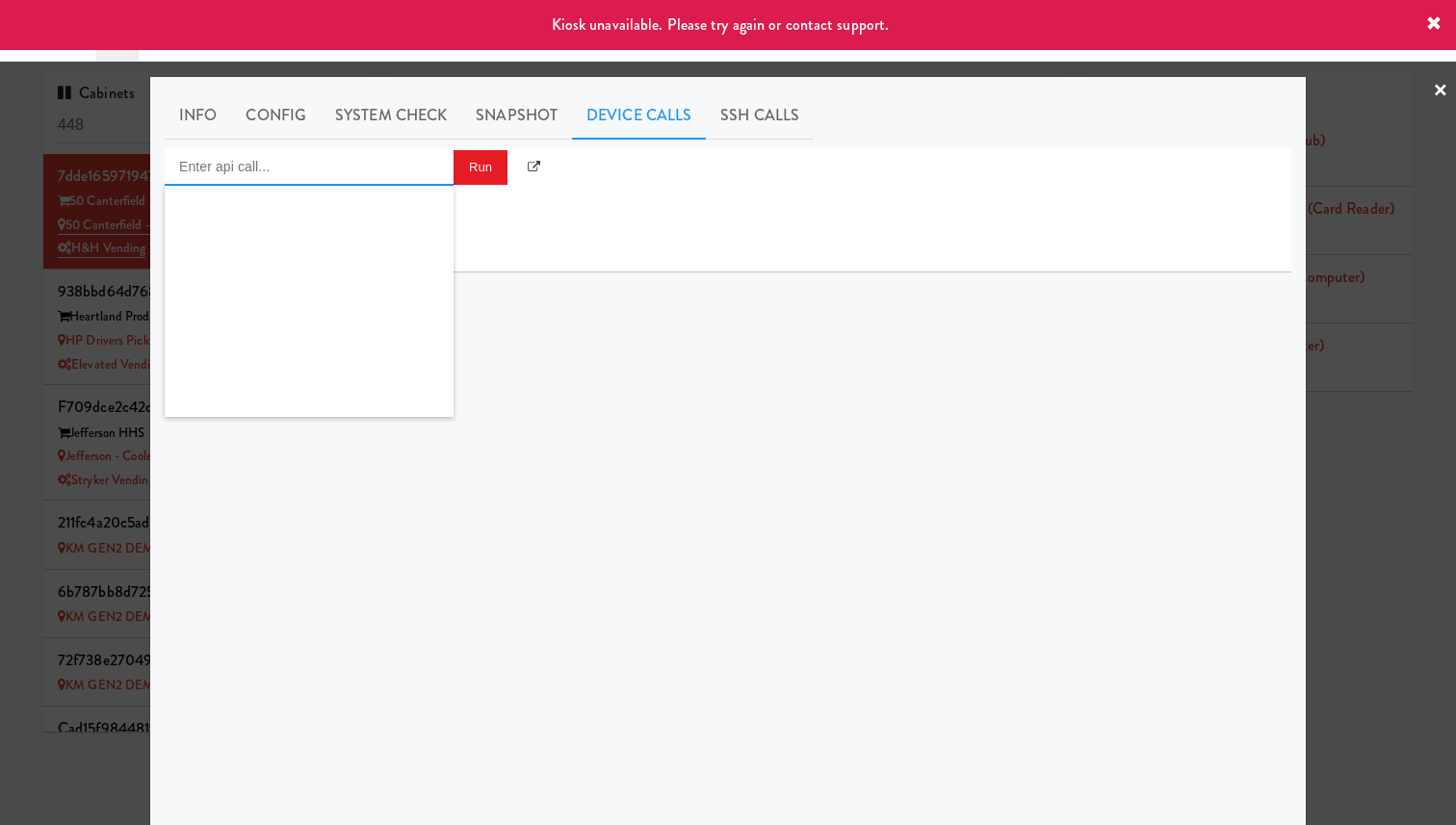 scroll, scrollTop: 1871, scrollLeft: 0, axis: vertical 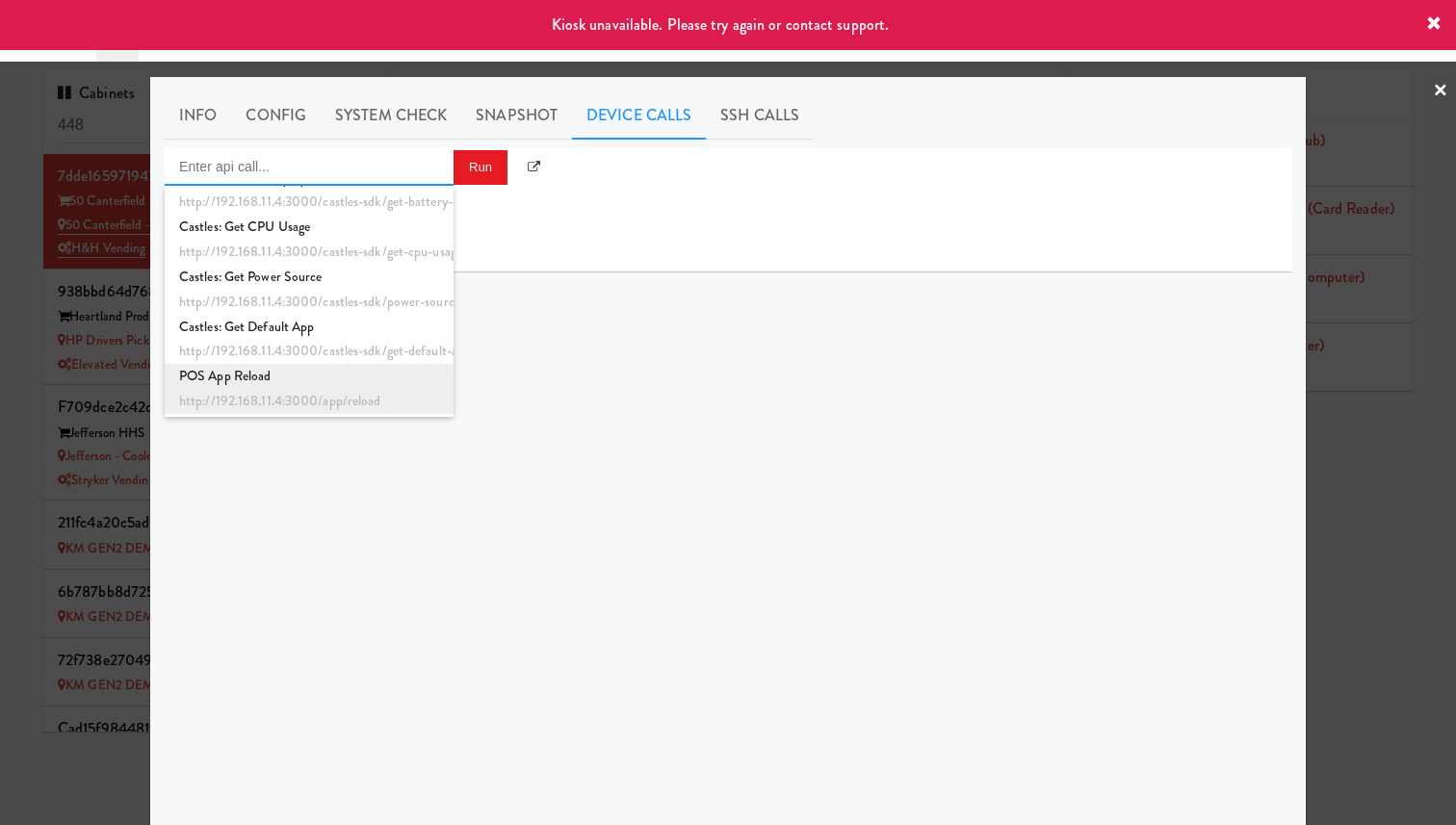 click on "POS App Reload" at bounding box center (309, 376) 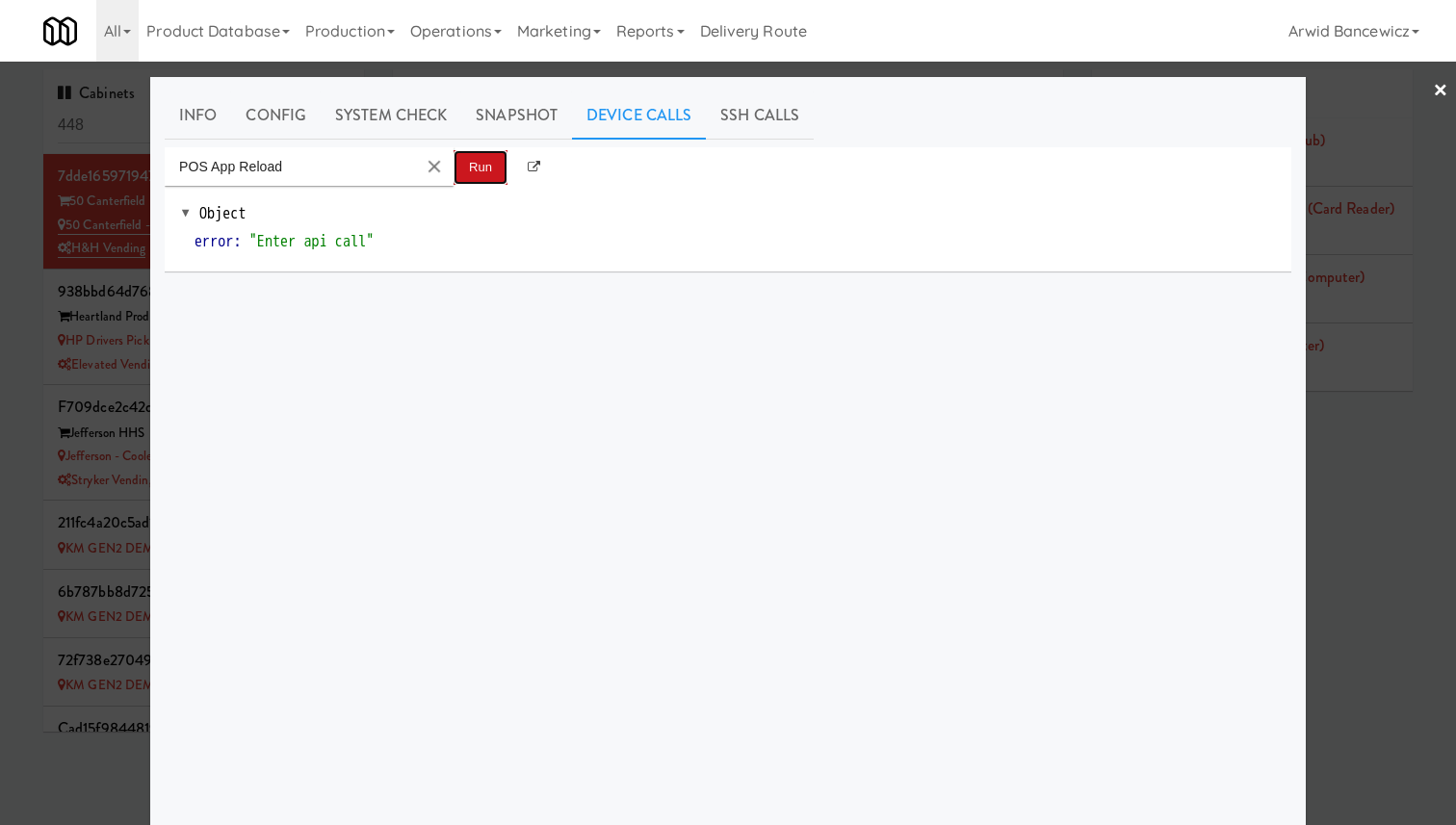 click on "Run" at bounding box center [481, 168] 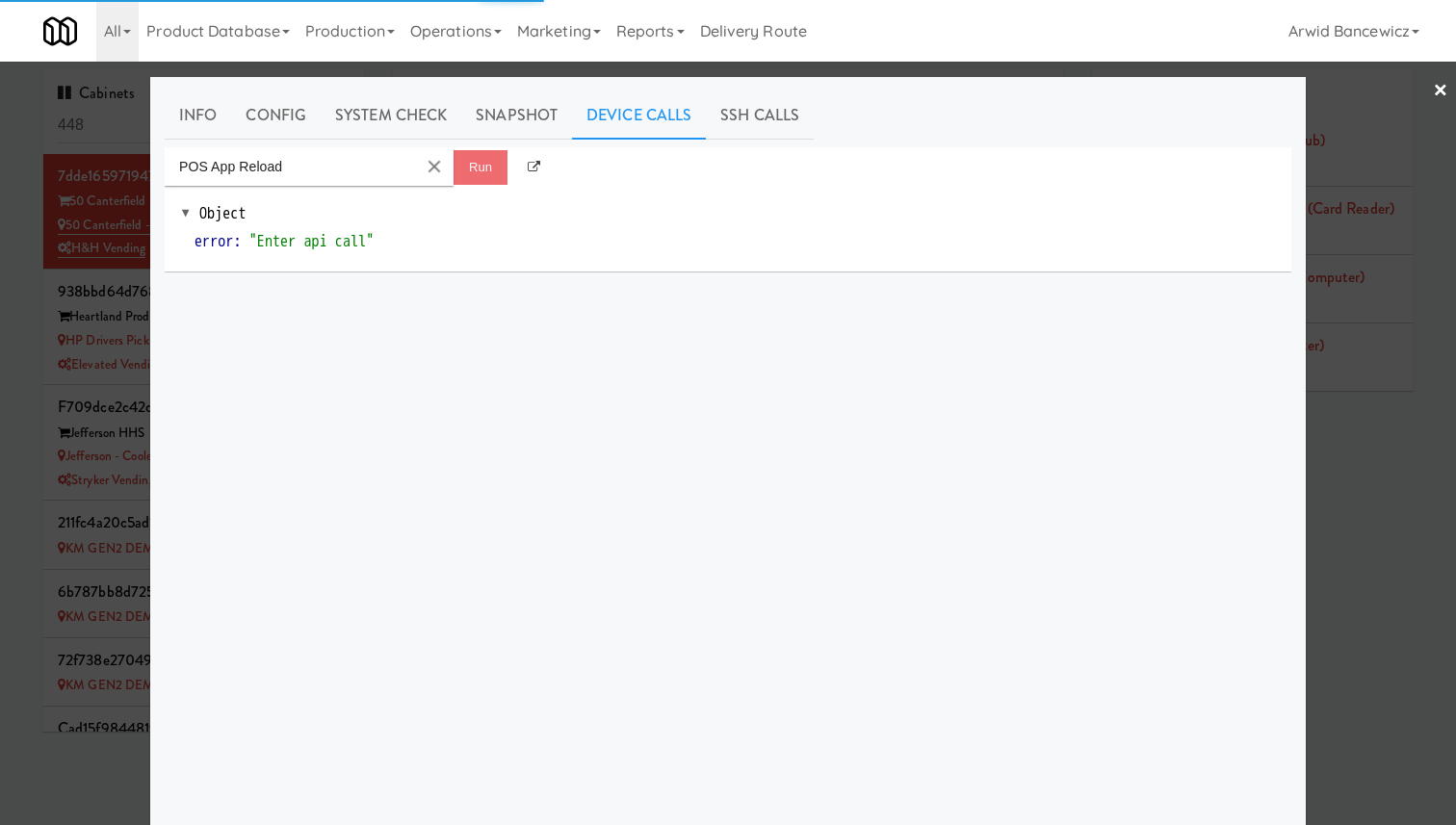 click at bounding box center [728, 412] 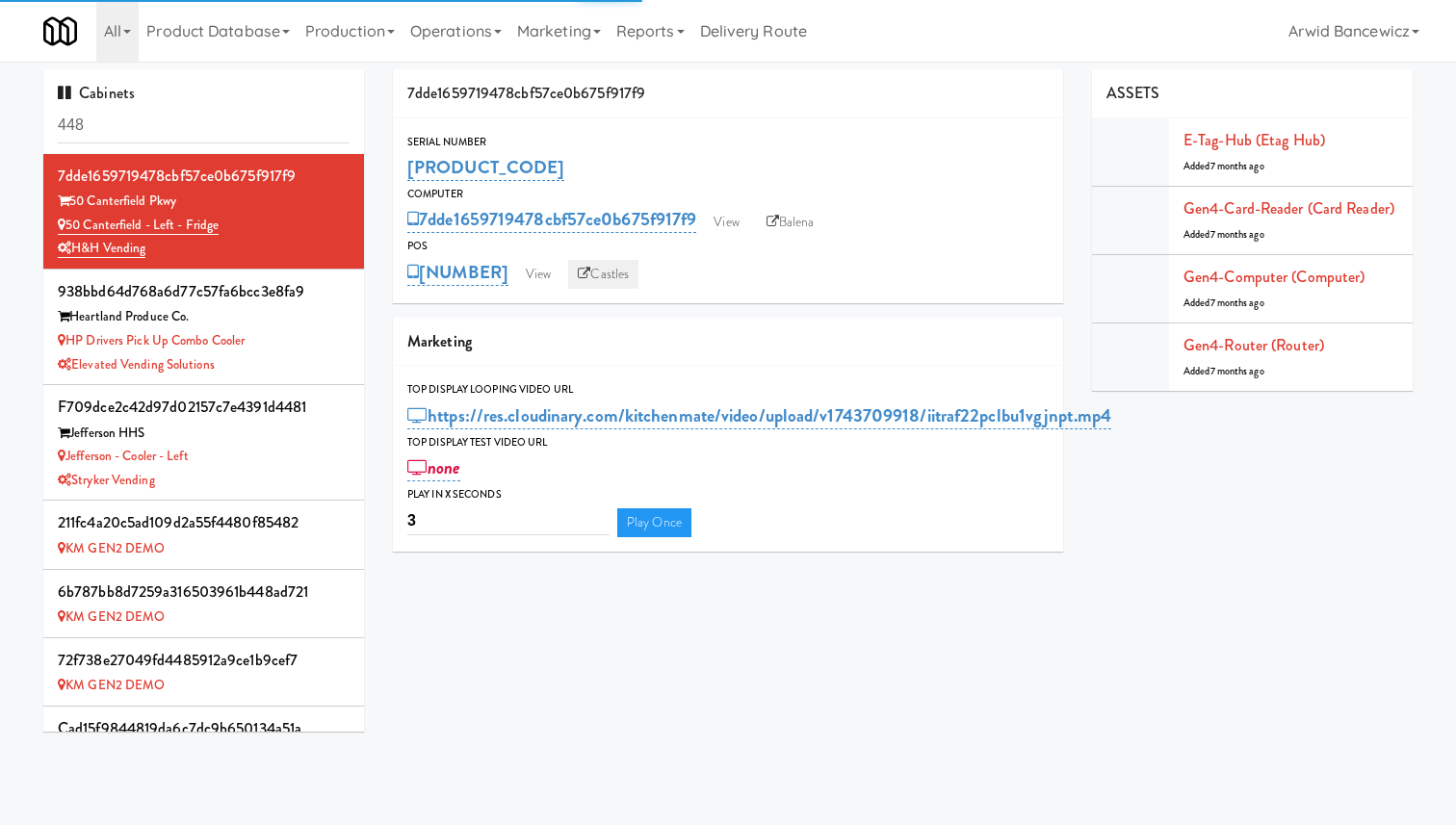 click on "Castles" at bounding box center [603, 274] 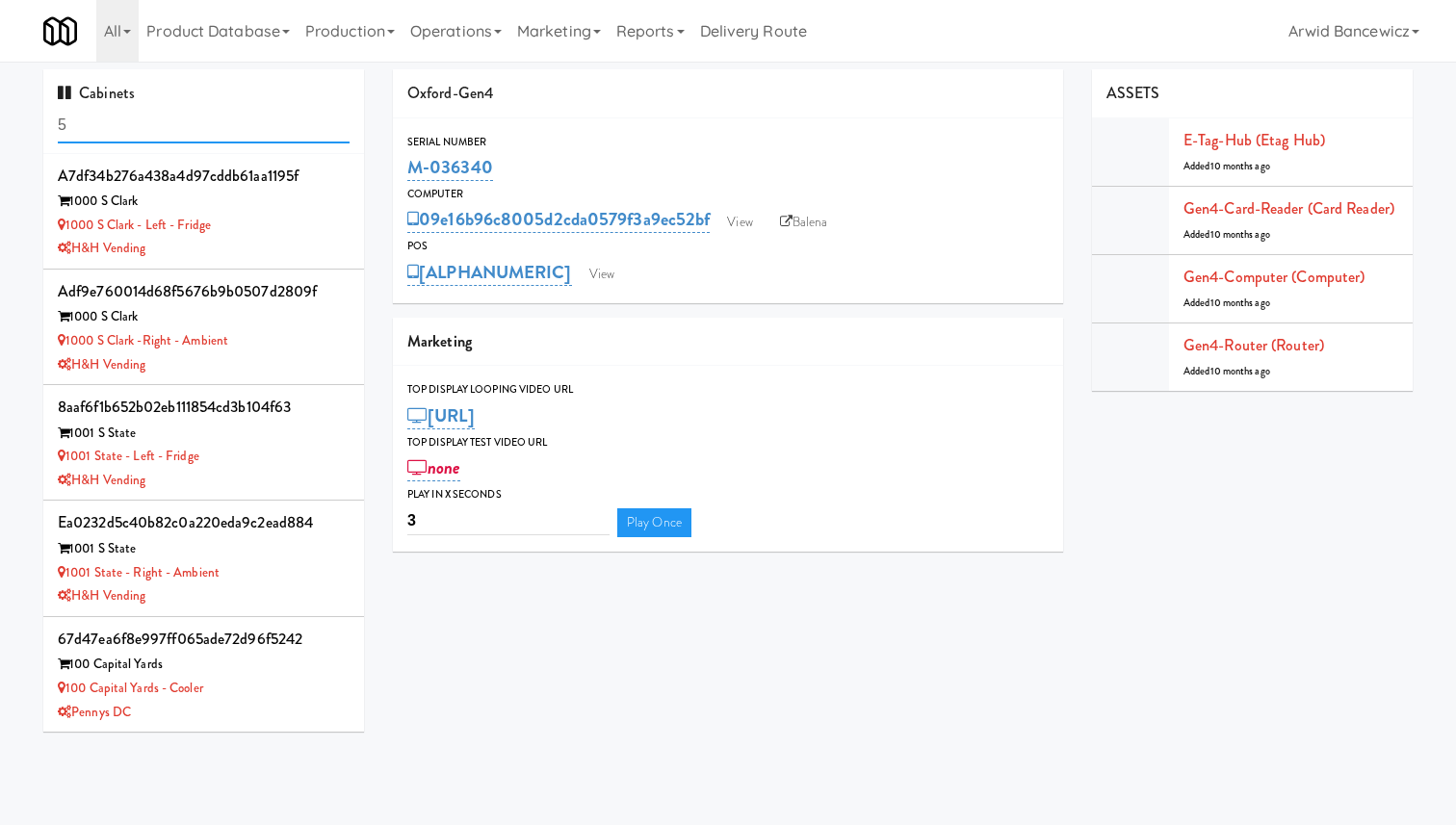 scroll, scrollTop: 0, scrollLeft: 0, axis: both 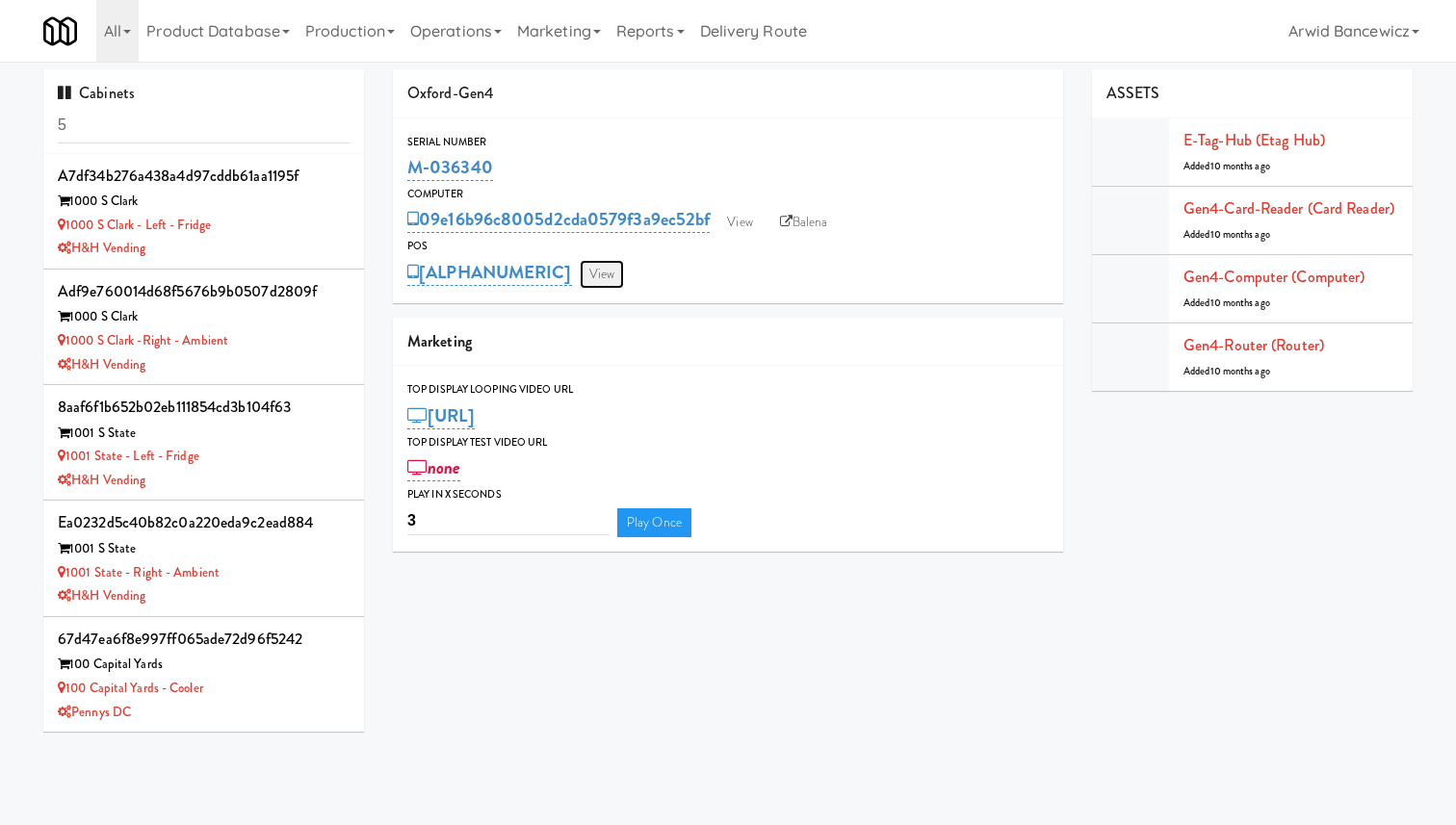 click on "View" at bounding box center [602, 274] 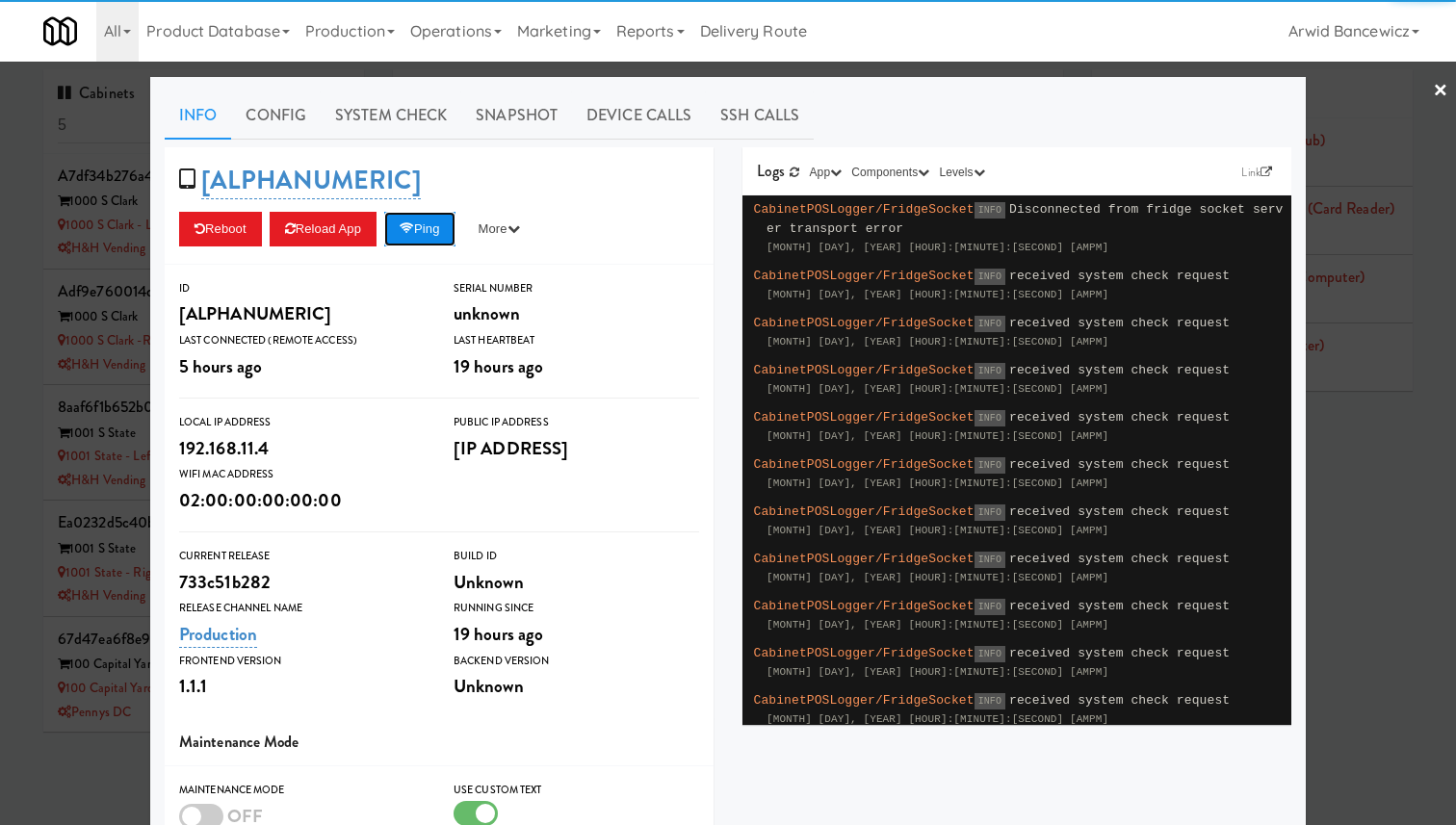 click on "Ping" at bounding box center (420, 229) 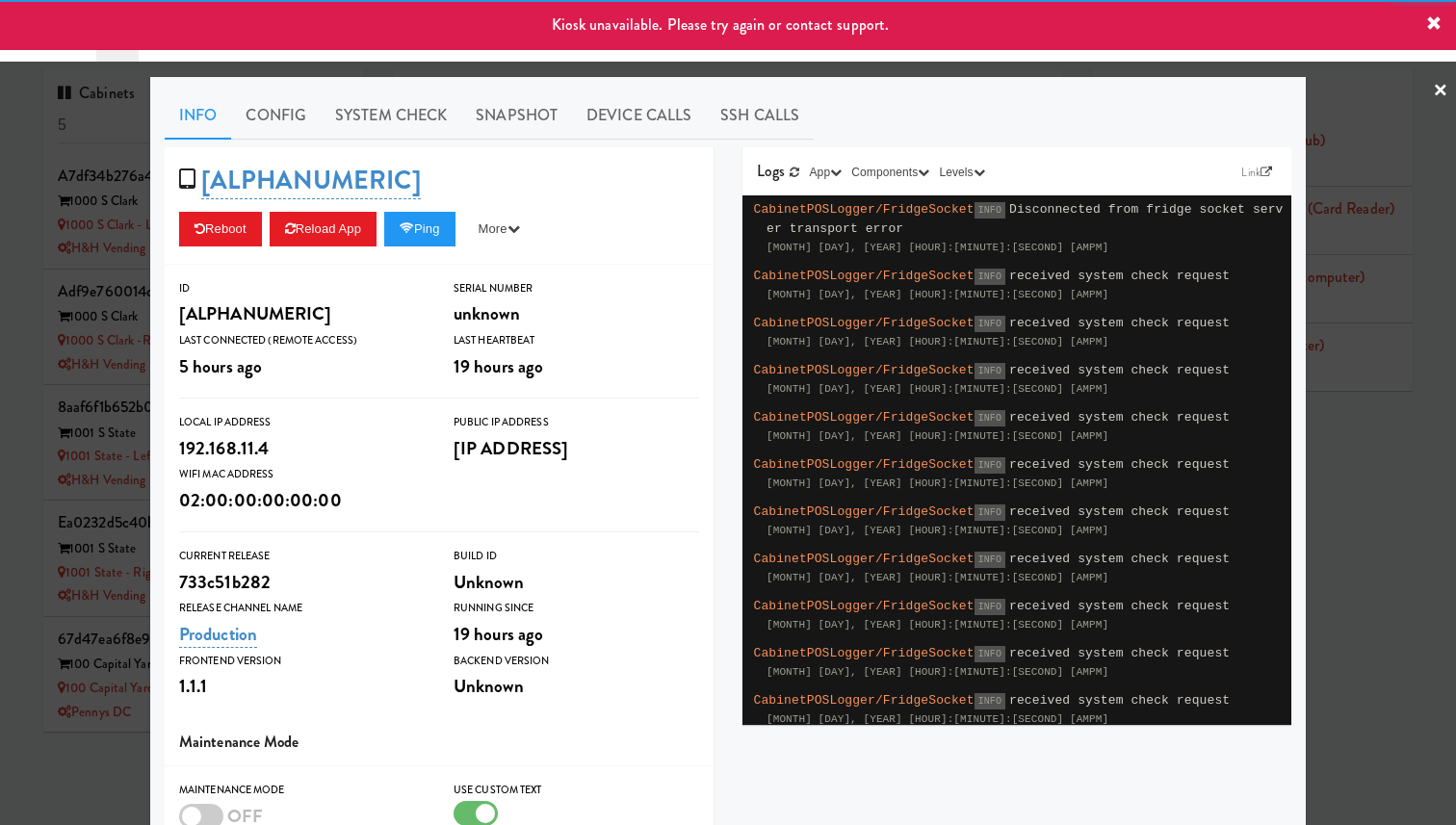 click at bounding box center (728, 412) 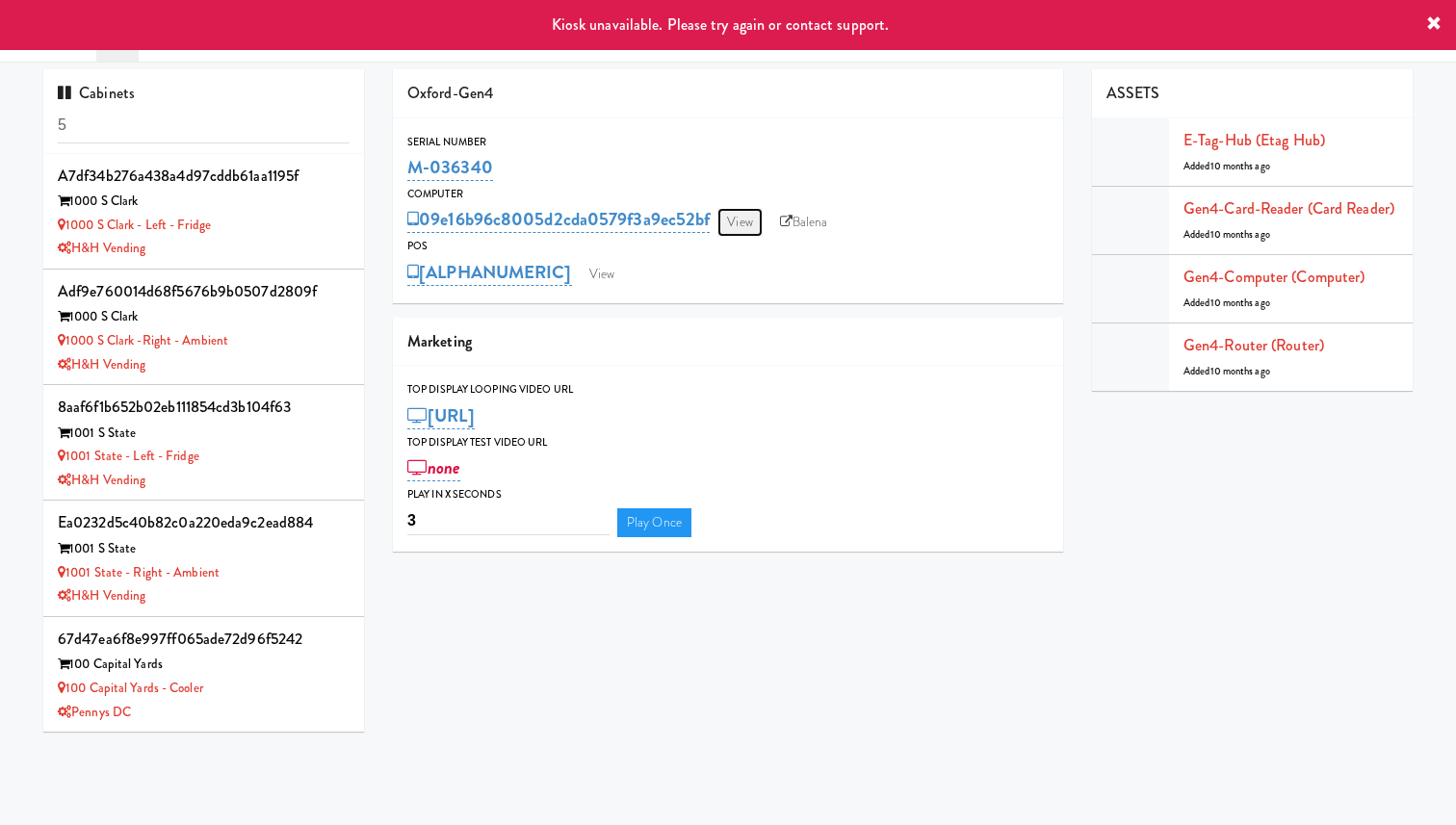 click on "View" at bounding box center [740, 222] 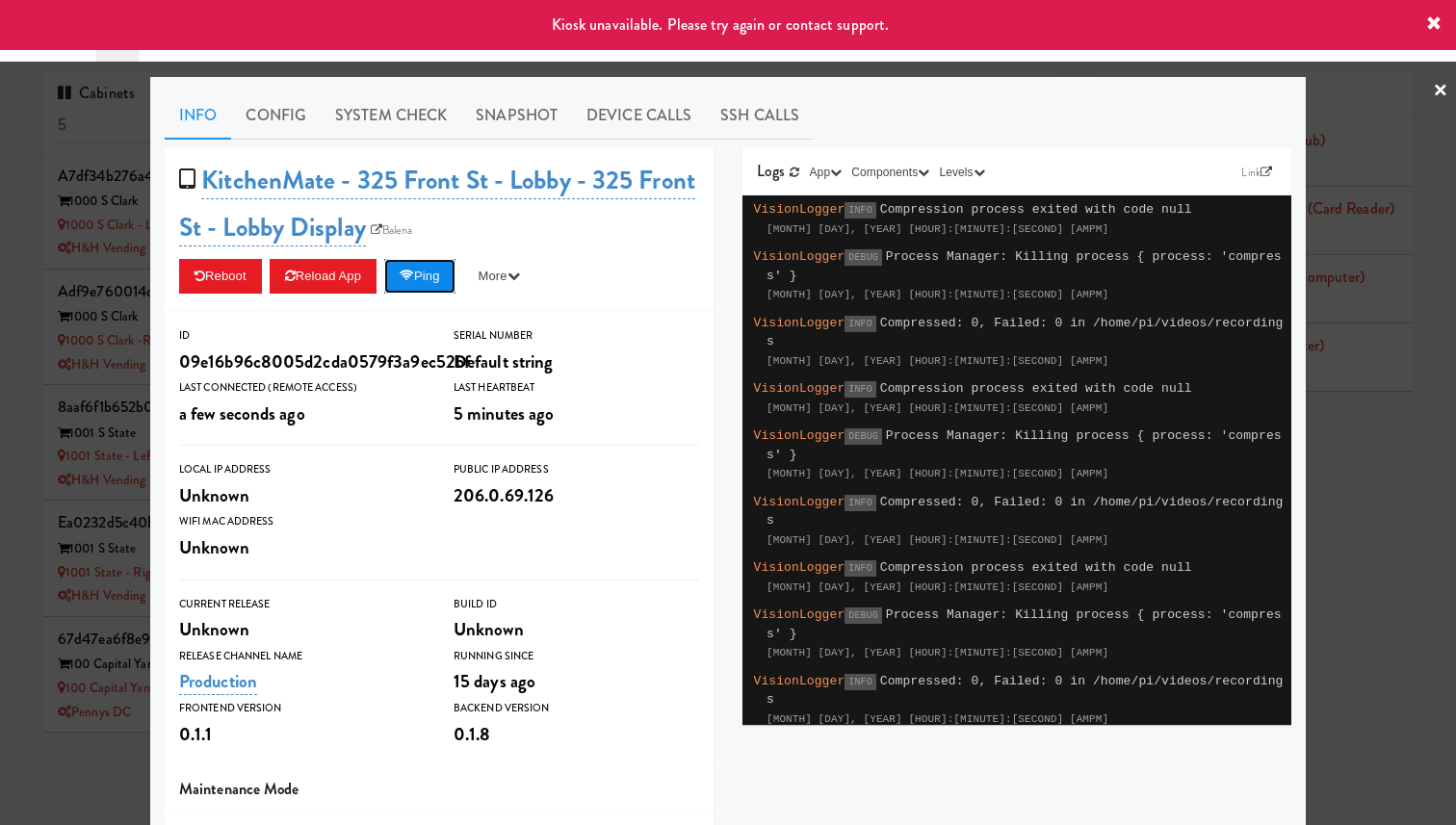 click on "Ping" at bounding box center [420, 276] 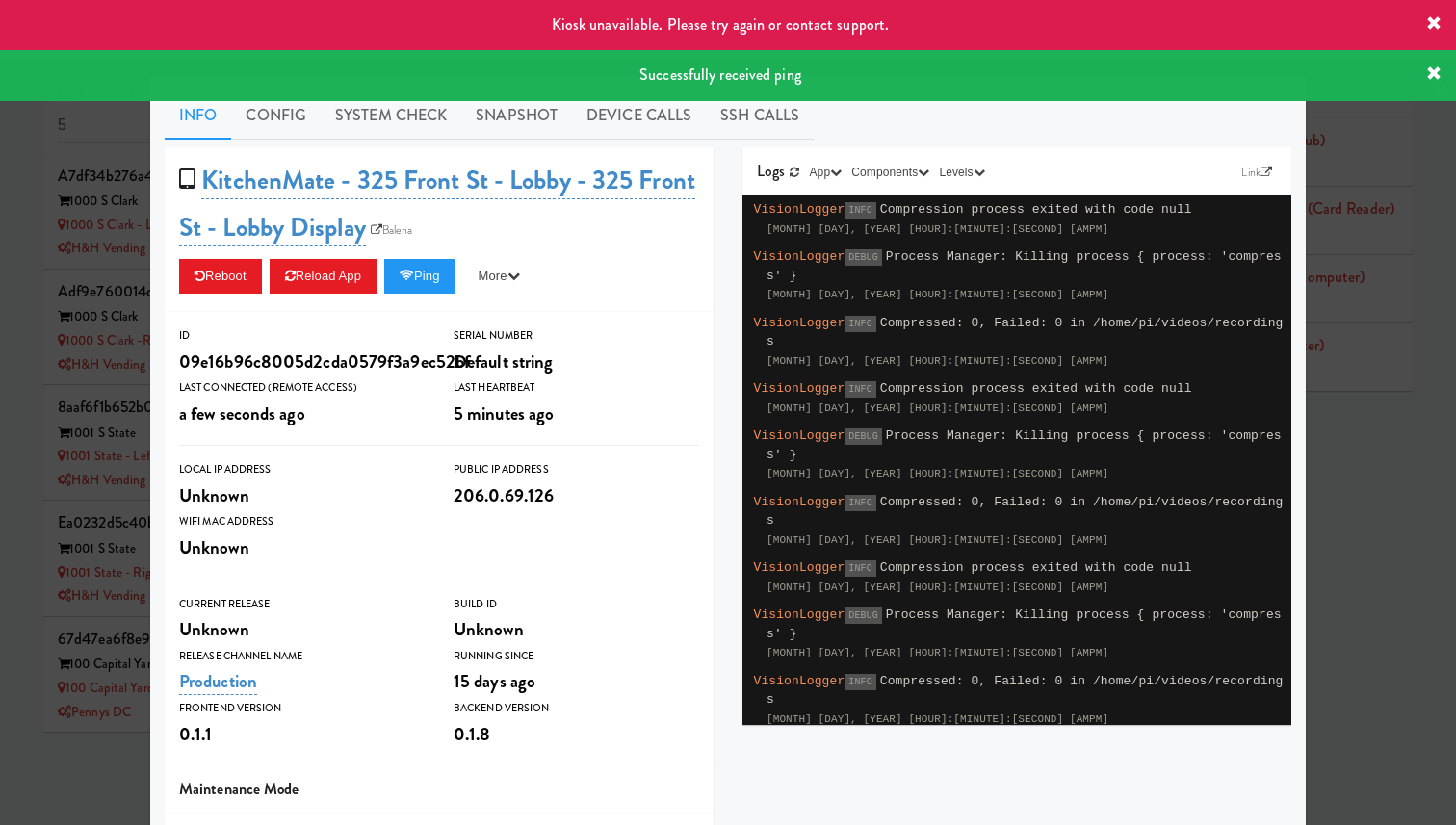 click at bounding box center [728, 412] 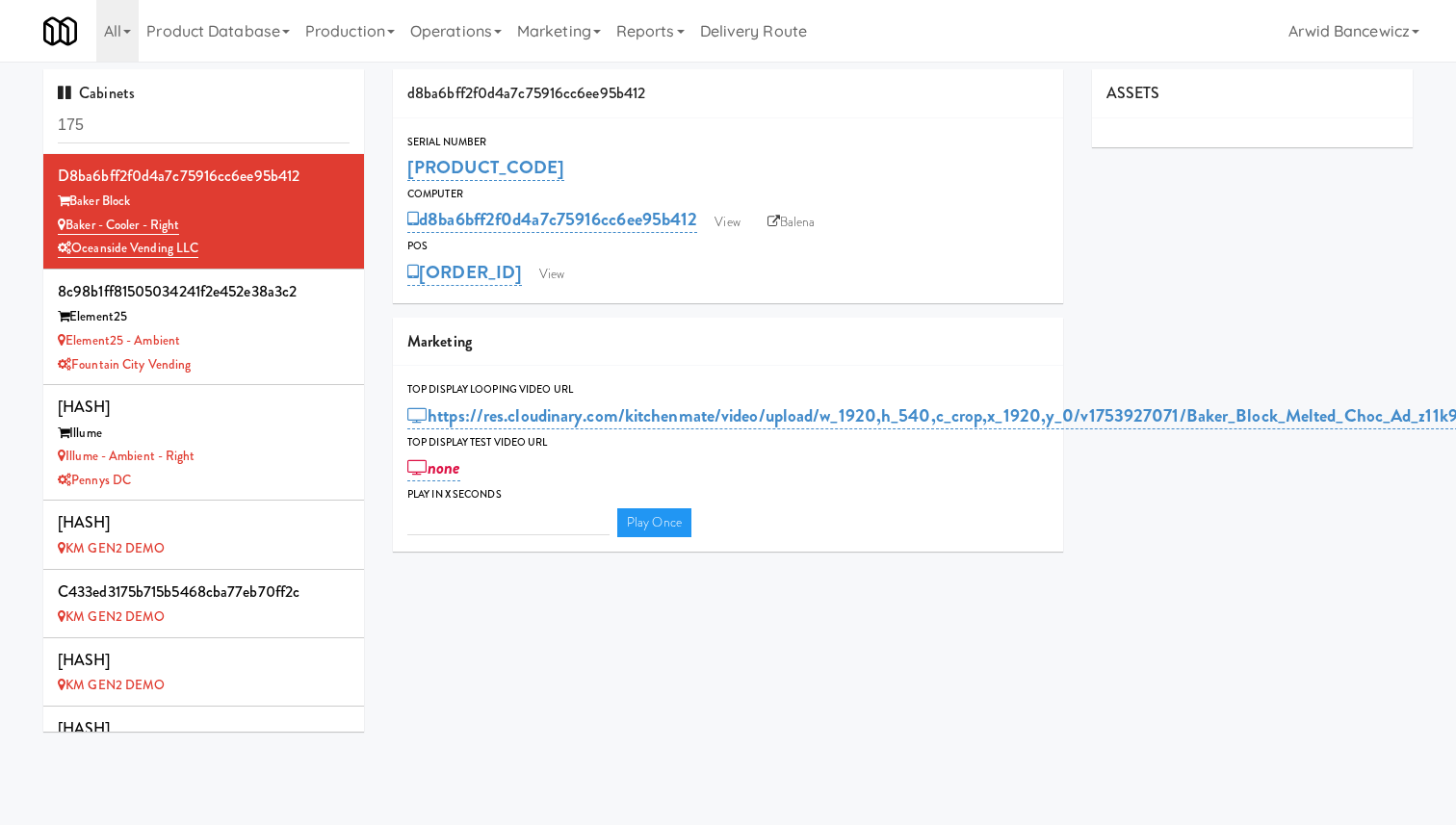 type on "3" 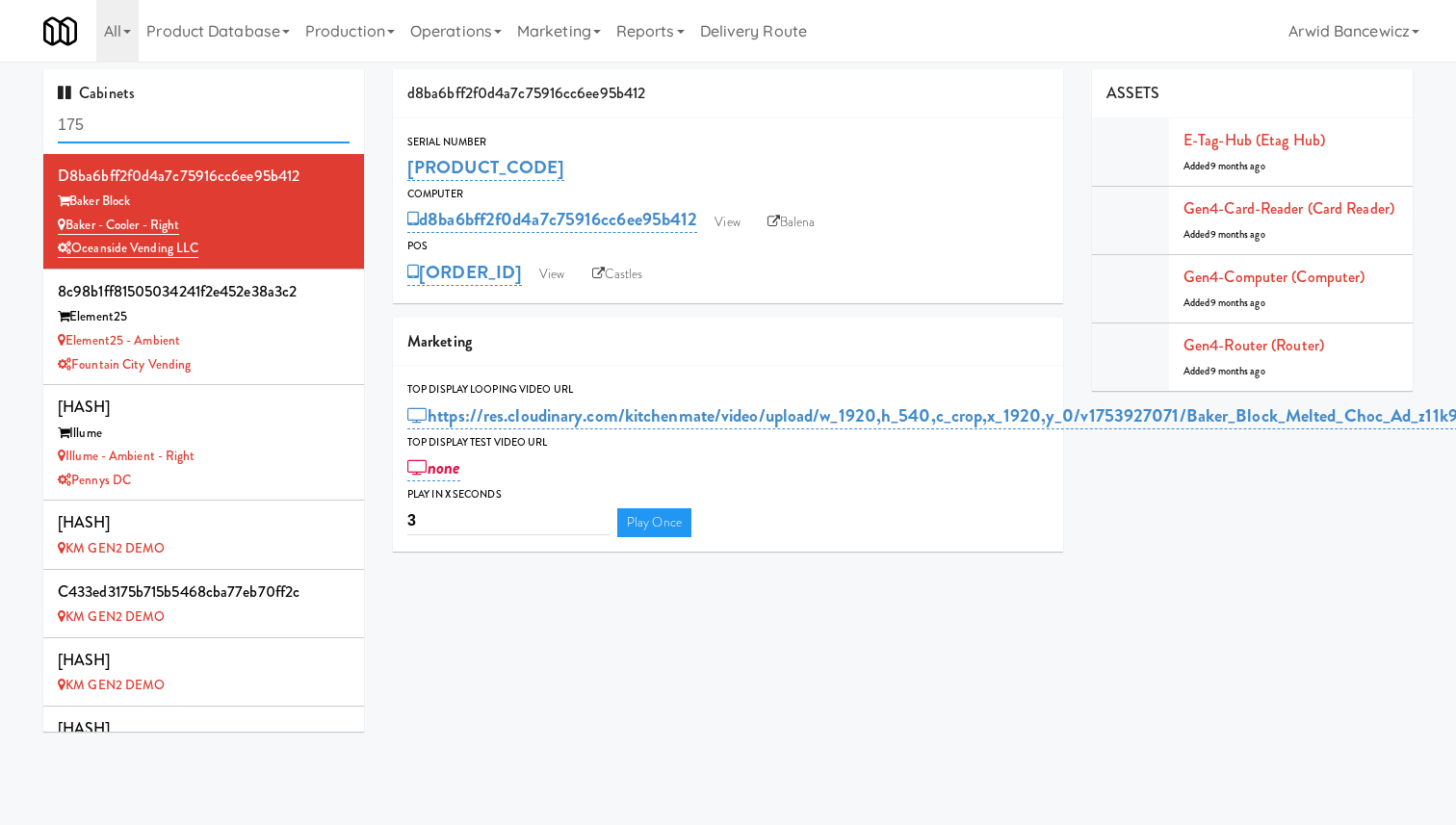 scroll, scrollTop: 0, scrollLeft: 0, axis: both 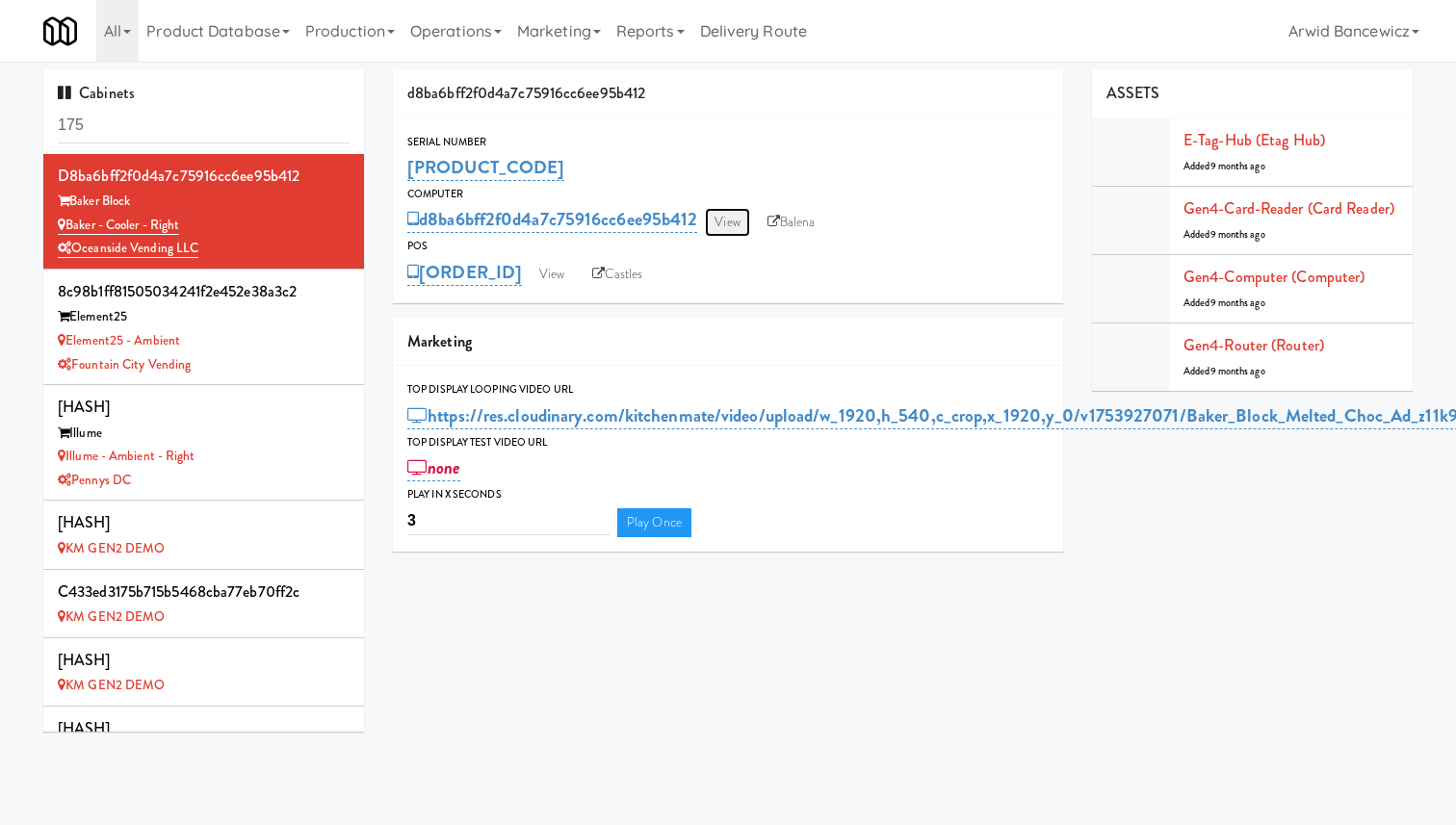 click on "View" at bounding box center [727, 222] 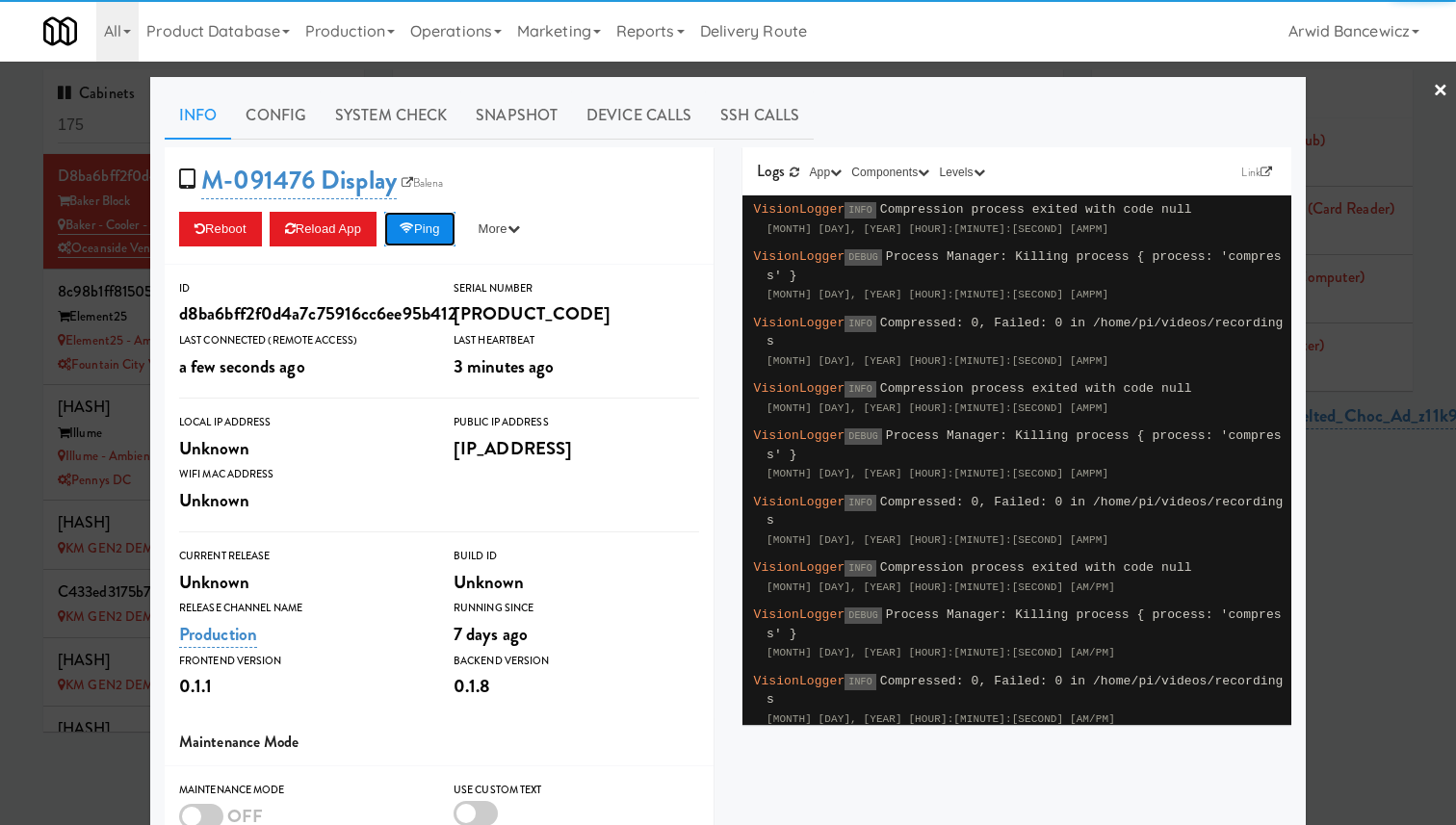 click on "Ping" at bounding box center [420, 229] 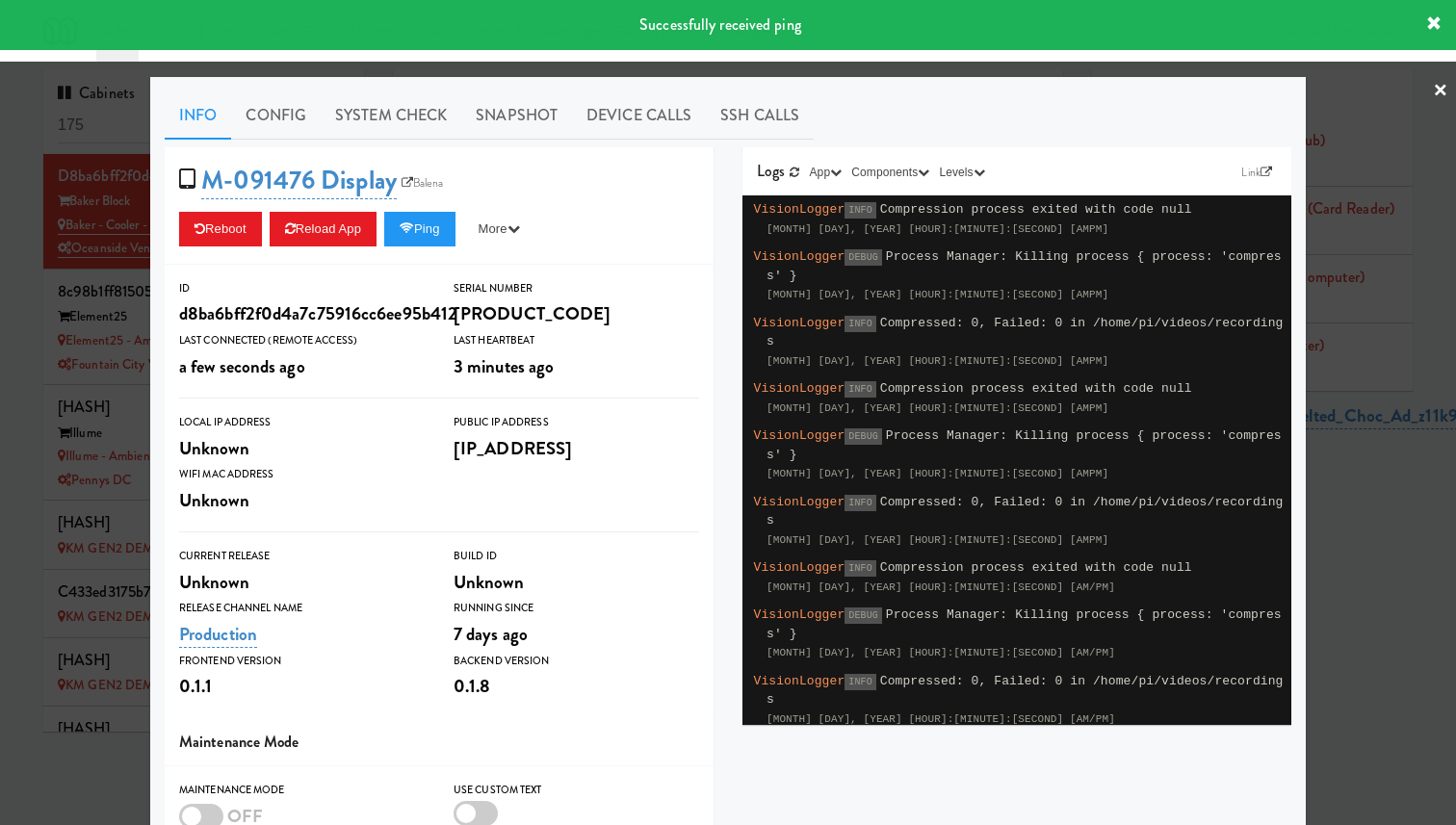 click at bounding box center (728, 412) 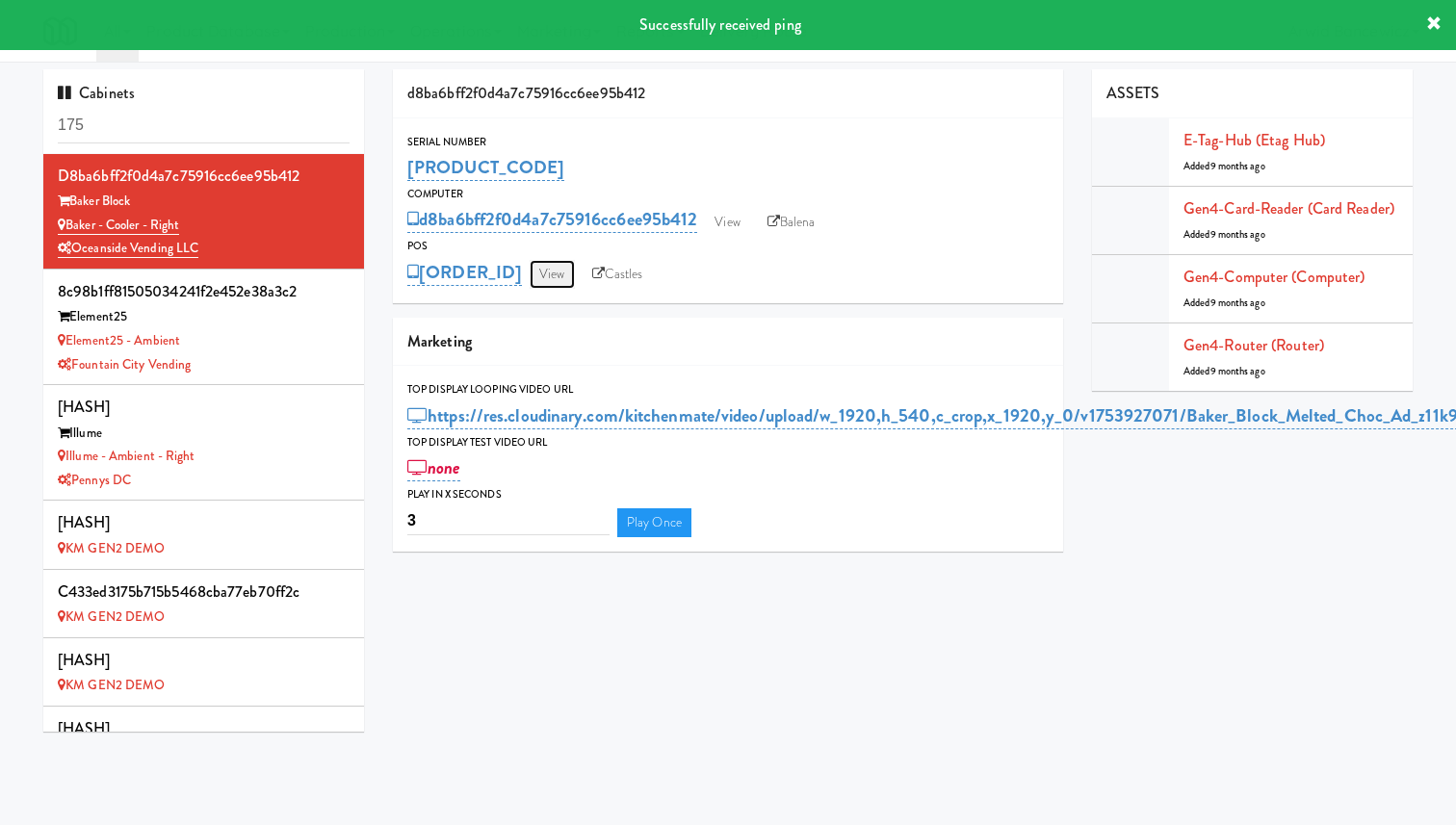 click on "View" at bounding box center (552, 274) 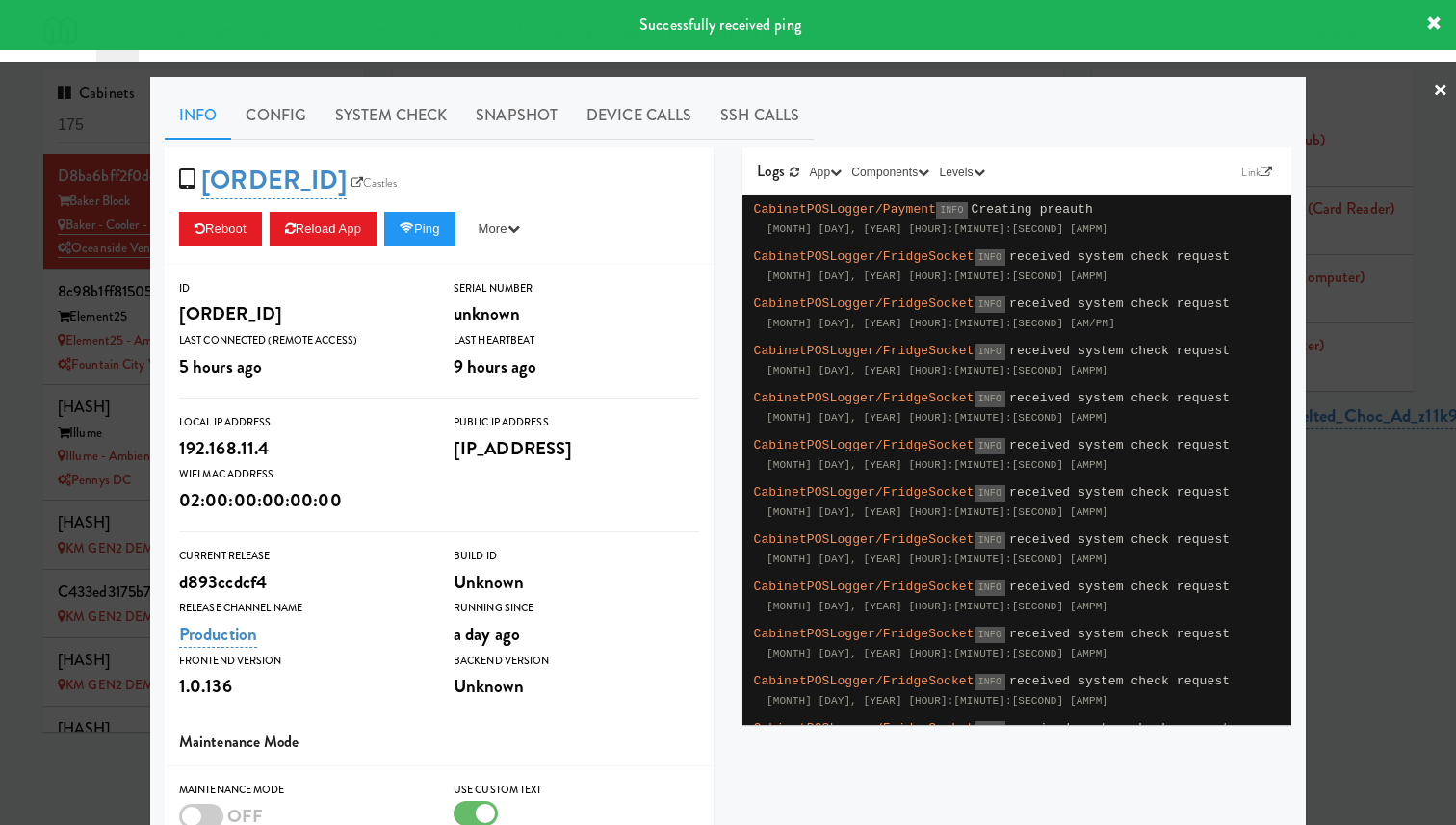 click at bounding box center [728, 412] 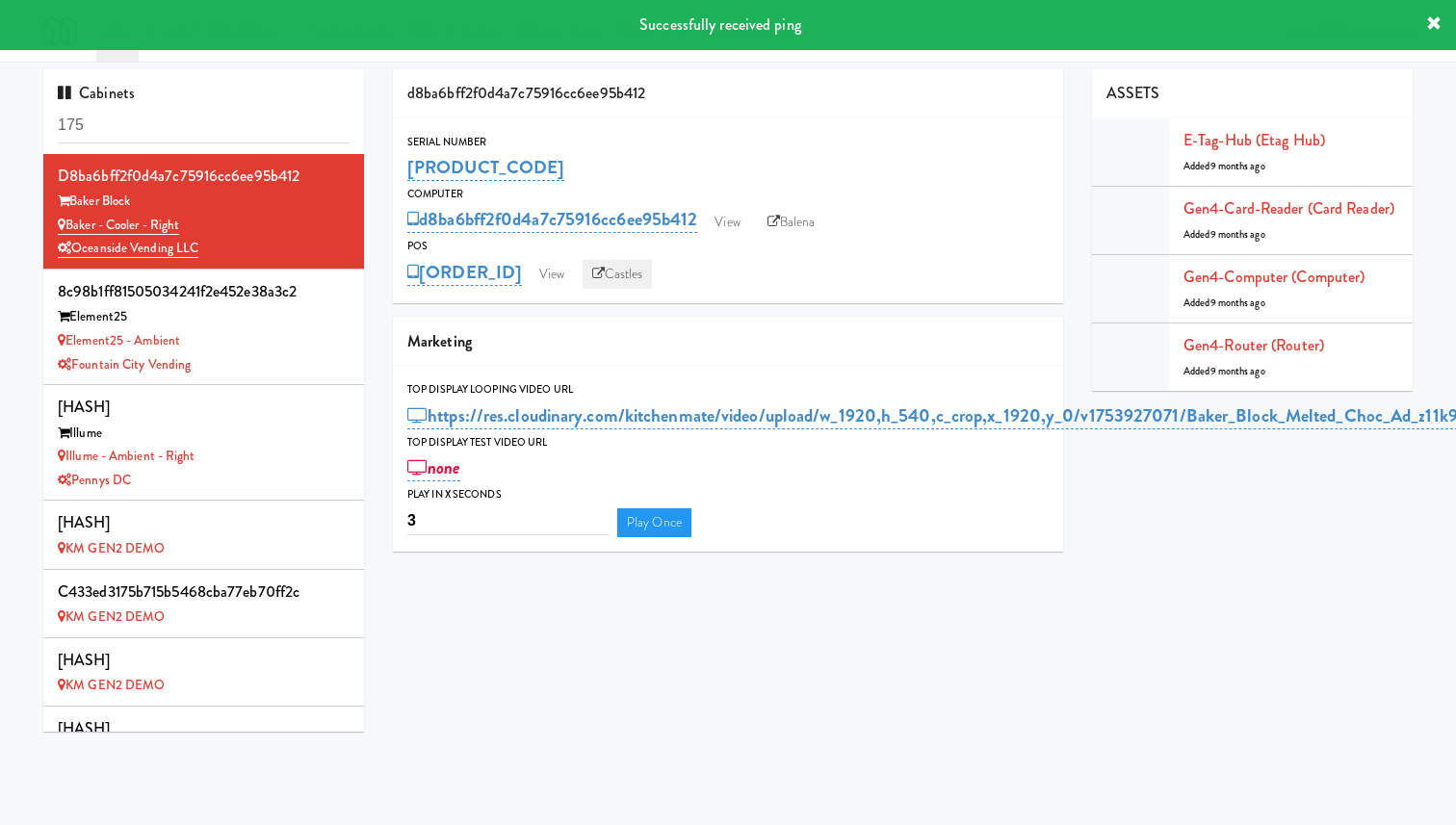 click on "Castles" at bounding box center [617, 274] 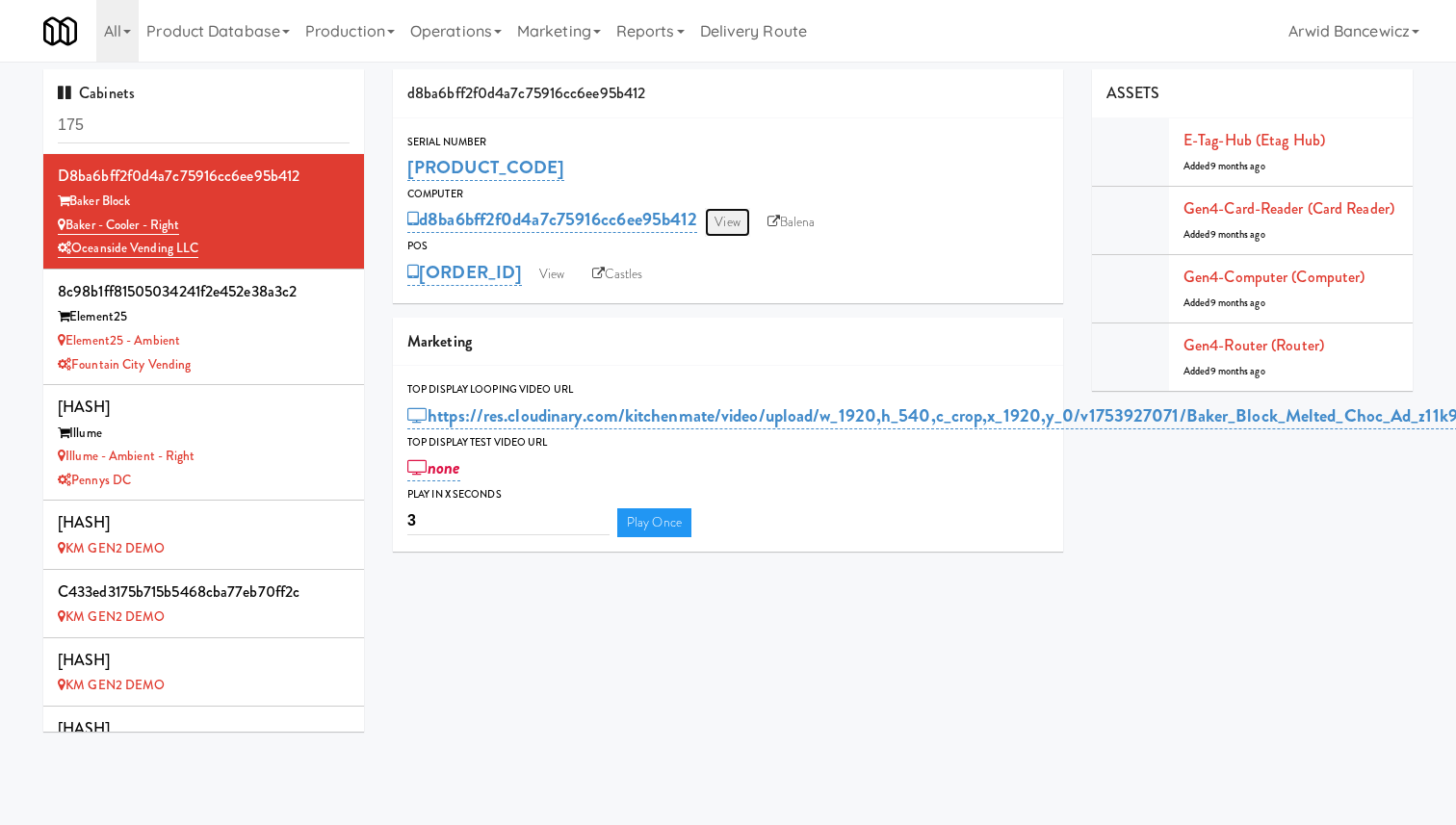 click on "View" at bounding box center [727, 222] 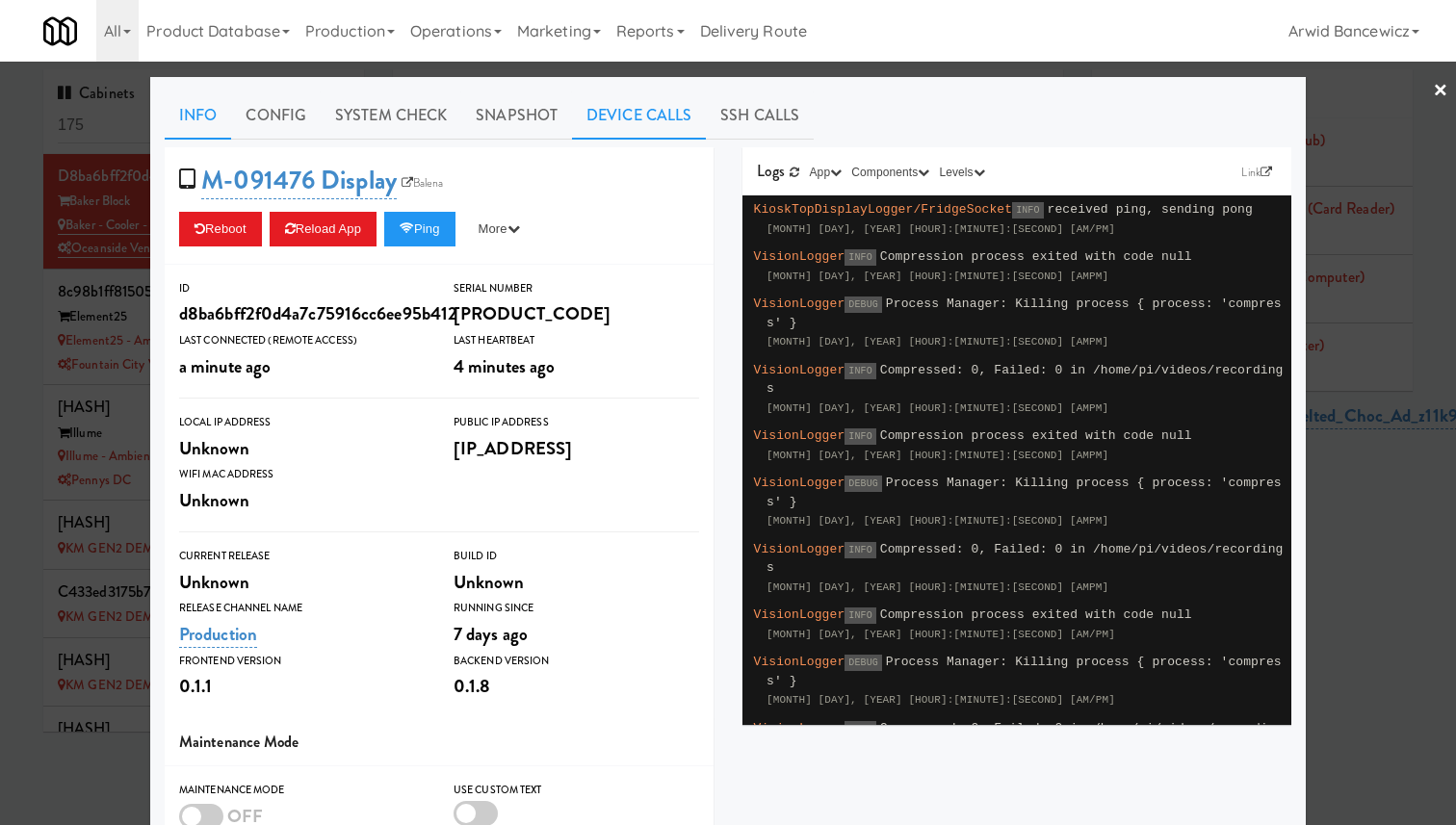 click on "Device Calls" at bounding box center (638, 116) 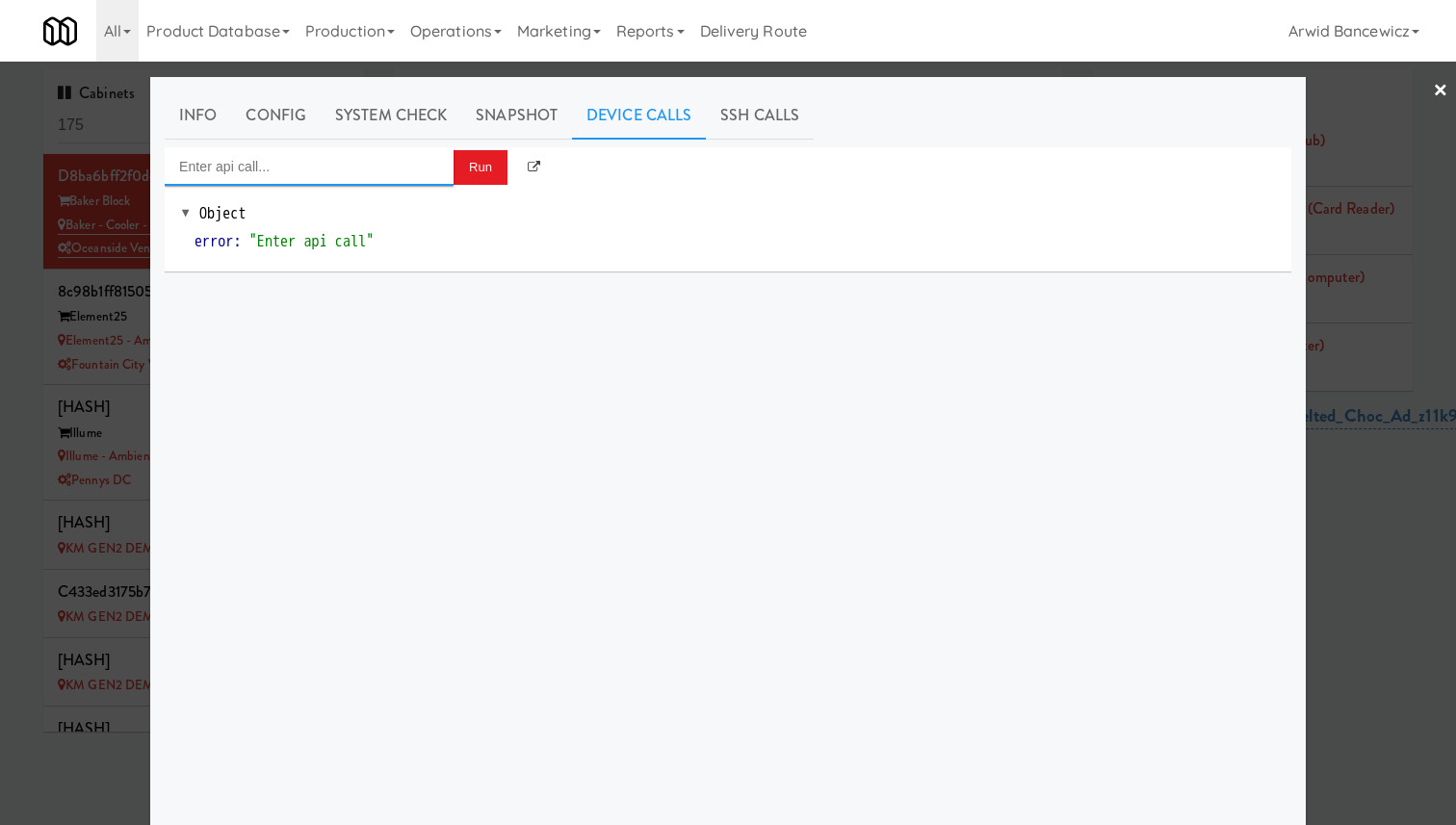 click at bounding box center (309, 167) 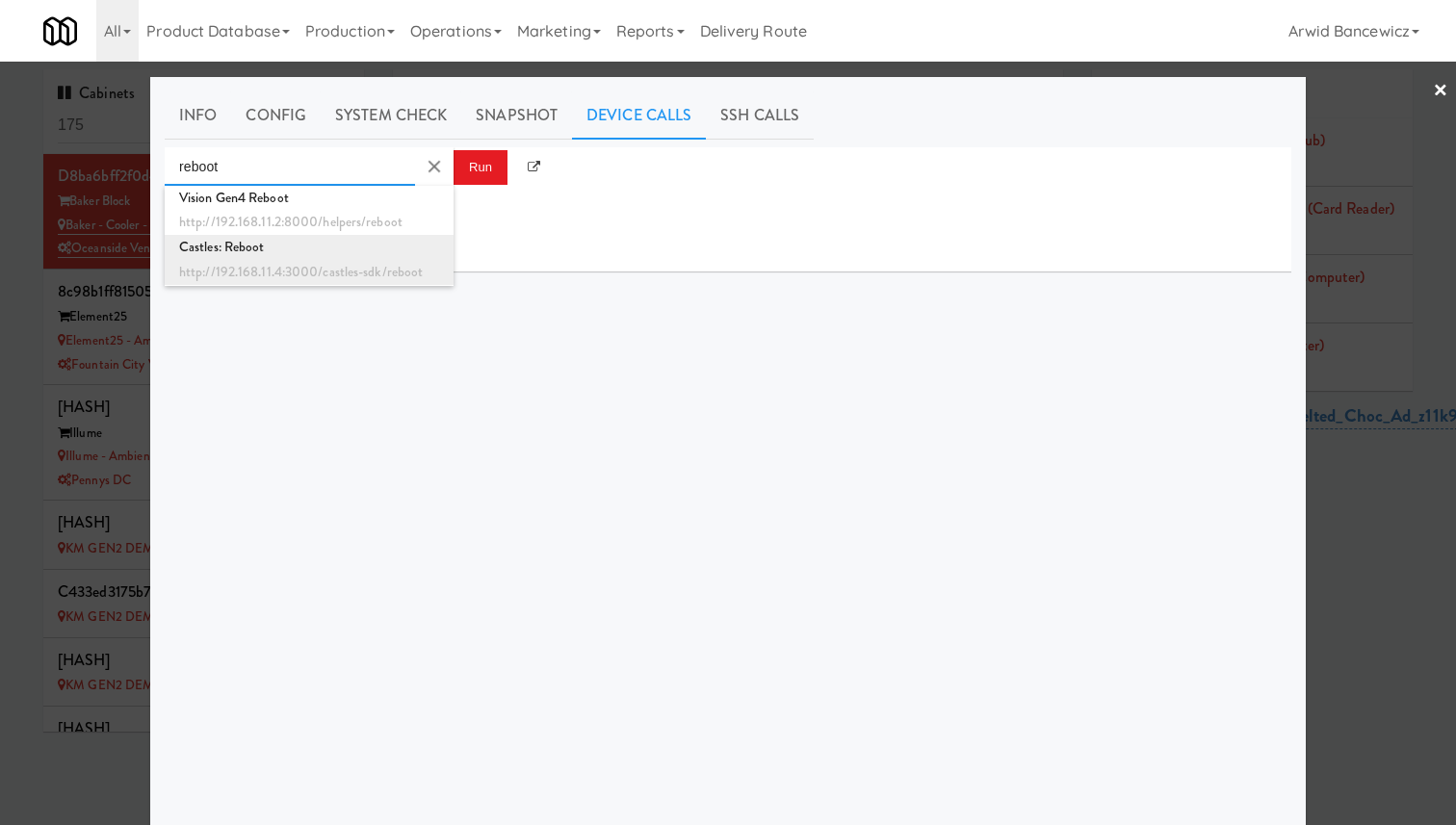 click on "Castles: Reboot" at bounding box center (309, 247) 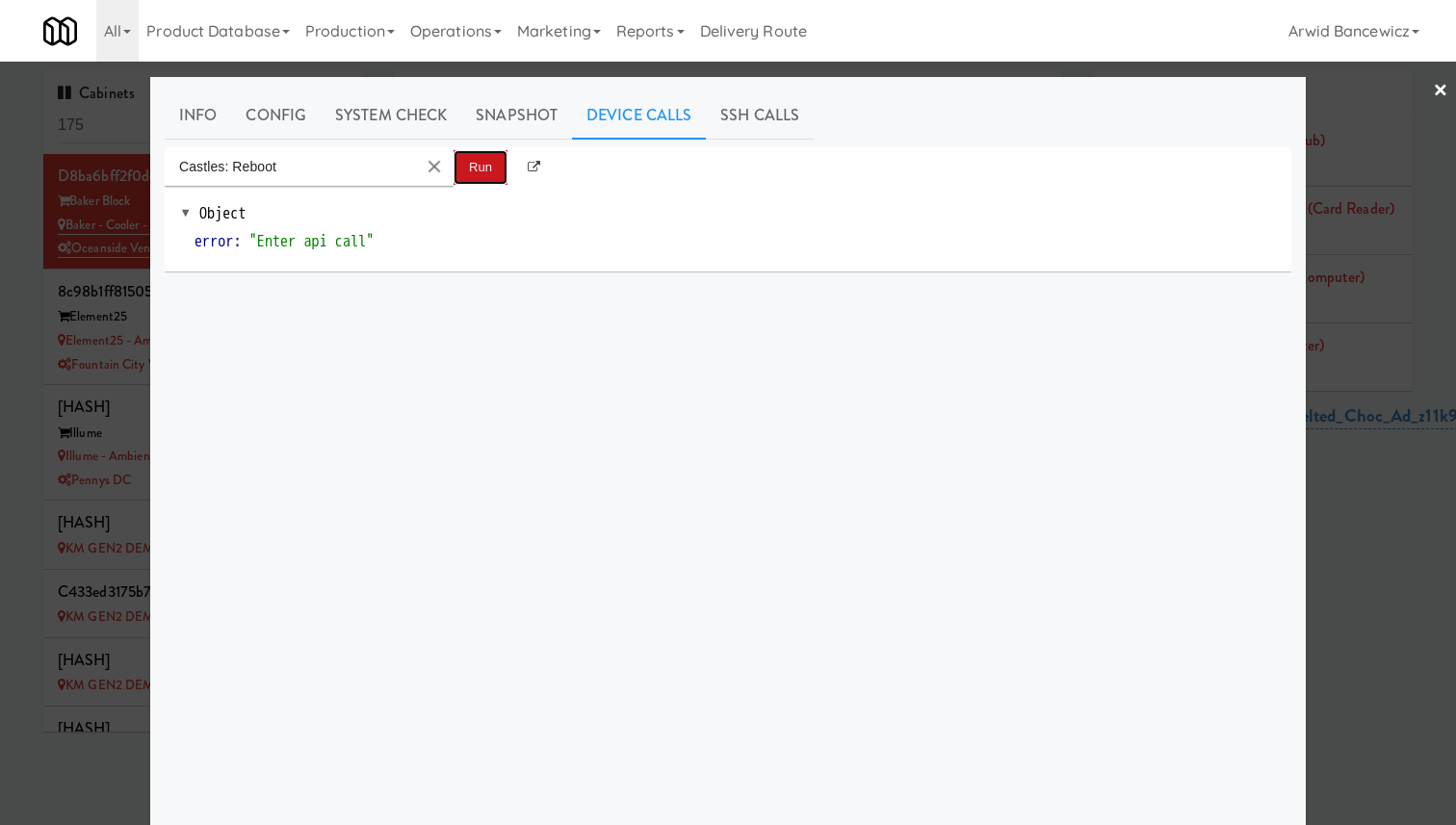 click on "Run" at bounding box center [481, 168] 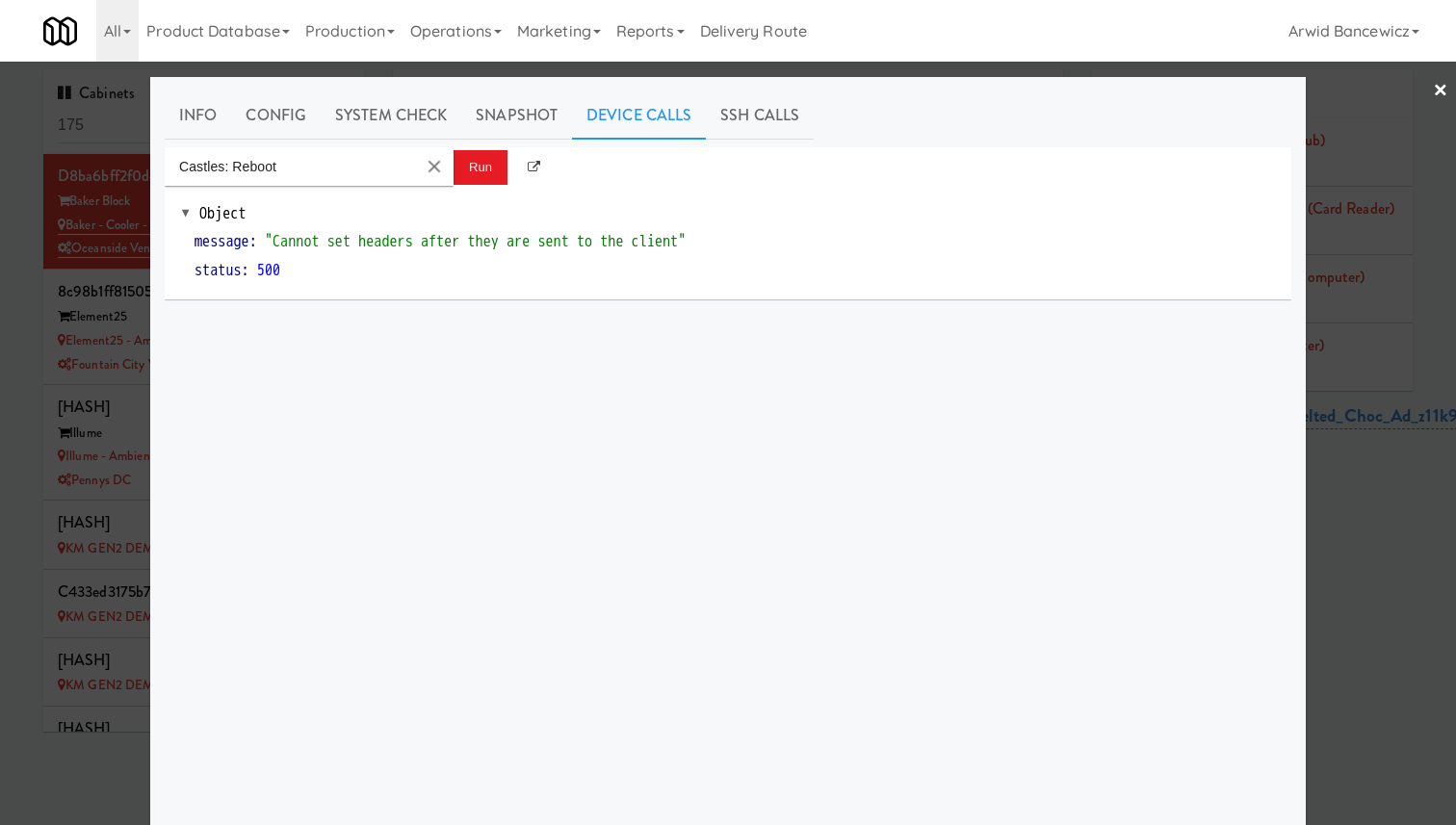 click at bounding box center (728, 412) 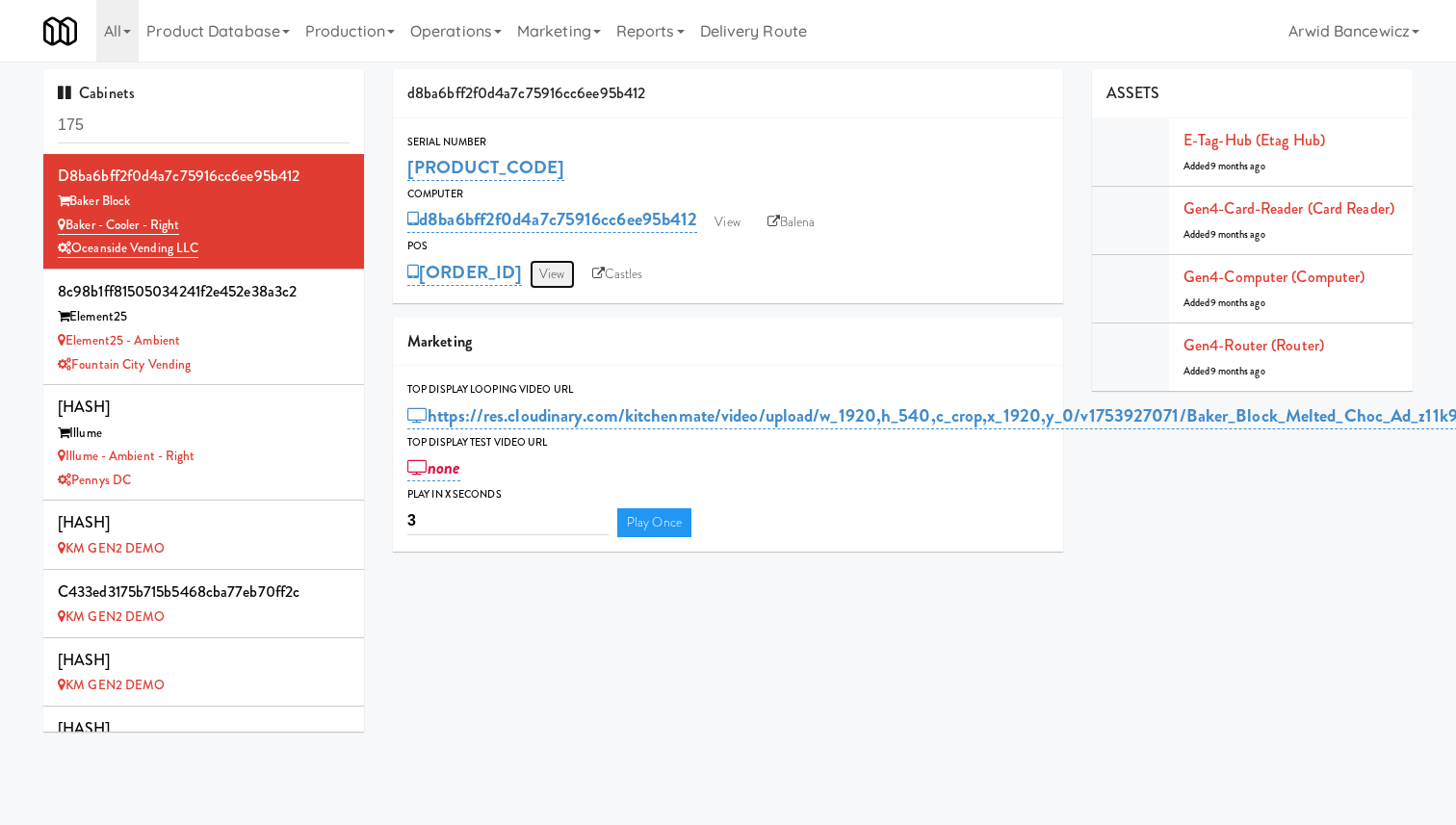 click on "View" at bounding box center [552, 274] 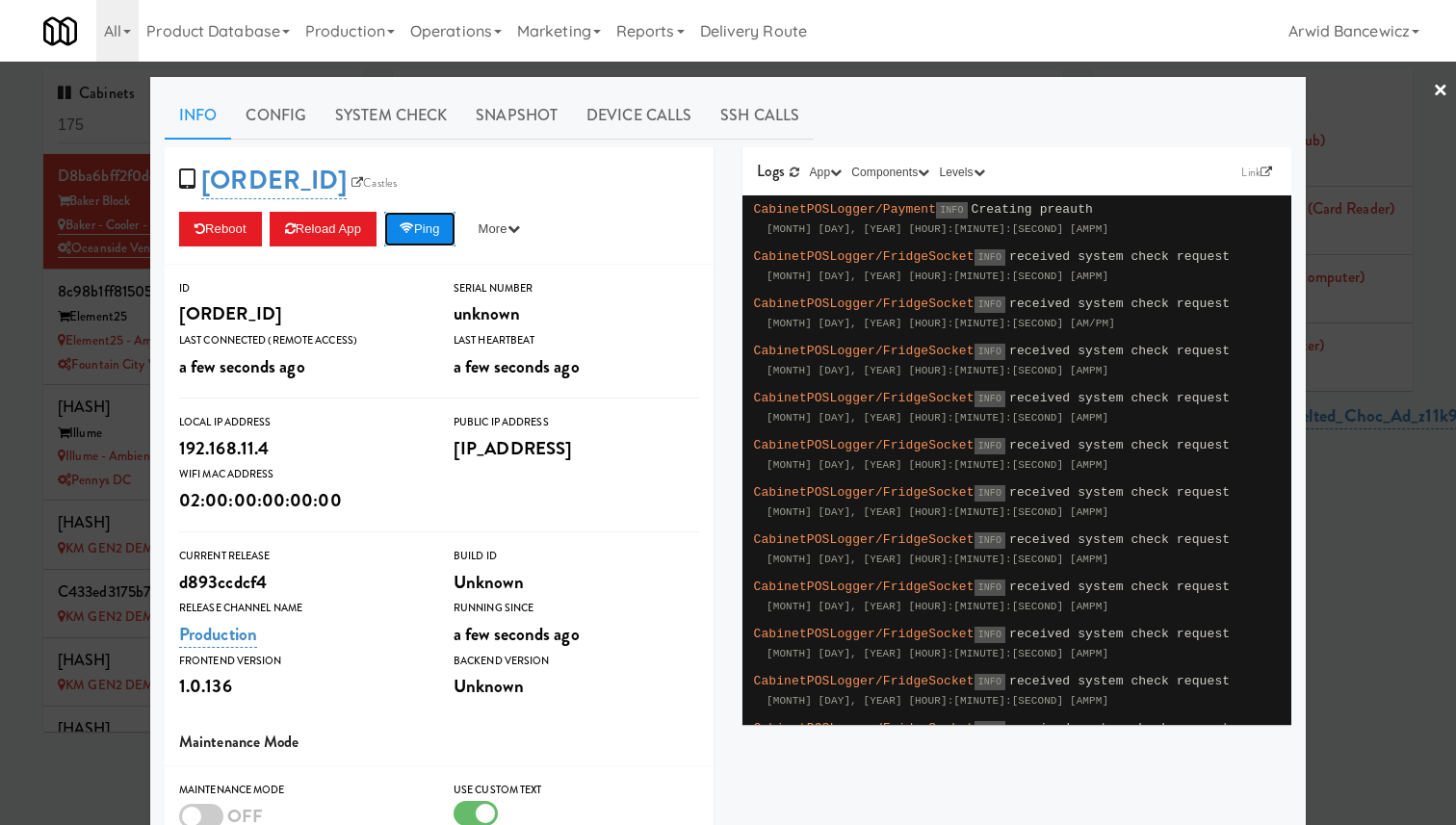 click on "Ping" at bounding box center (420, 229) 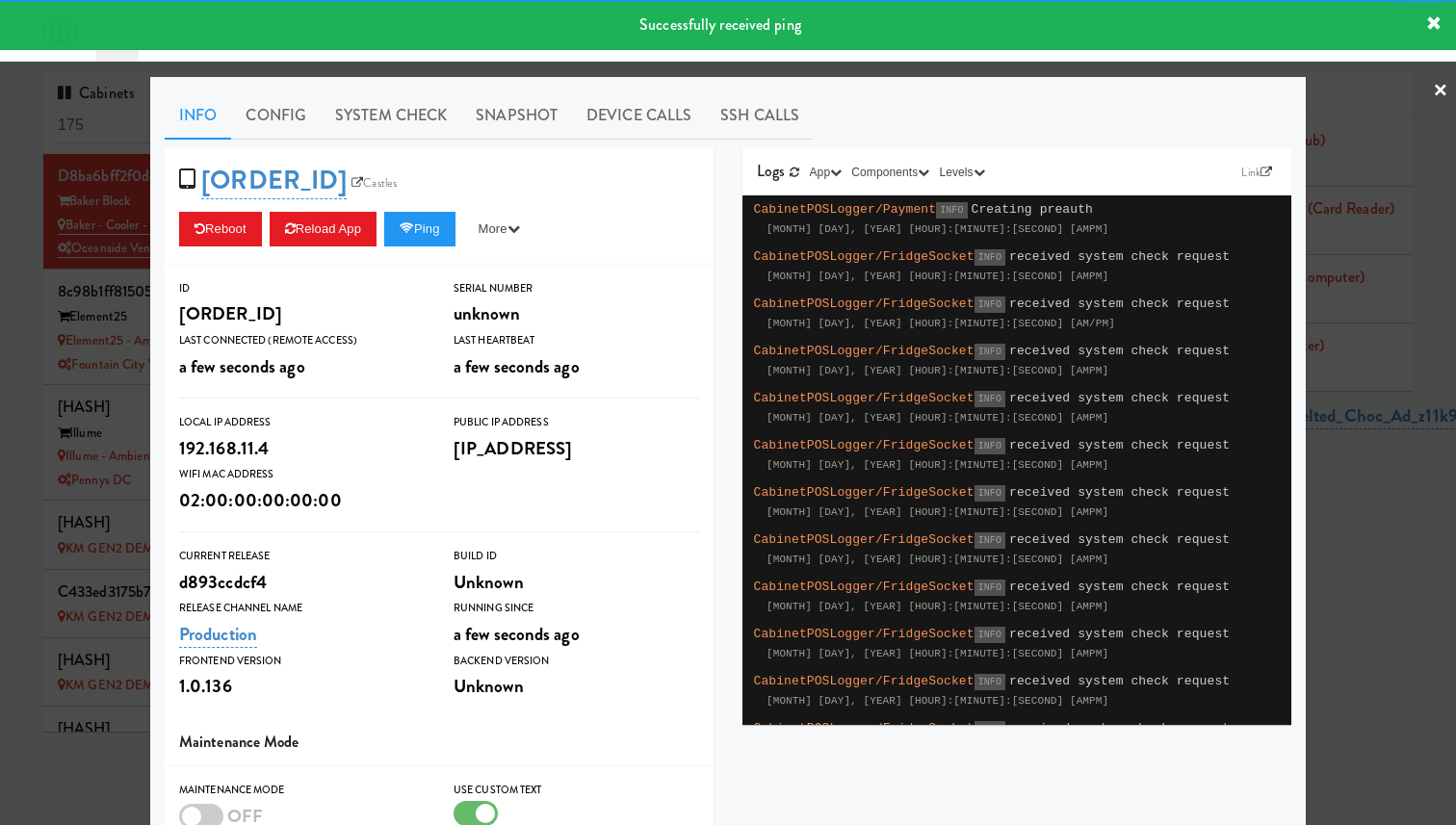 click at bounding box center [728, 412] 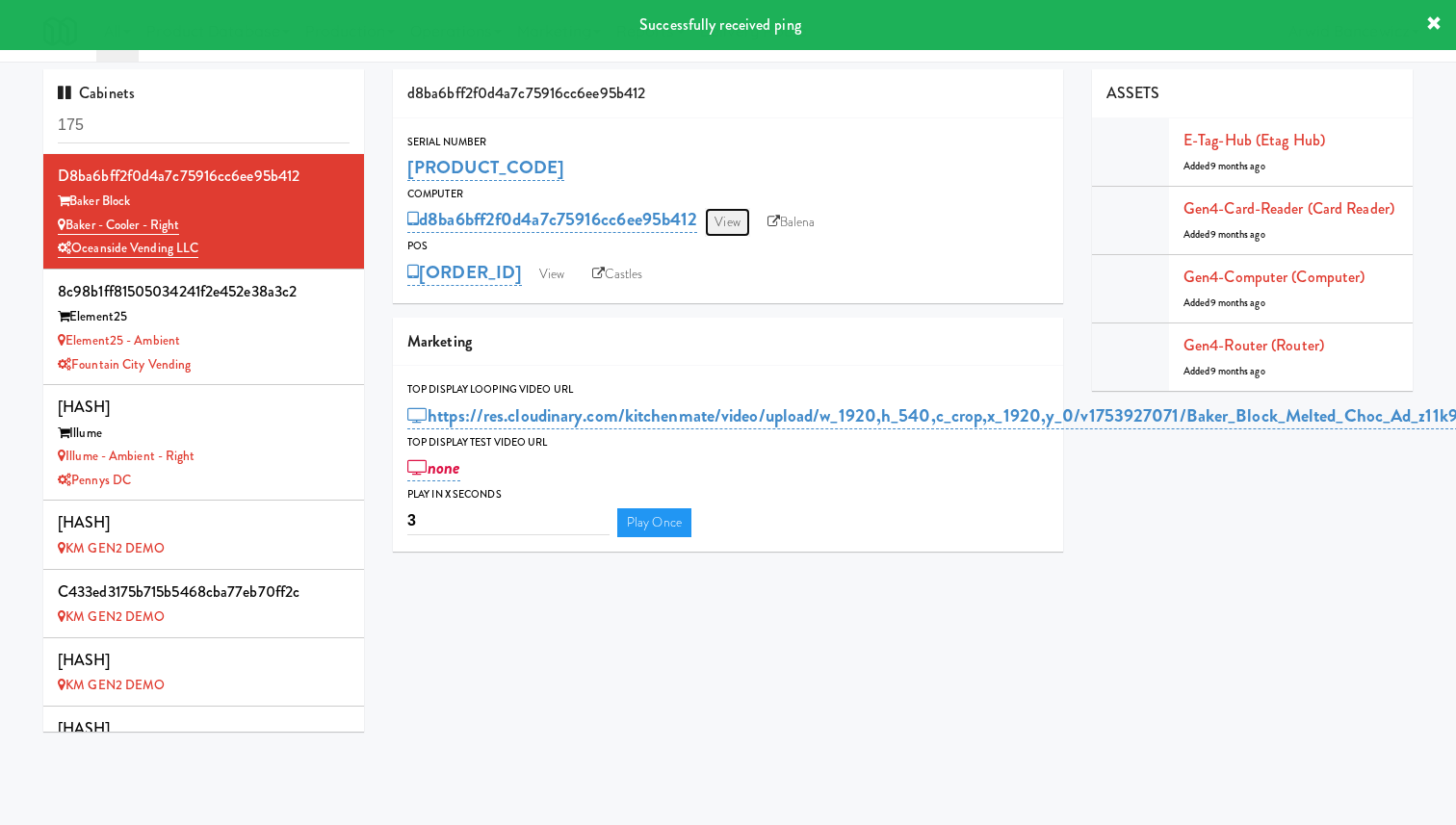 click on "View" at bounding box center (727, 222) 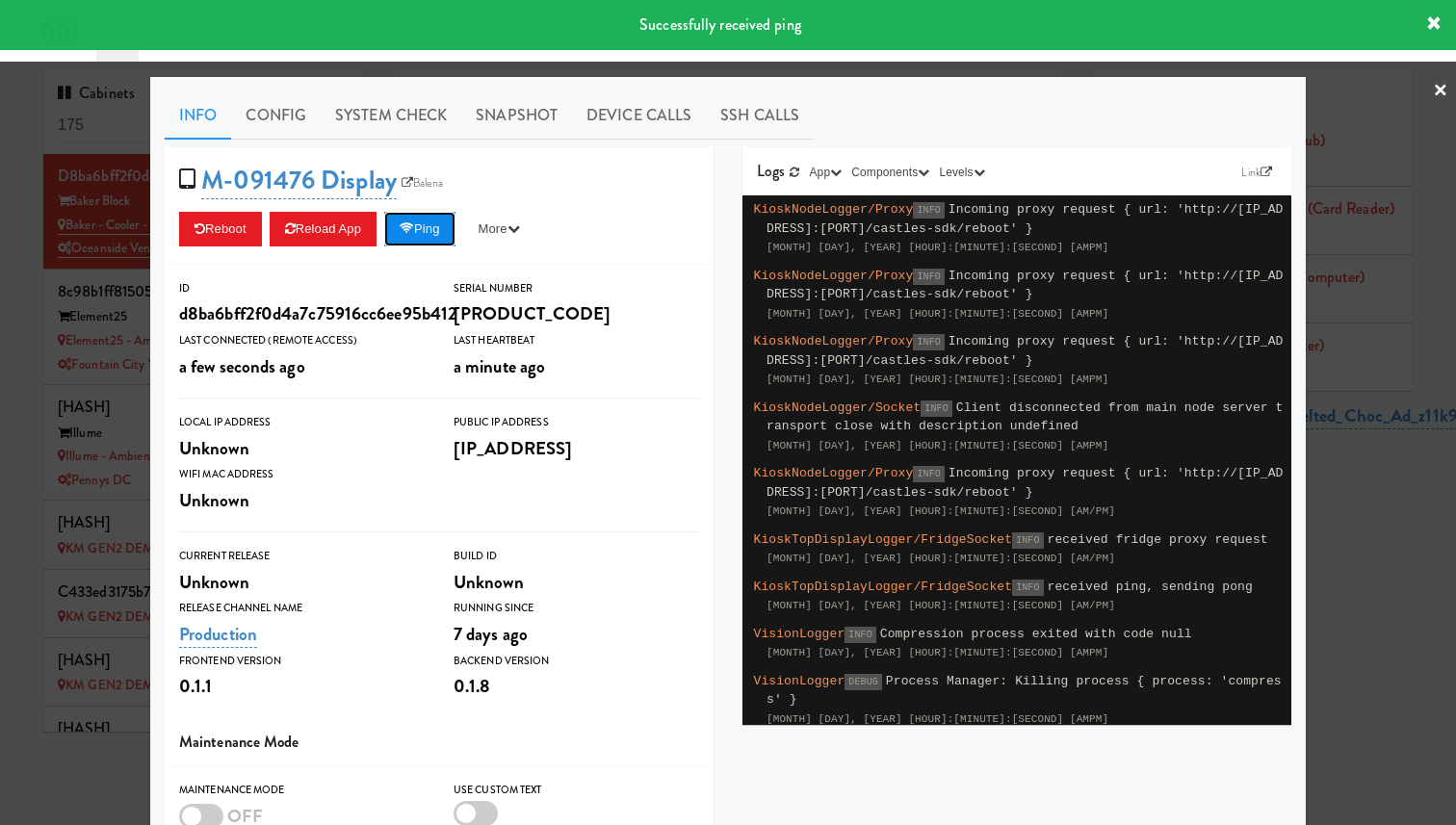 click at bounding box center [406, 228] 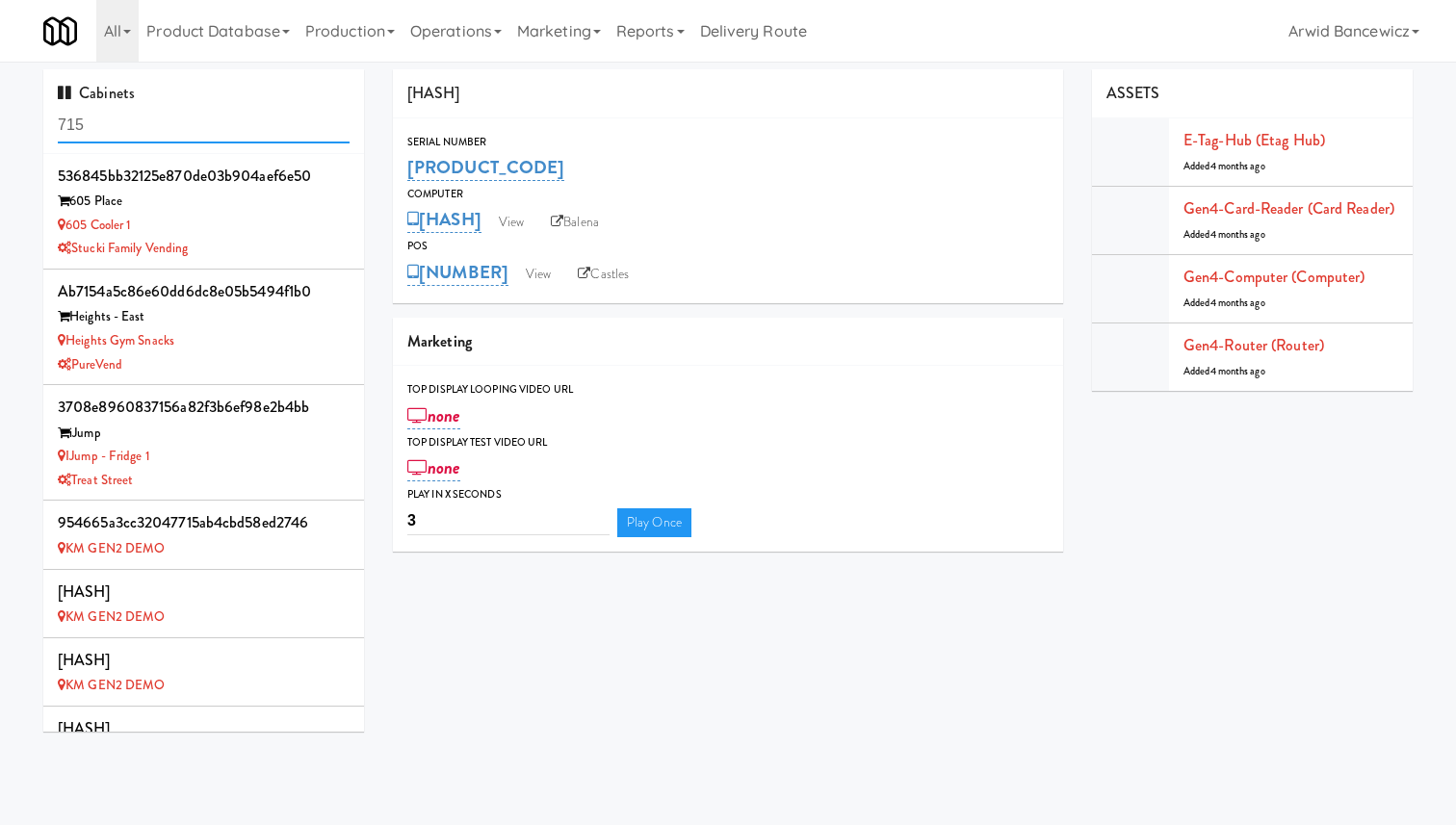 scroll, scrollTop: 0, scrollLeft: 0, axis: both 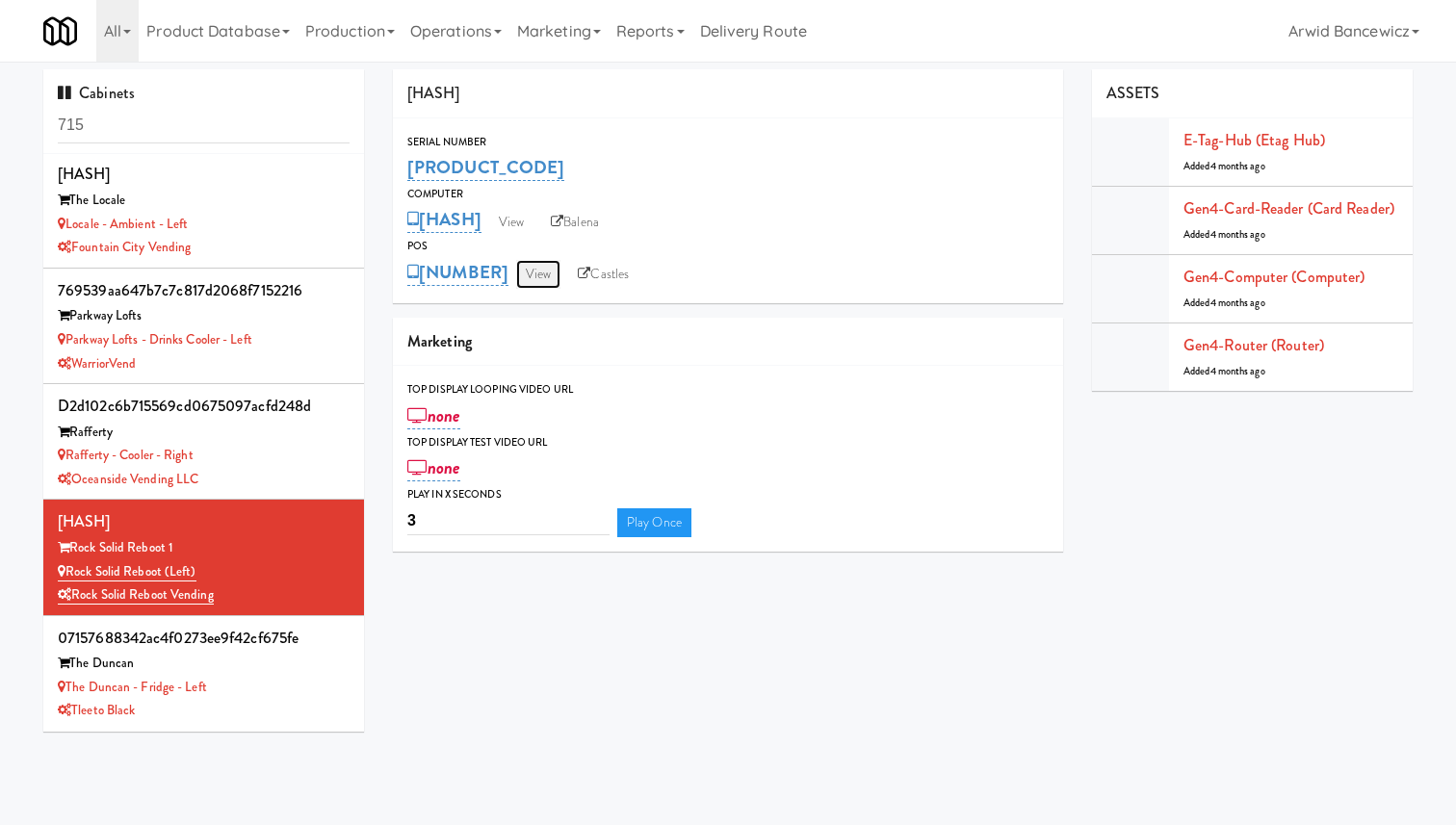 click on "View" at bounding box center (538, 274) 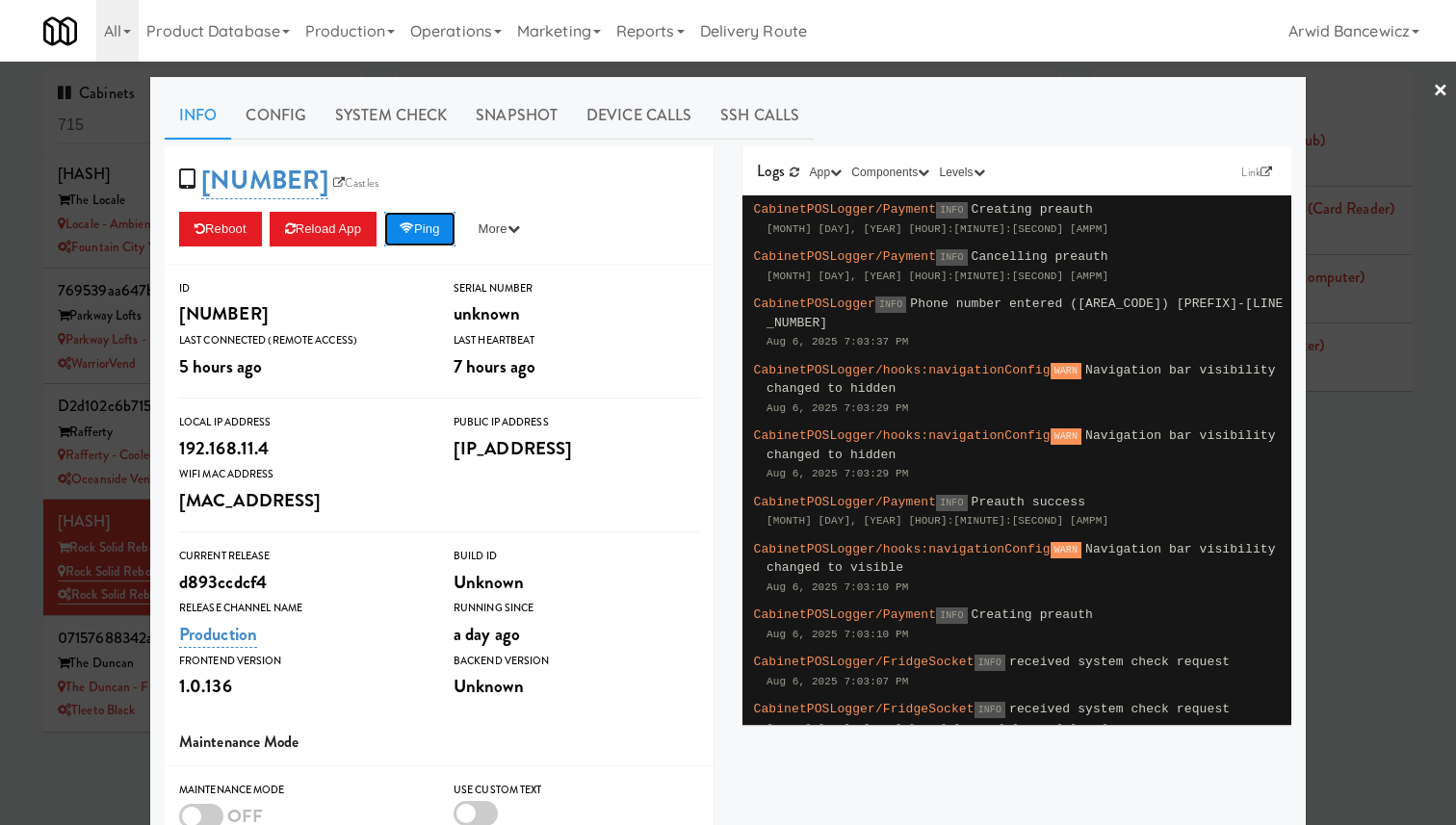 click on "Ping" at bounding box center [420, 229] 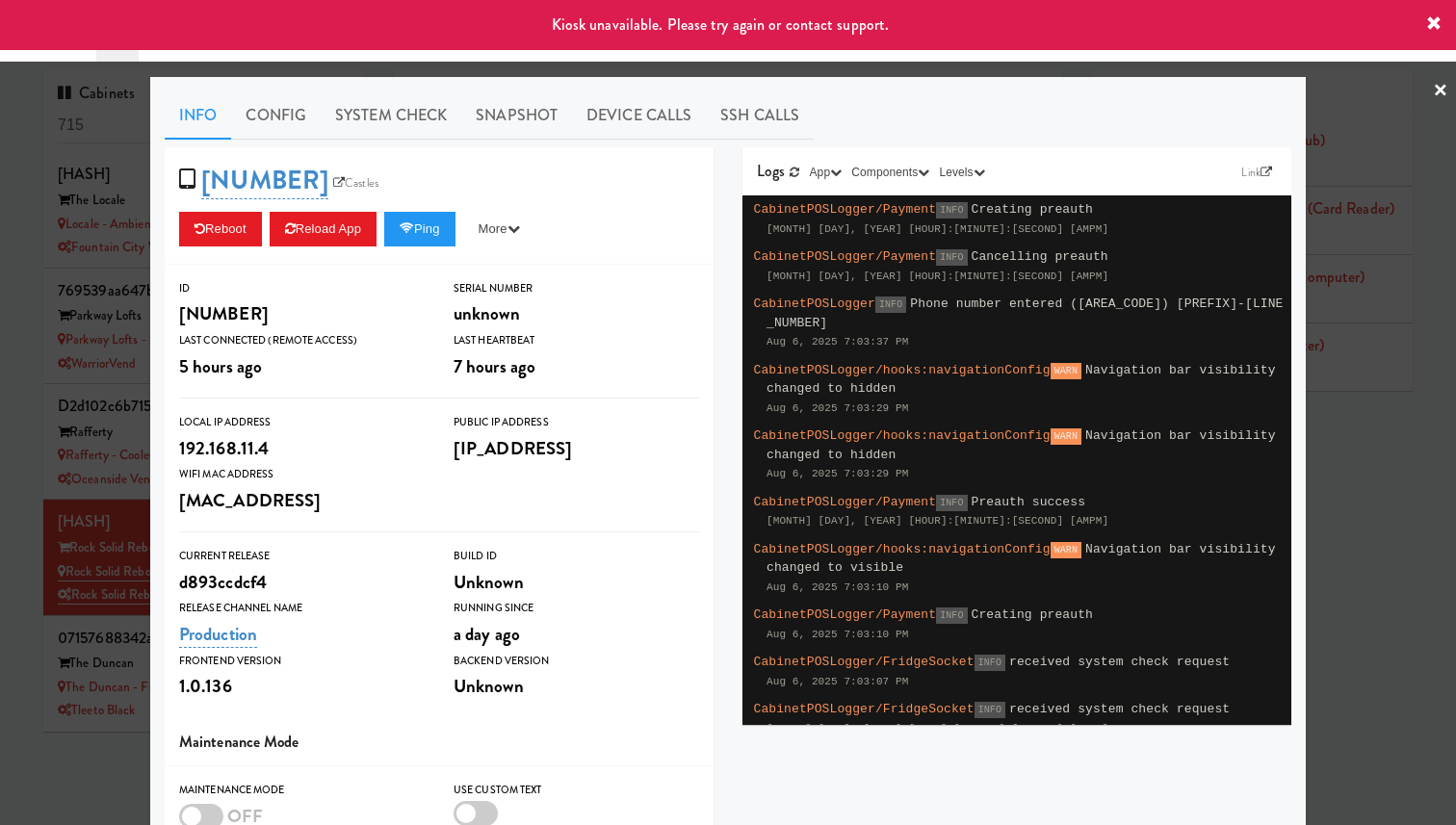 click at bounding box center (728, 412) 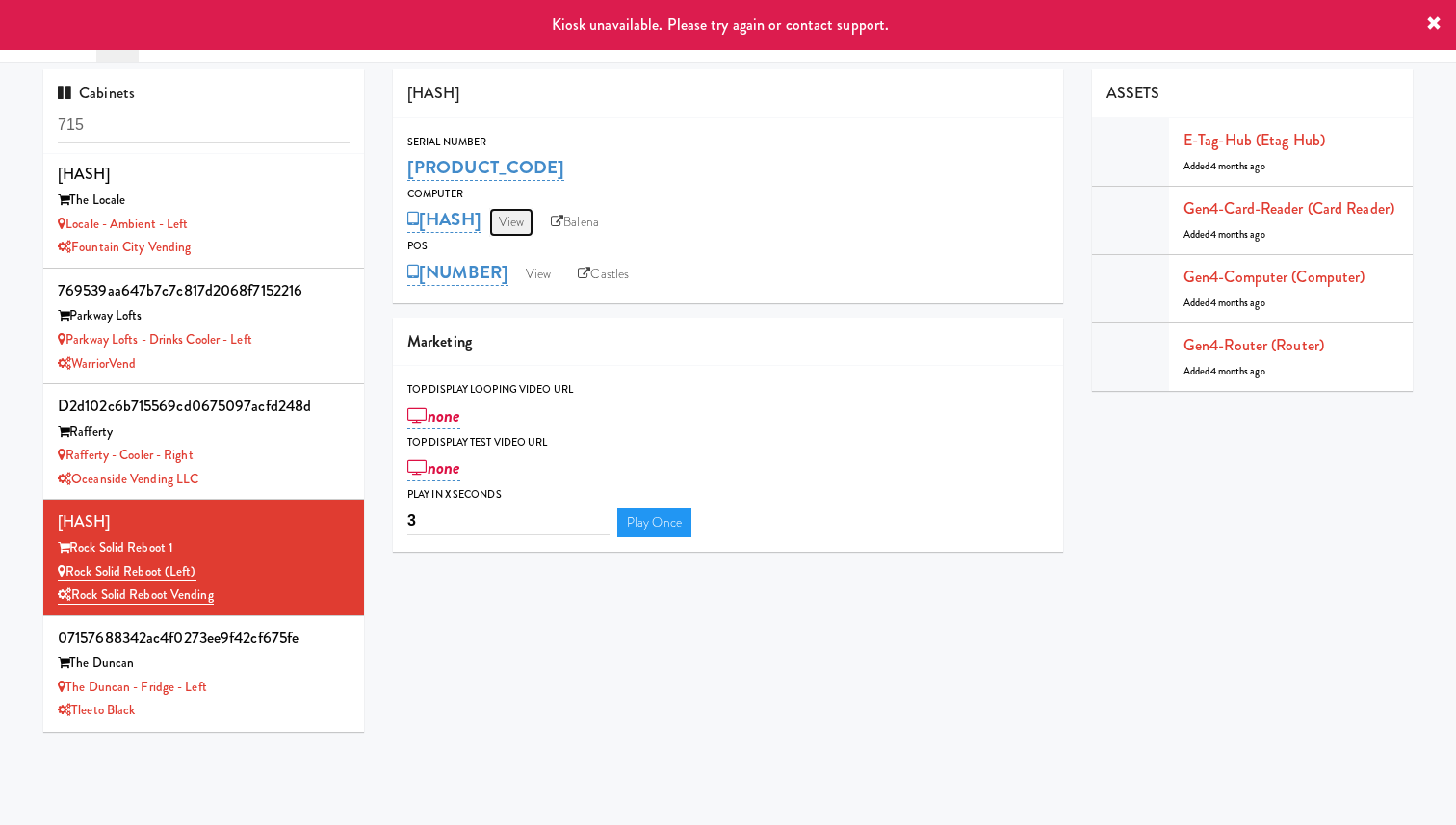 click on "View" at bounding box center [511, 222] 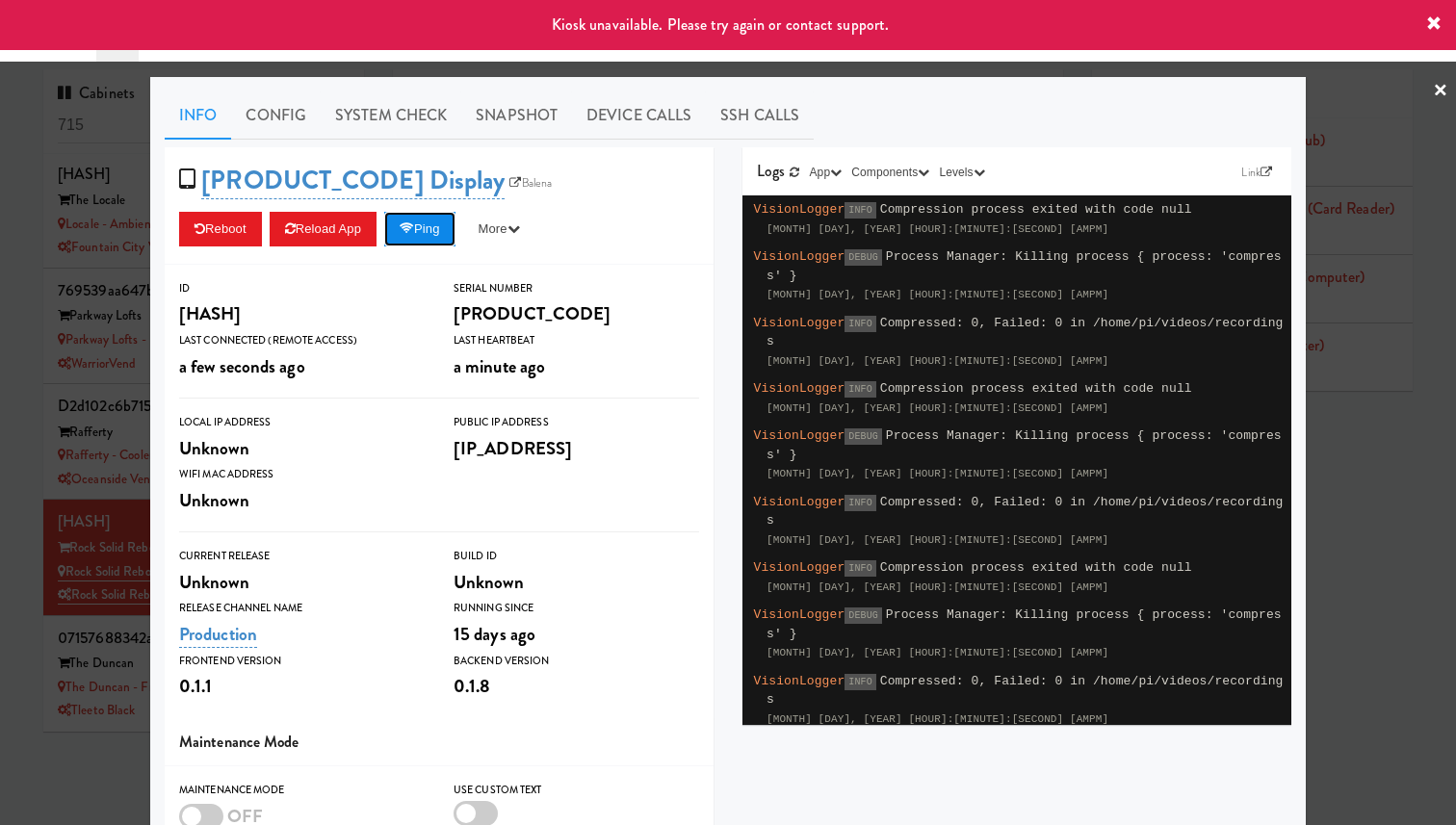 click at bounding box center (406, 228) 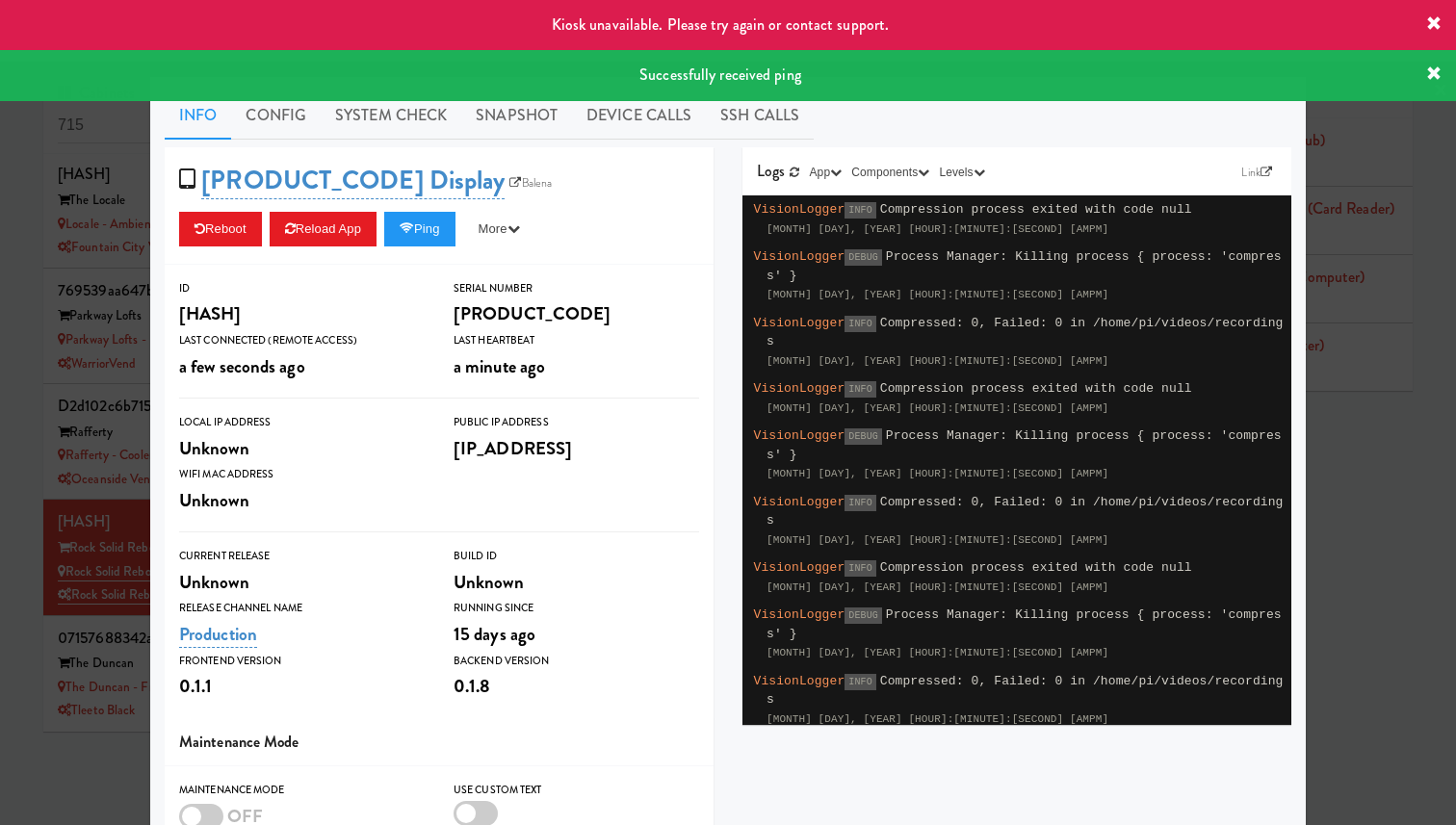 click at bounding box center (728, 412) 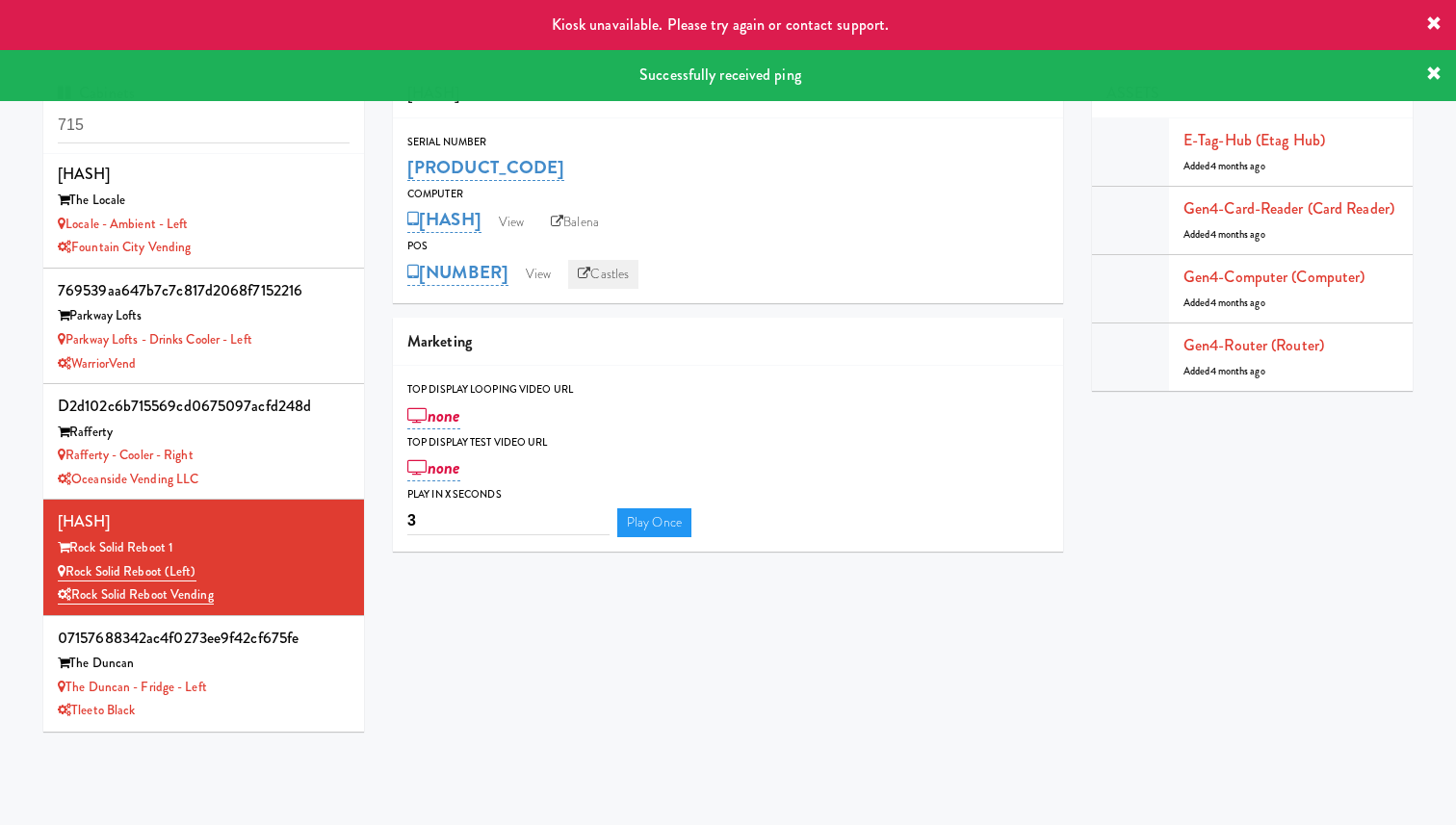 click on "Castles" at bounding box center [603, 274] 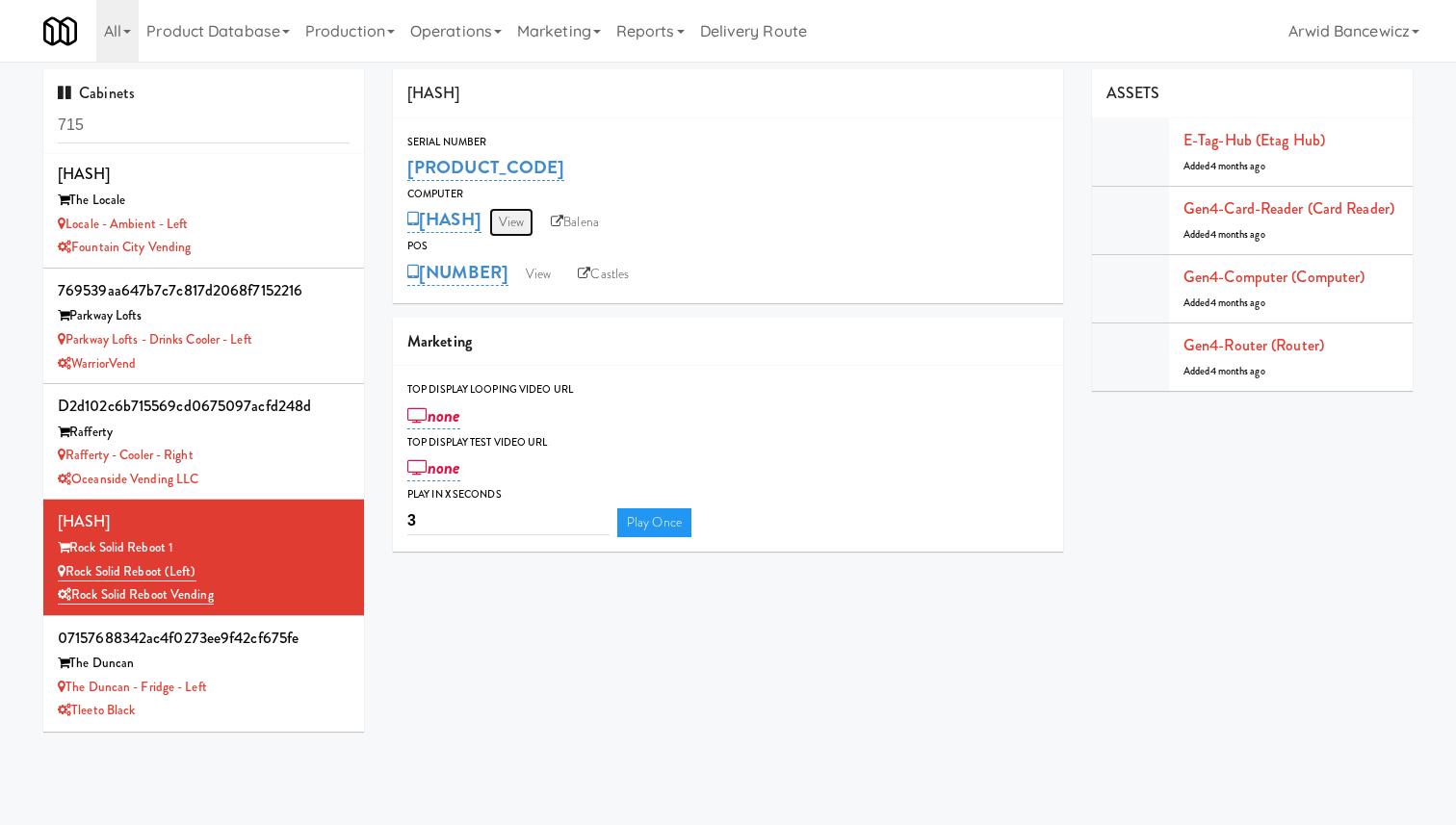 click on "View" at bounding box center (511, 222) 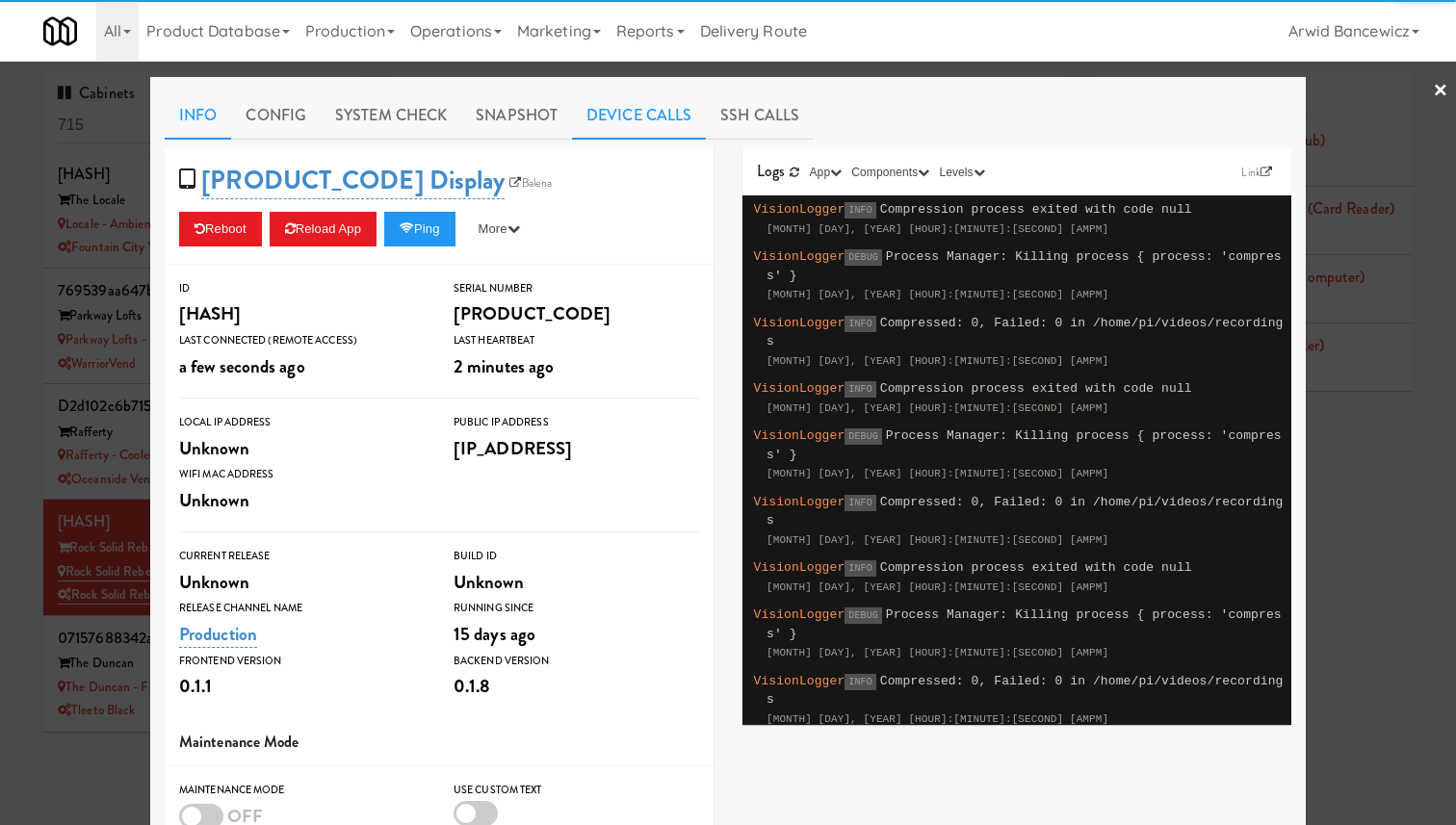 click on "Device Calls" at bounding box center [638, 116] 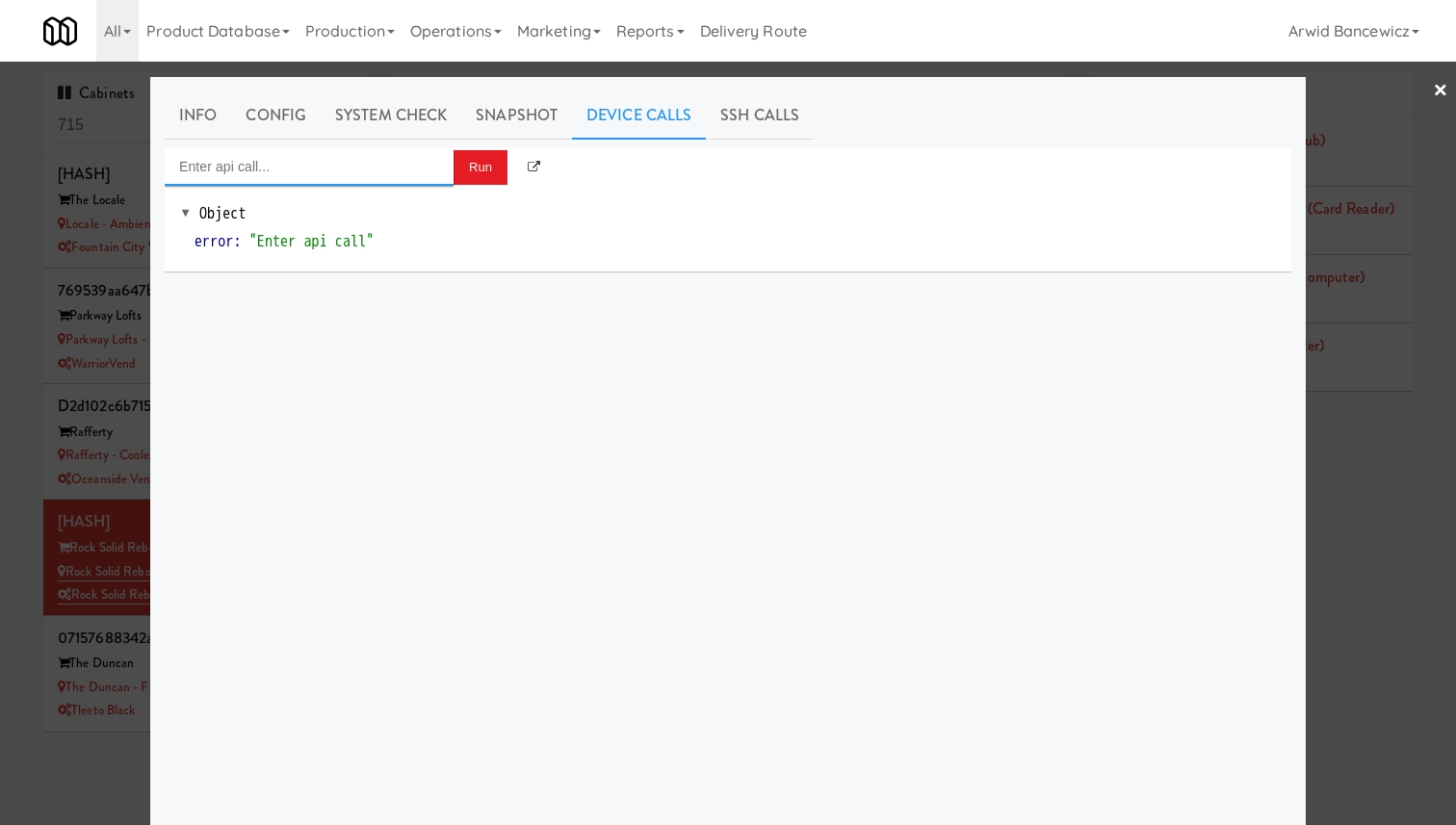 click at bounding box center (309, 167) 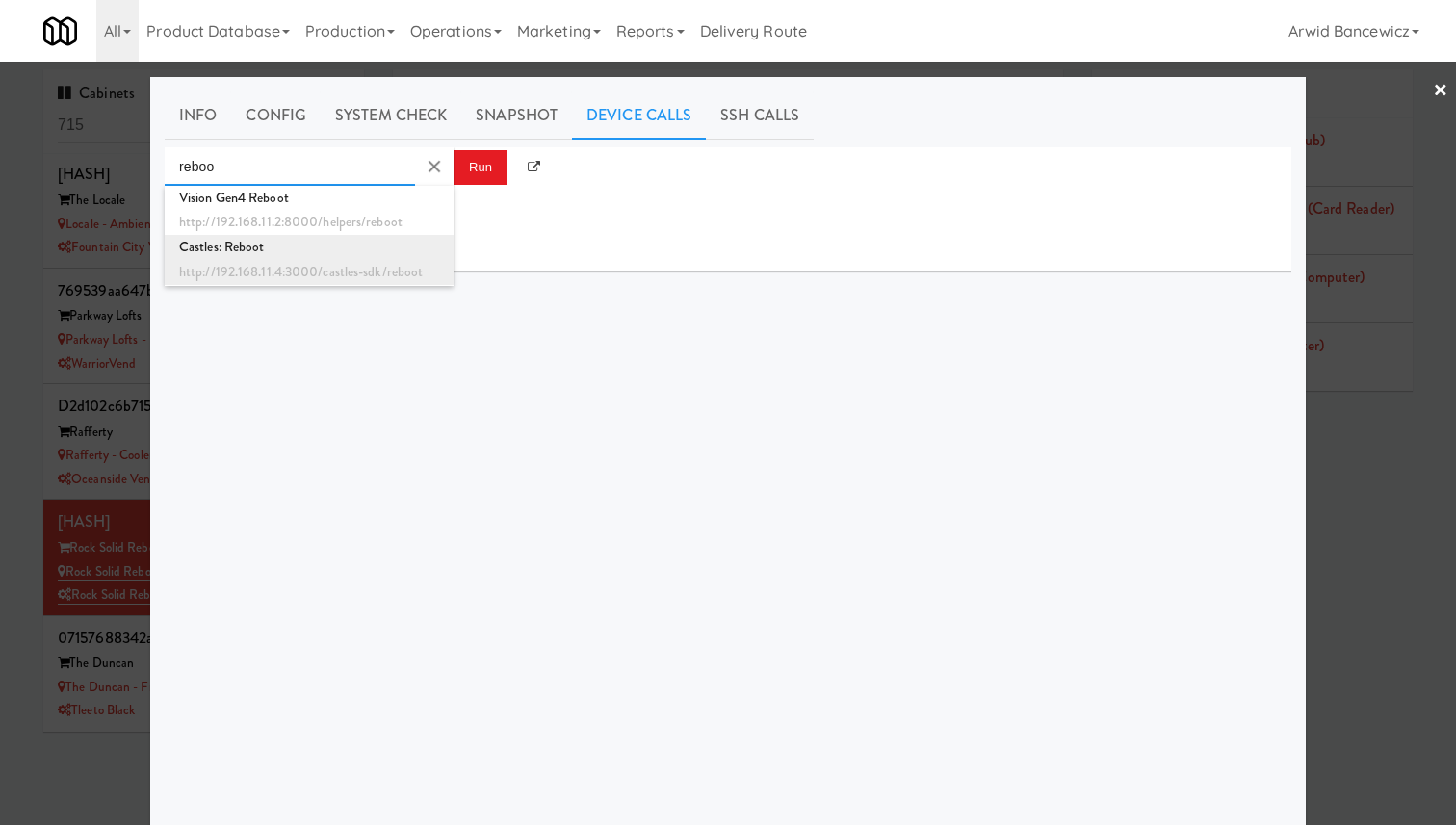 click on "Castles: Reboot" at bounding box center (309, 247) 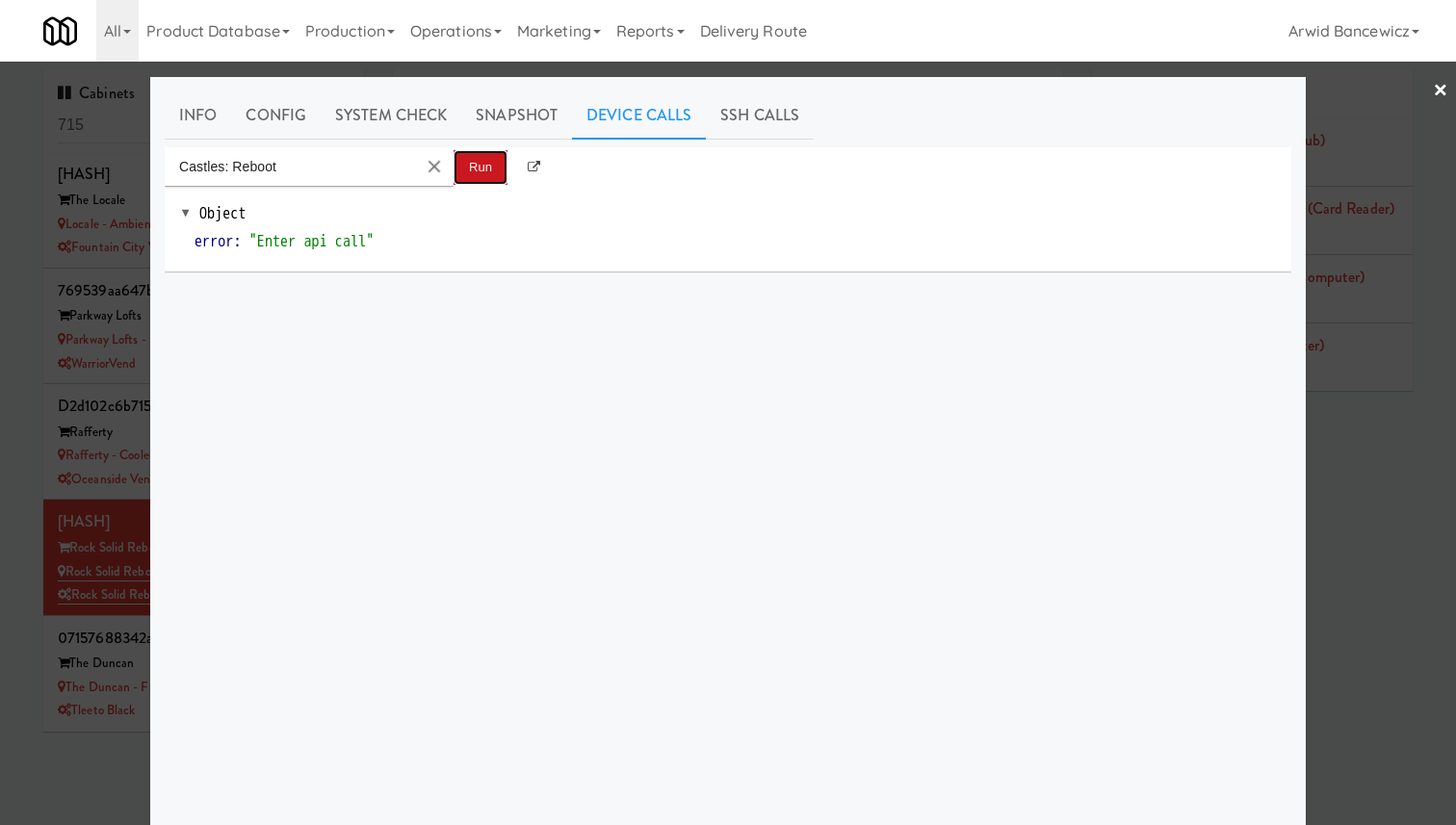 click on "Run" at bounding box center [481, 168] 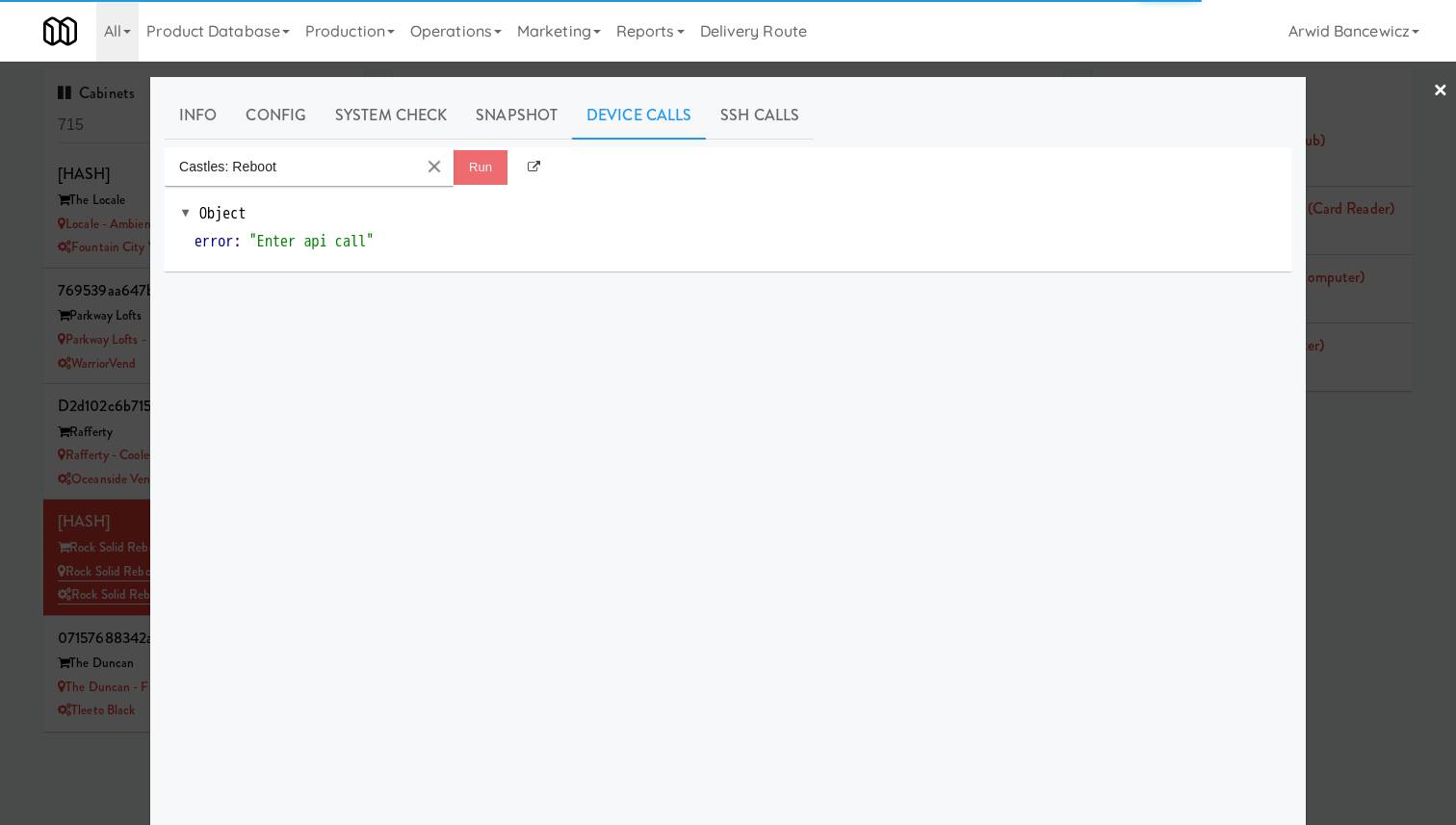 click at bounding box center [728, 412] 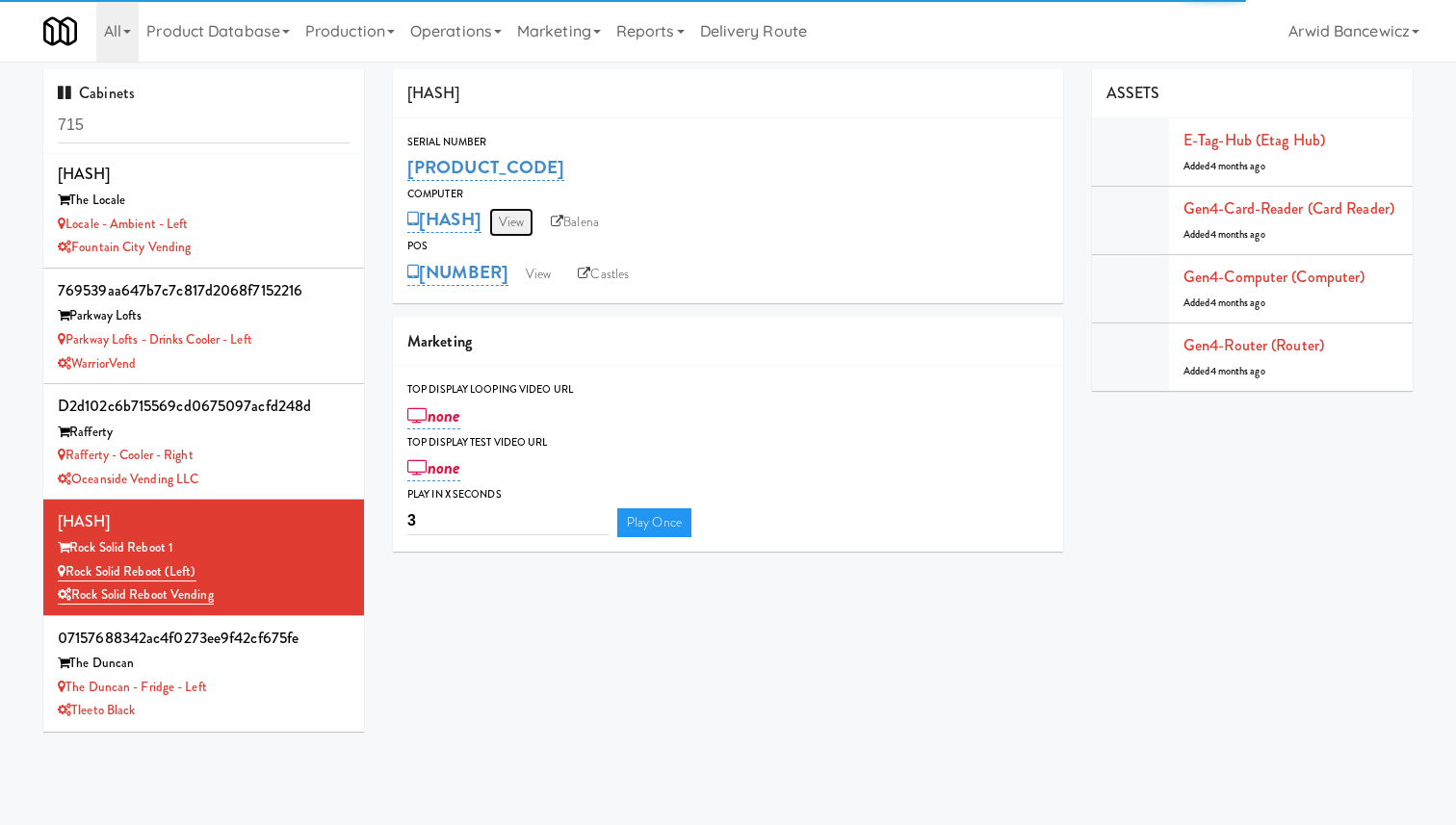 click on "View" at bounding box center (511, 222) 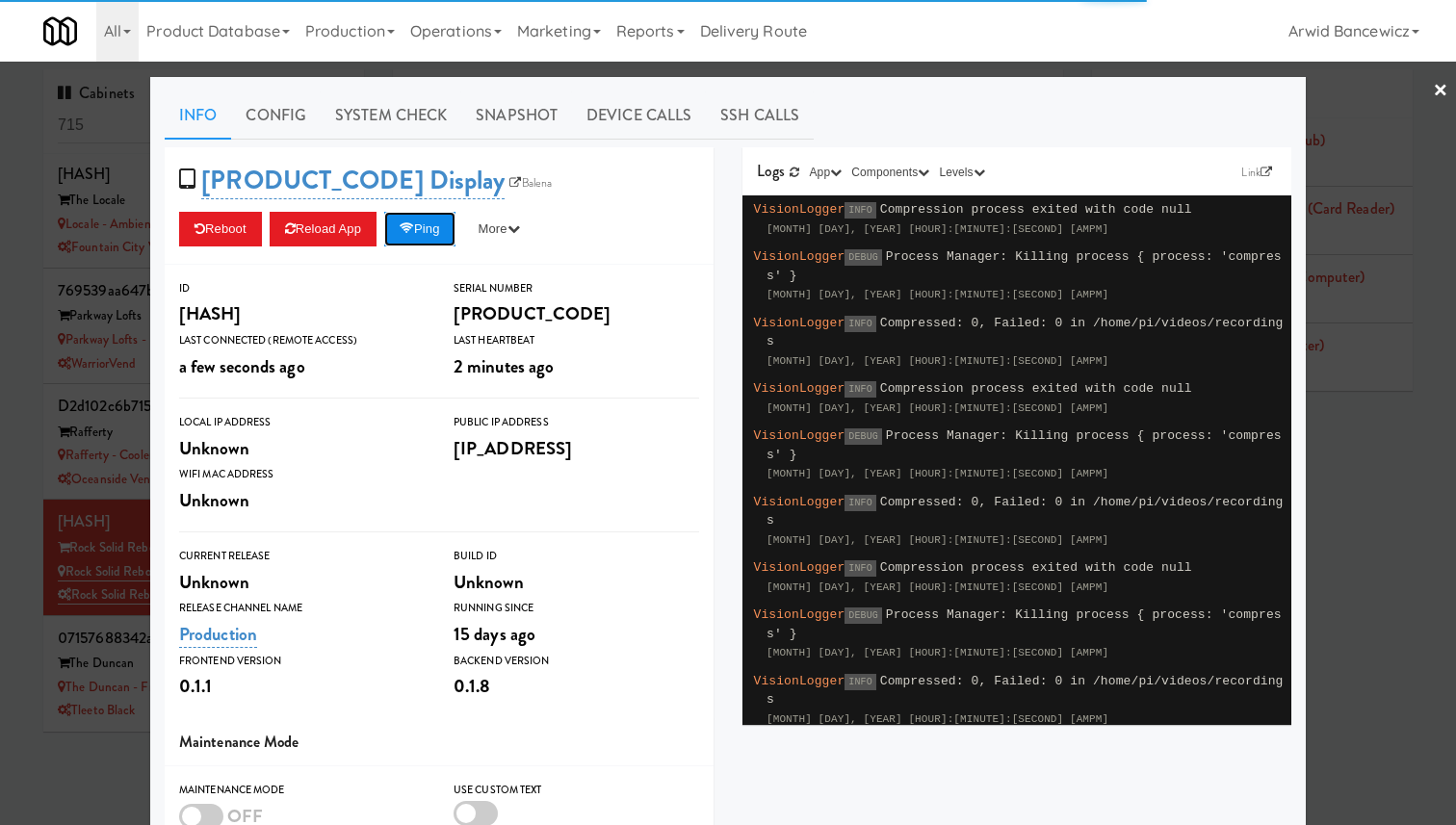 click on "Ping" at bounding box center [420, 229] 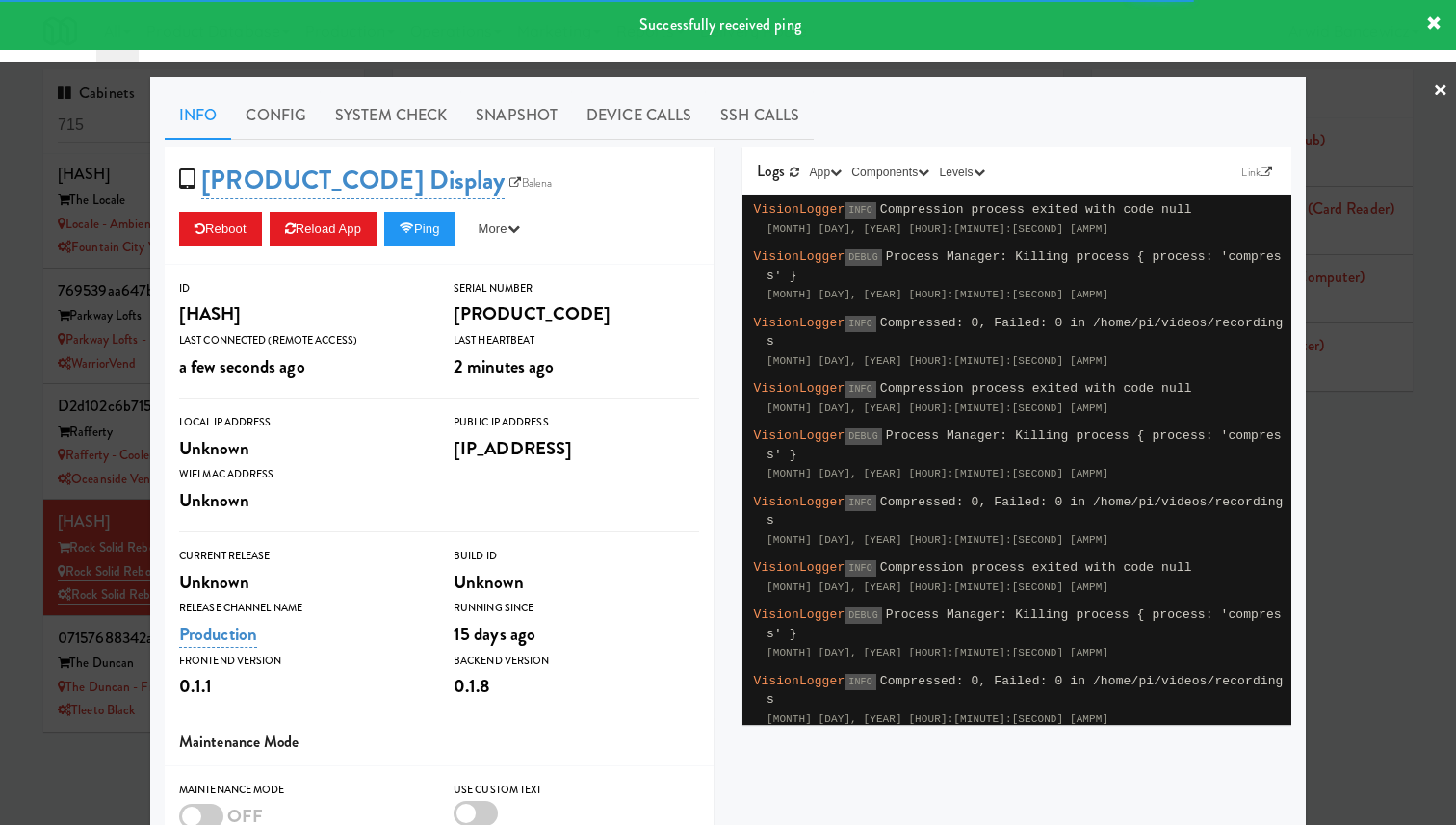 click at bounding box center [728, 412] 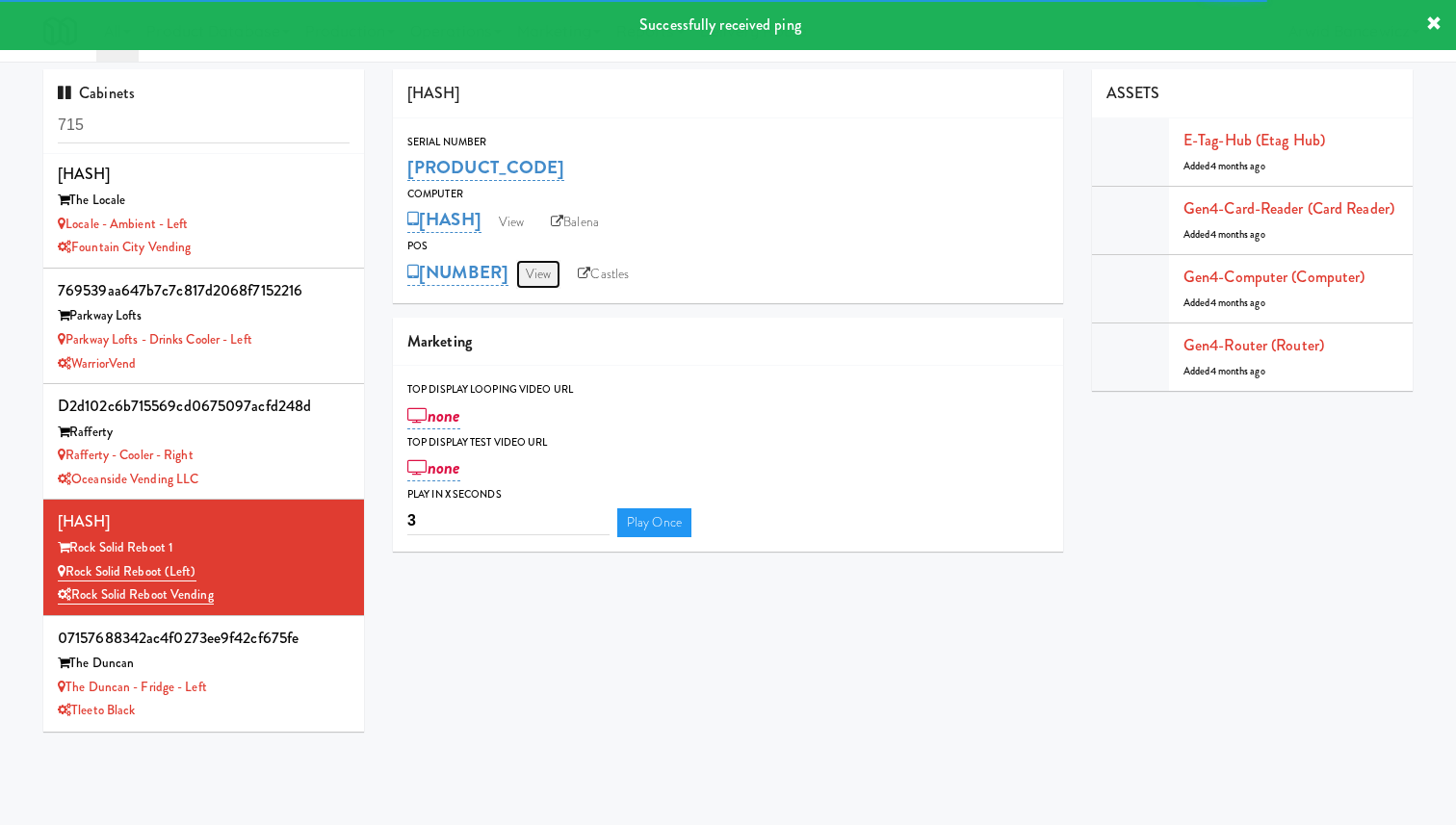 click on "View" at bounding box center (538, 274) 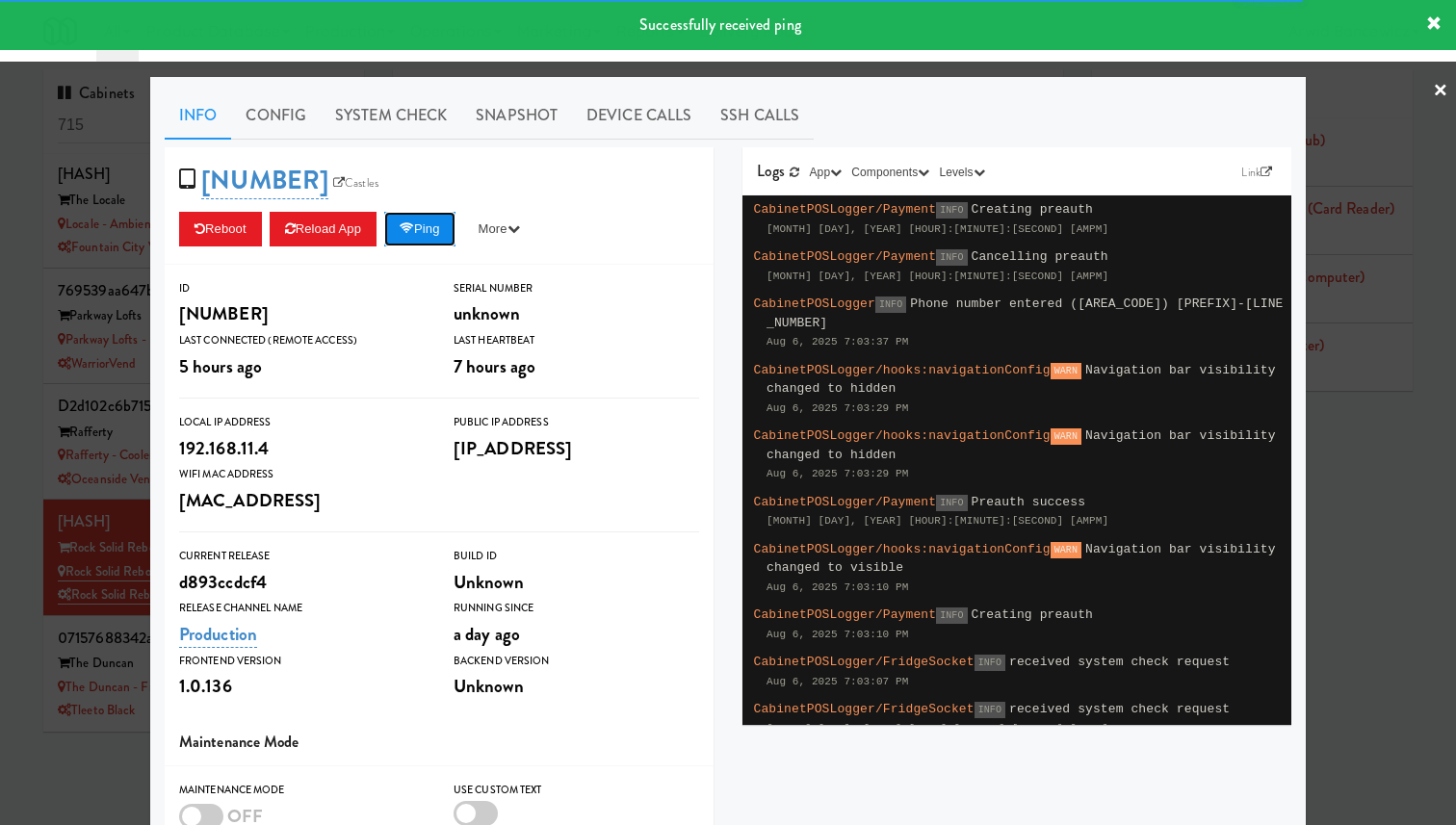 click at bounding box center [406, 228] 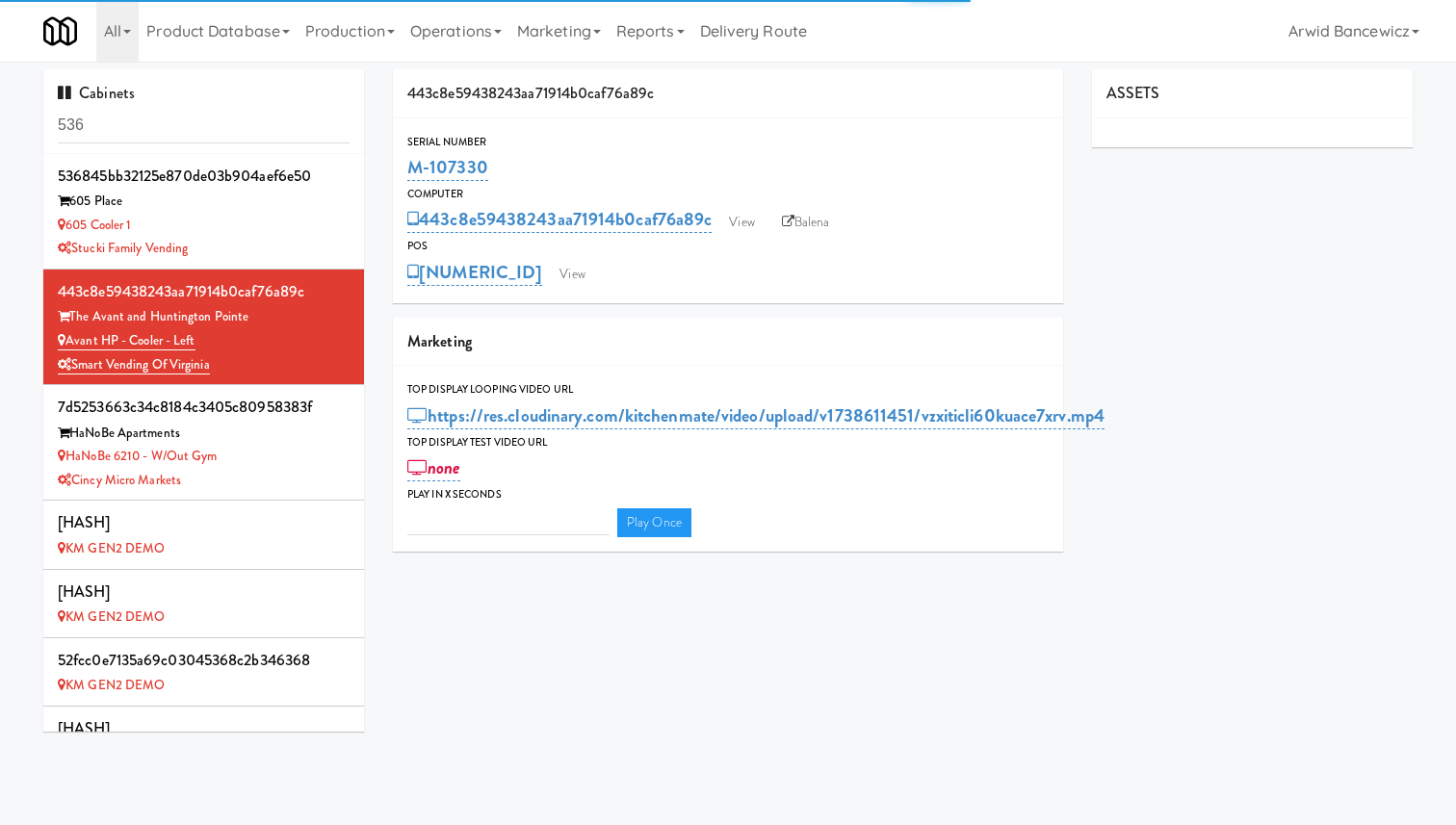 type on "3" 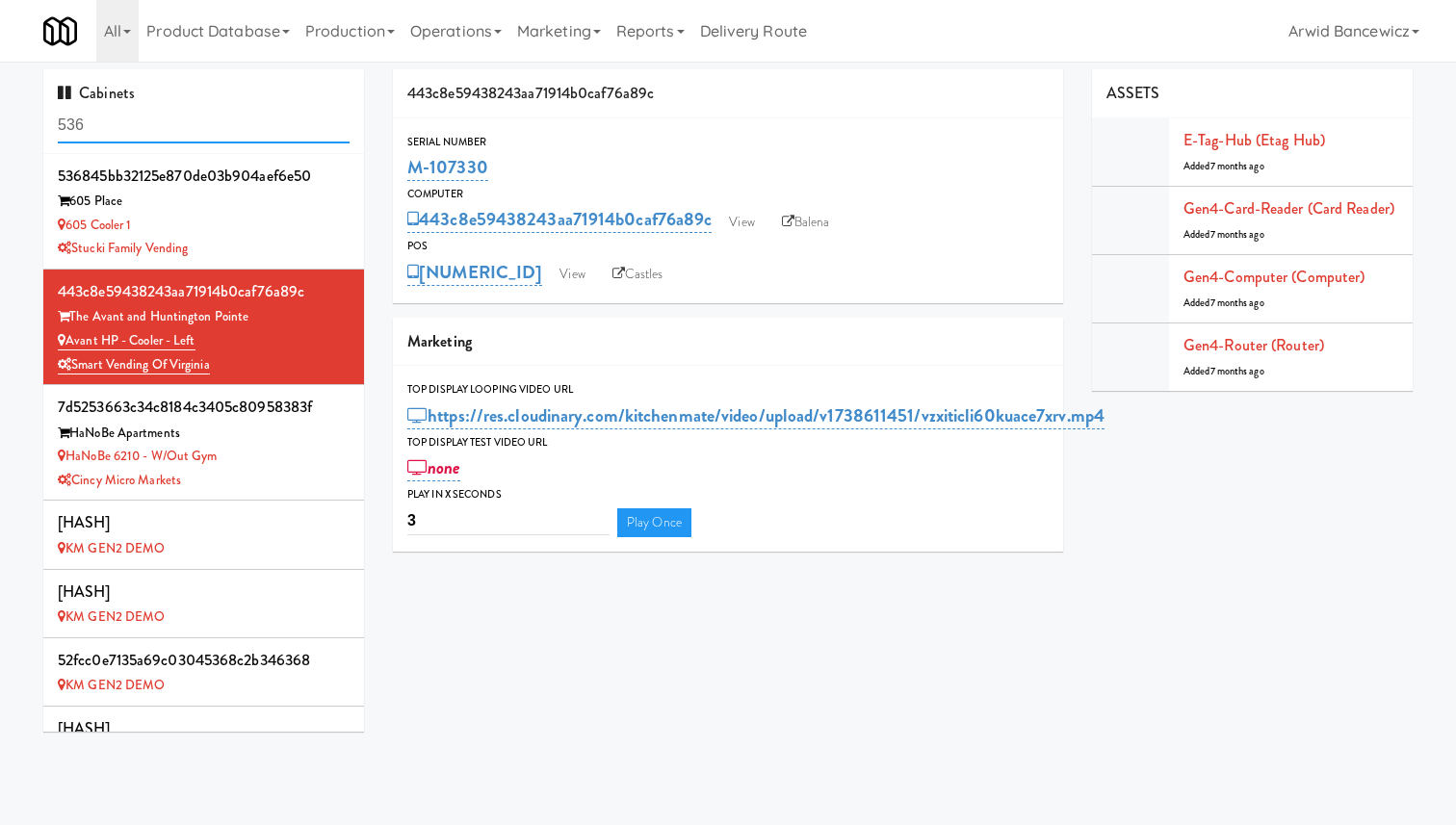 scroll, scrollTop: 0, scrollLeft: 0, axis: both 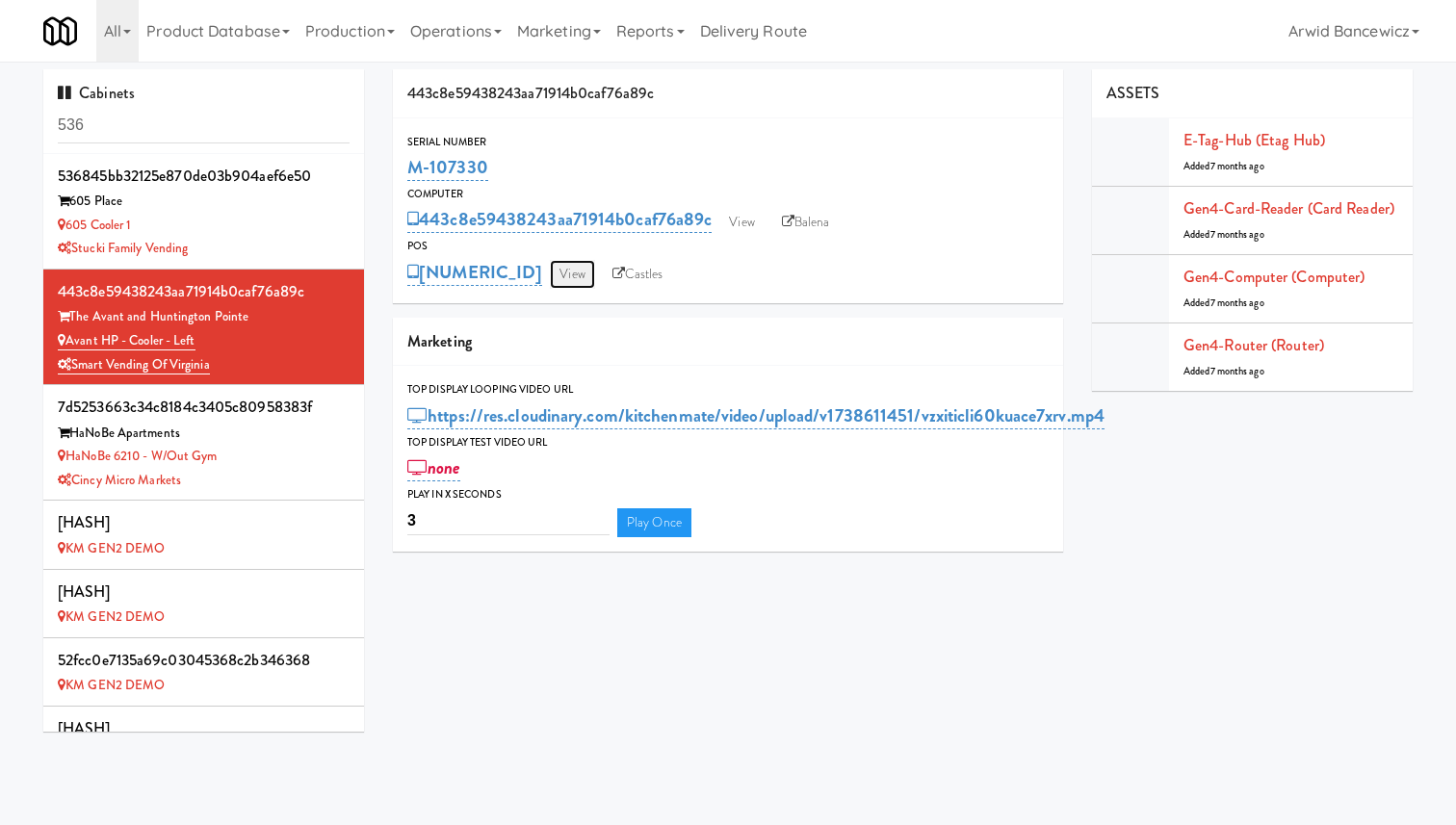 click on "View" at bounding box center [572, 274] 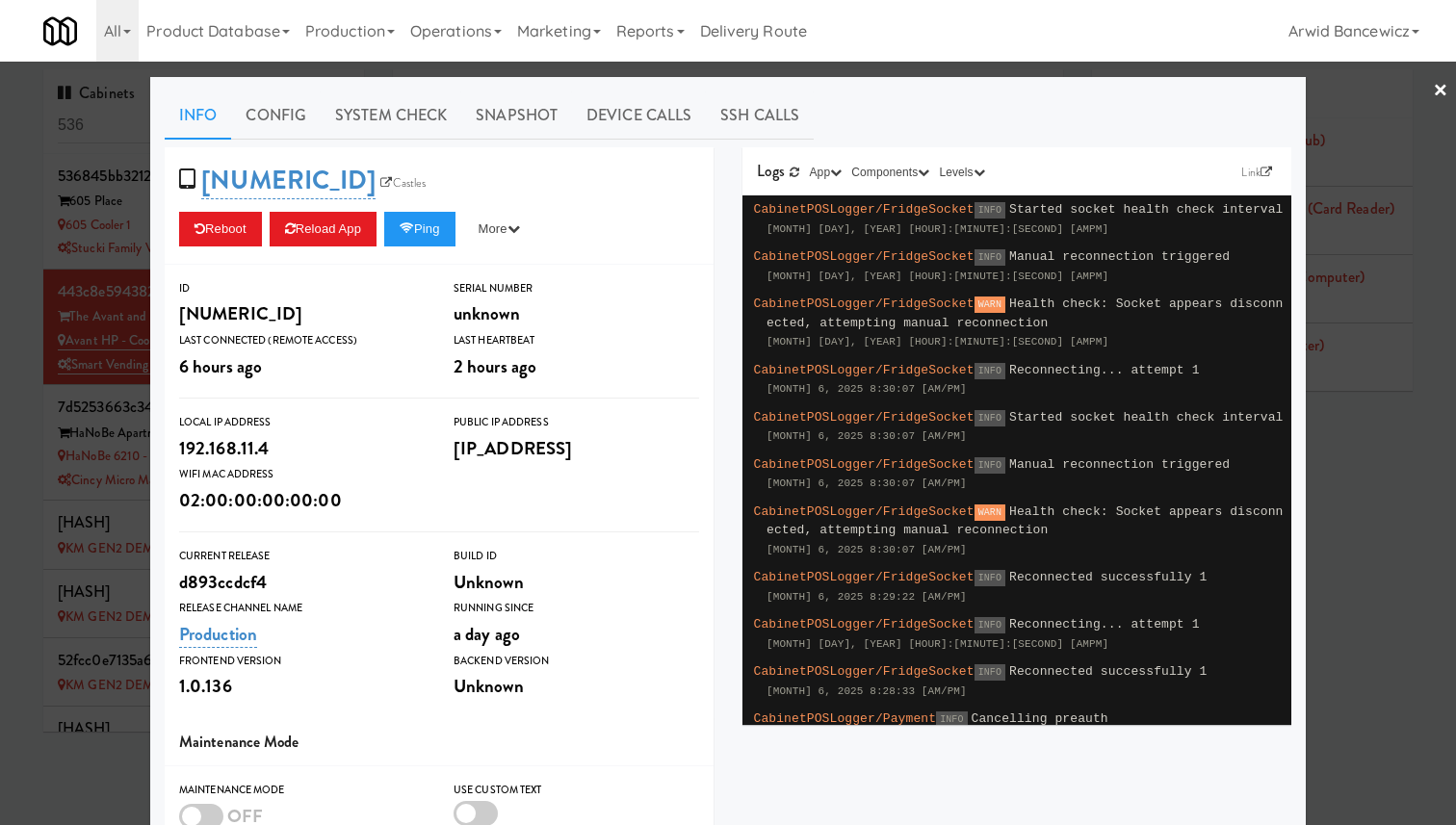 click at bounding box center (728, 412) 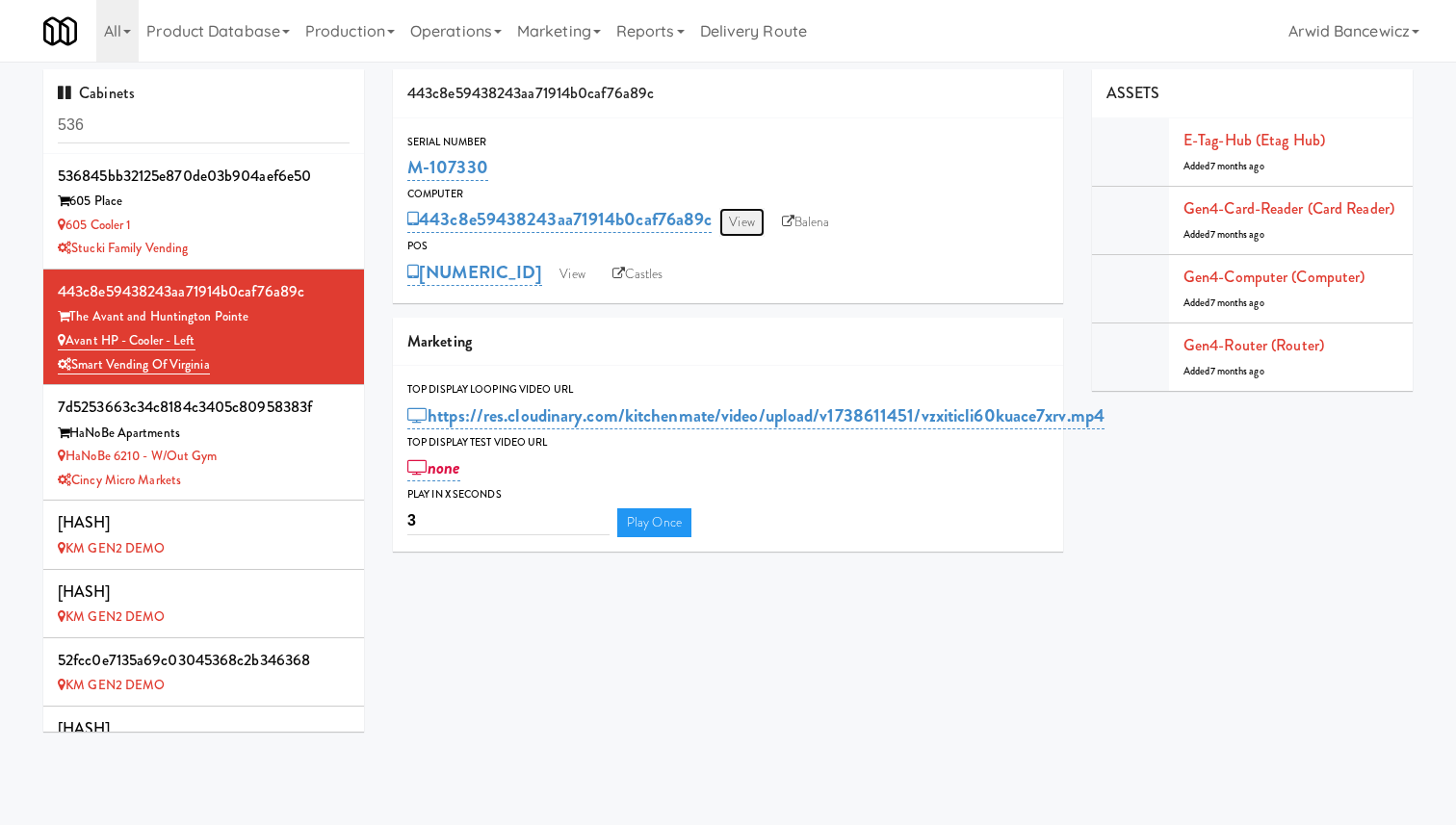 click on "View" at bounding box center [741, 222] 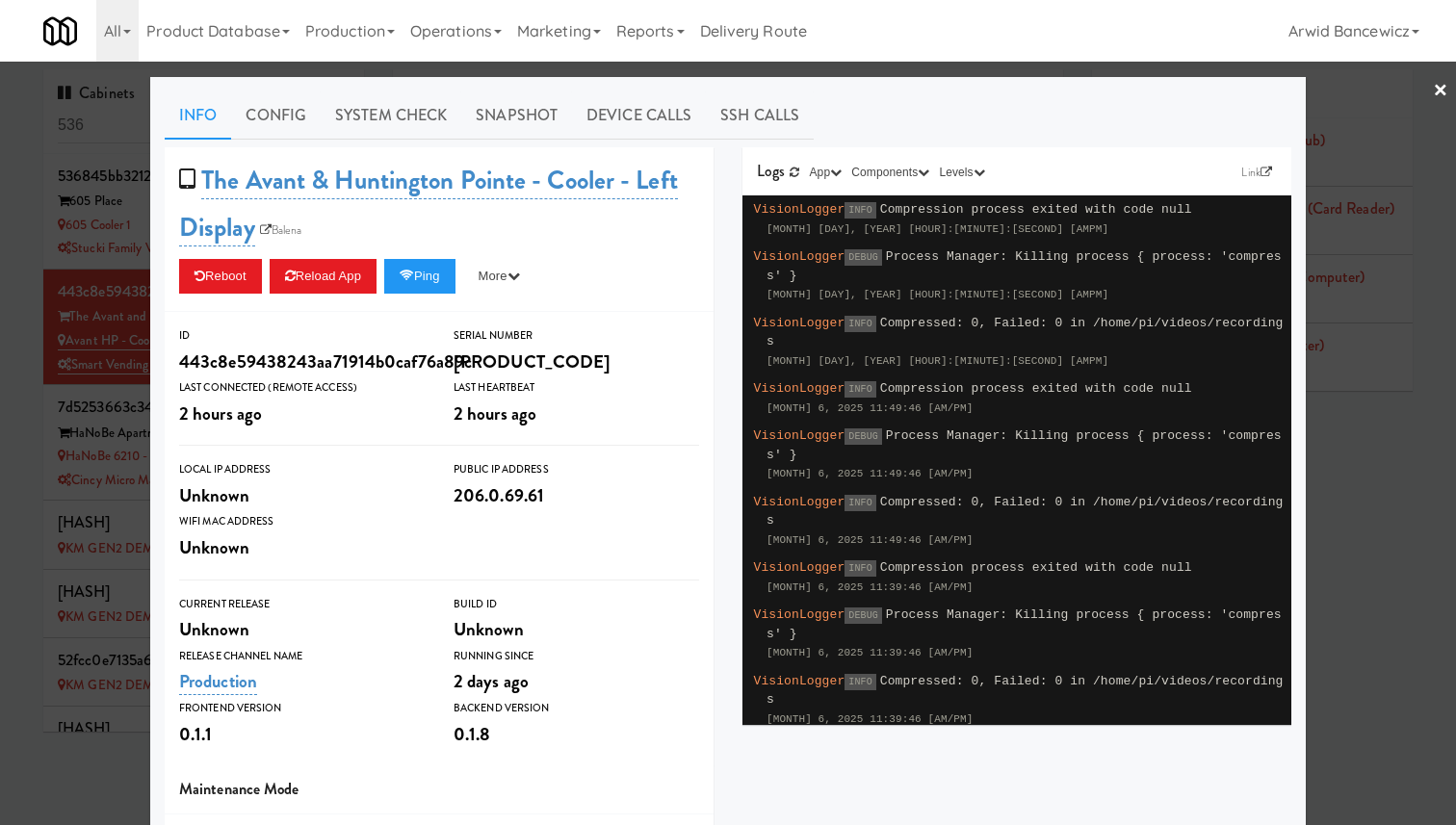 click at bounding box center [728, 412] 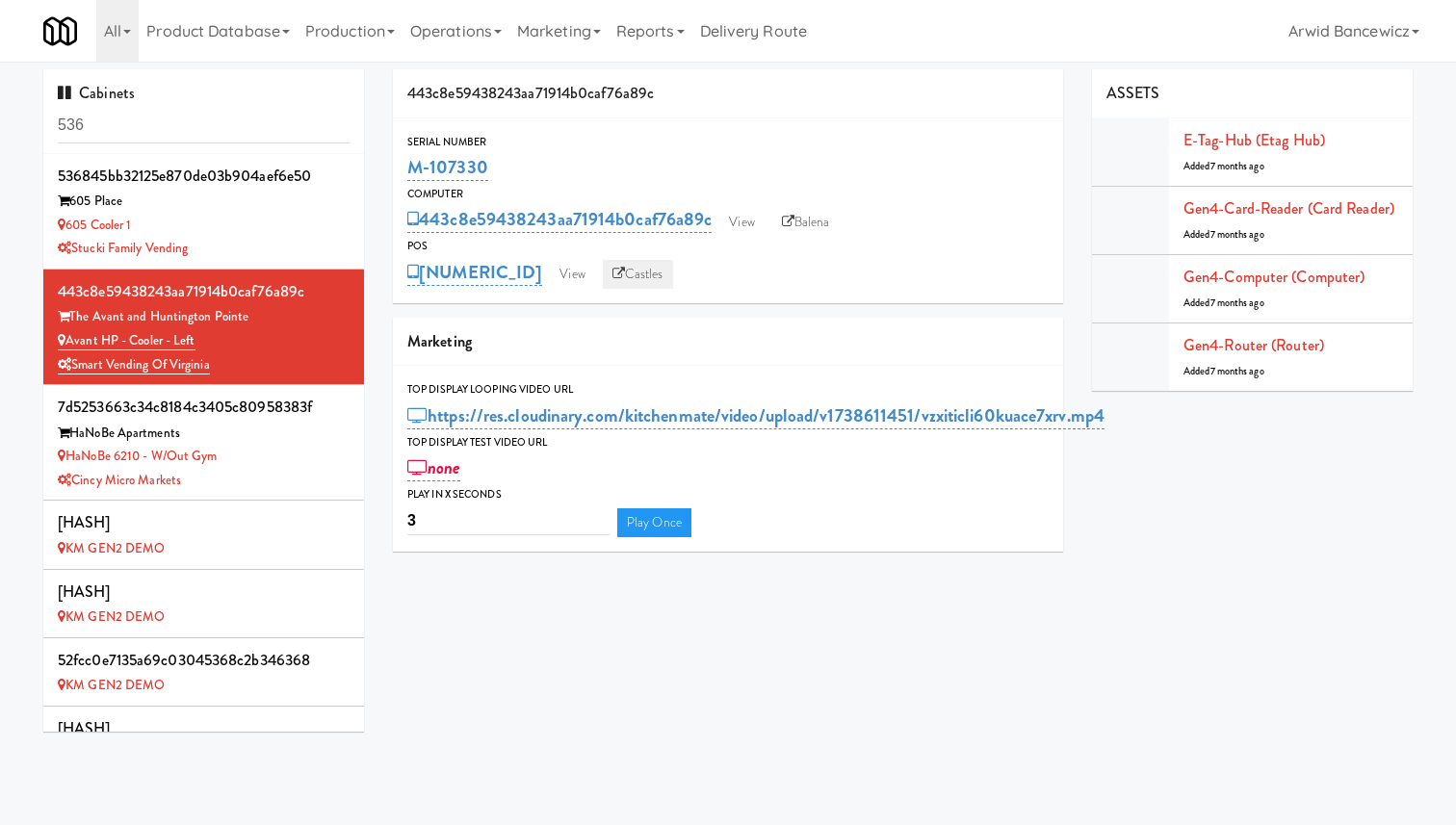 click on "Castles" at bounding box center (637, 274) 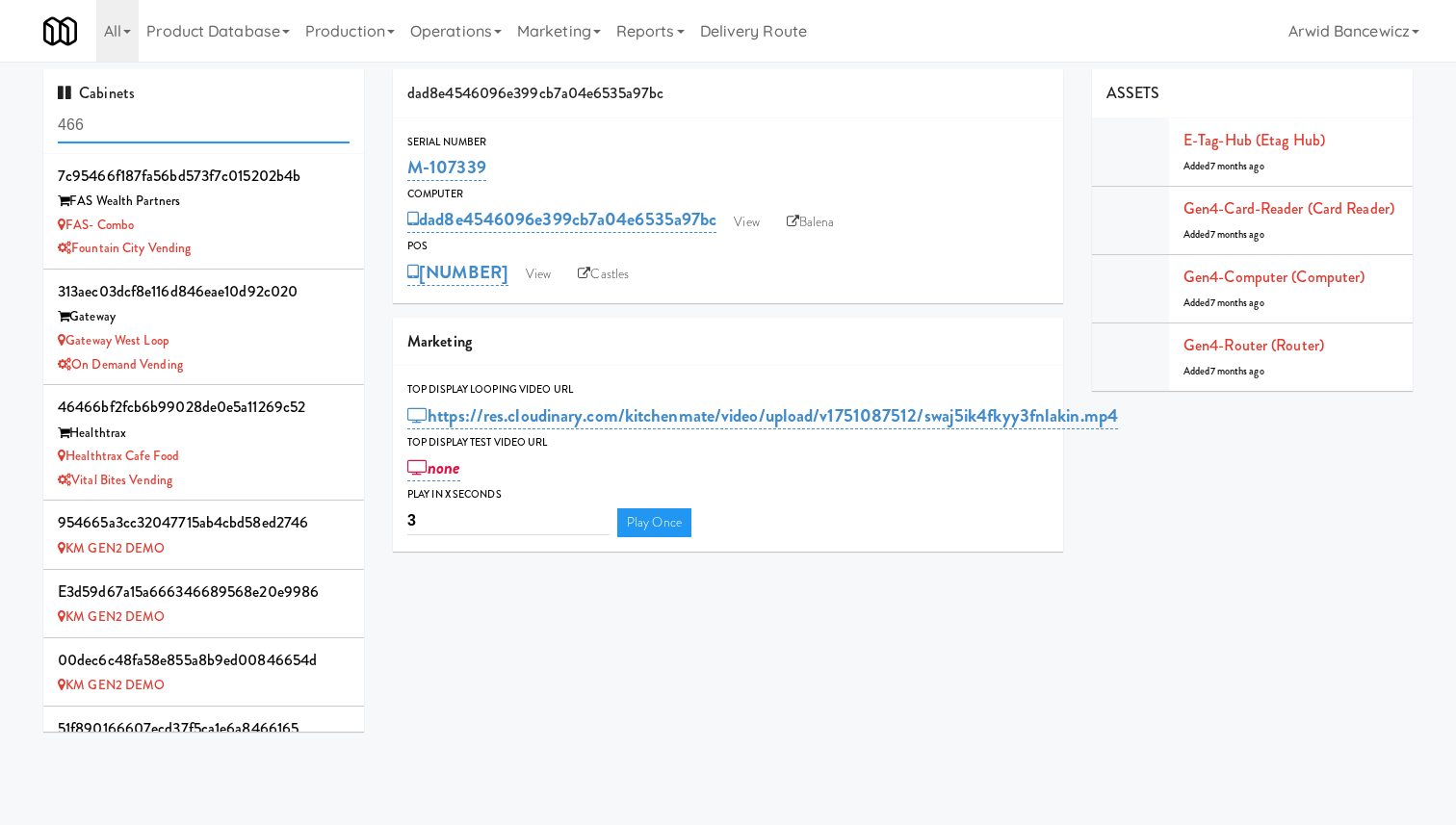scroll, scrollTop: 0, scrollLeft: 0, axis: both 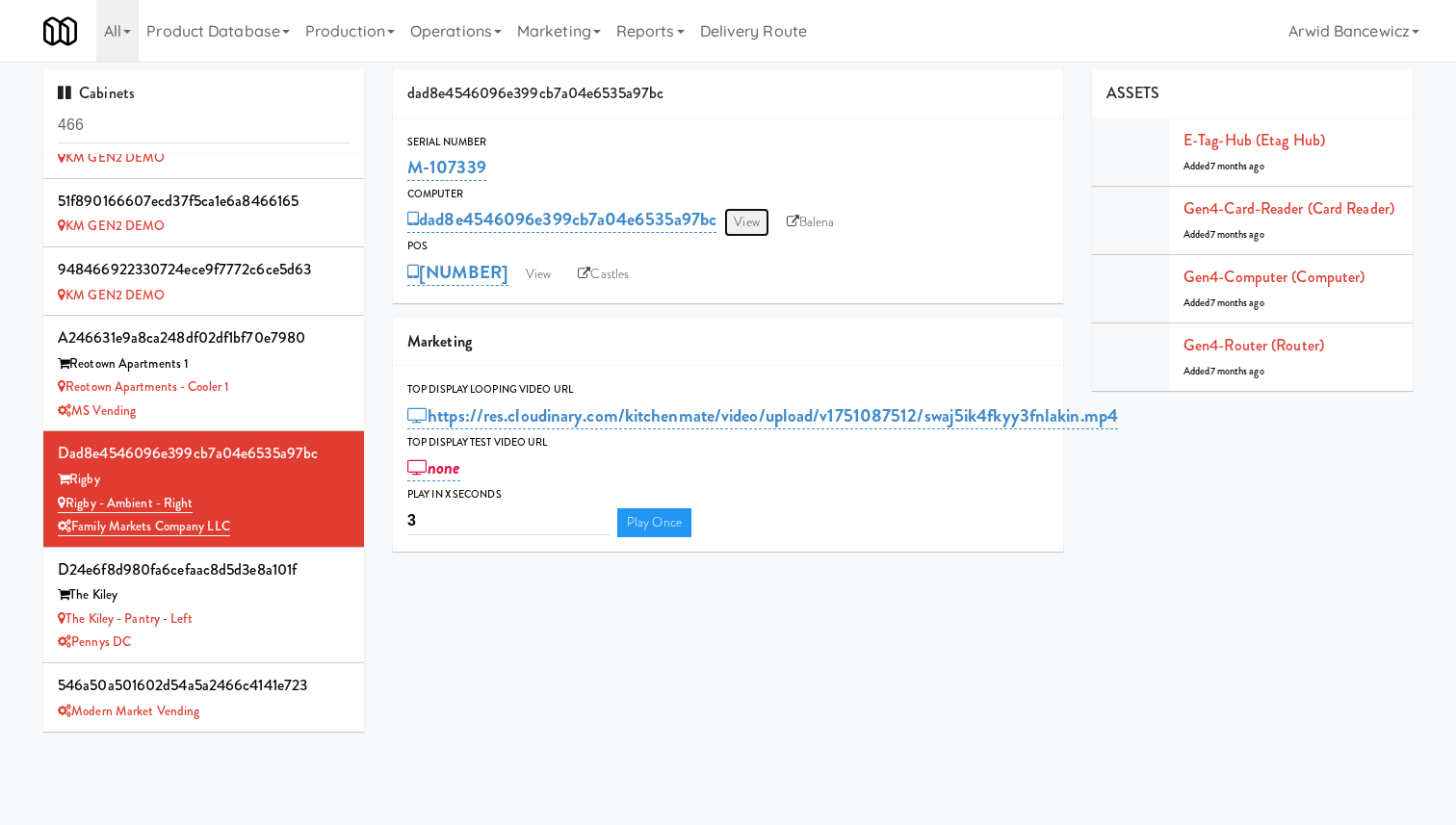 click on "View" at bounding box center [746, 222] 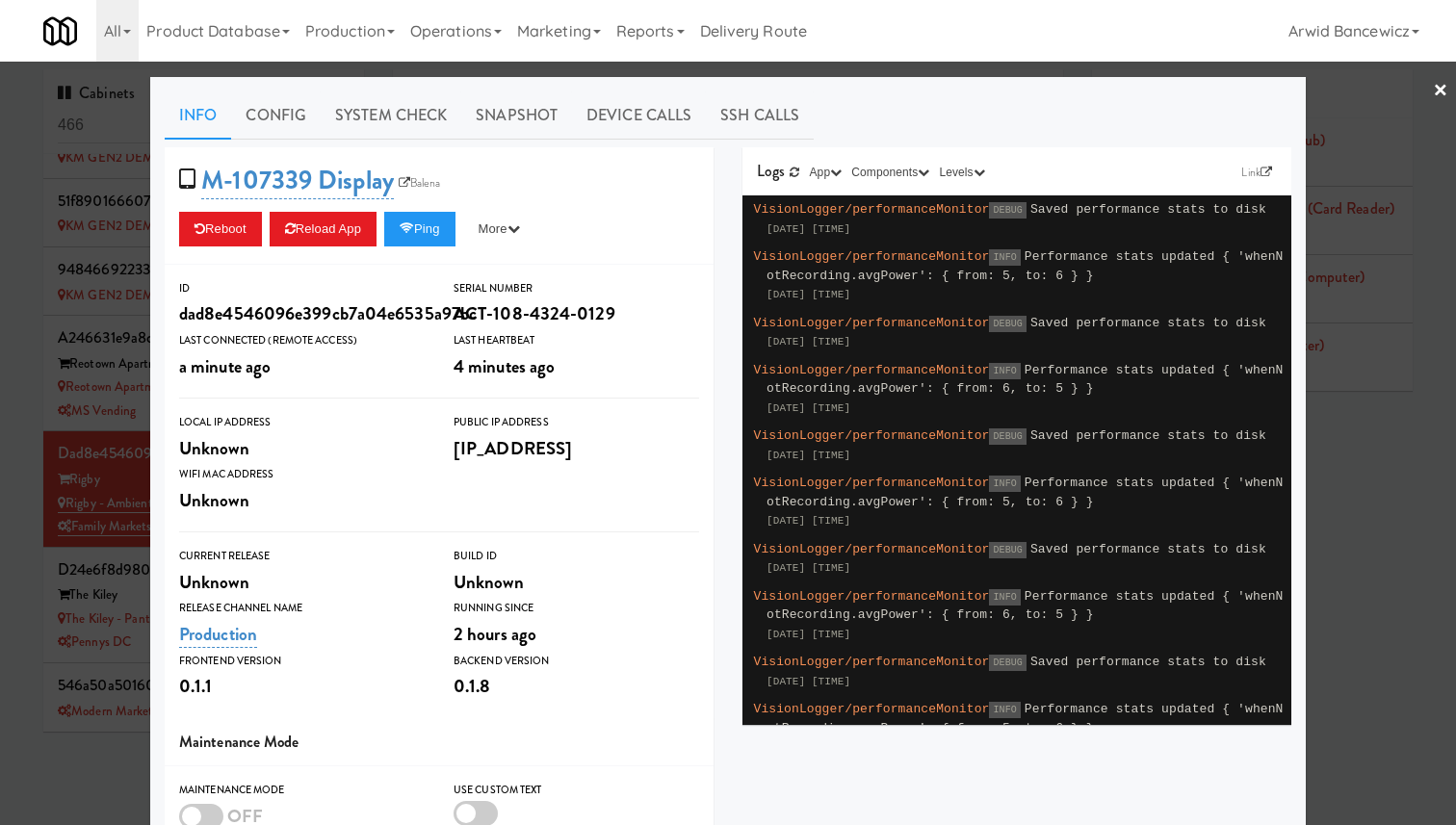 click at bounding box center [728, 412] 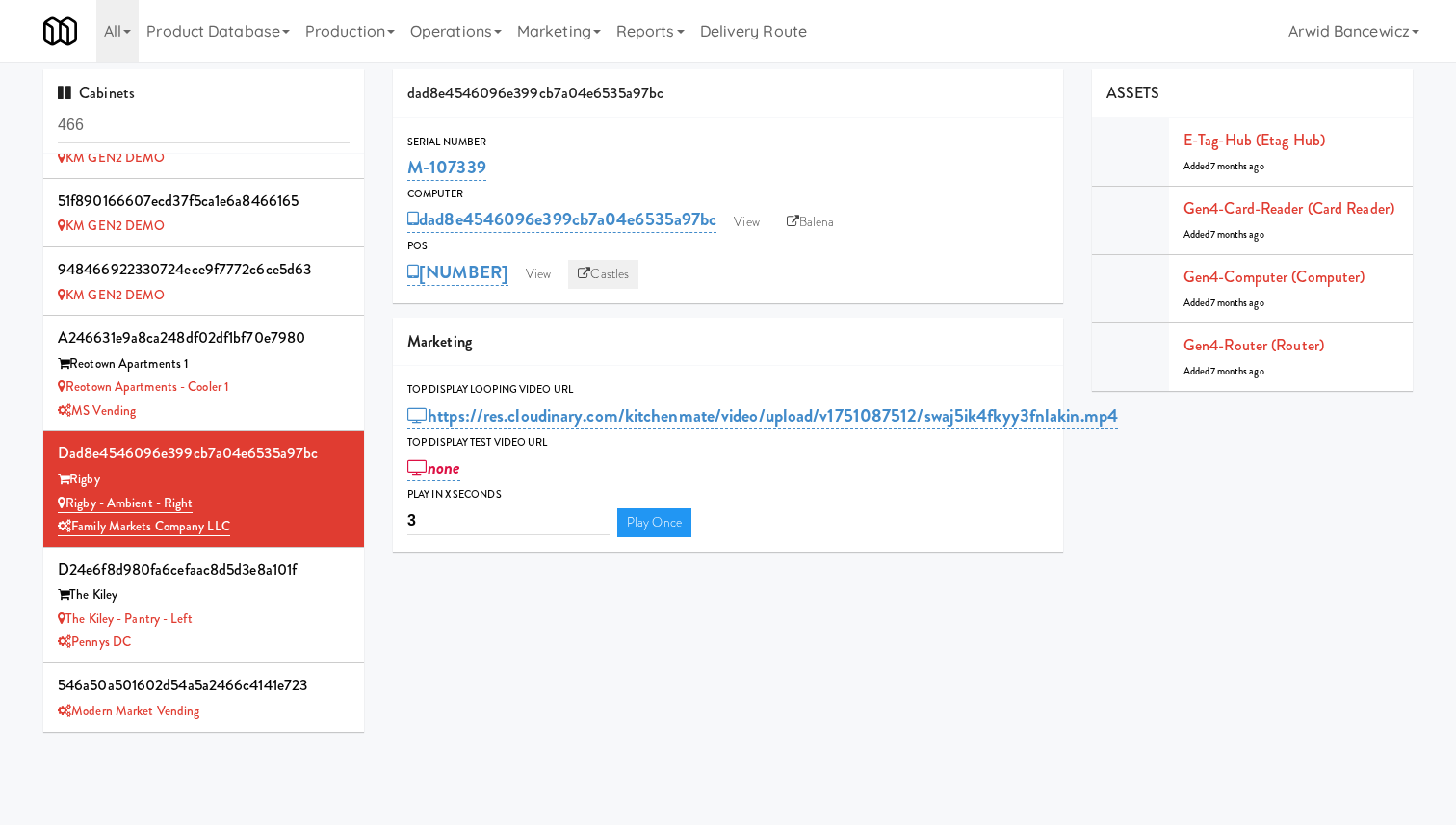 click on "Castles" at bounding box center (603, 274) 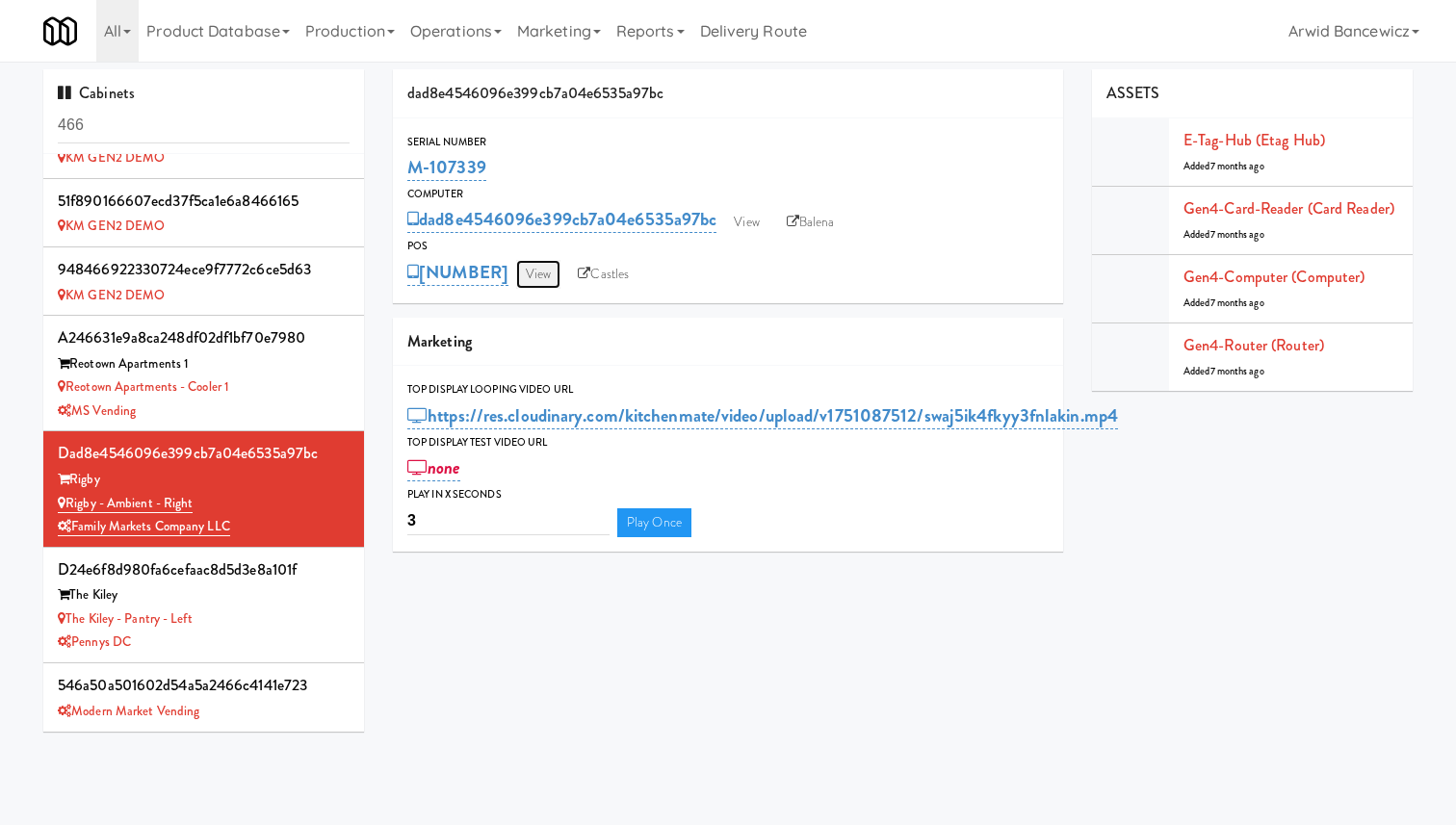 click on "View" at bounding box center (538, 274) 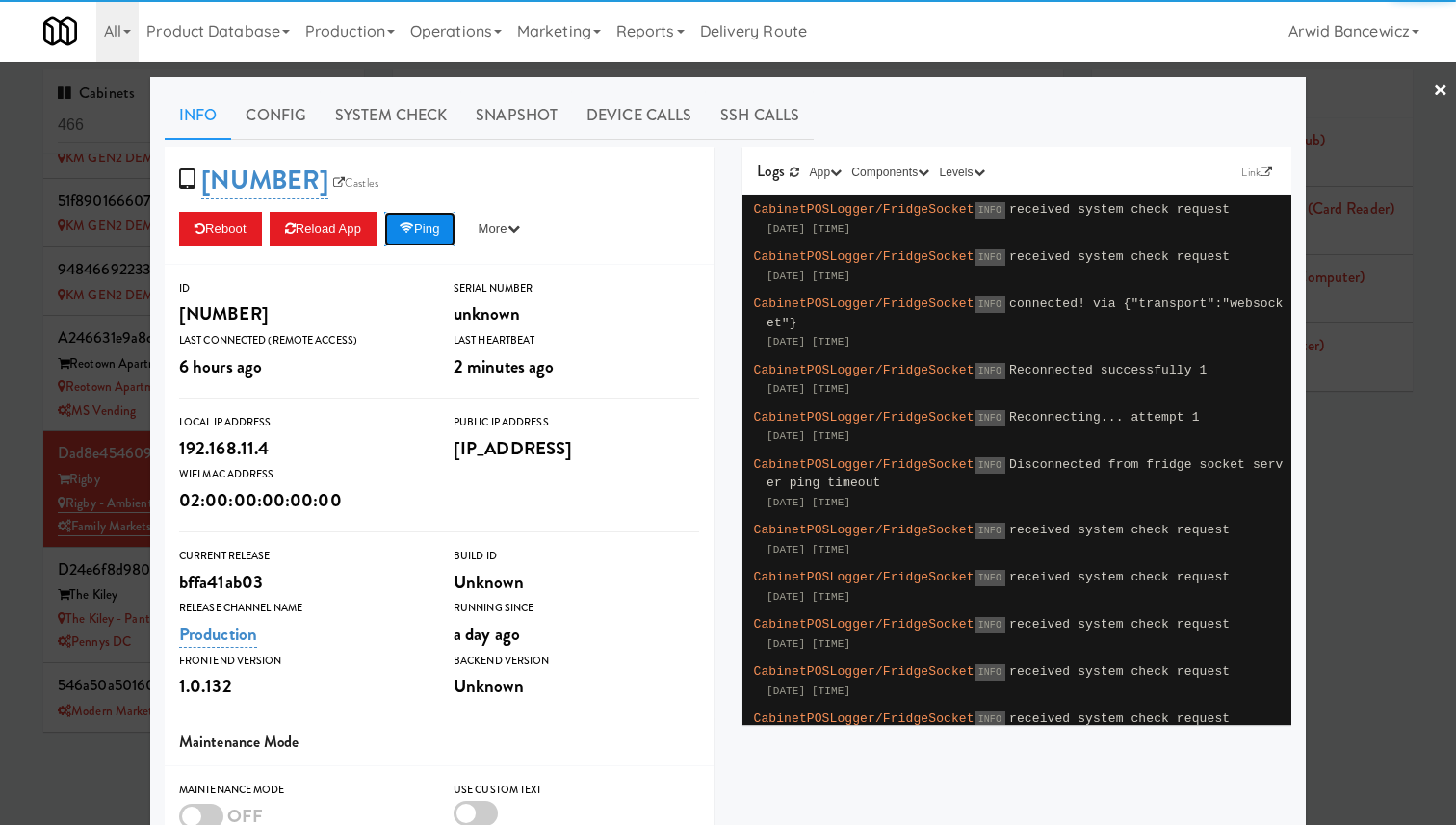 click on "Ping" at bounding box center (420, 229) 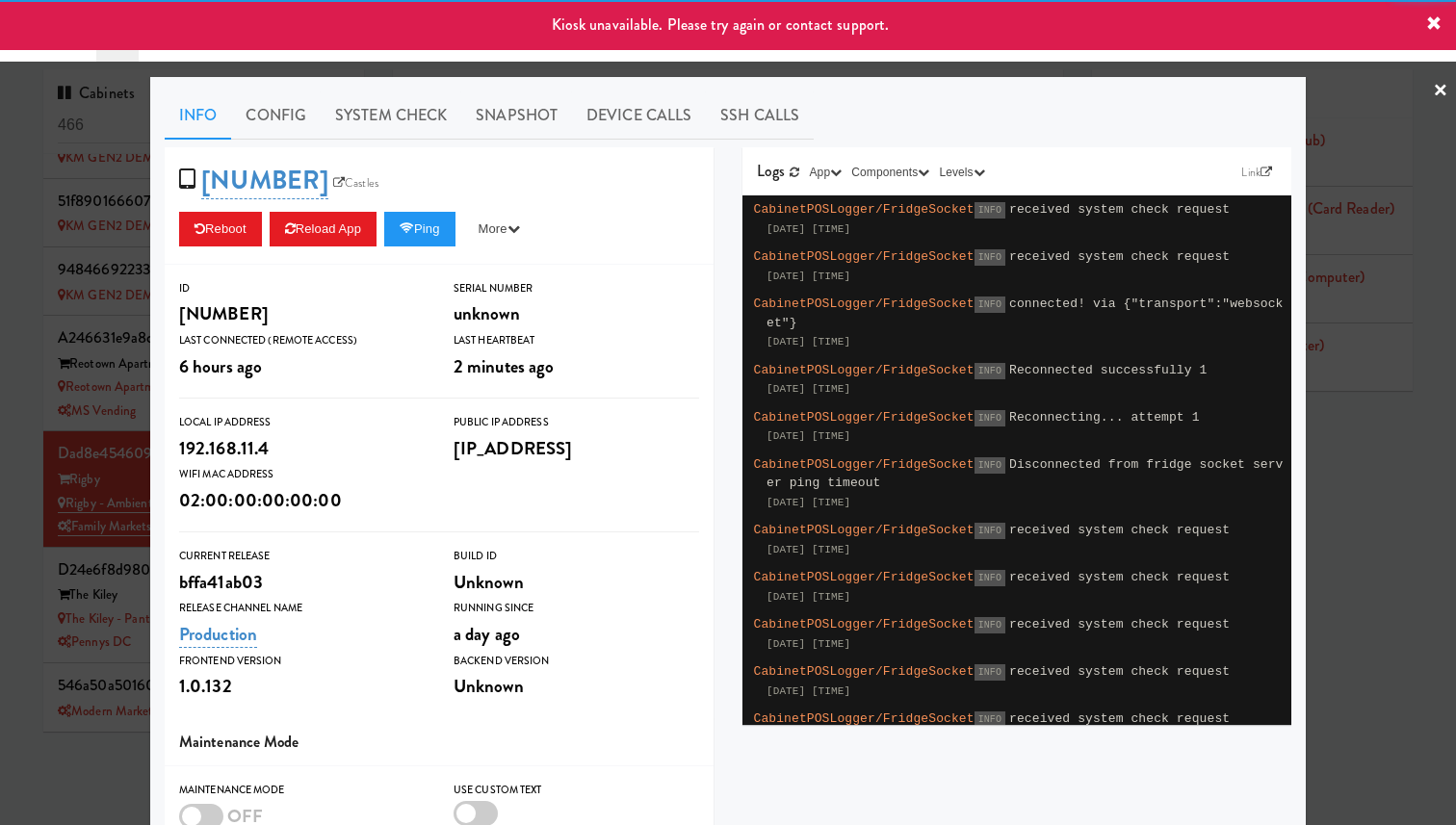 click at bounding box center (728, 412) 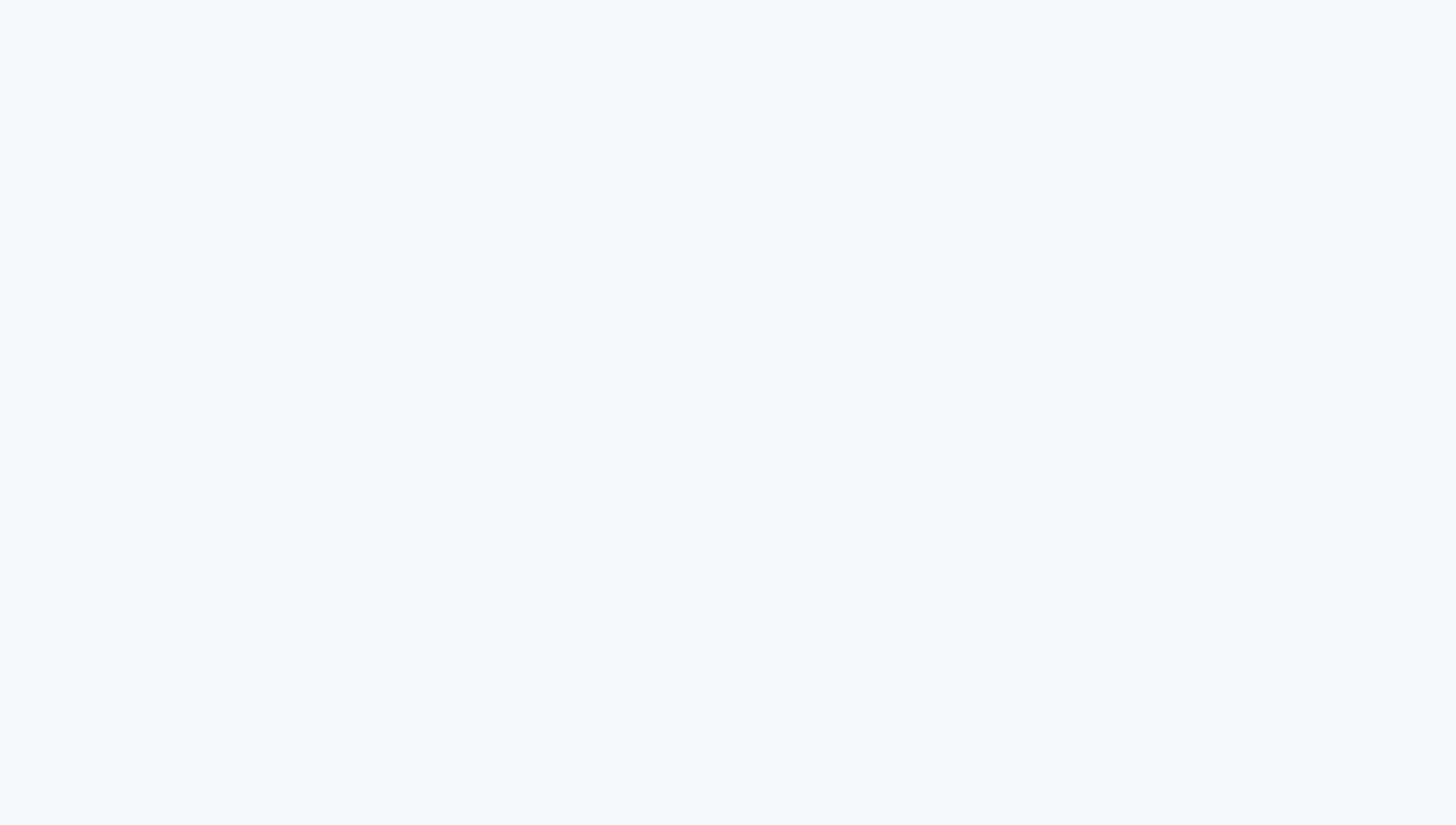 scroll, scrollTop: 0, scrollLeft: 0, axis: both 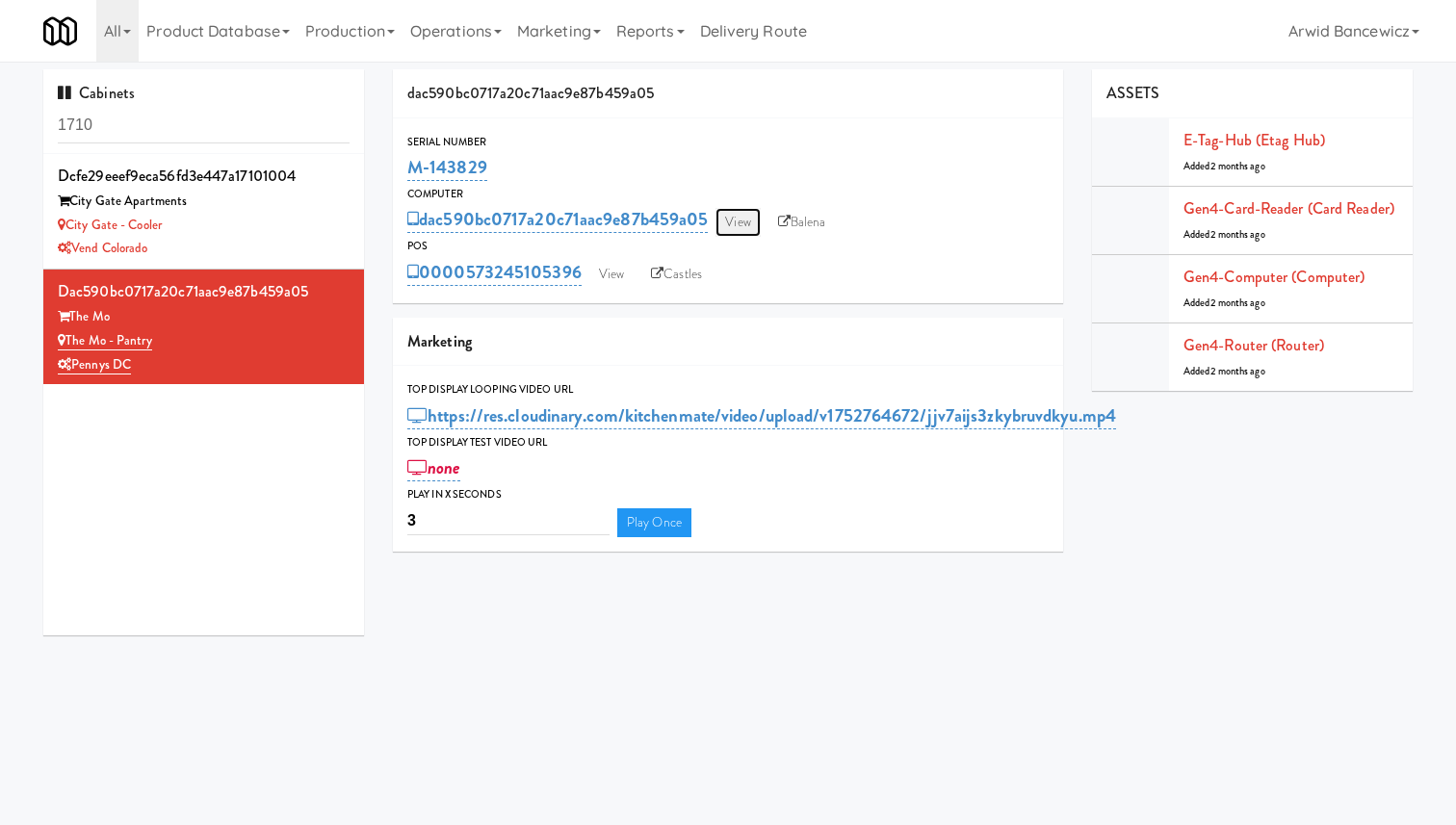 click on "View" at bounding box center [738, 222] 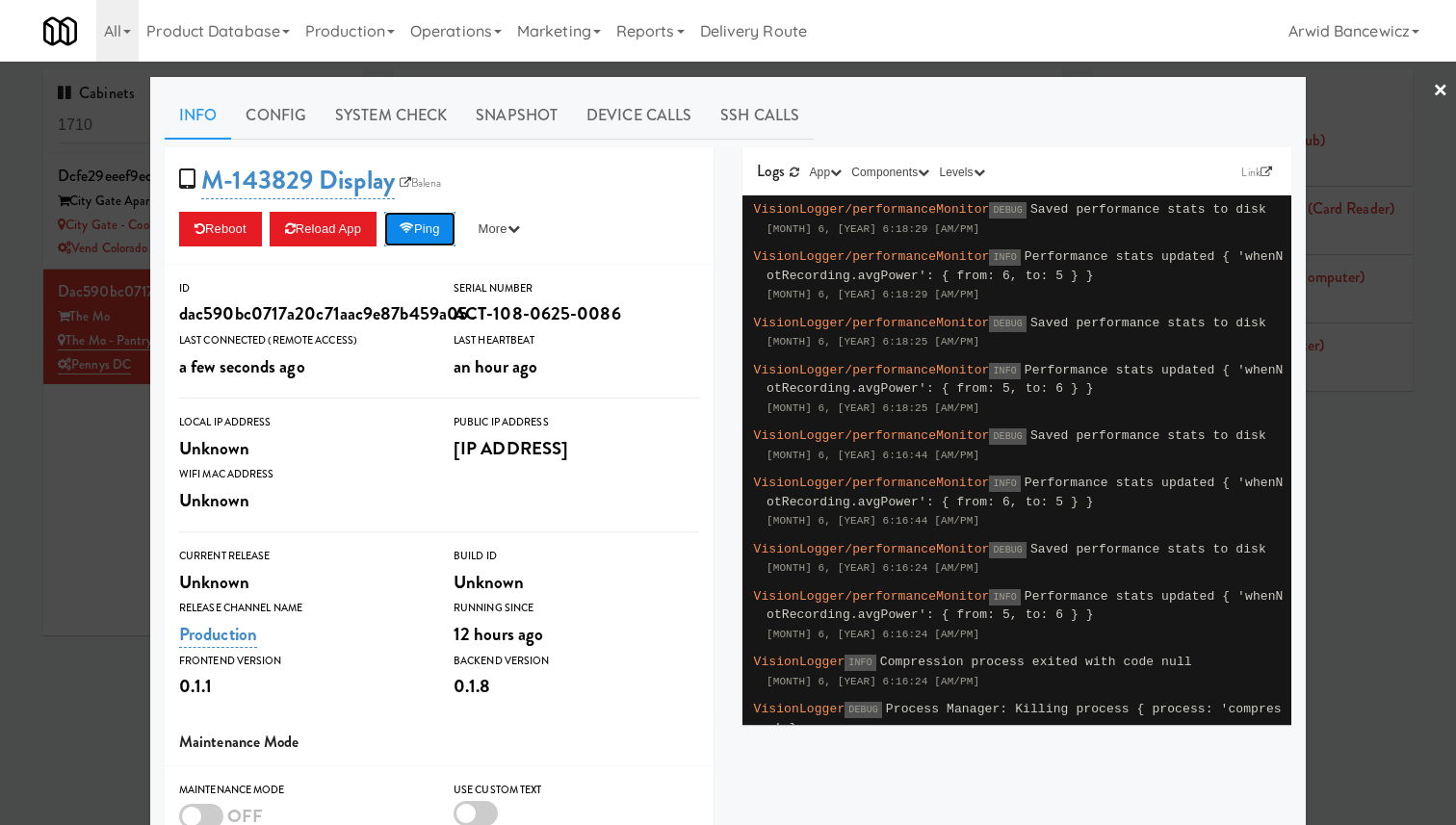 click at bounding box center (406, 228) 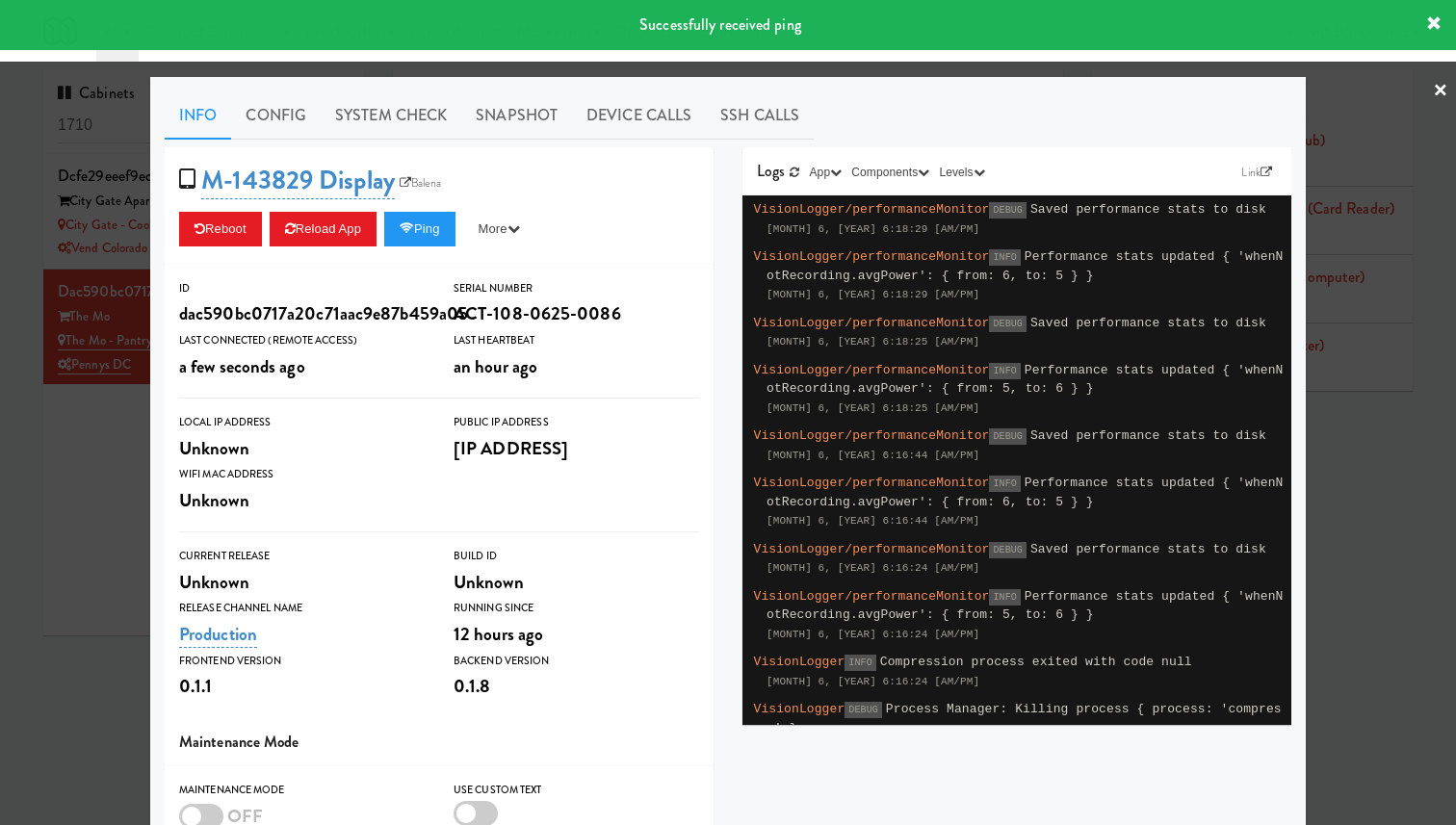 click at bounding box center [728, 412] 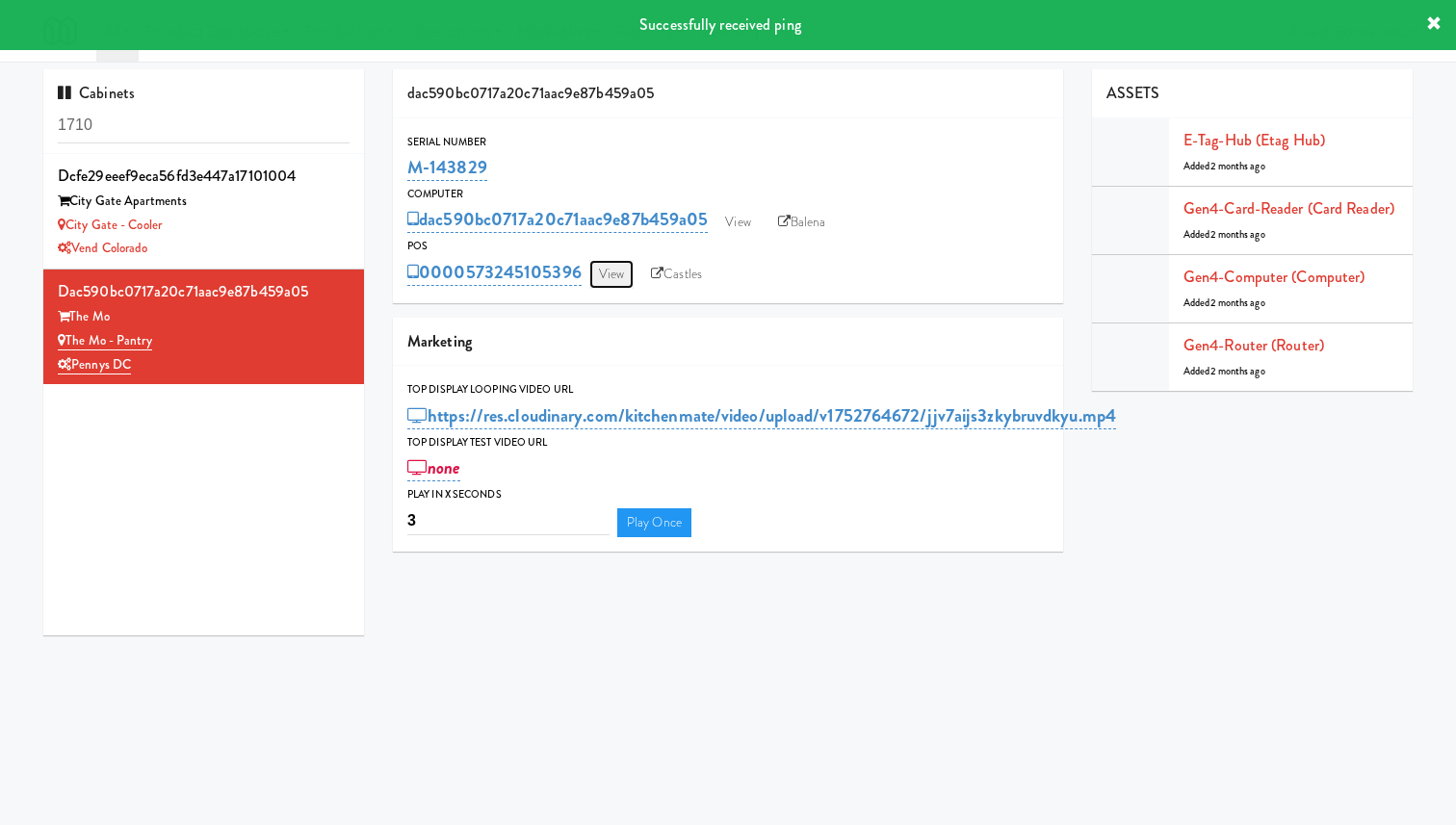 click on "View" at bounding box center [611, 274] 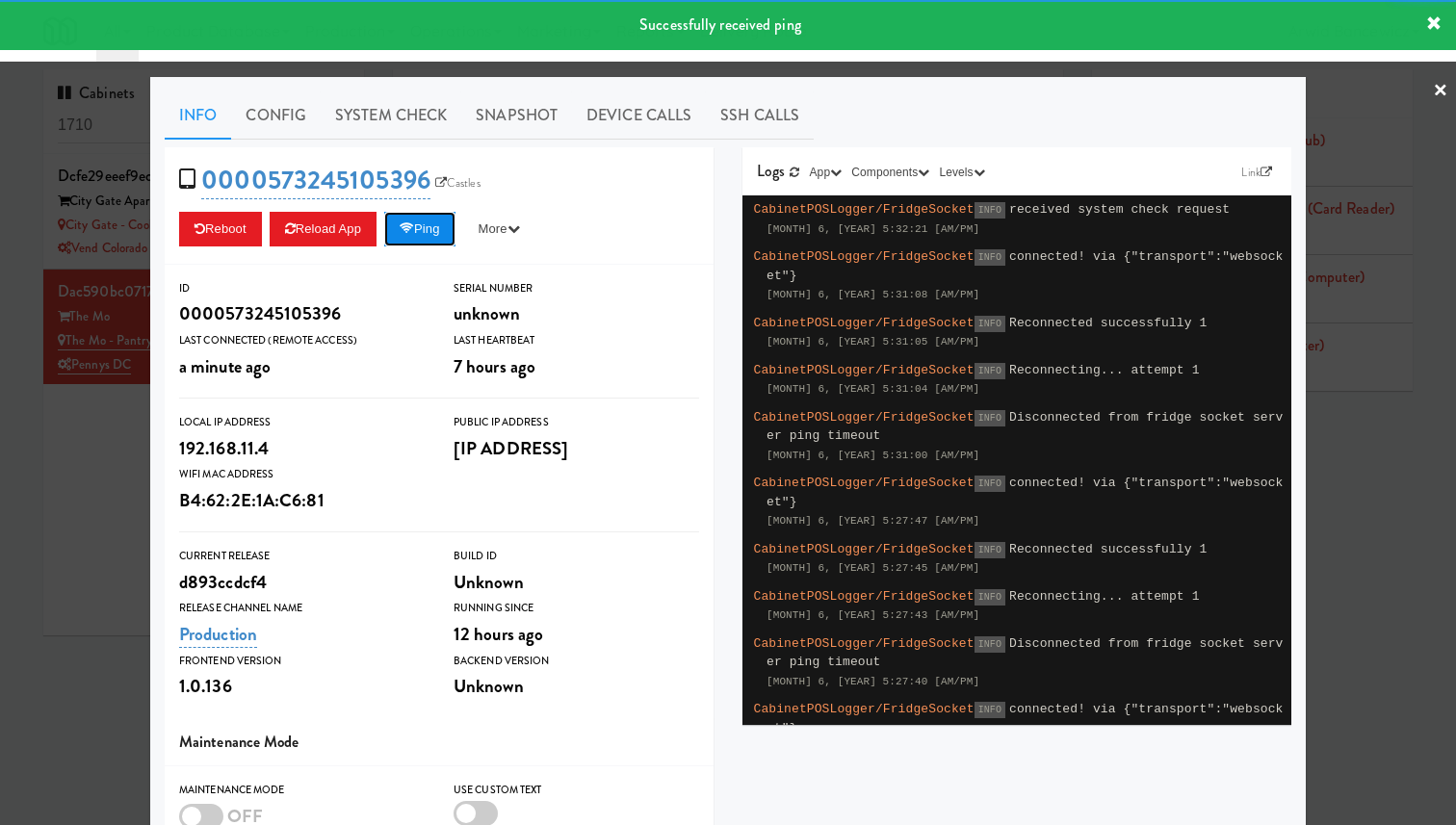 click on "Ping" at bounding box center (420, 229) 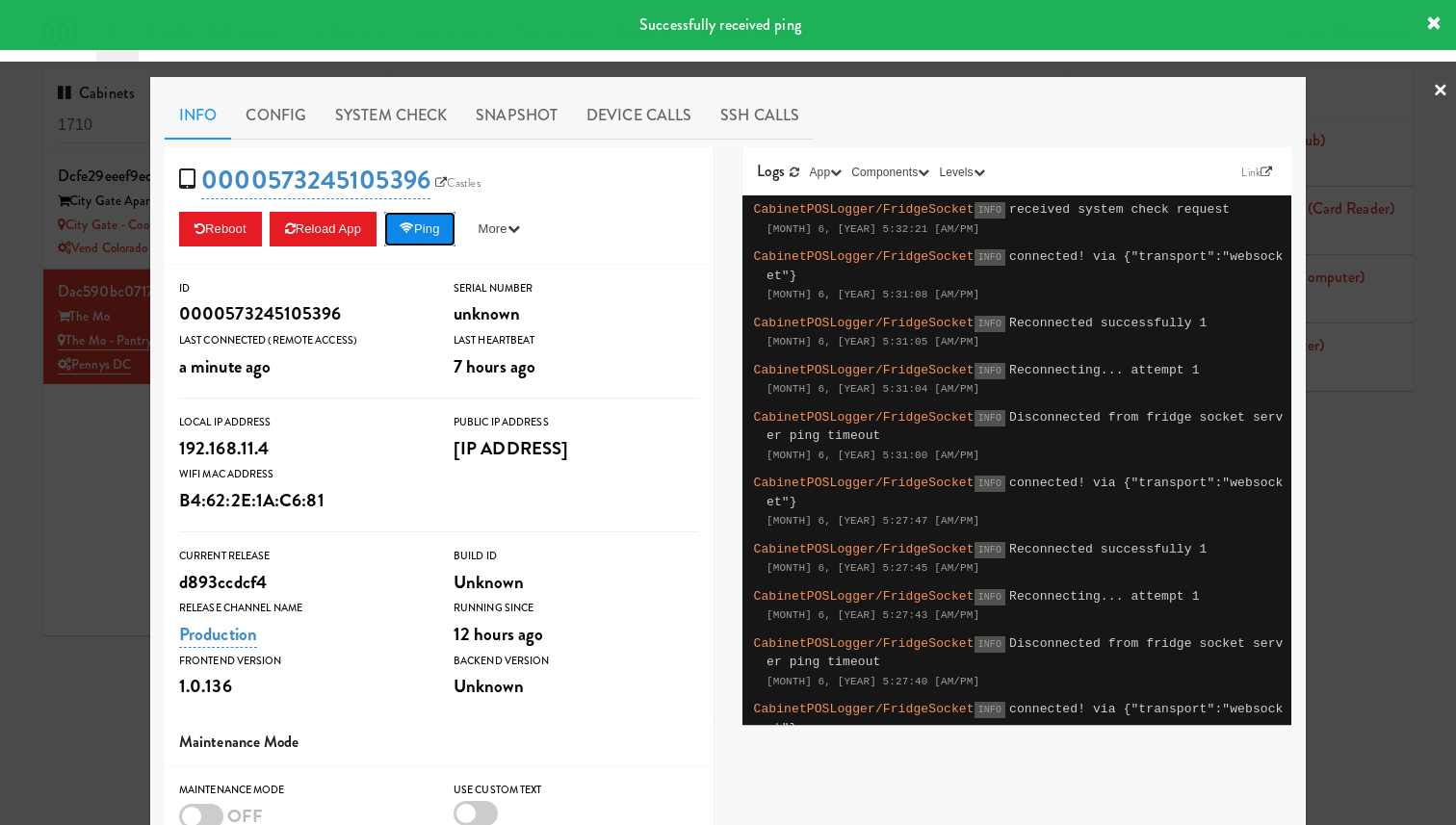 click on "Ping" at bounding box center (420, 229) 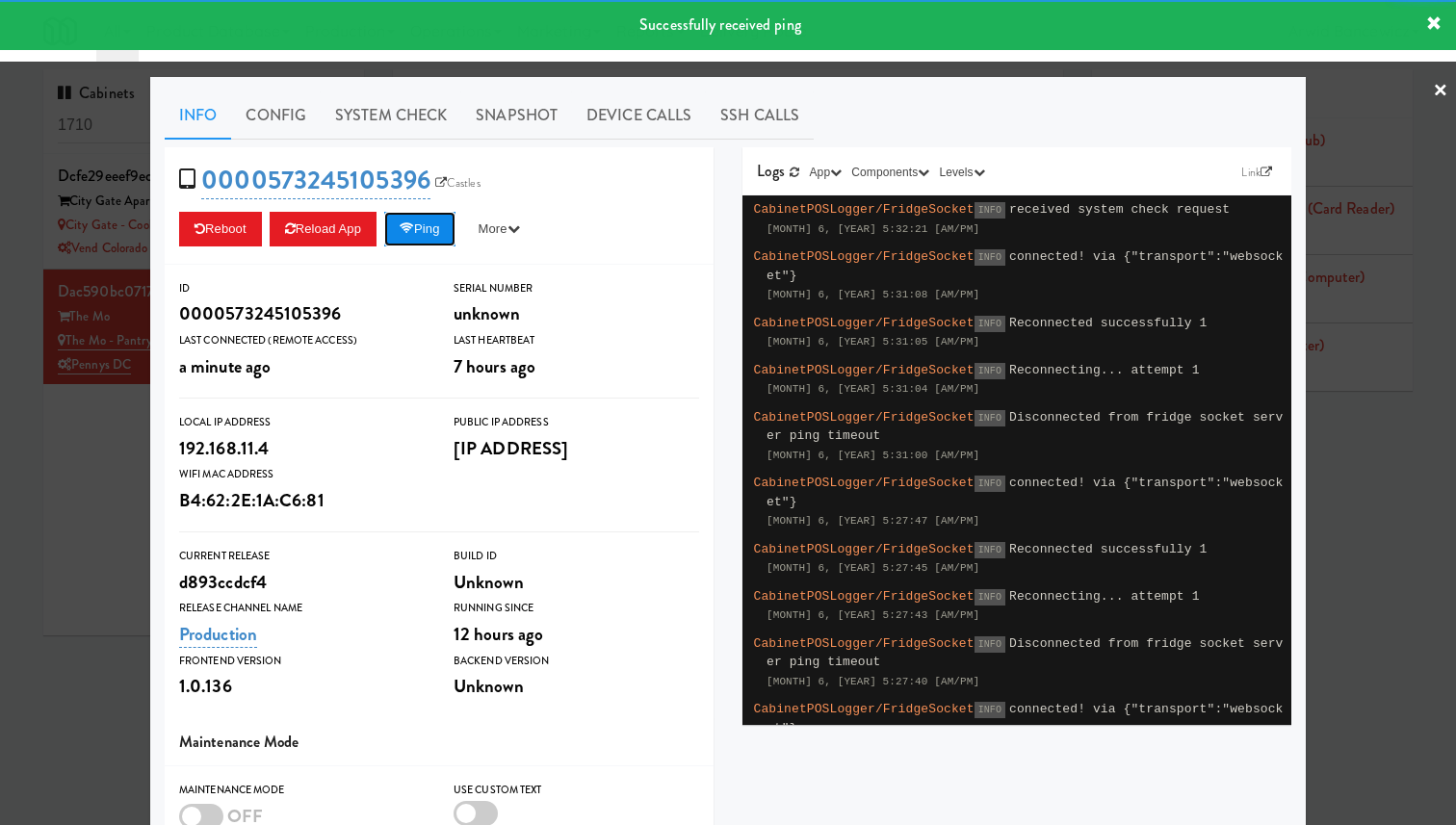 click on "Ping" at bounding box center [420, 229] 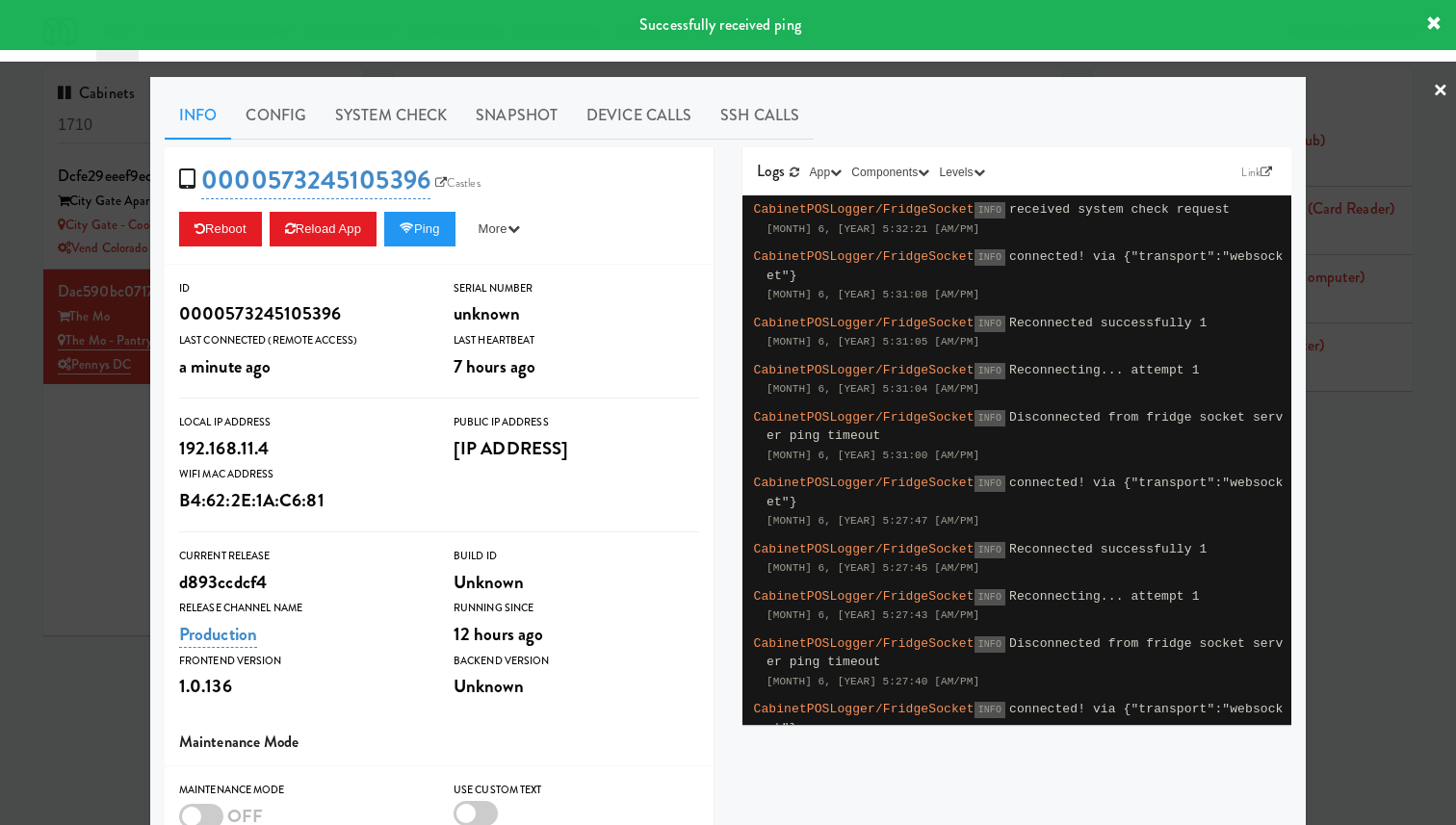 click at bounding box center (728, 412) 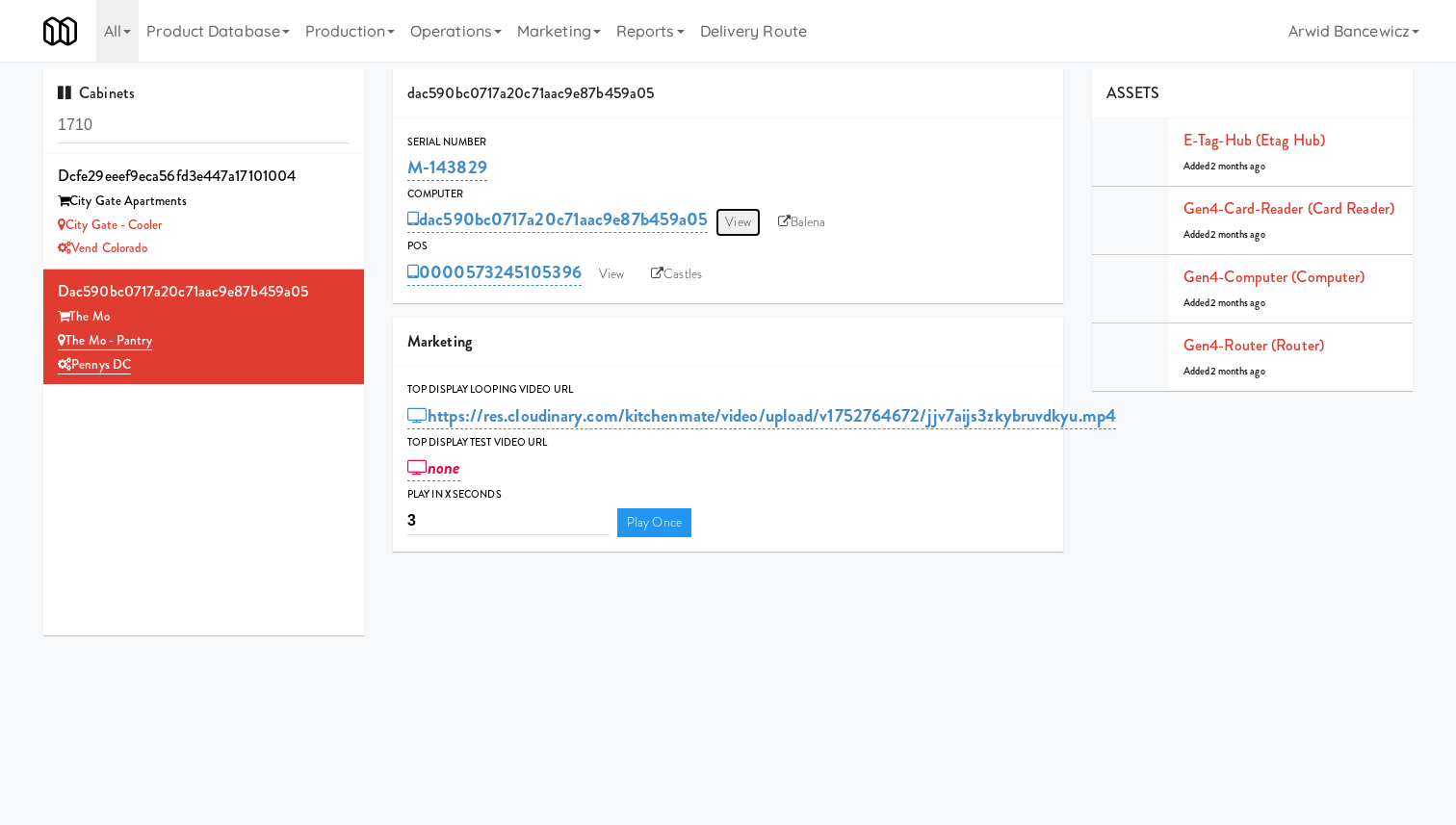 click on "View" at bounding box center (738, 222) 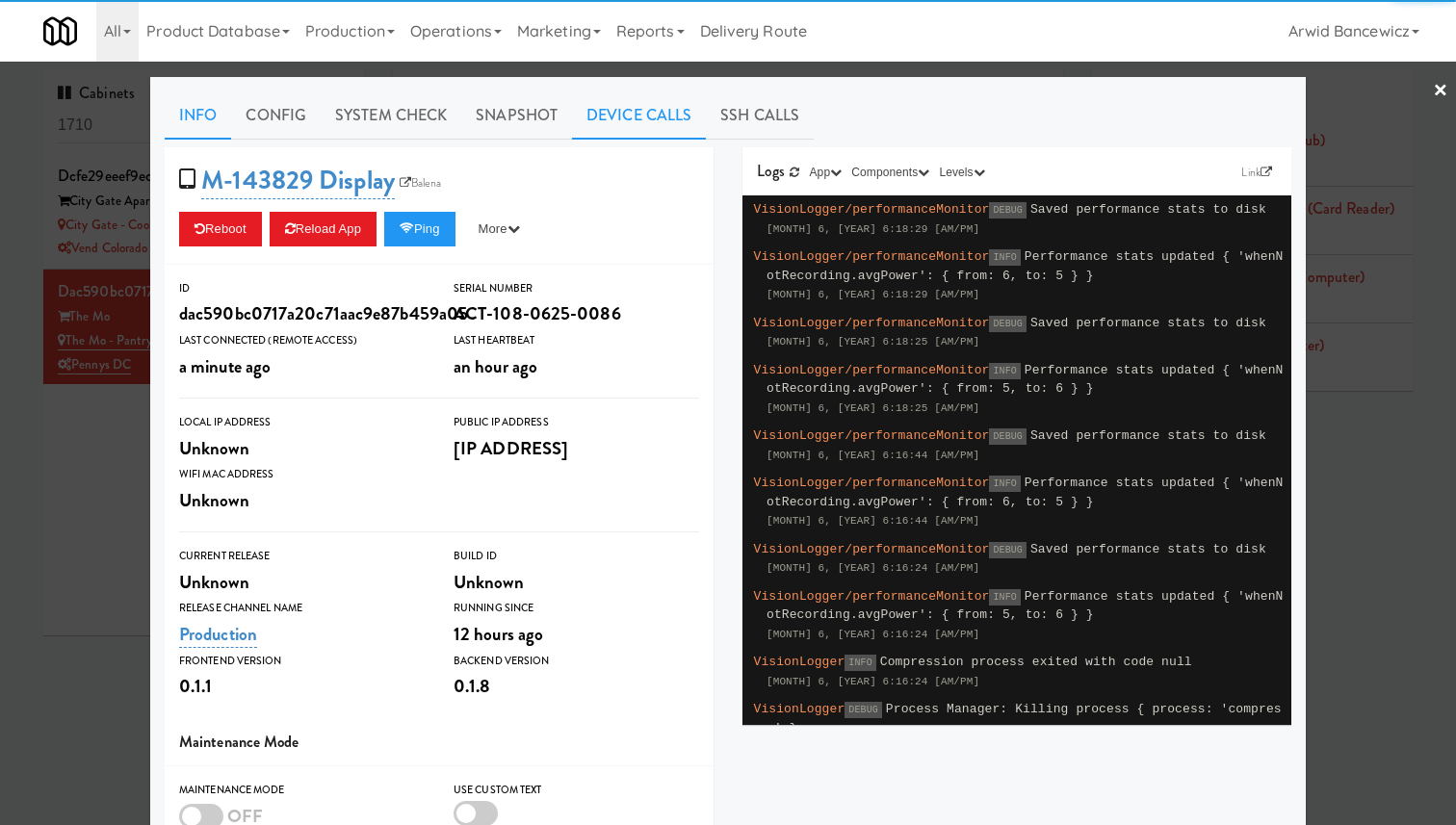 click on "Device Calls" at bounding box center [638, 116] 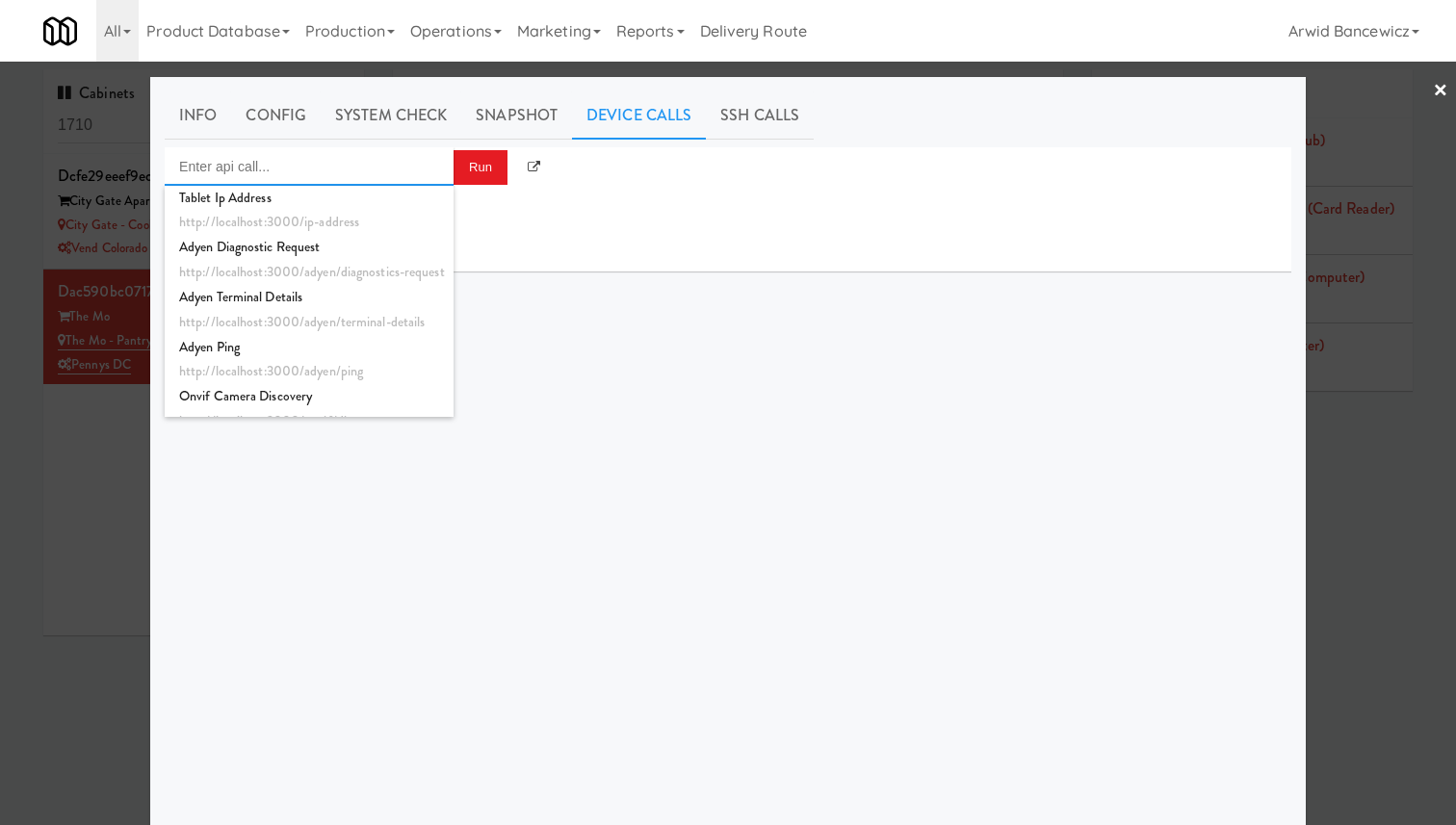 click at bounding box center [309, 167] 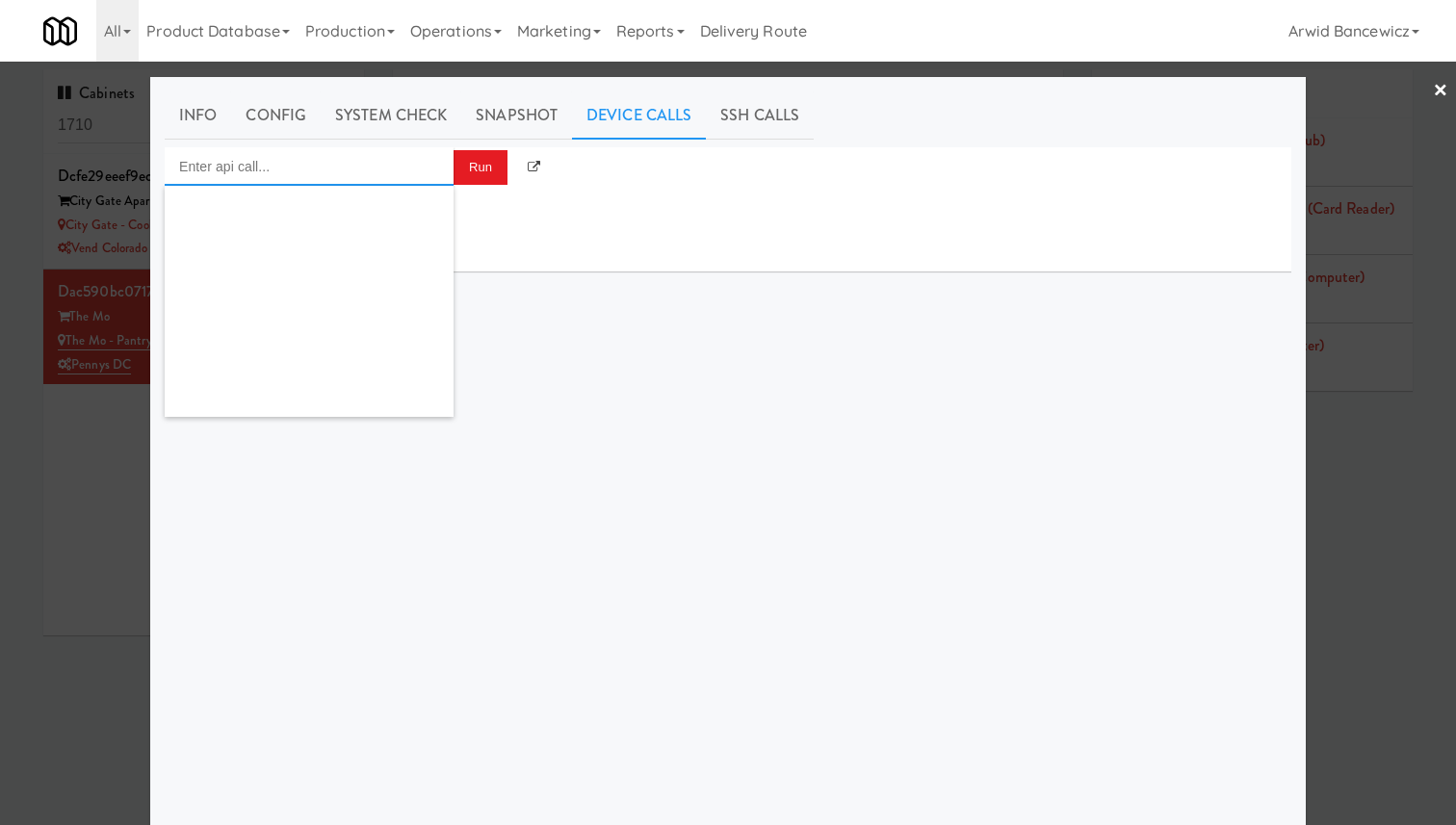 scroll, scrollTop: 1871, scrollLeft: 0, axis: vertical 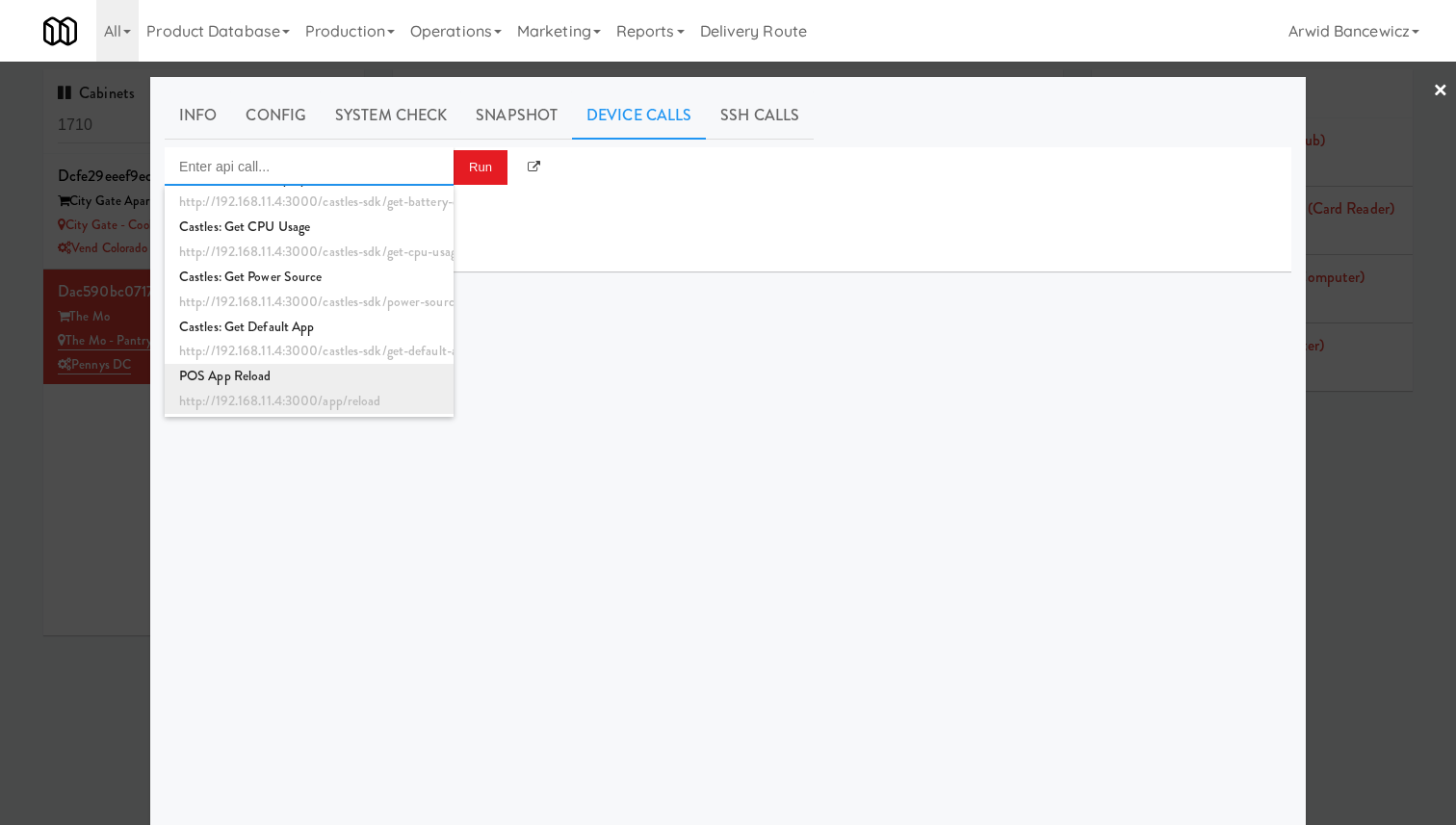 click on "http://192.168.11.4:3000/app/reload" at bounding box center (309, 401) 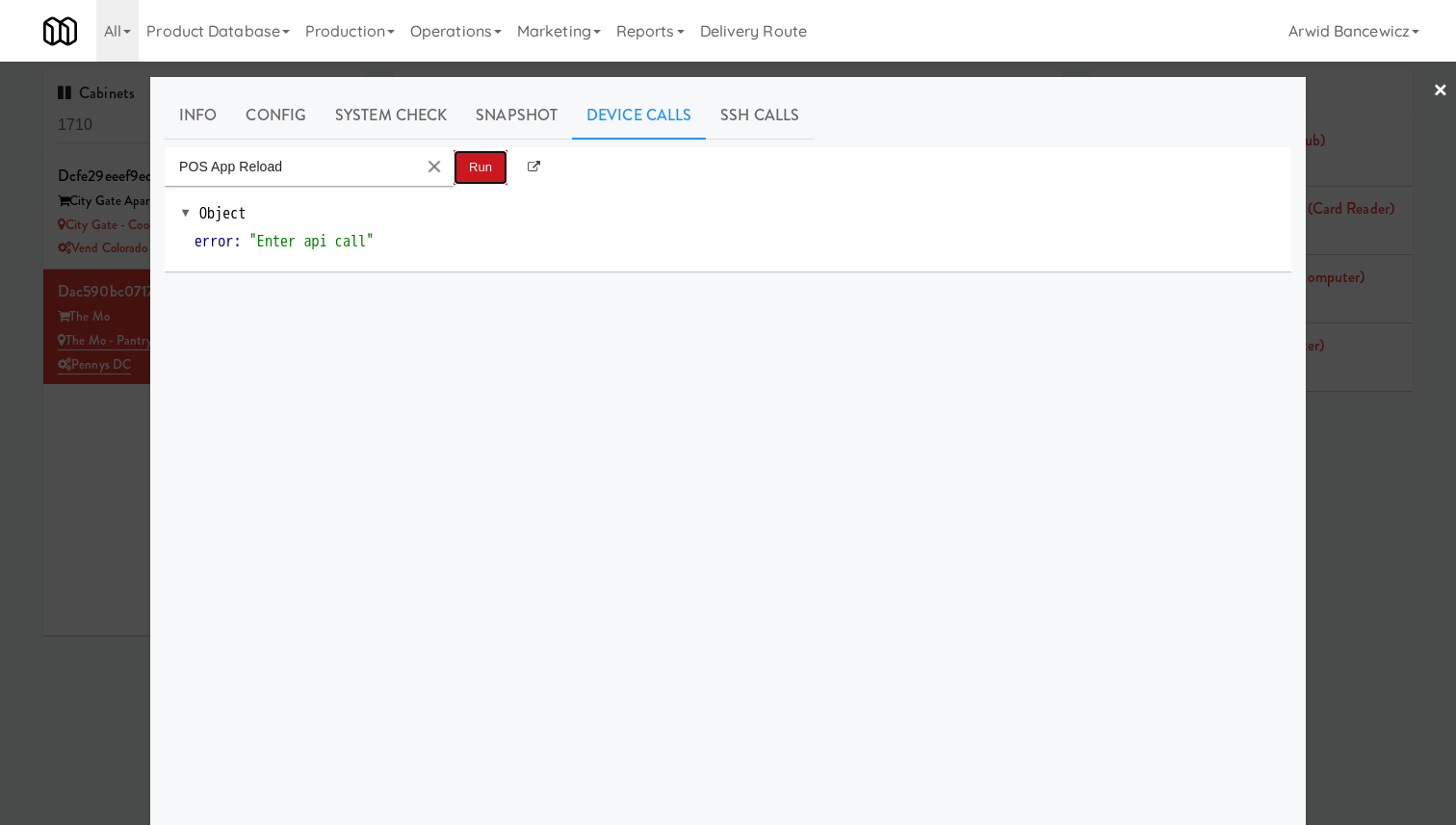 click on "Run" at bounding box center (481, 168) 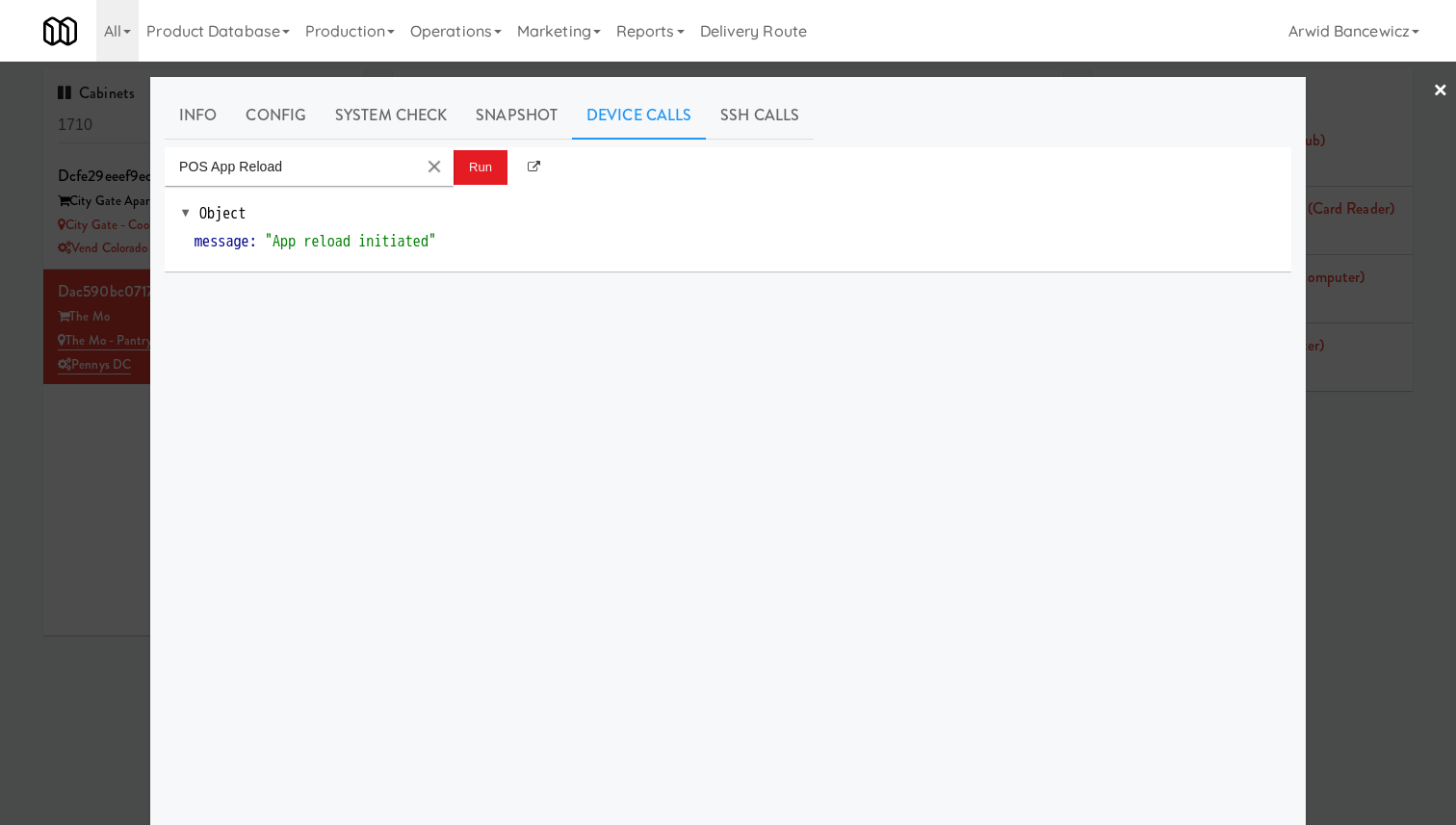 click at bounding box center (728, 412) 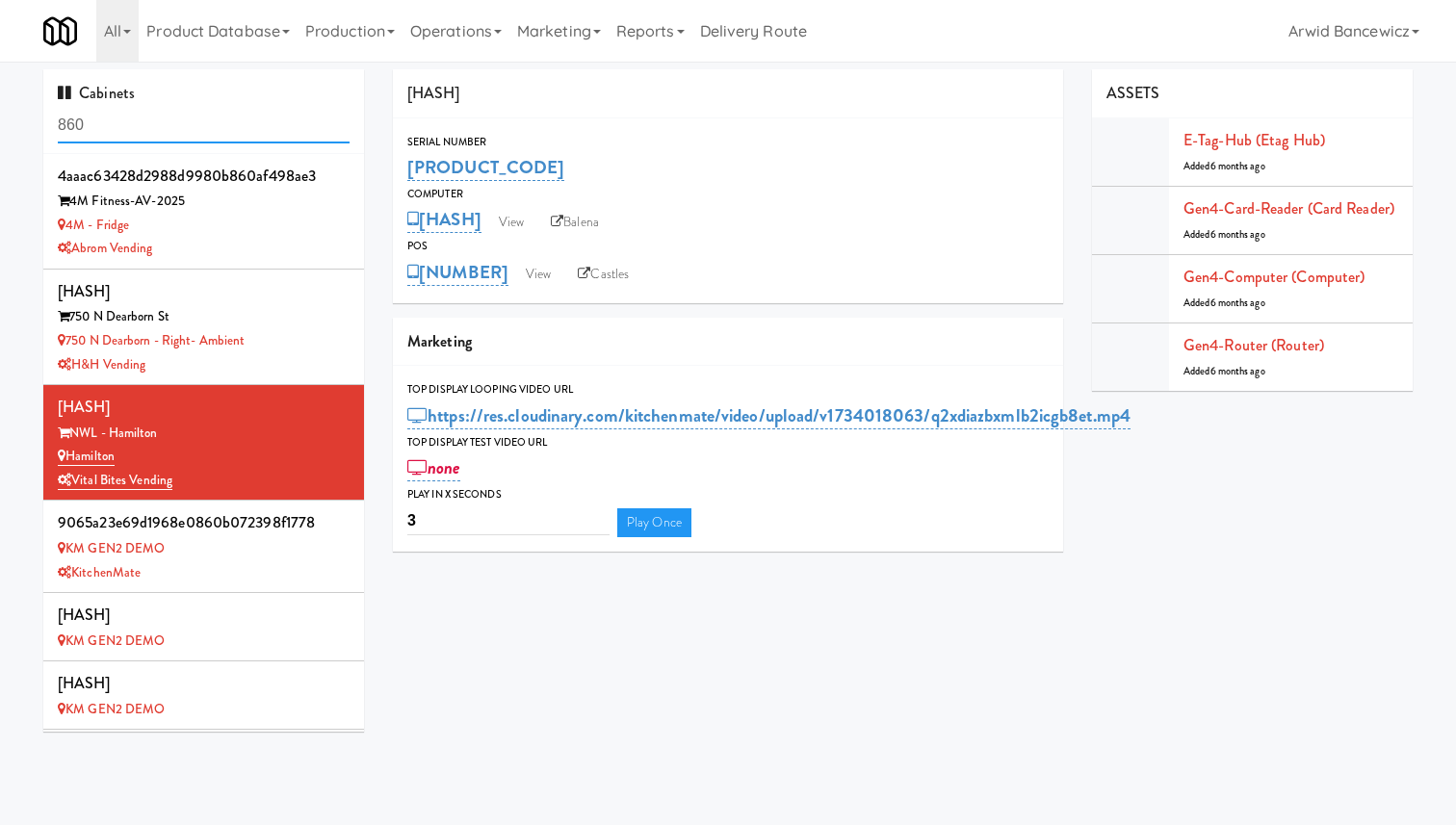 scroll, scrollTop: 0, scrollLeft: 0, axis: both 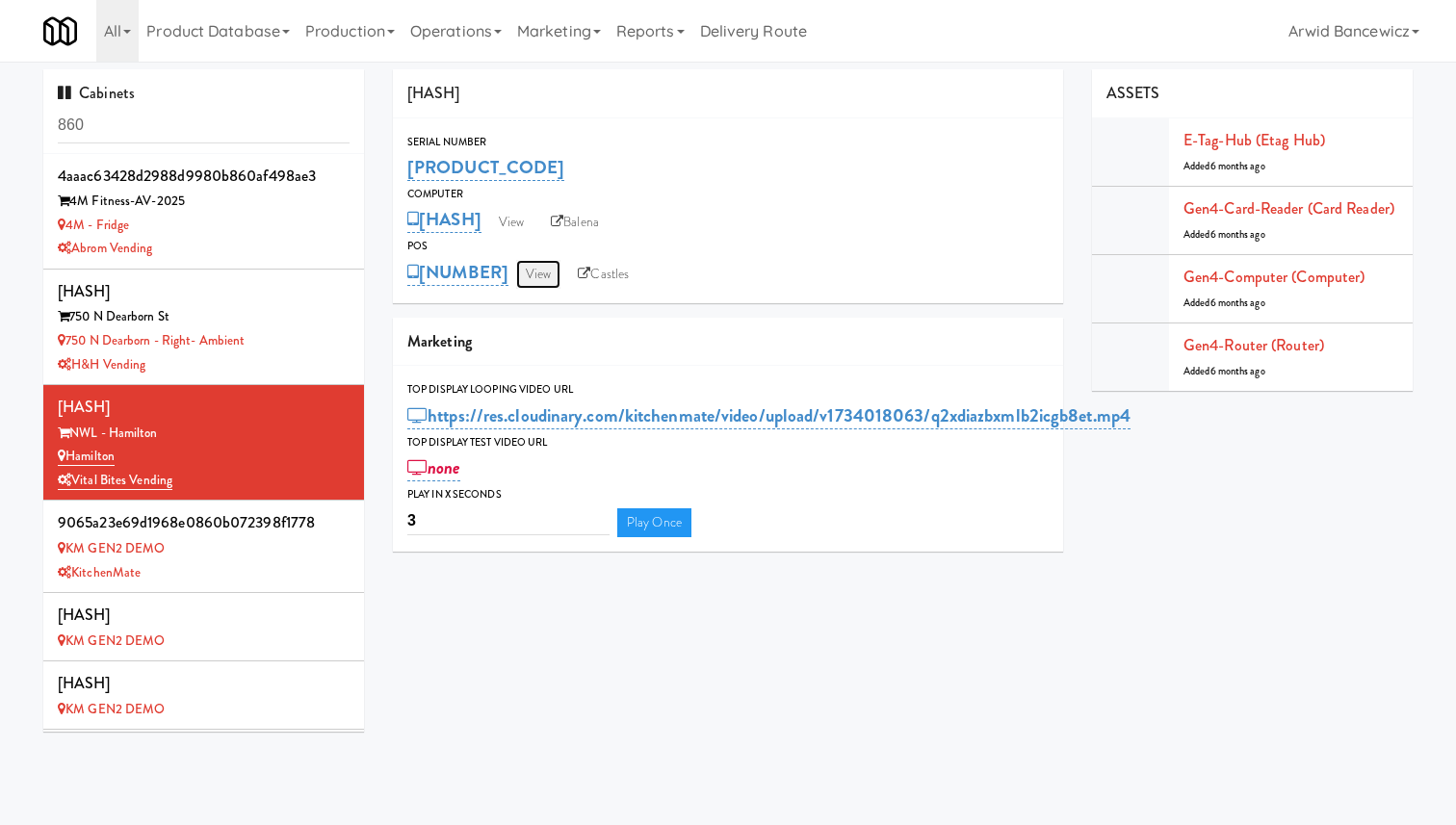 click on "View" at bounding box center (538, 274) 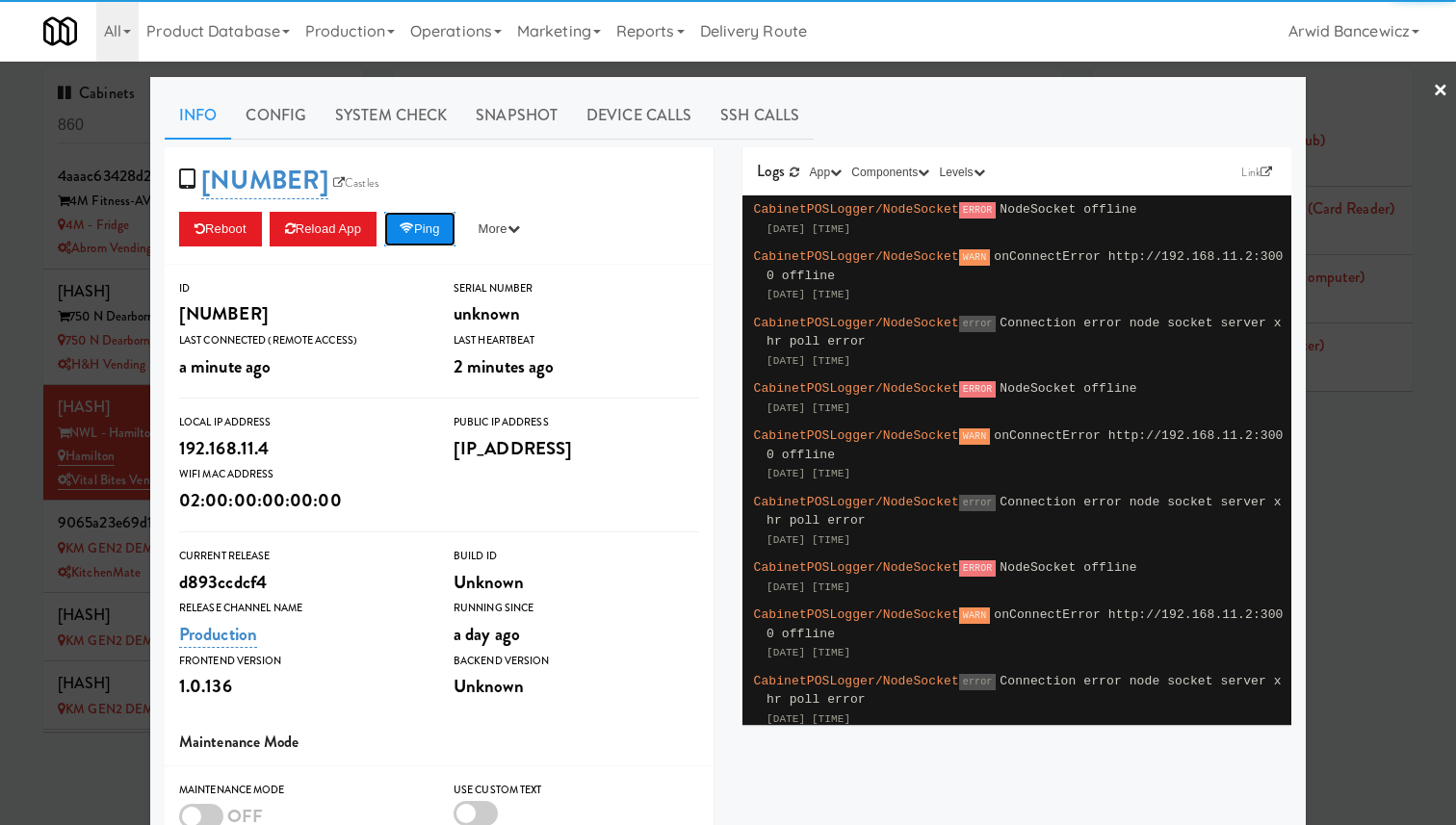 click on "Ping" at bounding box center [420, 229] 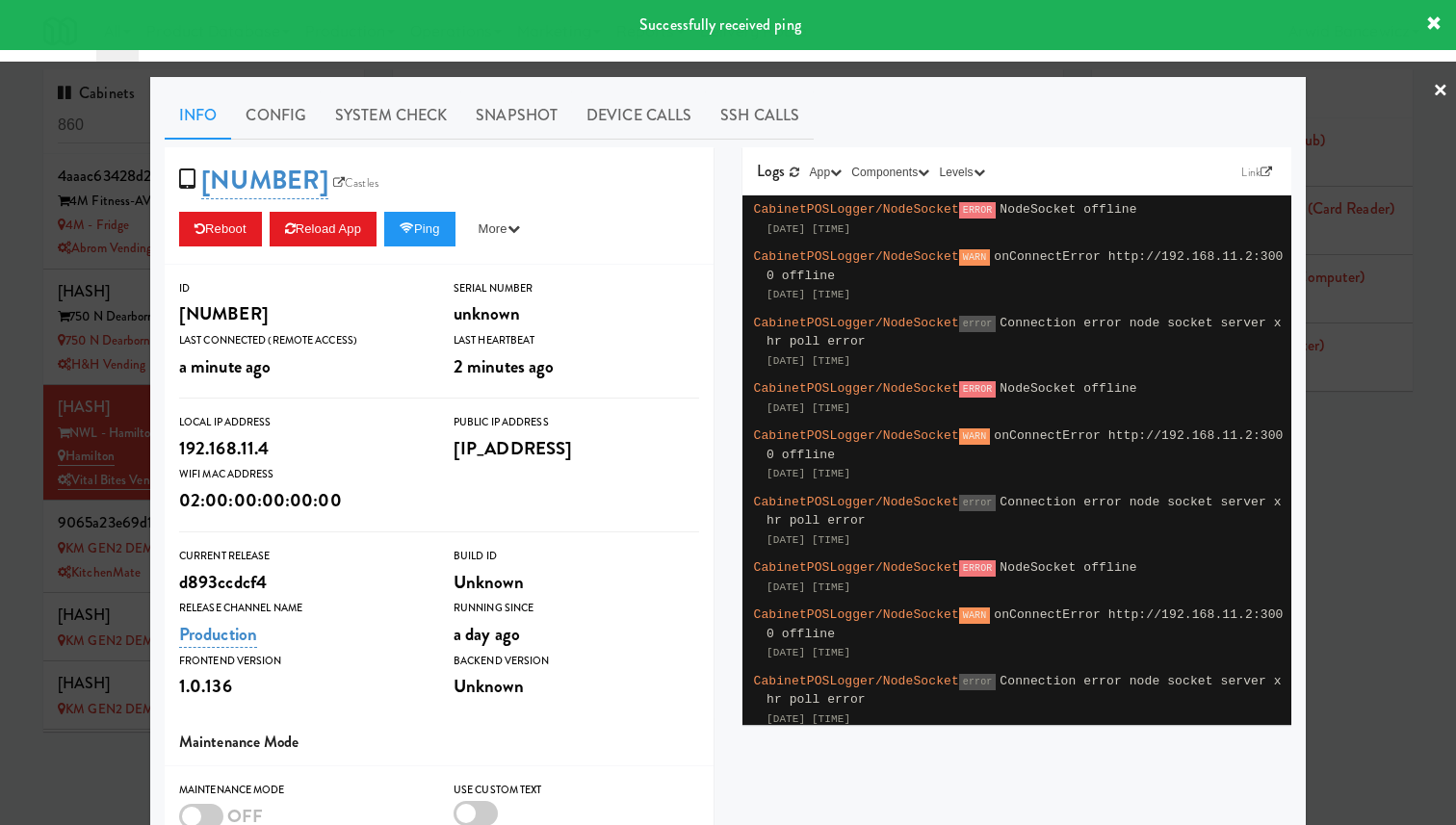 click at bounding box center (728, 412) 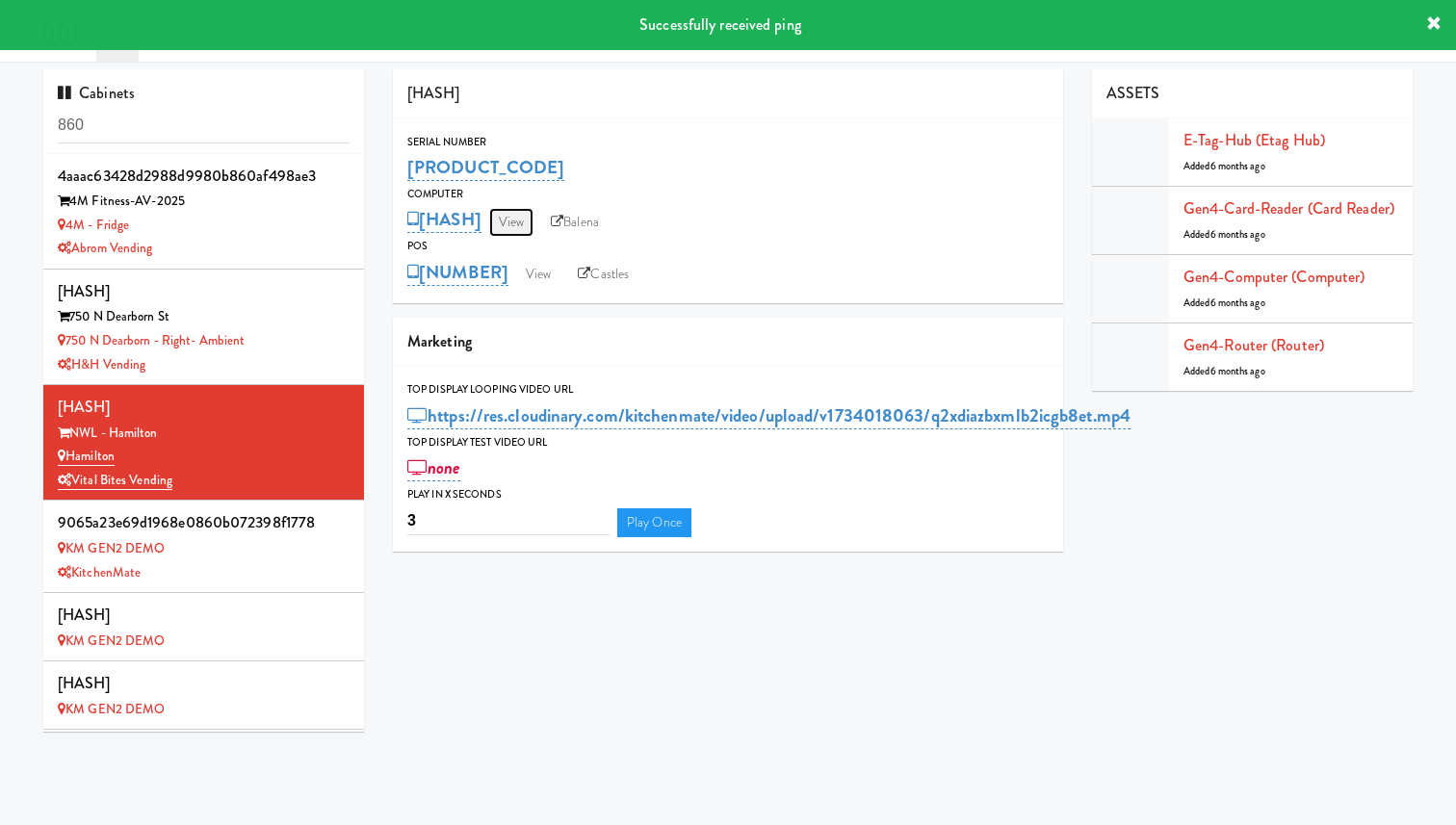 click on "View" at bounding box center (511, 222) 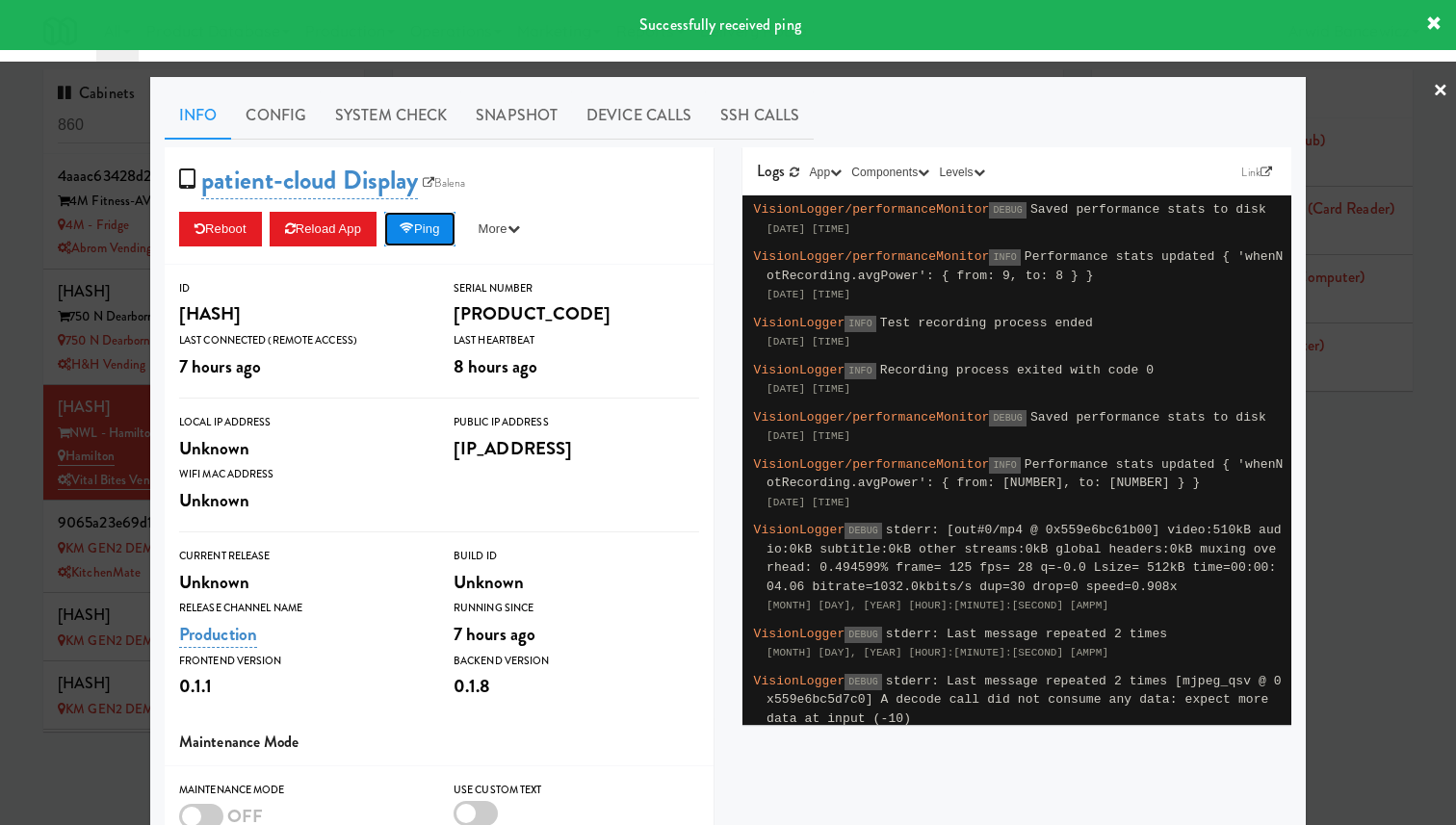click on "Ping" at bounding box center [420, 229] 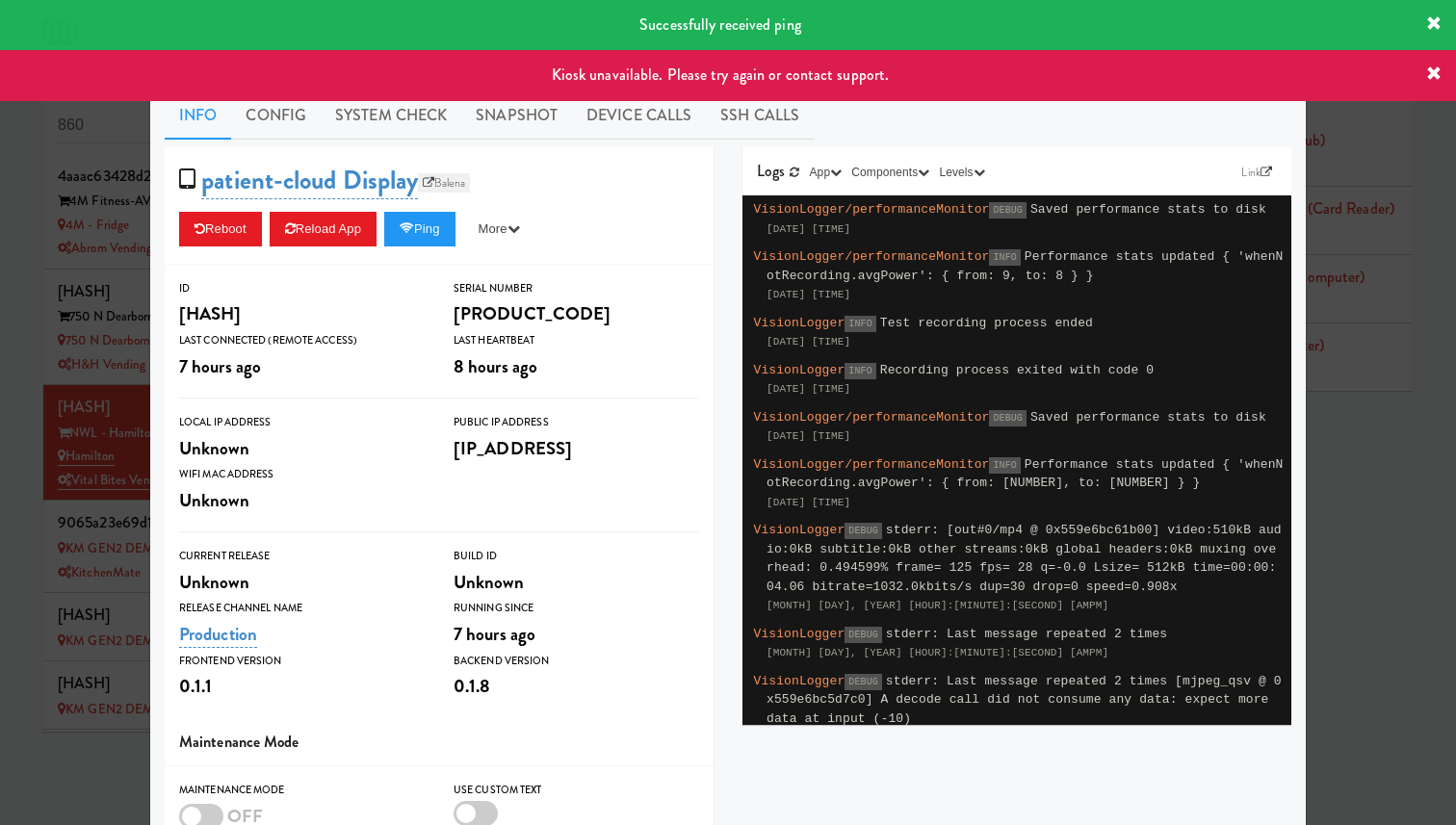 click on "Balena" at bounding box center [444, 183] 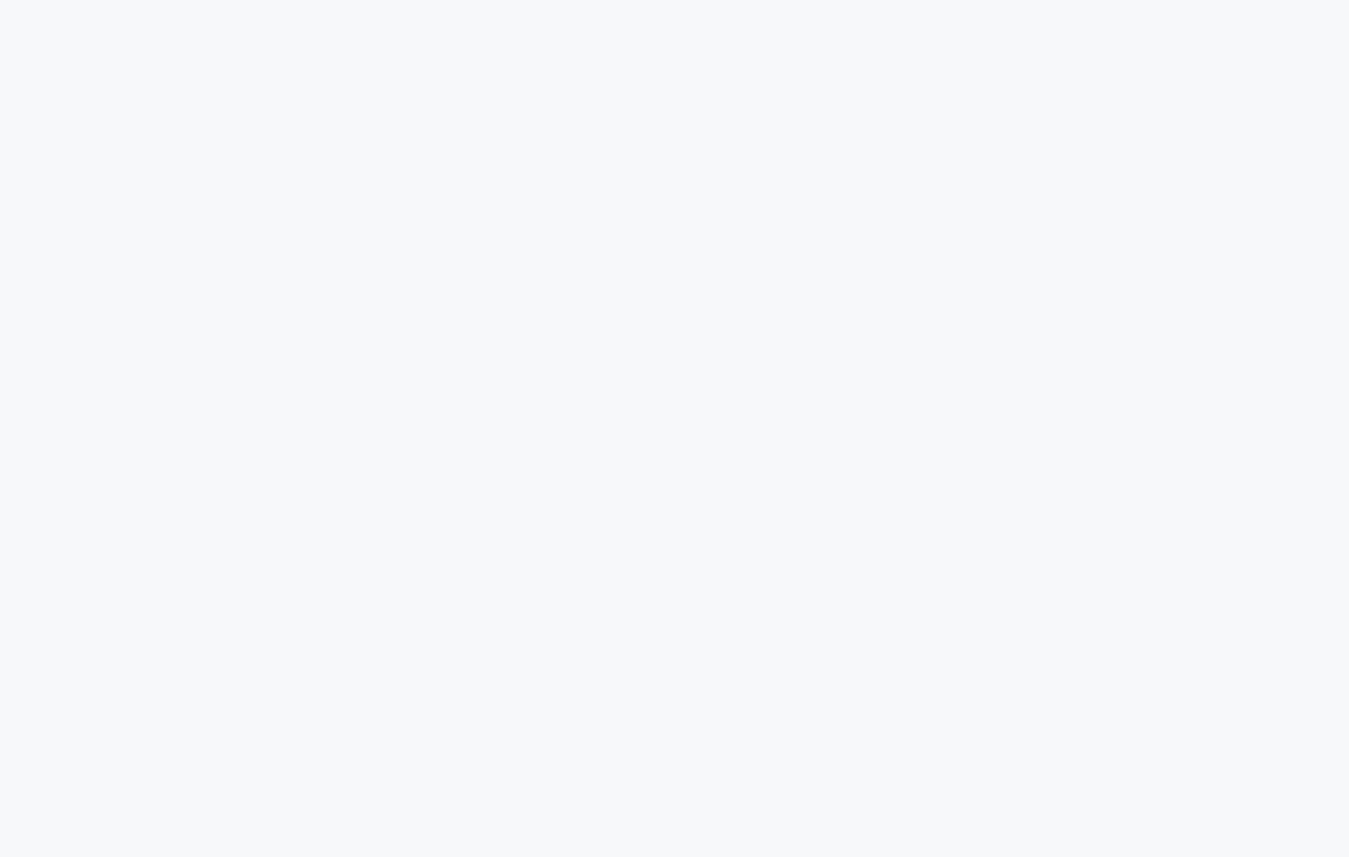 scroll, scrollTop: 0, scrollLeft: 0, axis: both 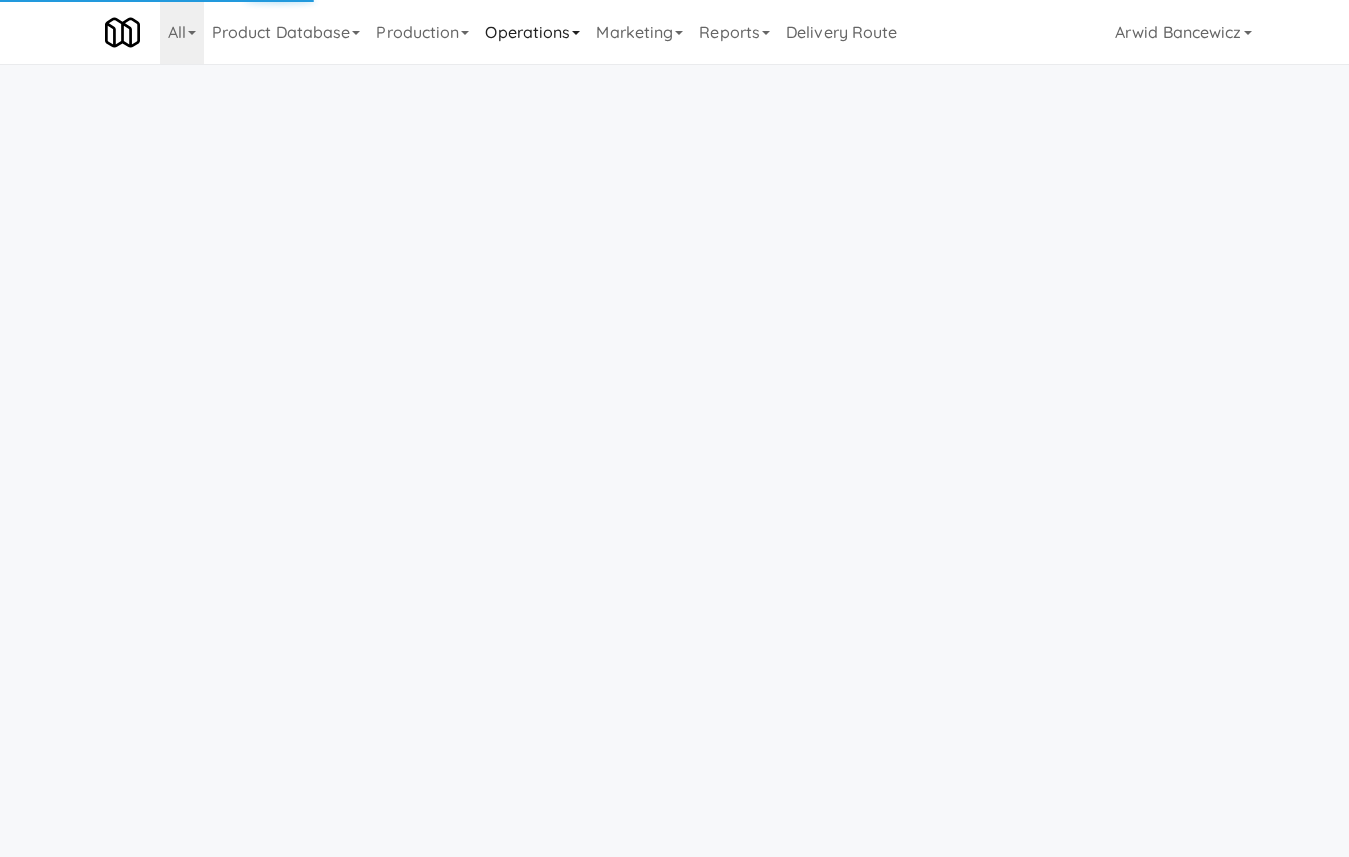 click on "Operations" at bounding box center (532, 32) 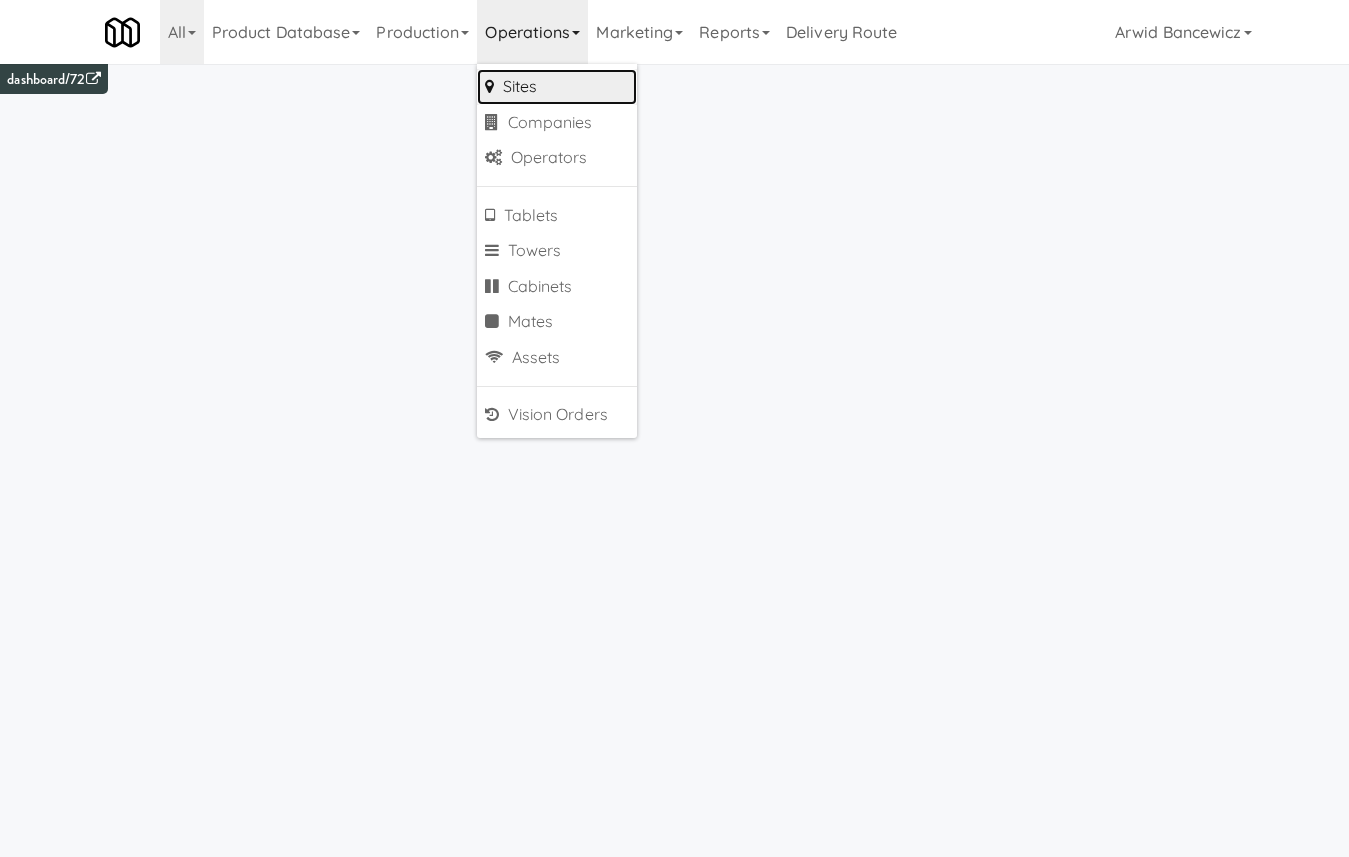 click on "Sites" at bounding box center (557, 87) 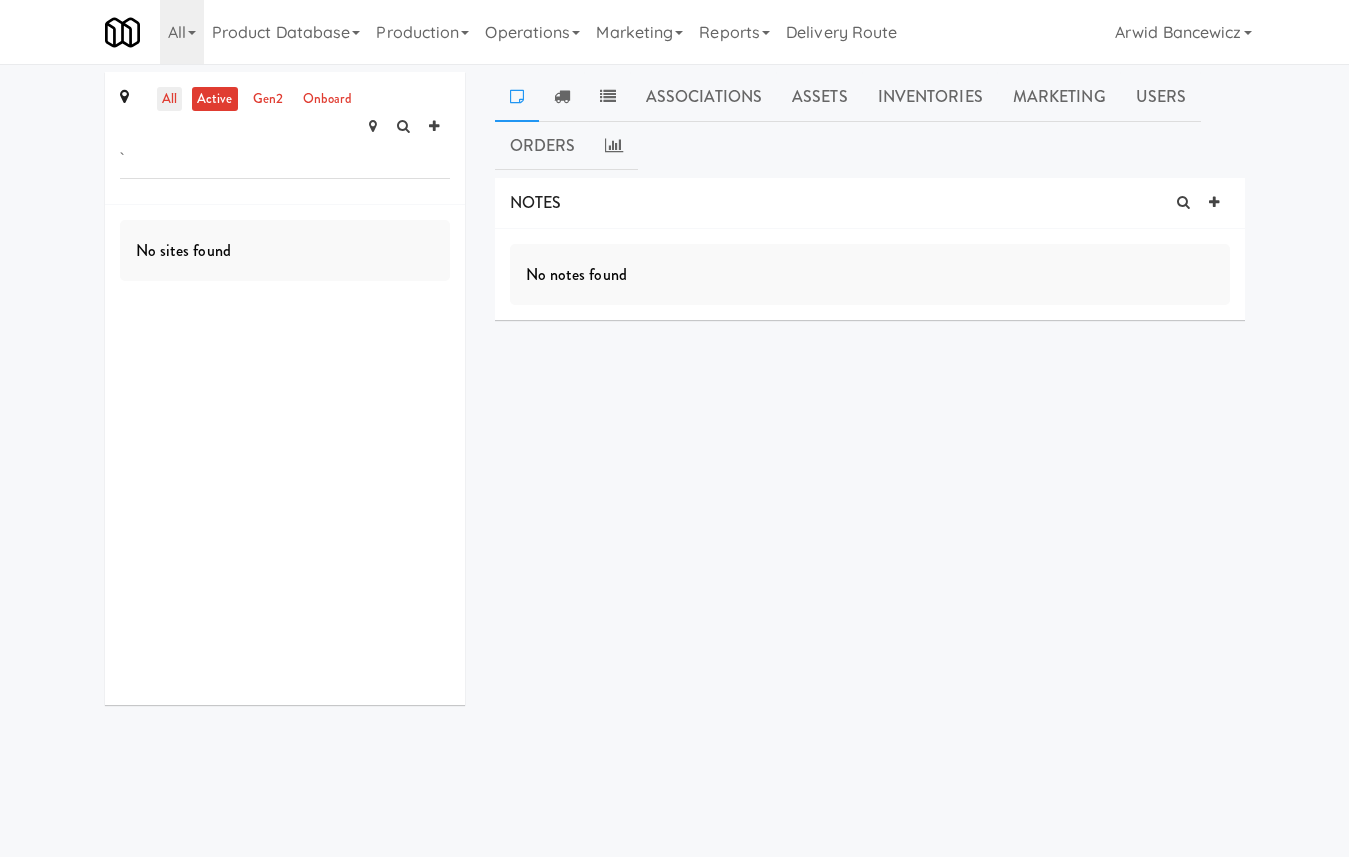type on "`" 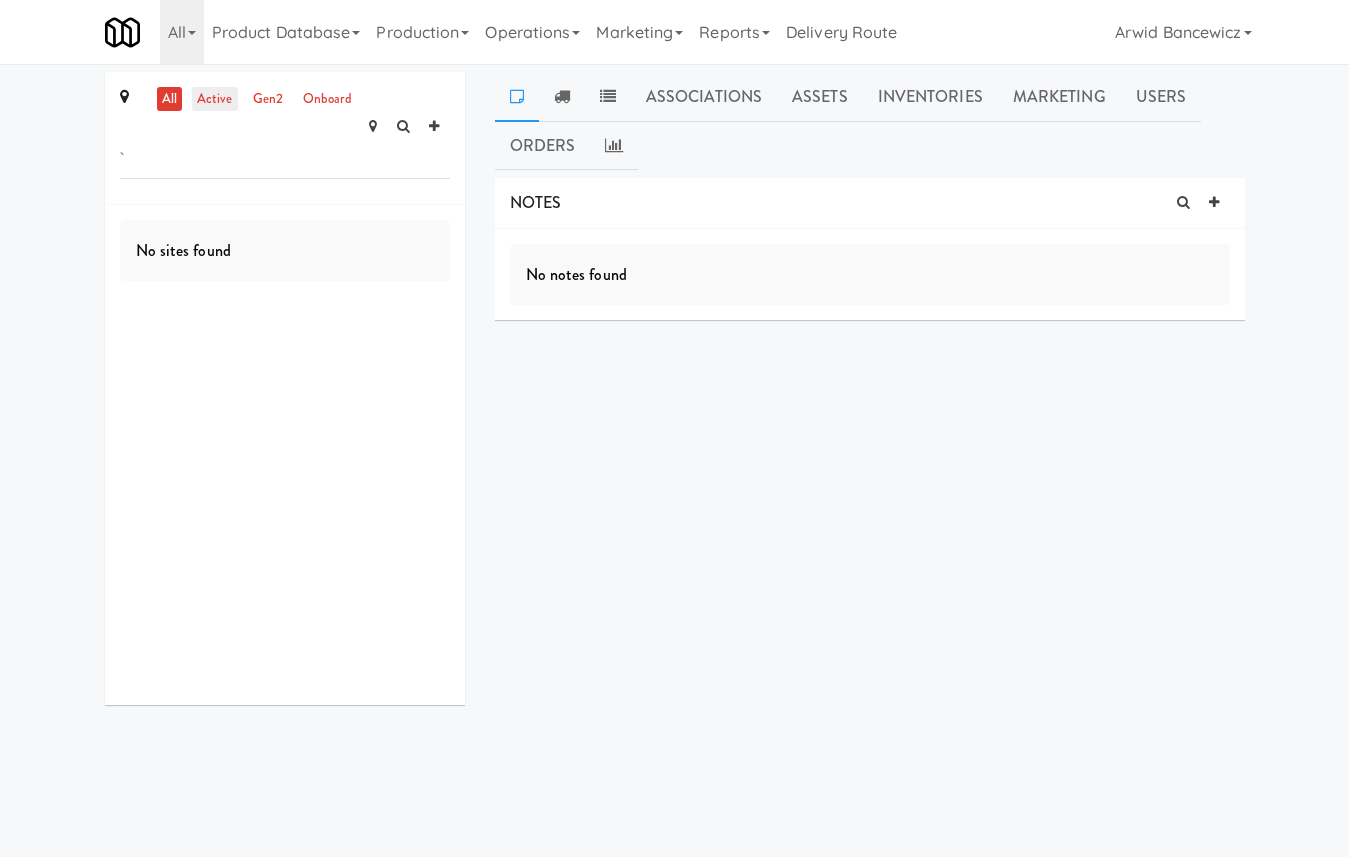 click on "active" at bounding box center (215, 99) 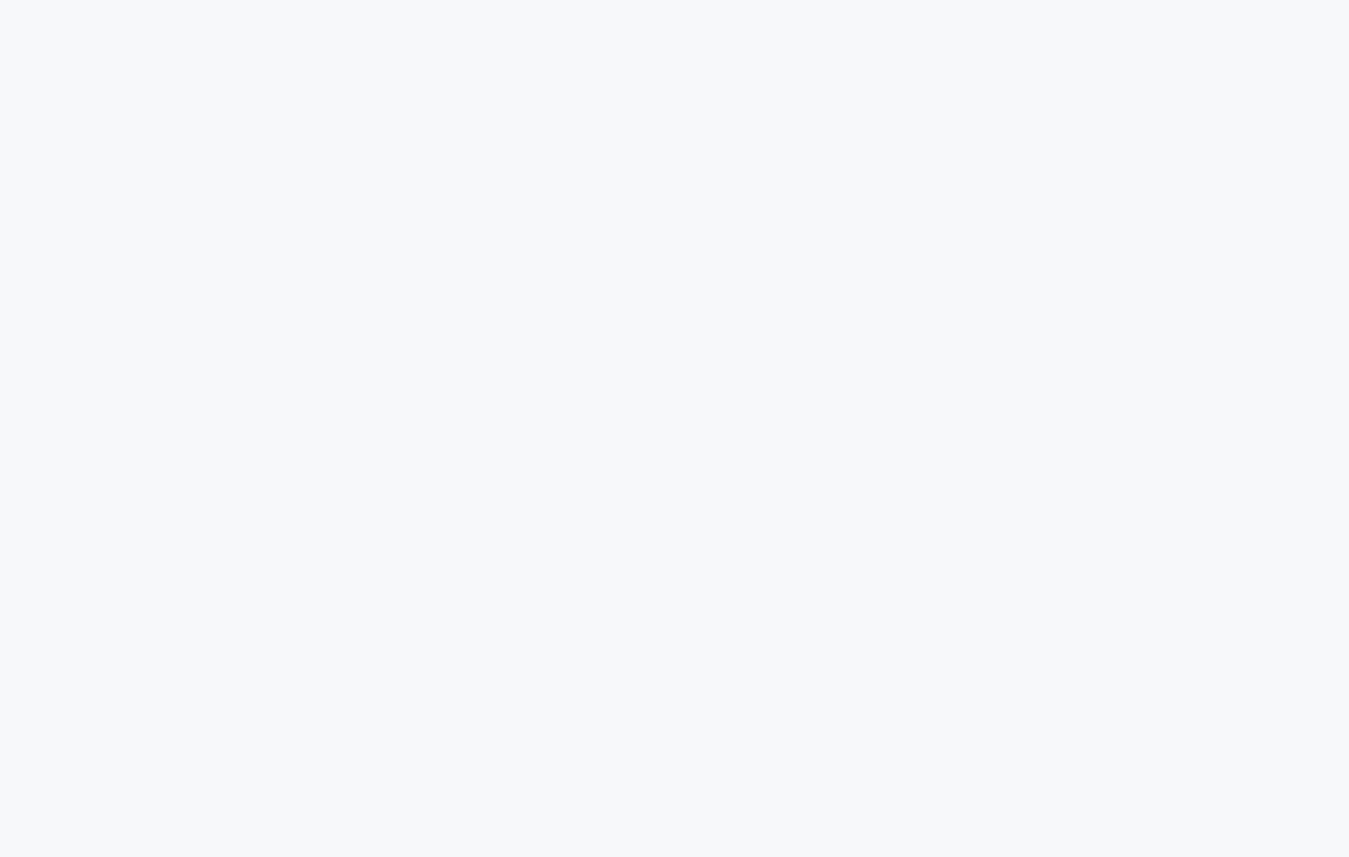 scroll, scrollTop: 0, scrollLeft: 0, axis: both 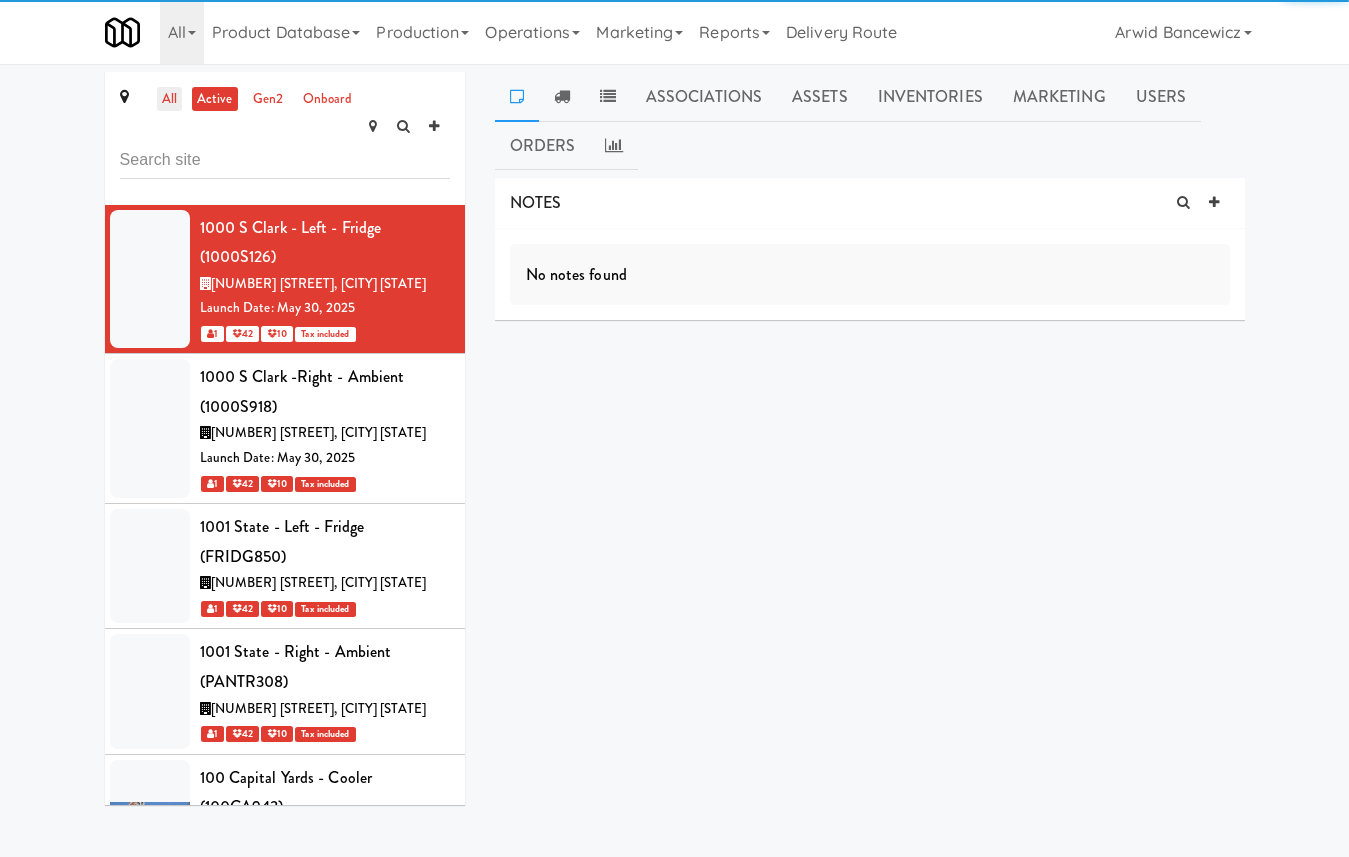 click on "all" at bounding box center [169, 99] 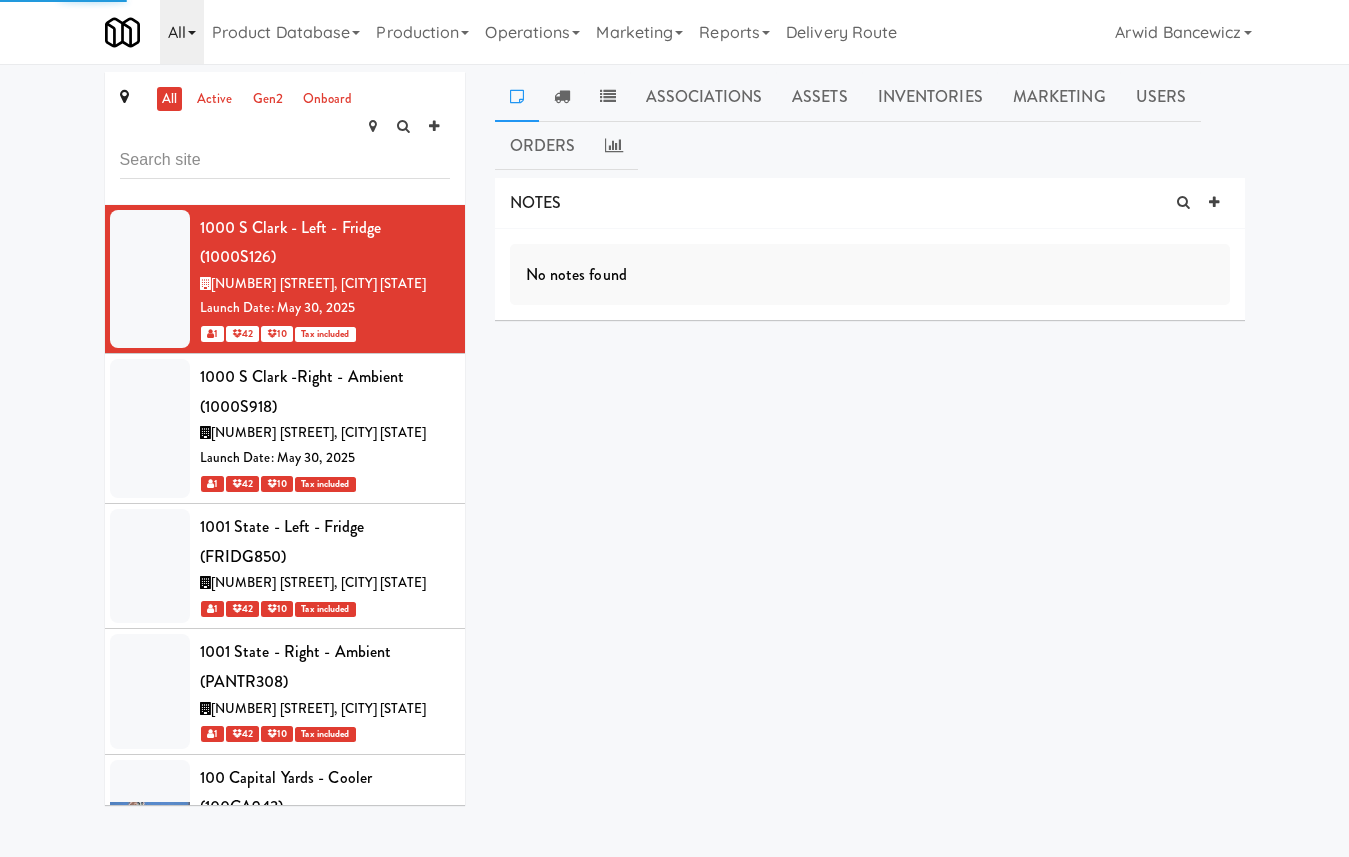 click on "All" at bounding box center (182, 32) 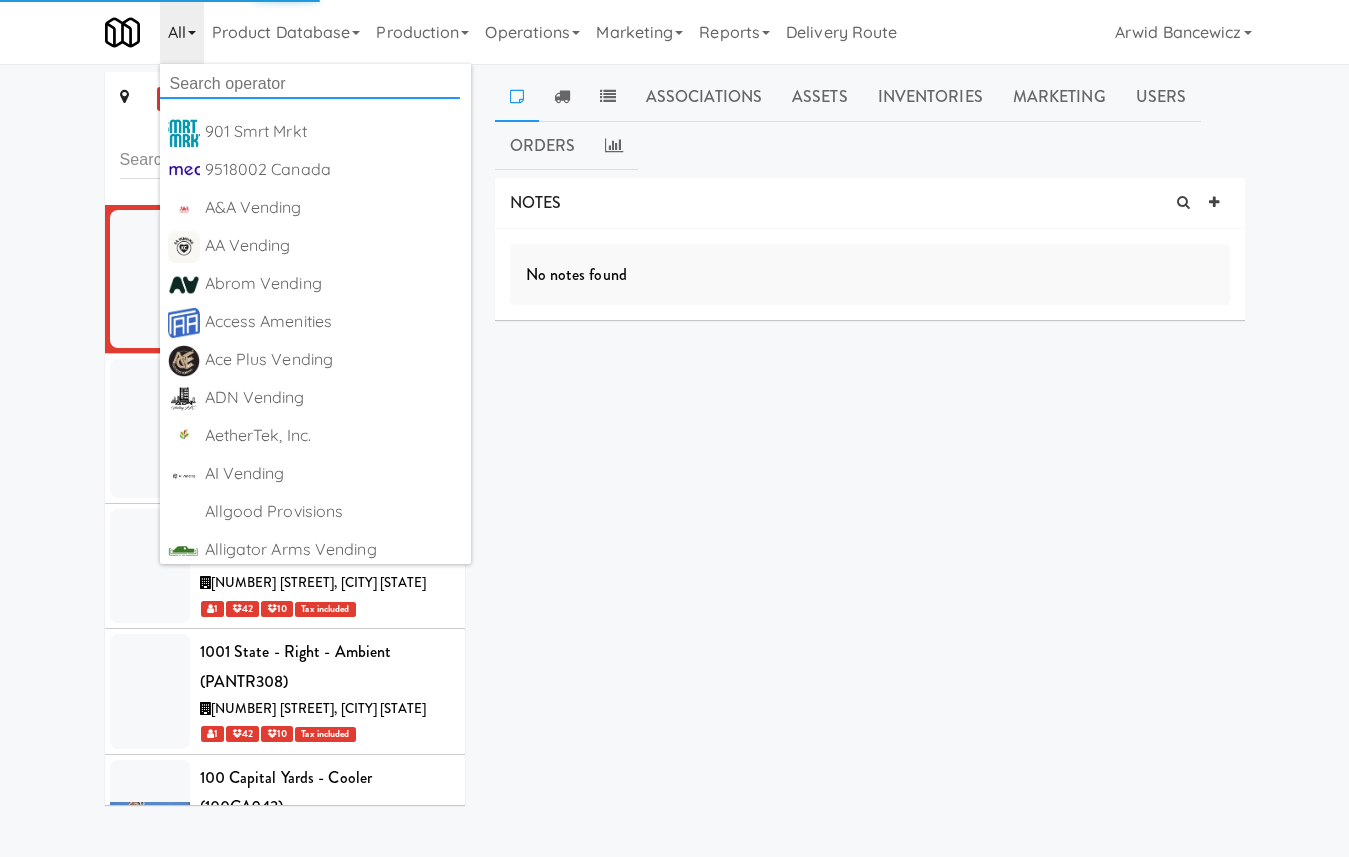 click at bounding box center (310, 84) 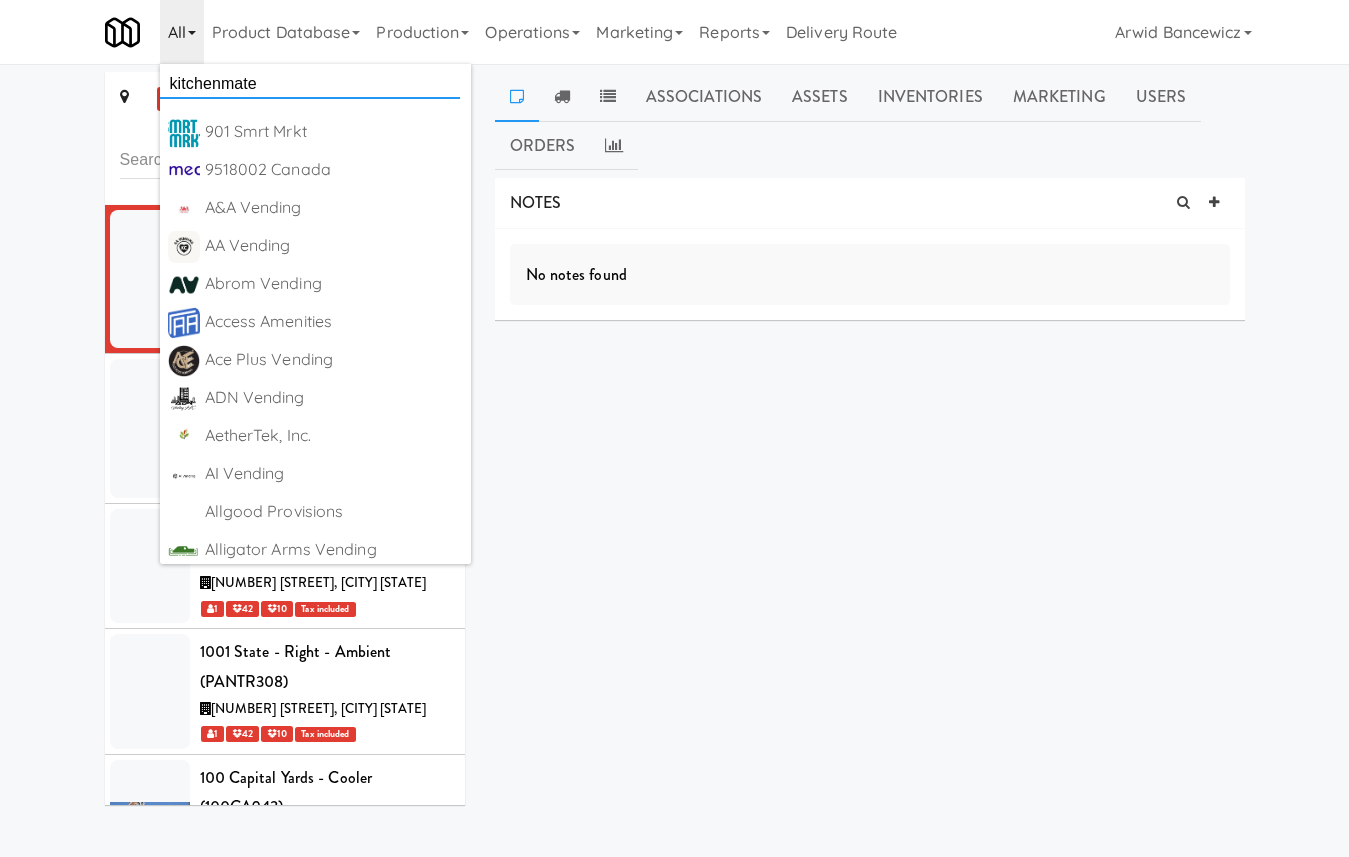 type on "kitchenmate" 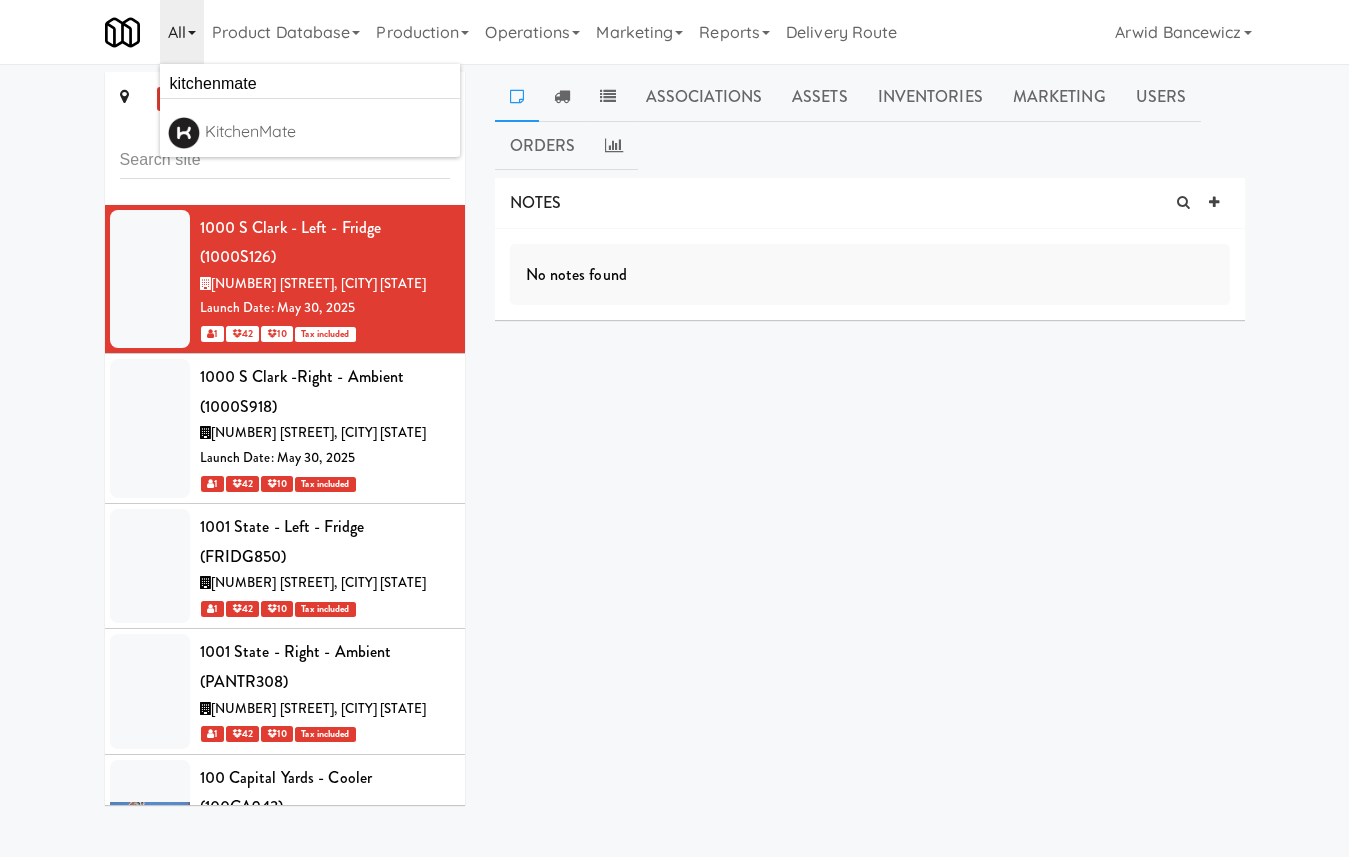 click on "KitchenMate" at bounding box center (328, 132) 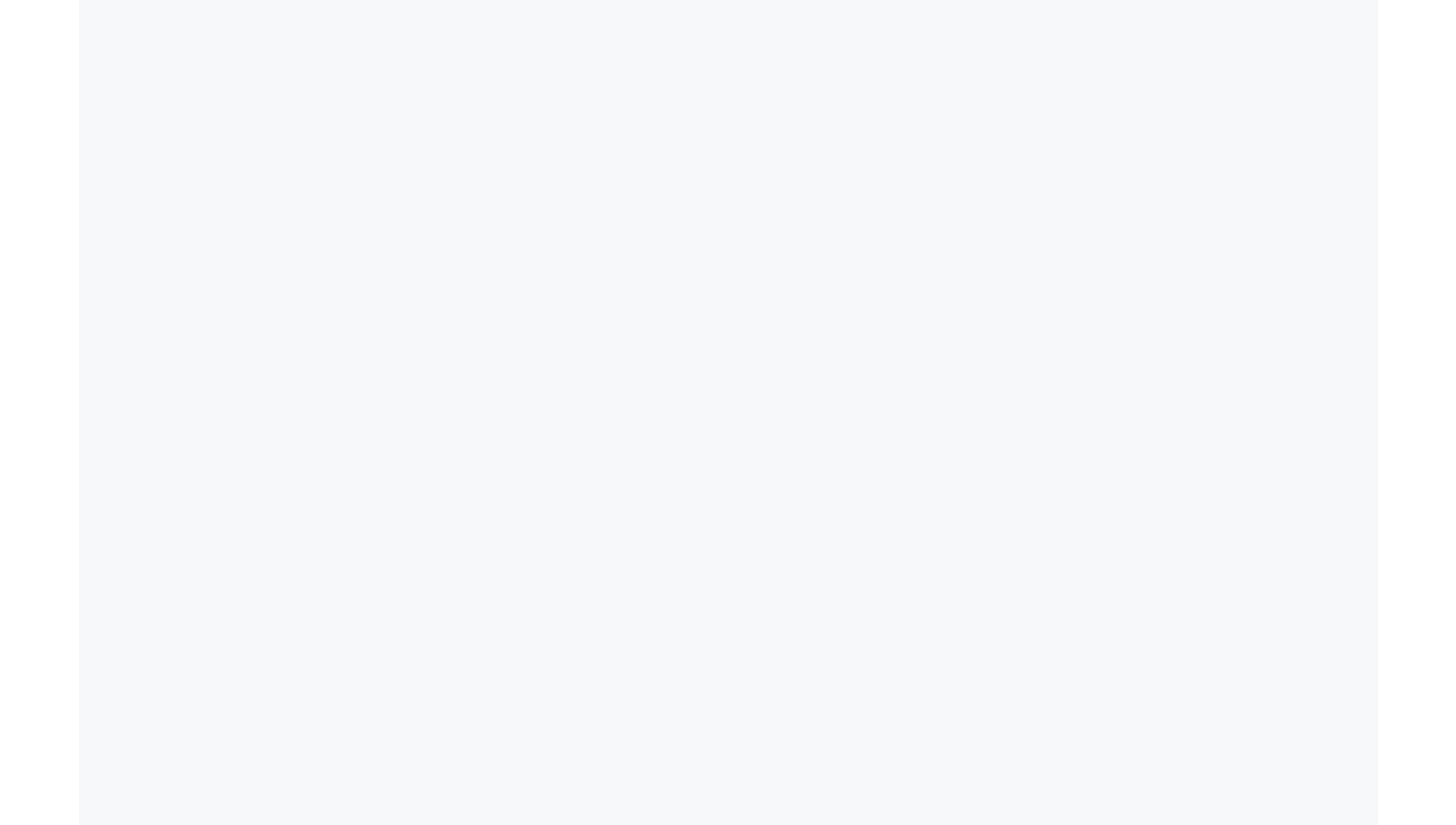scroll, scrollTop: 0, scrollLeft: 0, axis: both 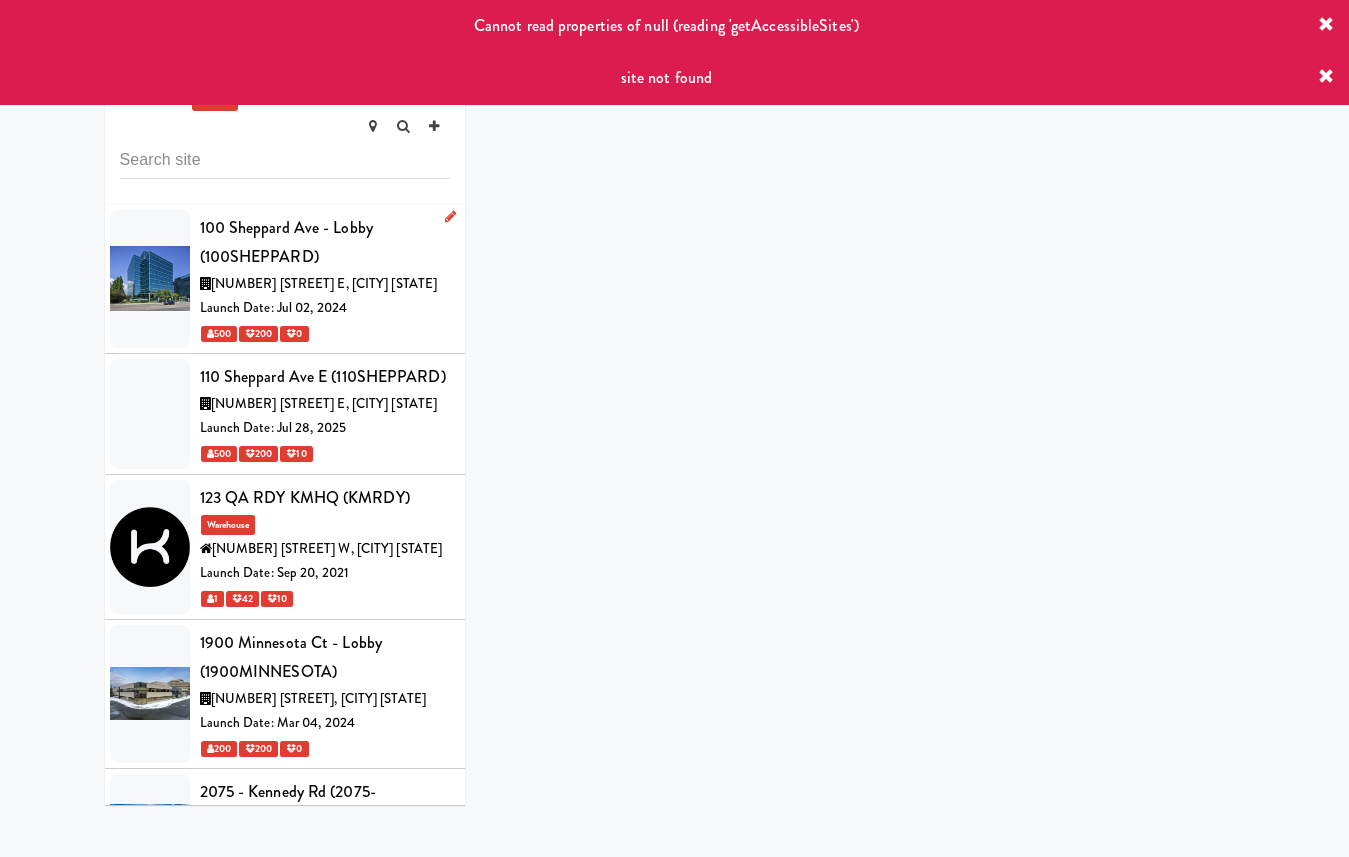 click on "100 Sheppard Ave - Lobby (100SHEPPARD)" at bounding box center (325, 242) 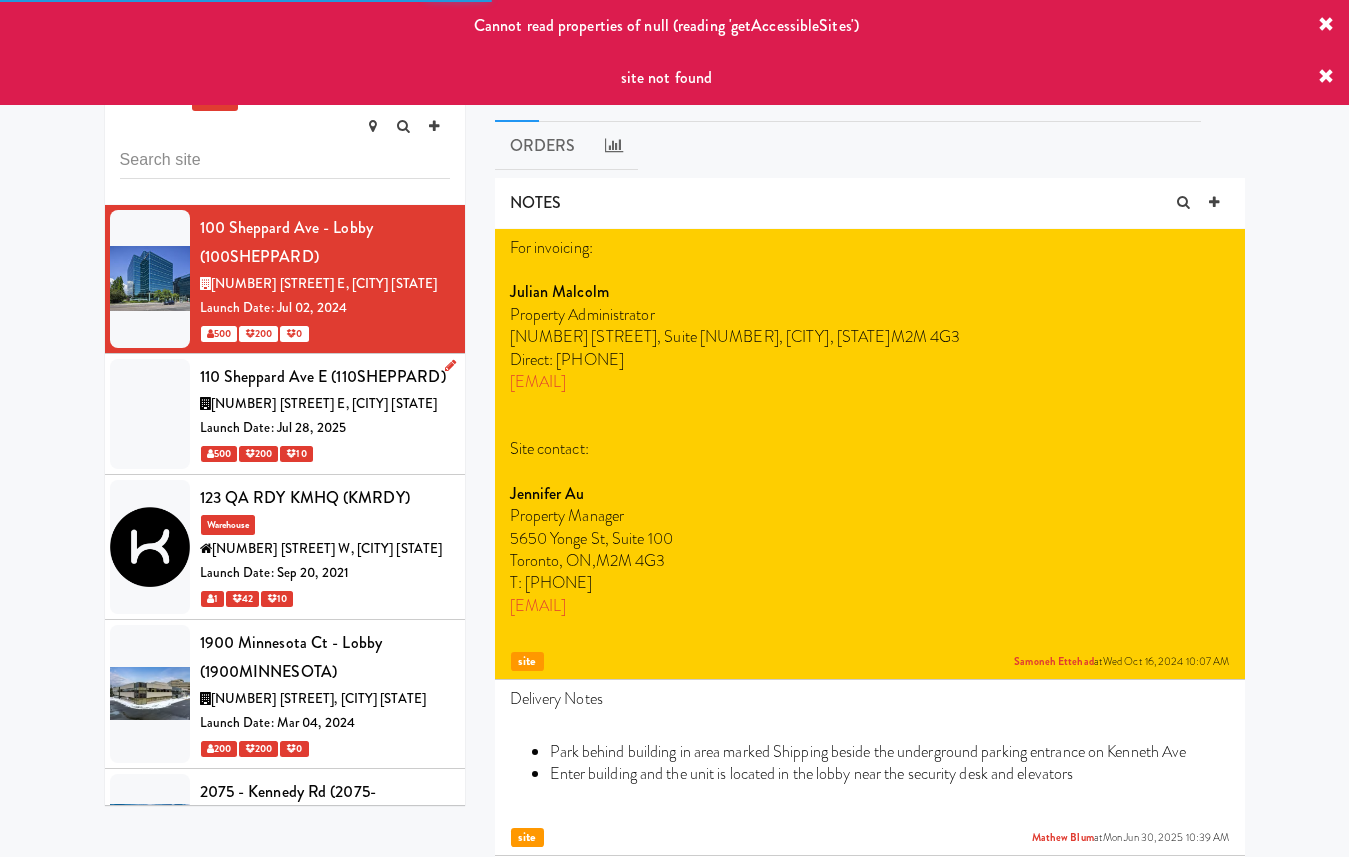 click on "Launch Date: Jul 28, 2025" at bounding box center (325, 428) 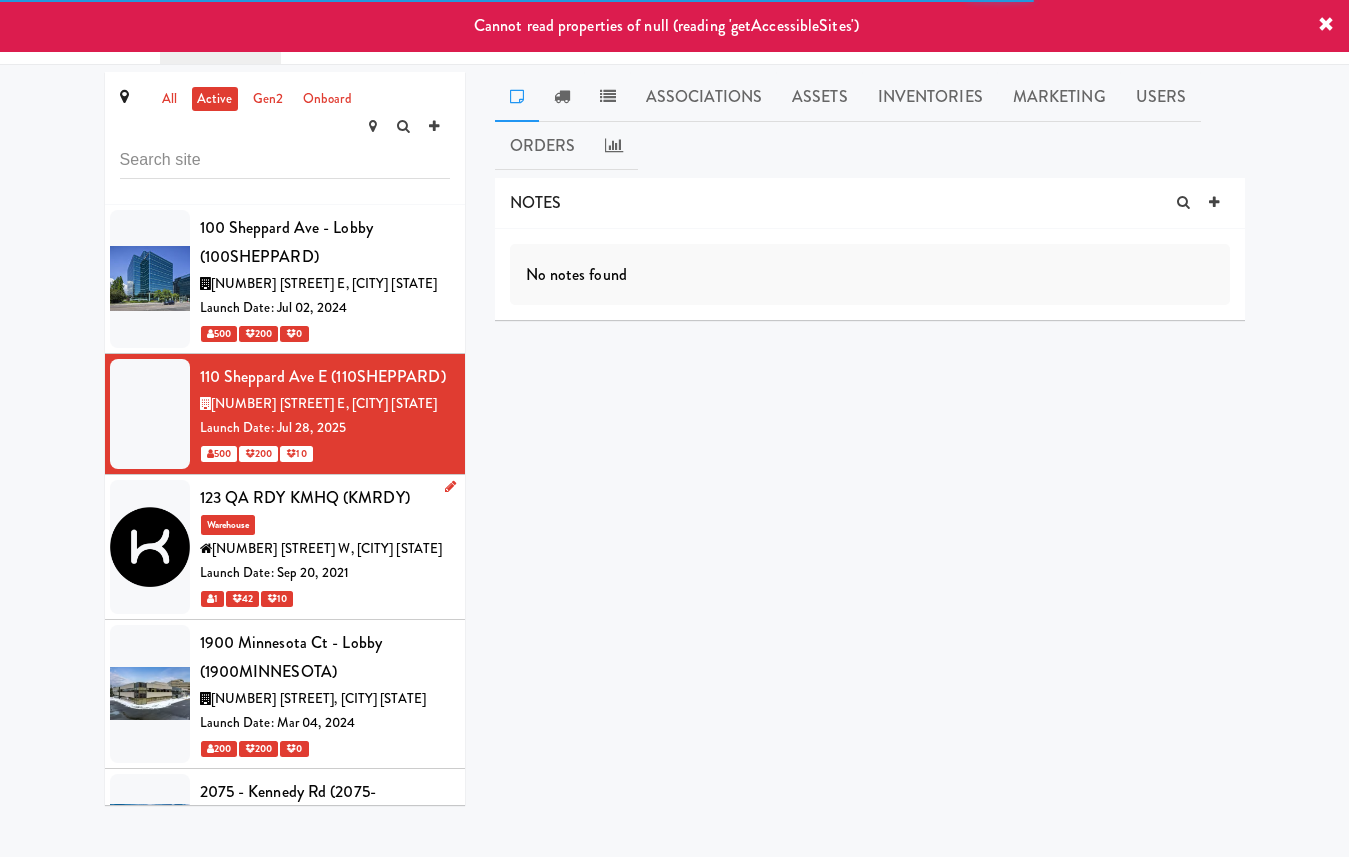 click on "123 QA RDY KMHQ (KMRDY) Warehouse  325 Front St W, Toronto ON Launch Date: Sep 20, 2021    1    42    10" at bounding box center (325, 547) 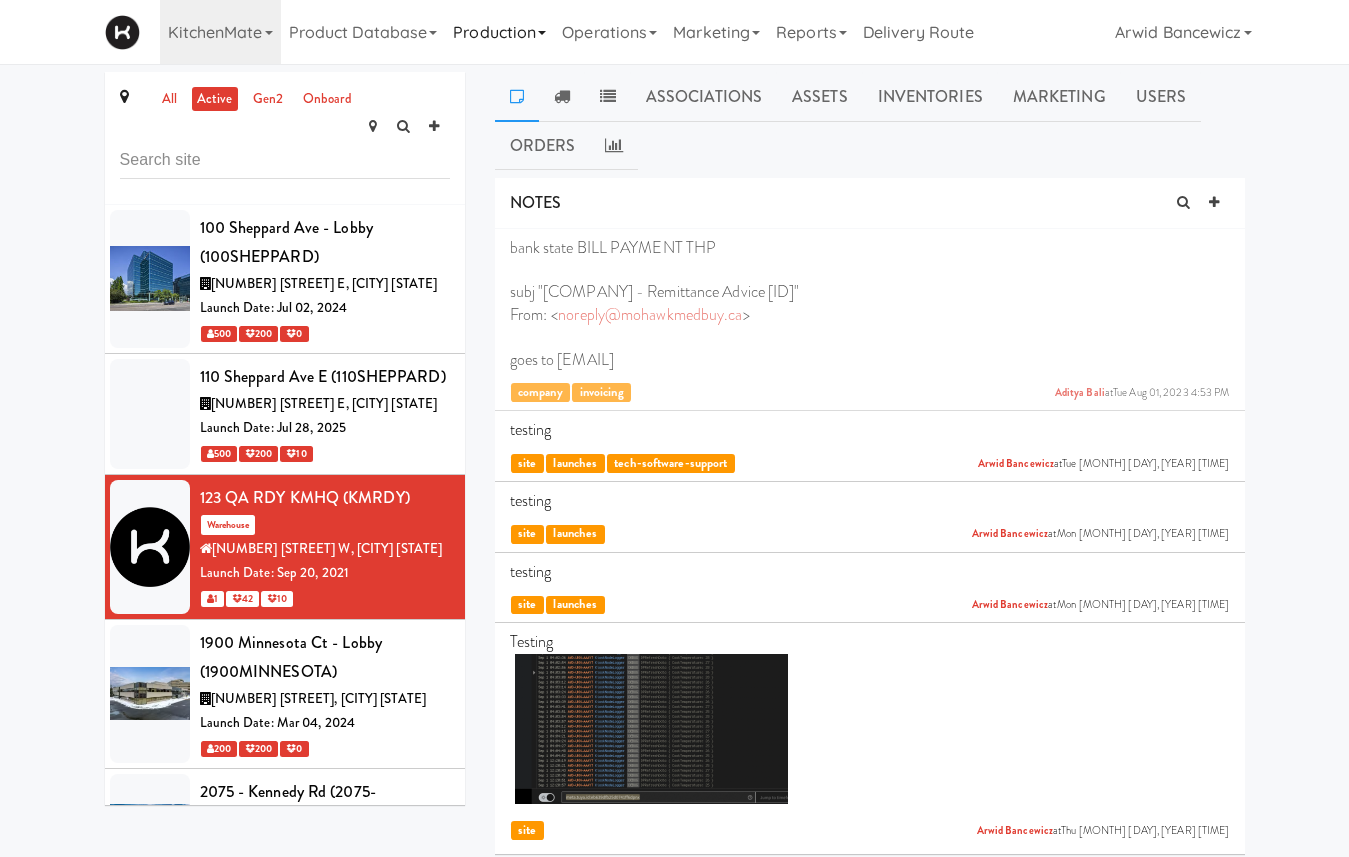click on "Production" at bounding box center [499, 32] 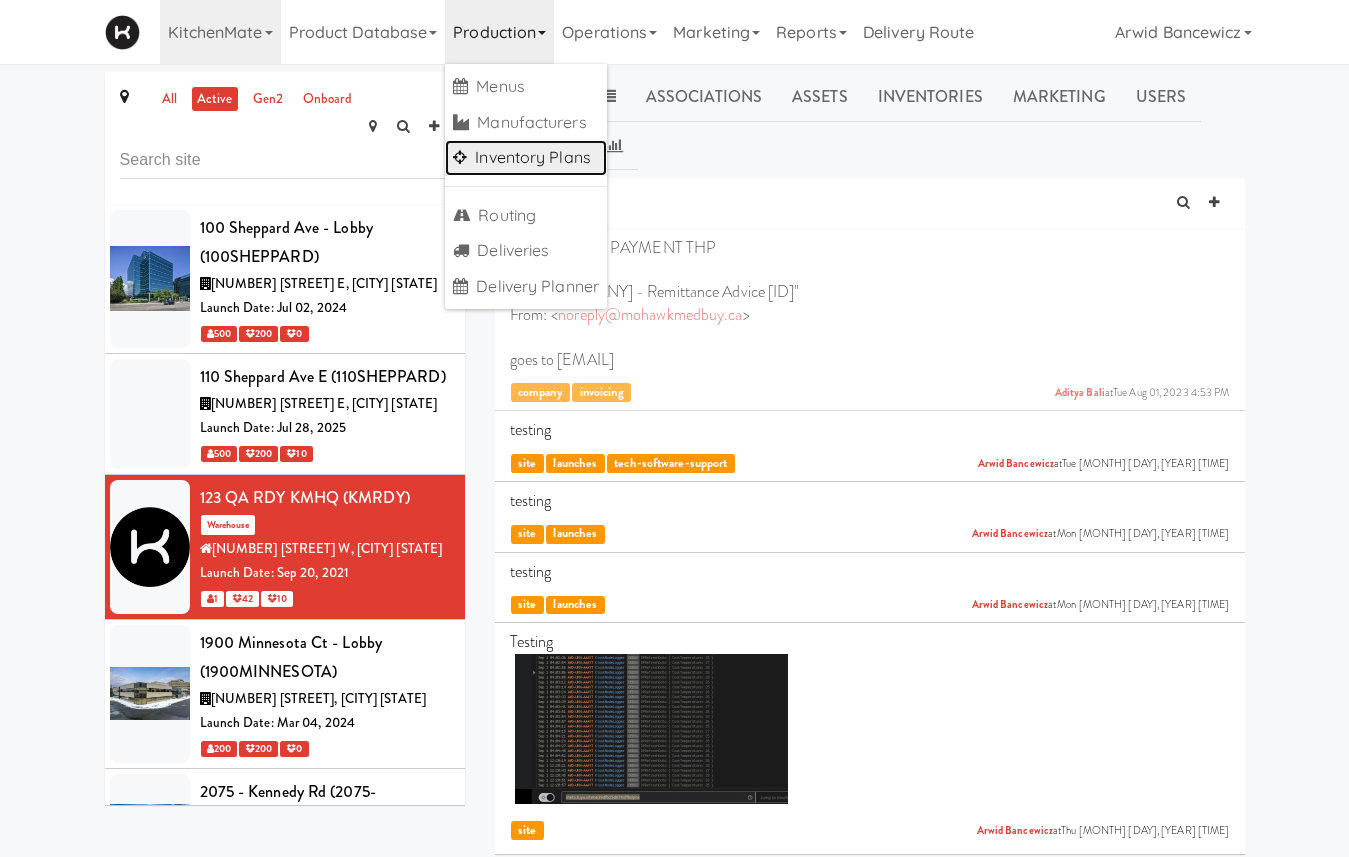 click on "Inventory Plans" at bounding box center (526, 158) 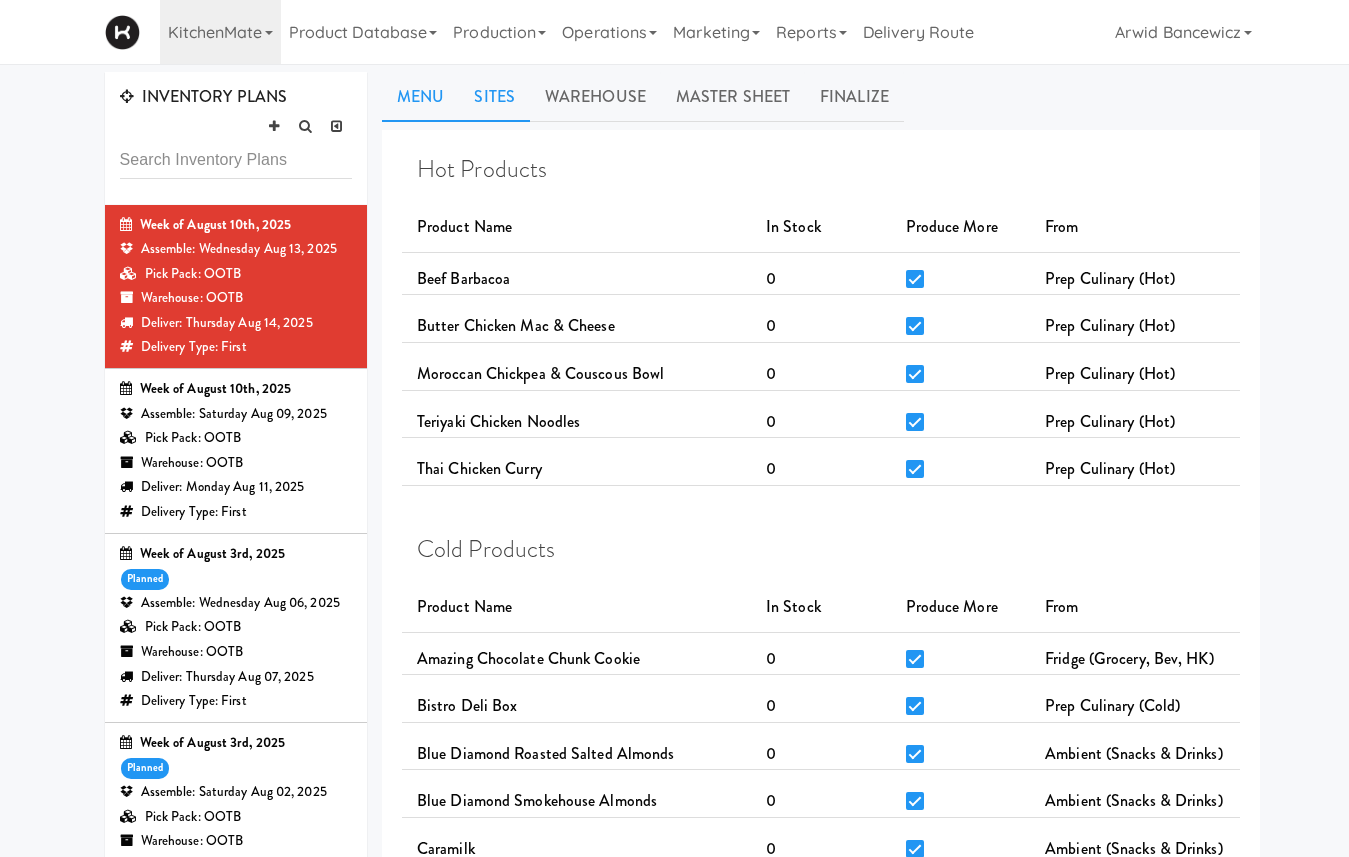click on "Sites" at bounding box center [494, 97] 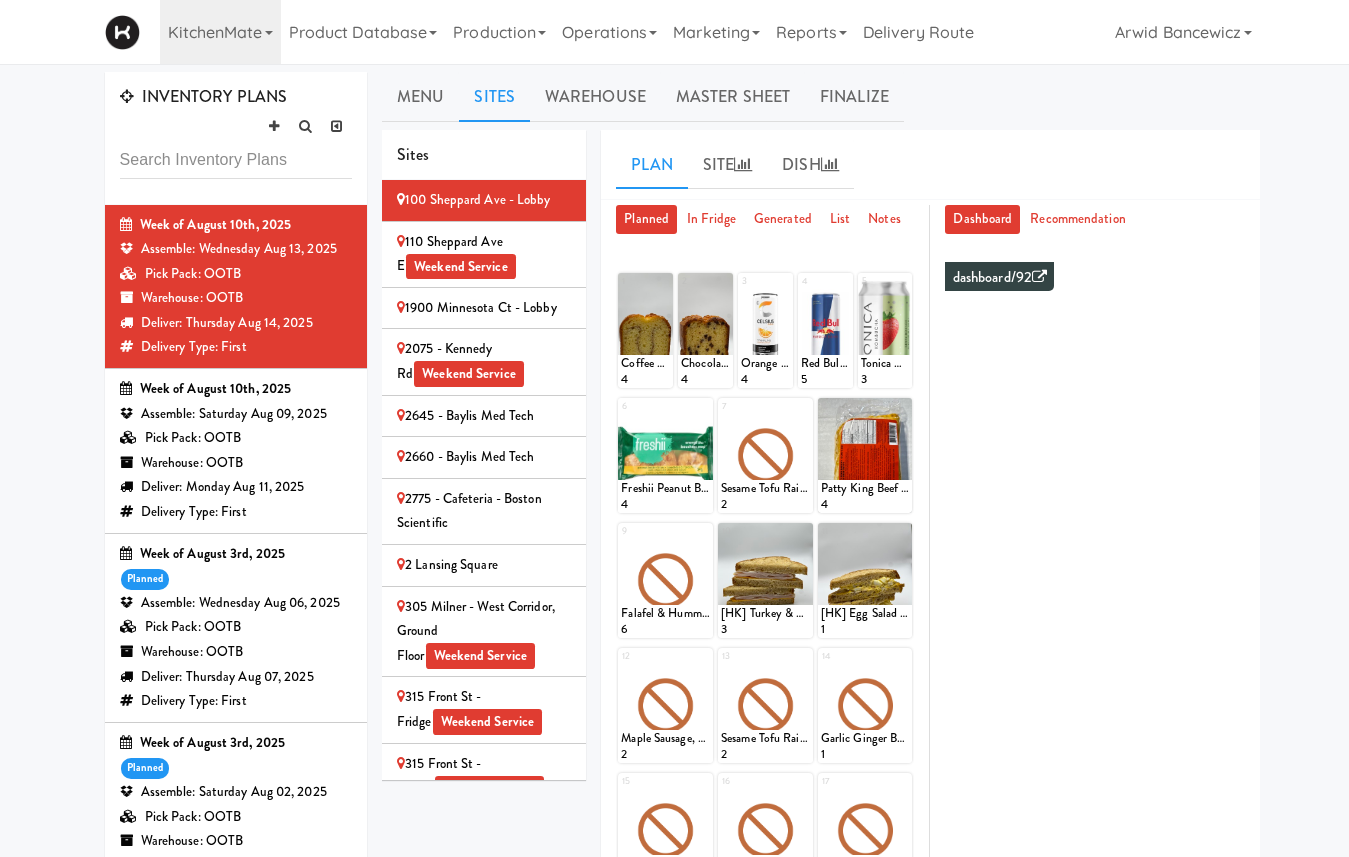 click on "110 Sheppard Ave E  Weekend Service" at bounding box center [484, 254] 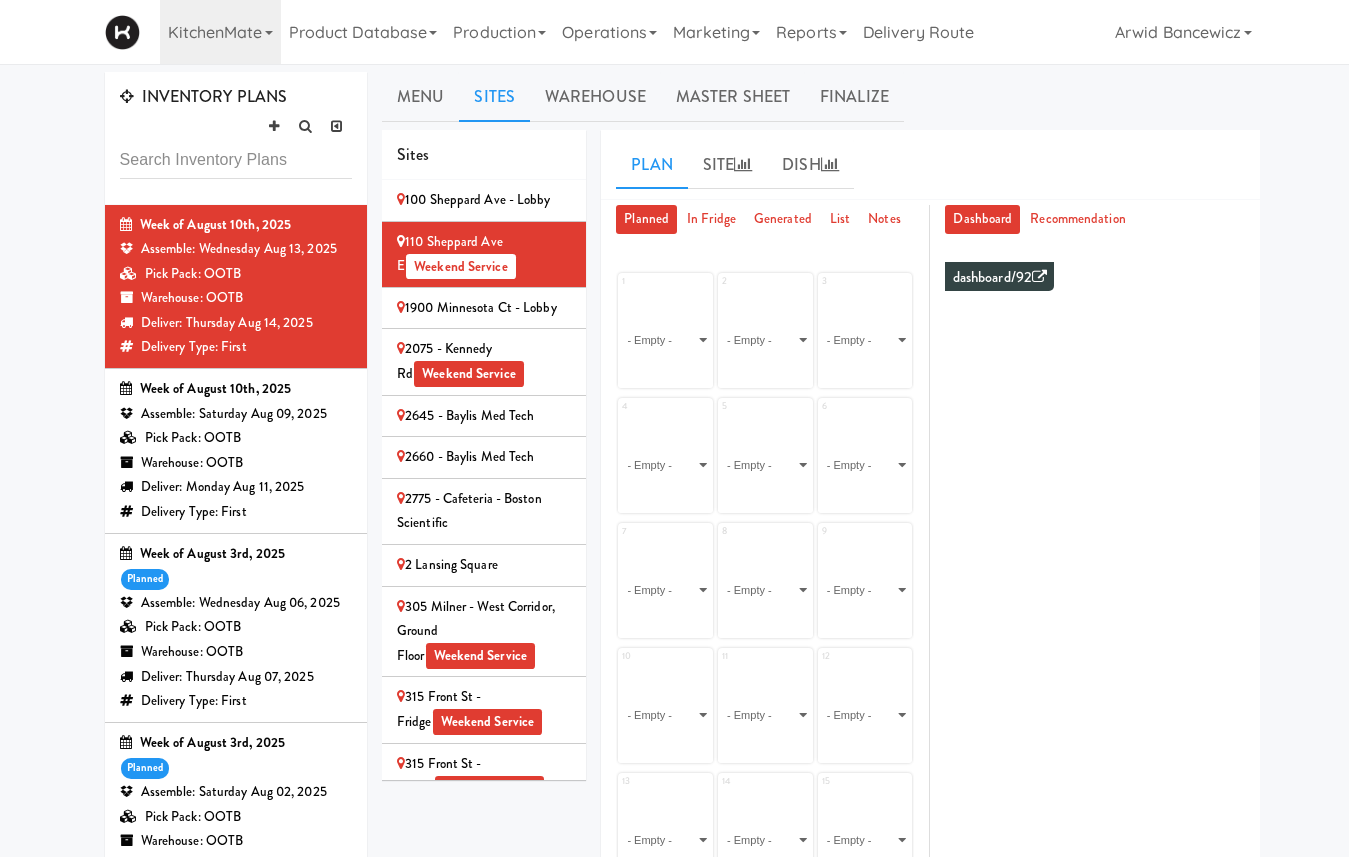 click on "2075 - Kennedy Rd  Weekend Service" at bounding box center (484, 361) 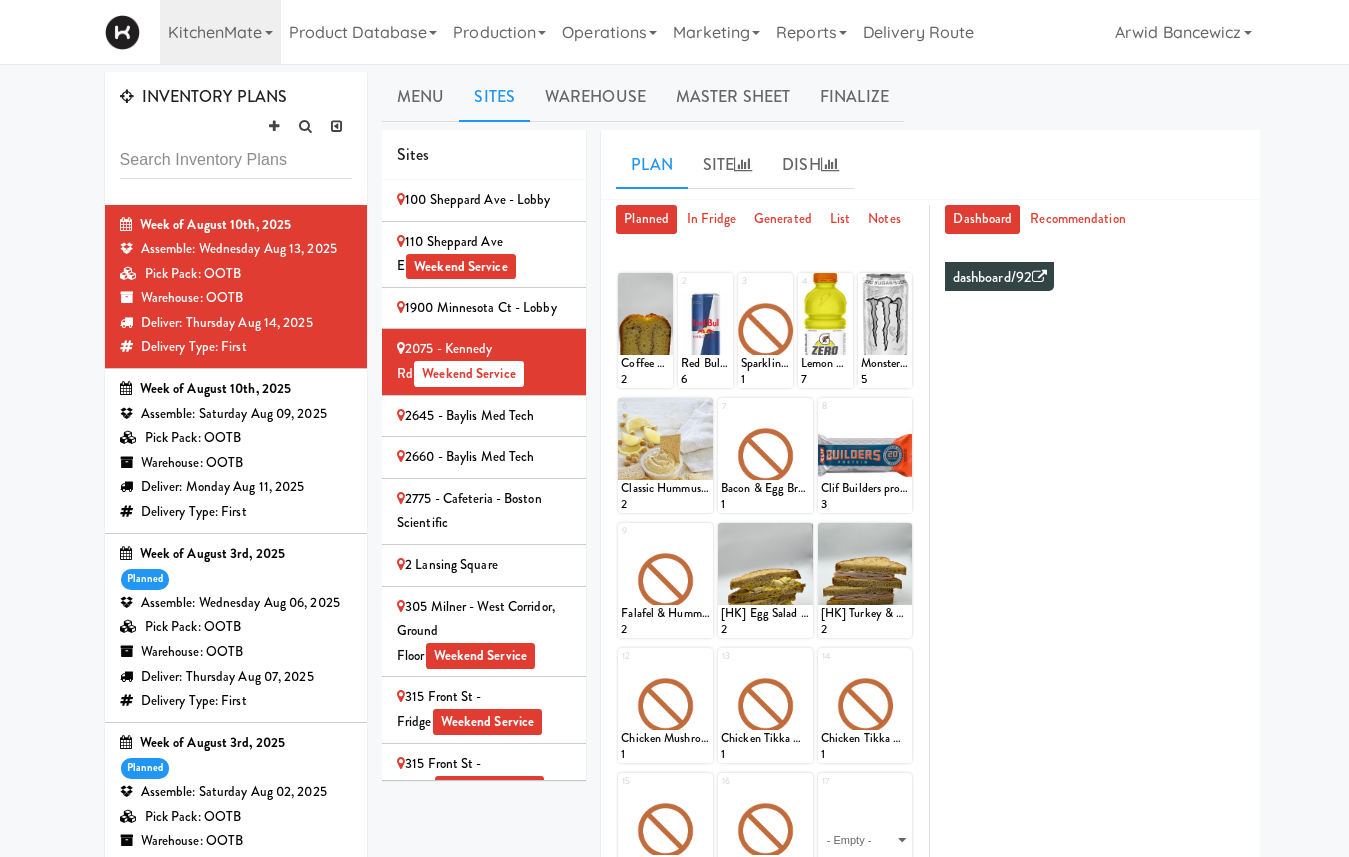 click on "2645 - Baylis Med Tech" at bounding box center (484, 417) 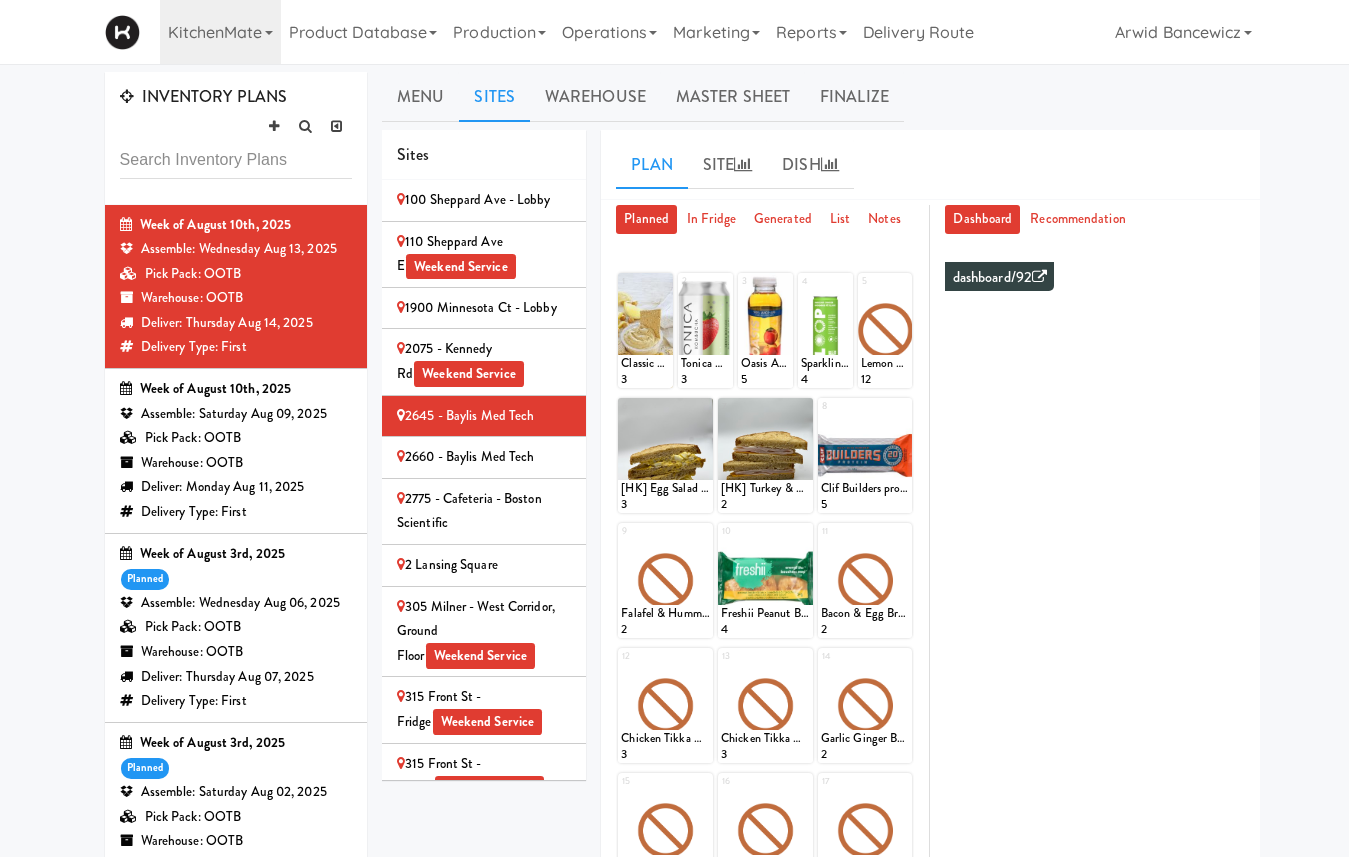 click on "2660 - Baylis Med Tech" at bounding box center [484, 458] 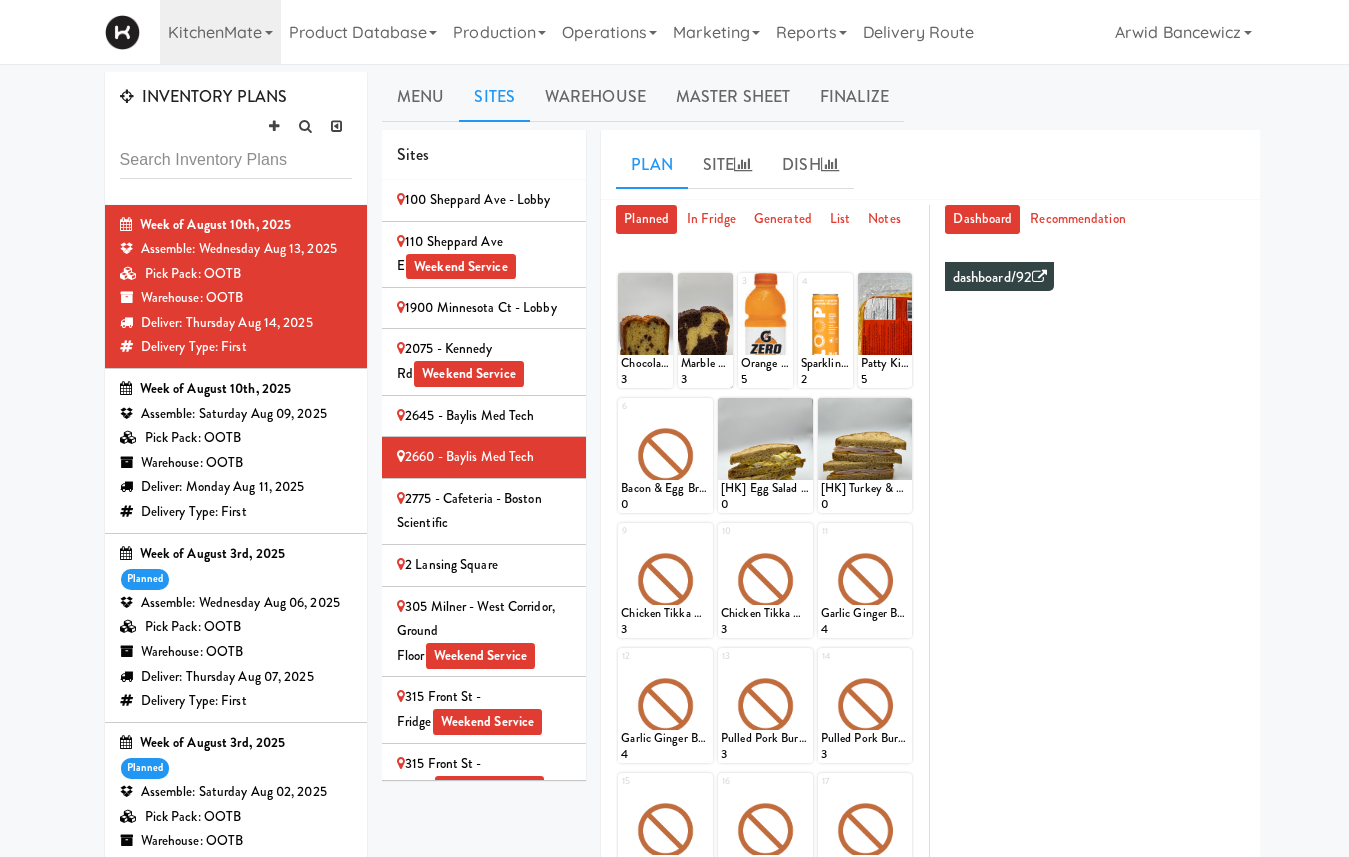 click on "2775 - Cafeteria - Boston Scientific" at bounding box center [484, 511] 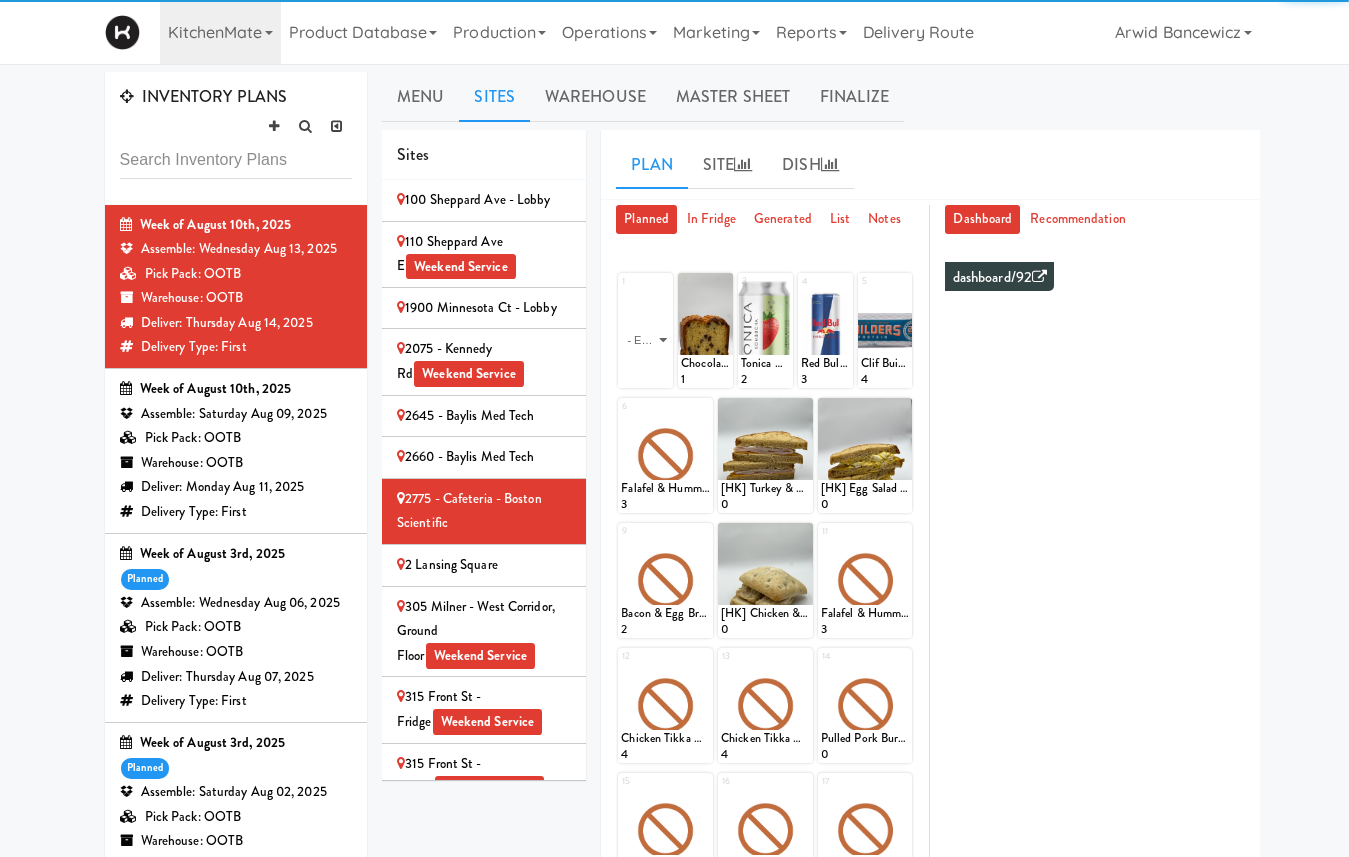 click on "2075 - Kennedy Rd  Weekend Service" at bounding box center [484, 361] 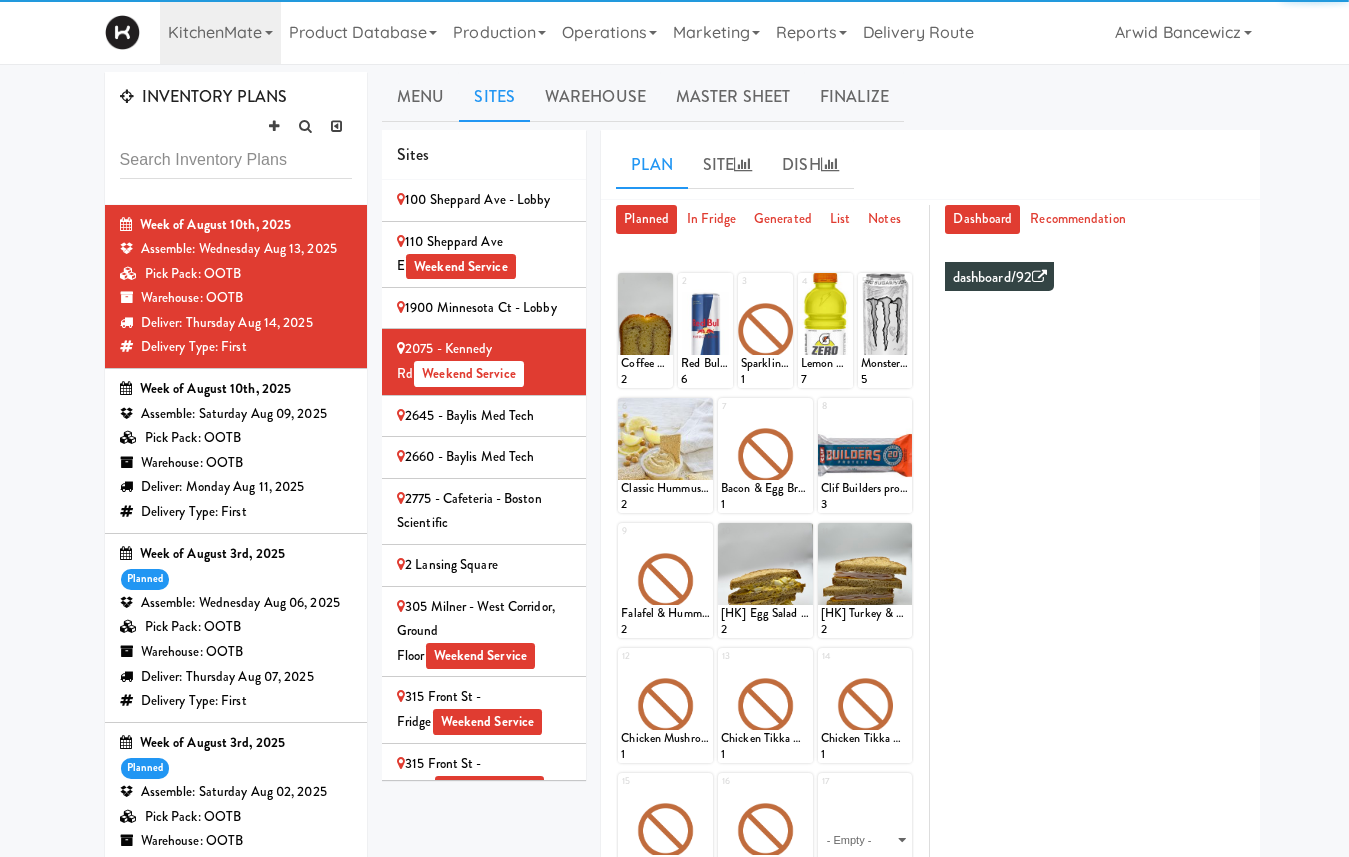 click on "110 Sheppard Ave E  Weekend Service" at bounding box center (484, 254) 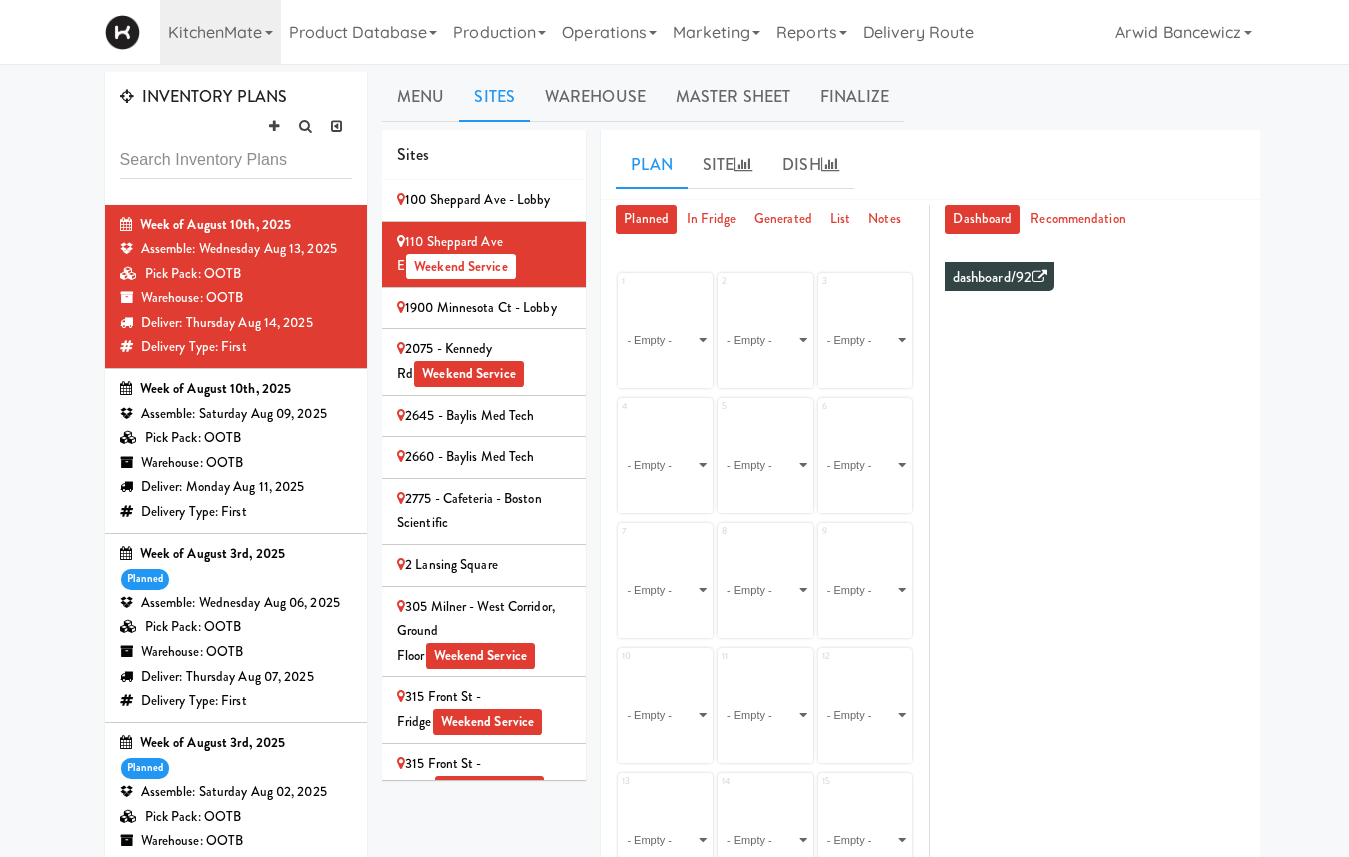 click on "2775 - Cafeteria - Boston Scientific" at bounding box center (484, 511) 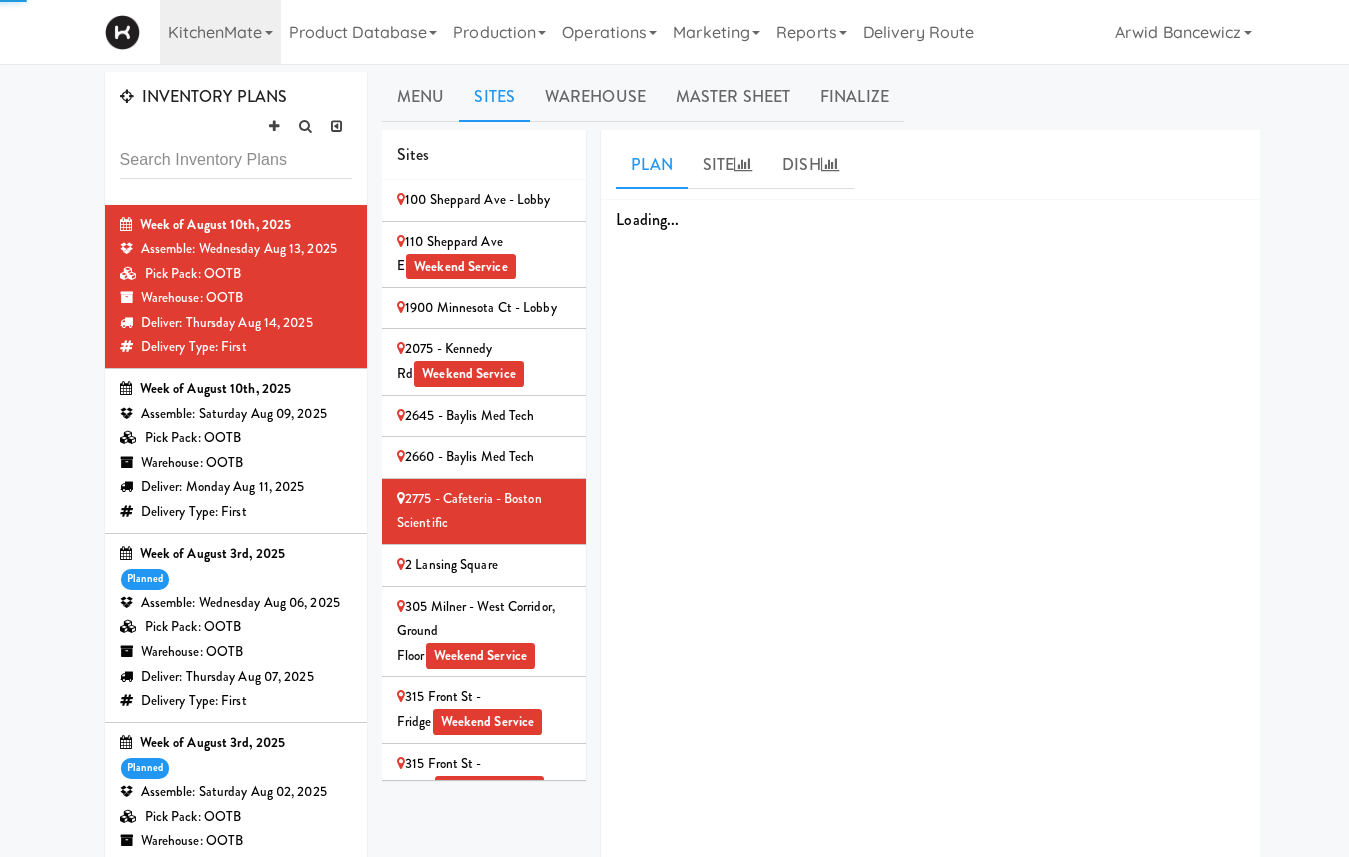 click on "2 Lansing Square" at bounding box center [484, 565] 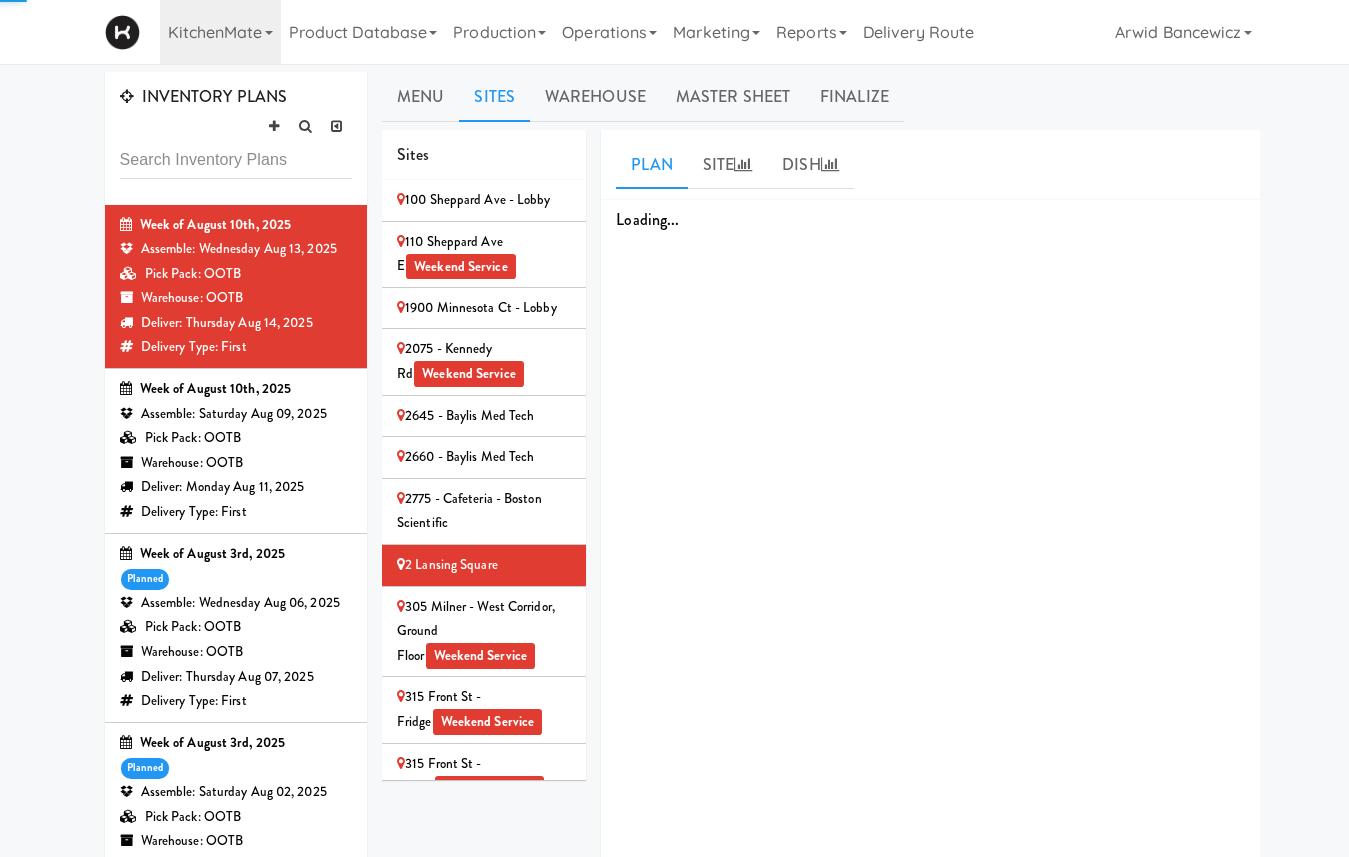click on "305 Milner - West Corridor, Ground Floor  Weekend Service" at bounding box center (484, 632) 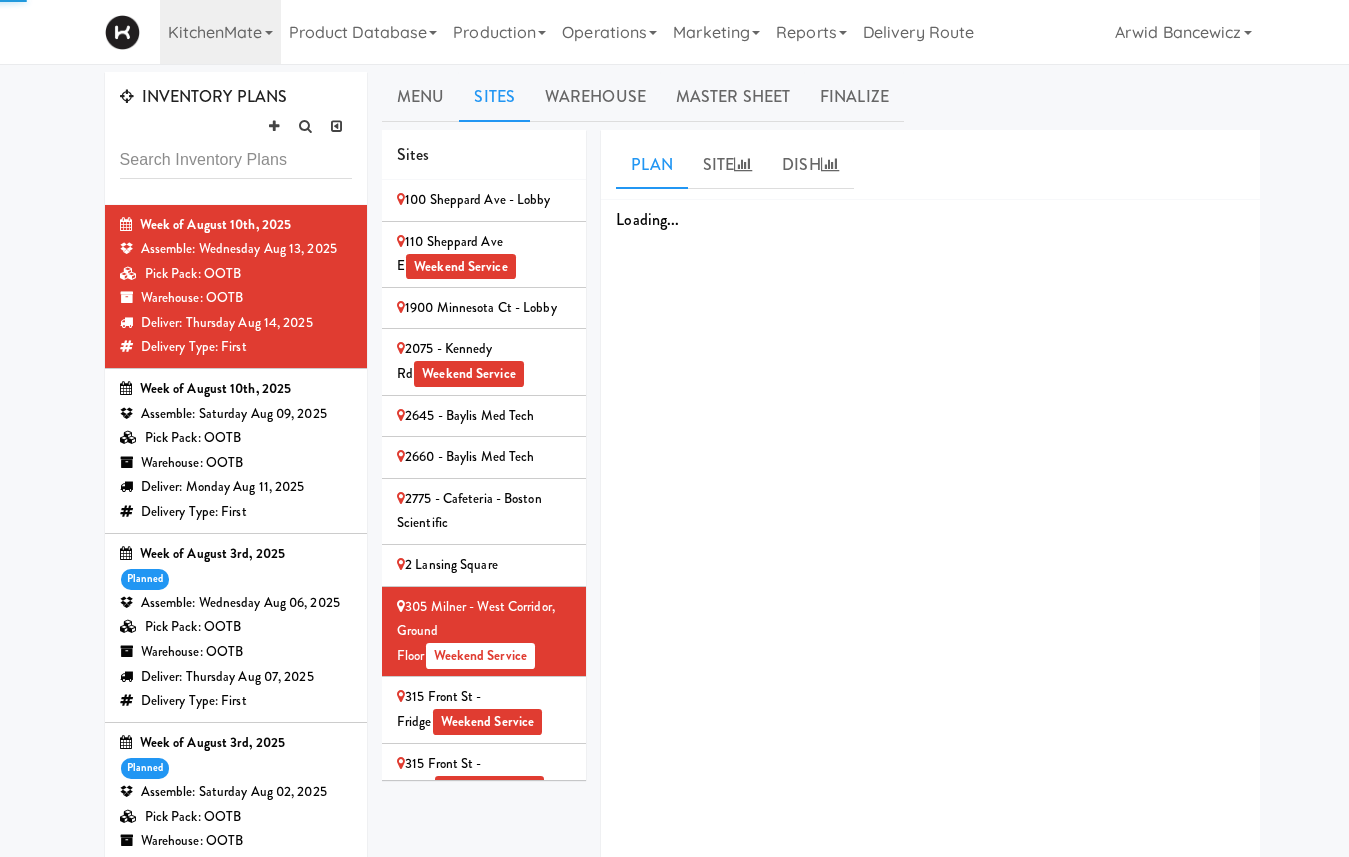 click on "315 Front St - Fridge  Weekend Service" at bounding box center (484, 709) 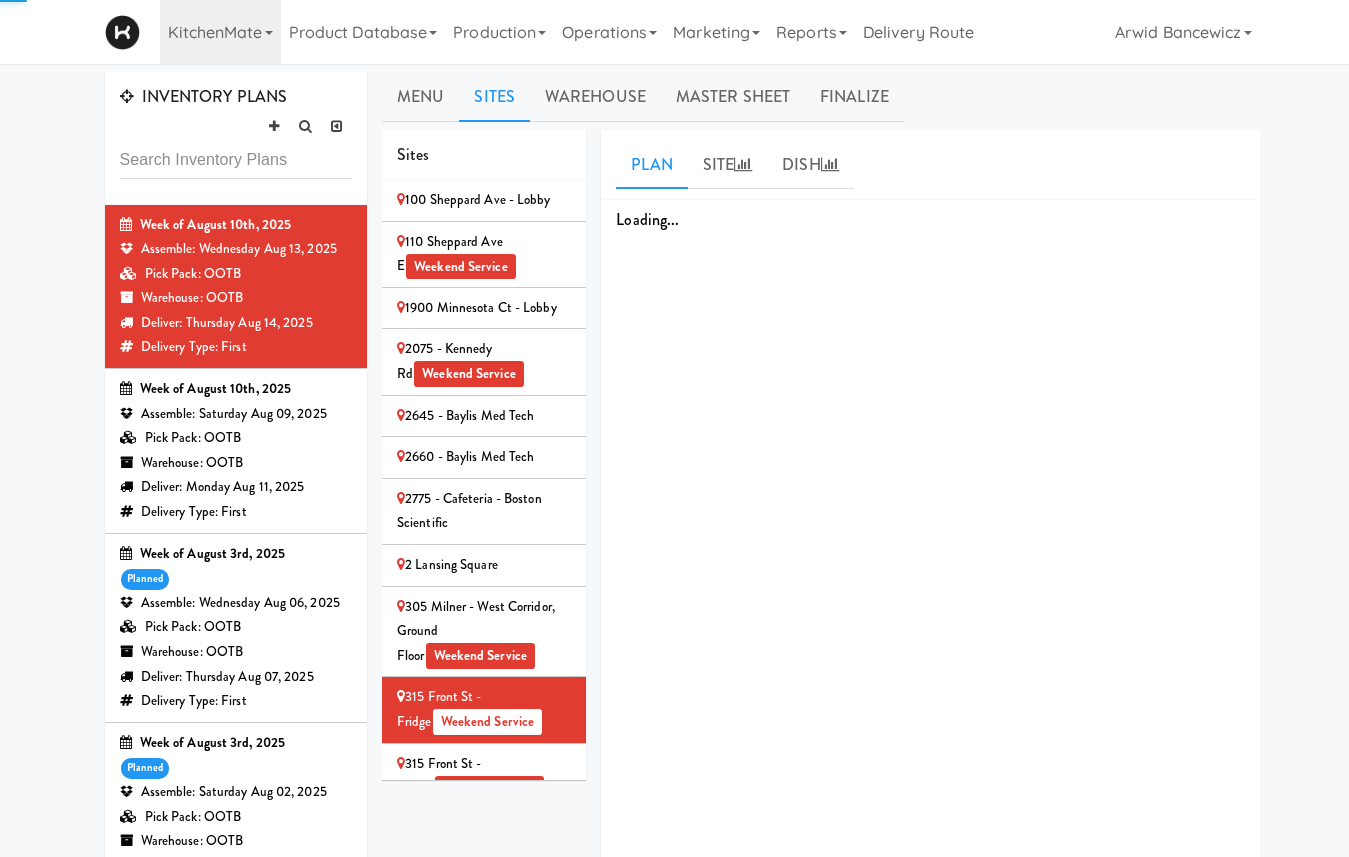 click on "2660 - Baylis Med Tech" at bounding box center (484, 457) 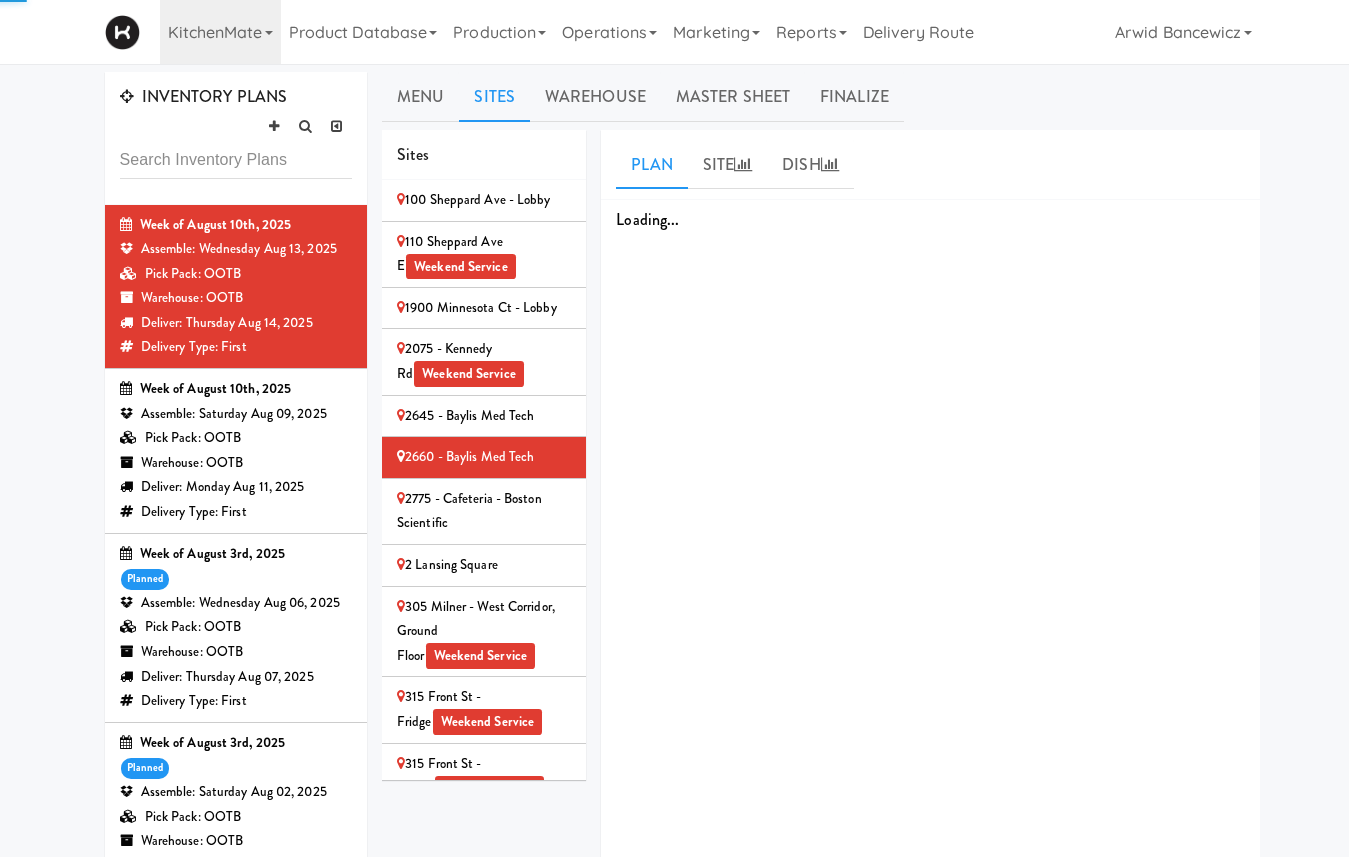 click on "2645 - Baylis Med Tech" at bounding box center [484, 416] 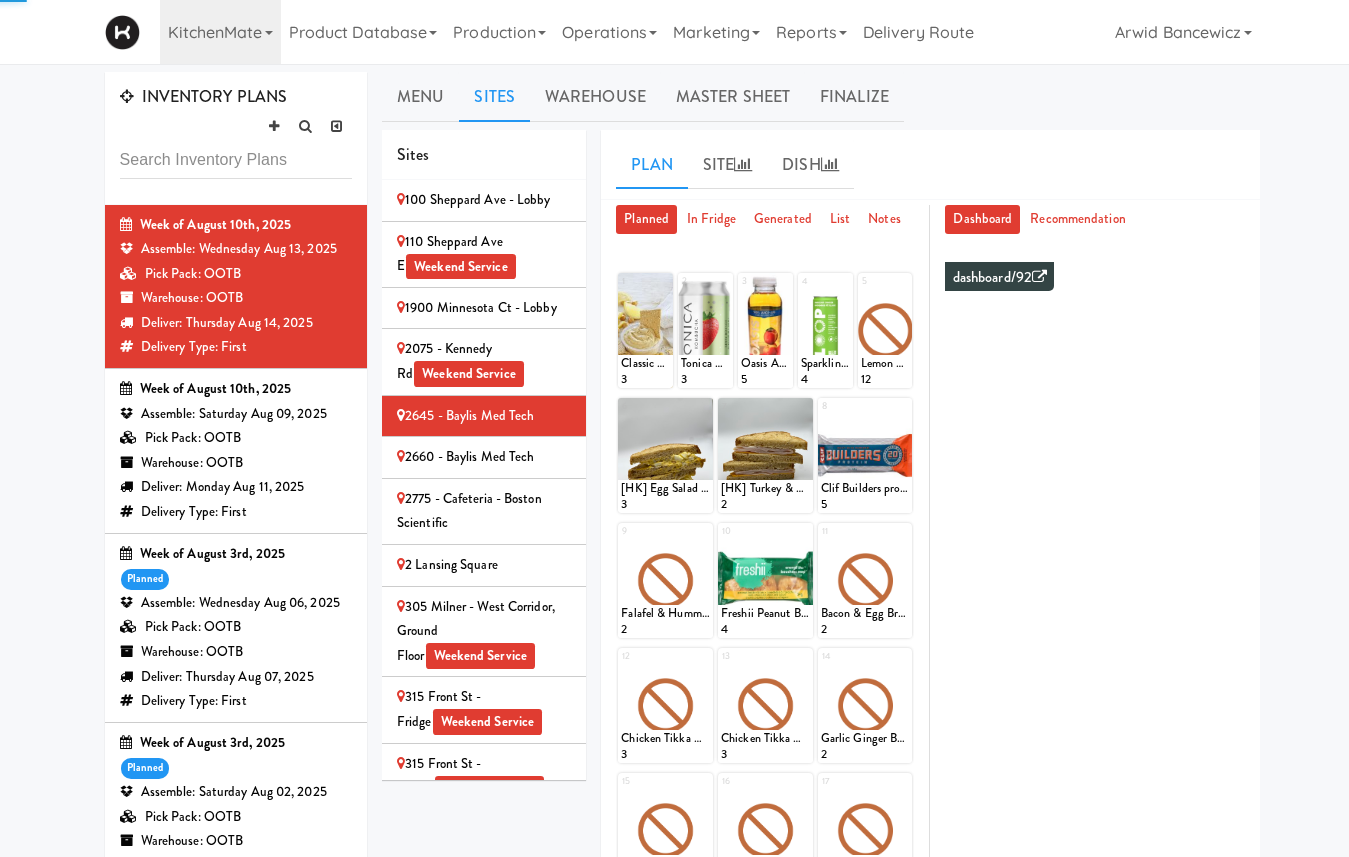 click on "2075 - Kennedy Rd  Weekend Service" at bounding box center (484, 361) 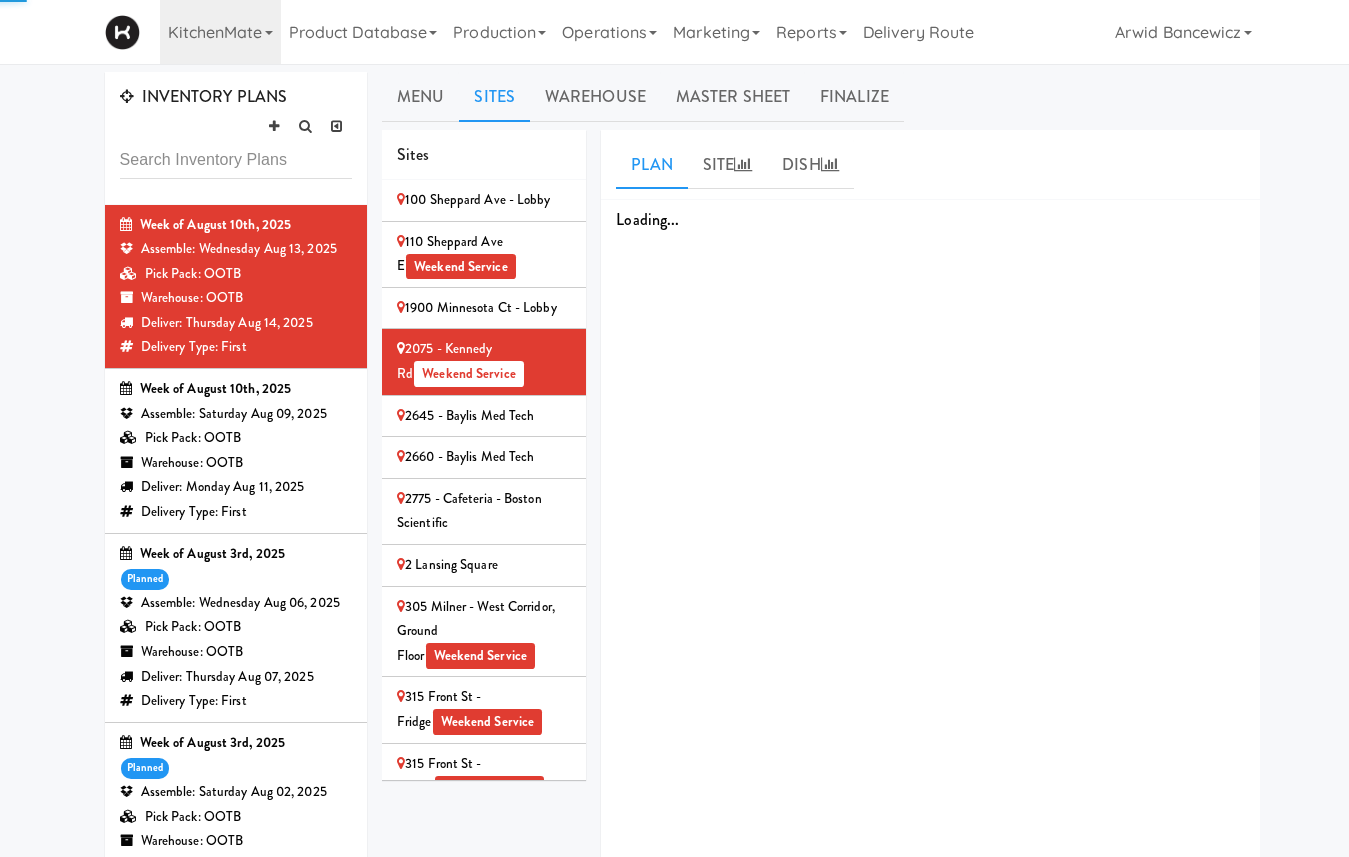 click on "1900 Minnesota Ct - Lobby" at bounding box center (484, 308) 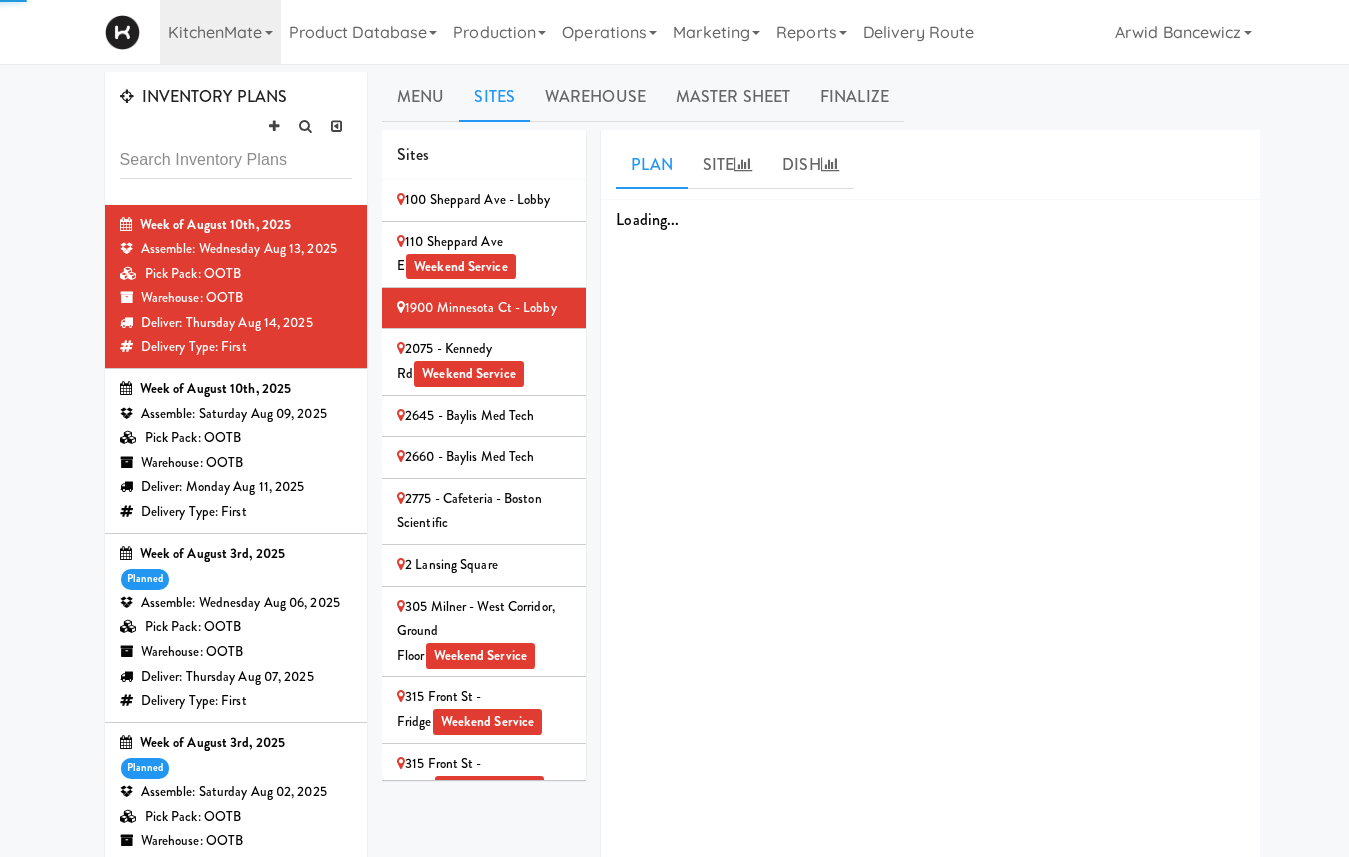 click on "110 Sheppard Ave E  Weekend Service" at bounding box center [484, 254] 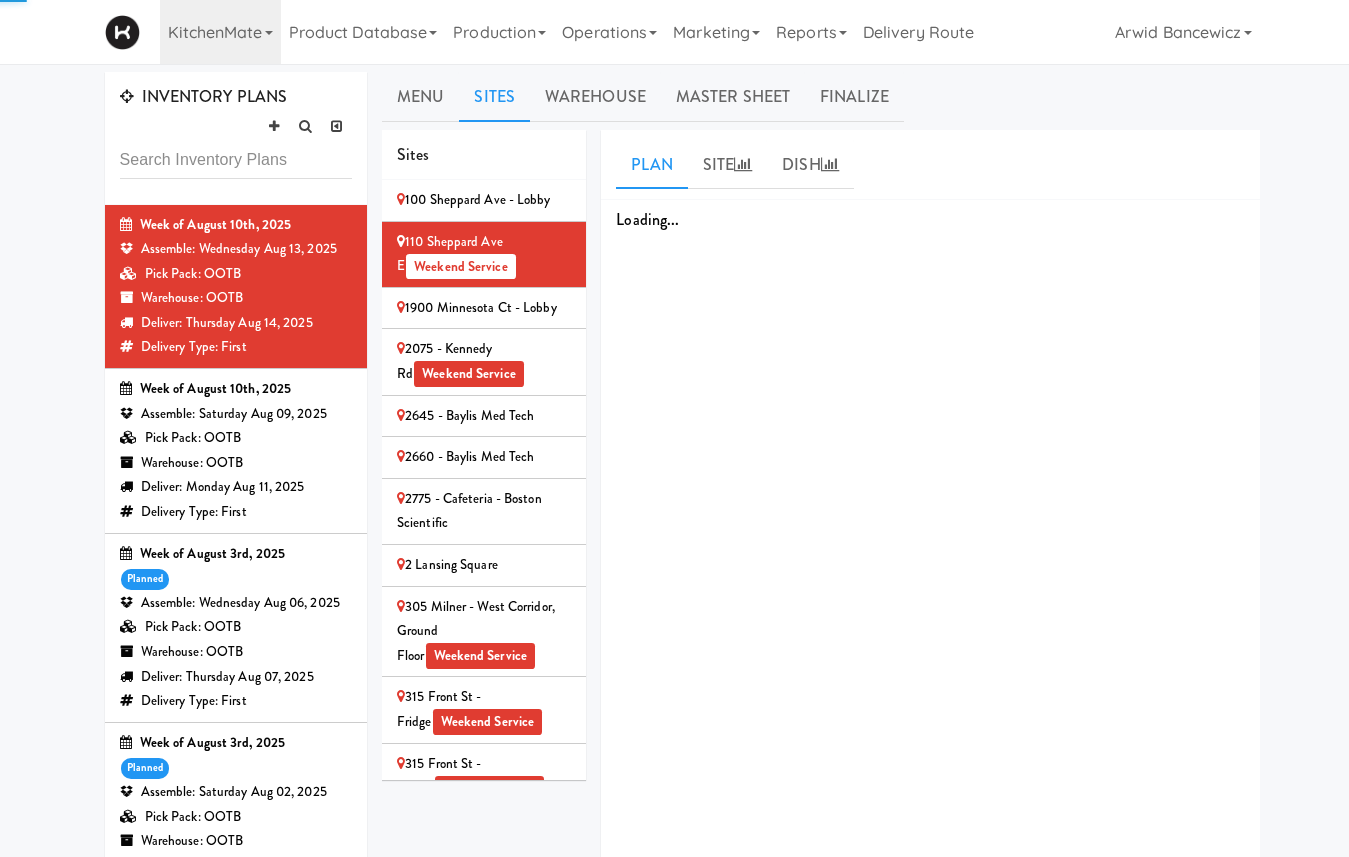 click on "100 Sheppard Ave - Lobby" at bounding box center [484, 200] 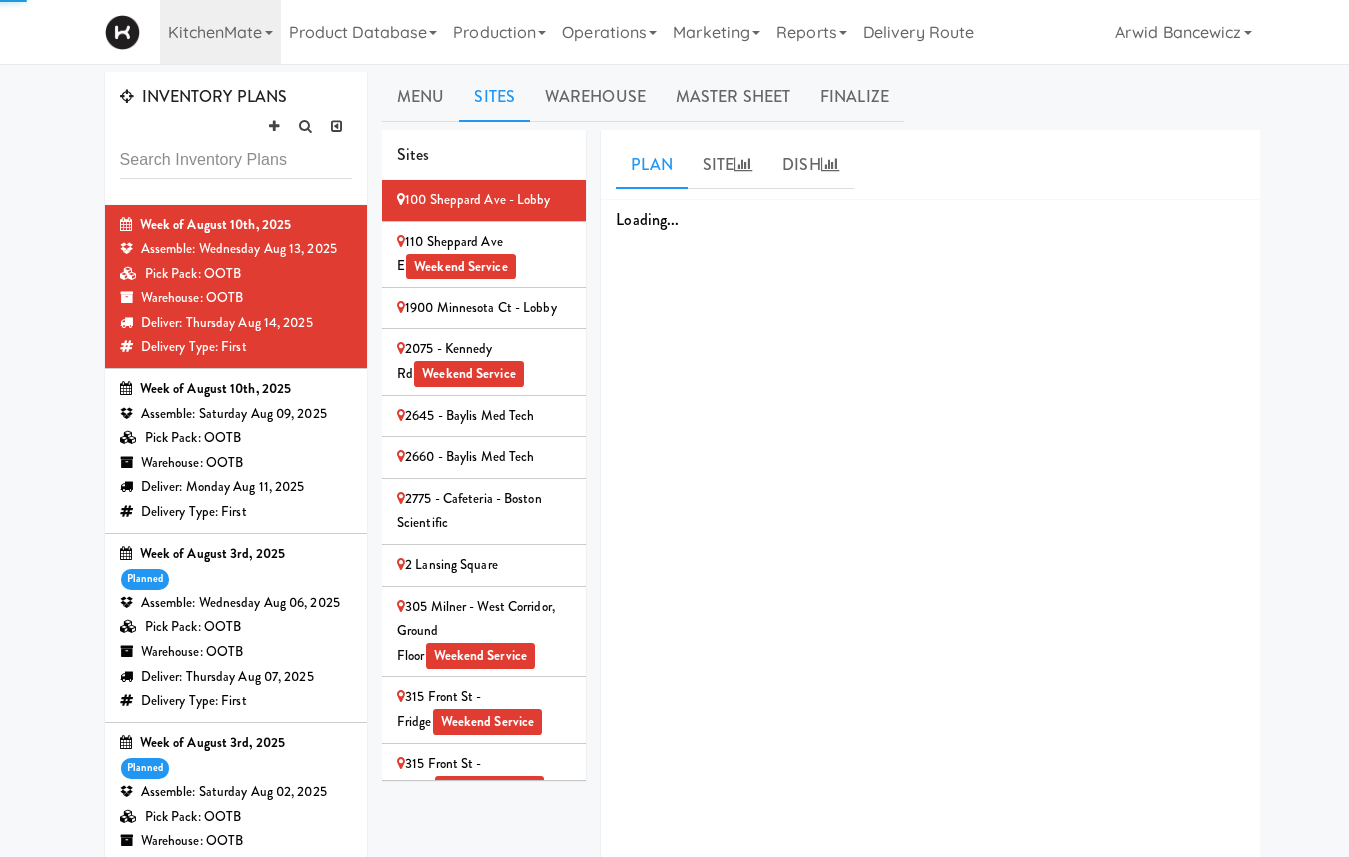 click on "2075 - Kennedy Rd  Weekend Service" at bounding box center [484, 362] 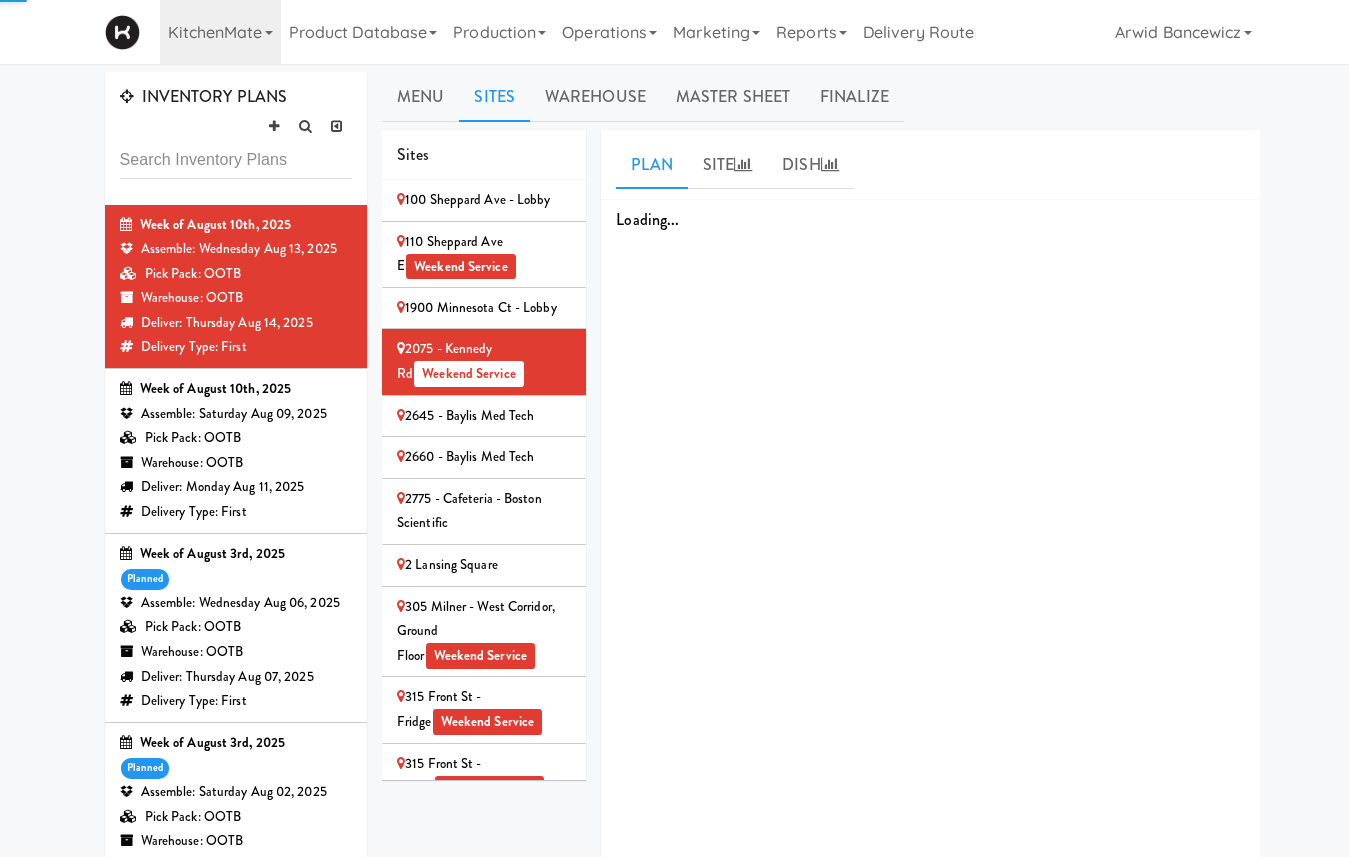 click on "2645 - Baylis Med Tech" at bounding box center [484, 417] 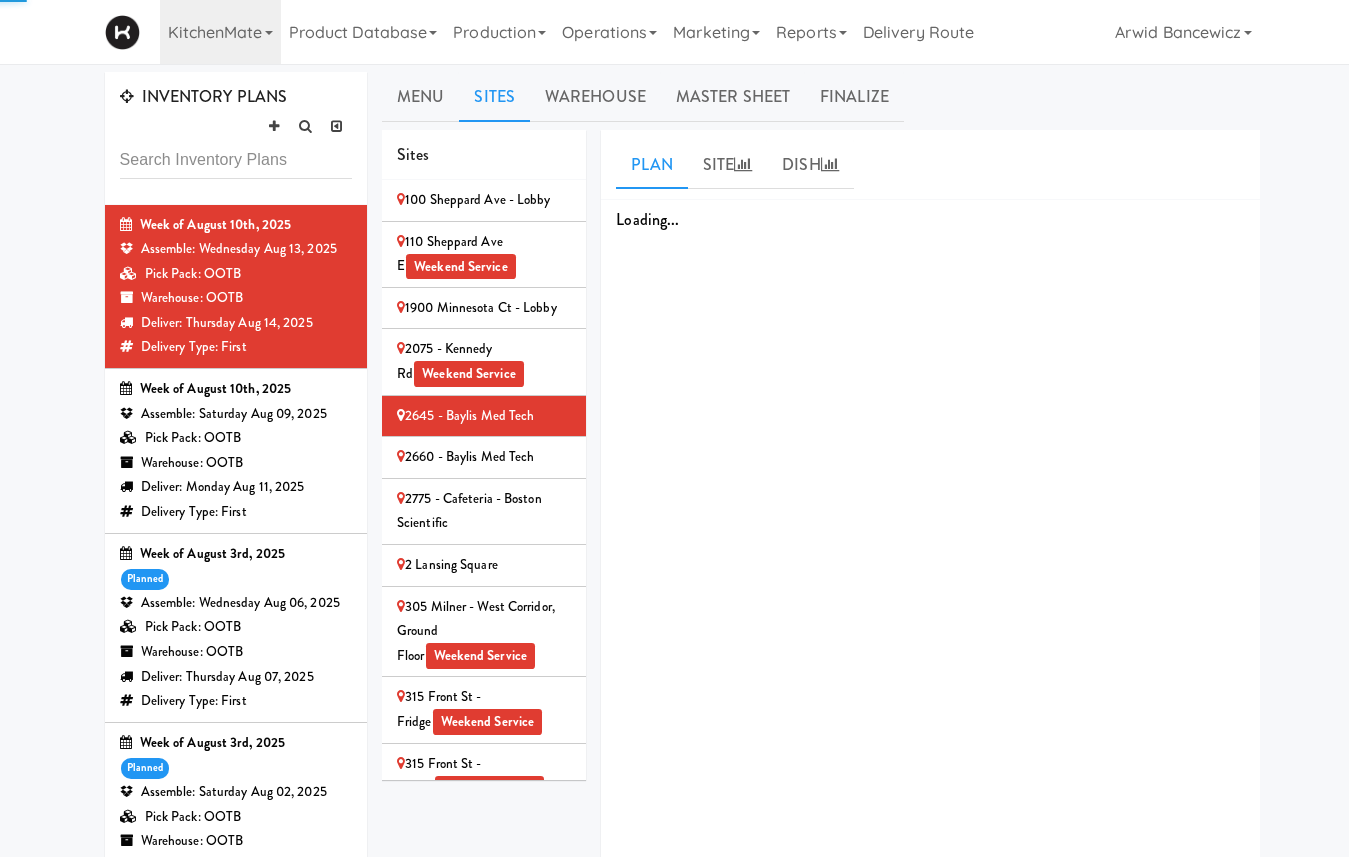 click on "2775 - Cafeteria - Boston Scientific" at bounding box center [484, 511] 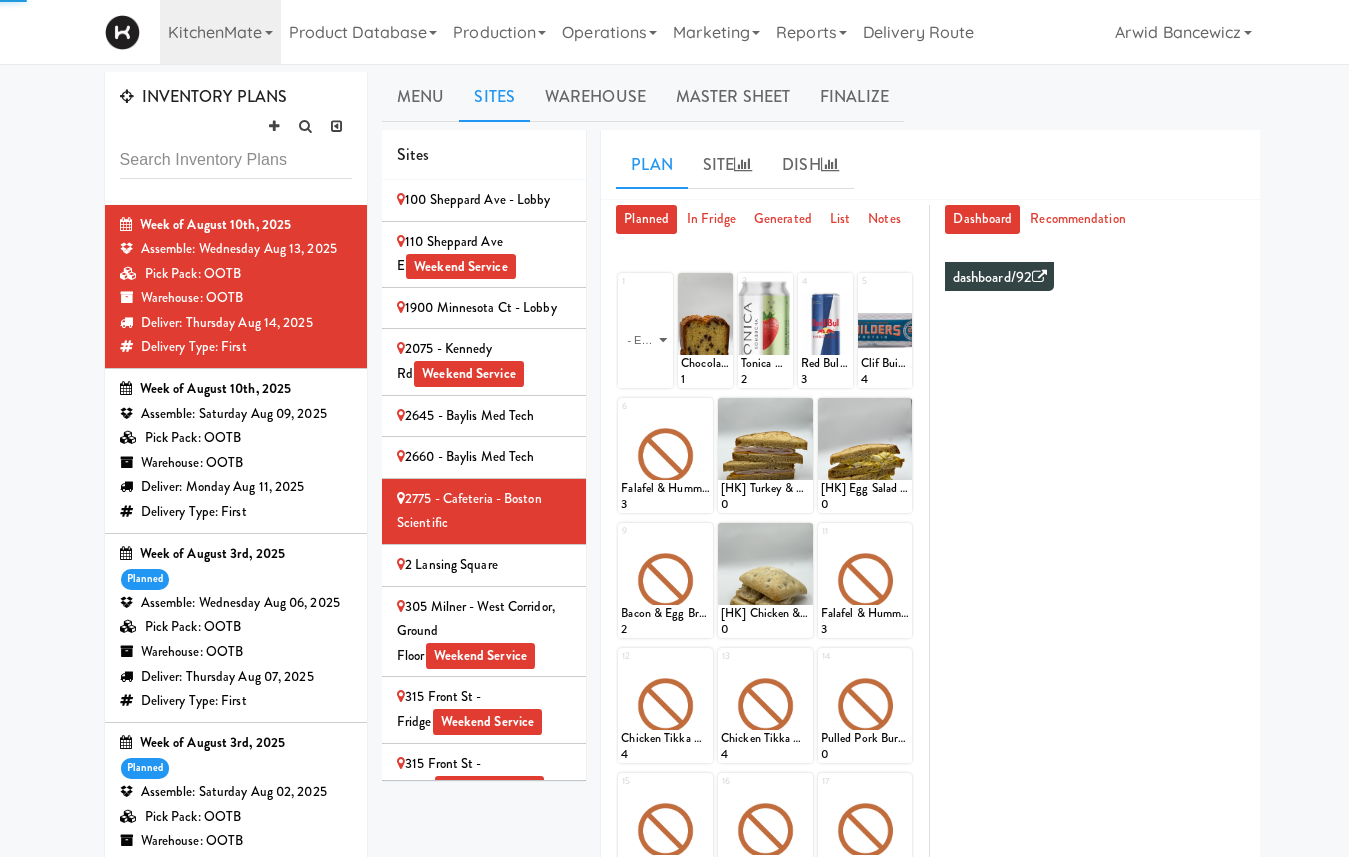 click on "2775 - Cafeteria - Boston Scientific" at bounding box center (484, 511) 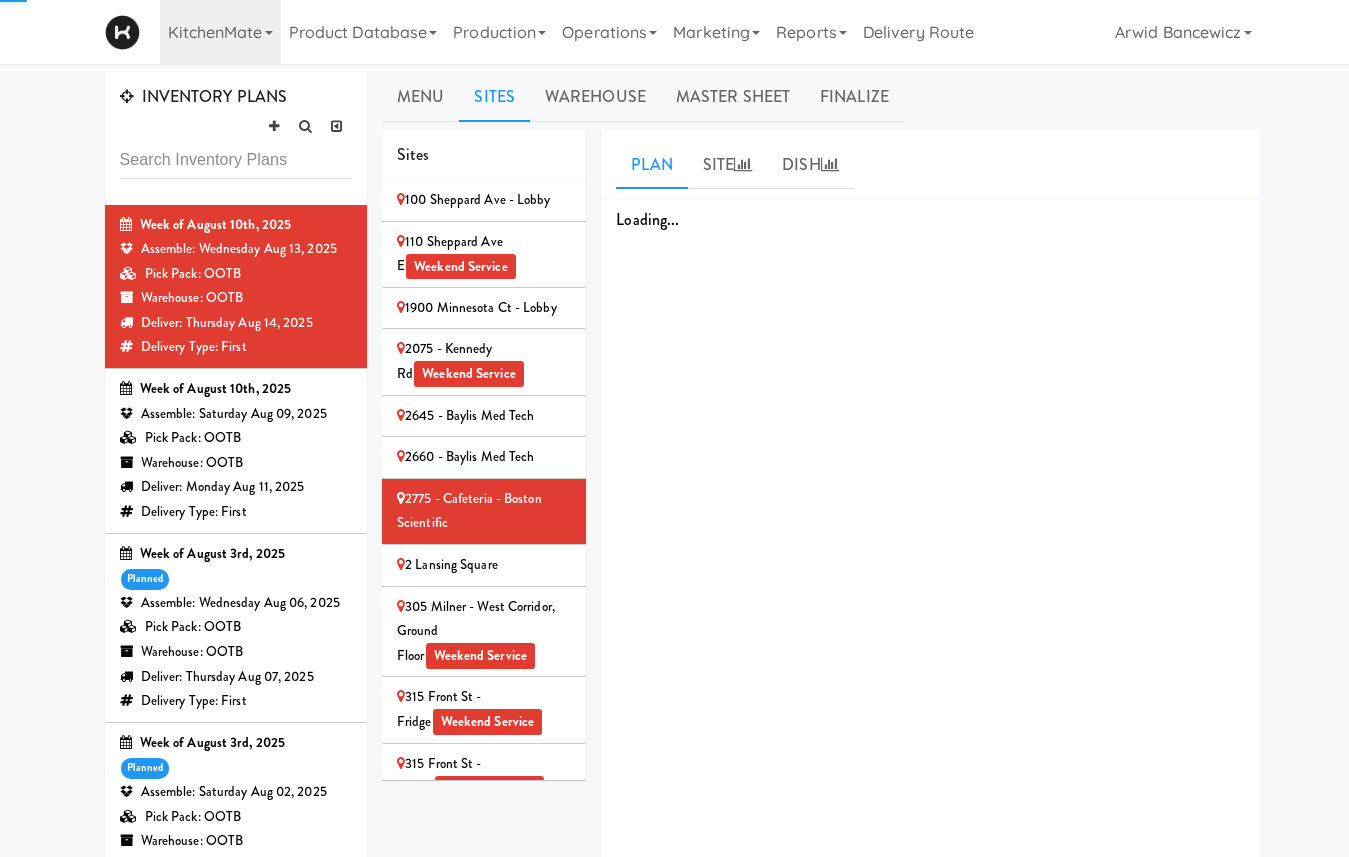 click on "2 Lansing Square" at bounding box center (484, 565) 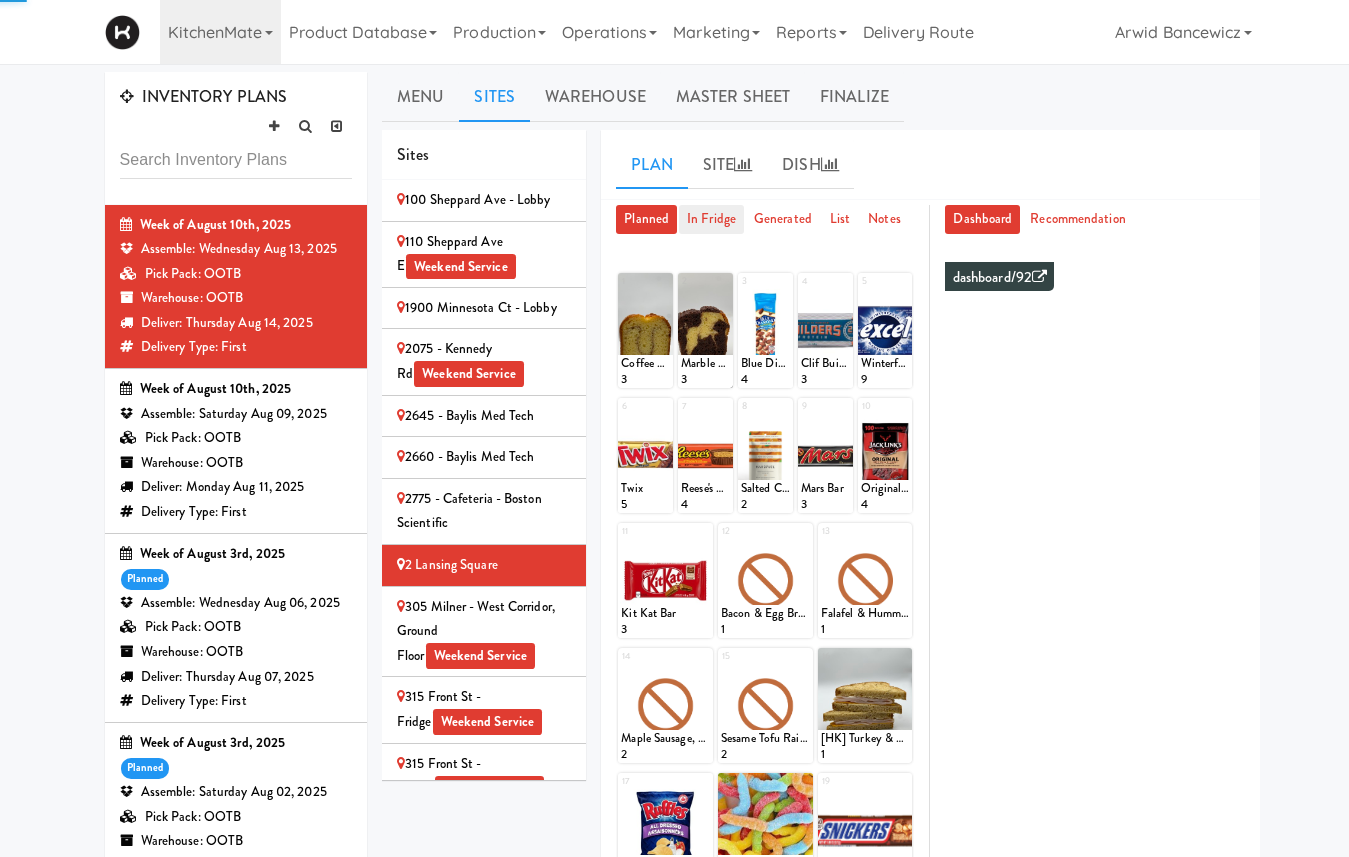 click on "In Fridge" at bounding box center [711, 219] 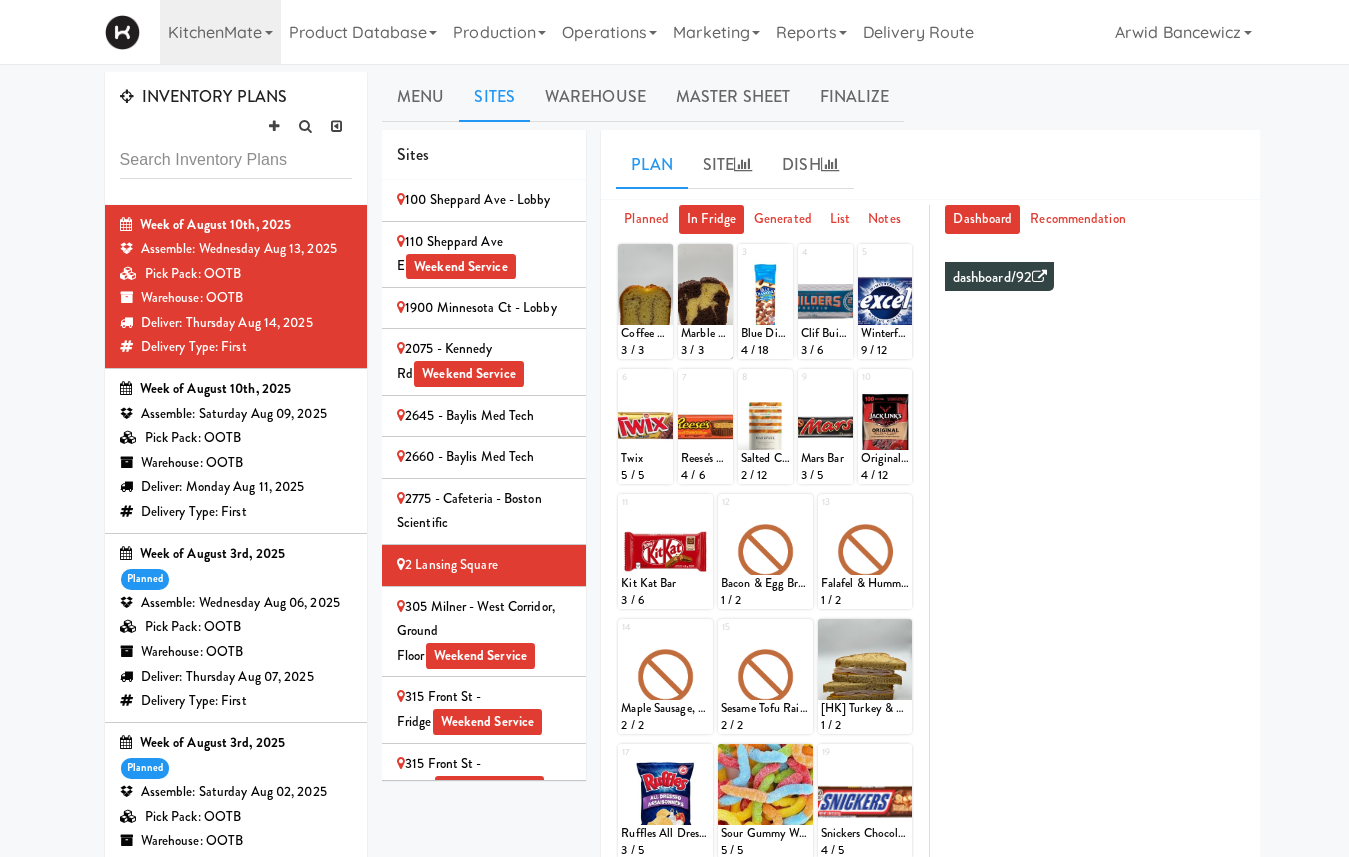 click on "Pick Pack: OOTB" at bounding box center [236, 438] 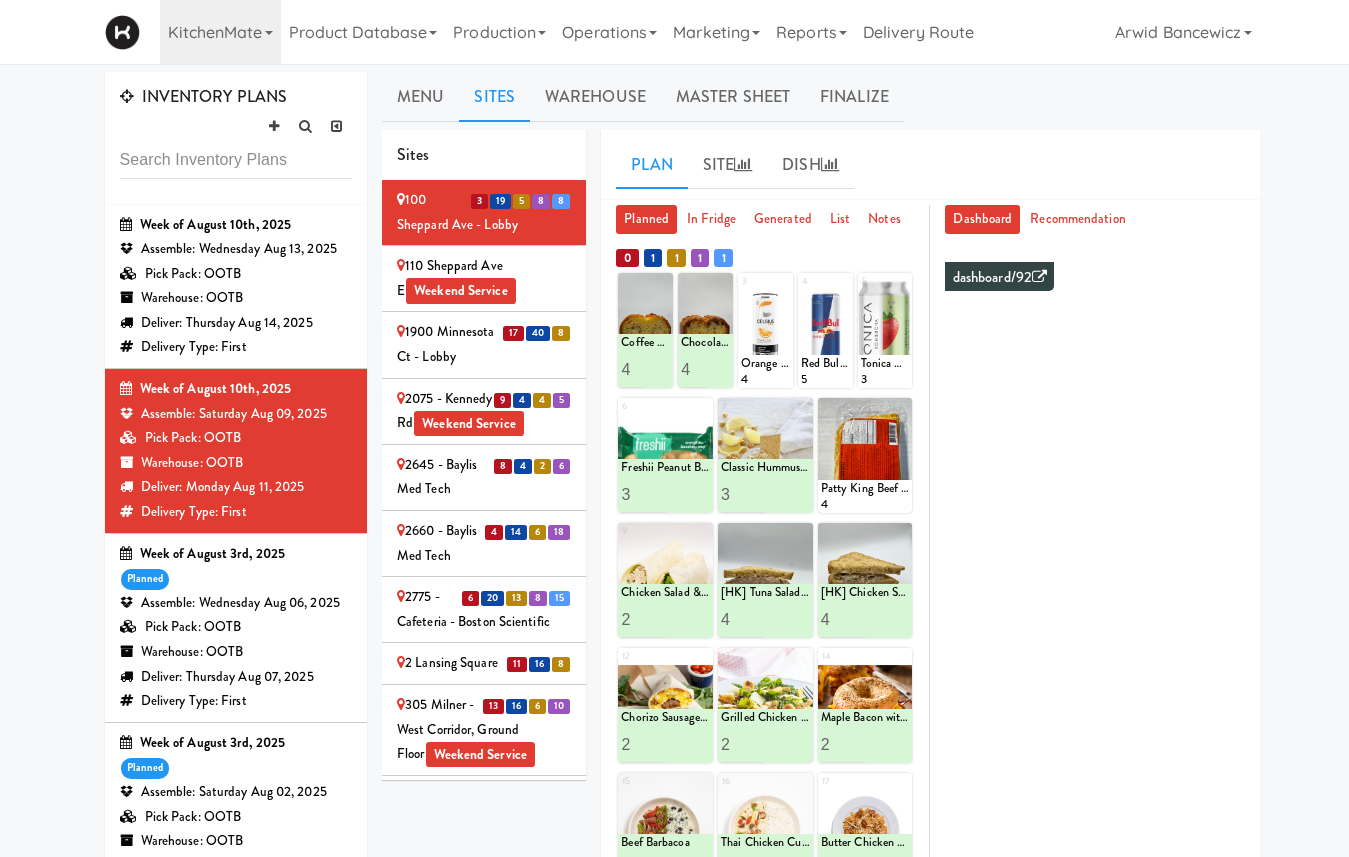 click on "110 Sheppard Ave E  Weekend Service" at bounding box center [484, 278] 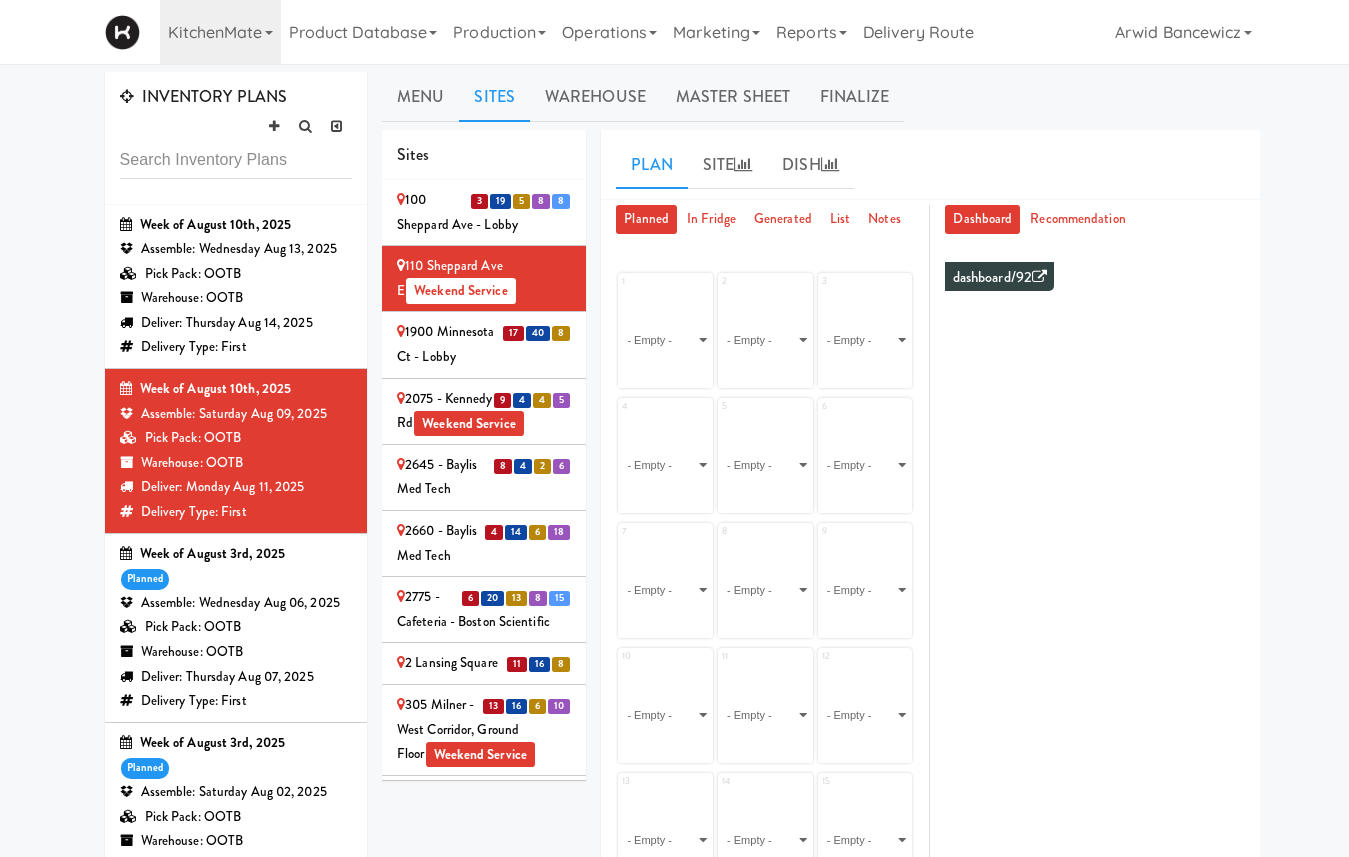 click on "1900 Minnesota Ct - Lobby" at bounding box center (484, 344) 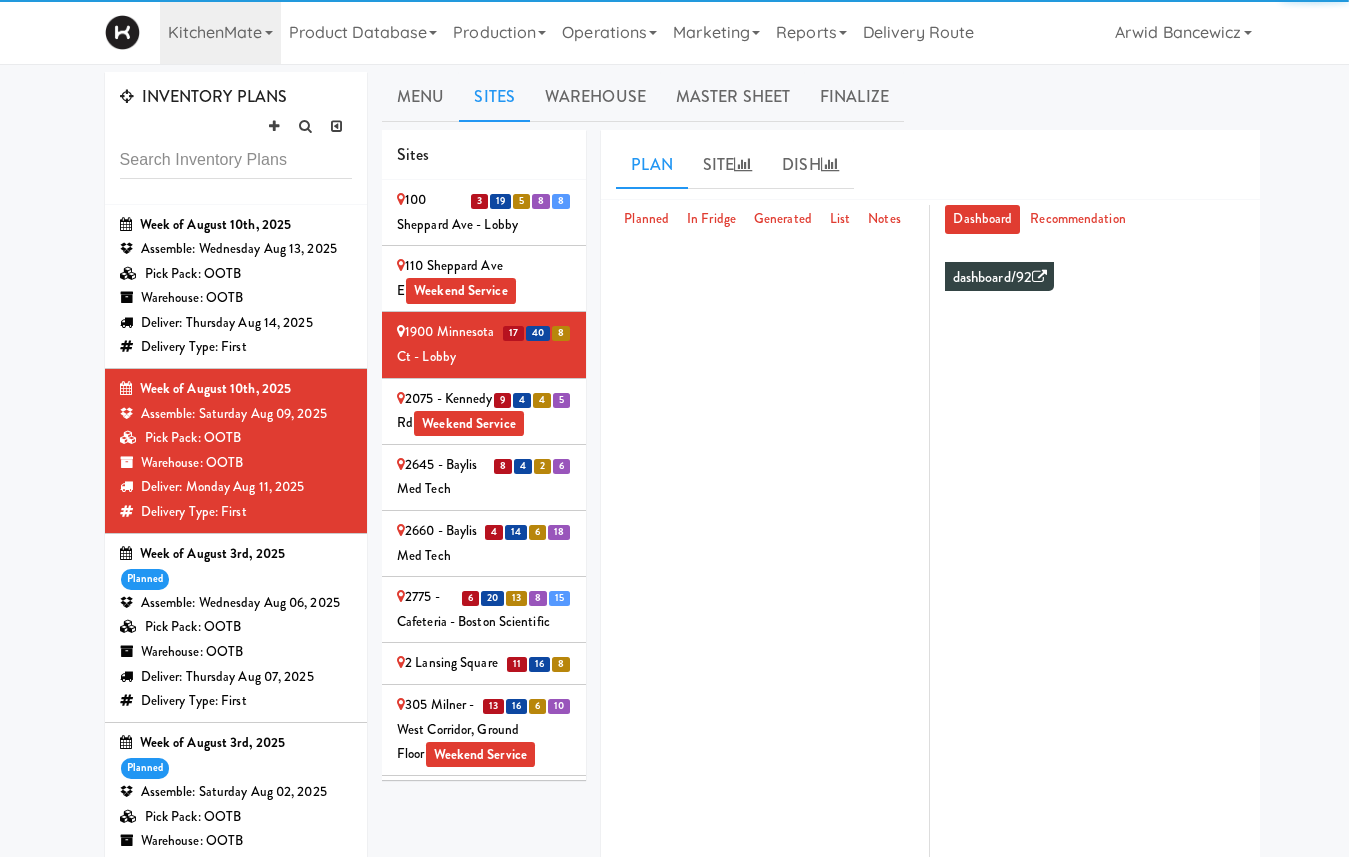 click on "2075 - Kennedy Rd  Weekend Service" at bounding box center (484, 411) 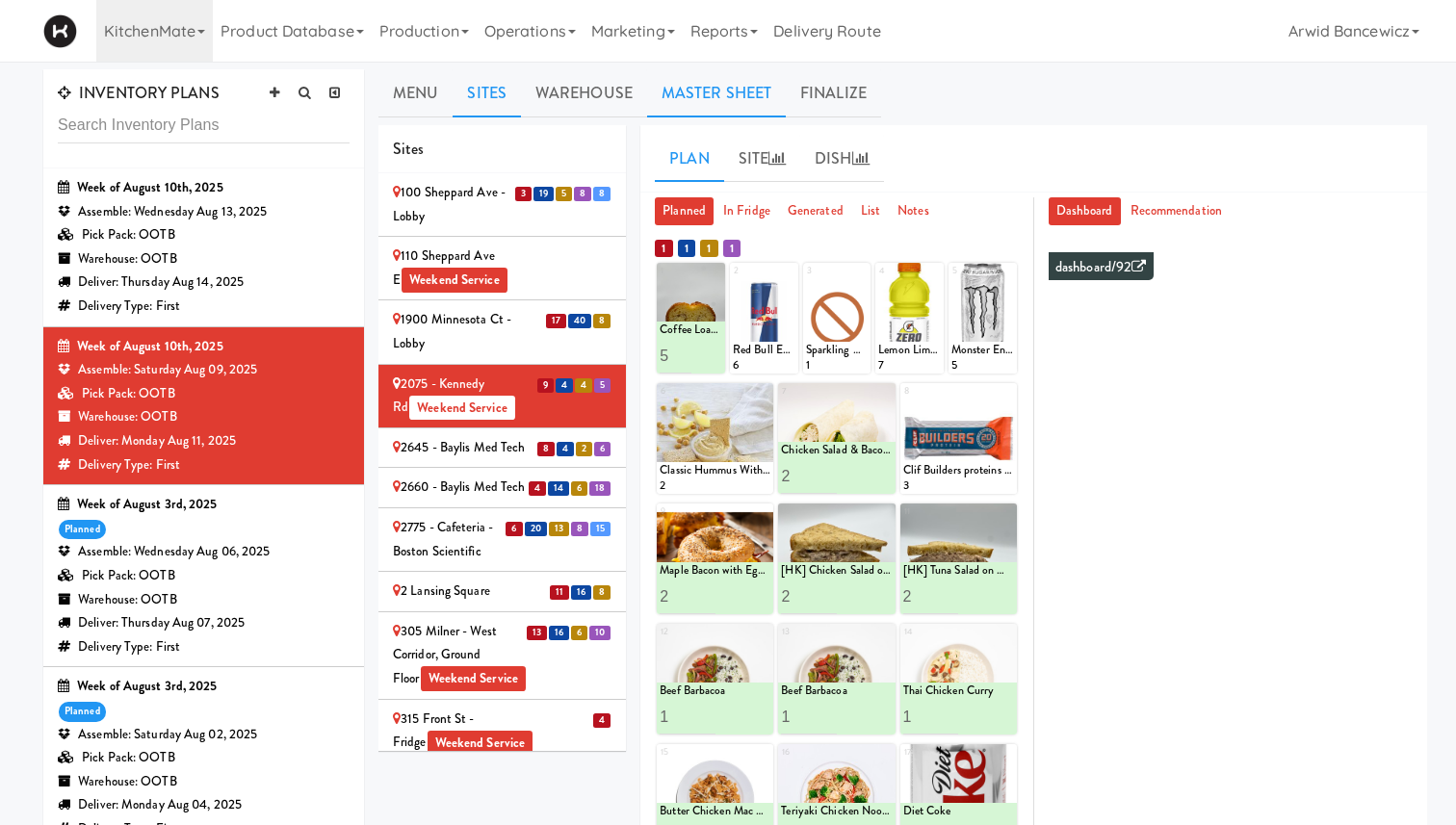 click on "Master Sheet" at bounding box center (716, 93) 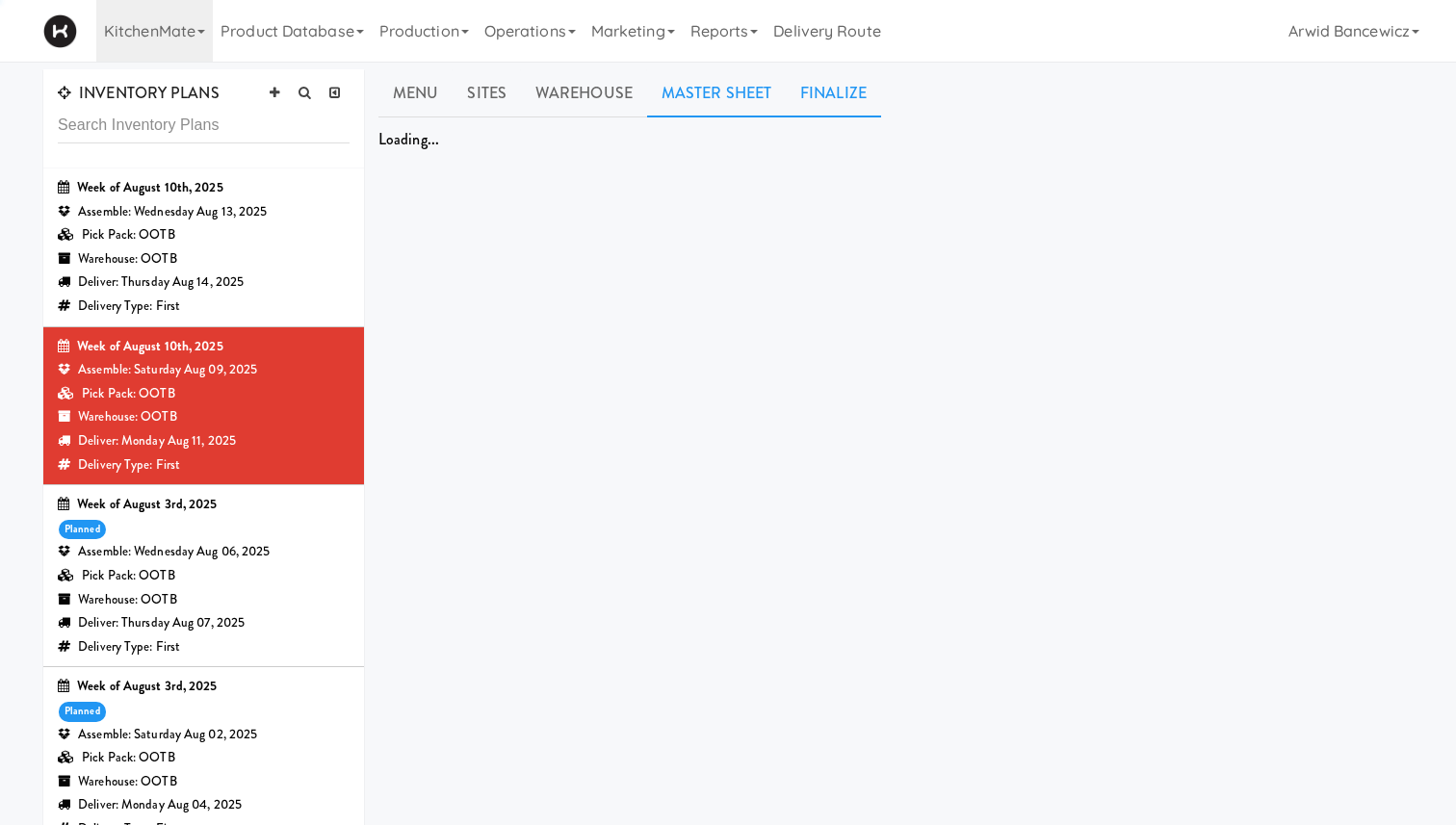 click on "Finalize" at bounding box center (833, 93) 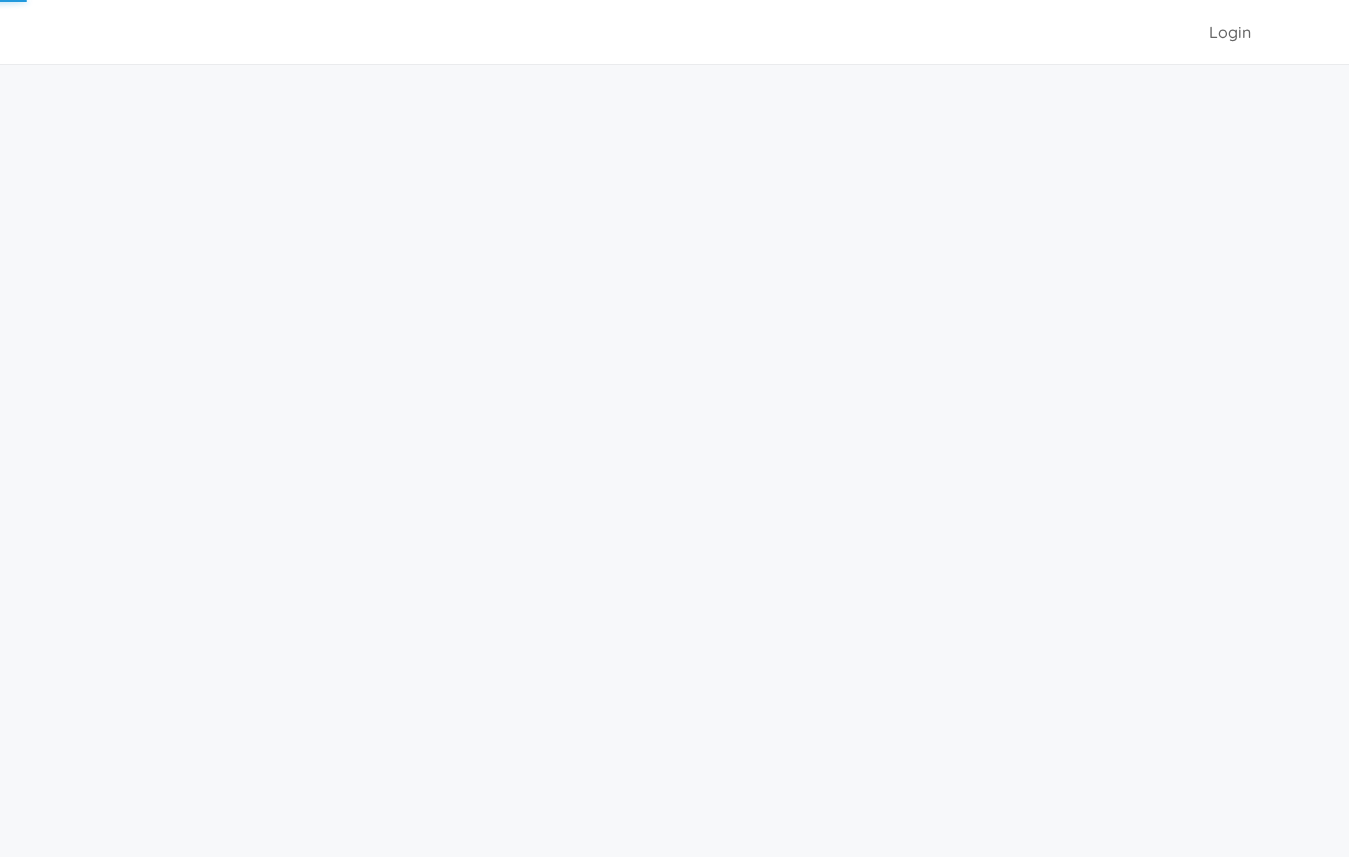 scroll, scrollTop: 0, scrollLeft: 0, axis: both 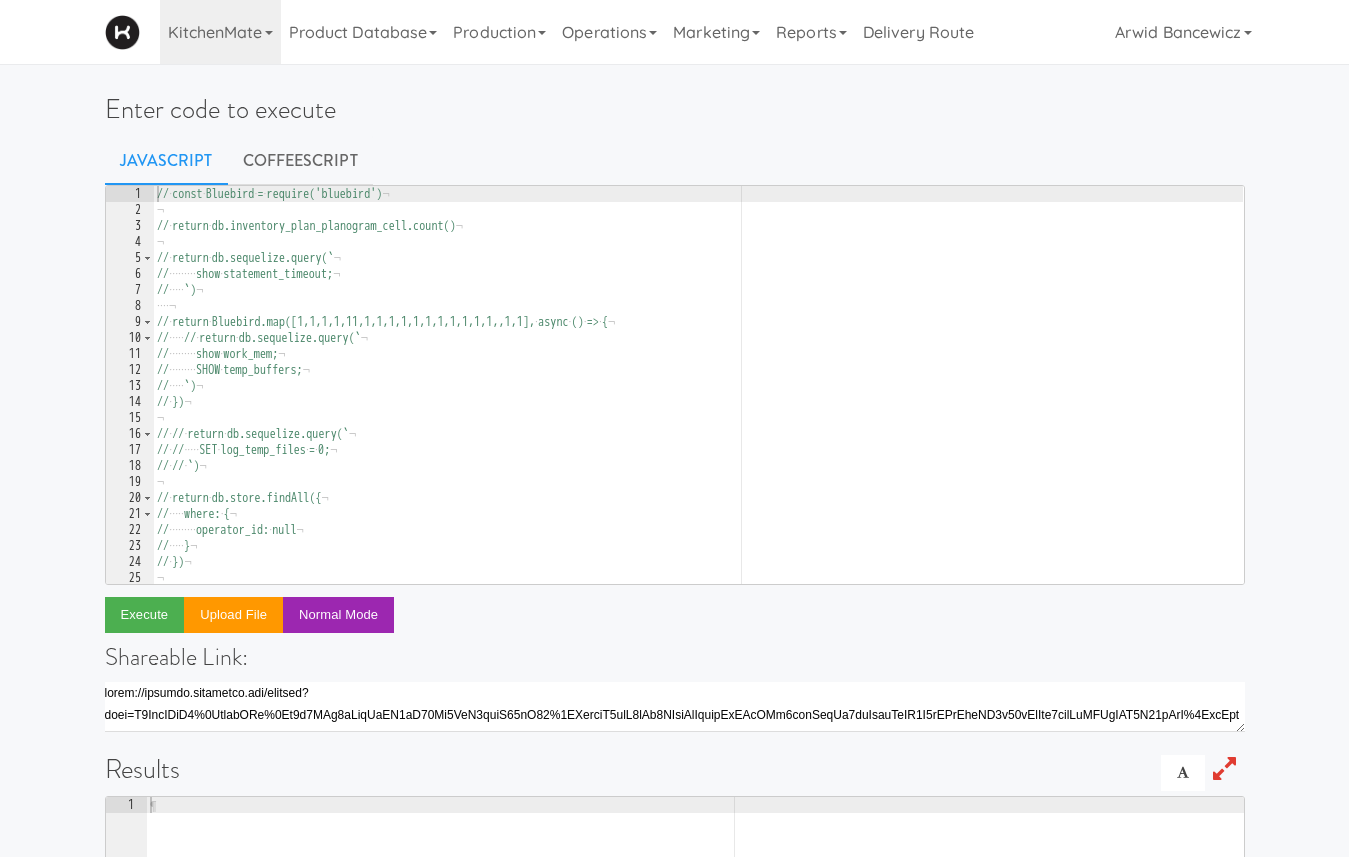 click on "// · const · Bluebird · = · require('bluebird') ¬ ¬ // · return · db.inventory_plan_planogram_cell.count() ¬ ¬ // · return · db.sequelize.query(` ¬ // ········· show · statement_timeout; ¬ // ····· `) ¬ ···· ¬ // · return · Bluebird.map([1,1,1,1,11,1,1,1,1,1,1,1,1,1,1,1,,1,1], · async · () · => · { ¬ // ····· // · return · db.sequelize.query(` ¬ // ········· show · work_mem; ¬ // ········· SHOW · temp_buffers; ¬ // ····· `) ¬ // · }) ¬ ¬ // · // · return · db.sequelize.query(` ¬ // · // ····· SET · log_temp_files · = · 0; ¬ // · // · `) ¬ ¬ // · return · db.store.findAll({ ¬ // ····· where: · { ¬ // ········· operator_id: · null ¬ // ····· } ¬ // · }) ¬ ¬ ¬" at bounding box center [698, 401] 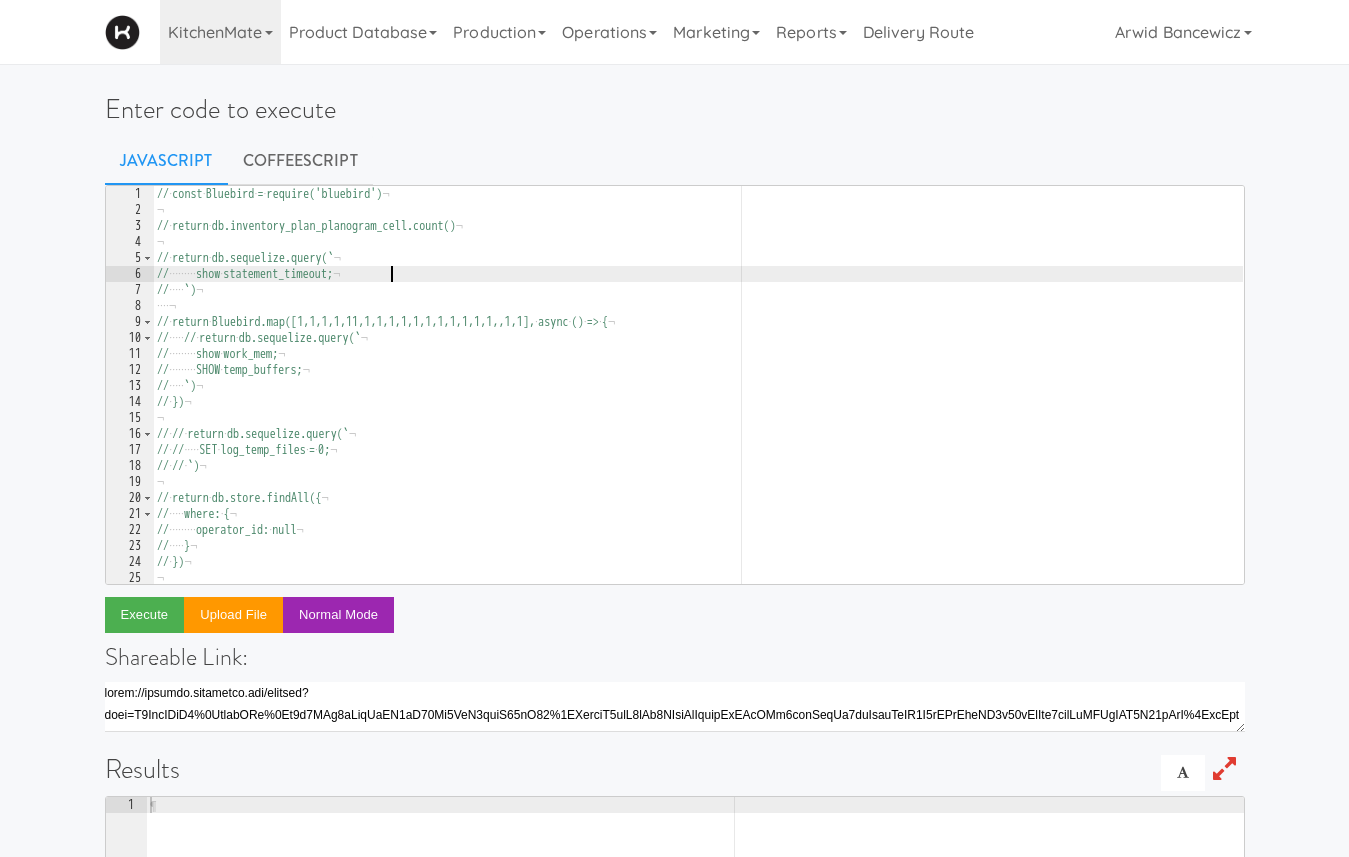 type on "return db.site_inventory.findByPk(243111, { paranoid: true})" 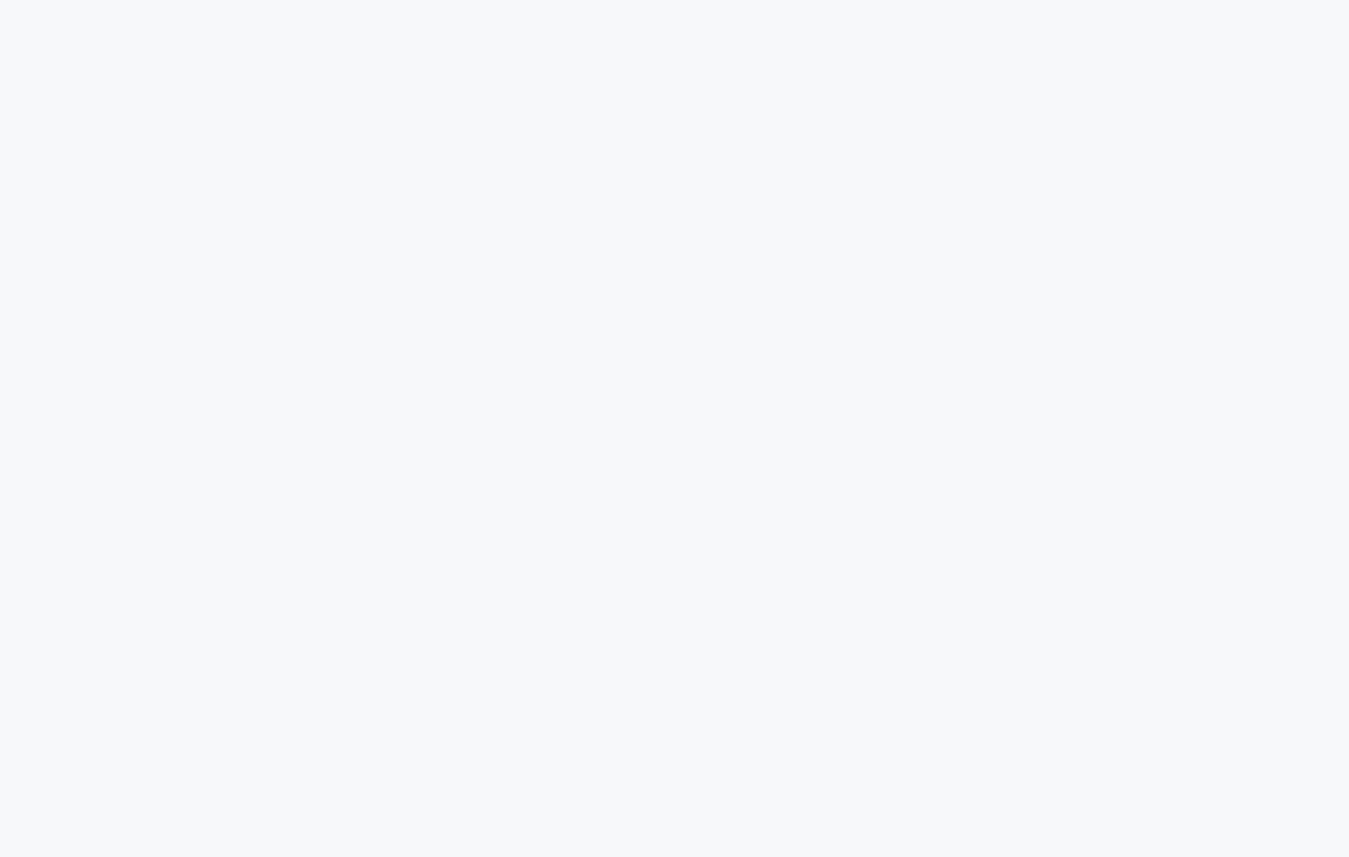 scroll, scrollTop: 0, scrollLeft: 0, axis: both 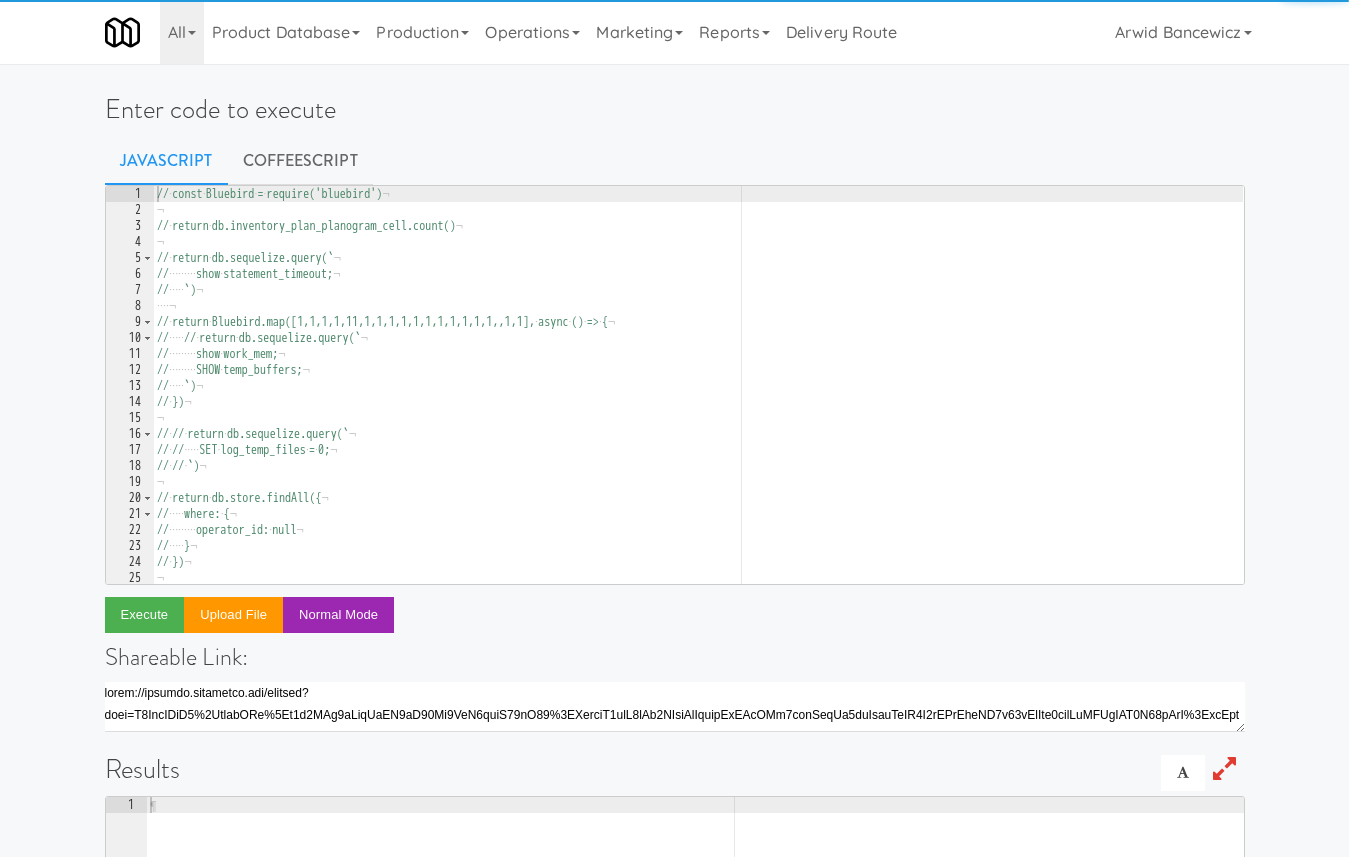 click on "// · const · Bluebird · = · require('bluebird') ¬ ¬ // · return · db.inventory_plan_planogram_cell.count() ¬ ¬ // · return · db.sequelize.query(` ¬ // ········· show · statement_timeout; ¬ // ····· `) ¬ ···· ¬ // · return · Bluebird.map([1,1,1,1,11,1,1,1,1,1,1,1,1,1,1,1,,1,1], · async · () · => · { ¬ // ····· // · return · db.sequelize.query(` ¬ // ········· show · work_mem; ¬ // ········· SHOW · temp_buffers; ¬ // ····· `) ¬ // · }) ¬ ¬ // · // · return · db.sequelize.query(` ¬ // · // ····· SET · log_temp_files · = · 0; ¬ // · // · `) ¬ ¬ // · return · db.store.findAll({ ¬ // ····· where: · { ¬ // ········· operator_id: · null ¬ // ····· } ¬ // · }) ¬ ¬ ¬" at bounding box center [698, 401] 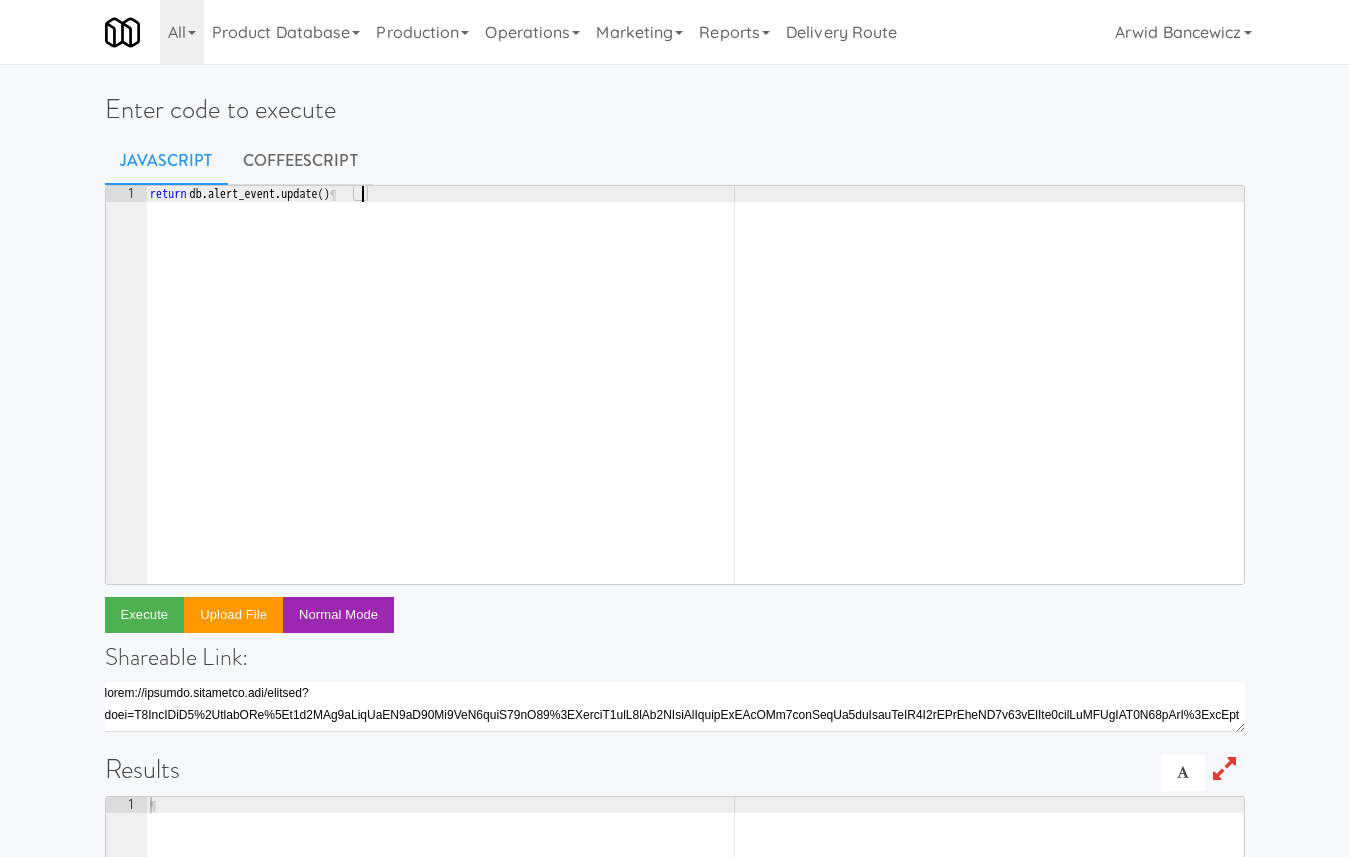 type on "return db.alert_event.update({" 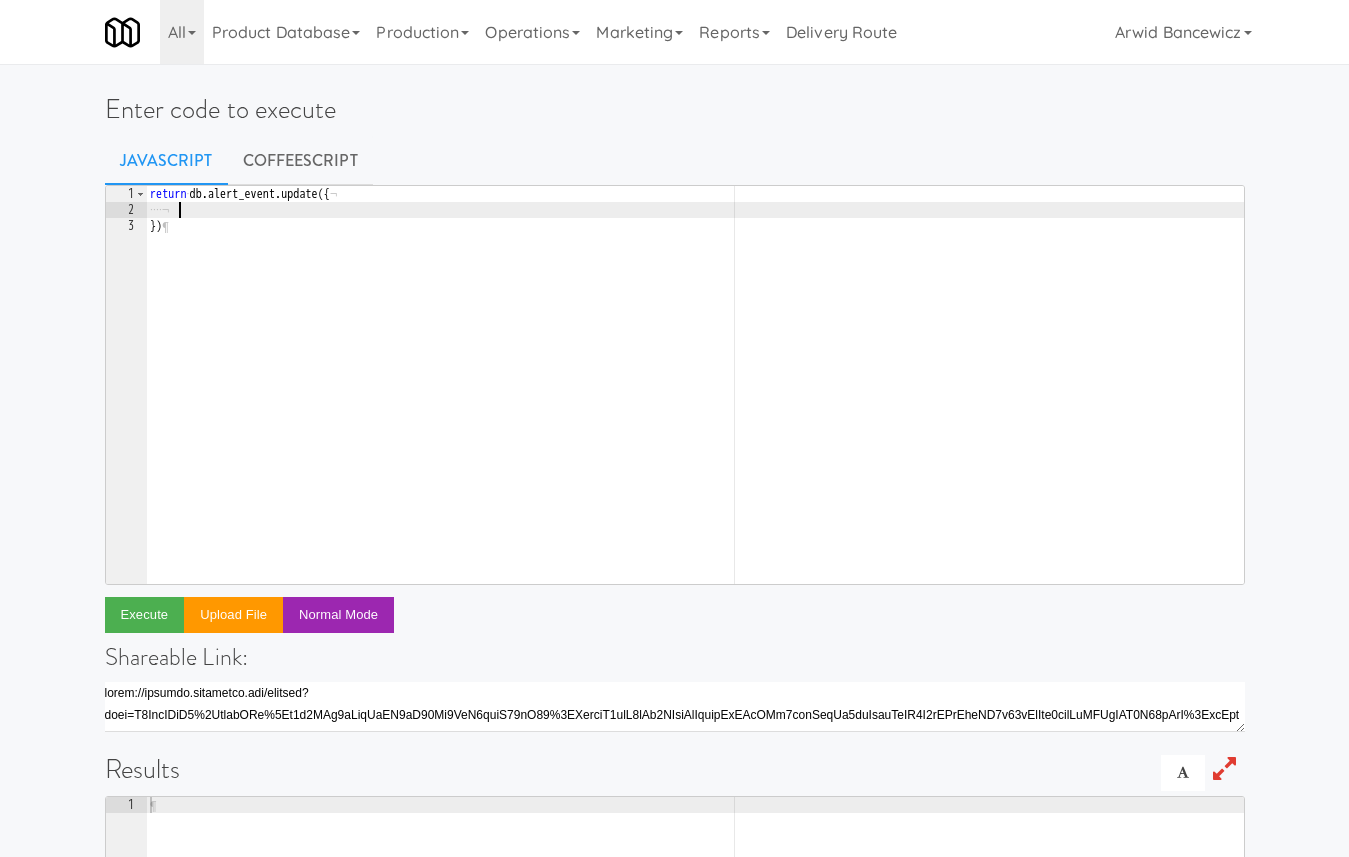 type on "w" 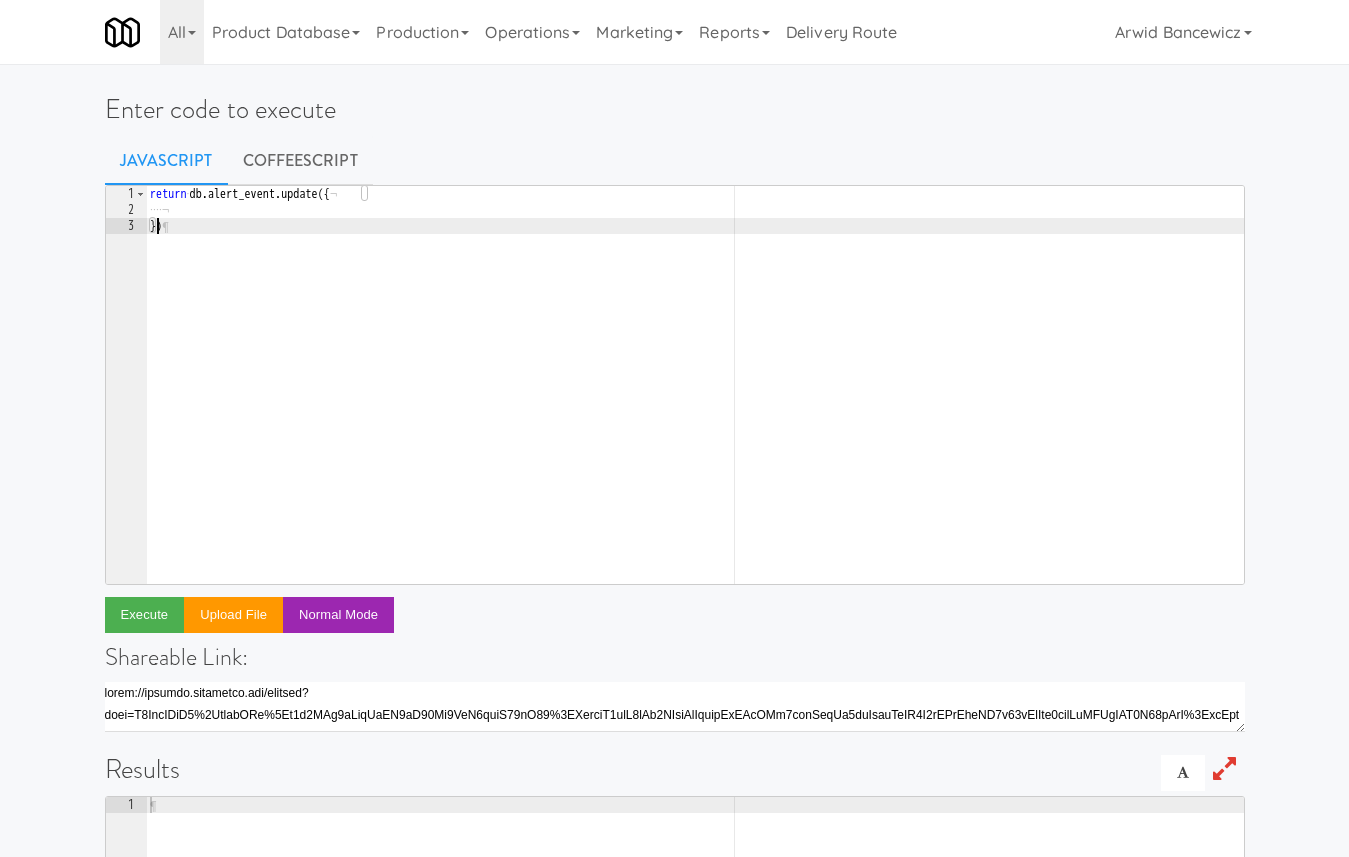 scroll, scrollTop: 0, scrollLeft: 0, axis: both 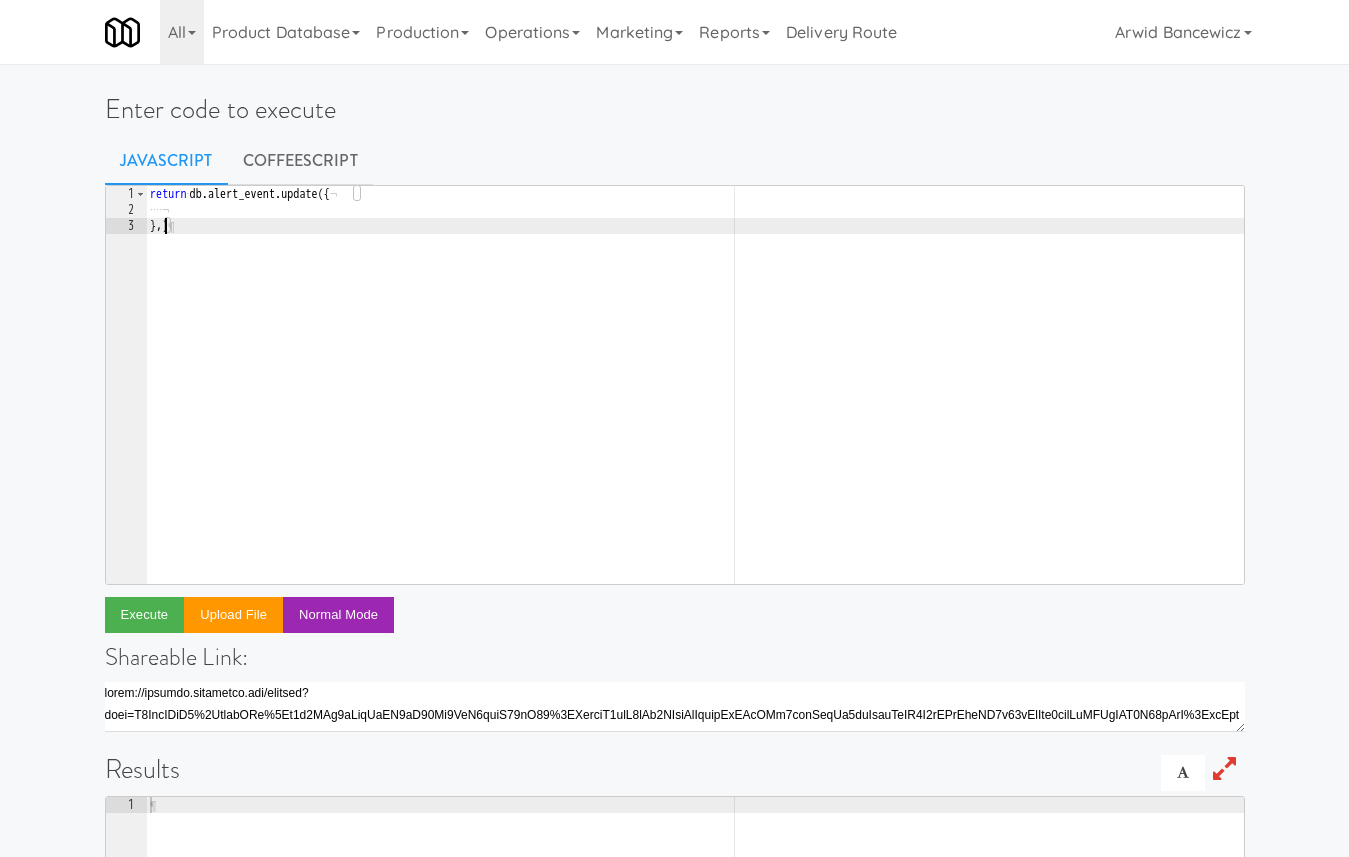 type on "},{)" 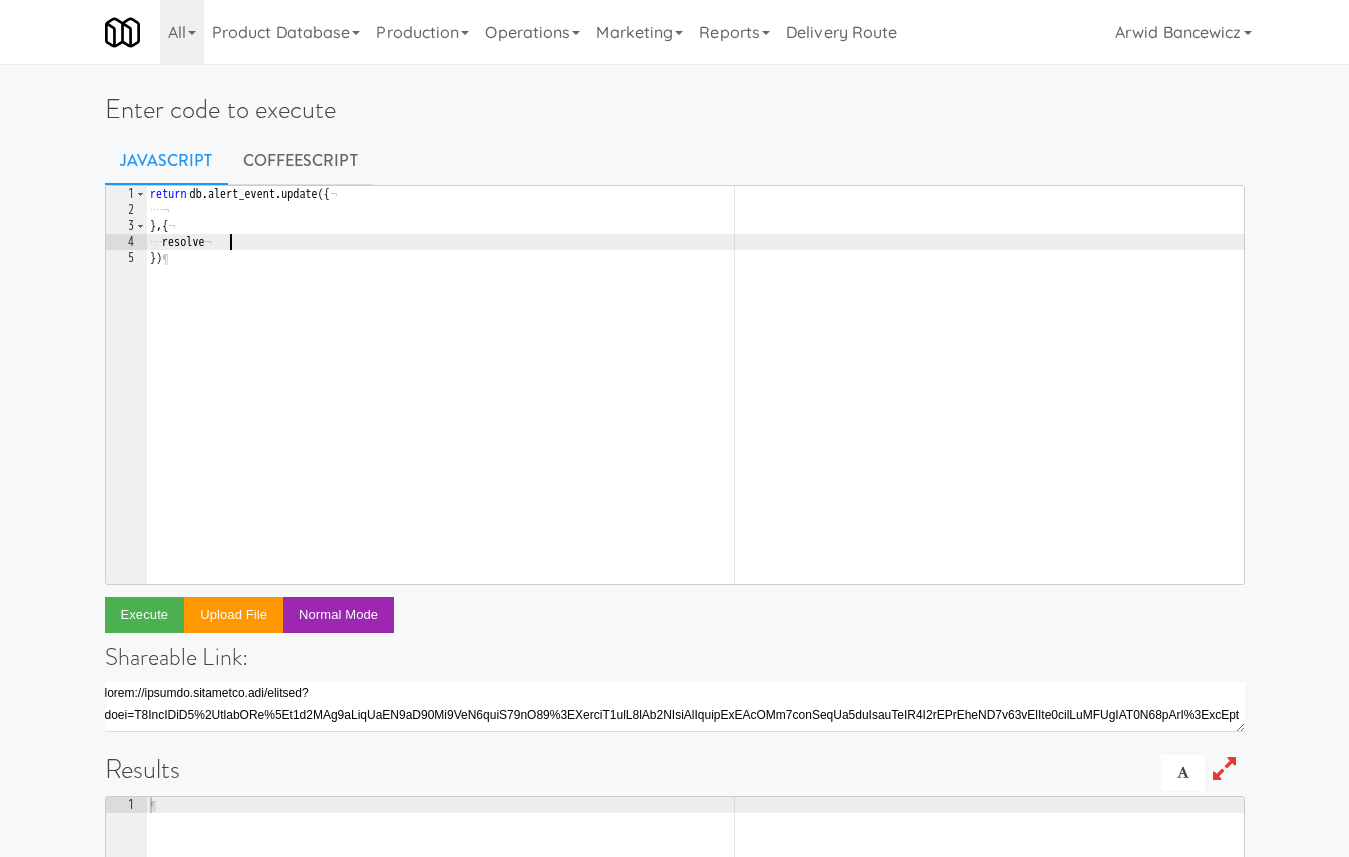 scroll, scrollTop: 0, scrollLeft: 6, axis: horizontal 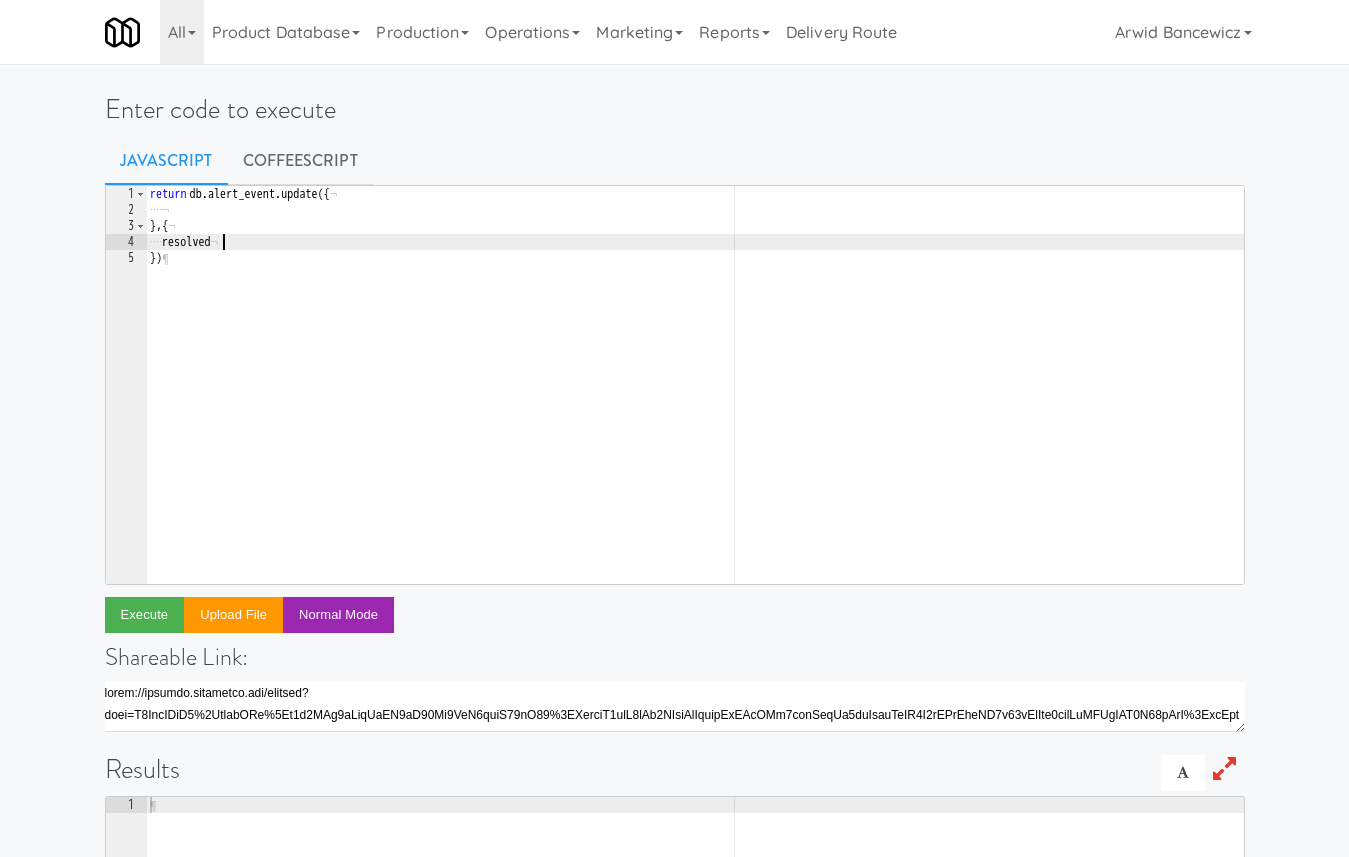 click on "return · db . alert_event . update ({ ¬ ···· ¬ } , { ¬ ···· resolved ¬ }) ¶" at bounding box center [695, 401] 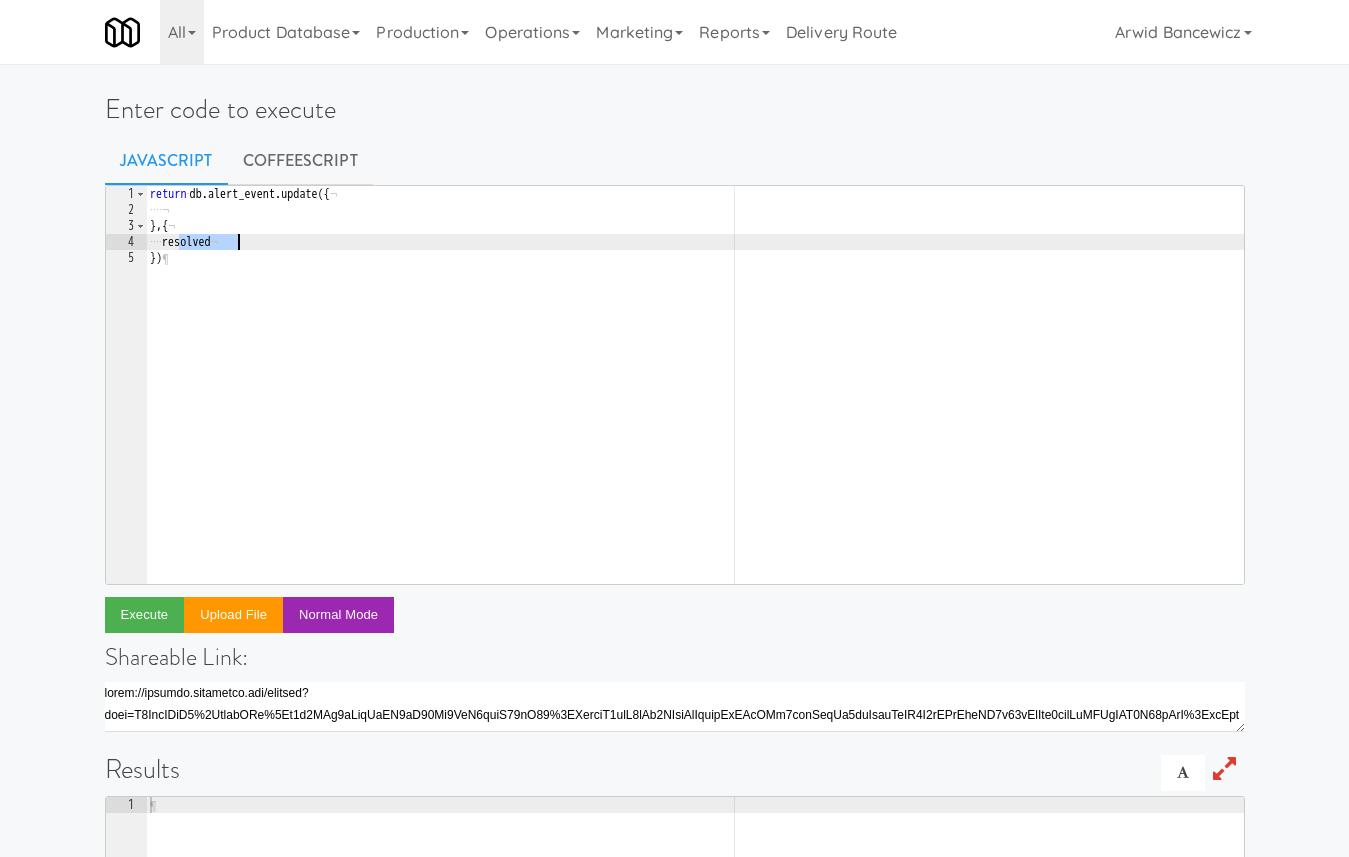 paste on "_at" 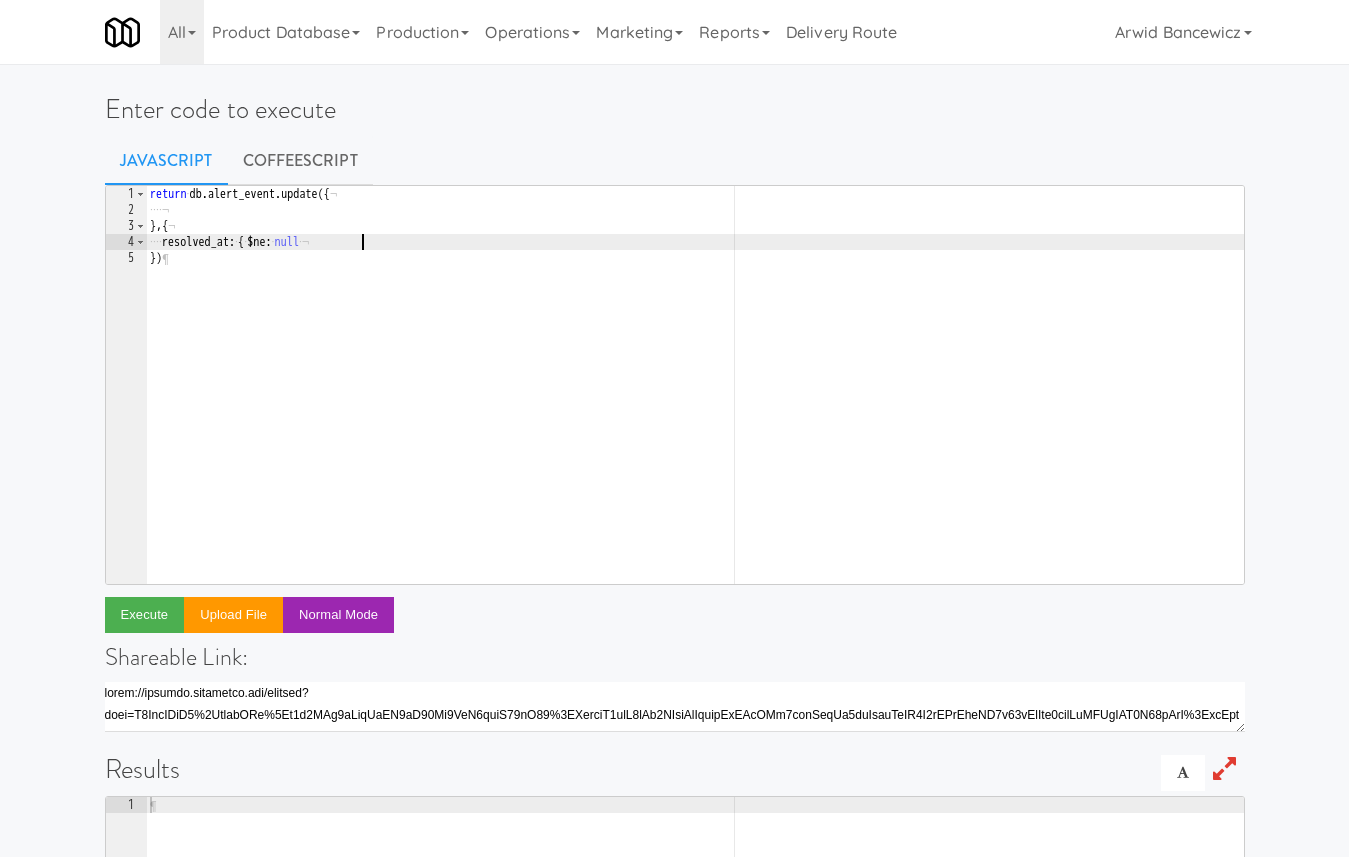 scroll, scrollTop: 0, scrollLeft: 17, axis: horizontal 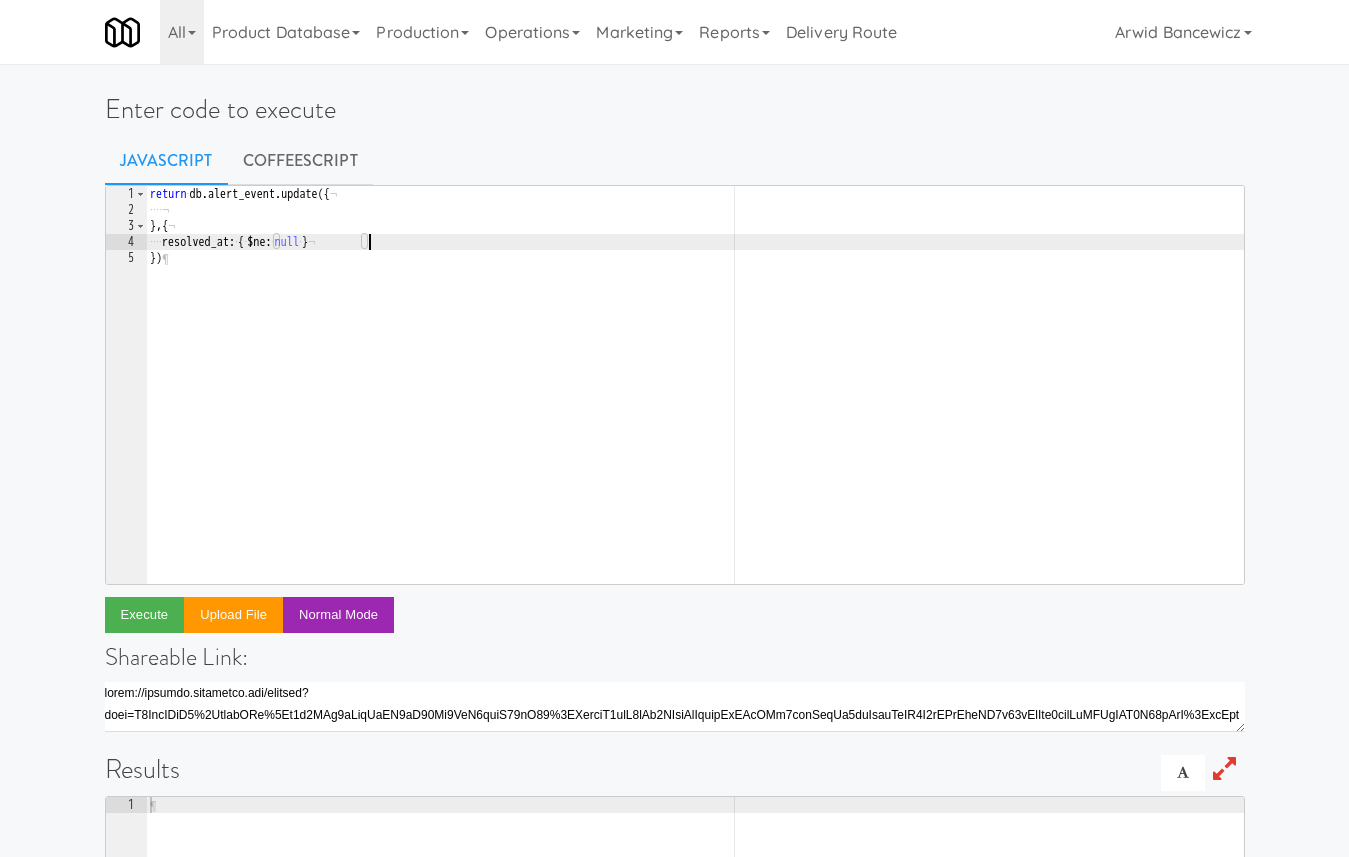 click on "return db.alert_event.update ({ } , { resolved_at : { $ne : null } })" at bounding box center [695, 401] 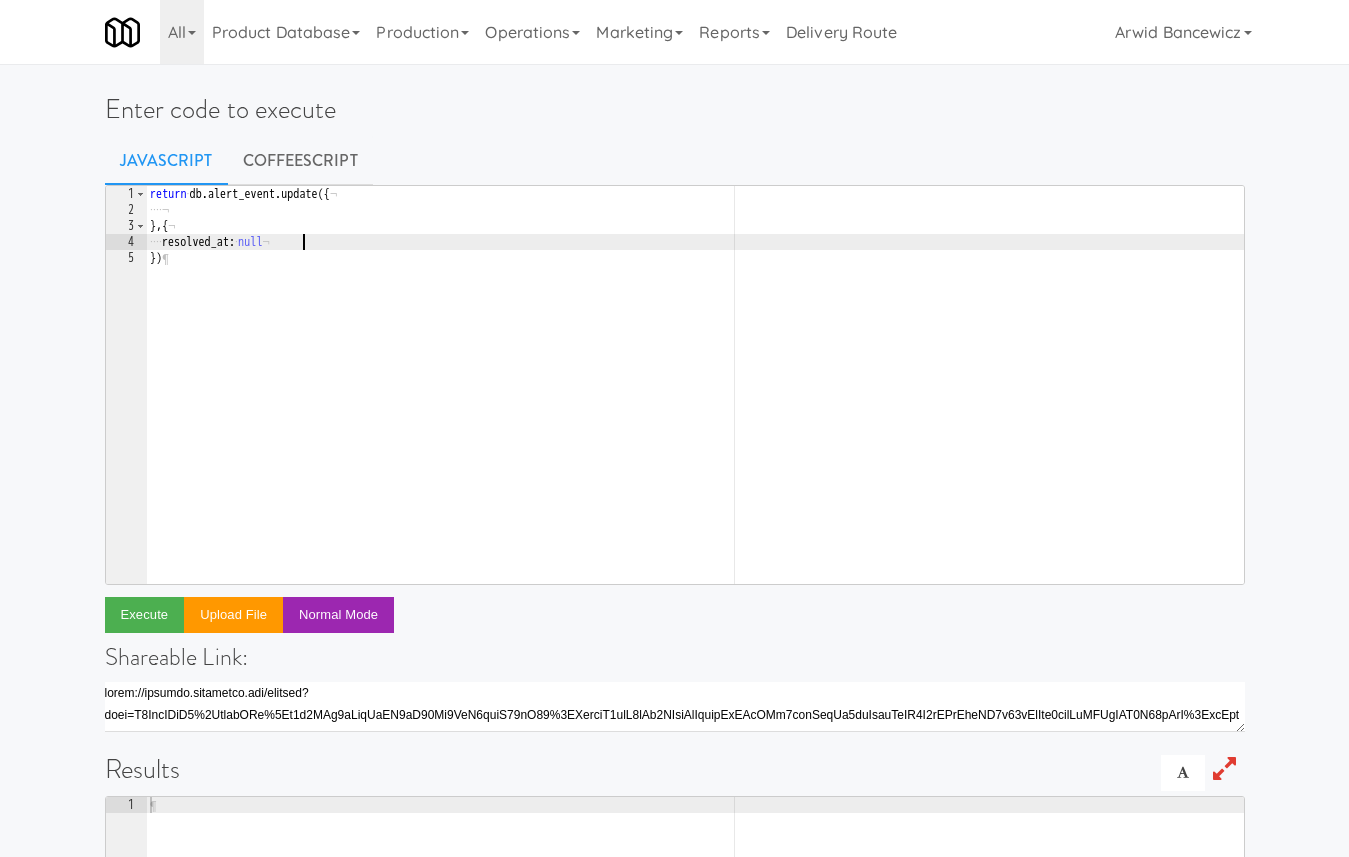 scroll, scrollTop: 0, scrollLeft: 11, axis: horizontal 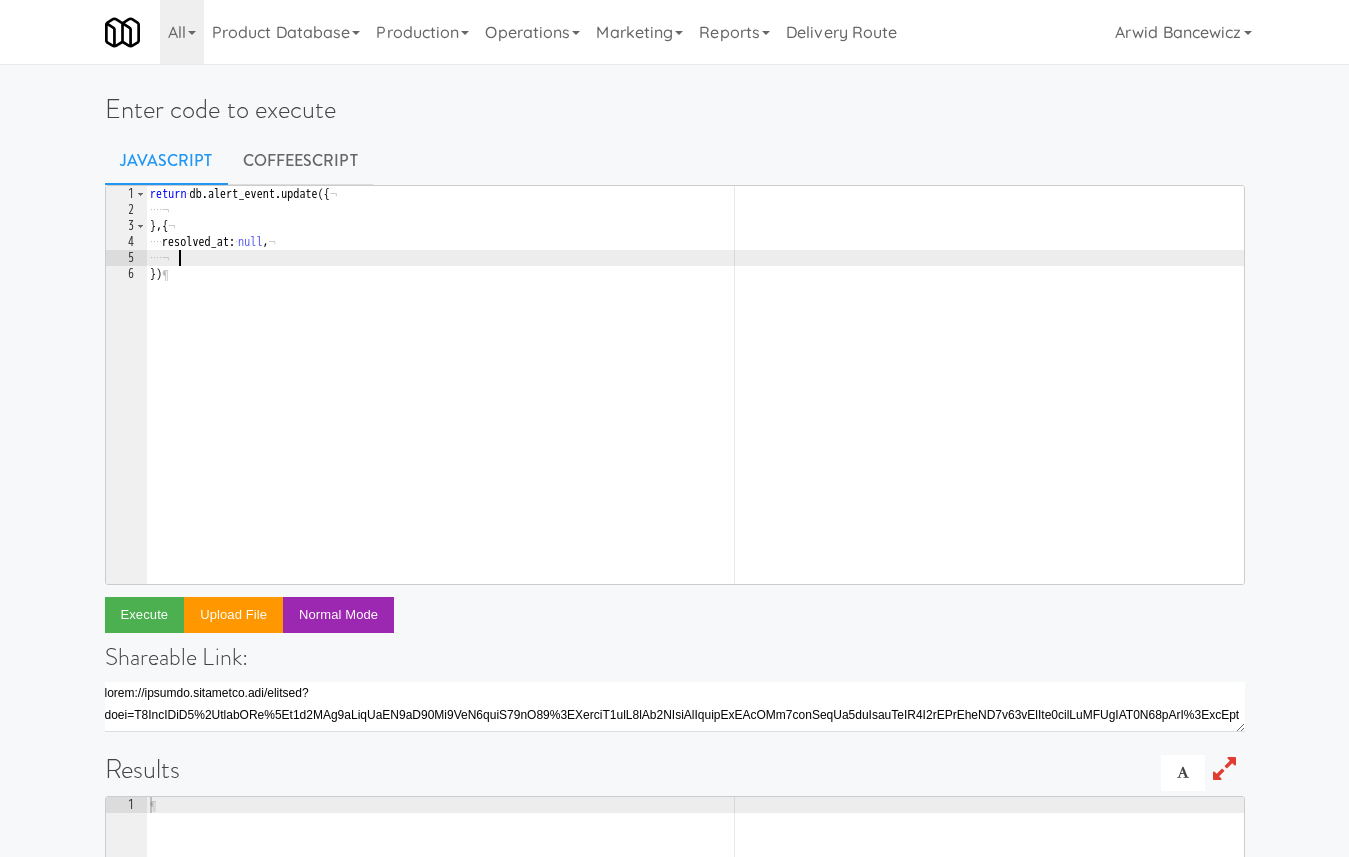 paste on "single_active" 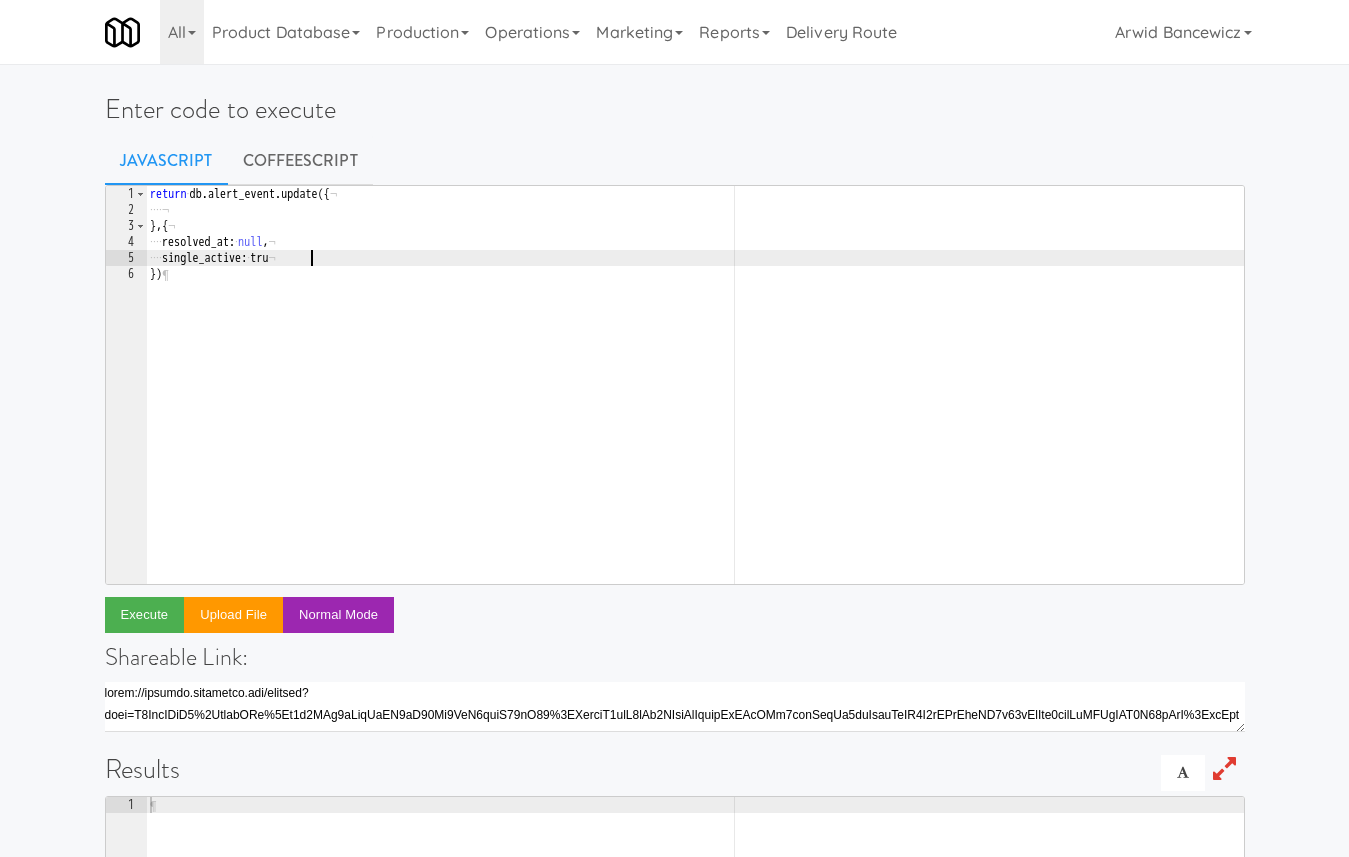 scroll, scrollTop: 0, scrollLeft: 12, axis: horizontal 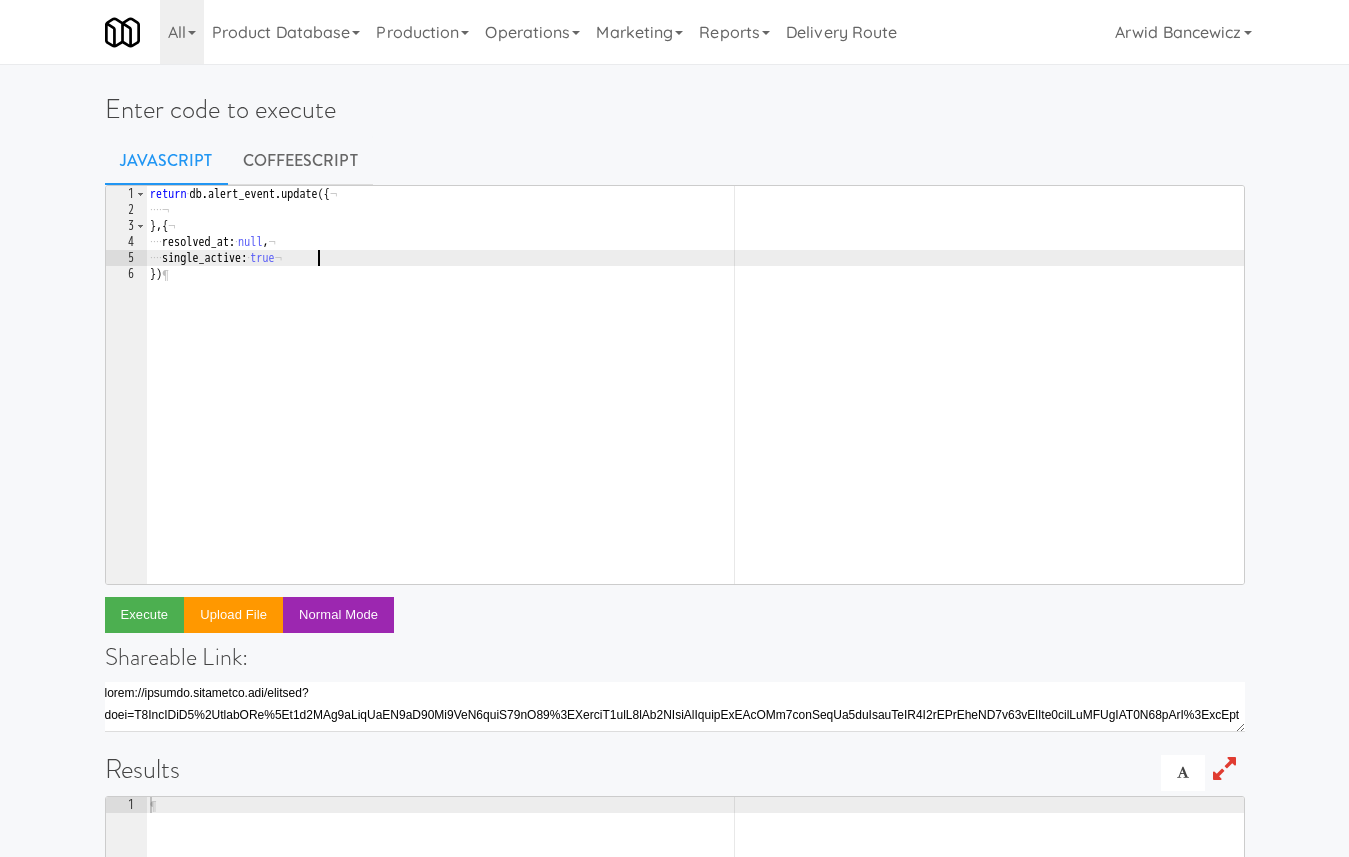 type on "single_active: true," 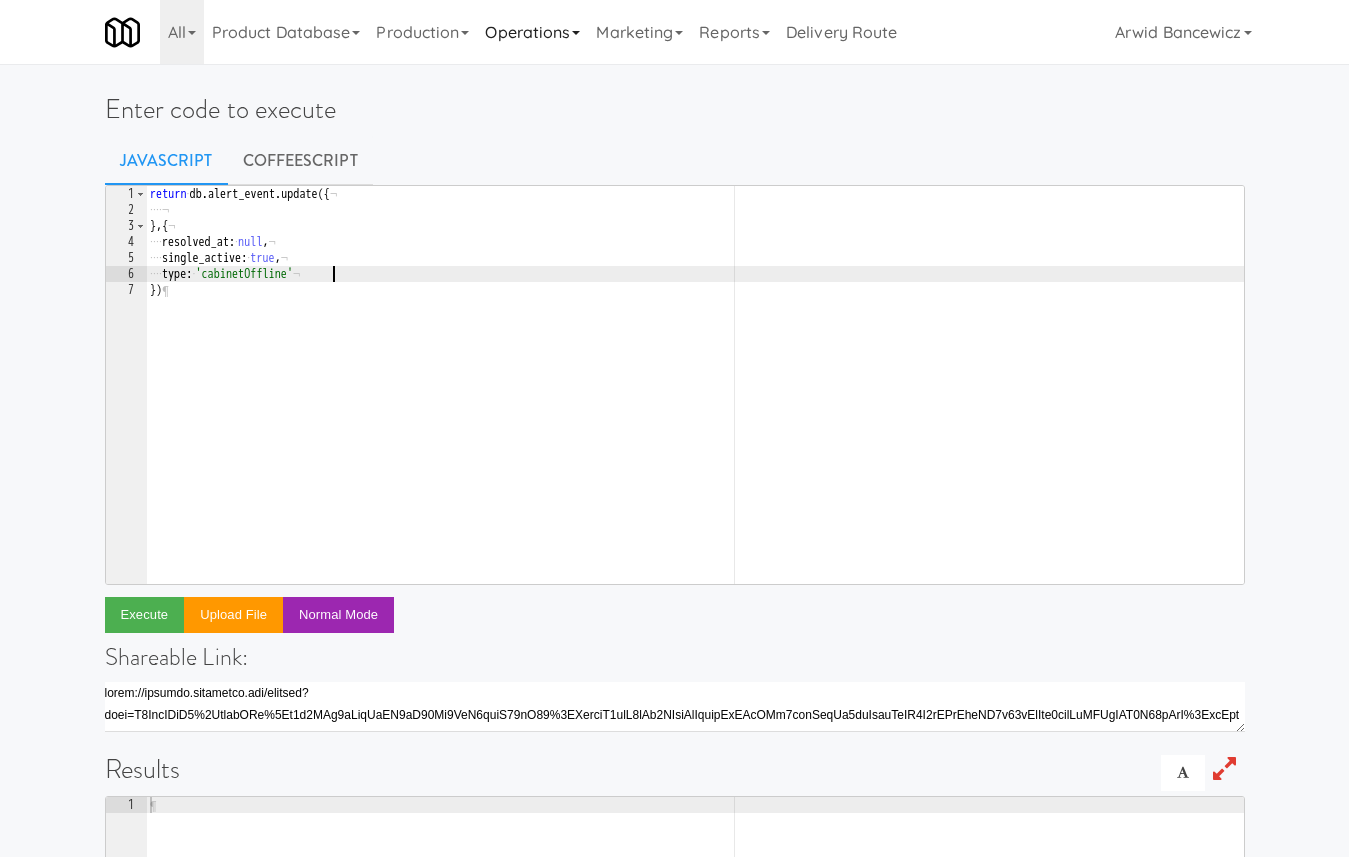 scroll, scrollTop: 0, scrollLeft: 14, axis: horizontal 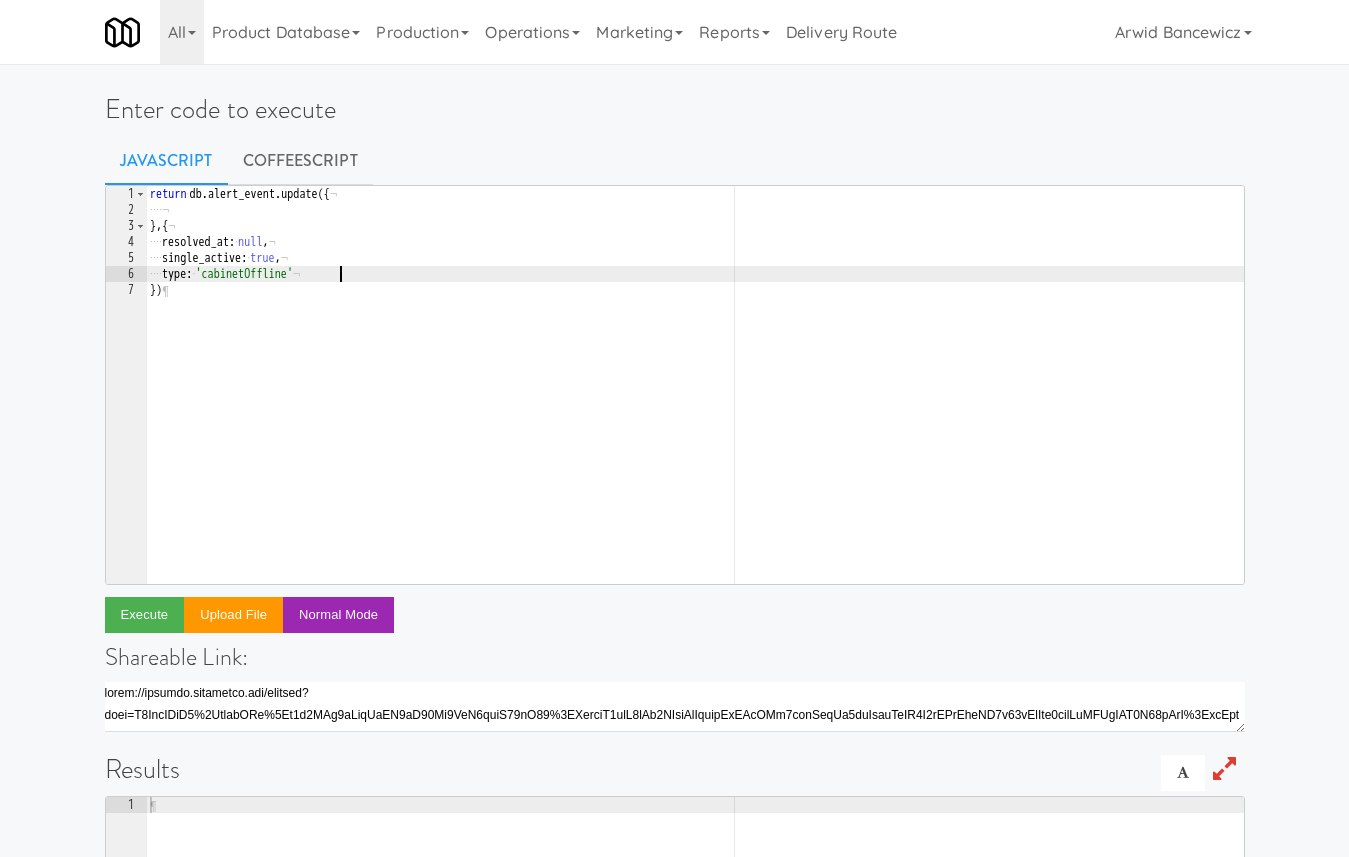 click on "return db.alert_event.update ({ } , { resolved_at : null , single_active : true , type : 'cabinetOffline' })" at bounding box center [695, 401] 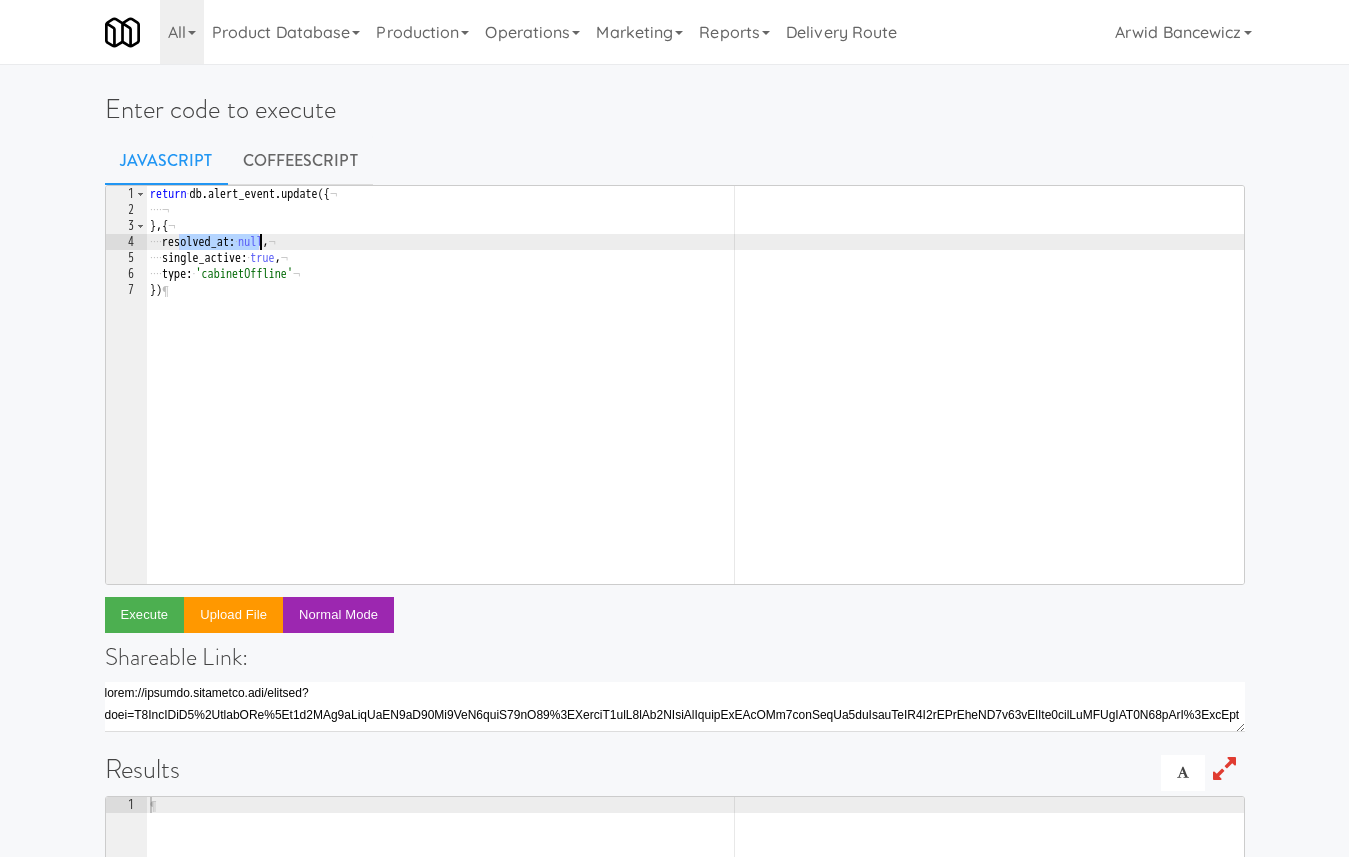 click on "return db.alert_event.update ({ } , { resolved_at : null , single_active : true , type : 'cabinetOffline' })" at bounding box center (695, 401) 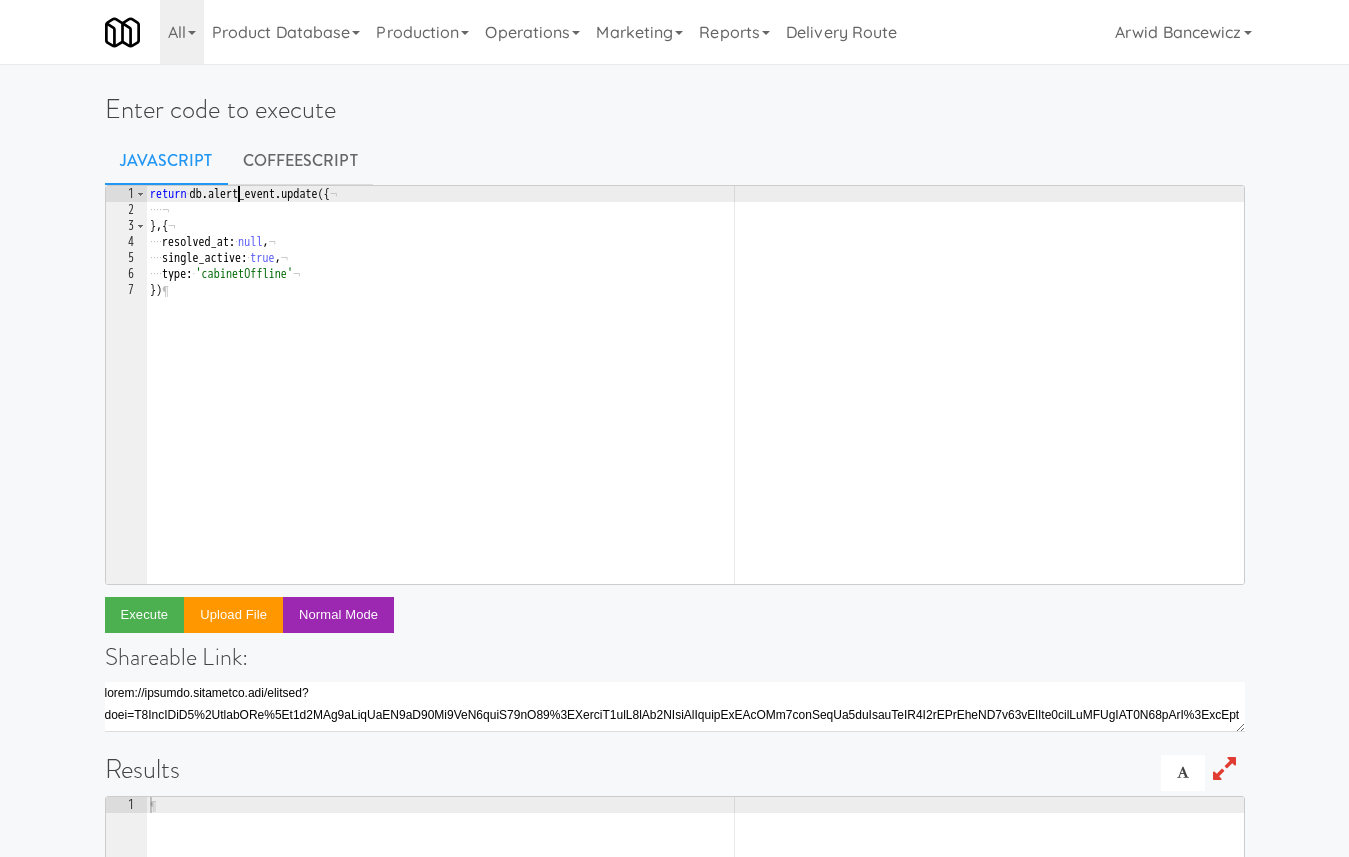 click on "return · db . alert_event . update ({ ¬ ···· ¬ } , { ¬ ···· resolved_at : · null , ¬ ···· single_active : · true , ¬ ···· type : · 'cabinetOffline' ¬ }) ¶" at bounding box center (695, 401) 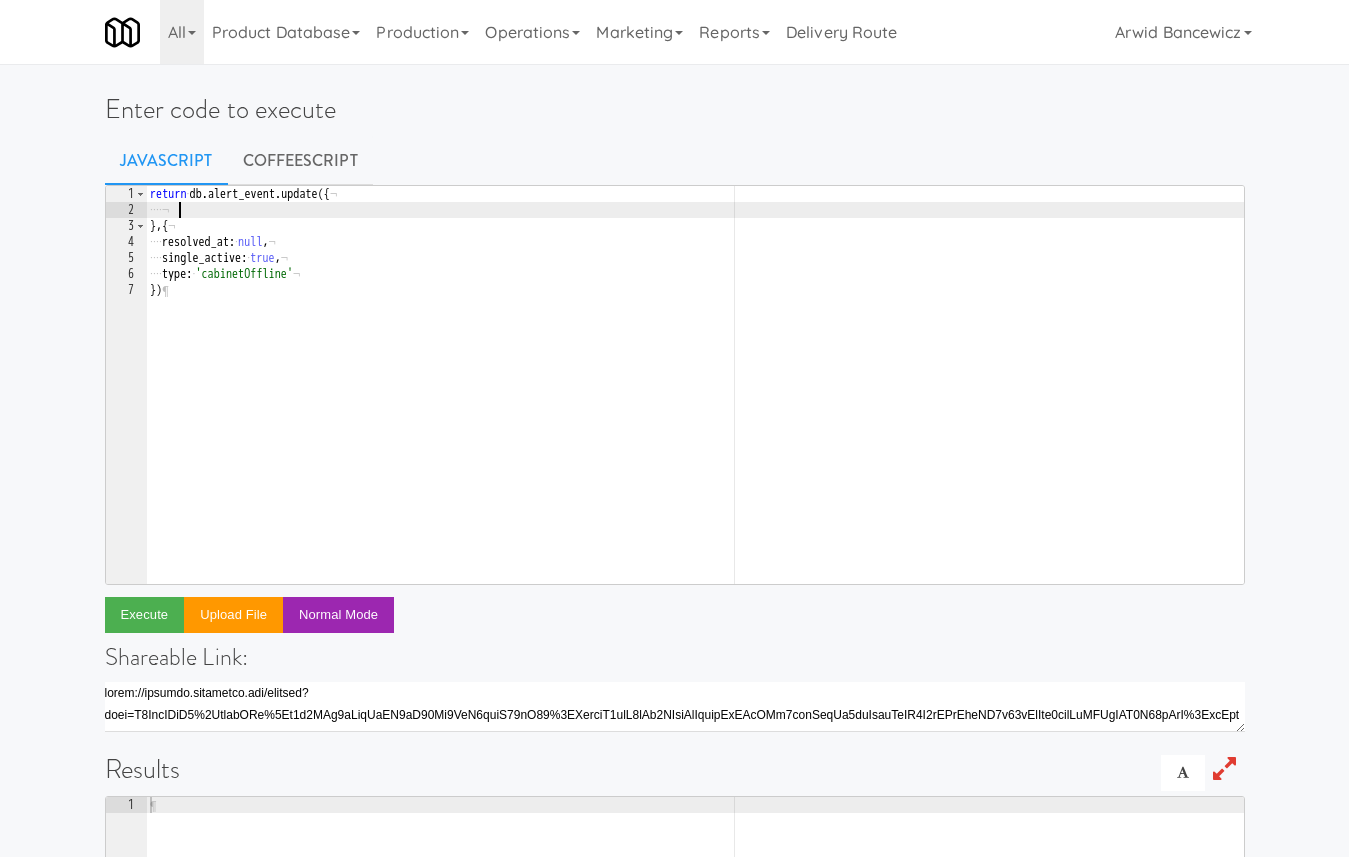 paste on "resolved_at" 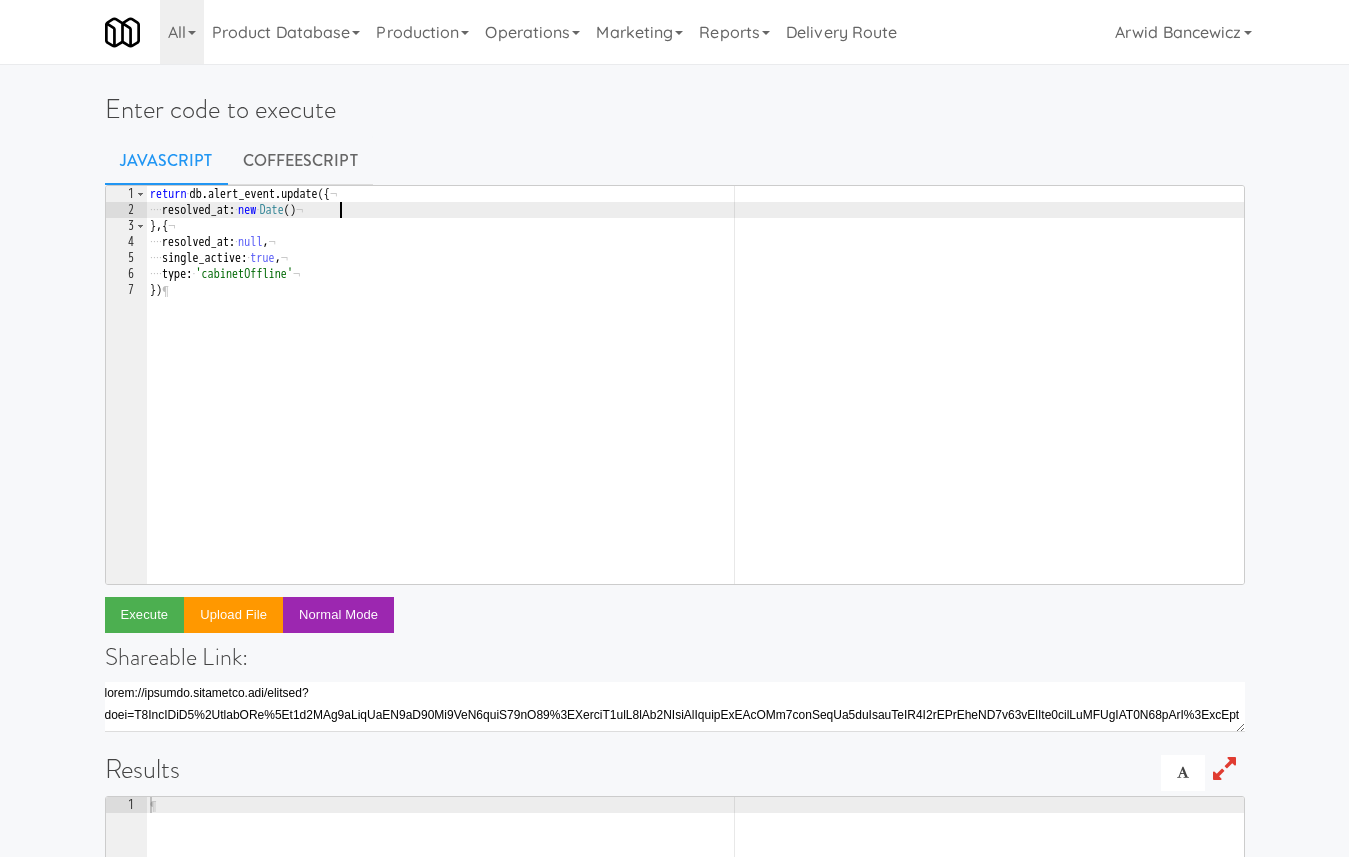 scroll, scrollTop: 0, scrollLeft: 15, axis: horizontal 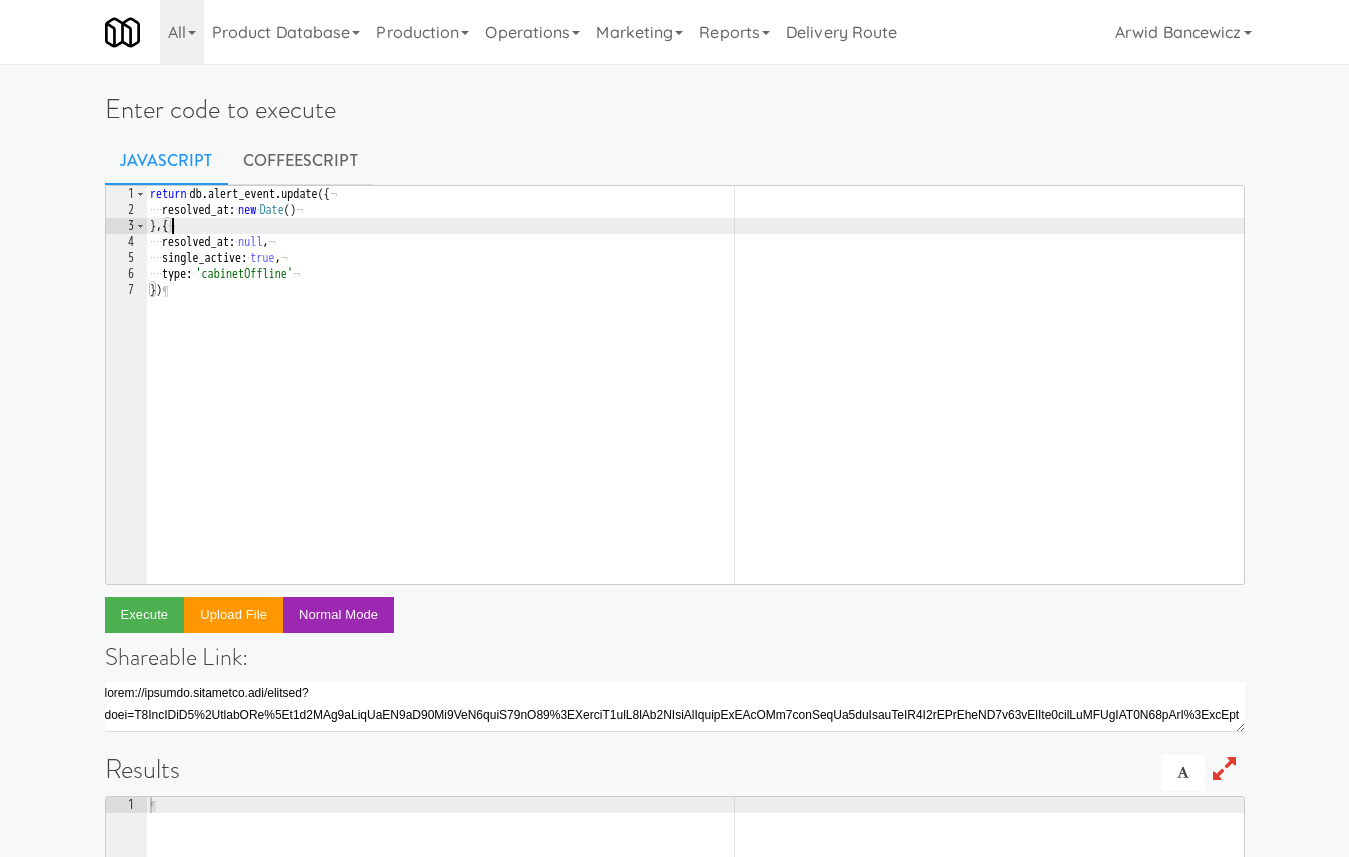 click on "return · db . alert_event . update ({ ¬ ···· resolved_at : · new · Date ( ) ¬ } , { ¬ ···· resolved_at : · null , ¬ ···· single_active : · true , ¬ ···· type : · 'cabinetOffline' ¬ }) ¶" at bounding box center (695, 401) 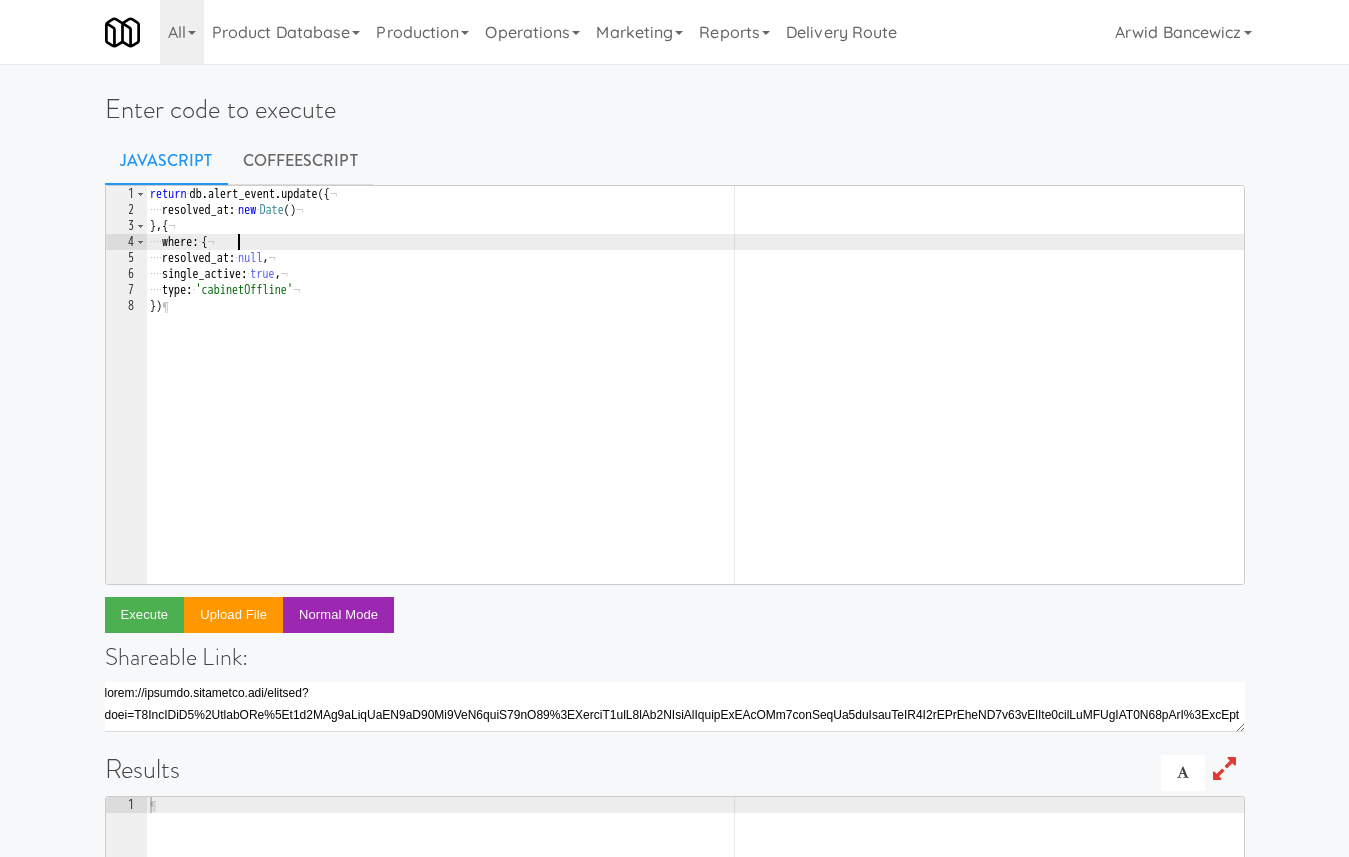 scroll, scrollTop: 0, scrollLeft: 6, axis: horizontal 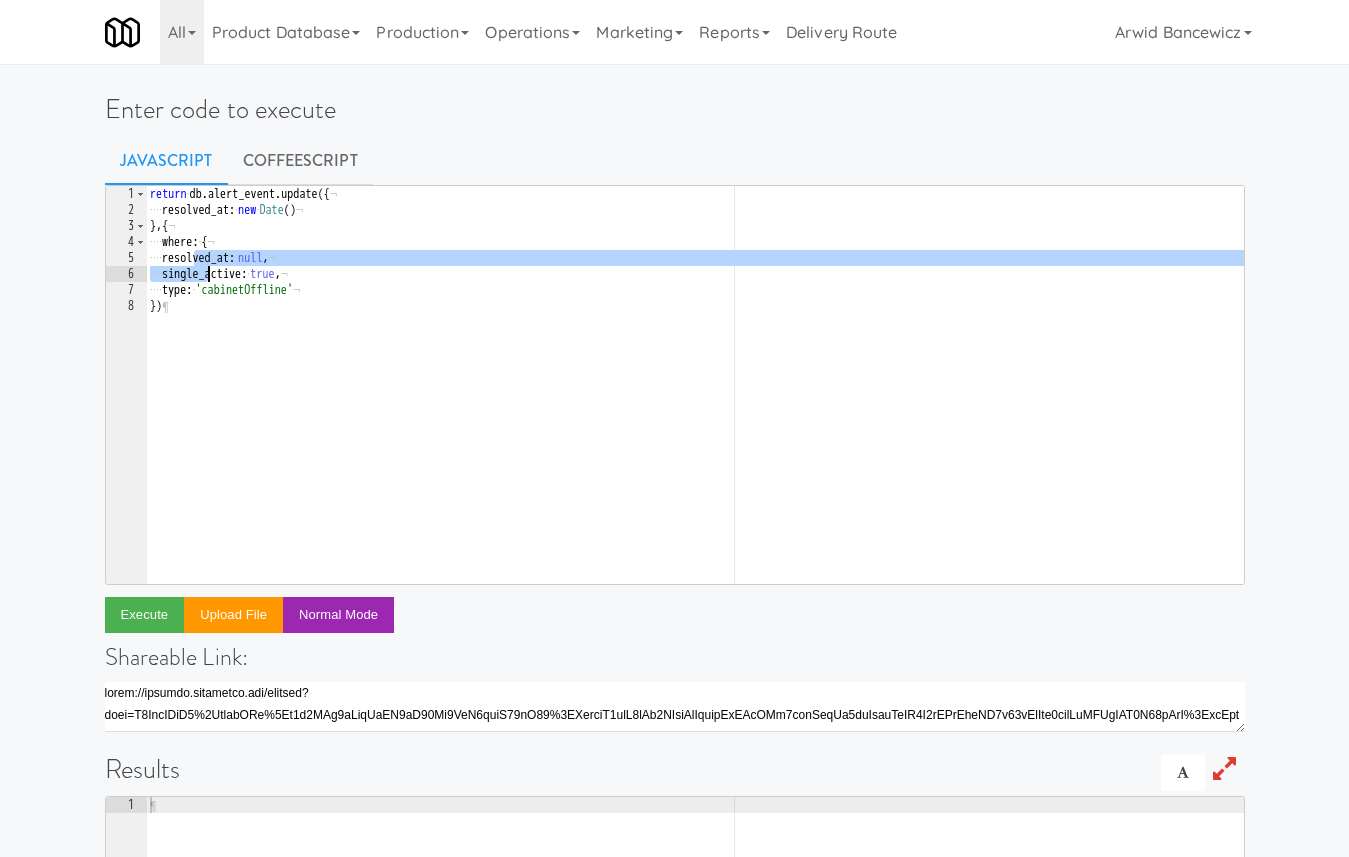 drag, startPoint x: 190, startPoint y: 255, endPoint x: 215, endPoint y: 295, distance: 47.169907 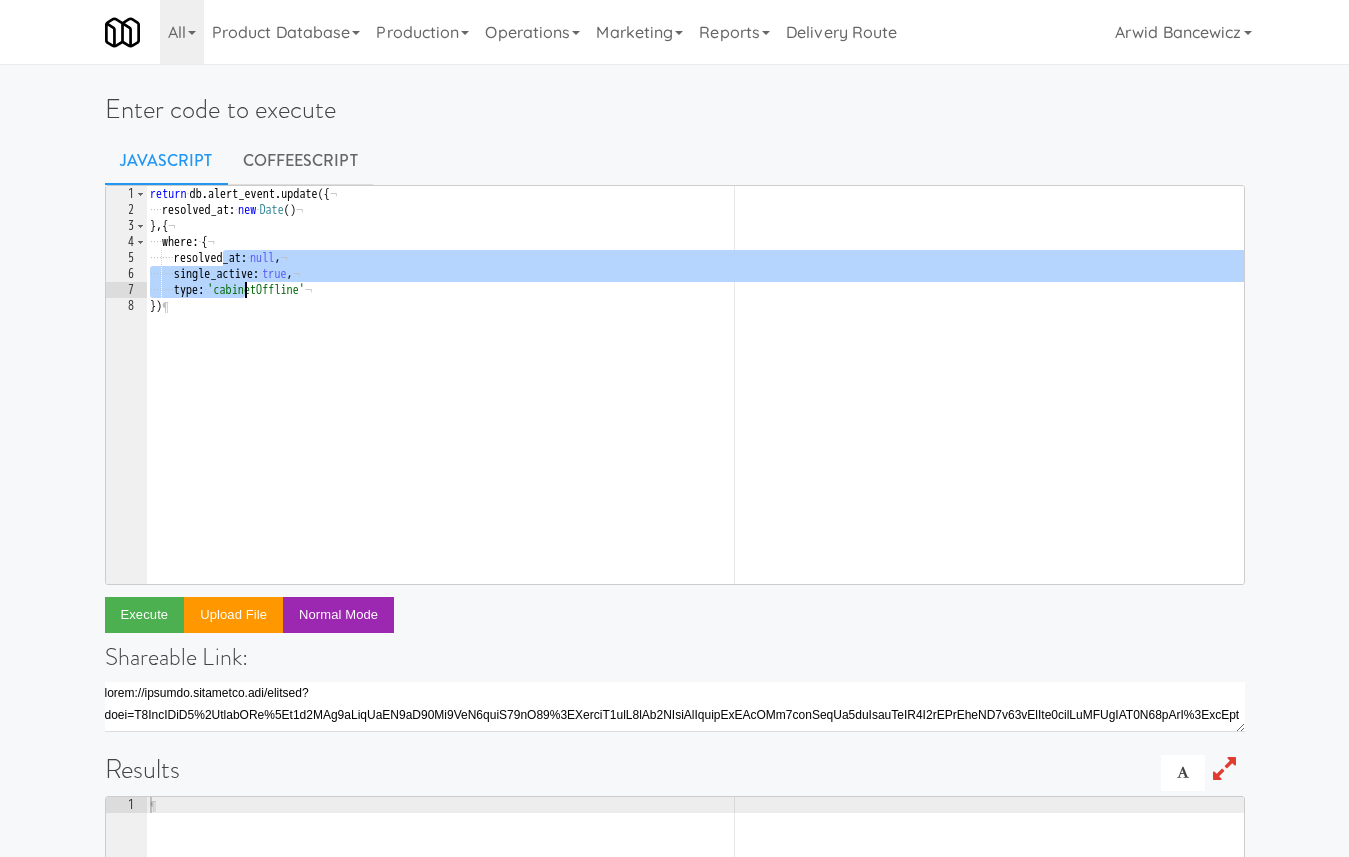 click on "return · db . alert_event . update ({ ¬ ···· resolved_at : · new · Date ( ) ¬ } , { ¬ ···· where : · { ¬ ···· ···· resolved_at : · null , ¬ ···· ···· single_active : · true , ¬ ···· ···· type : · 'cabinetOffline' ¬ }) ¶" at bounding box center [695, 401] 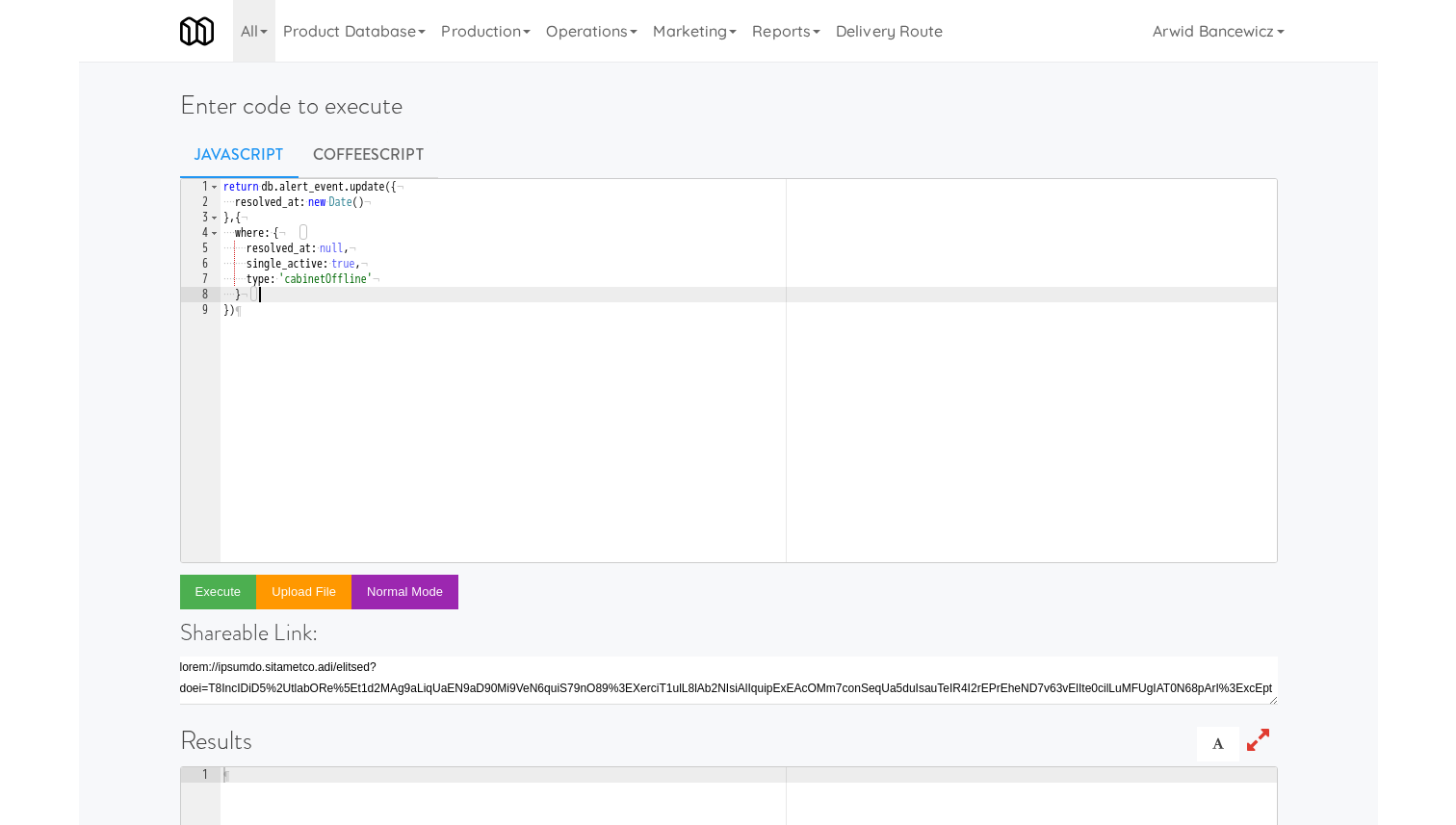 scroll, scrollTop: 0, scrollLeft: 2, axis: horizontal 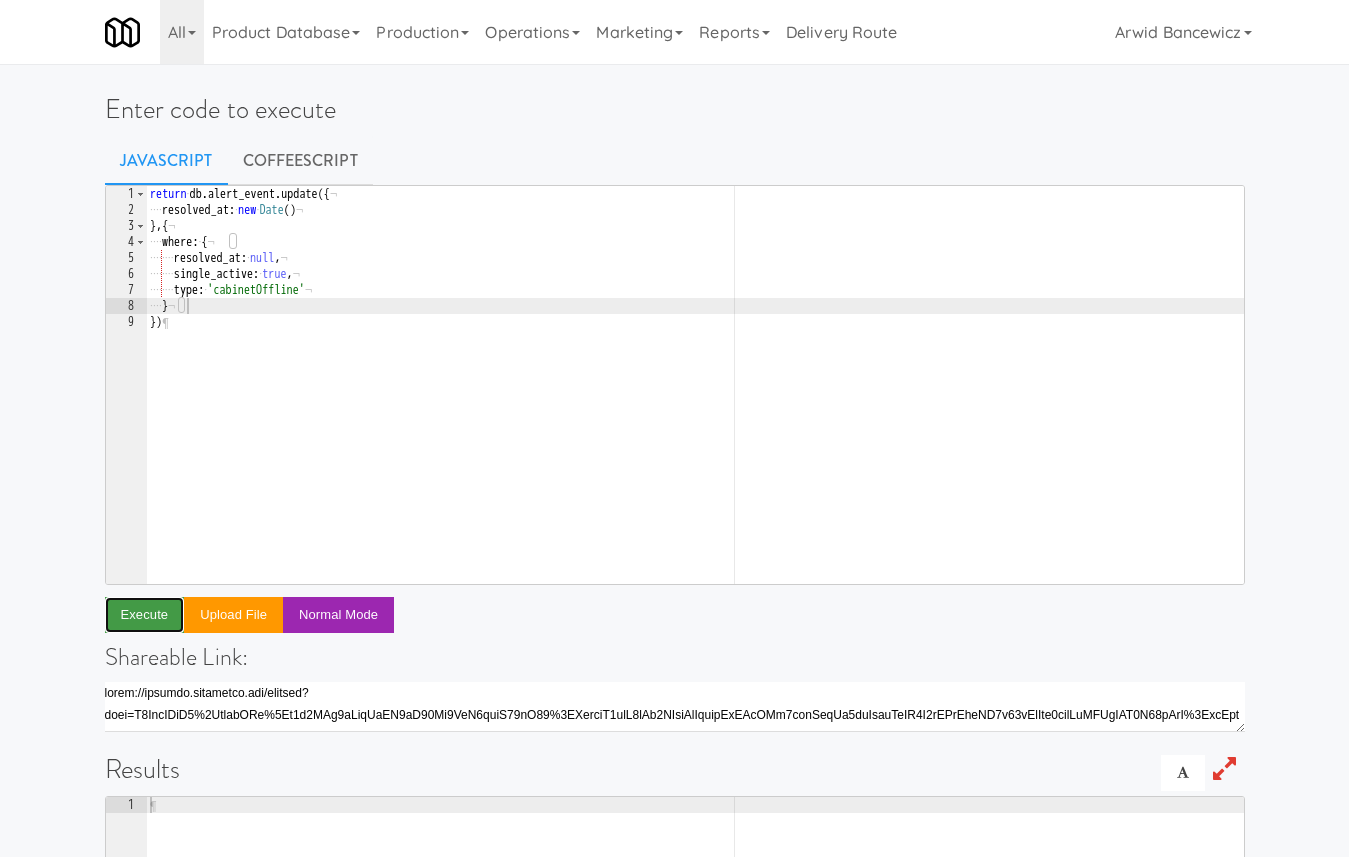 click on "Execute" at bounding box center (145, 615) 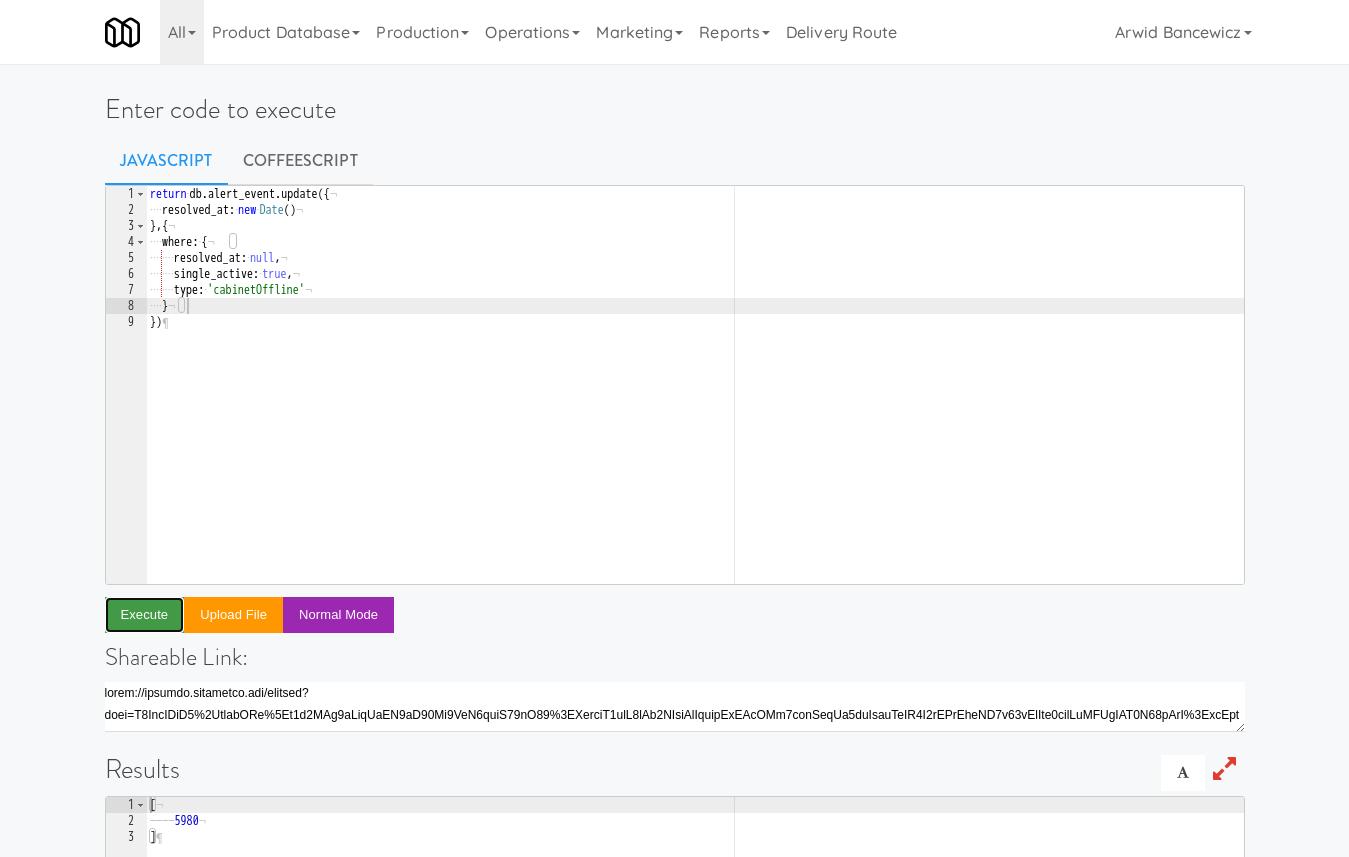 click on "Execute" at bounding box center [145, 615] 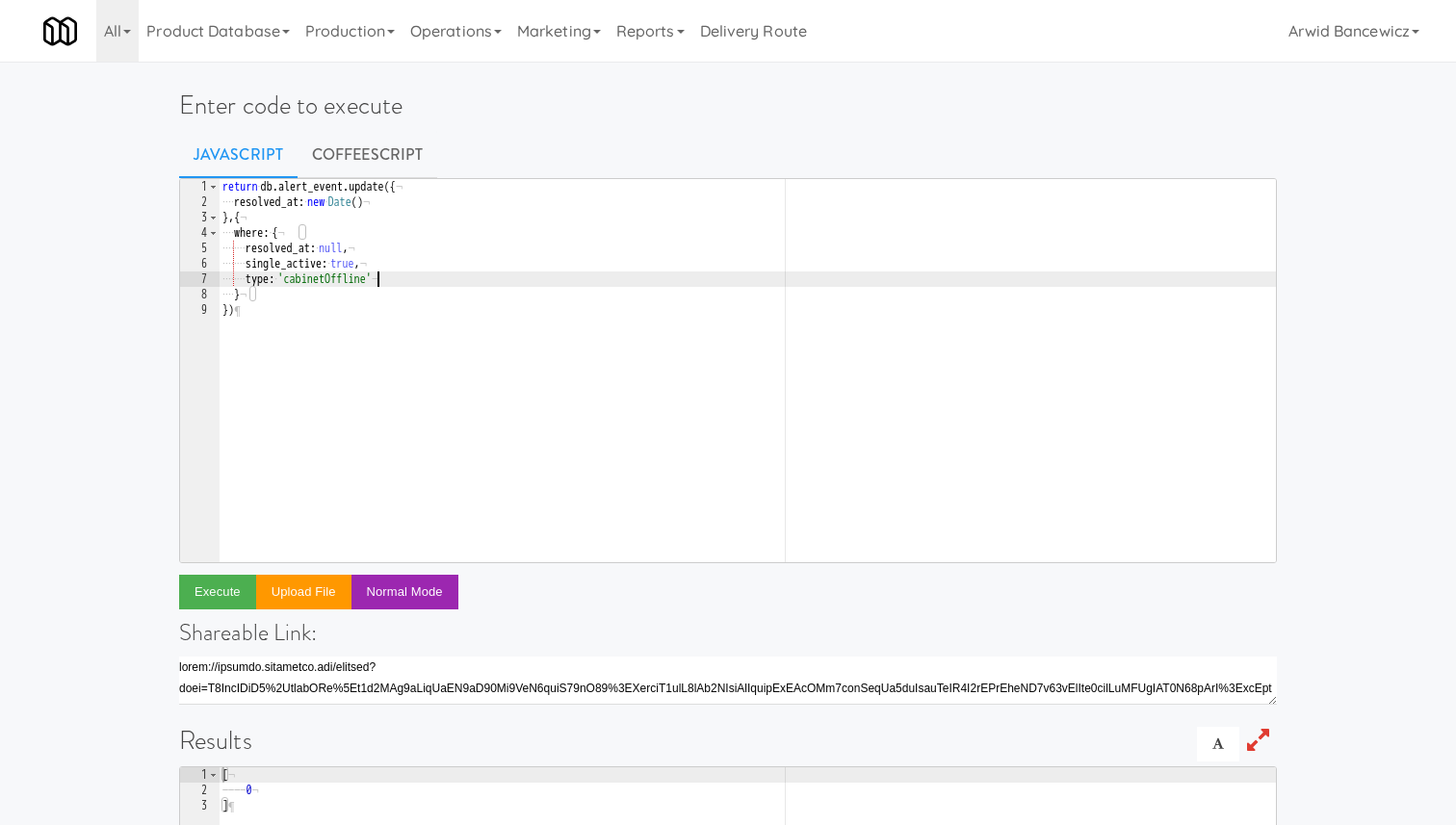 click on "return · db . alert_event . update ({ ¬ ···· resolved_at : · new · Date ( ) ¬ } , { ¬ ···· where : · { ¬ ···· ···· resolved_at : · null , ¬ ···· ···· single_active : · true , ¬ ···· ···· type : · 'cabinetOffline' ¬ ···· } ¬ }) ¶" at bounding box center [747, 386] 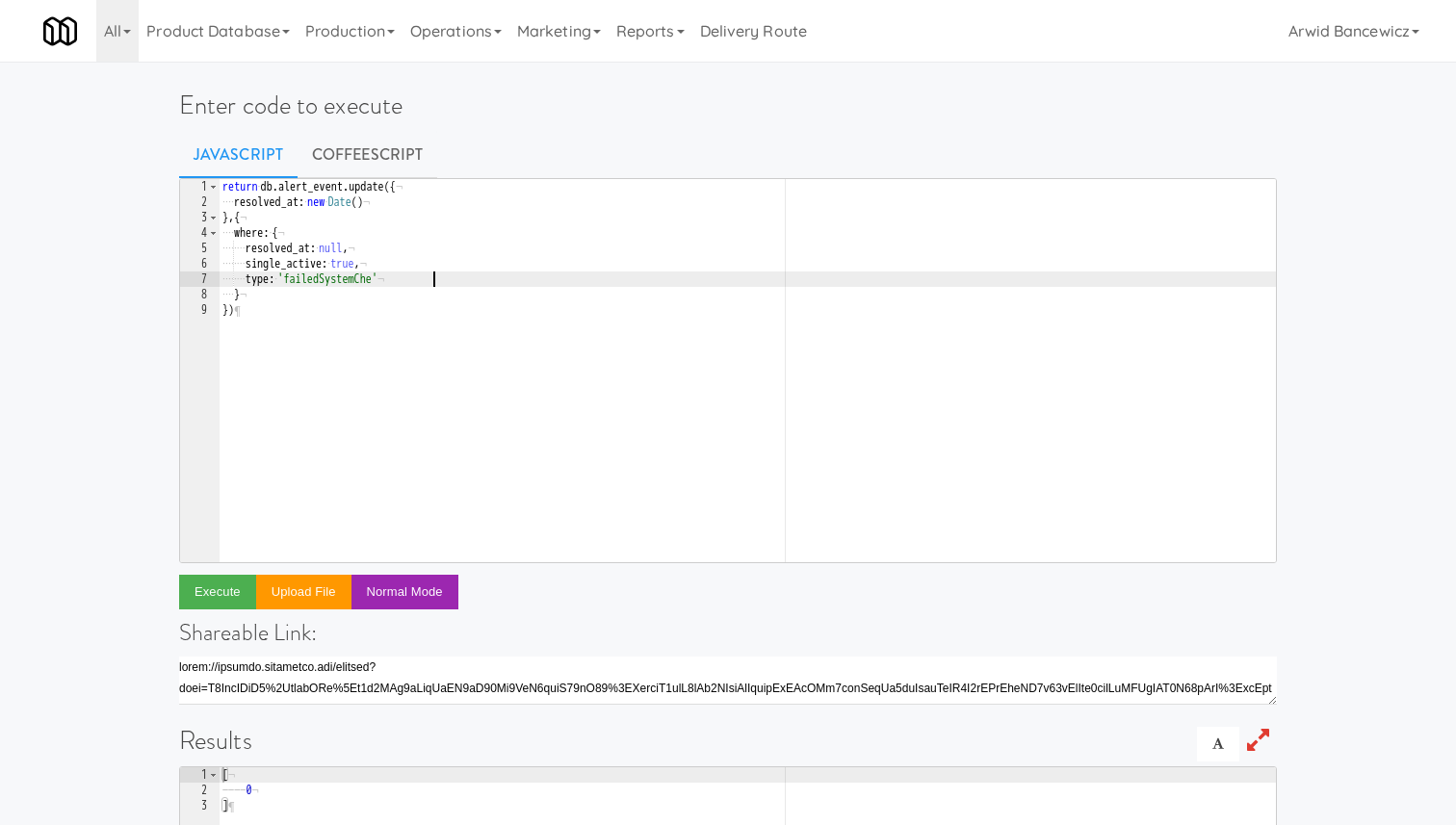 scroll, scrollTop: 0, scrollLeft: 17, axis: horizontal 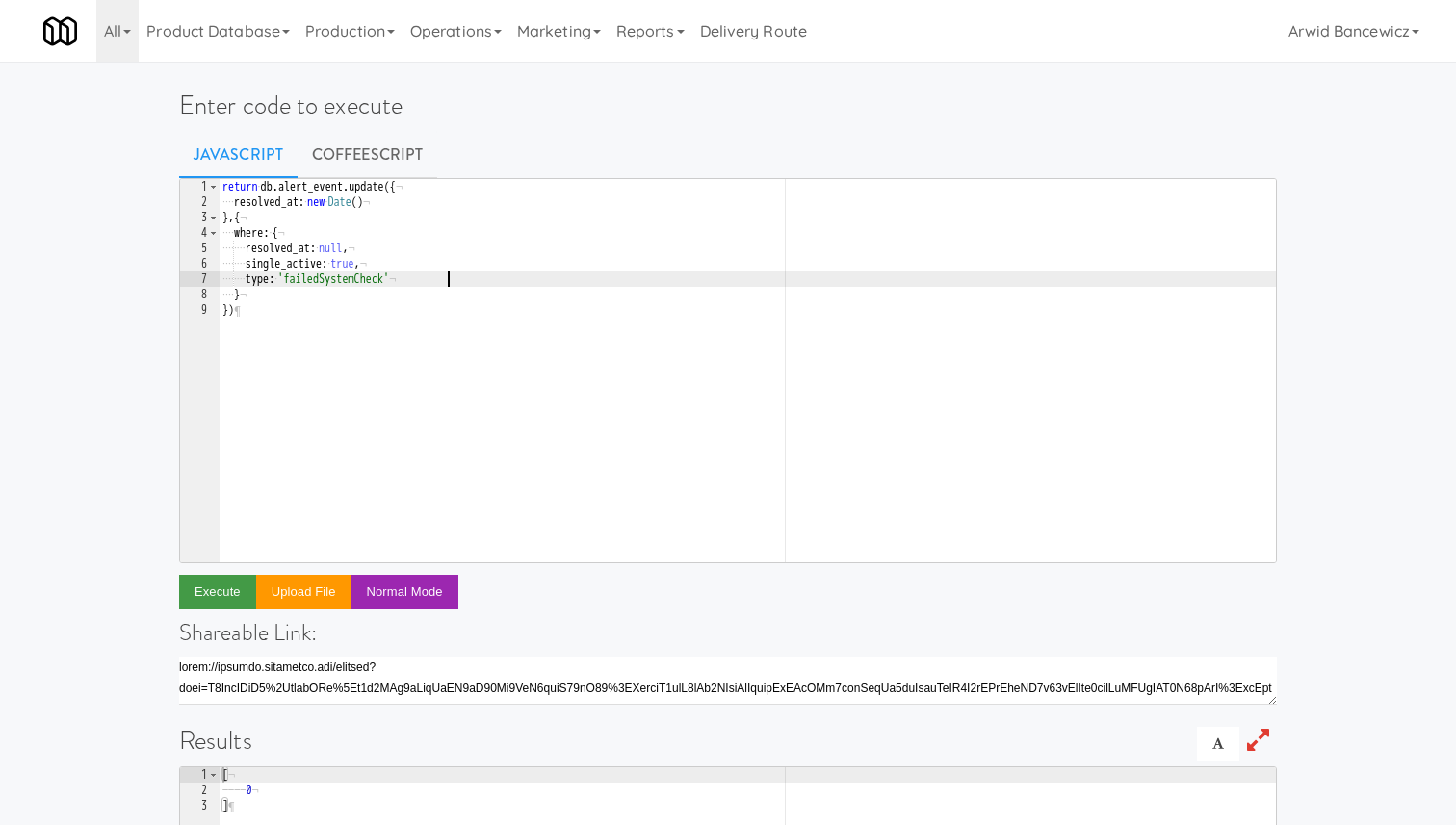 type on "type: 'failedSystemCheck'" 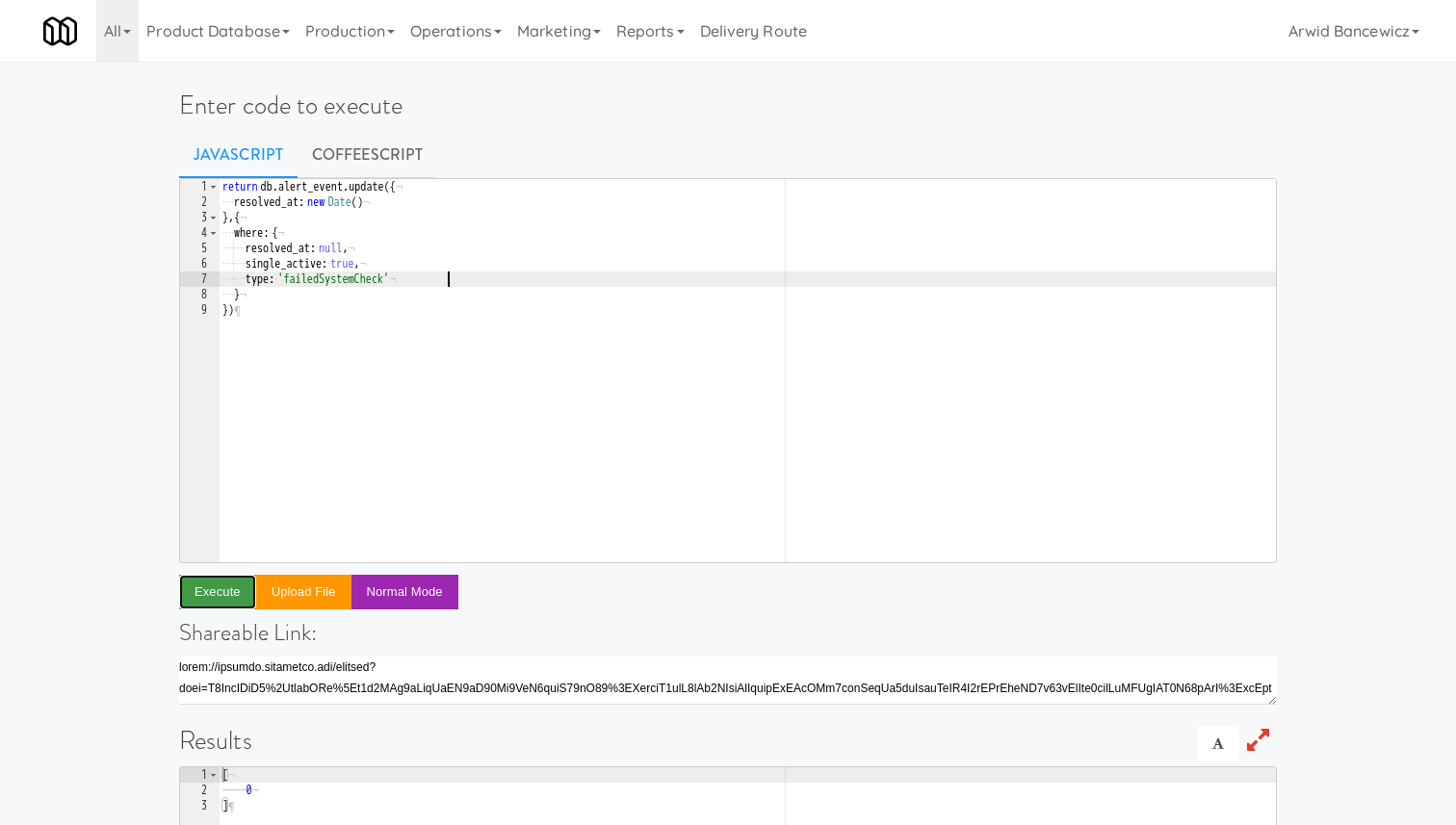 click on "Execute" at bounding box center (218, 592) 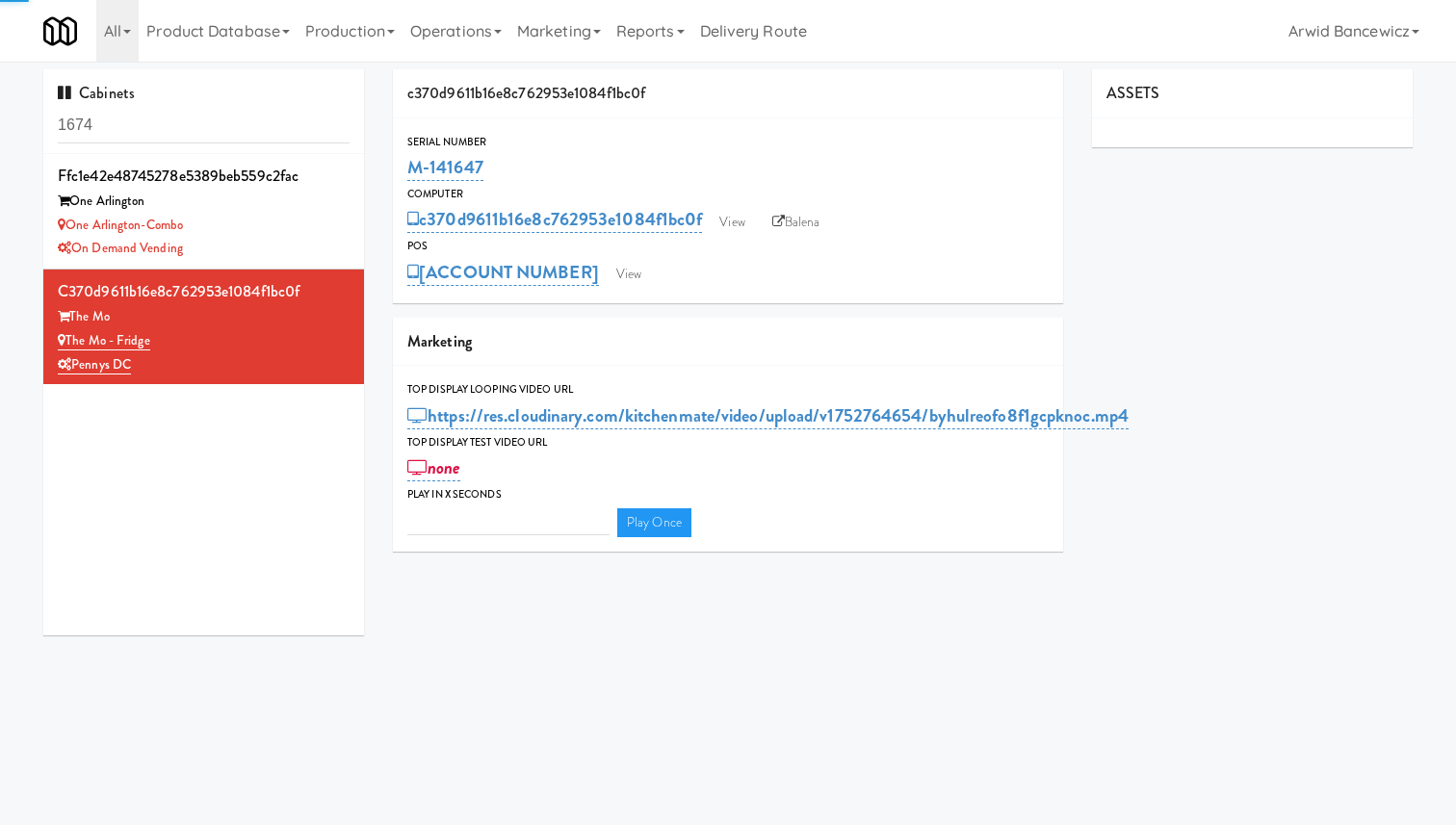 type on "3" 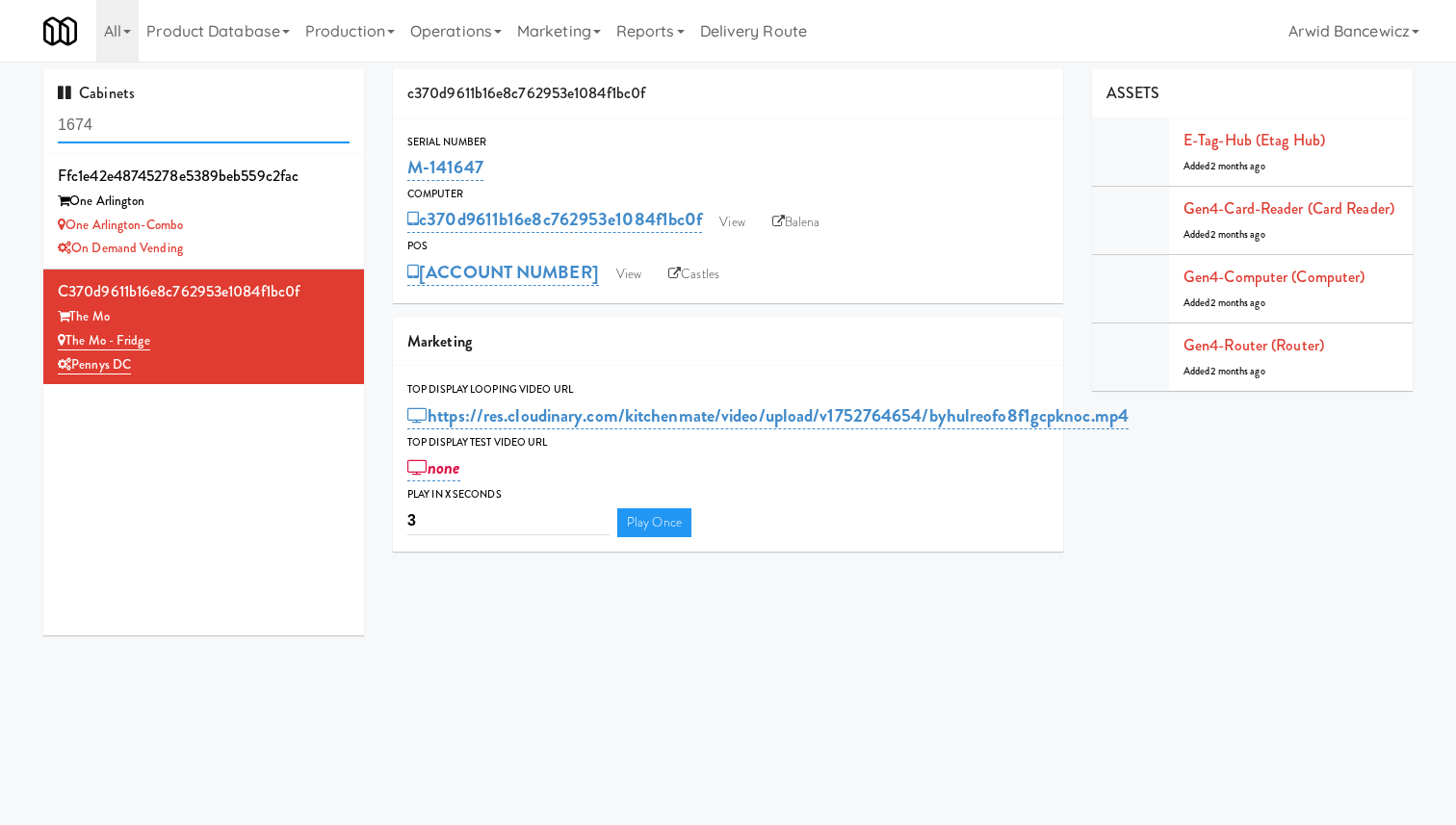 scroll, scrollTop: 0, scrollLeft: 0, axis: both 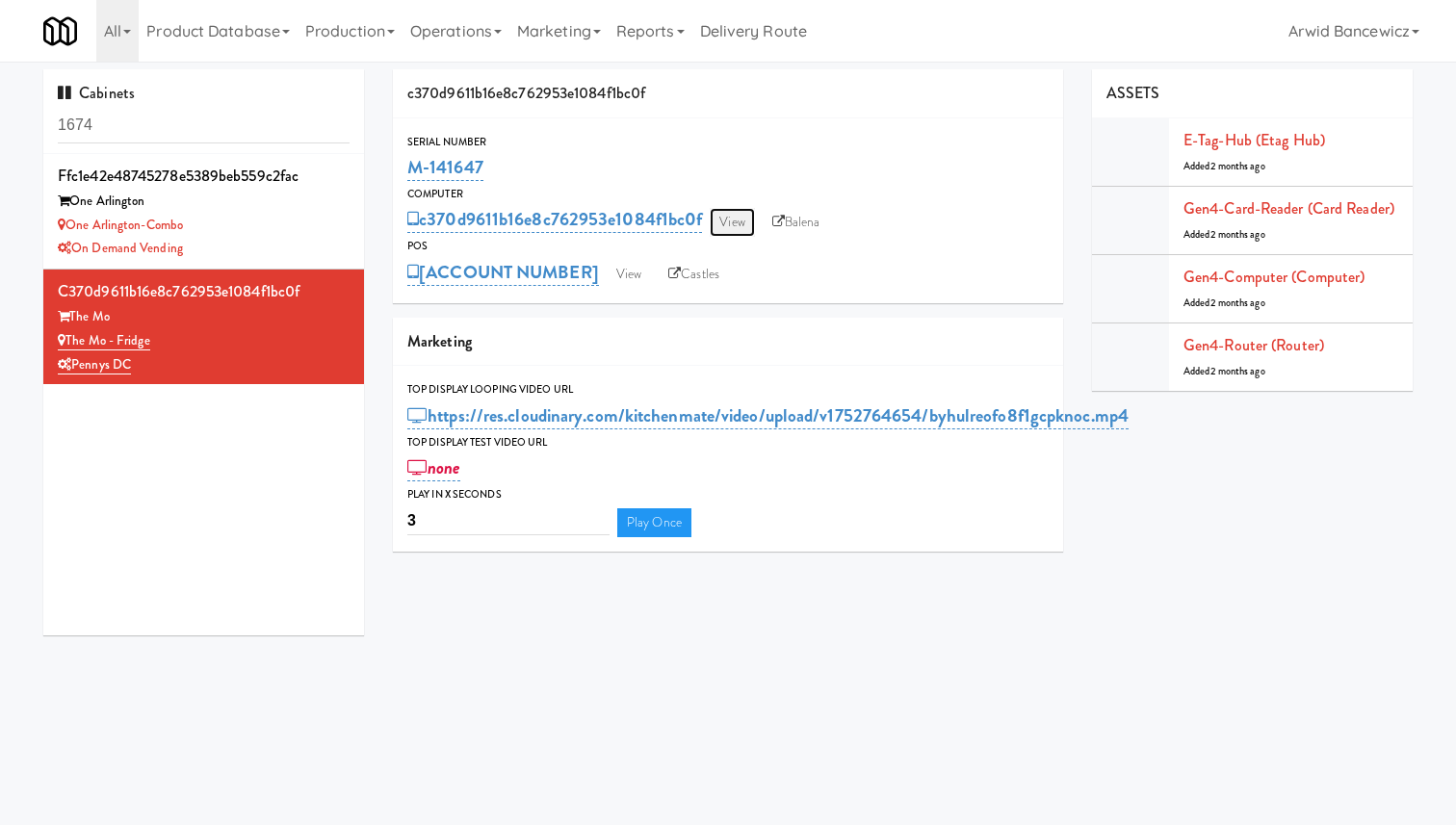 click on "View" at bounding box center (732, 222) 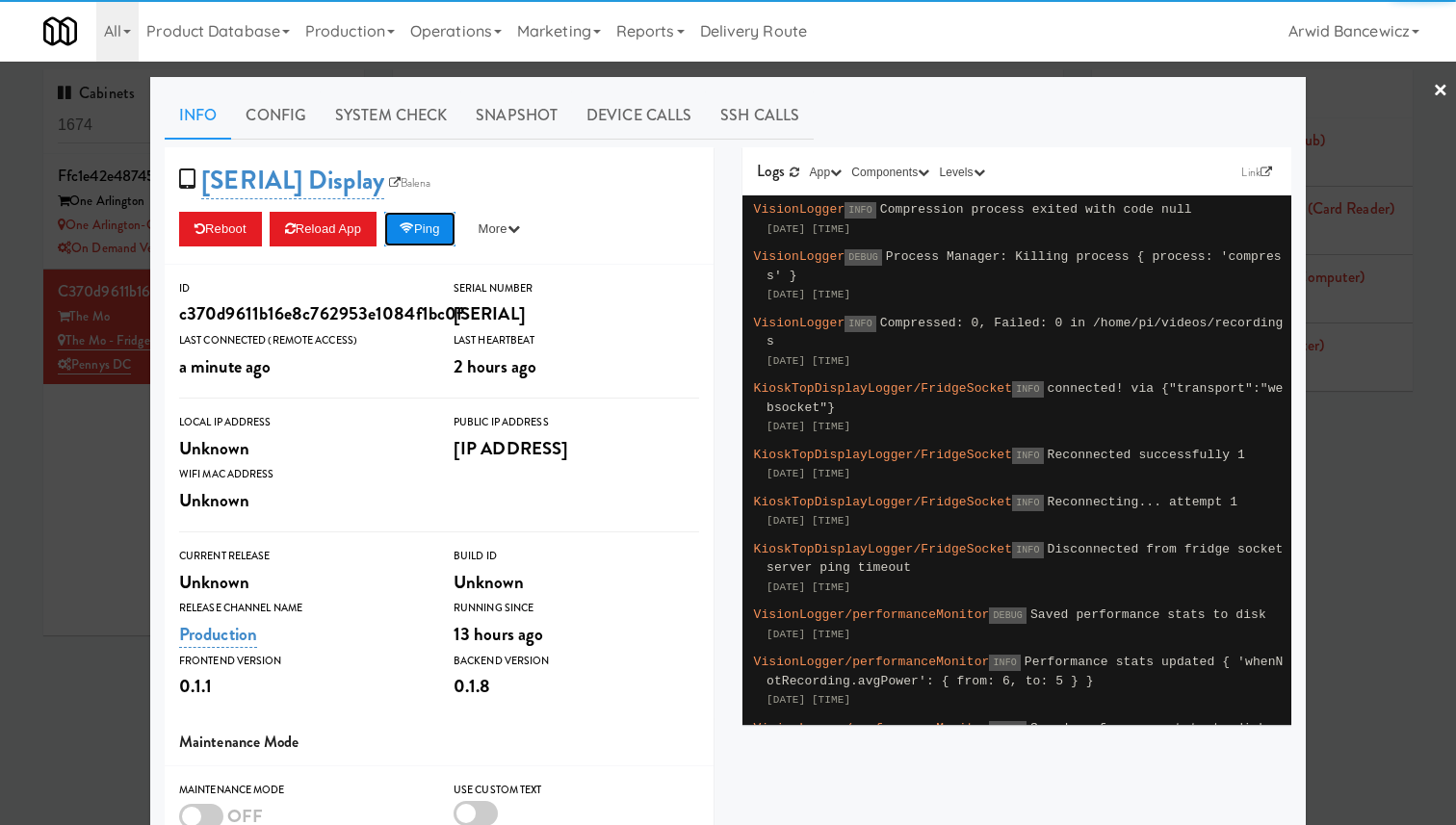 click on "Ping" at bounding box center (420, 229) 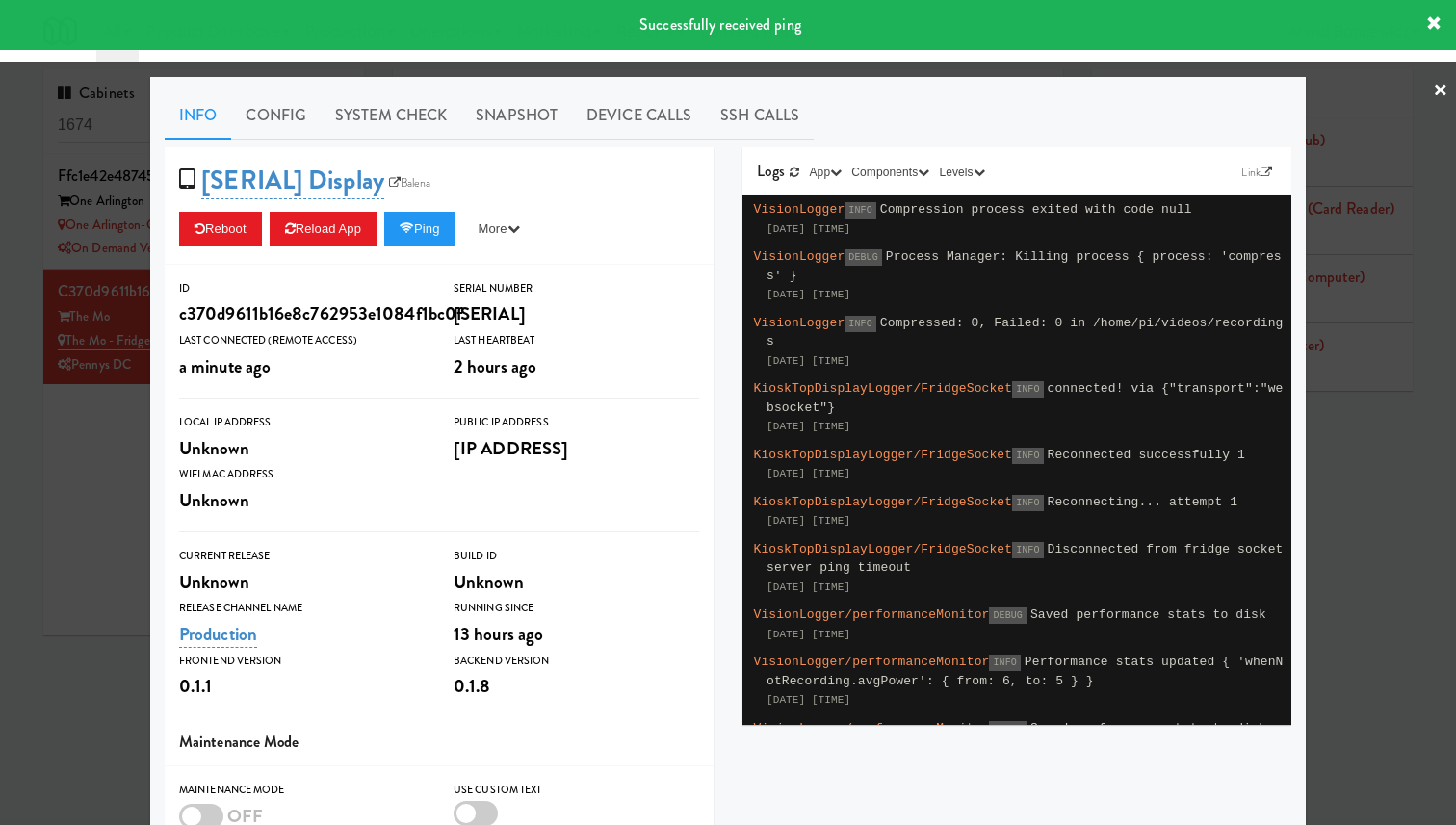 click on "ID [HASH] Serial Number [SERIAL] Last Connected (Remote Access) a minute ago Last Heartbeat 2 hours ago Local IP Address Unknown Public IP Address [IP ADDRESS] Wifi Mac Address Unknown Current Release Unknown Build Id Unknown Release Channel Name Production Running Since 13 hours ago Frontend Version 0.1.1 Backend Version 0.1.8" at bounding box center [439, 491] 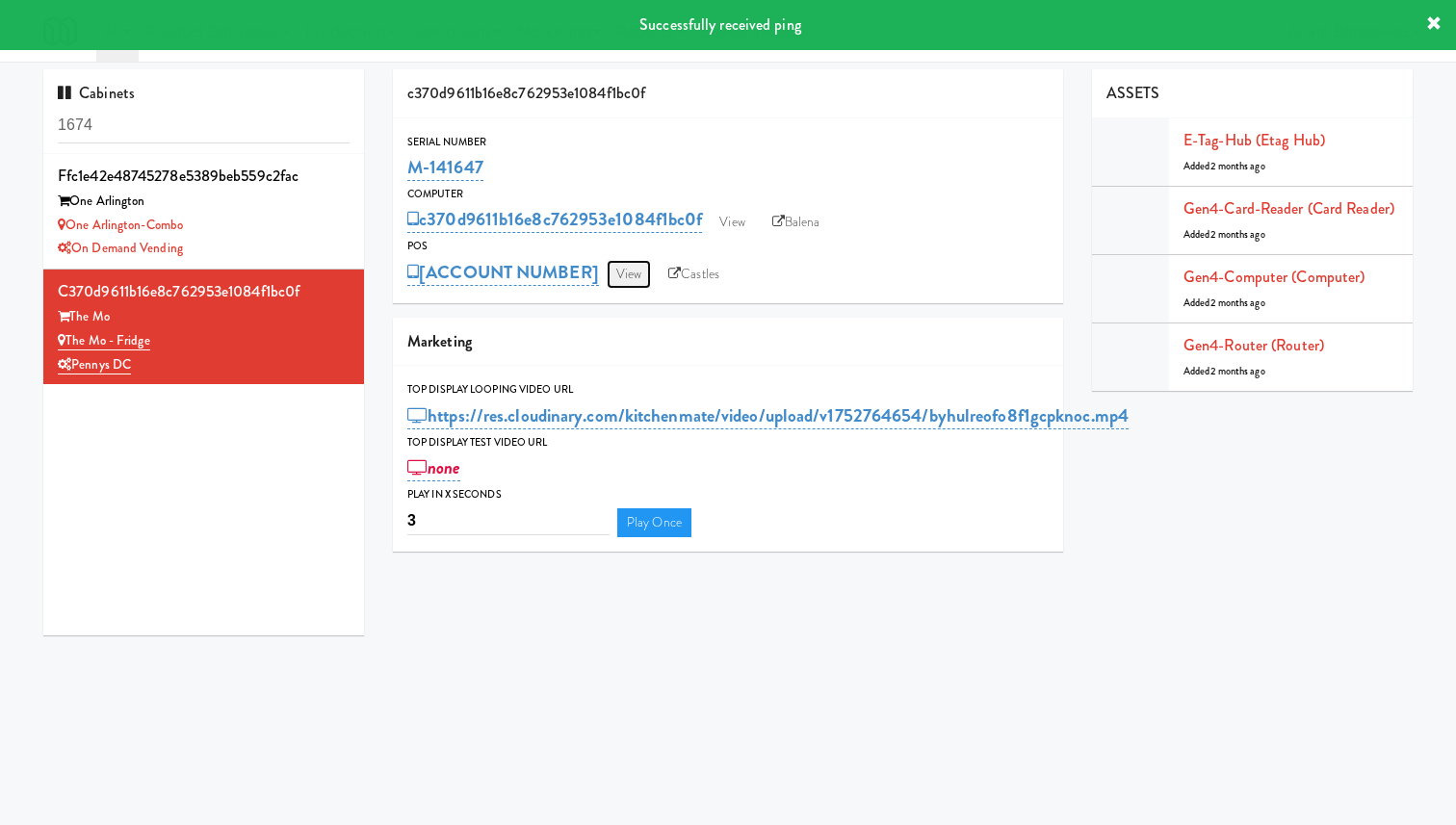 click on "View" at bounding box center (629, 274) 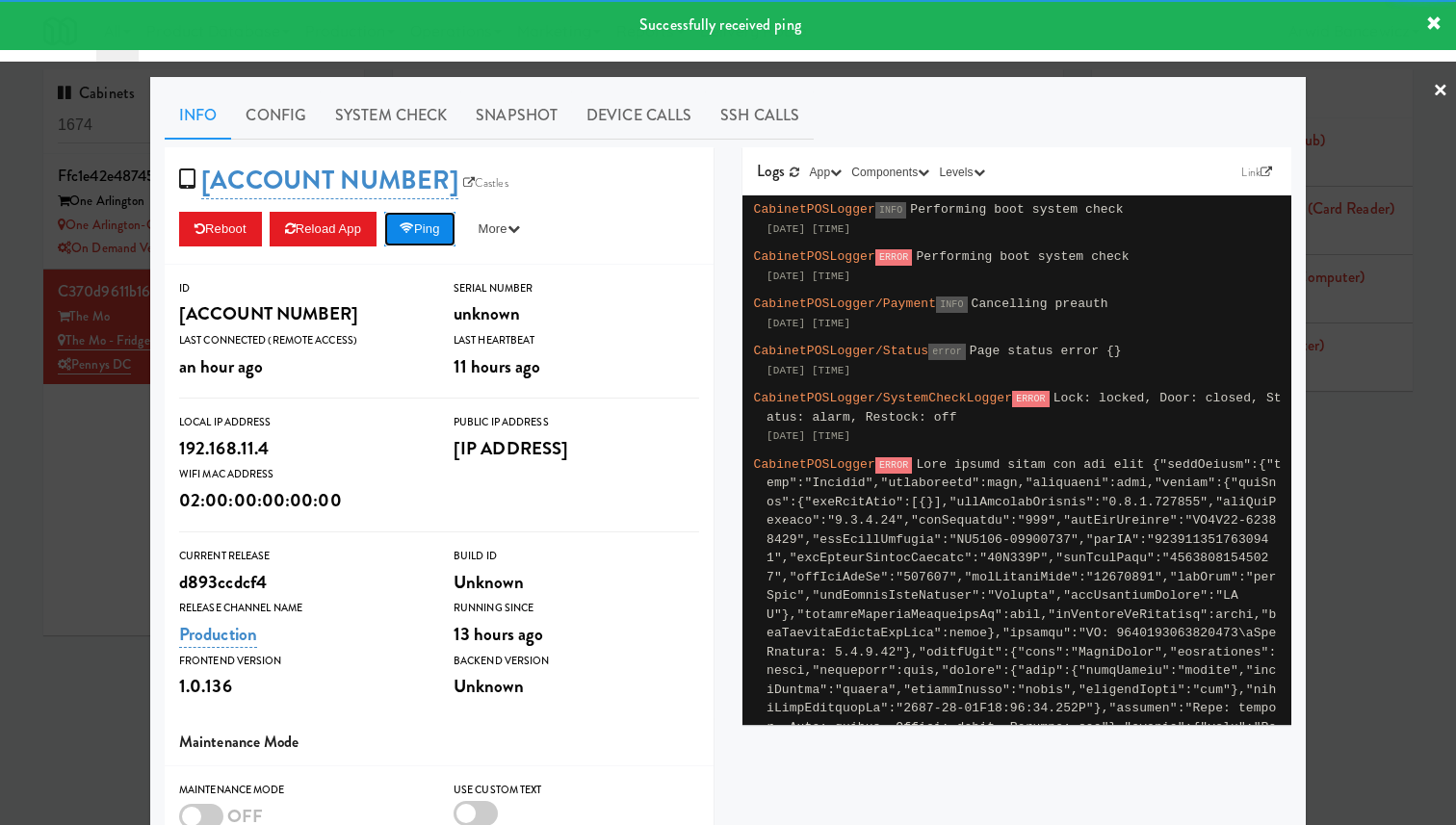 click on "Ping" at bounding box center (420, 229) 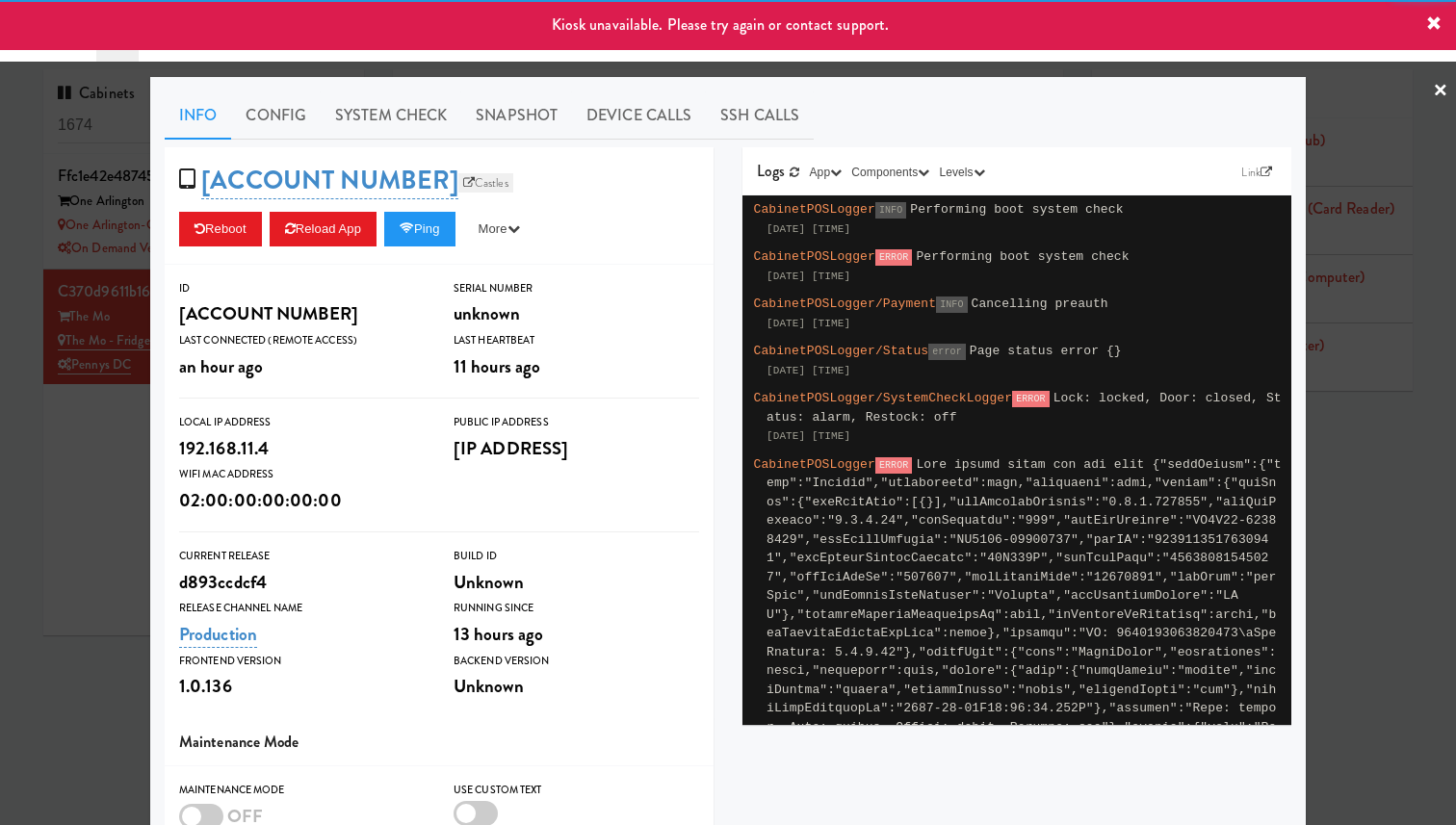 click on "Castles" at bounding box center (485, 183) 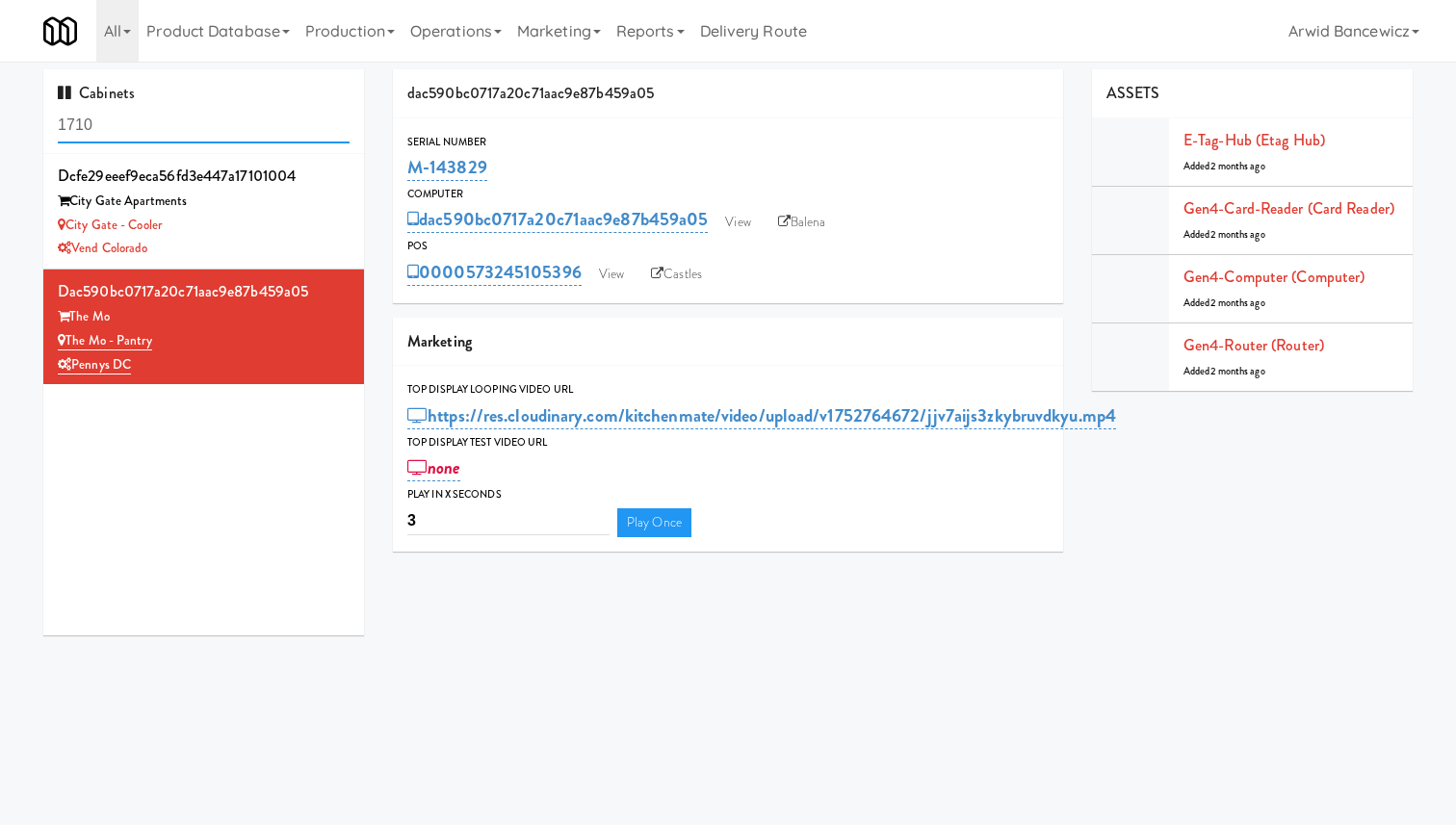 scroll, scrollTop: 0, scrollLeft: 0, axis: both 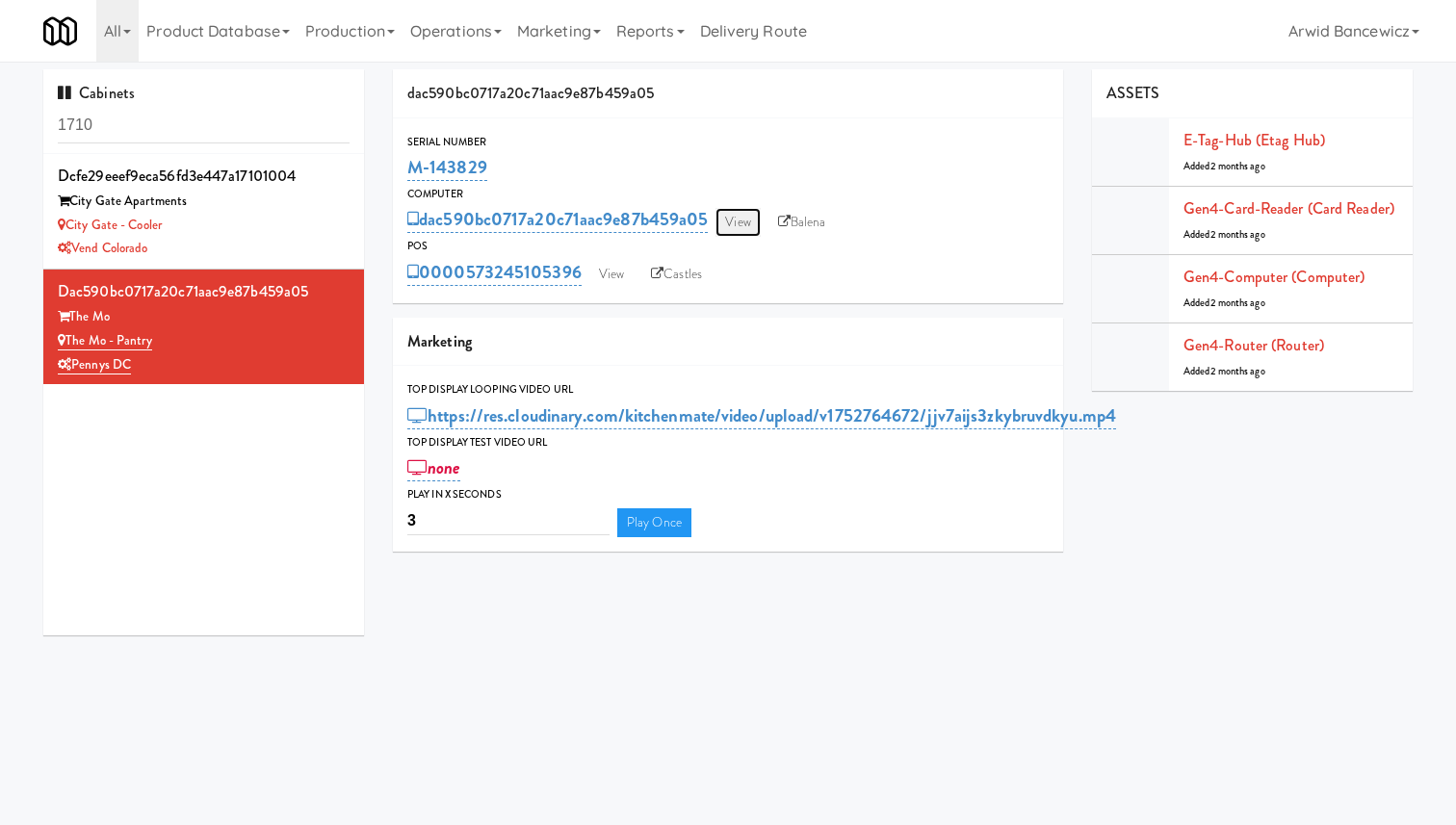 click on "View" at bounding box center [738, 222] 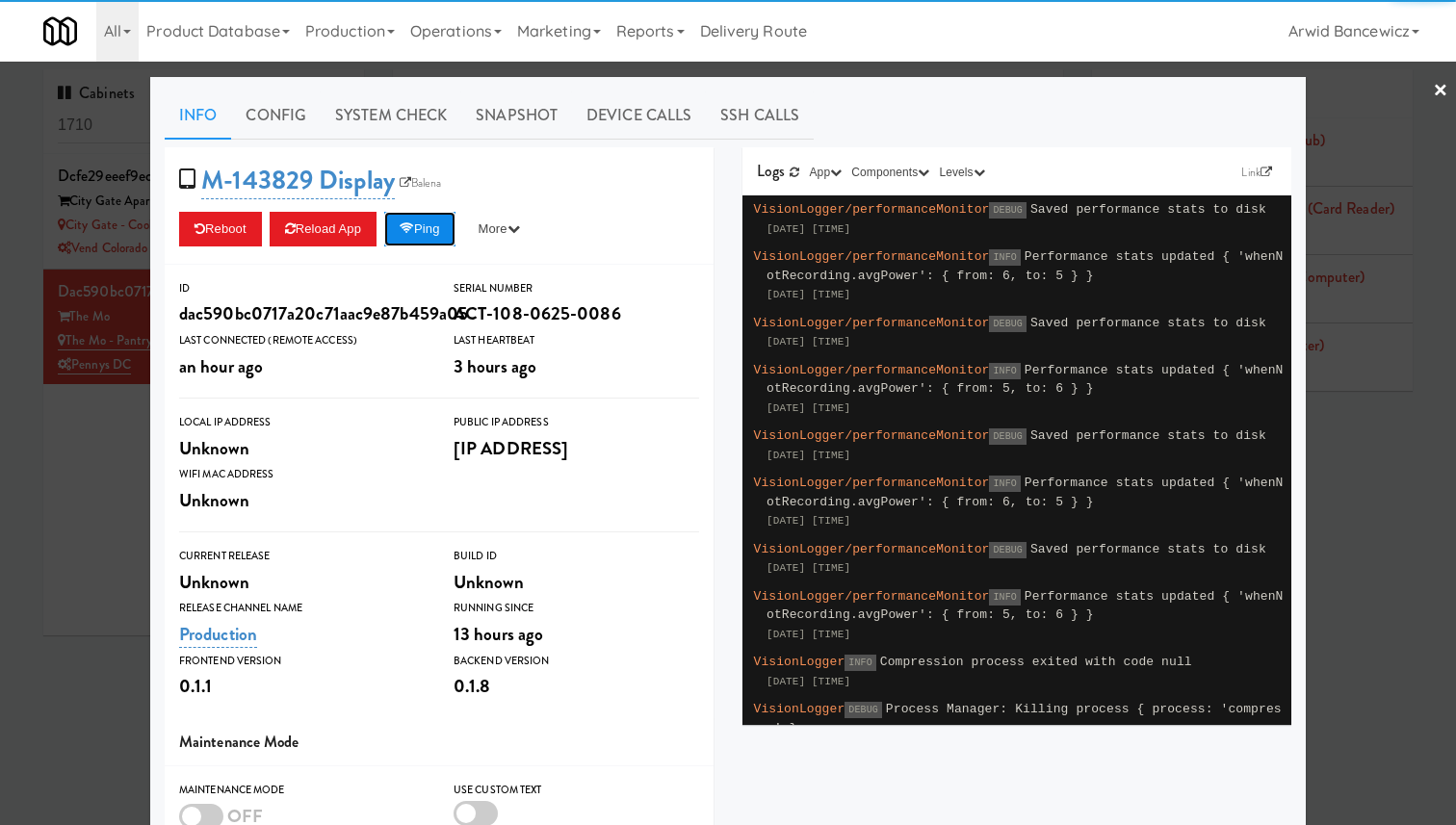 click on "Ping" at bounding box center (420, 229) 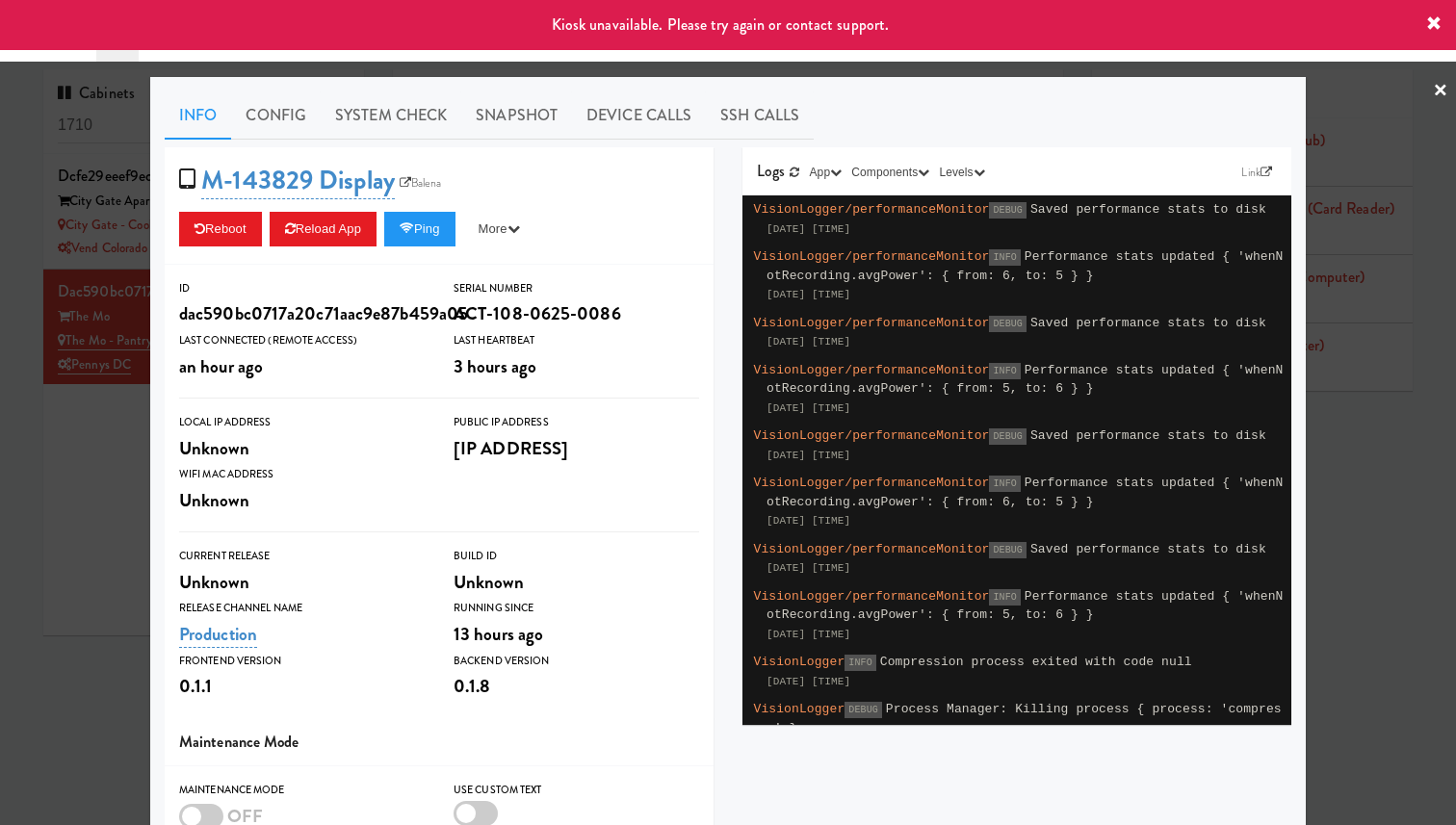 click at bounding box center (728, 412) 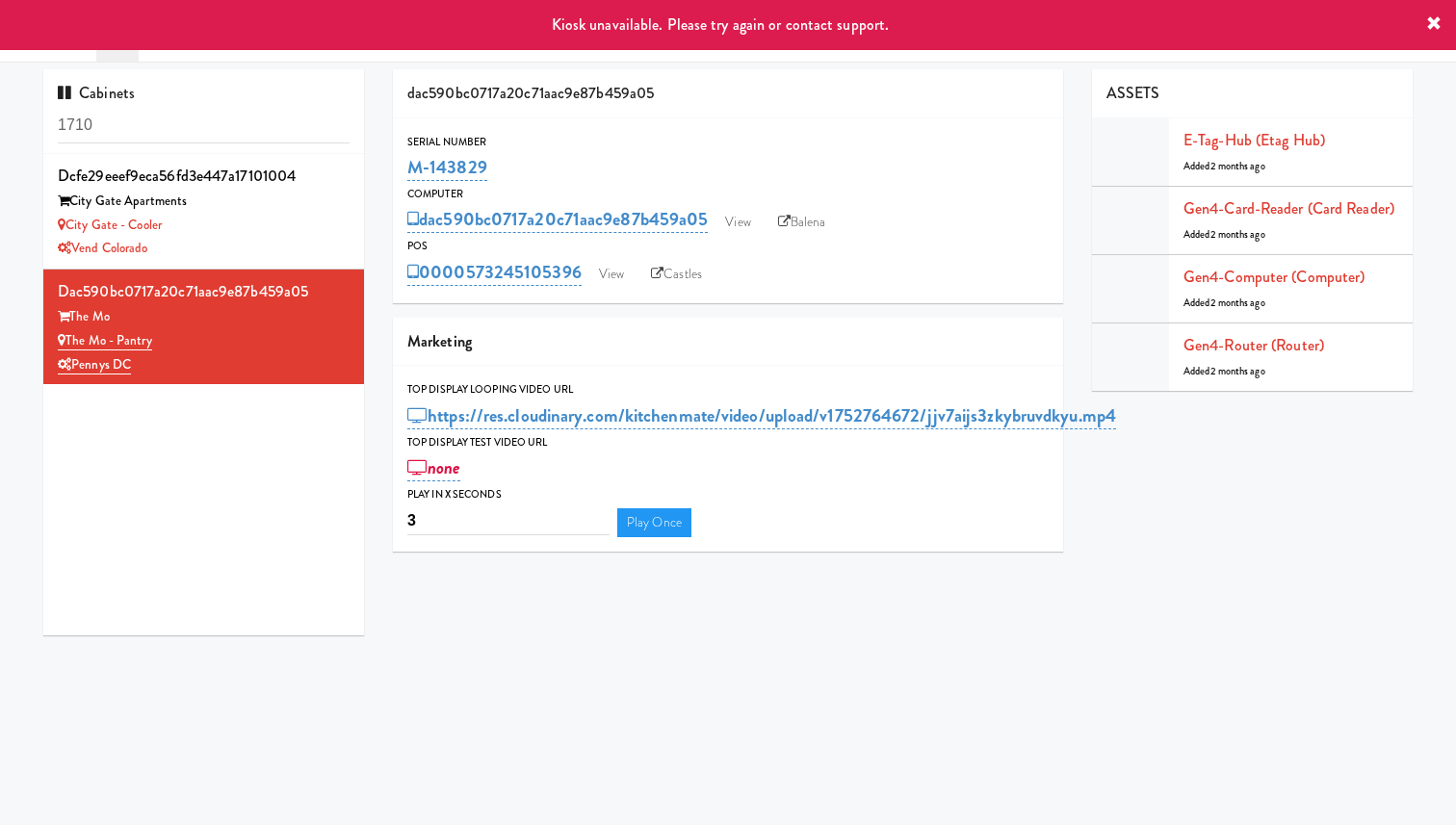 click on "0000573245105396 View Castles" at bounding box center [728, 272] 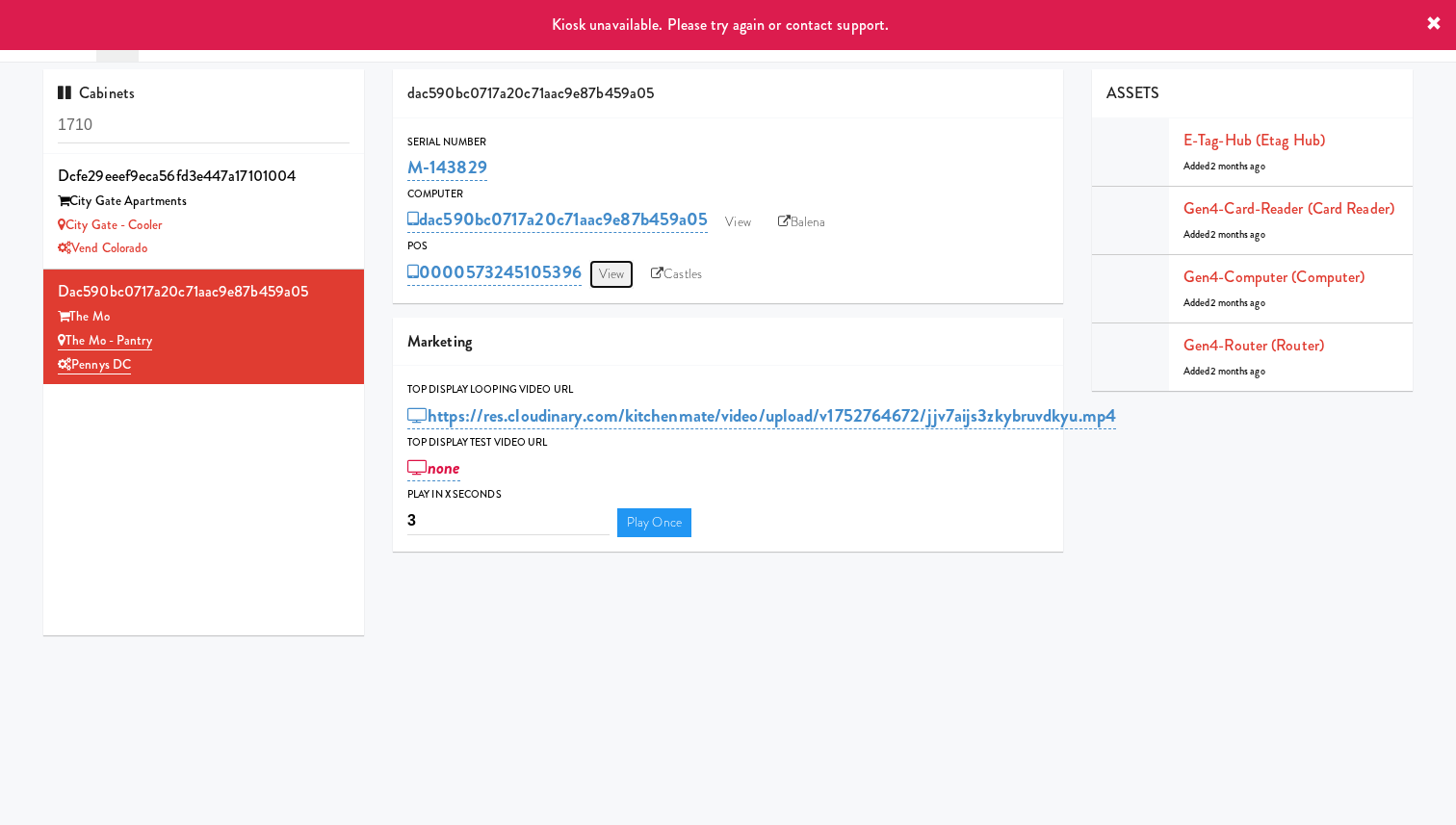 click on "View" at bounding box center (611, 274) 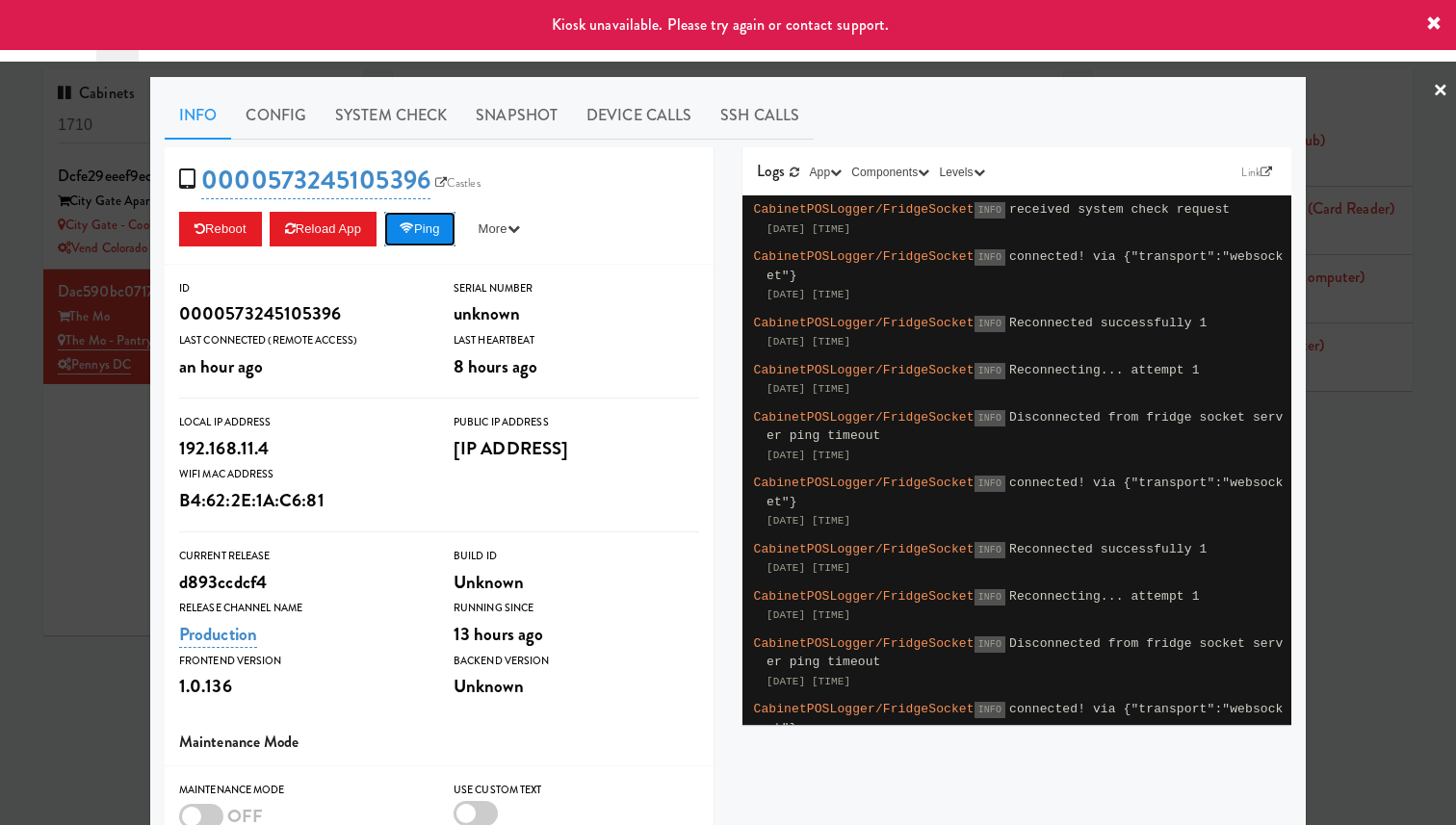click on "Ping" at bounding box center [420, 229] 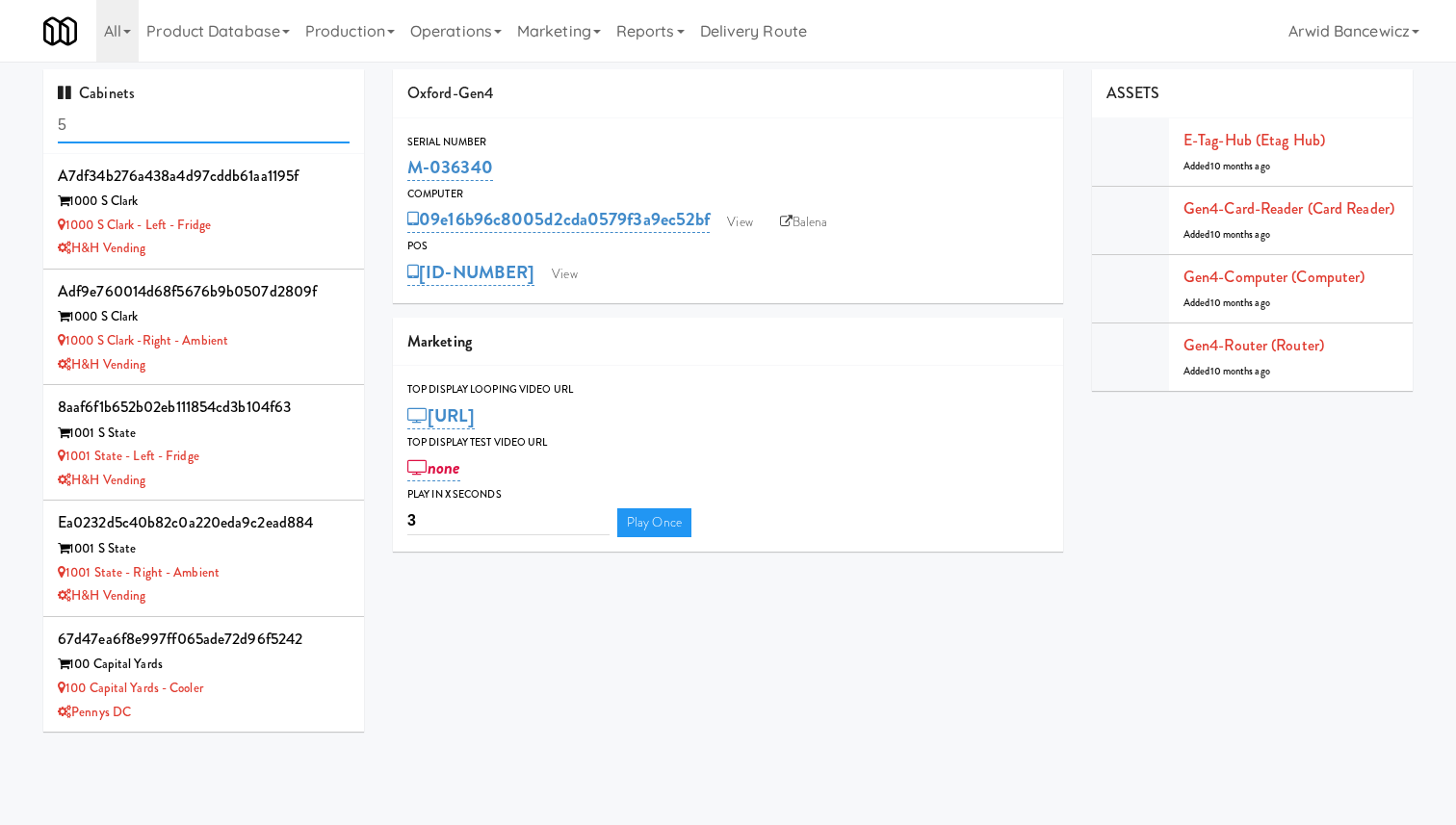 scroll, scrollTop: 0, scrollLeft: 0, axis: both 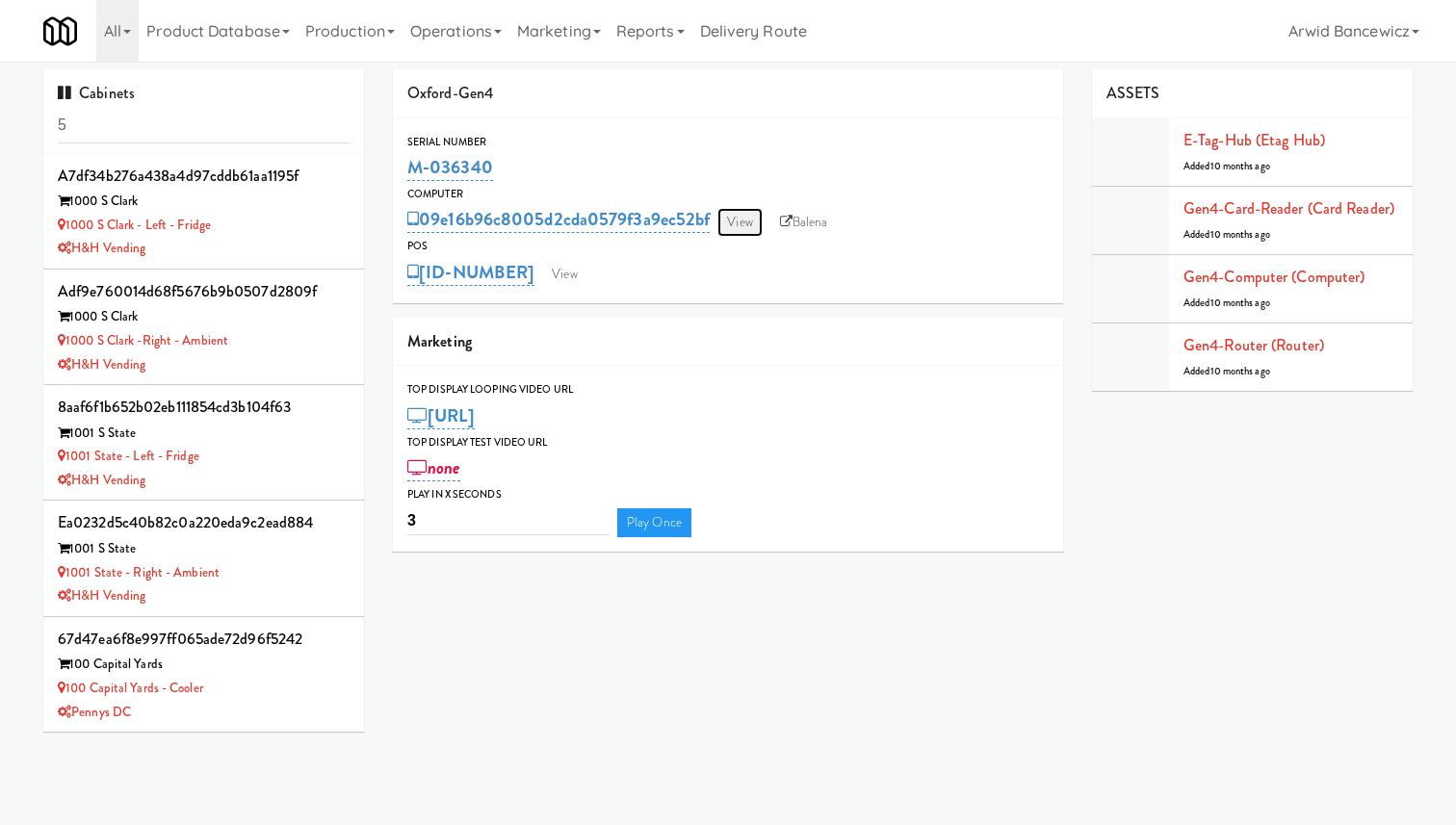 click on "View" at bounding box center [740, 222] 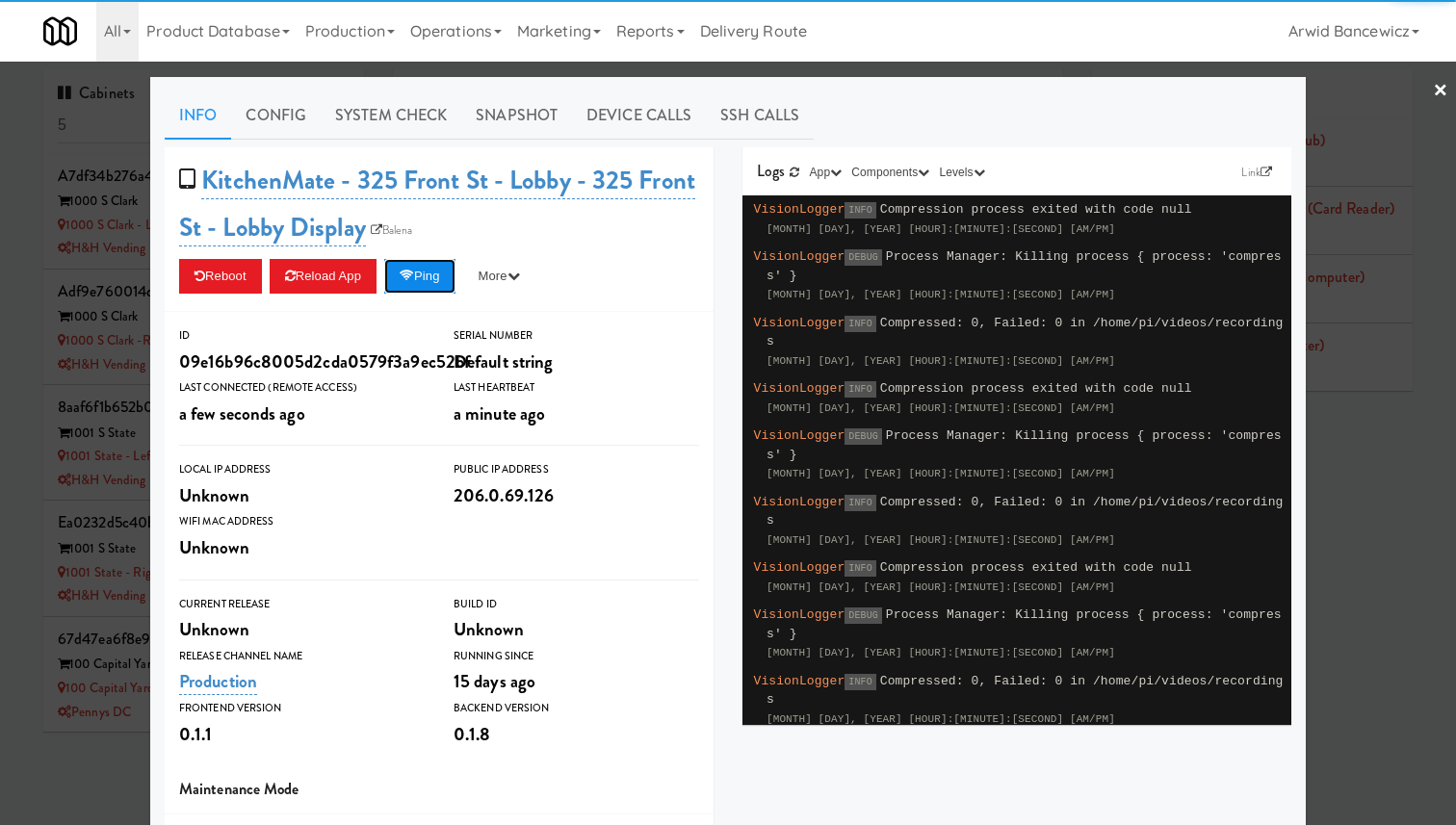 click on "Ping" at bounding box center (420, 276) 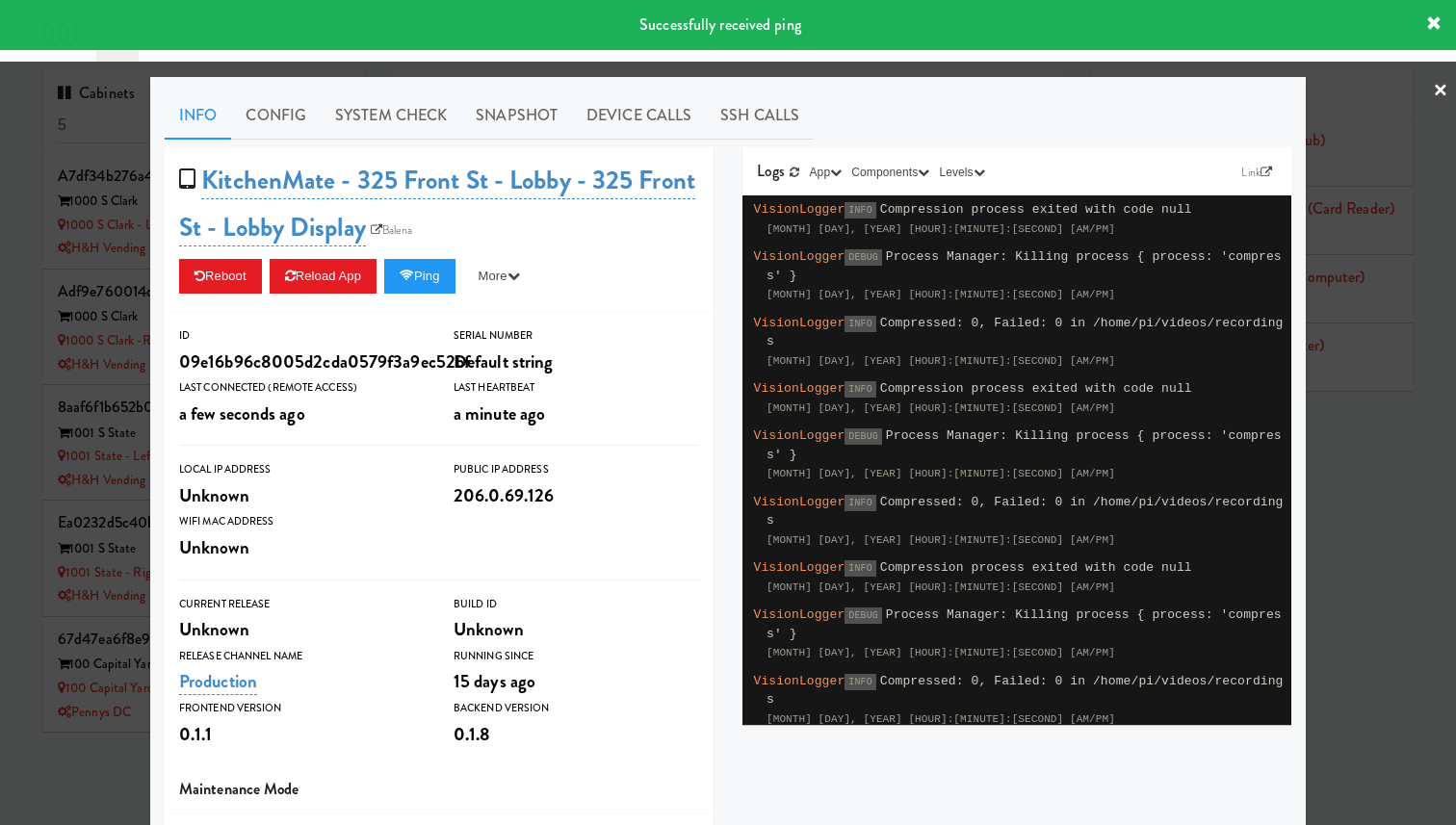 click at bounding box center (728, 412) 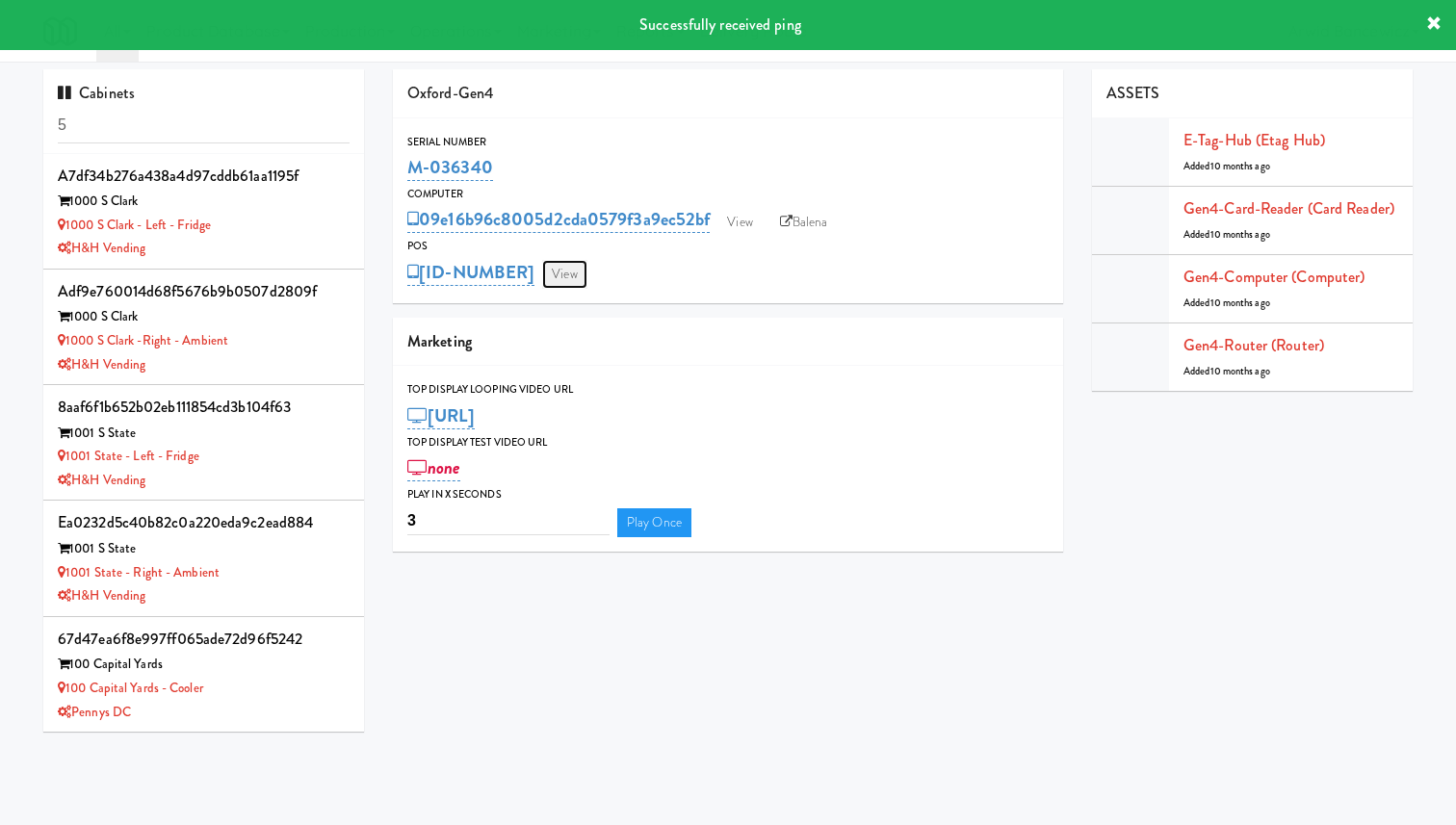 click on "View" at bounding box center [564, 274] 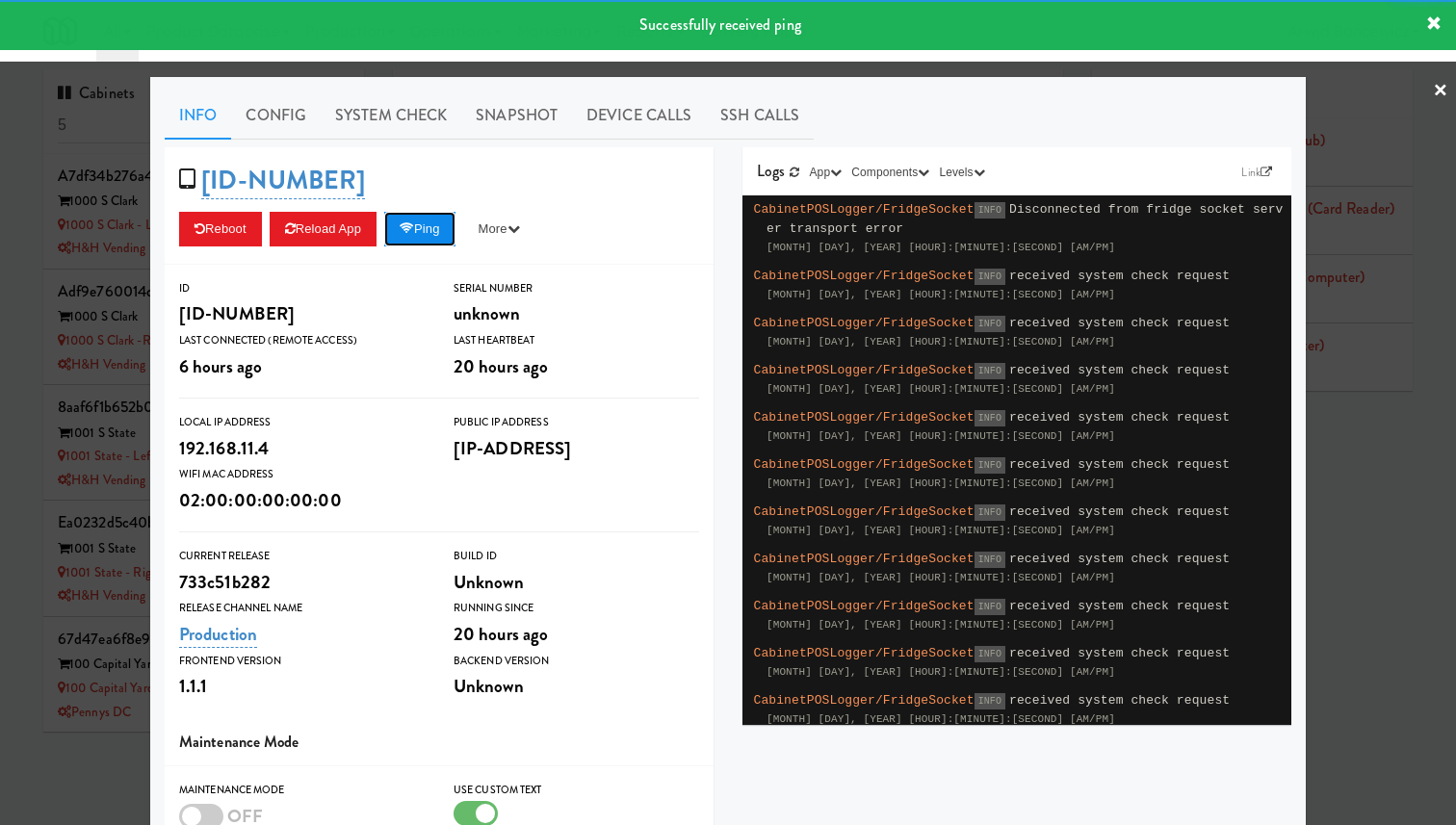 click on "Ping" at bounding box center [420, 229] 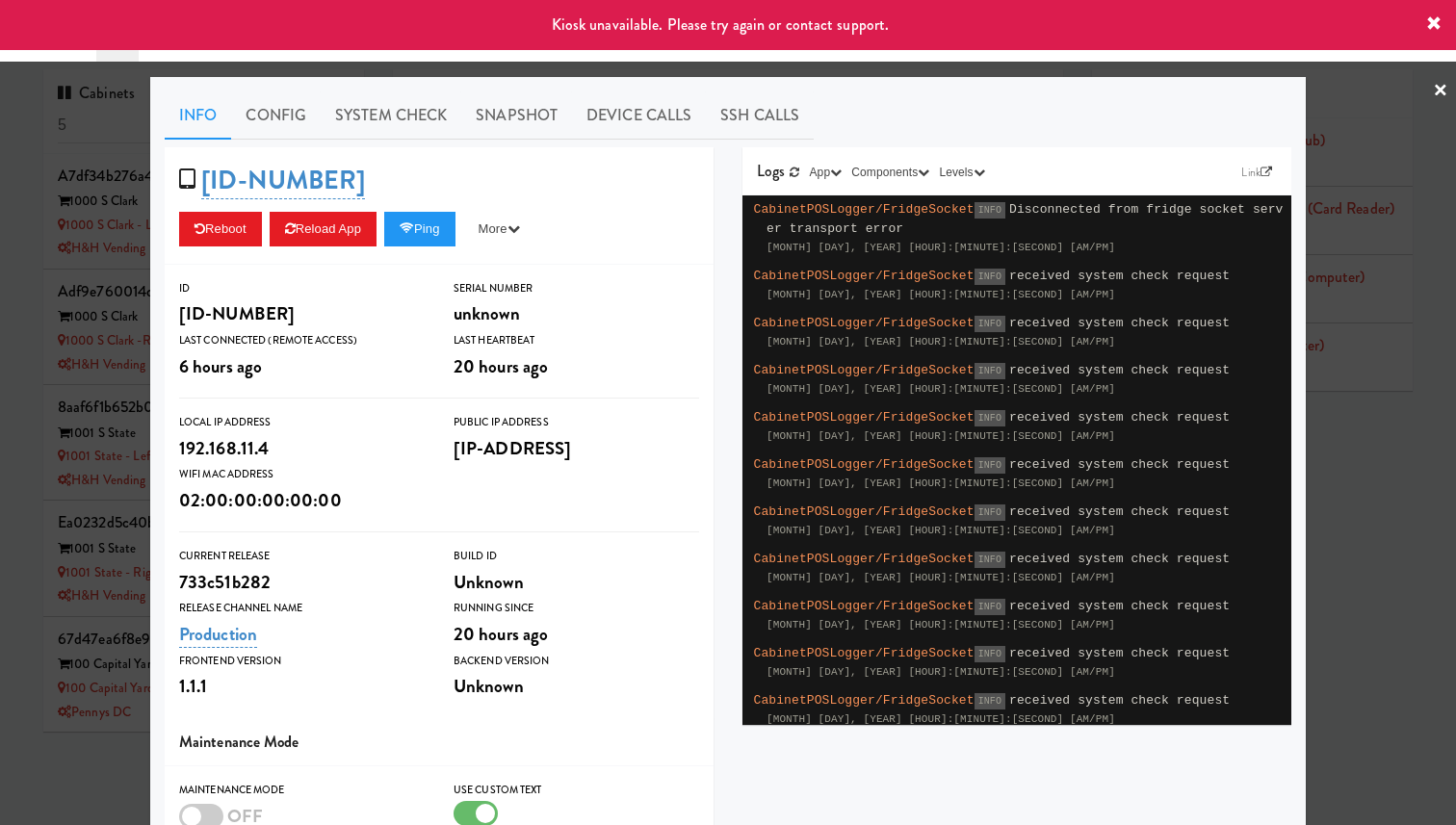 click at bounding box center [728, 412] 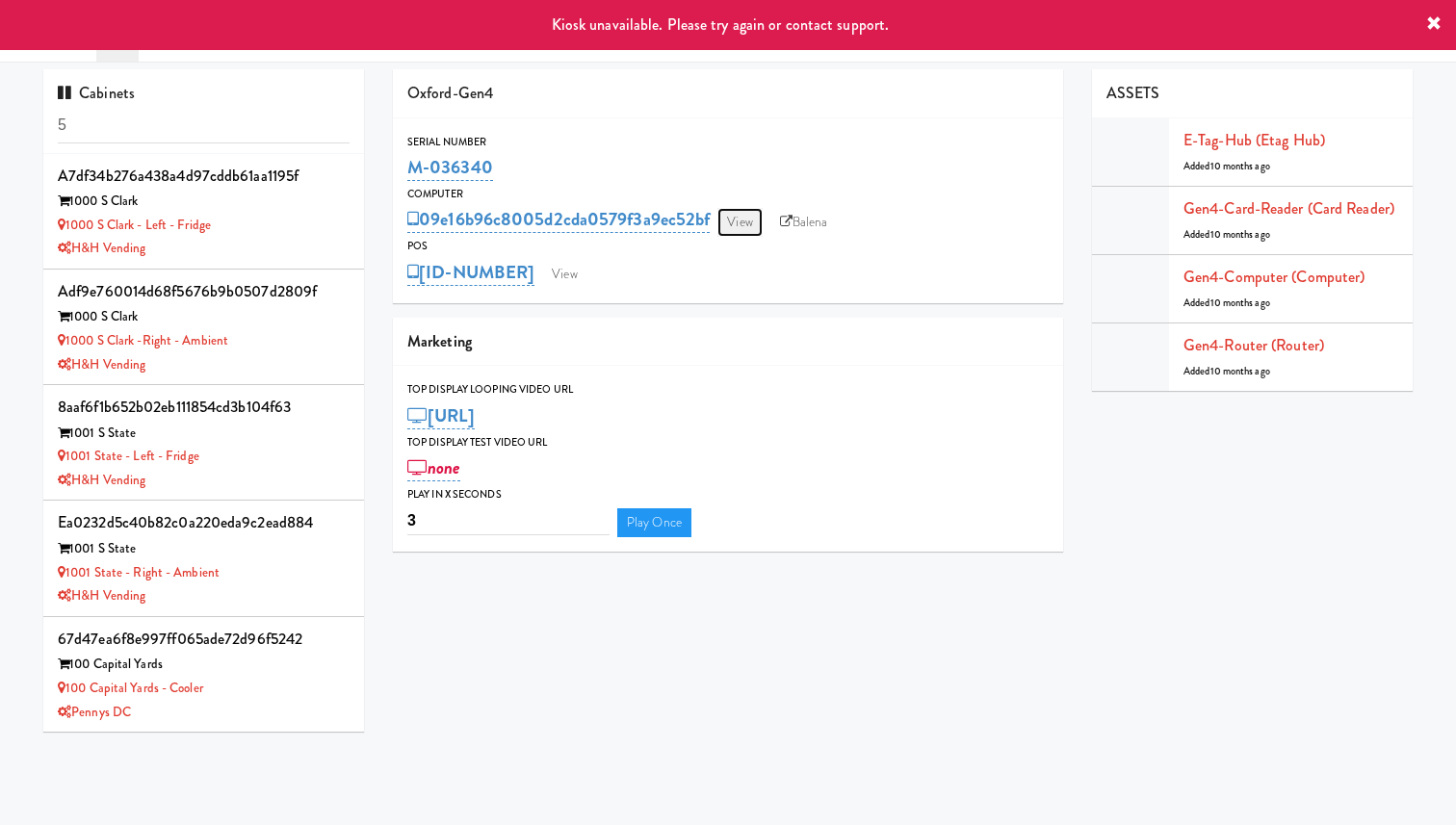 click on "View" at bounding box center [740, 222] 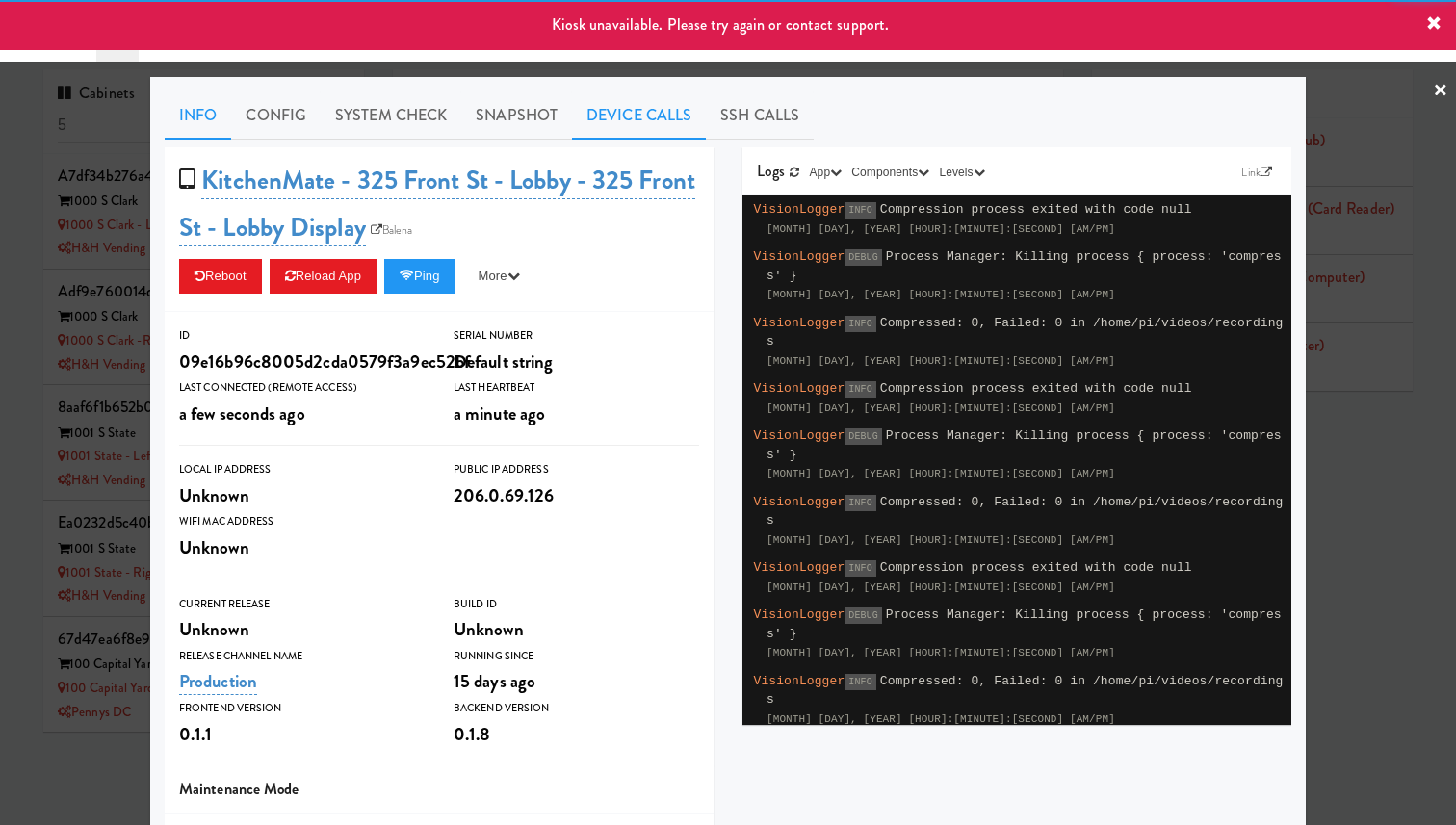 click on "Device Calls" at bounding box center (638, 116) 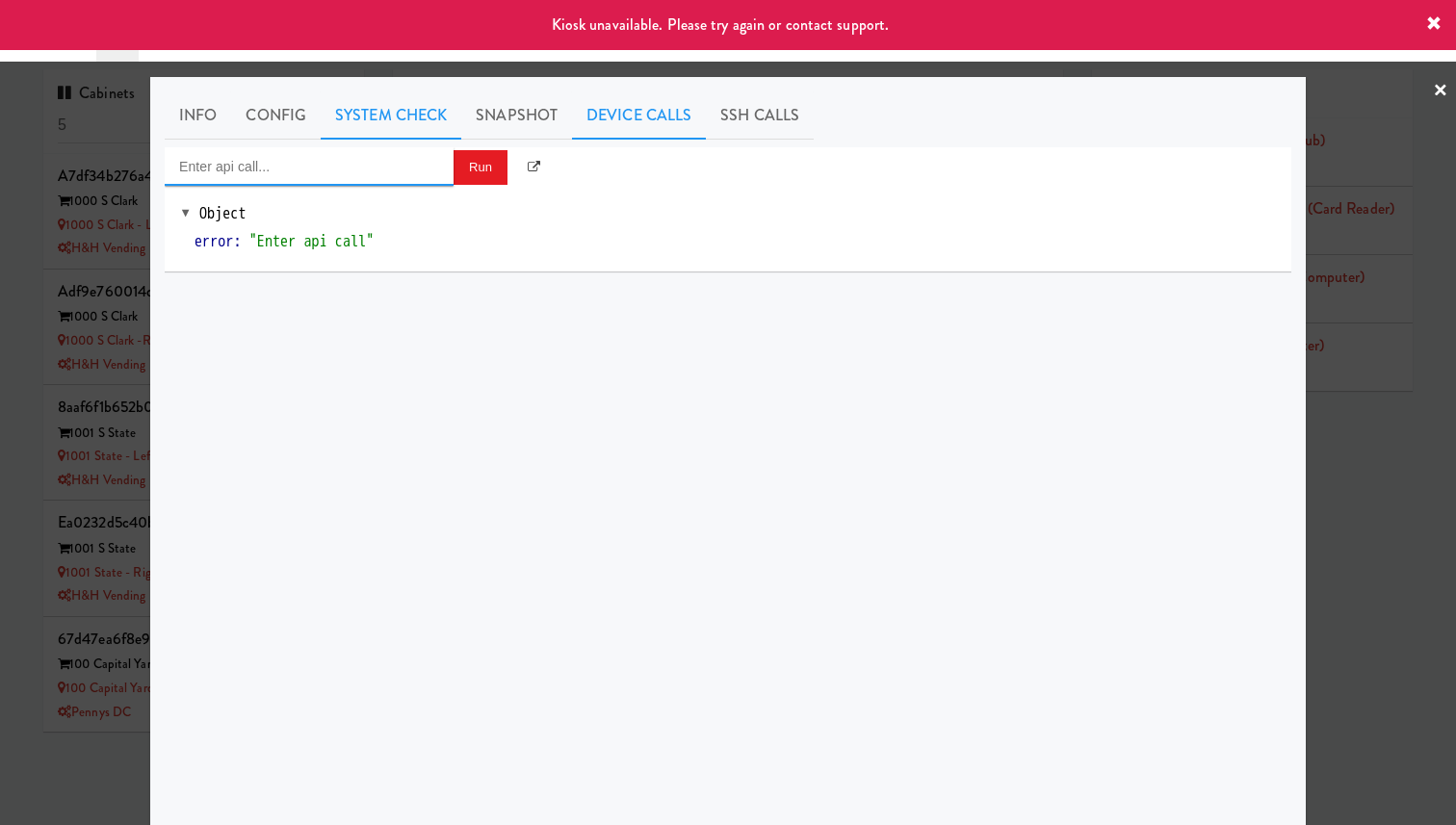 click at bounding box center (309, 167) 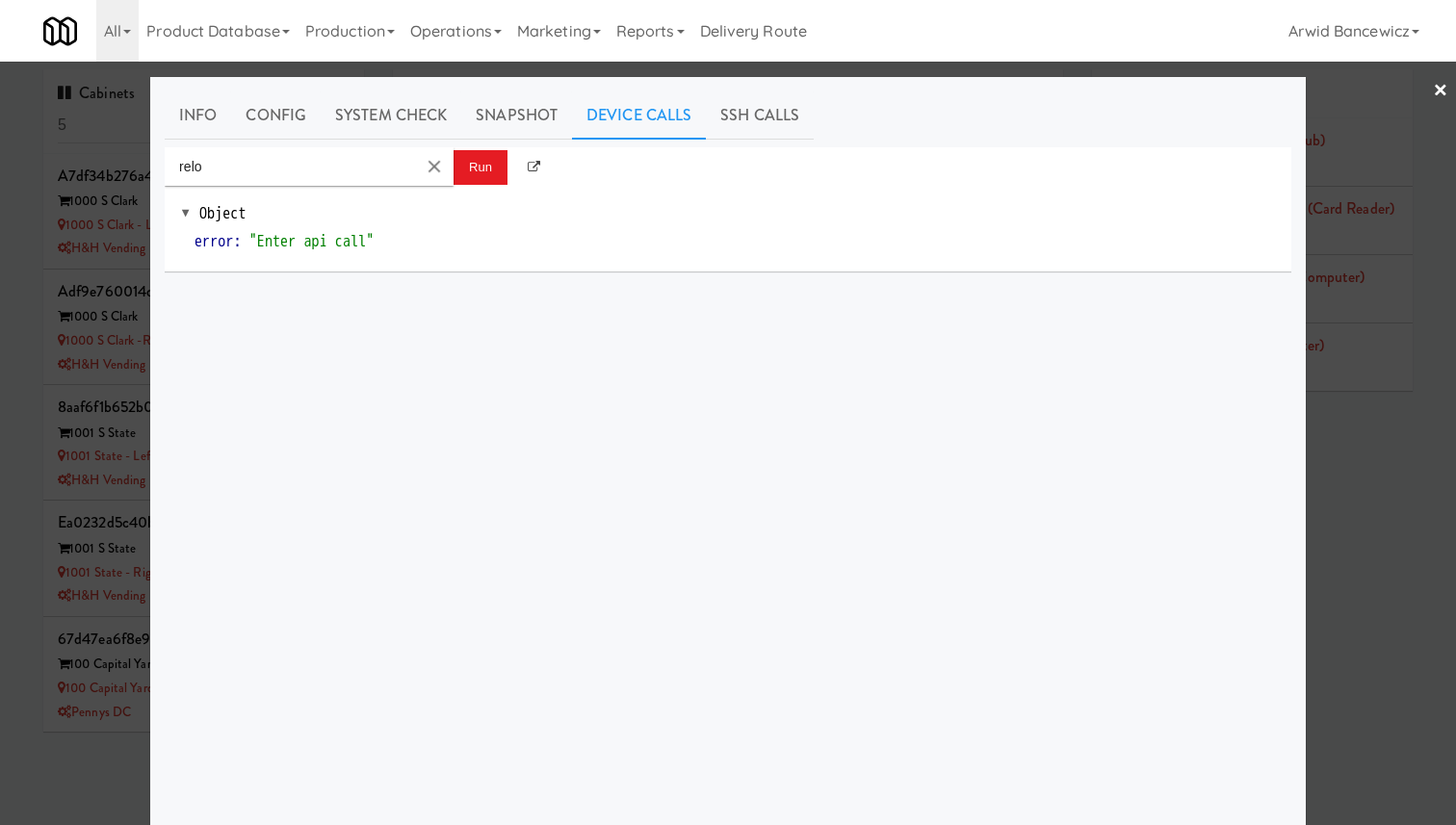 click on "relo" at bounding box center [309, 167] 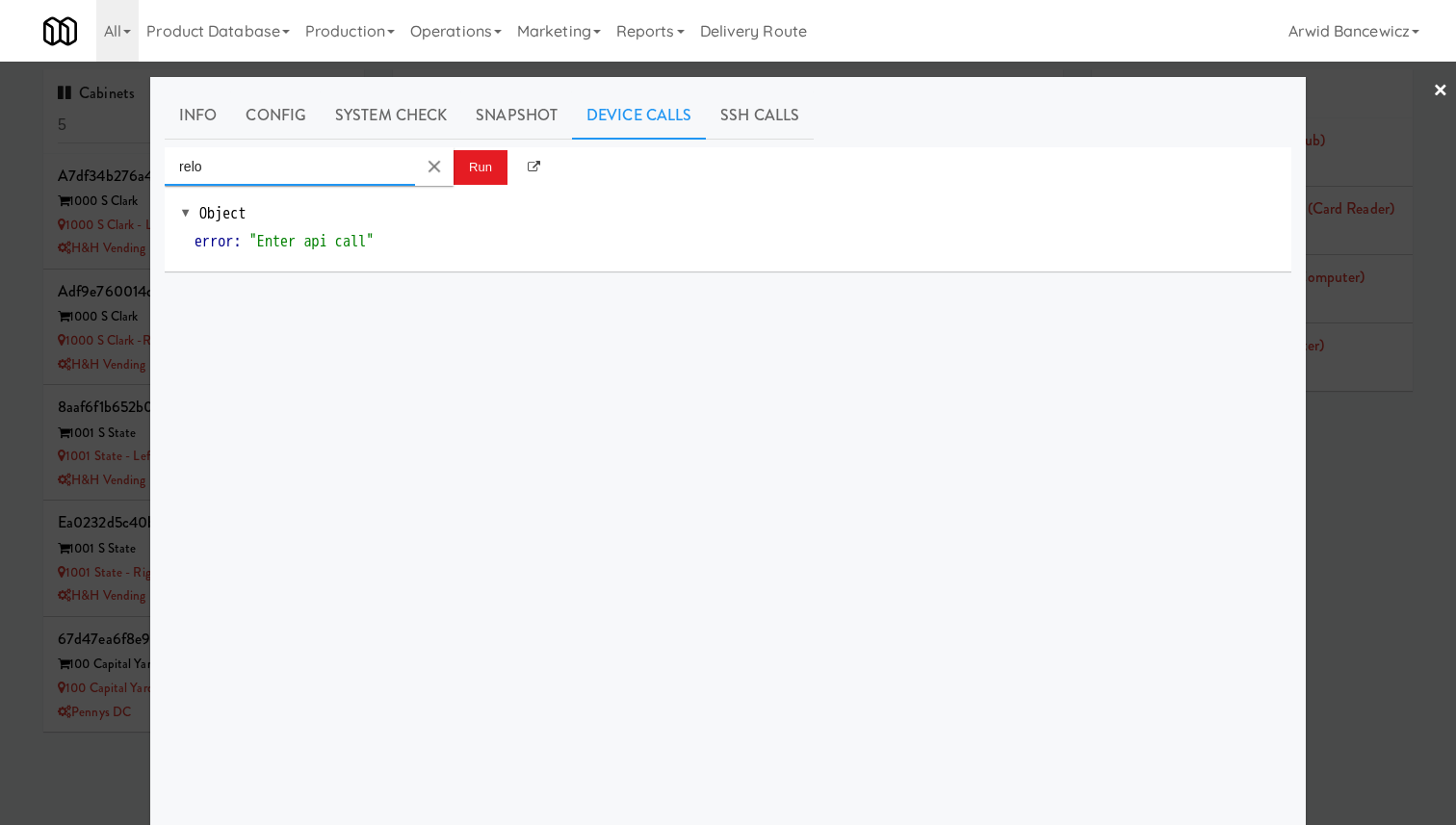 click on "relo" at bounding box center [290, 167] 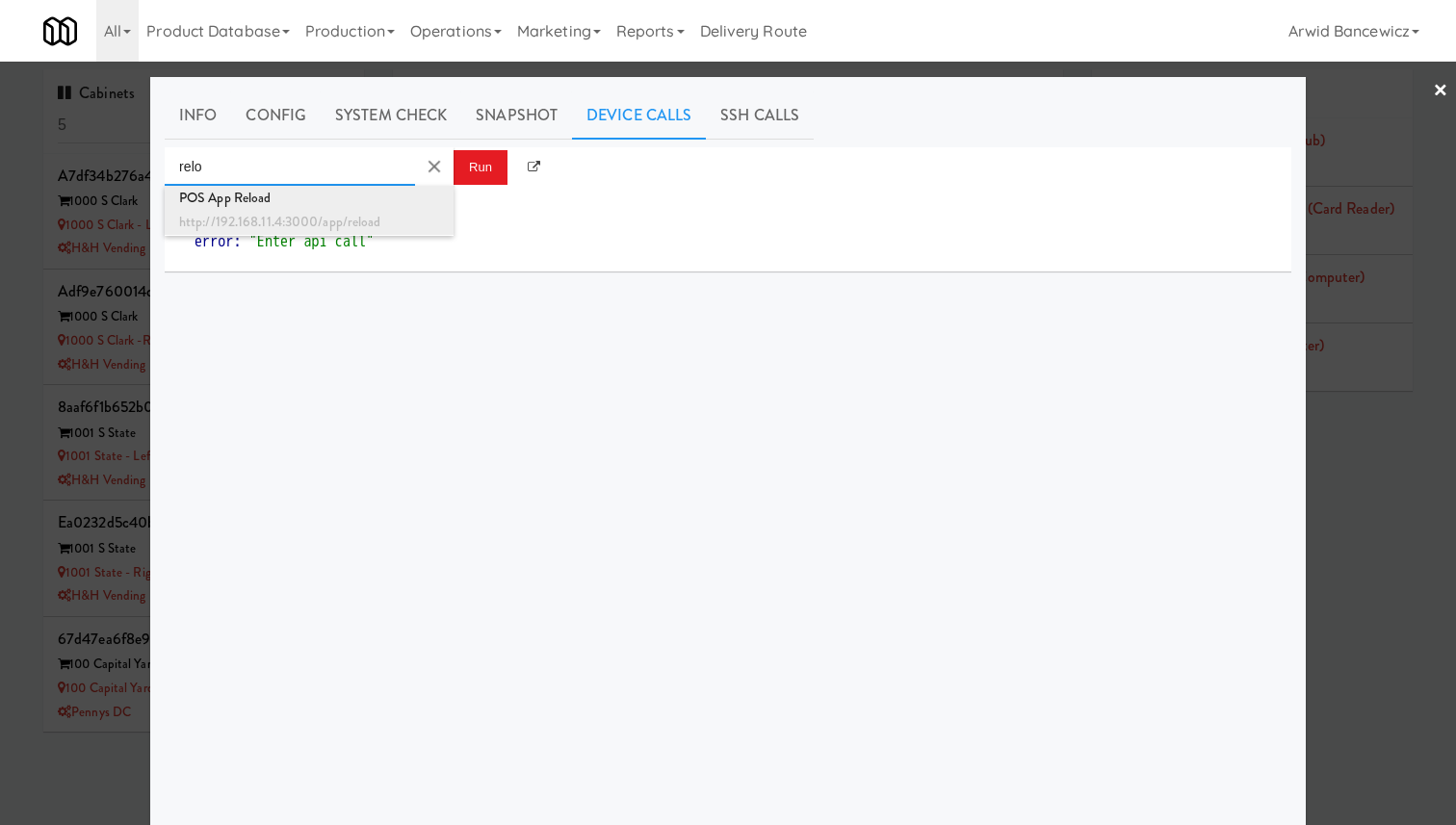 click on "POS App Reload" at bounding box center (309, 198) 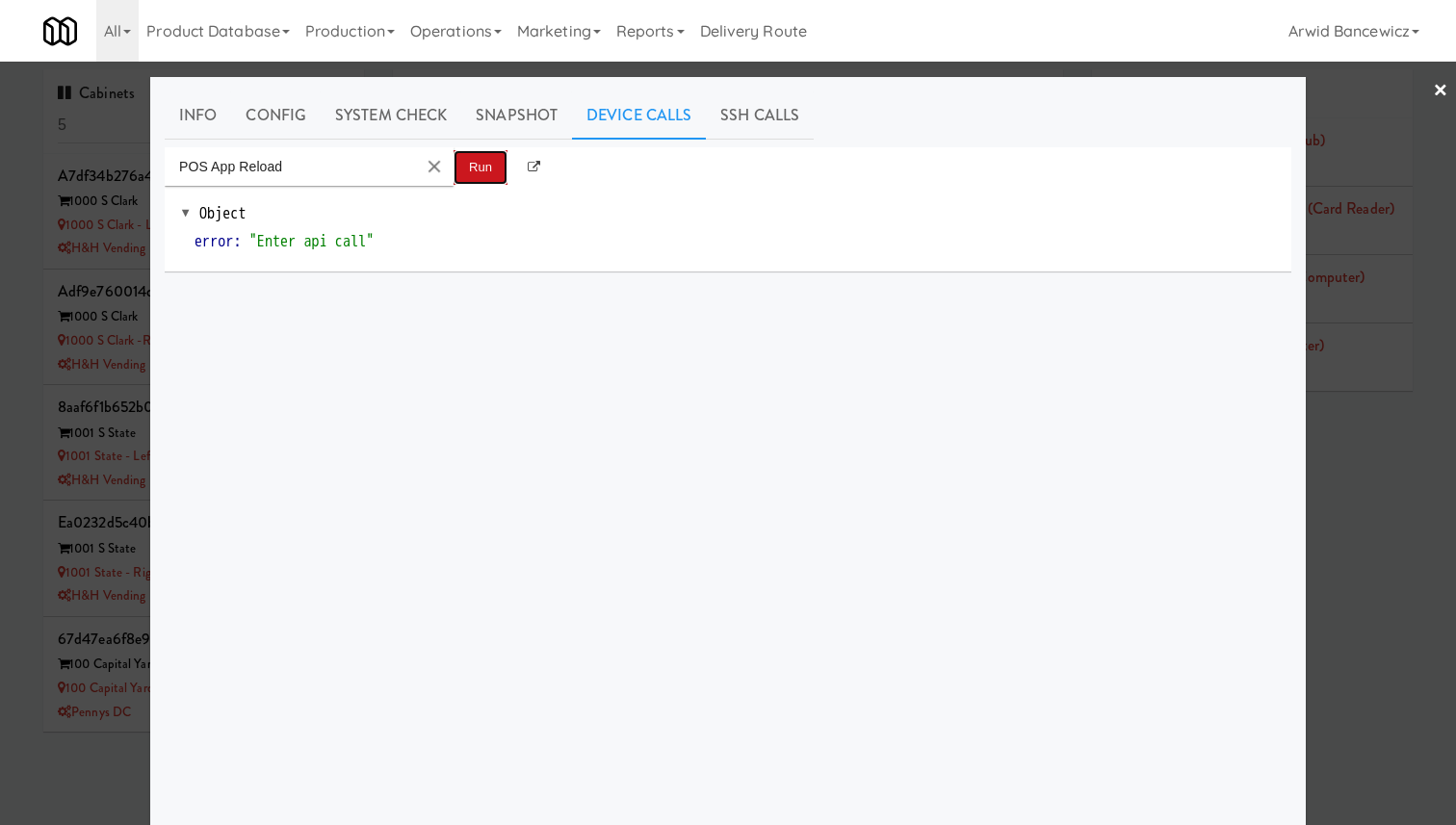 click on "Run" at bounding box center [481, 168] 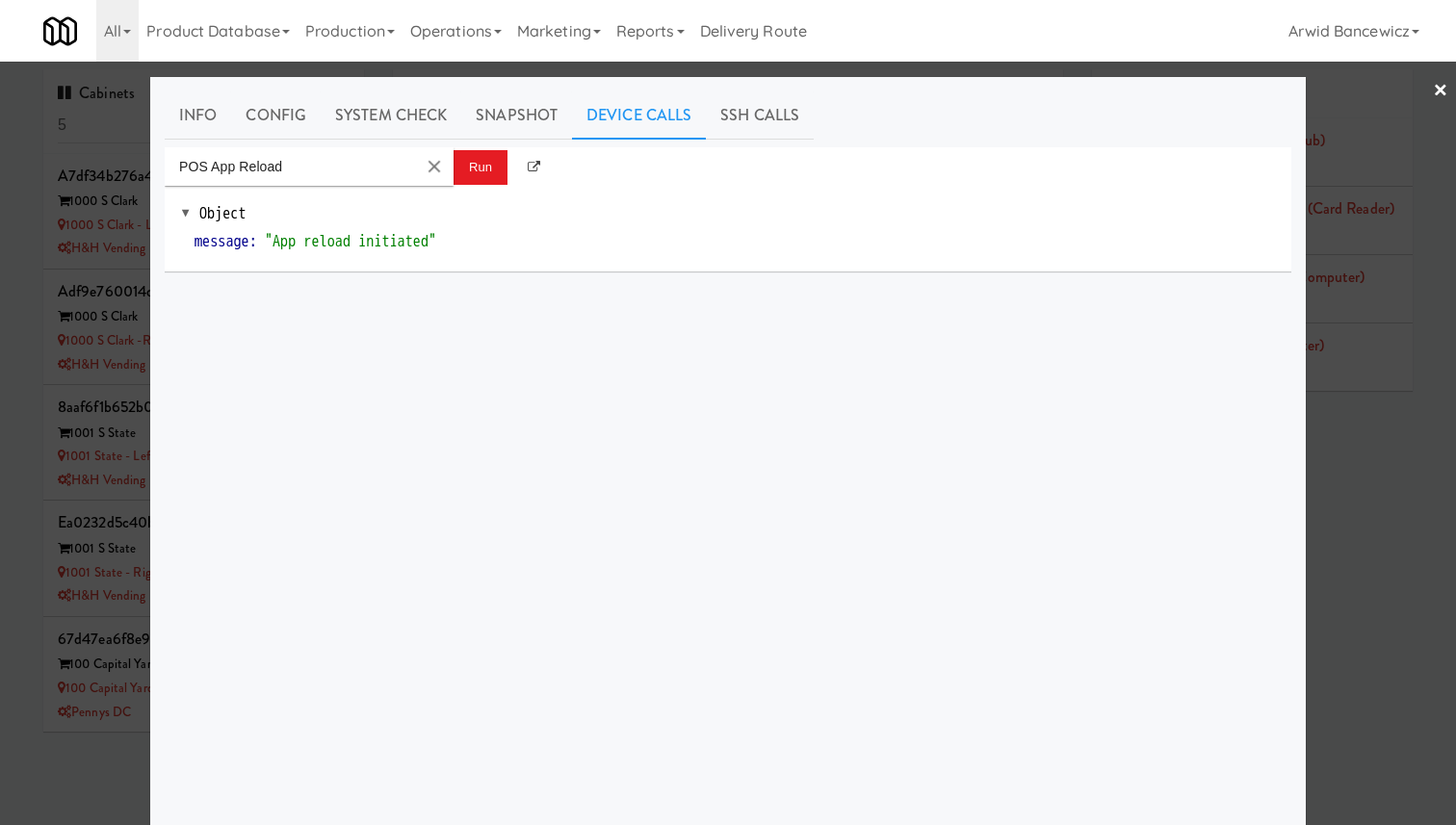 click at bounding box center (728, 412) 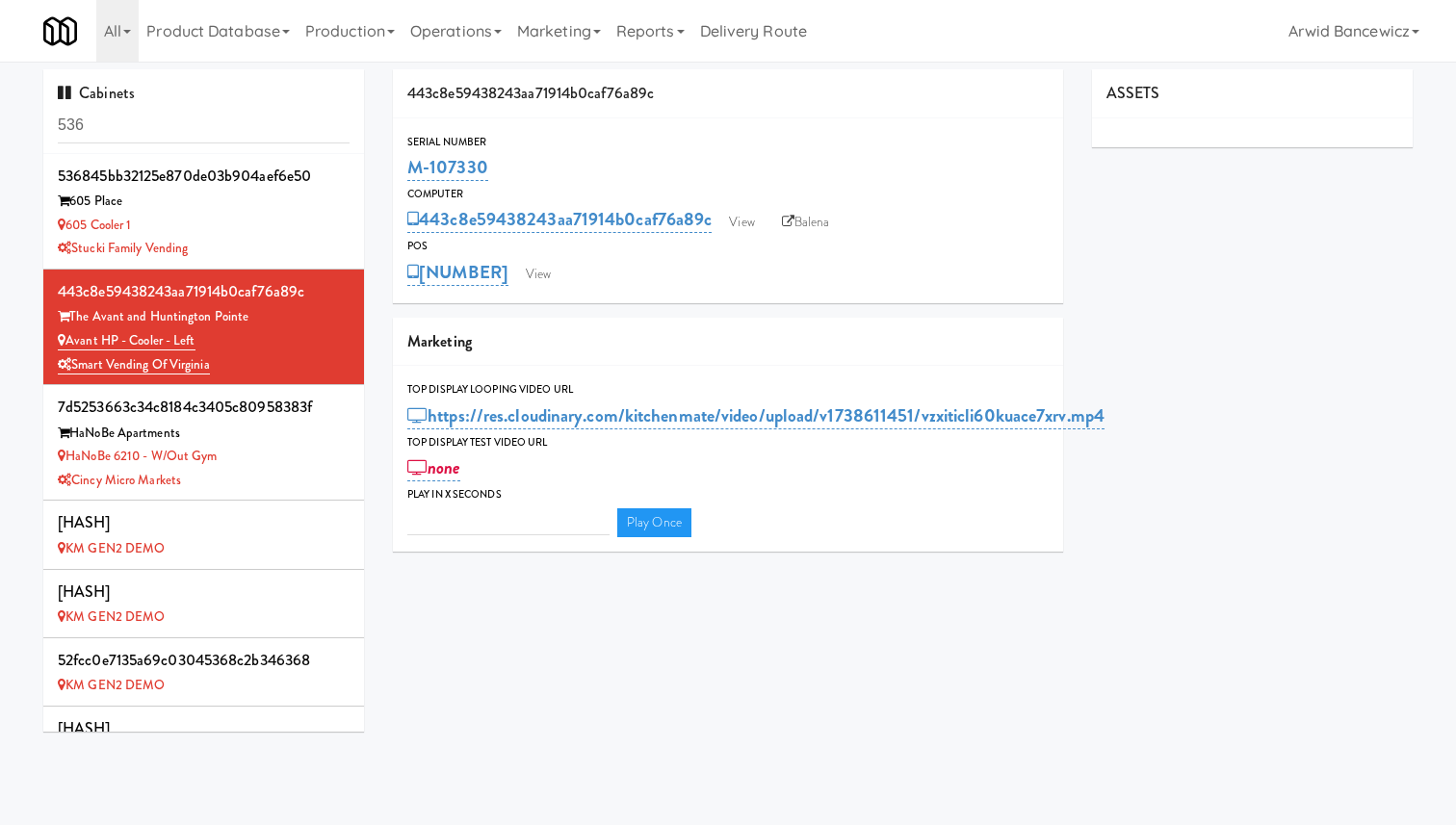 type on "3" 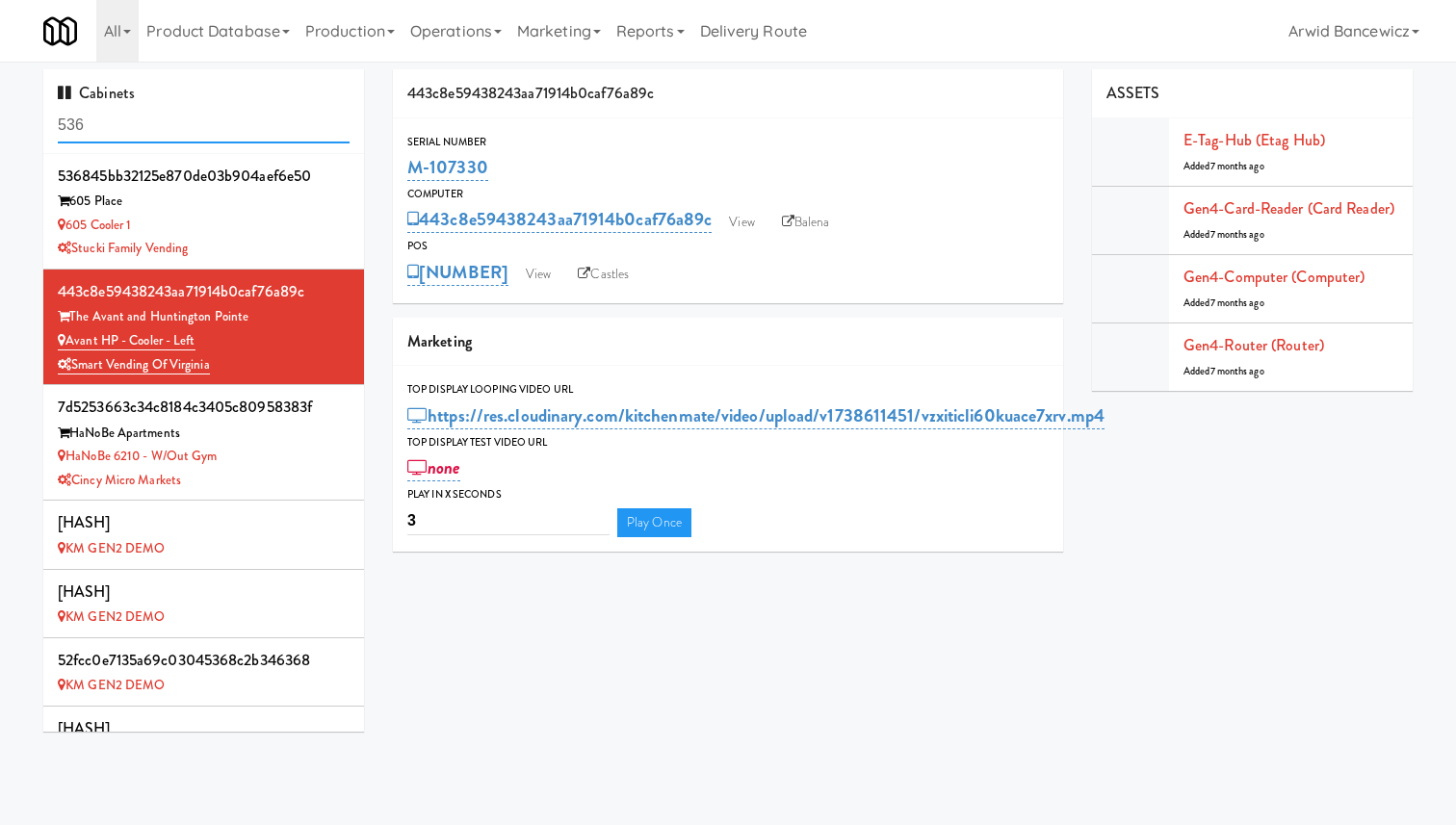 scroll, scrollTop: 0, scrollLeft: 0, axis: both 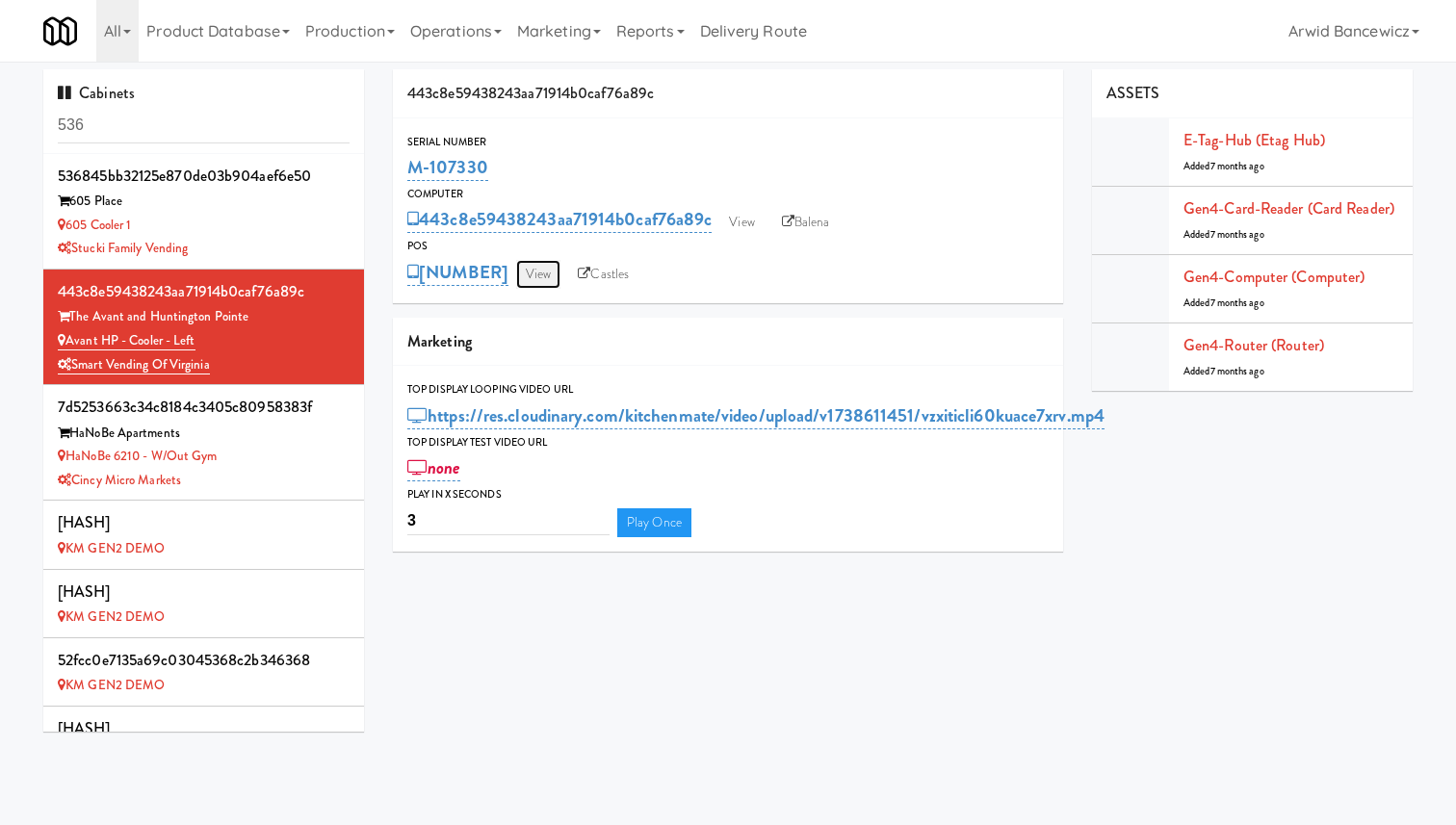click on "View" at bounding box center [538, 274] 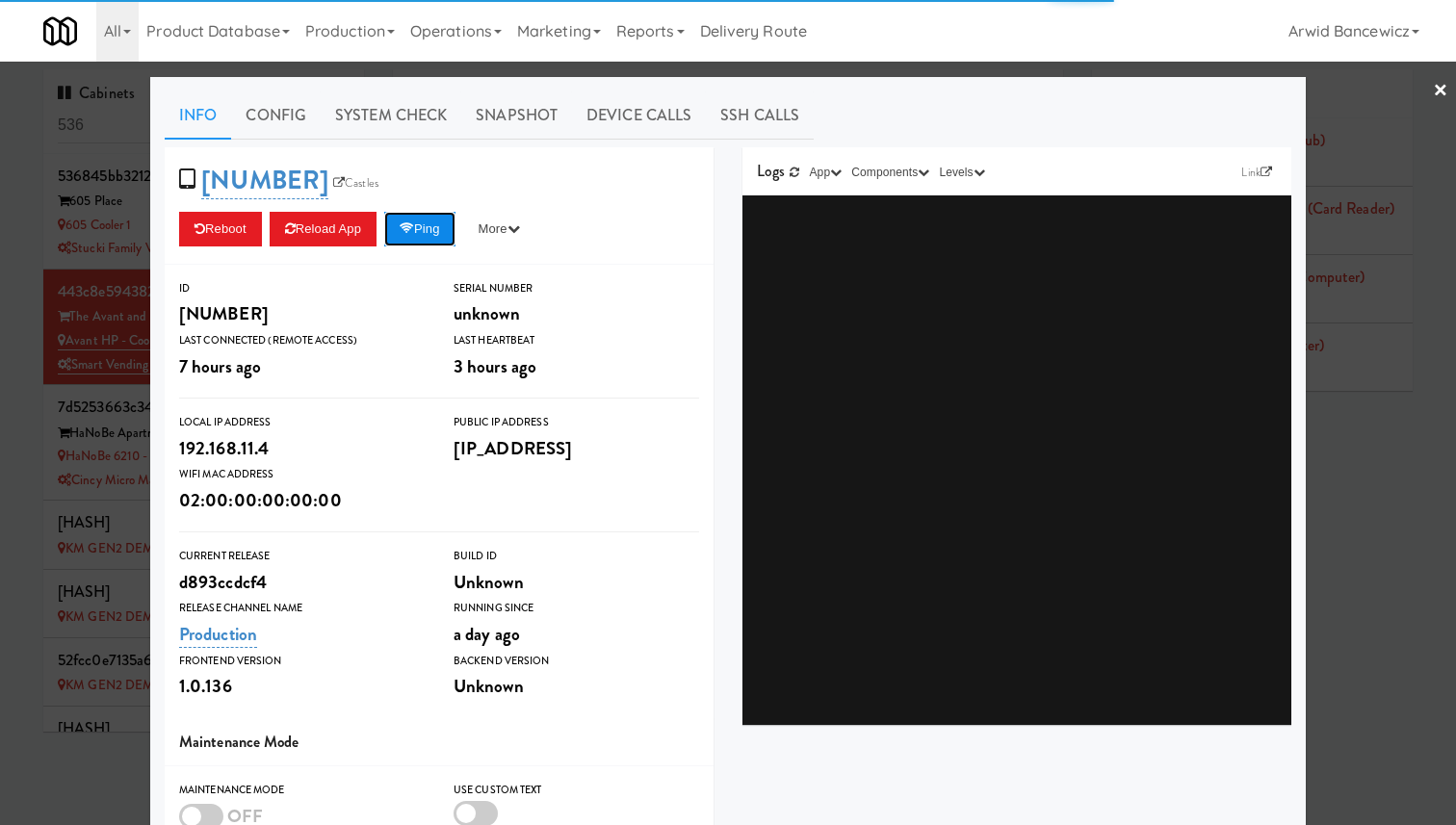 click on "Ping" at bounding box center (420, 229) 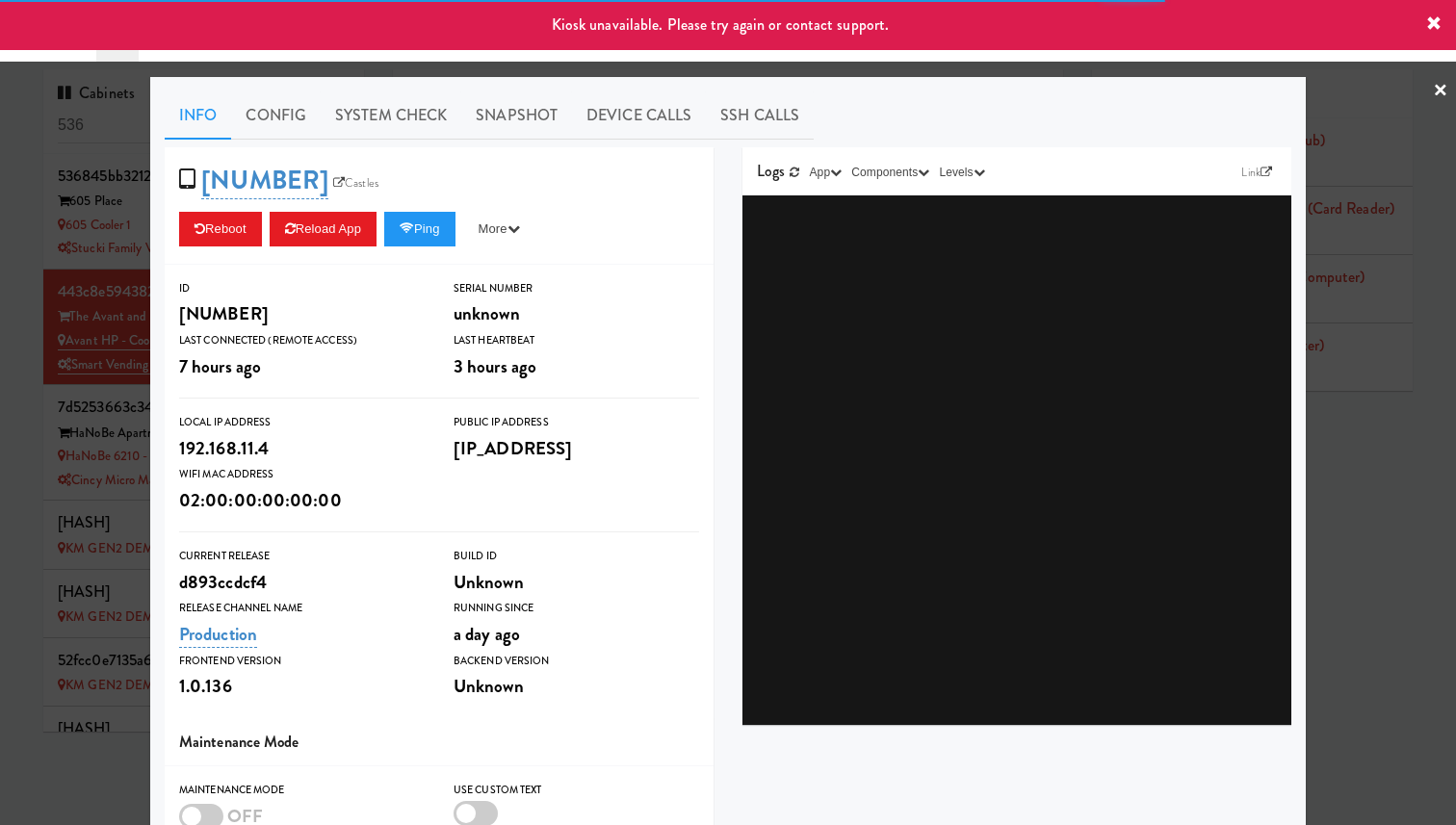 click at bounding box center (728, 412) 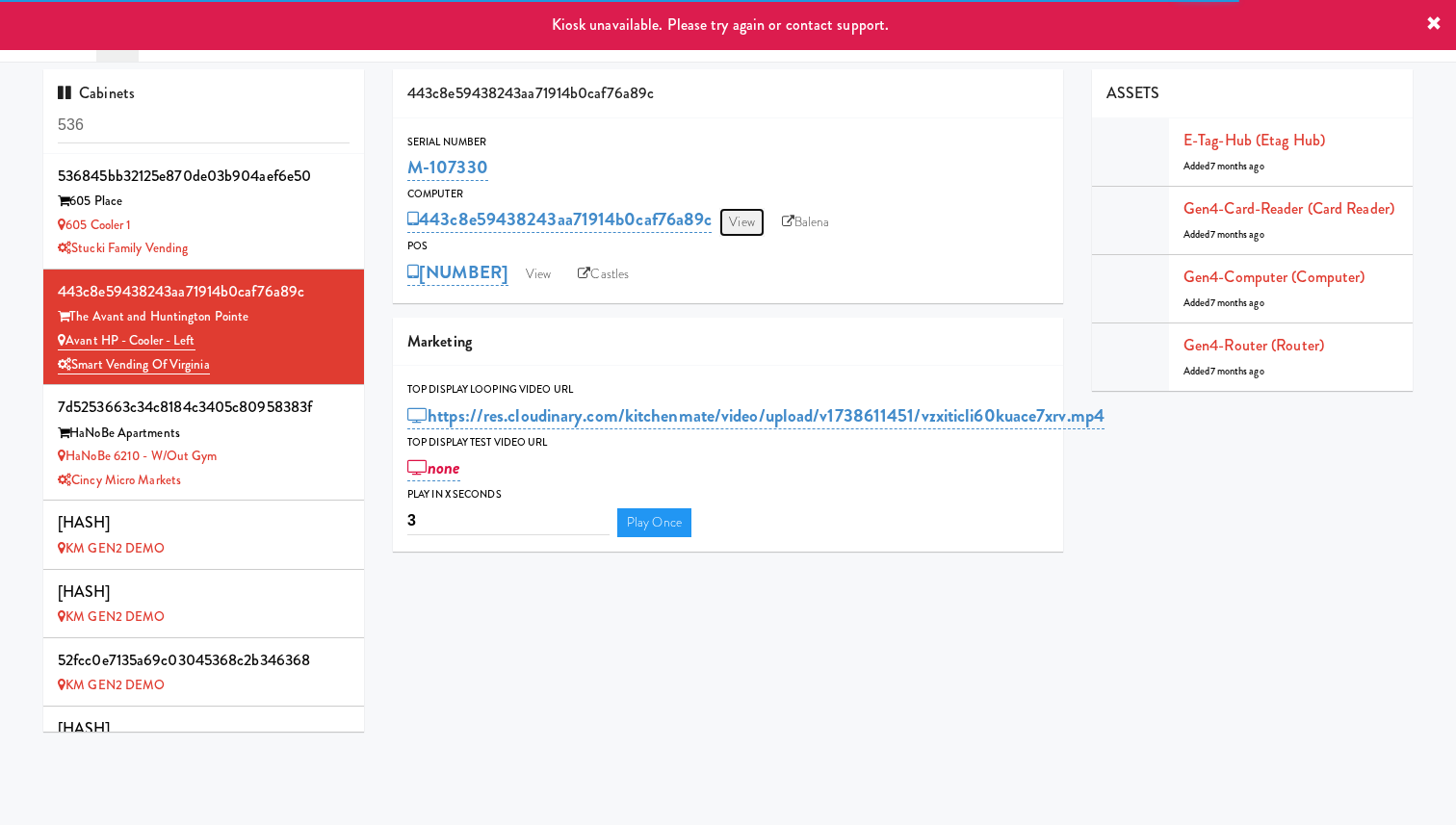 click on "View" at bounding box center (741, 222) 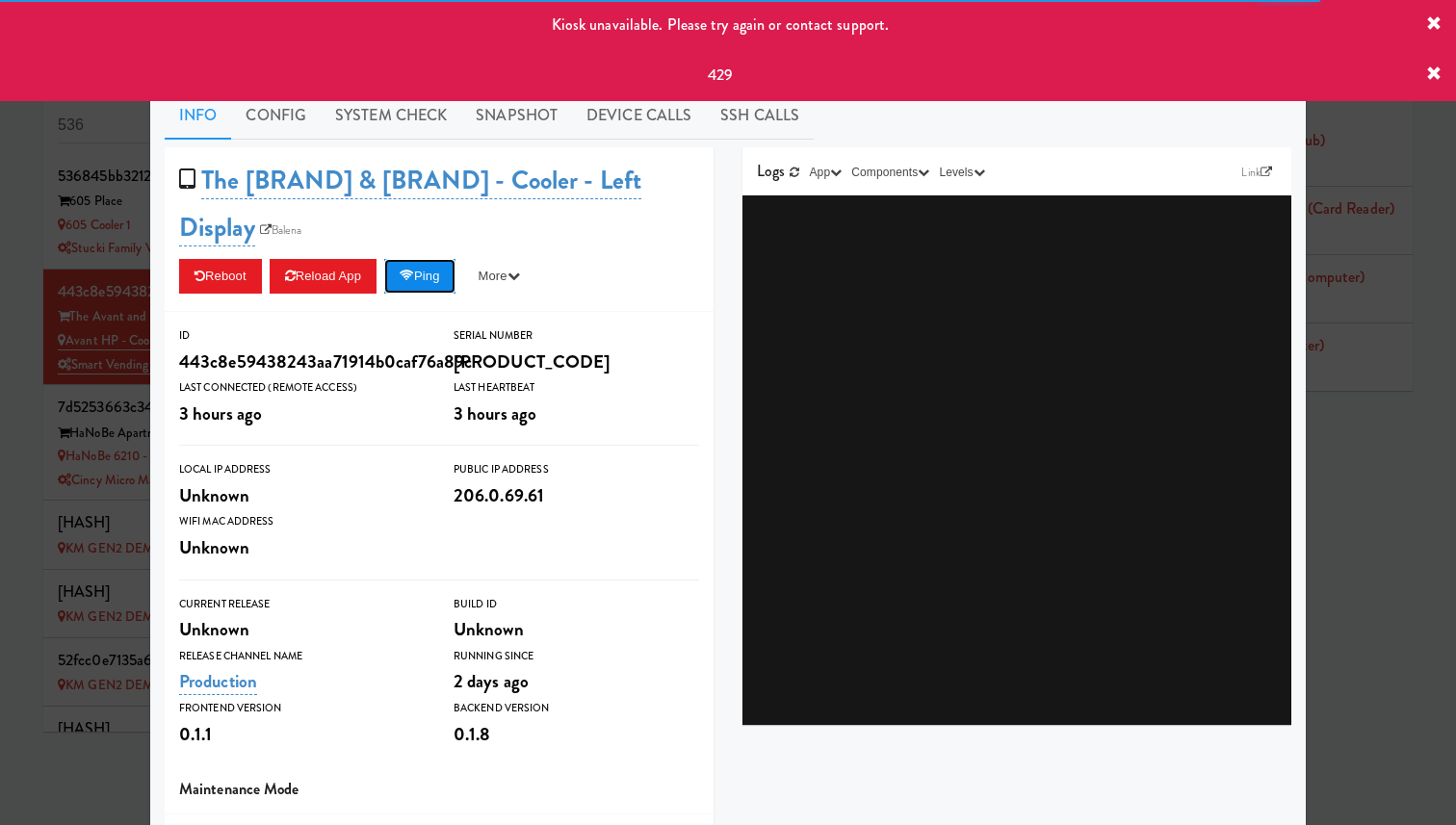 click on "Ping" at bounding box center [420, 276] 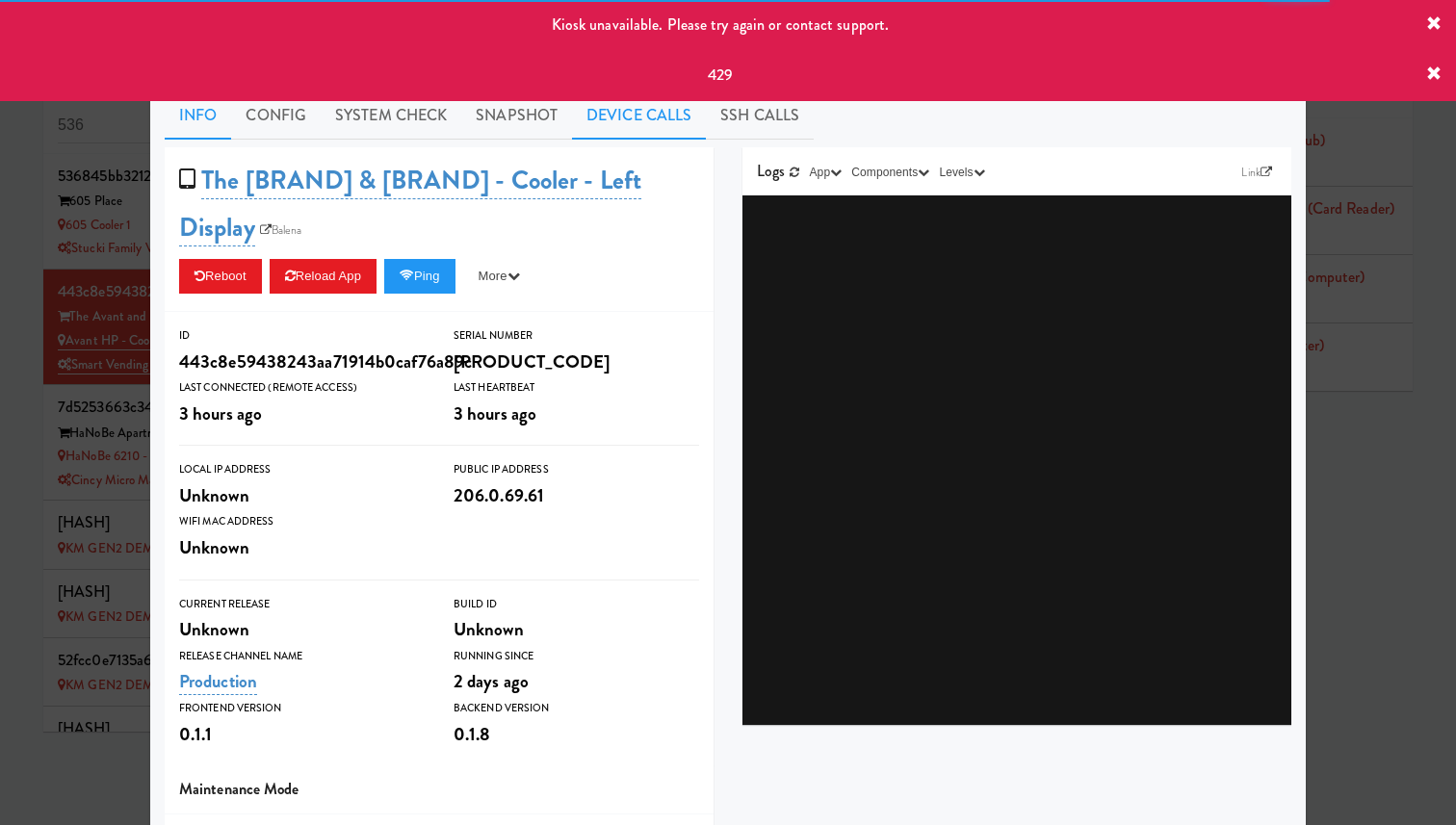 click on "Device Calls" at bounding box center [638, 116] 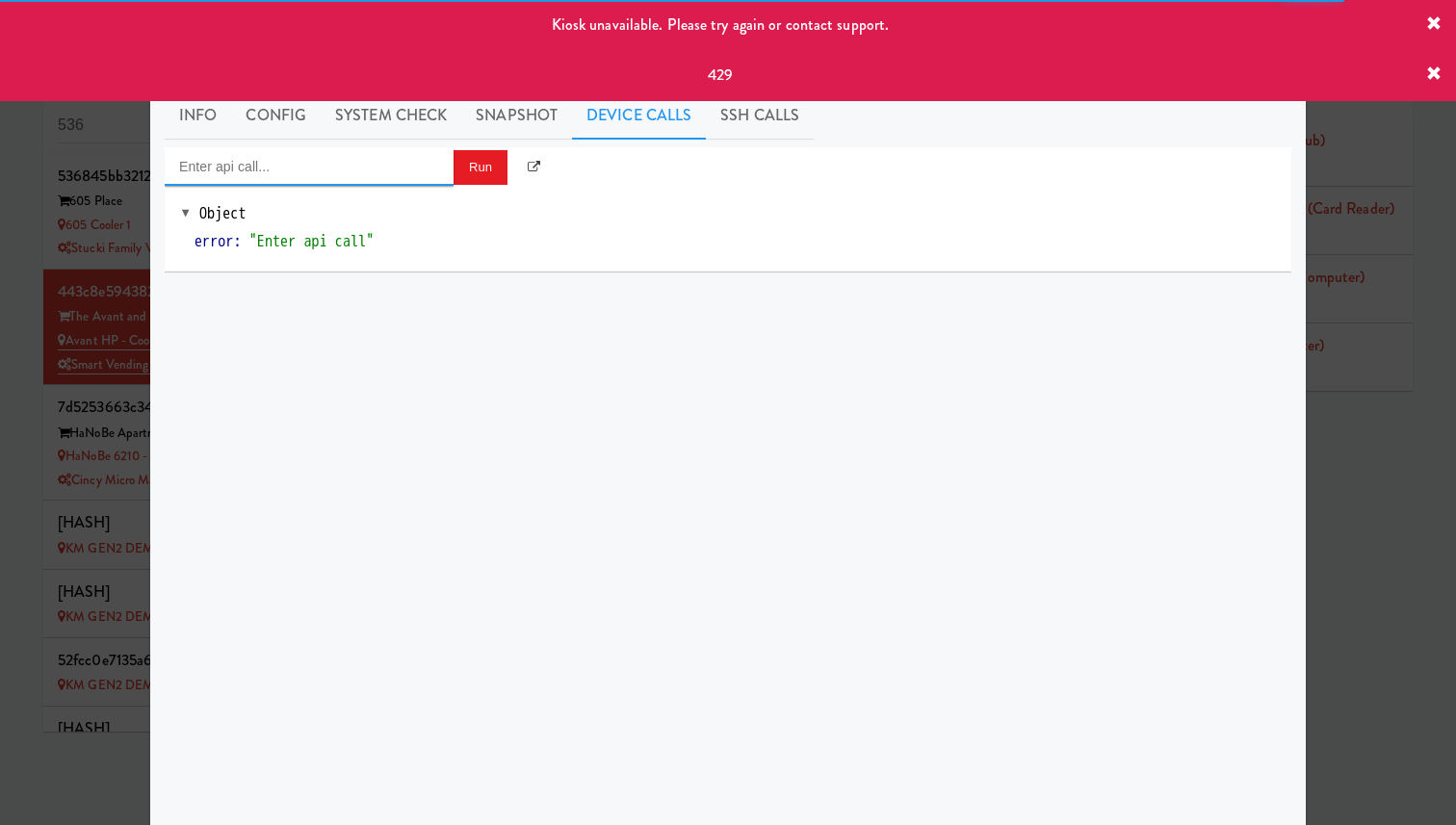 click at bounding box center (309, 167) 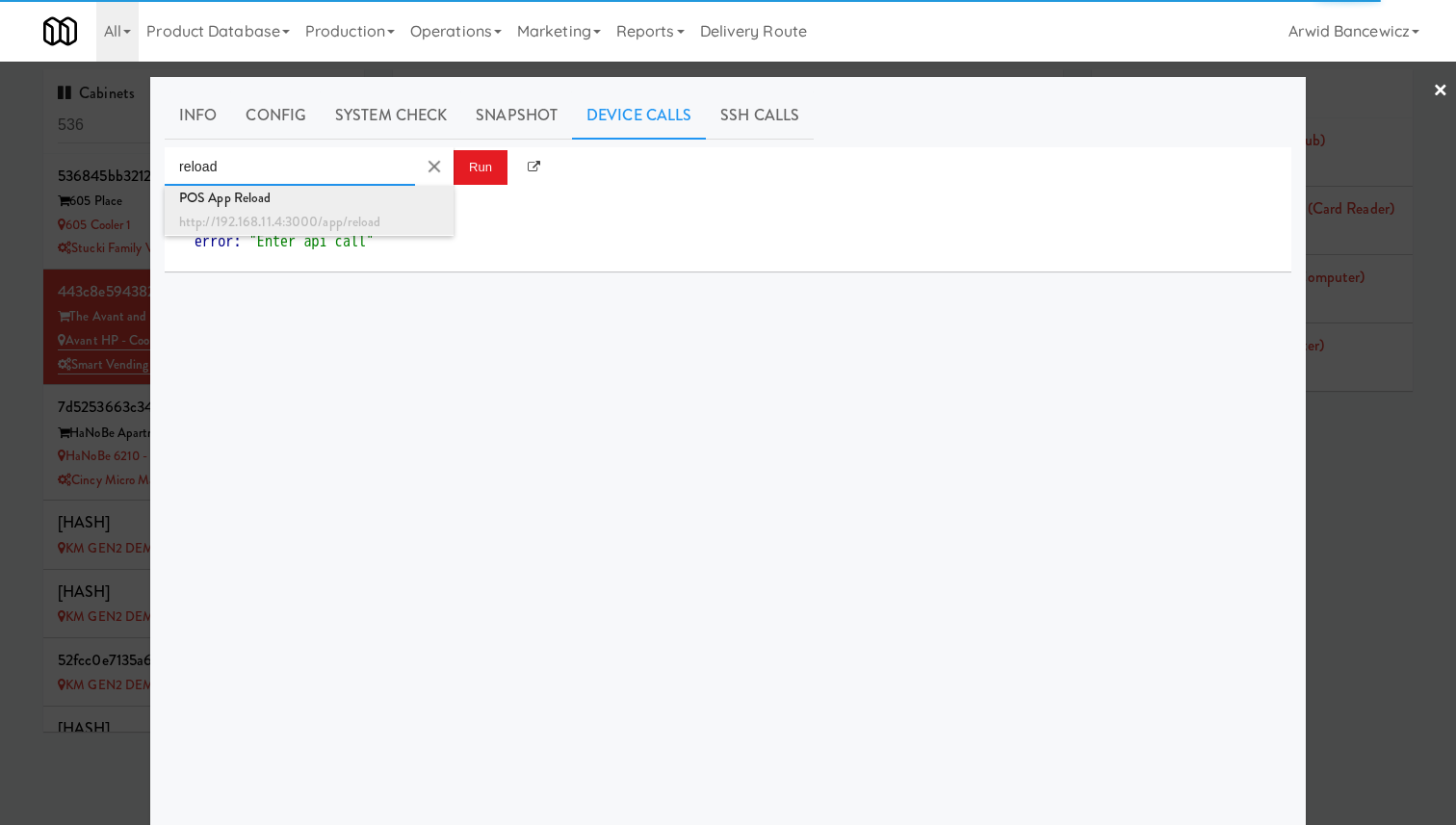 click on "http://192.168.11.4:3000/app/reload" at bounding box center [309, 222] 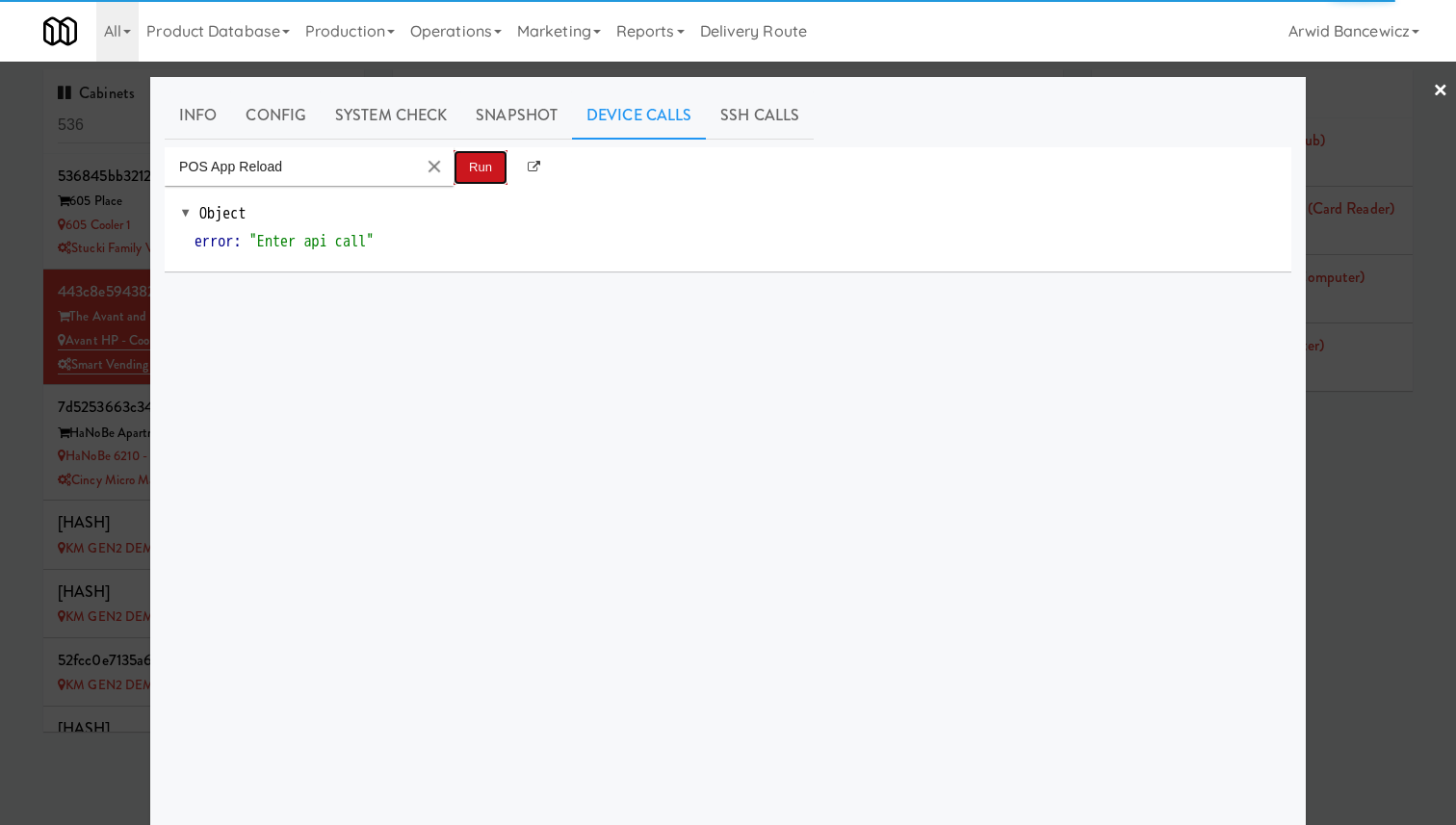 click on "Run" at bounding box center (481, 168) 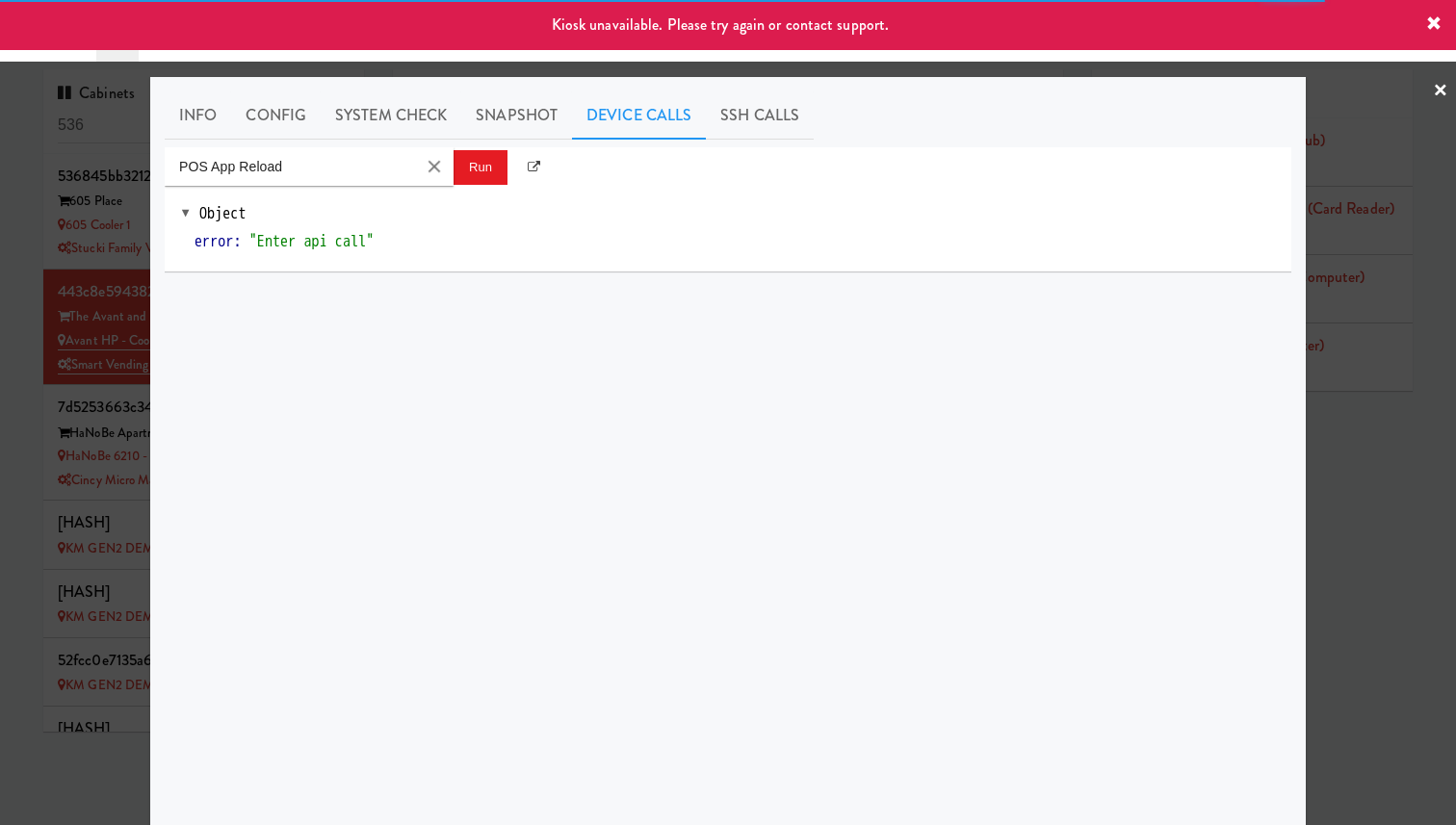 click at bounding box center (728, 412) 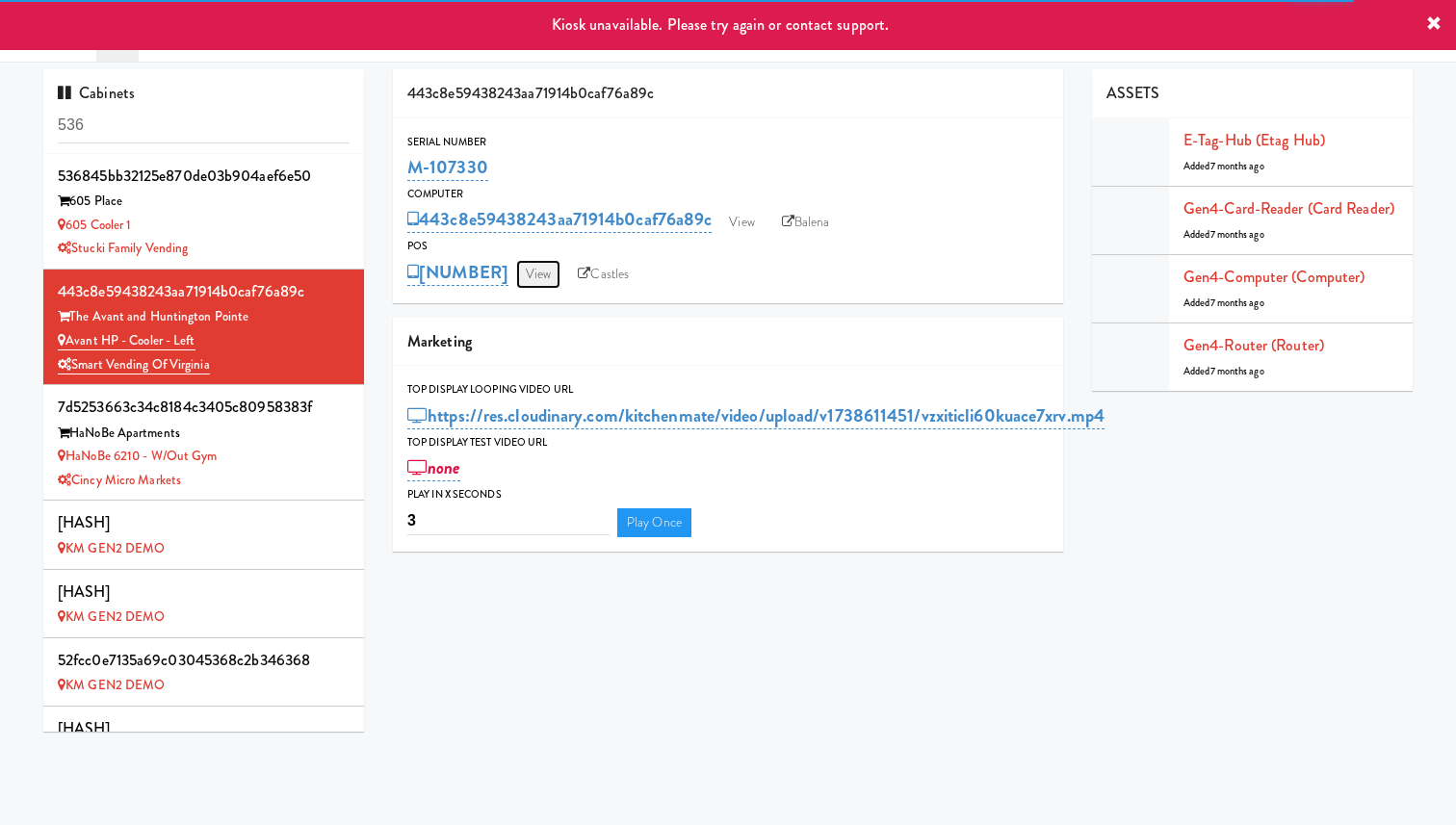click on "View" at bounding box center (538, 274) 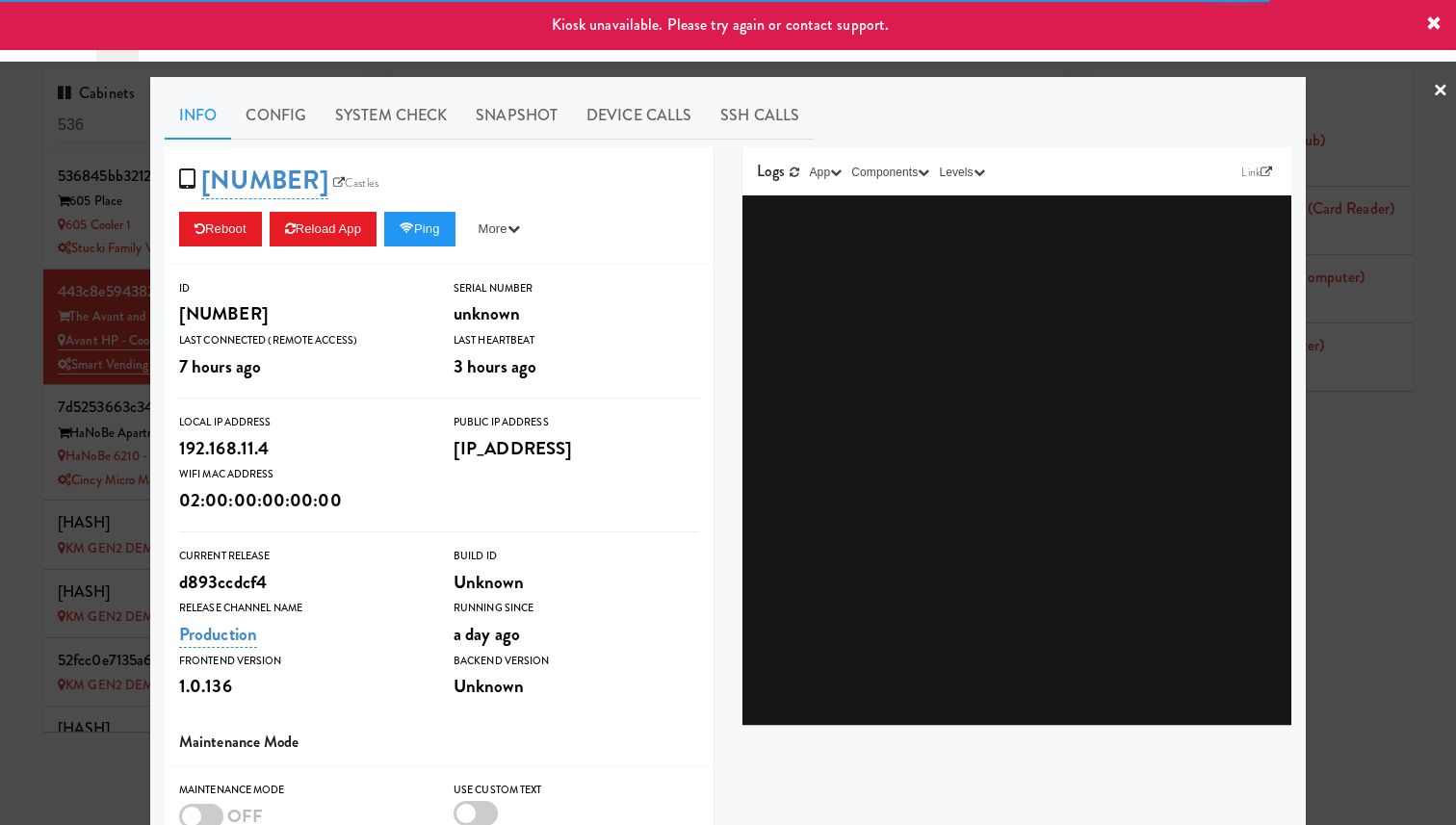 click at bounding box center [728, 412] 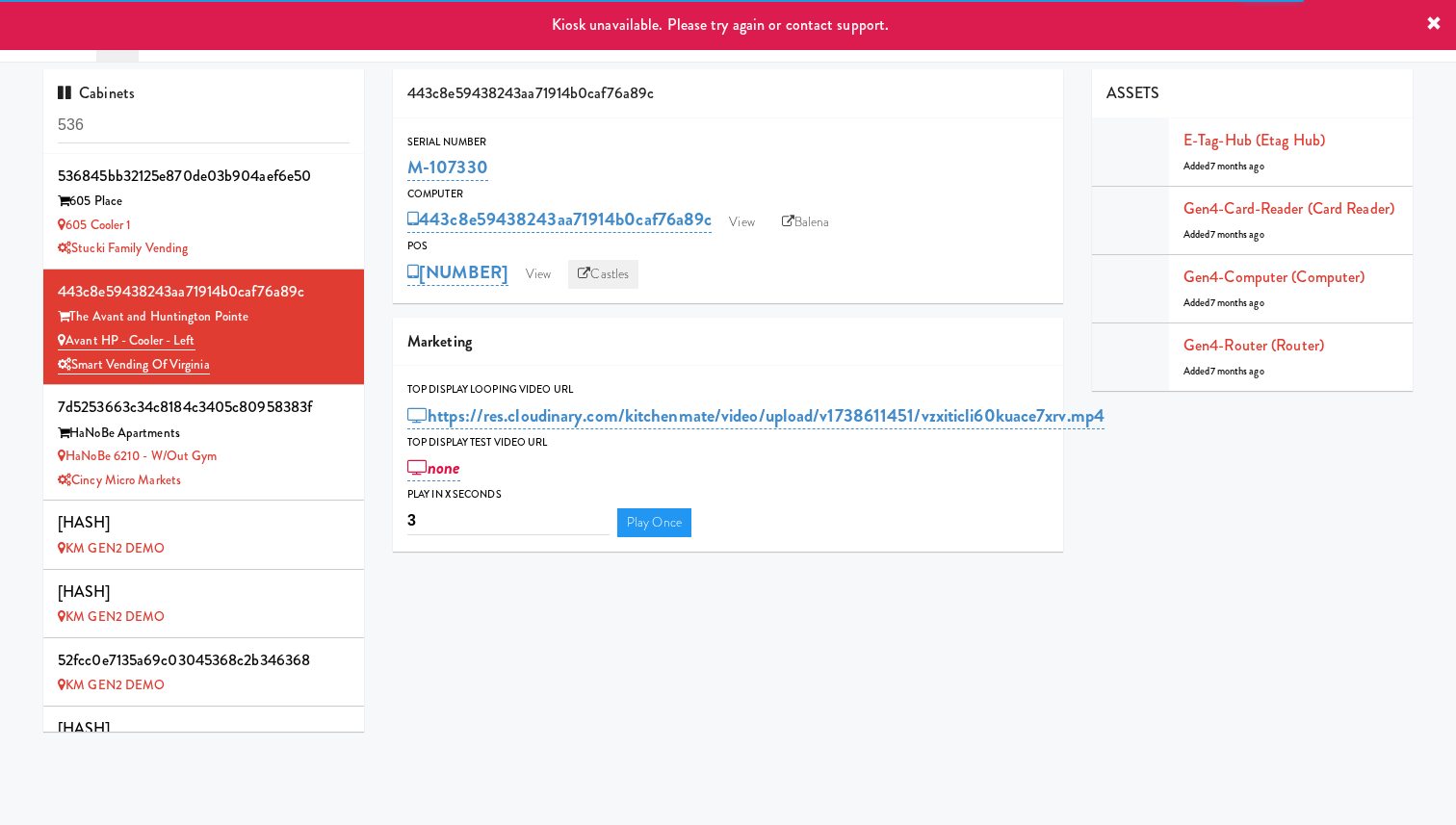 click on "Castles" at bounding box center (603, 274) 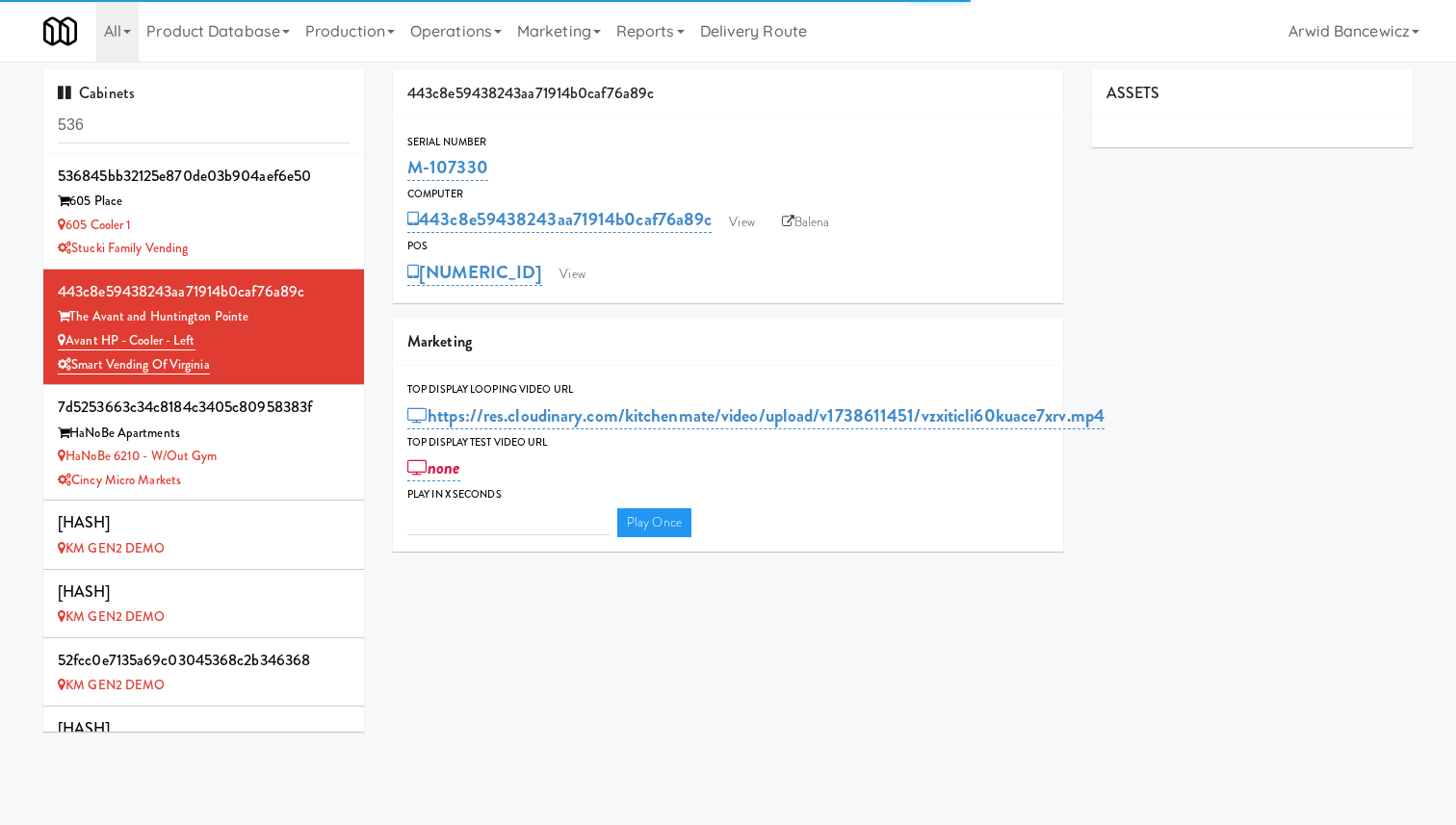 type on "3" 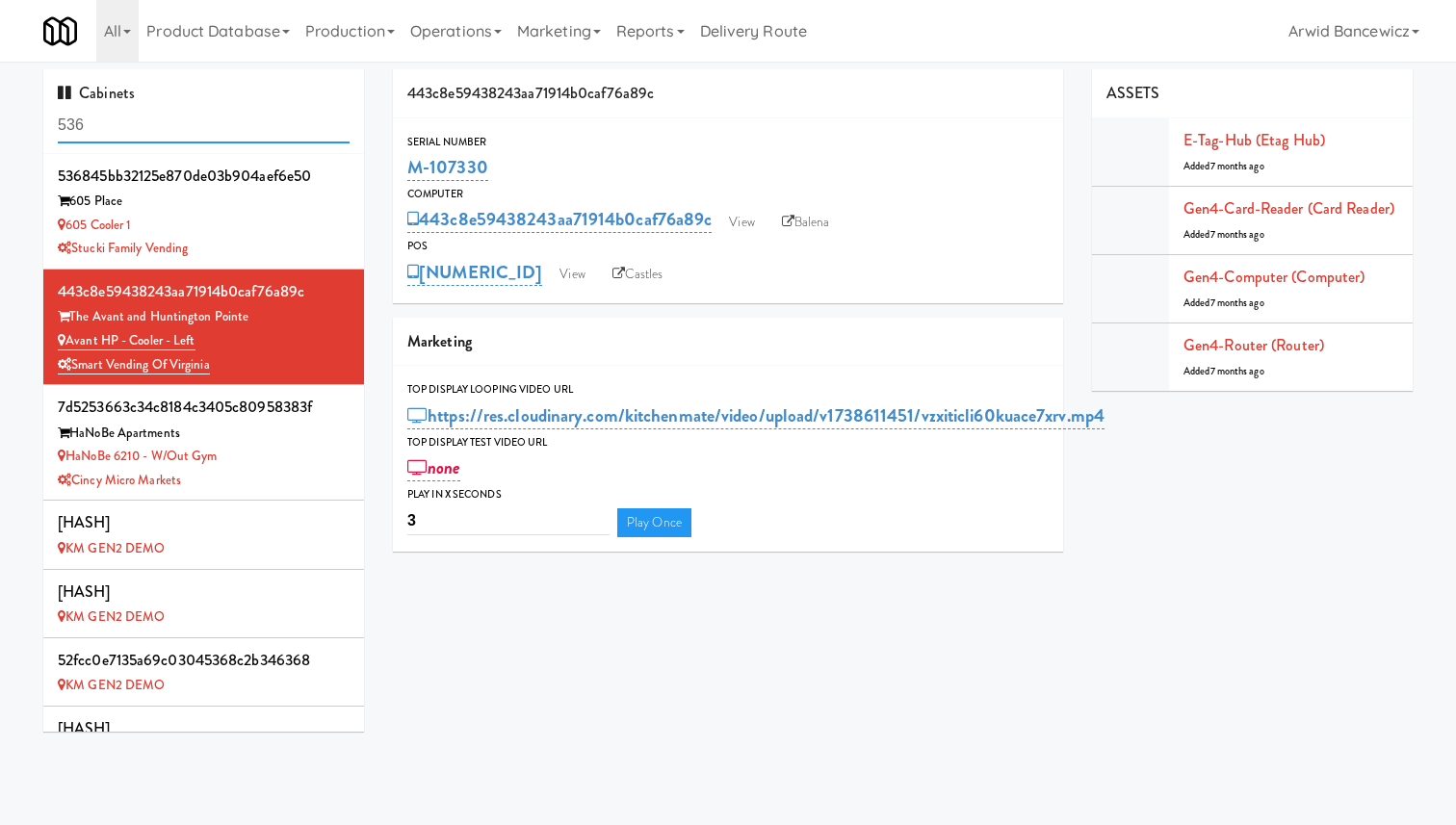 scroll, scrollTop: 0, scrollLeft: 0, axis: both 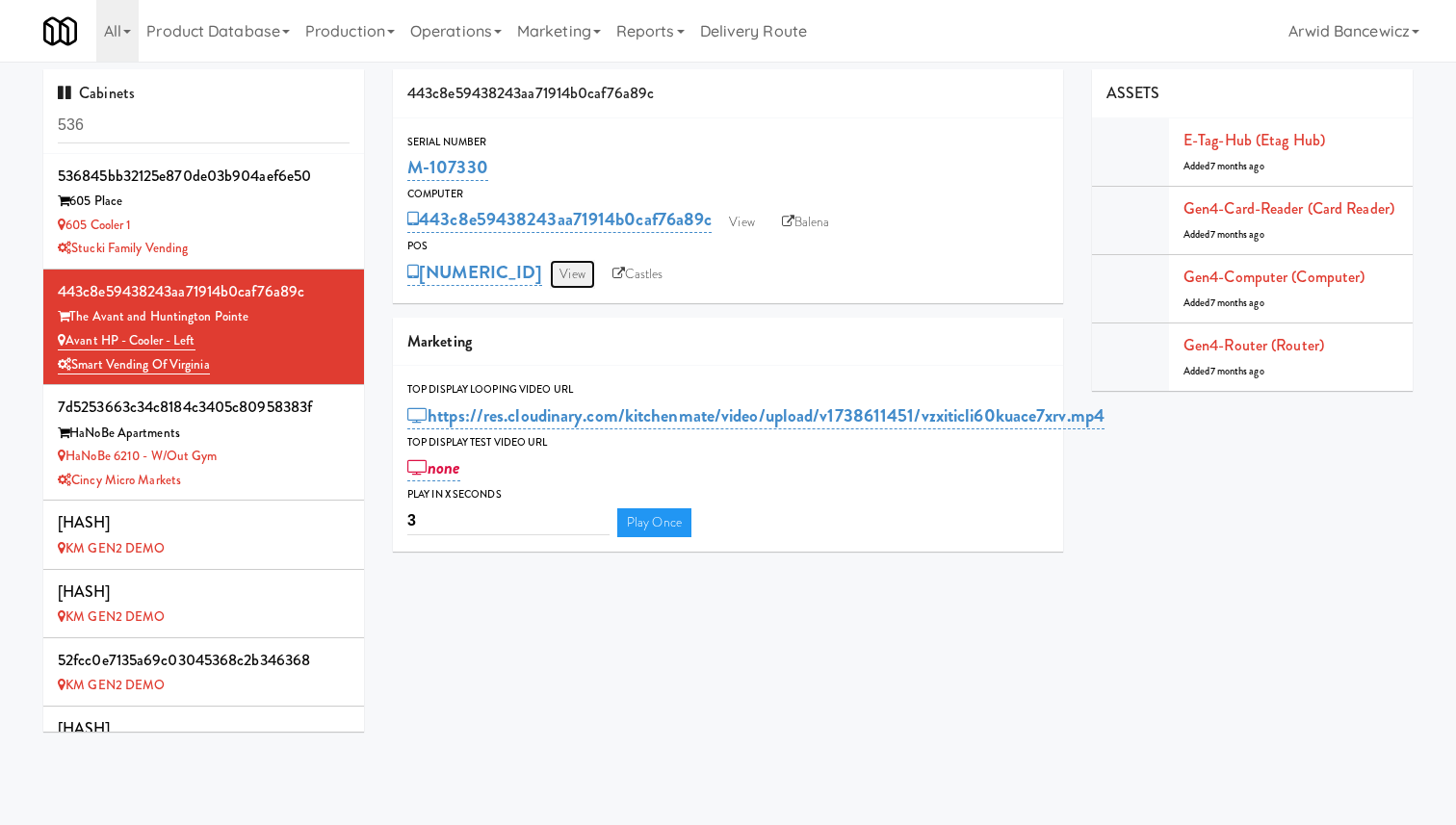 click on "View" at bounding box center (572, 274) 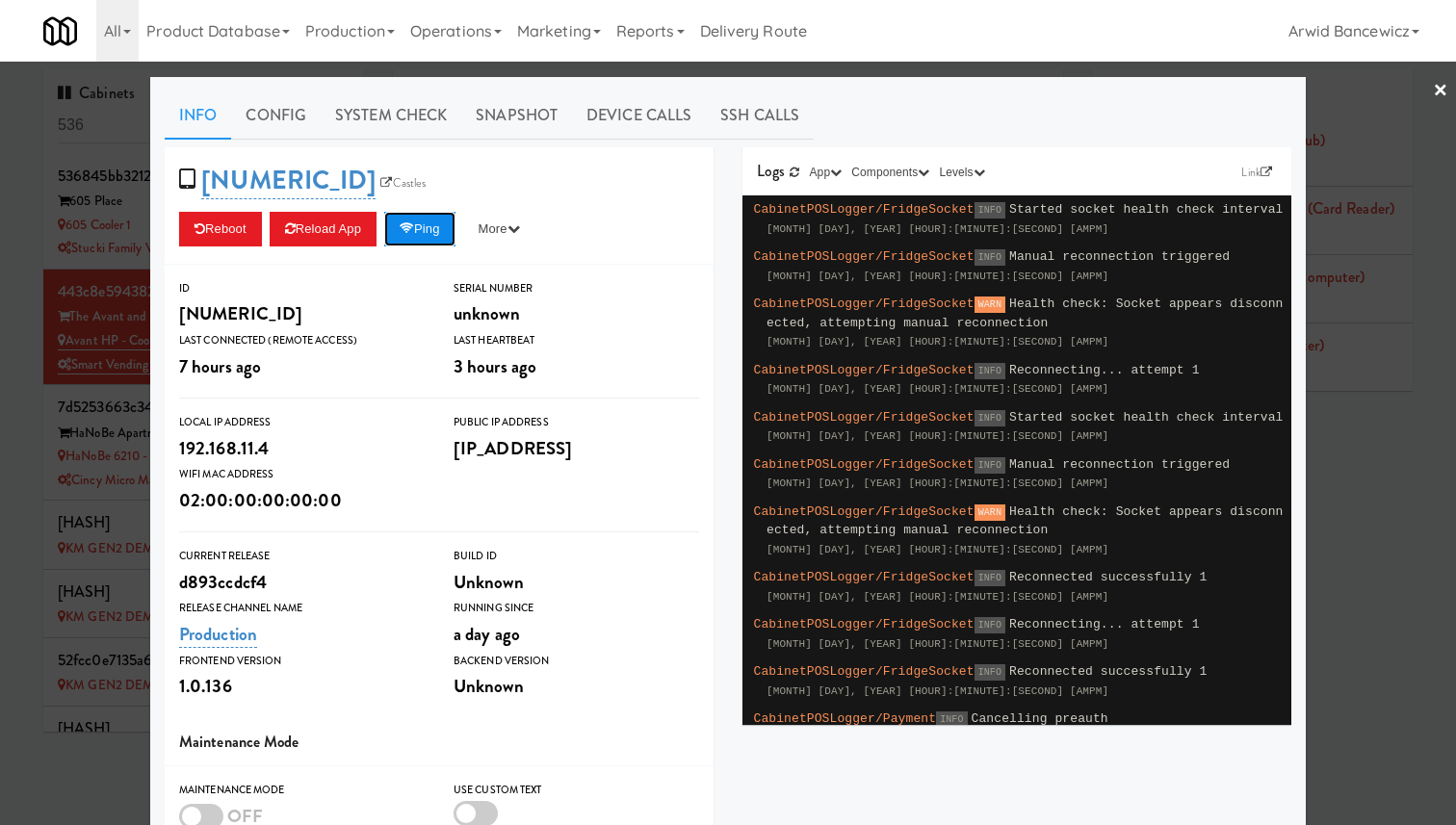 click on "Ping" at bounding box center [420, 229] 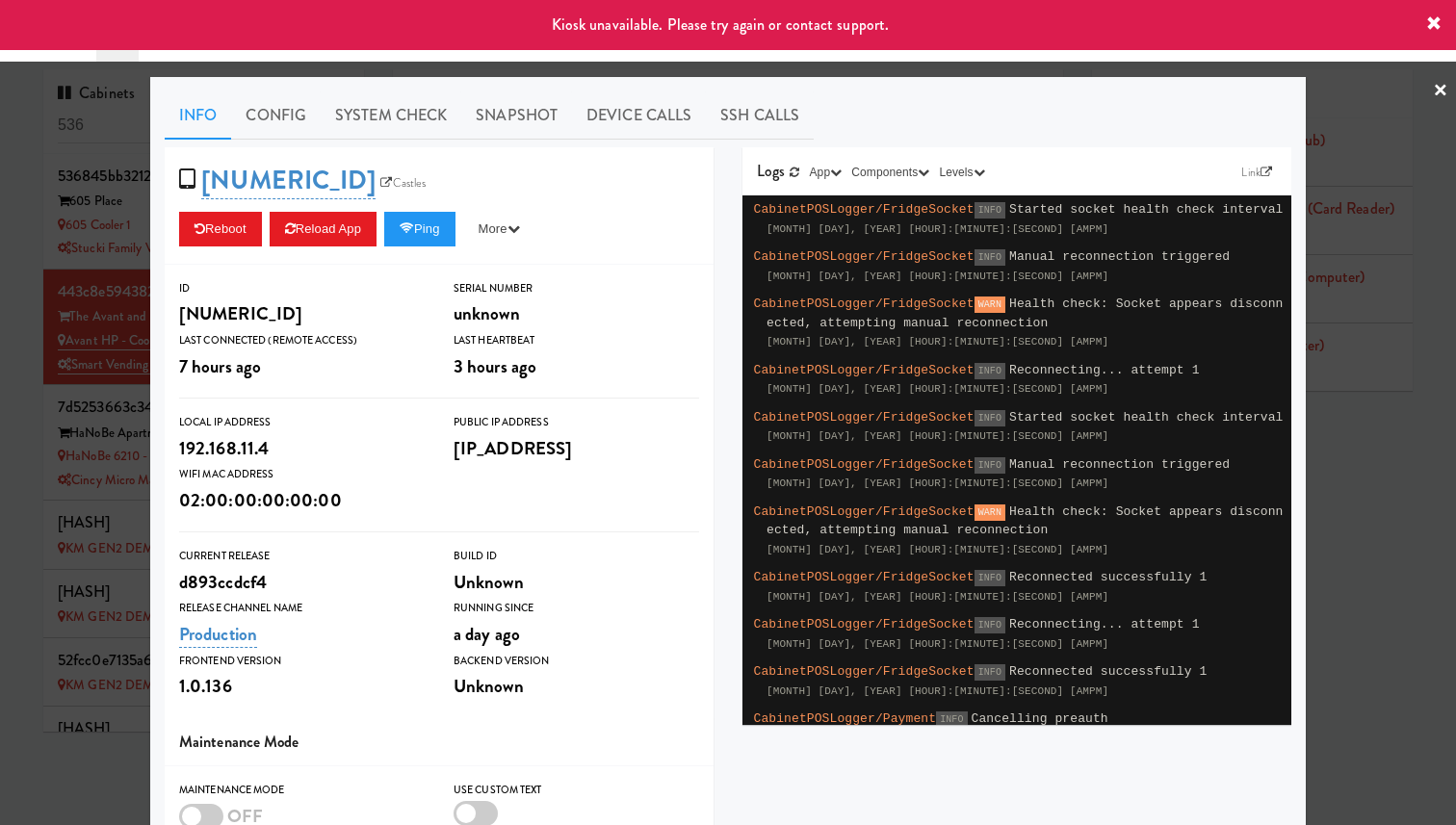 click at bounding box center (728, 412) 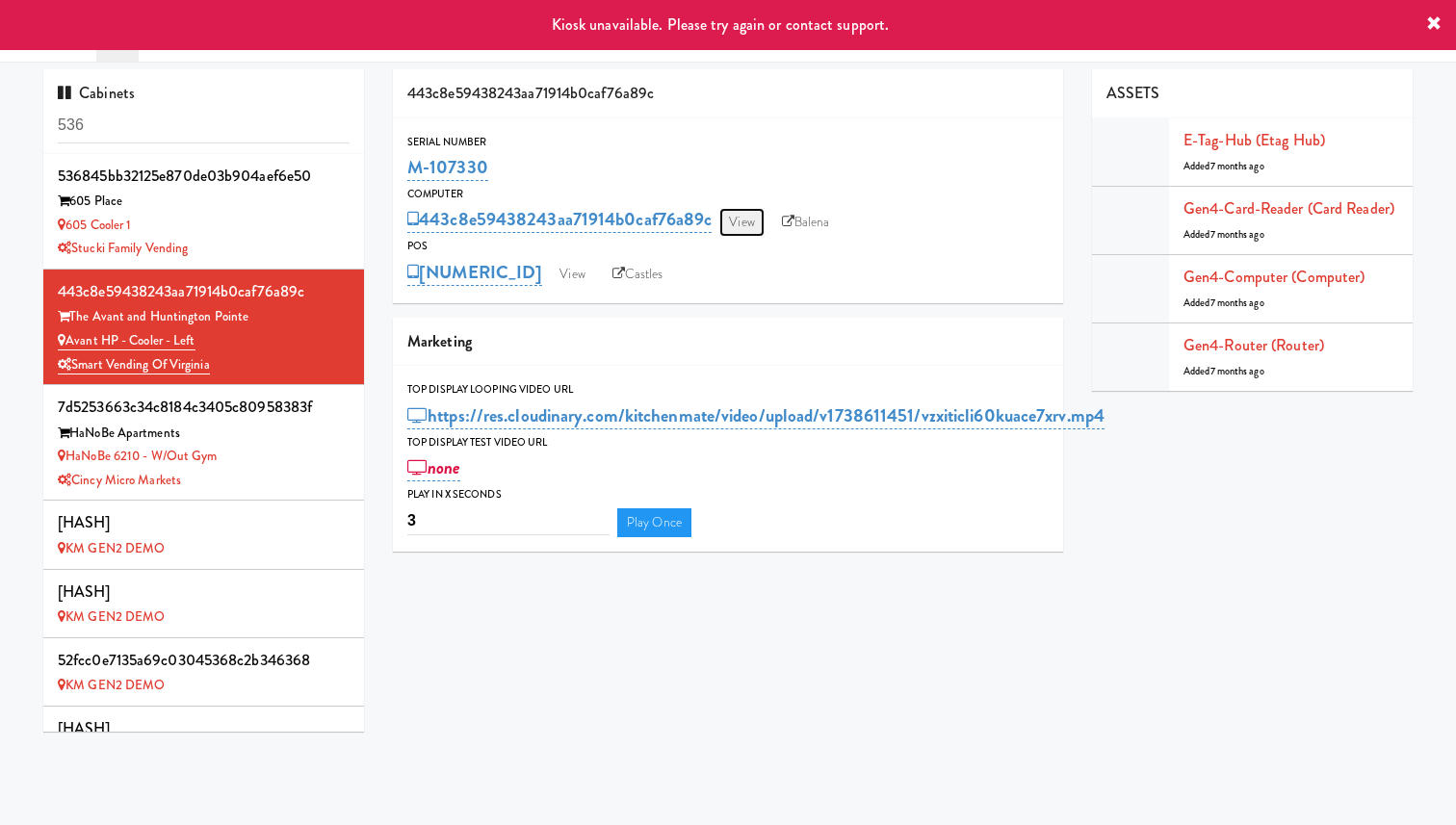click on "View" at bounding box center [741, 222] 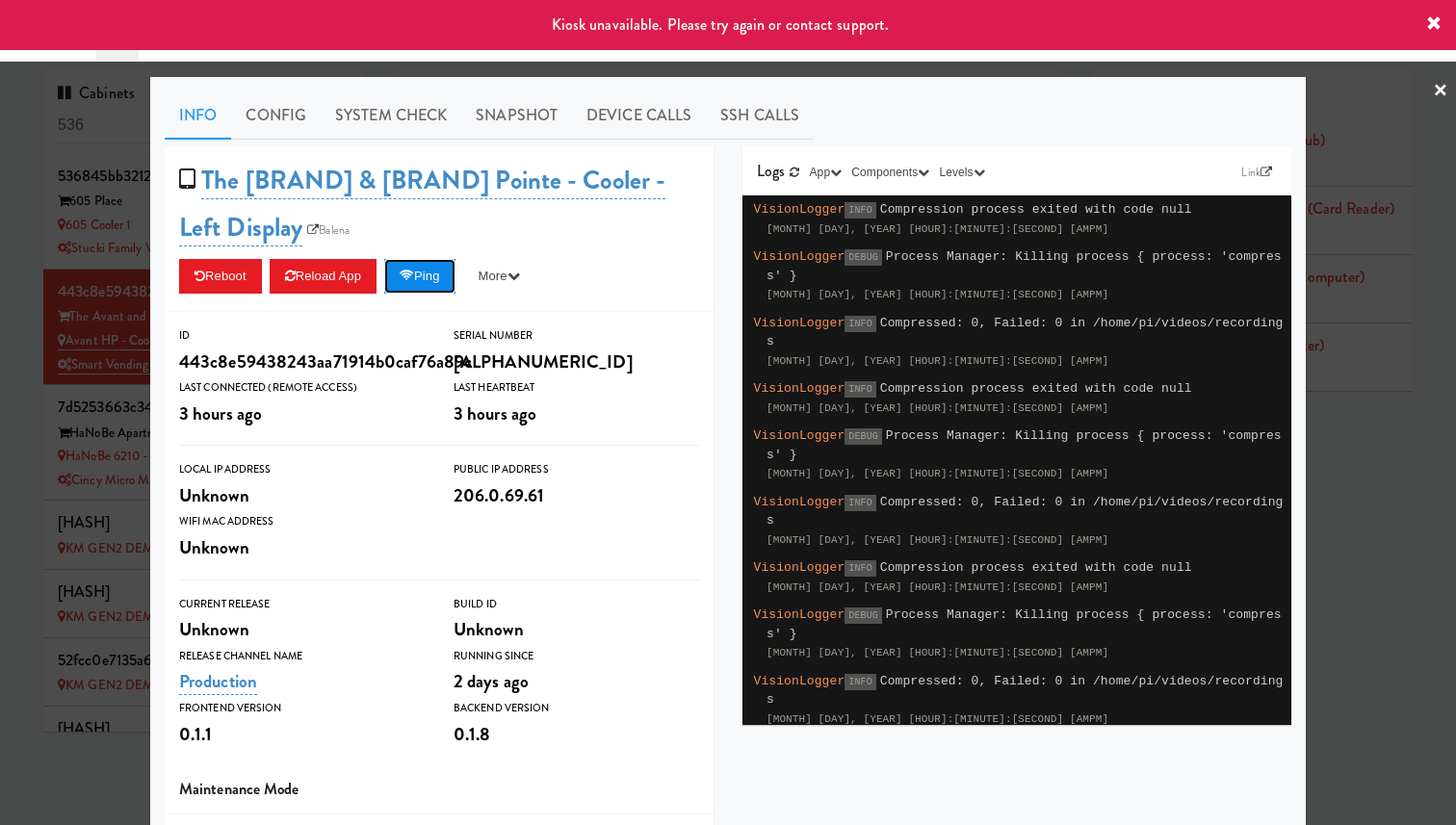 click at bounding box center (406, 275) 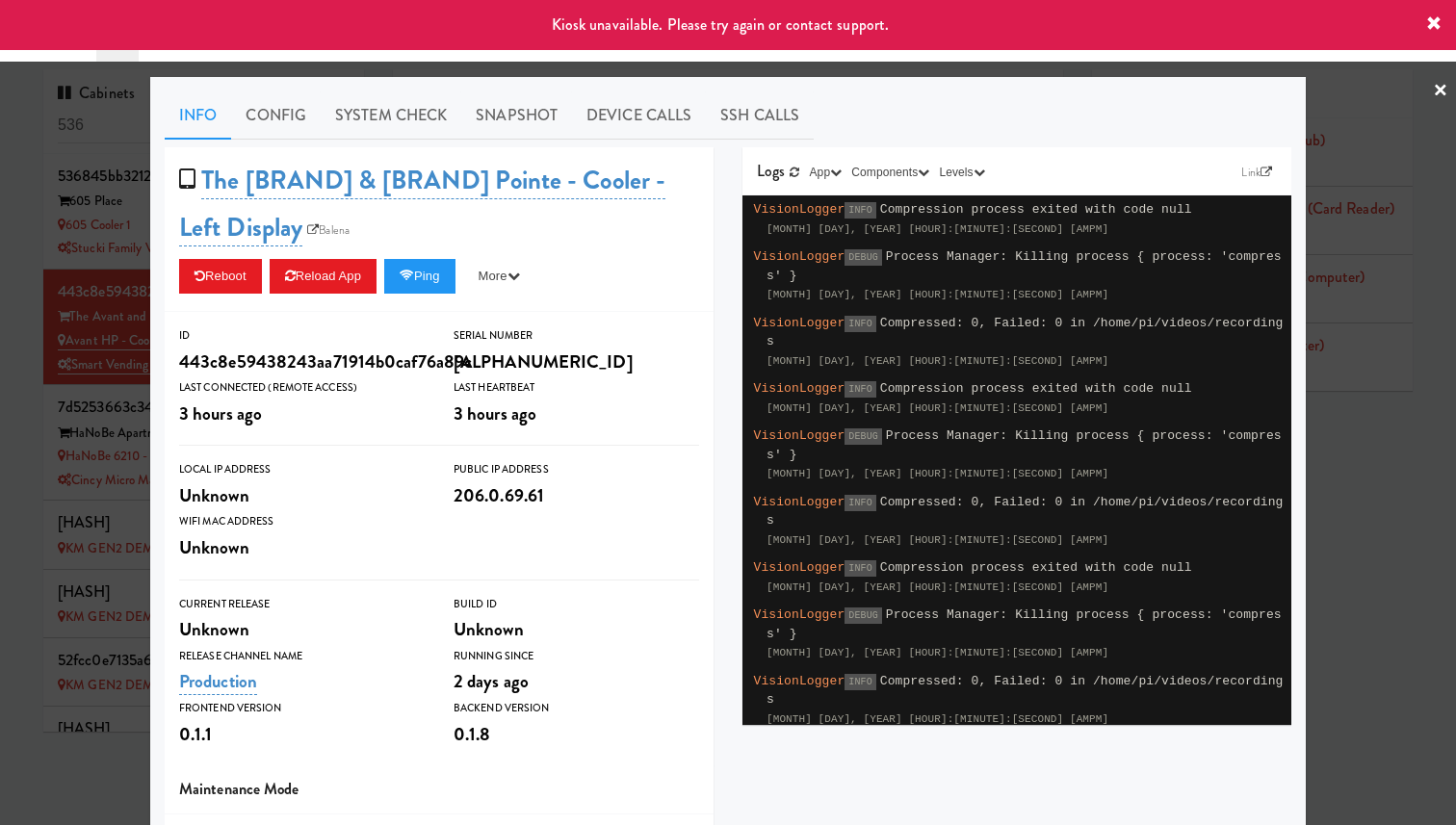 click on "Reboot   Reload App  Ping More  Ping Server  Restart Server   Force Reload App Unlock Fridge Turn ON Maintenance" at bounding box center [439, 276] 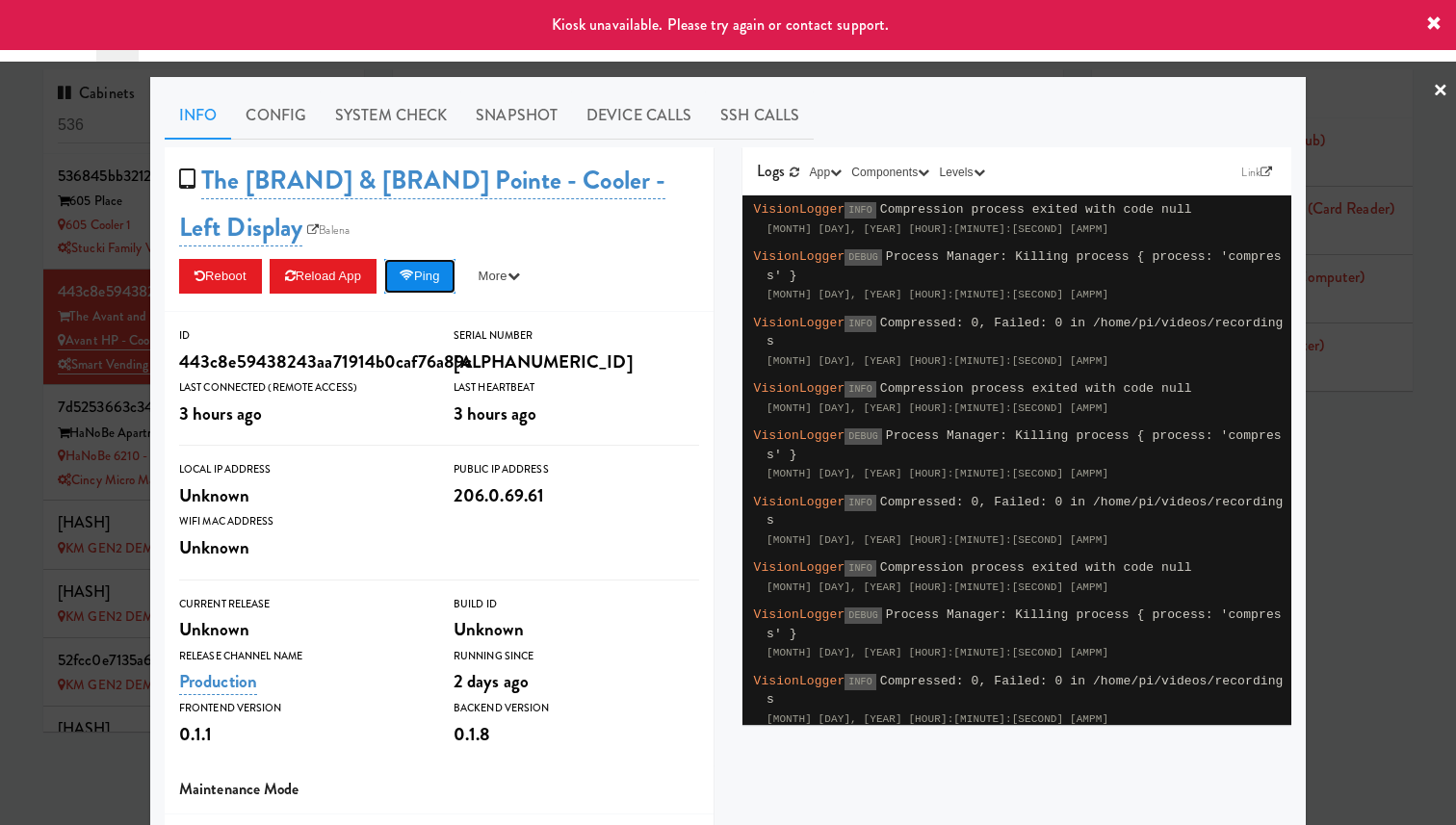 click on "Ping" at bounding box center (420, 276) 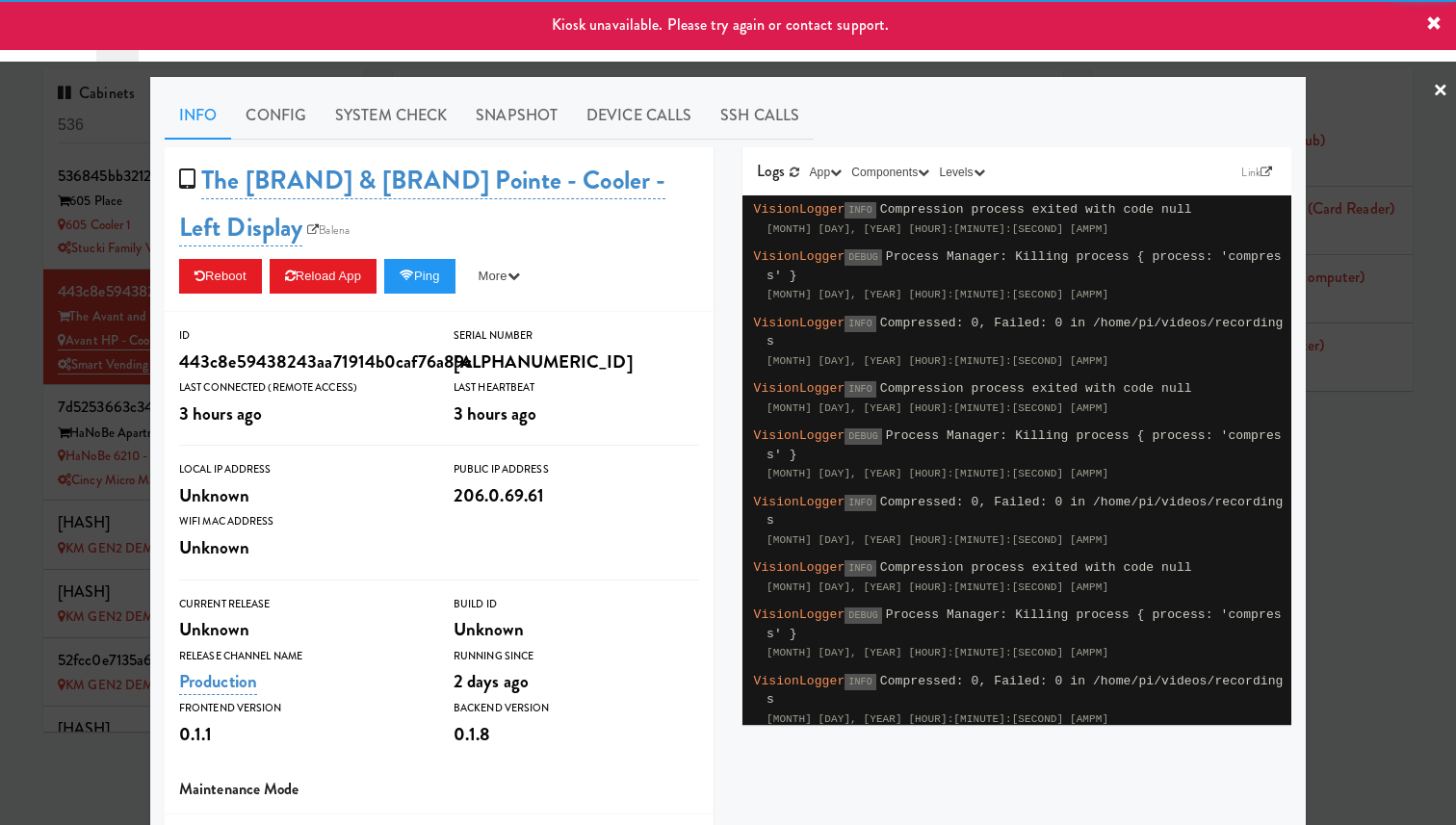 click at bounding box center (728, 412) 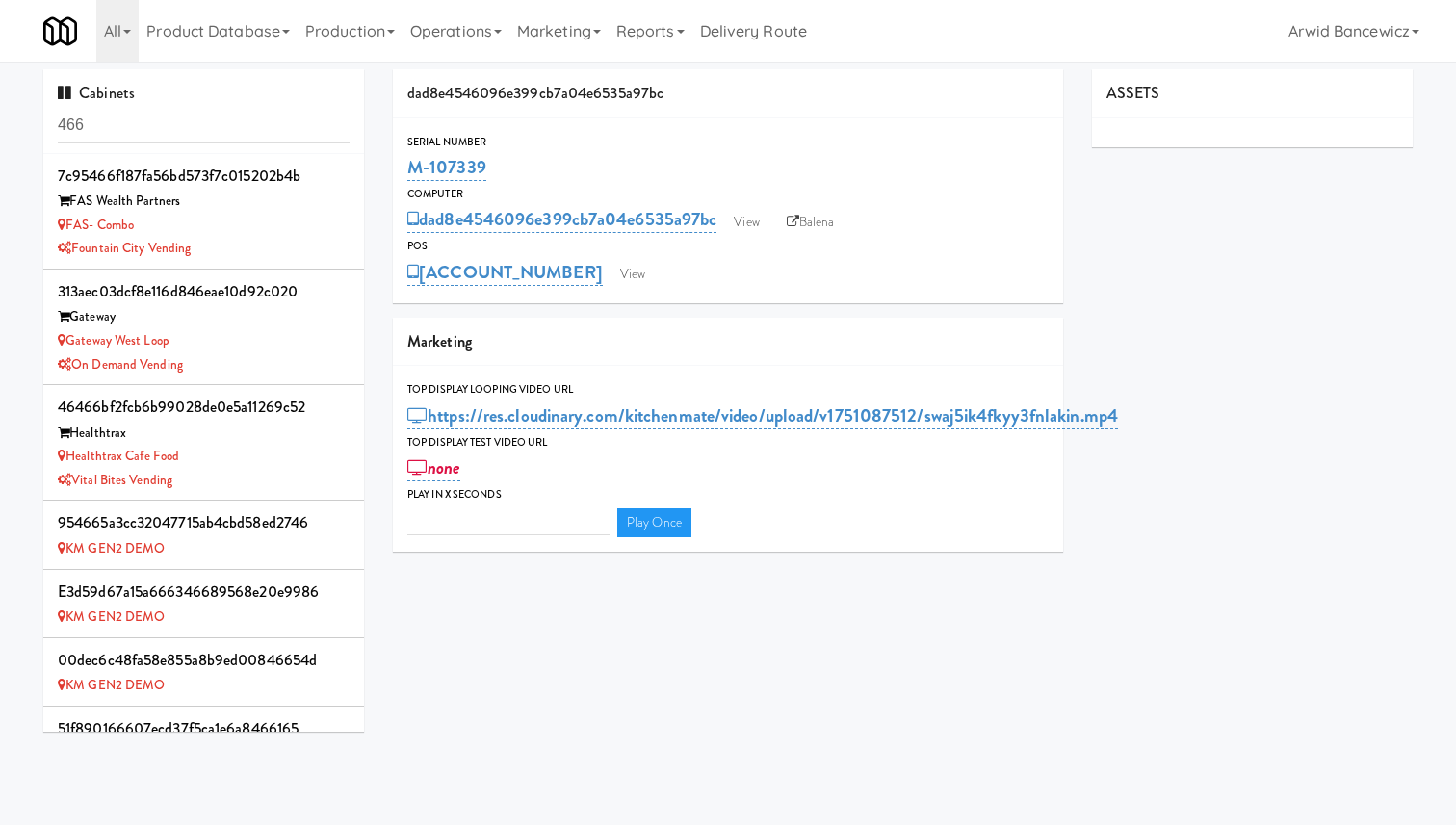 type on "3" 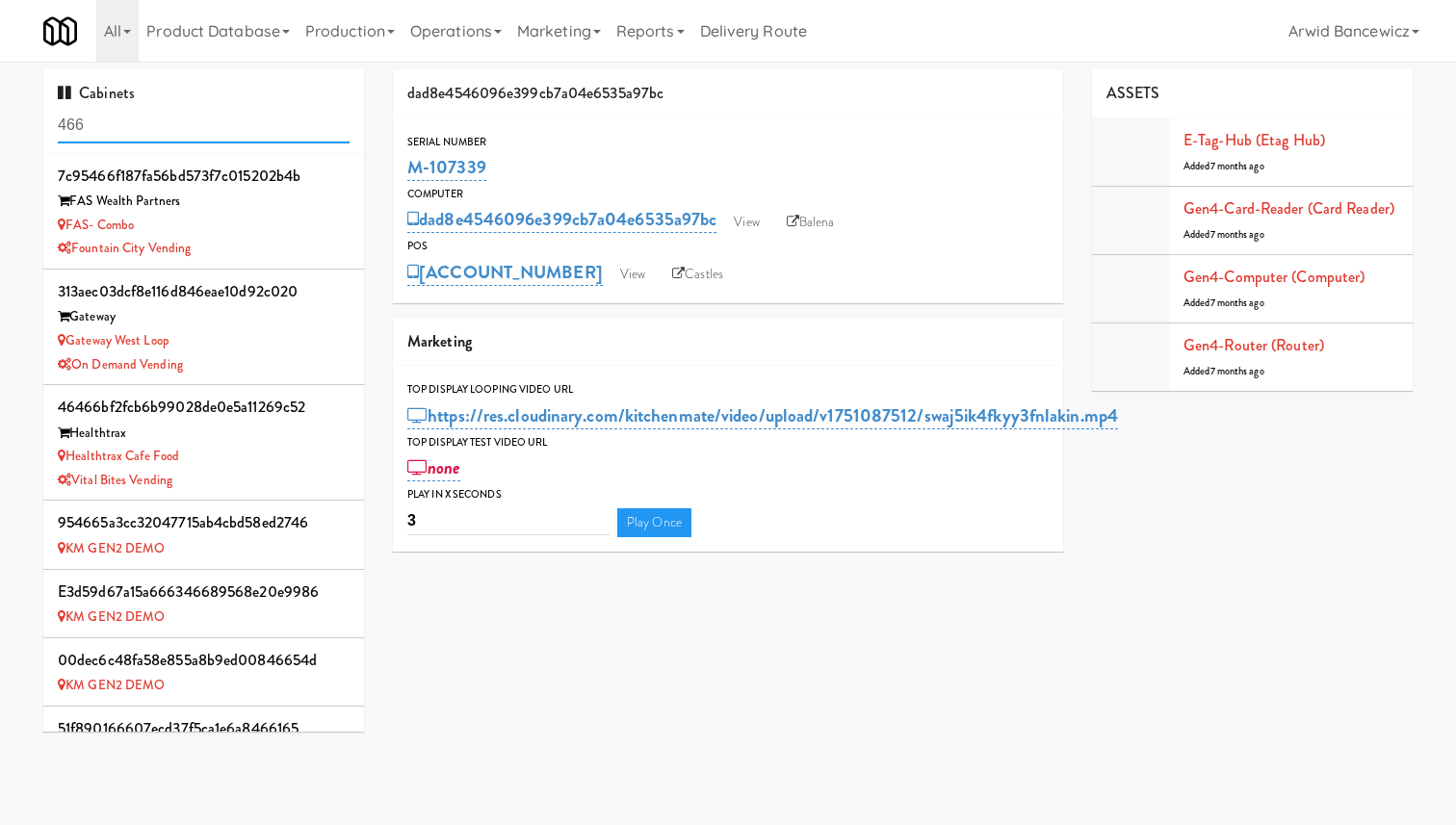 scroll, scrollTop: 0, scrollLeft: 0, axis: both 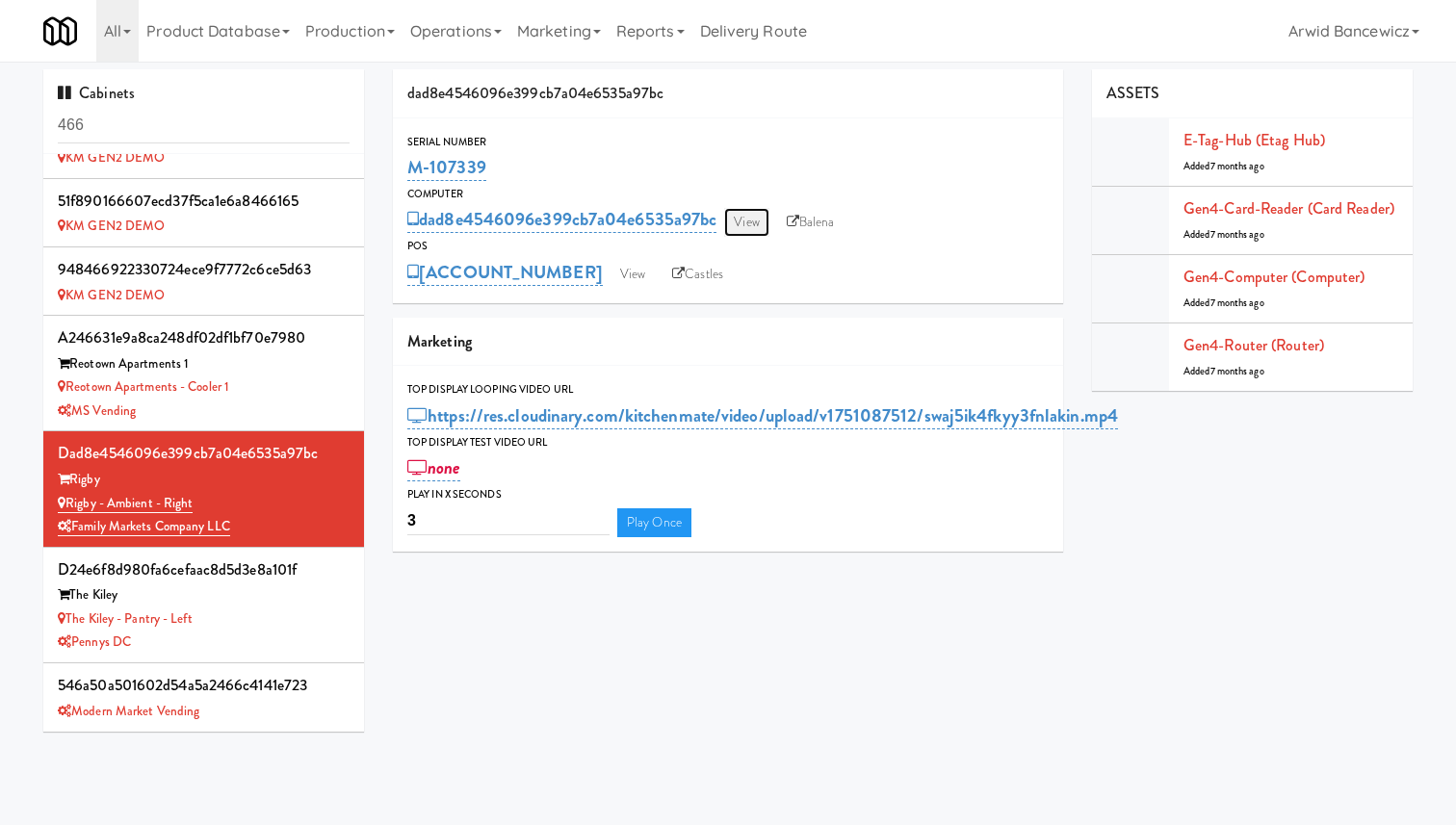click on "View" at bounding box center [746, 222] 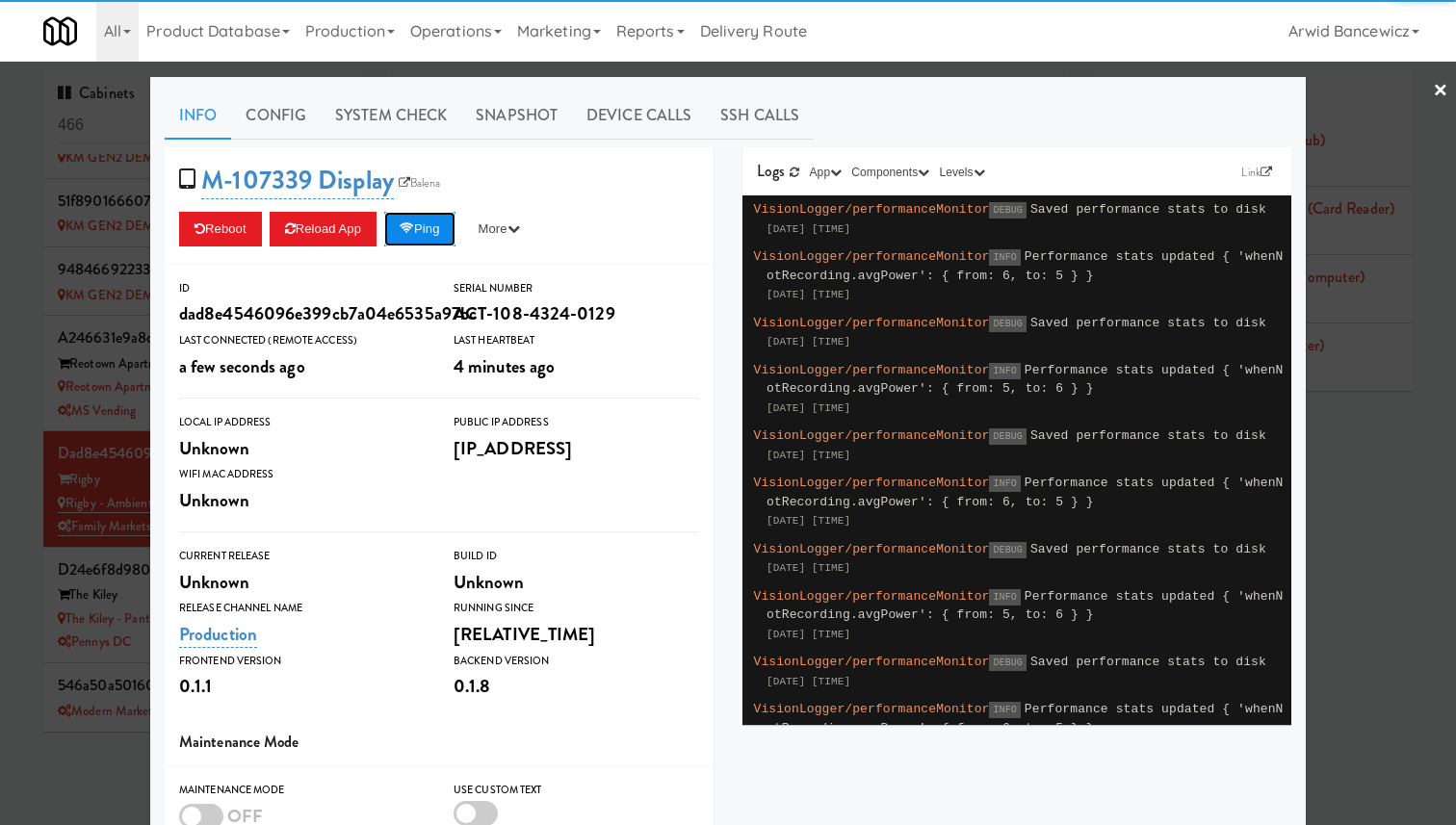 click on "Ping" at bounding box center [420, 229] 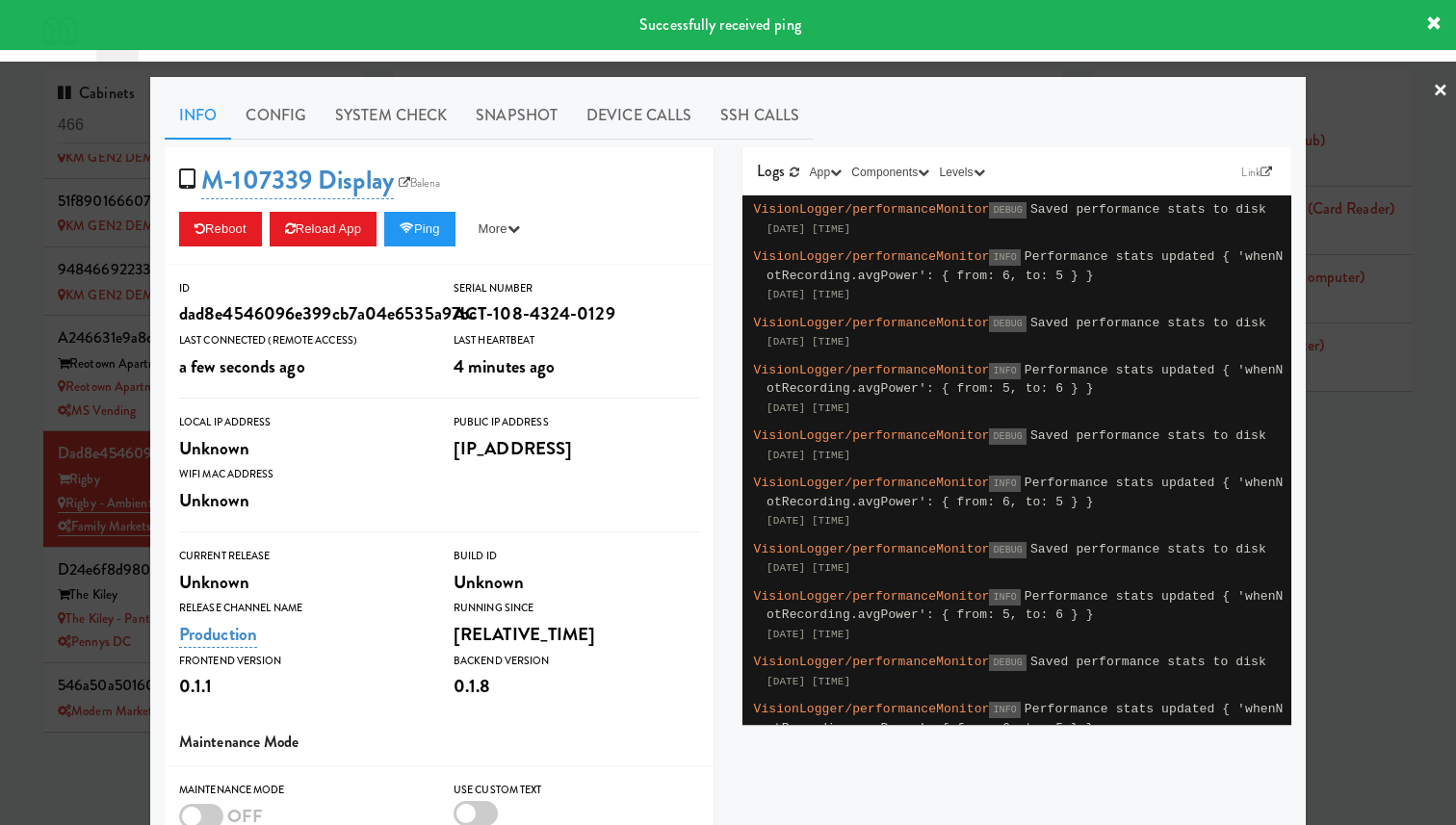 click at bounding box center [728, 412] 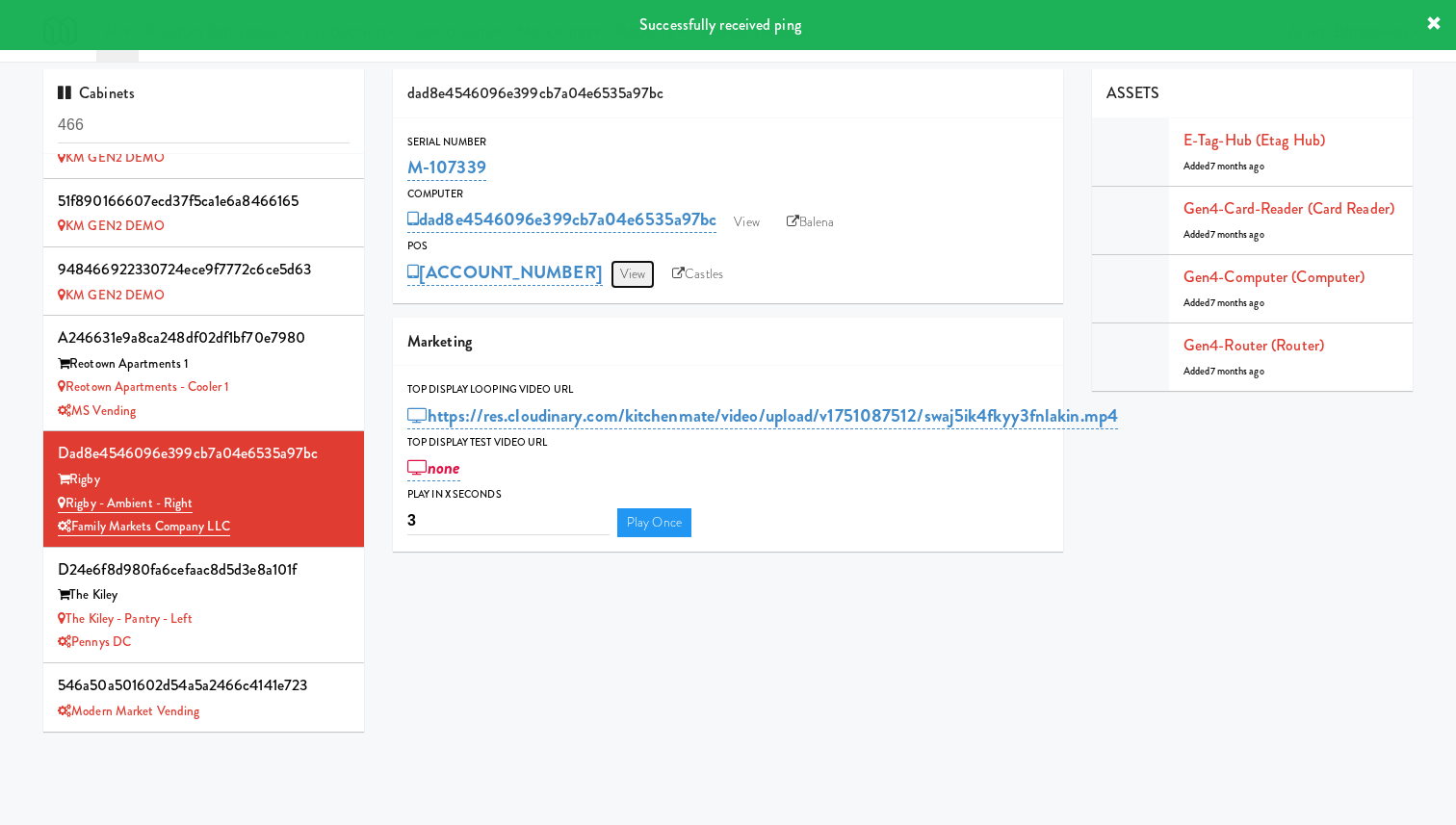 click on "View" at bounding box center (633, 274) 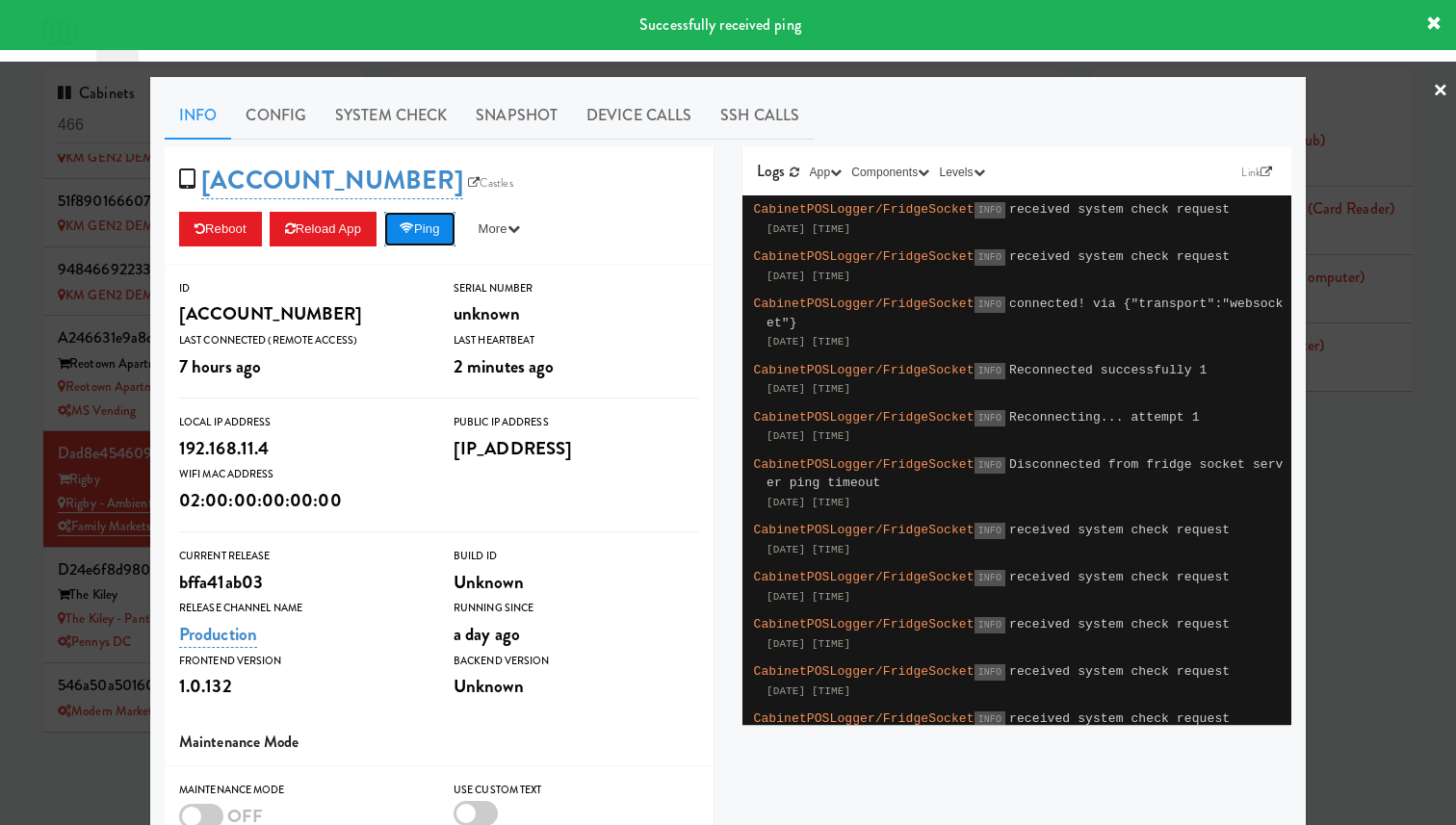 click on "Ping" at bounding box center [420, 229] 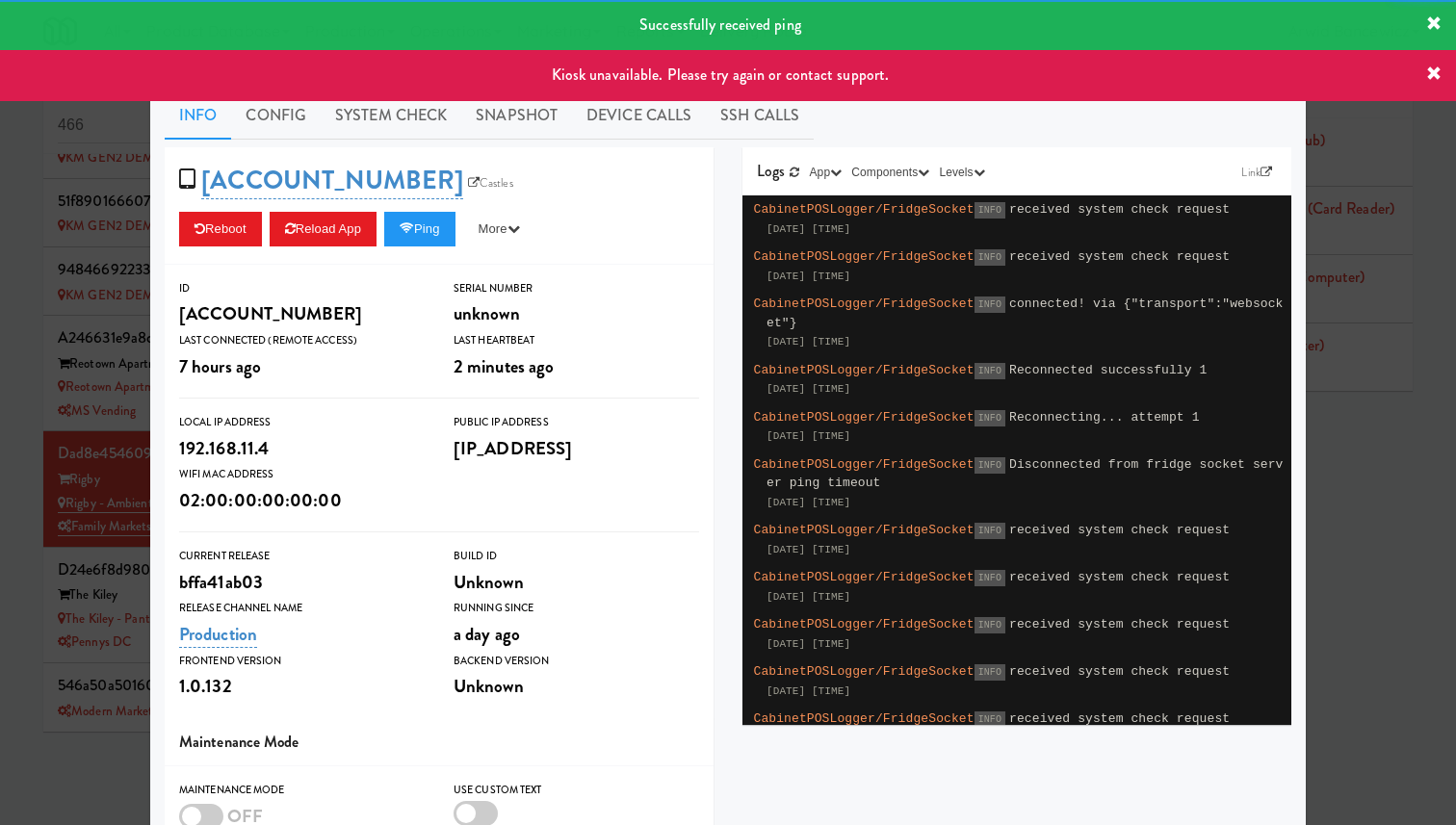 click at bounding box center [728, 412] 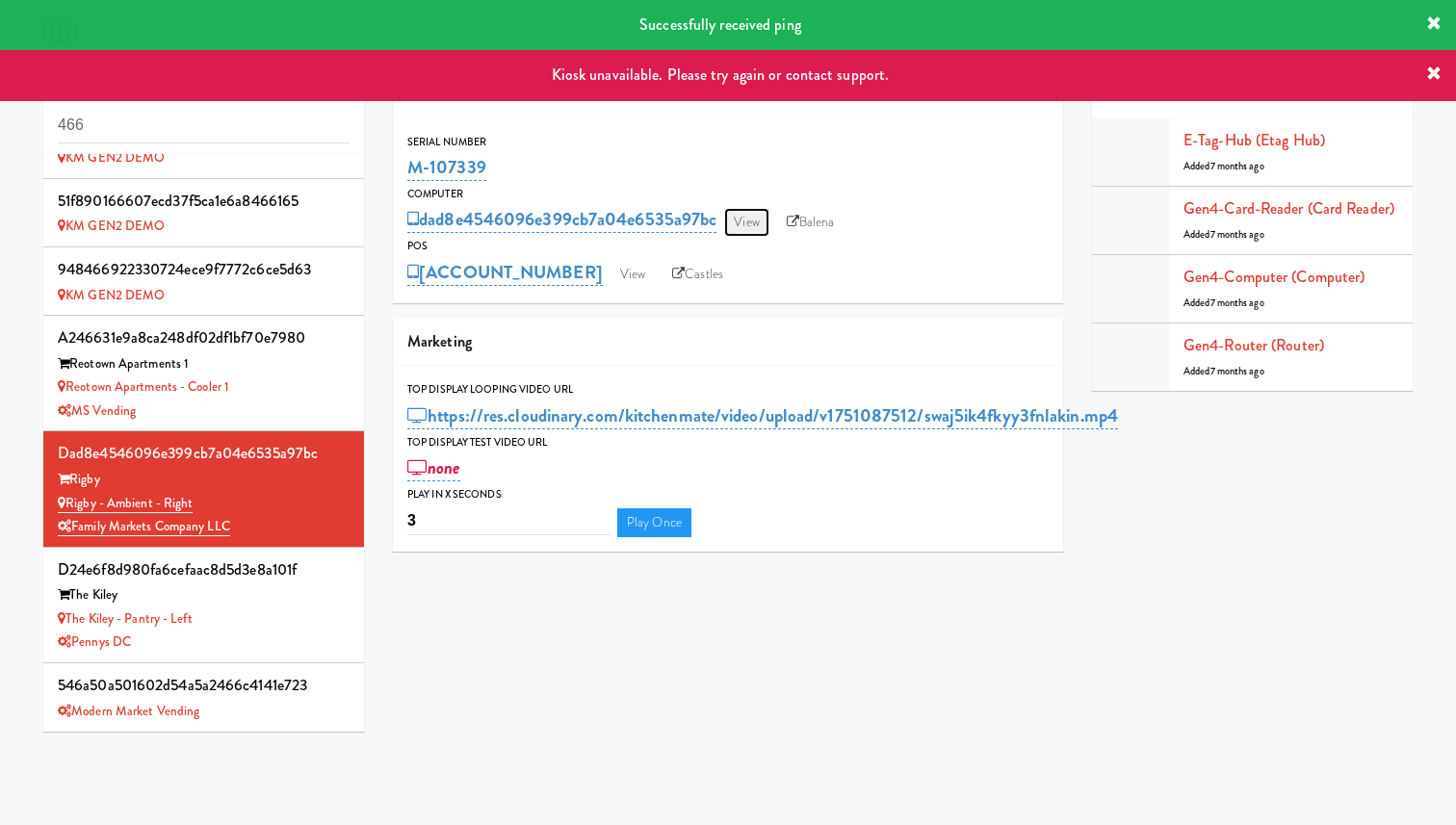 click on "View" at bounding box center [746, 222] 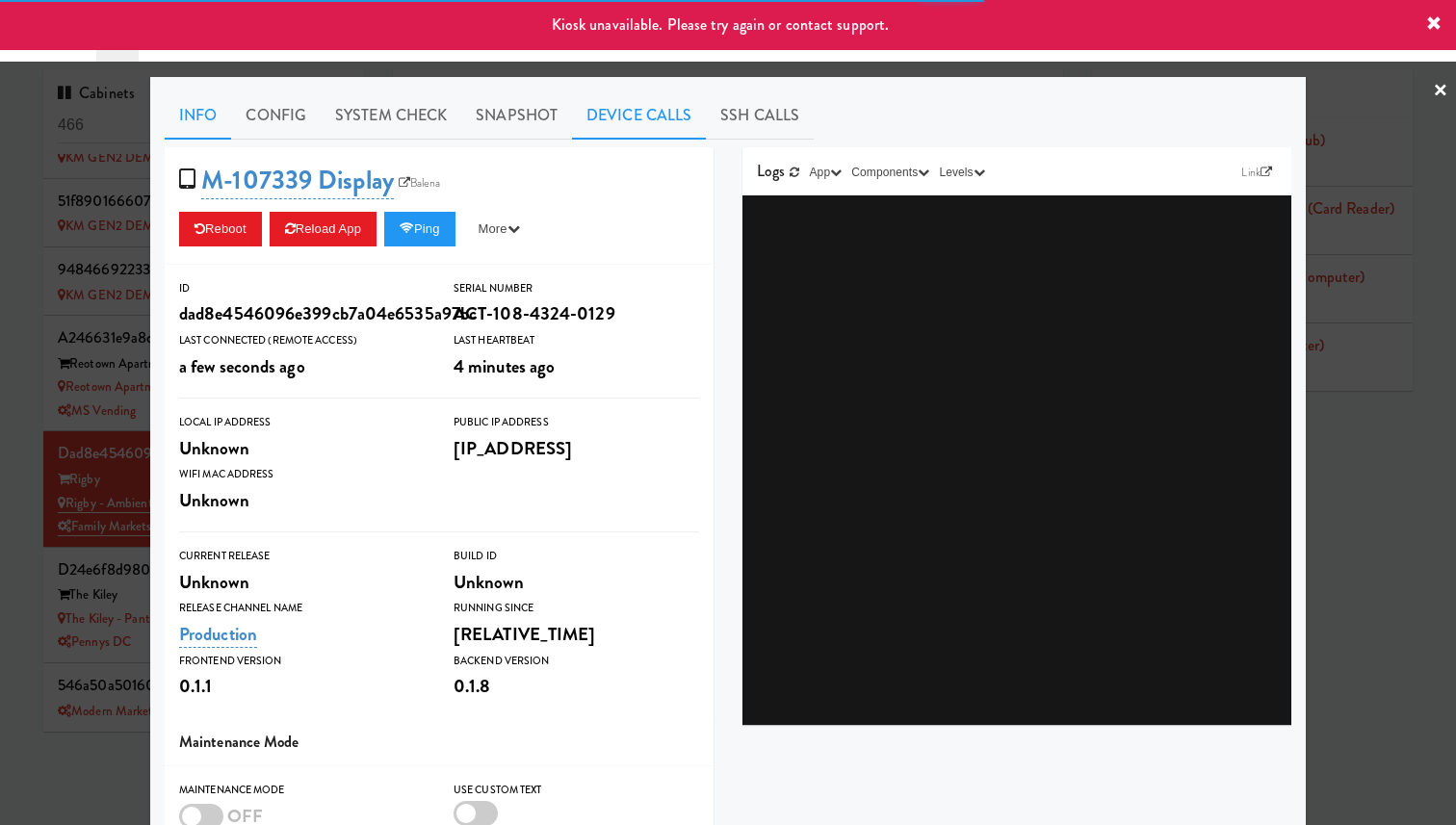 click on "Device Calls" at bounding box center [638, 116] 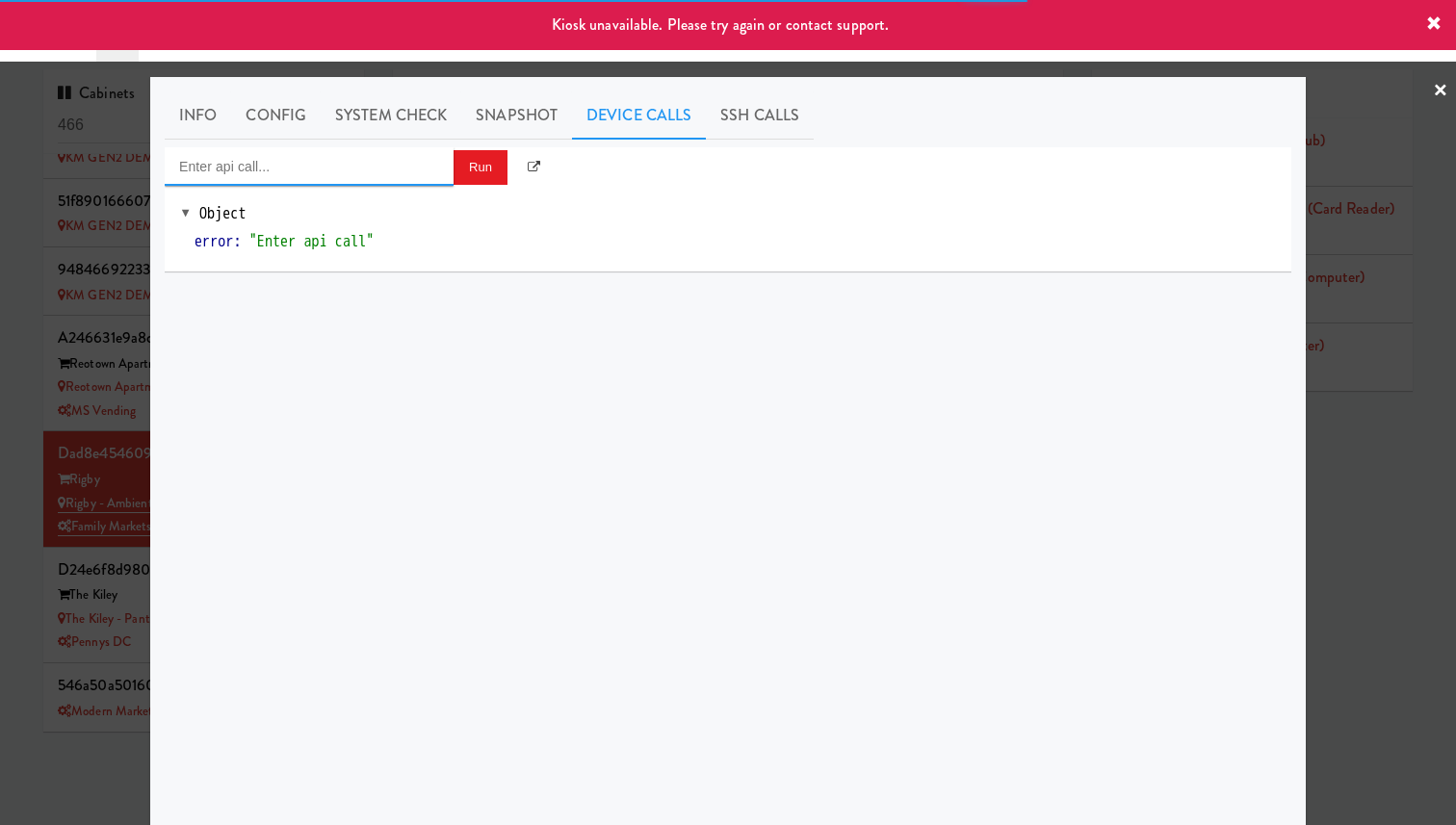 click at bounding box center (309, 167) 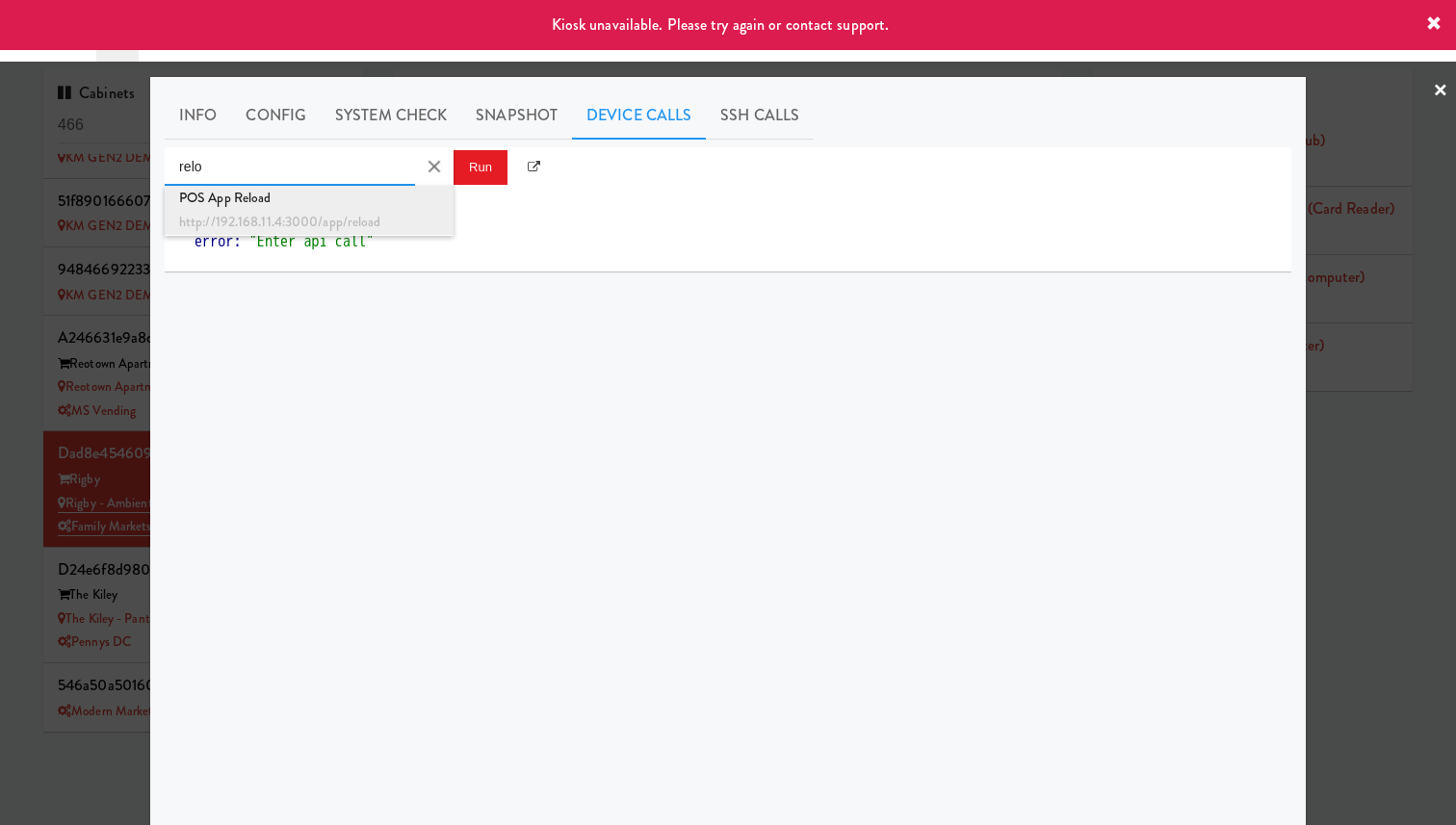 click on "http://192.168.11.4:3000/app/reload" at bounding box center [309, 222] 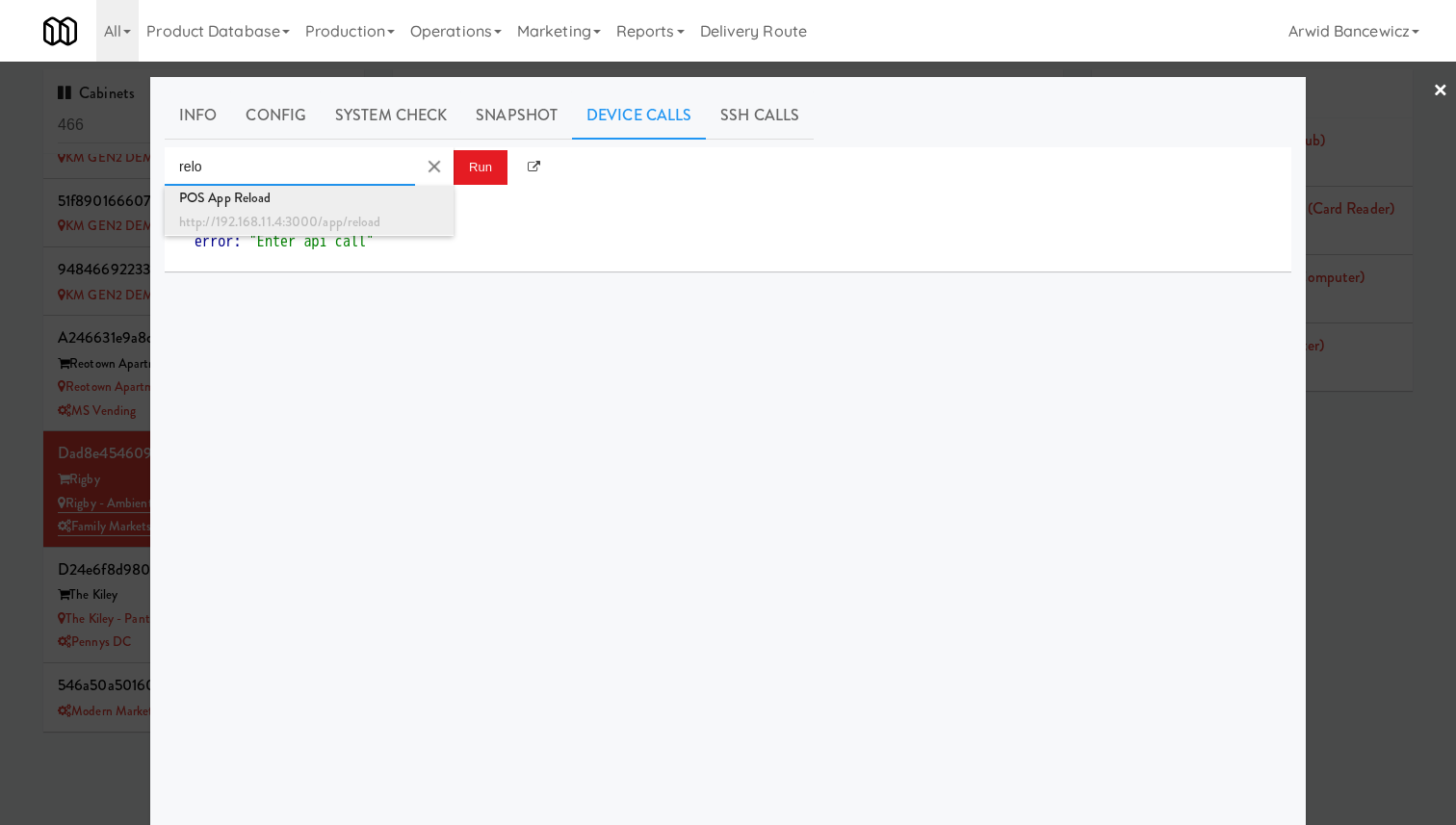 type on "POS App Reload" 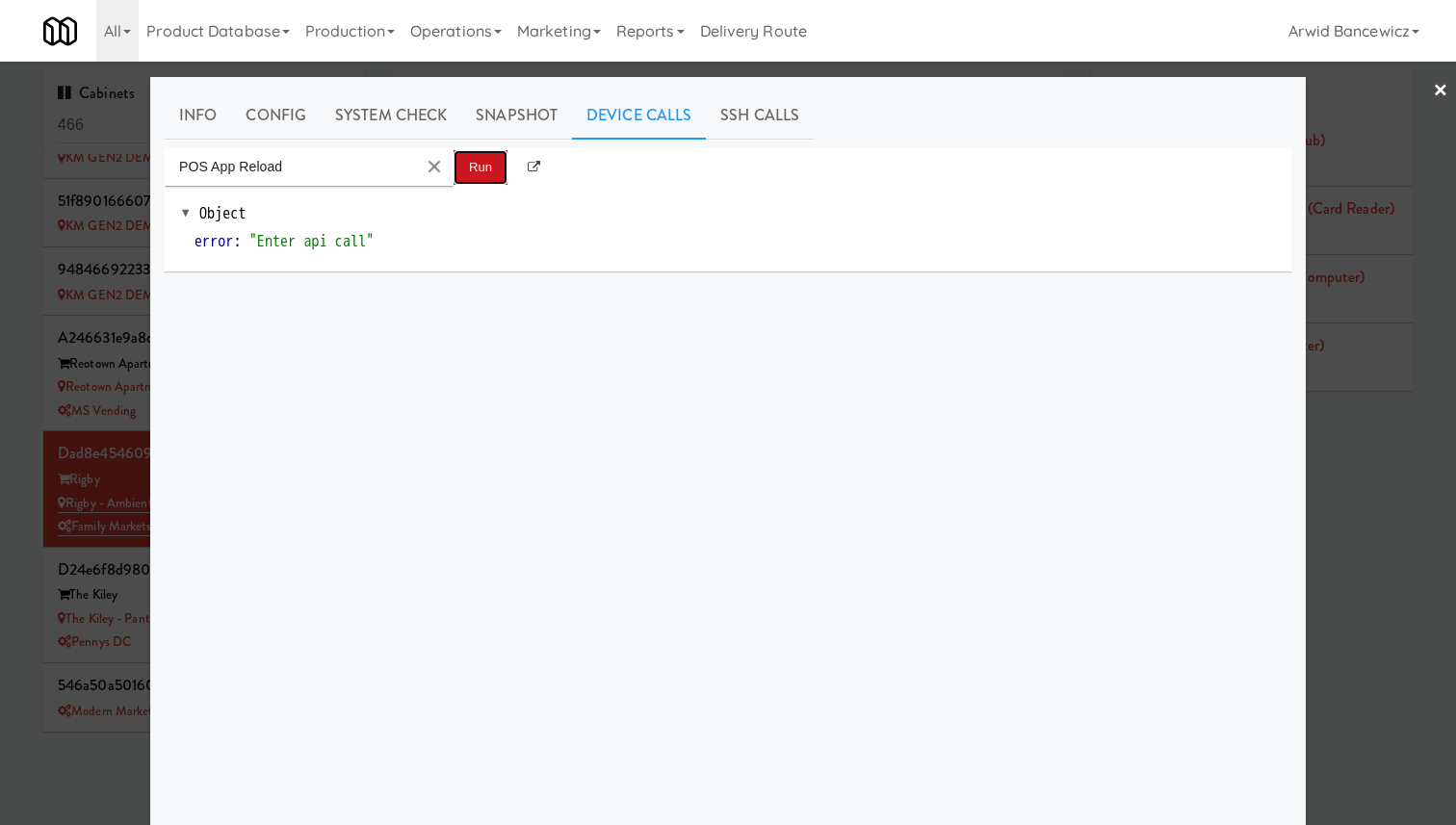 click on "Run" at bounding box center [481, 168] 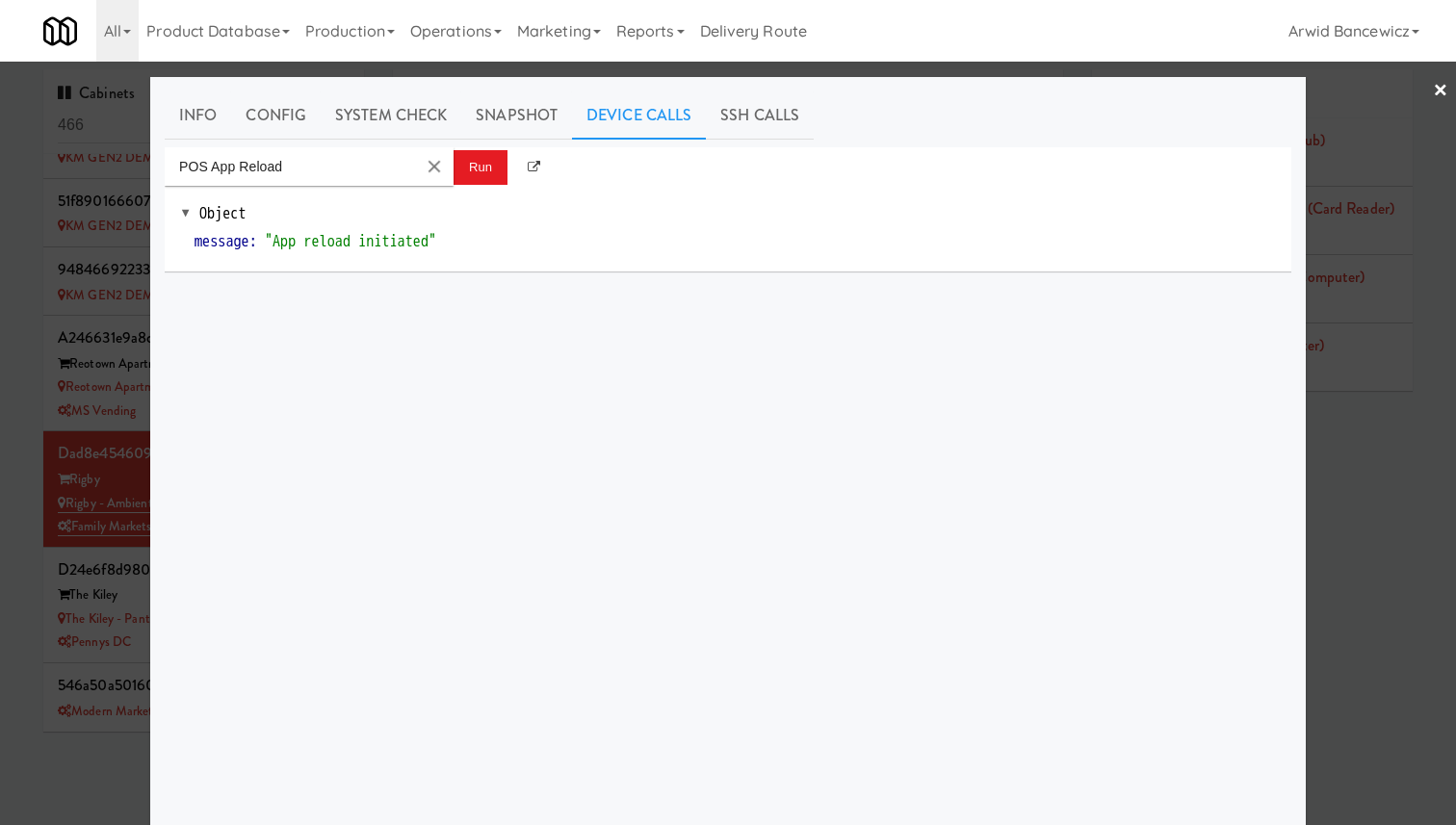click at bounding box center [728, 412] 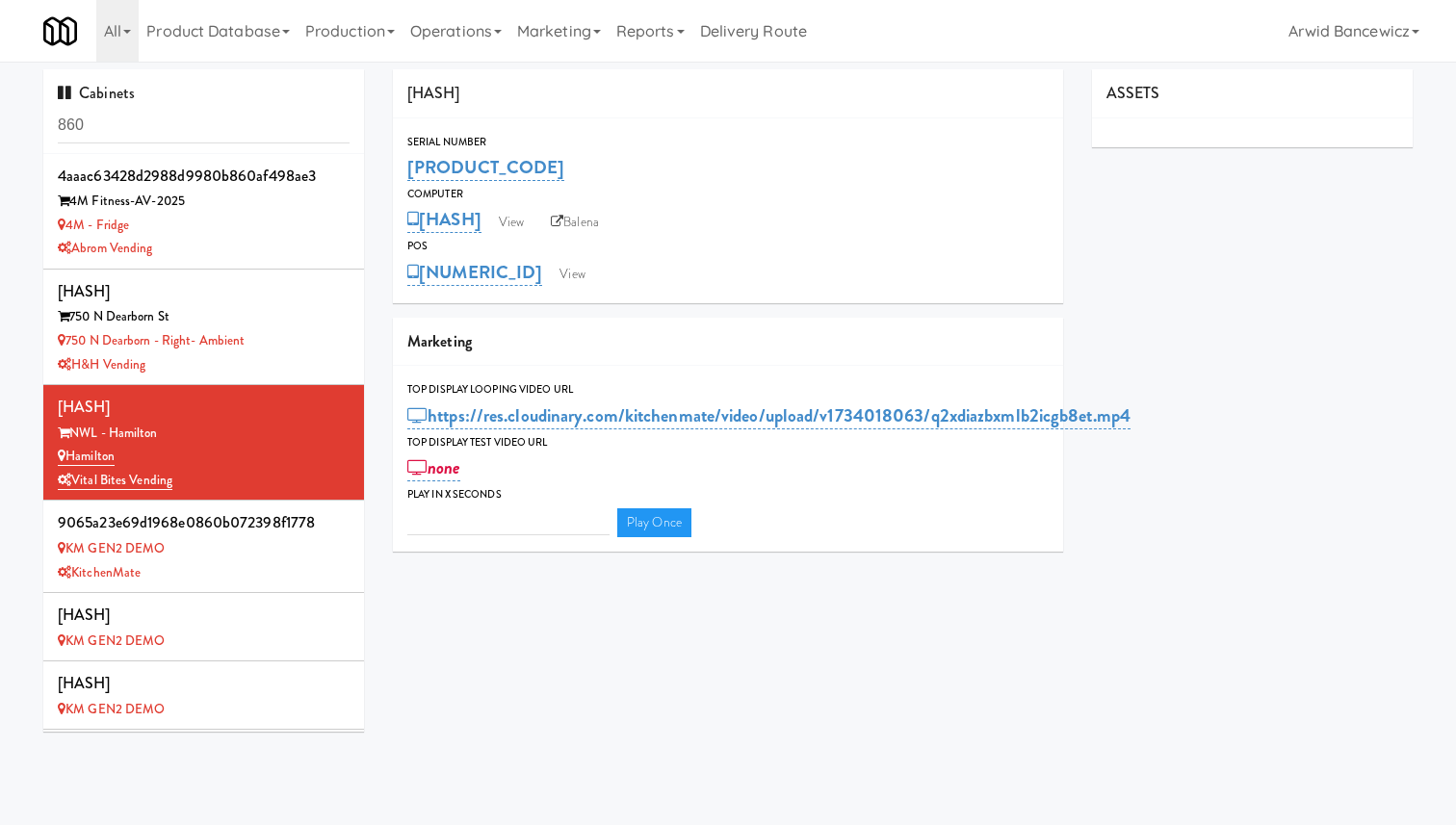 type on "3" 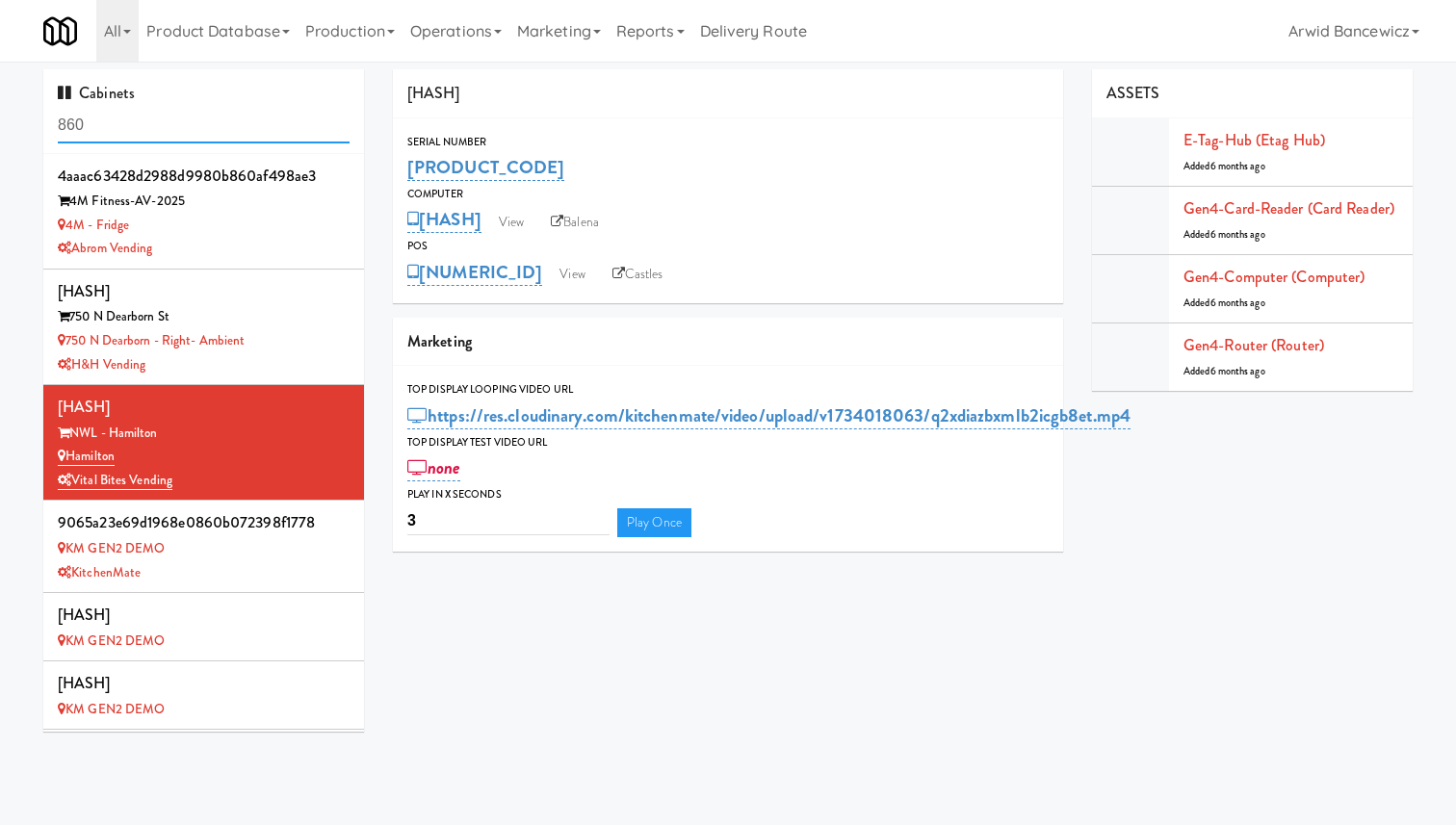 scroll, scrollTop: 0, scrollLeft: 0, axis: both 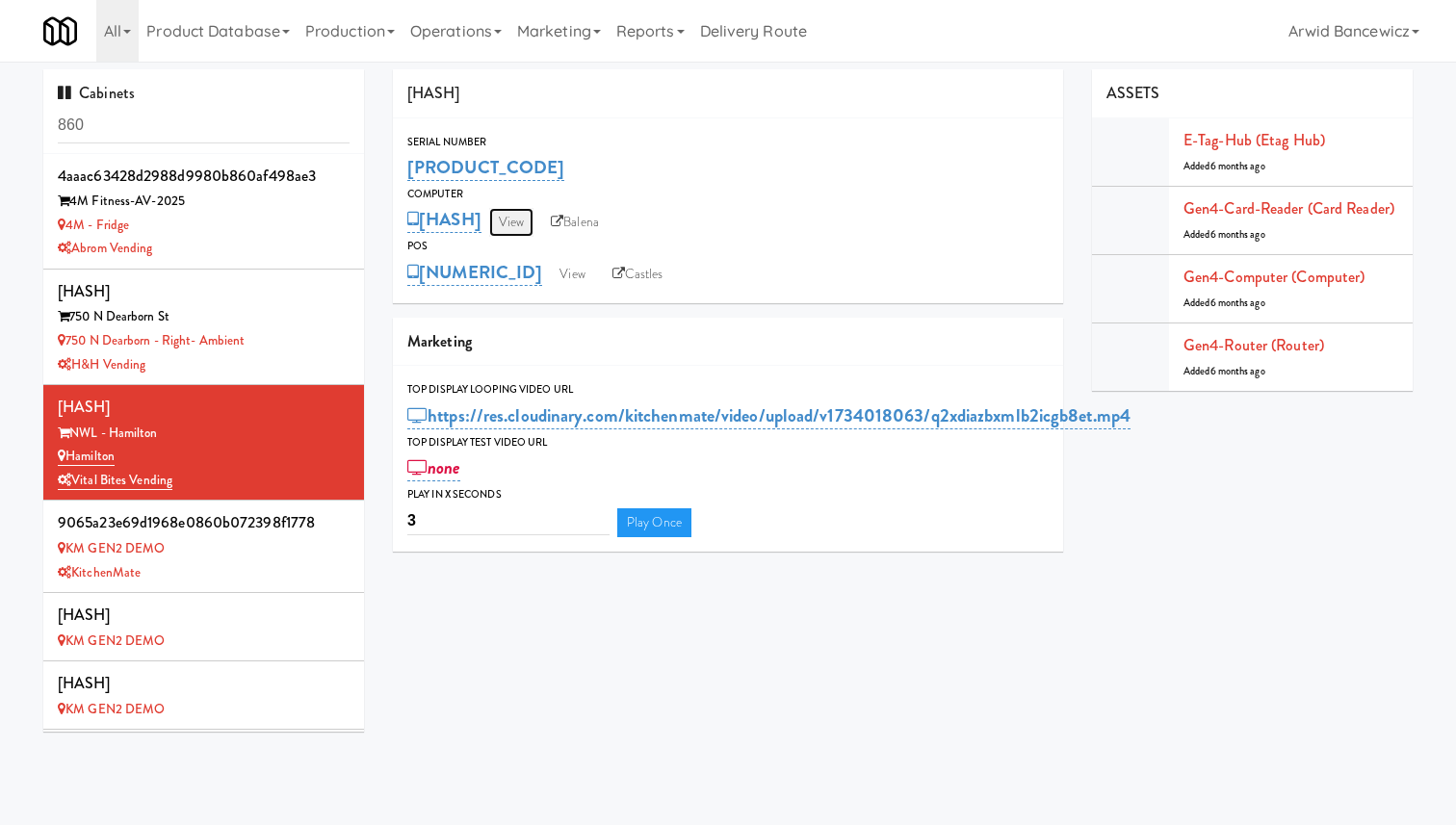 click on "View" at bounding box center (511, 222) 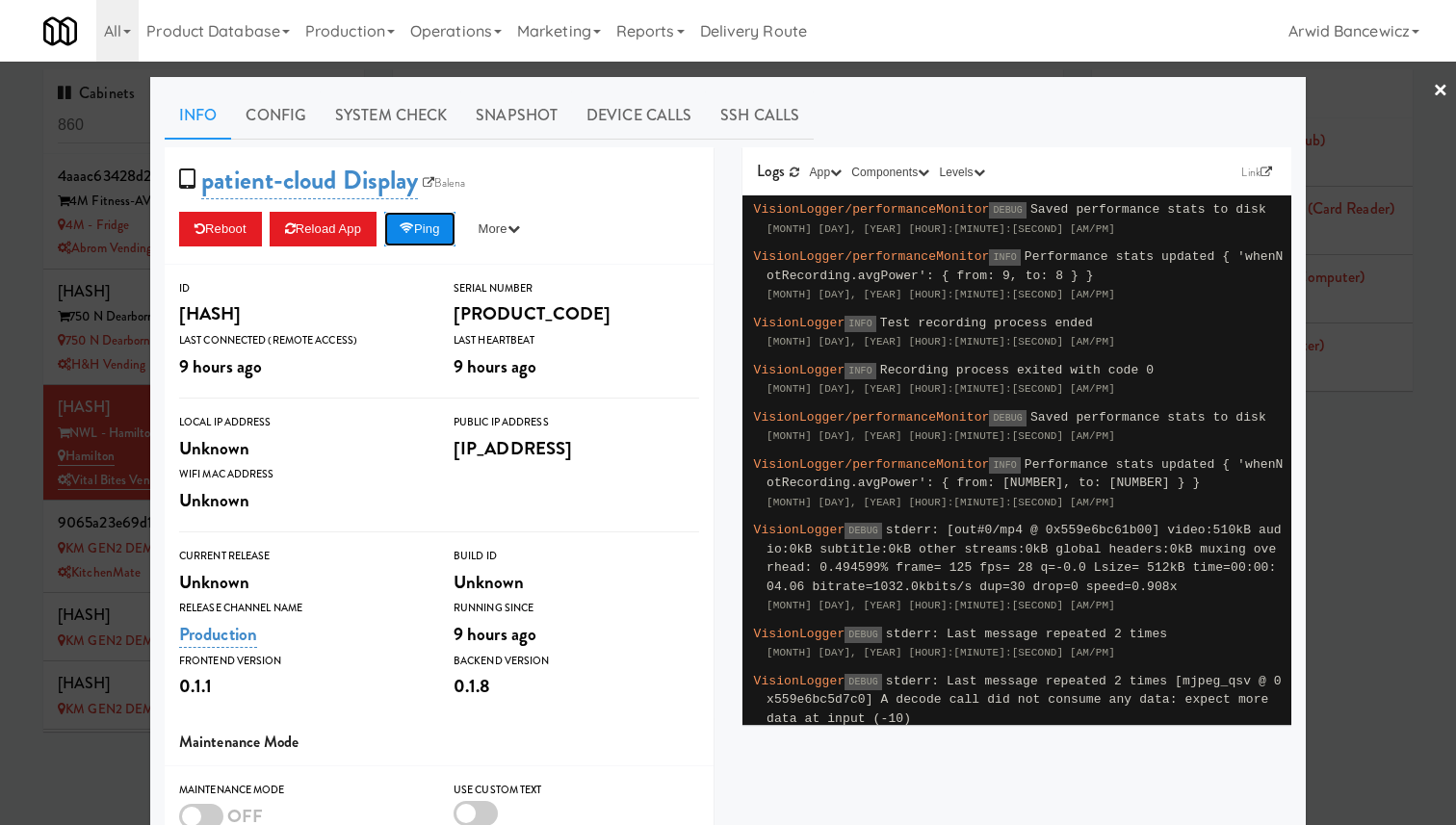 click on "Ping" at bounding box center (420, 229) 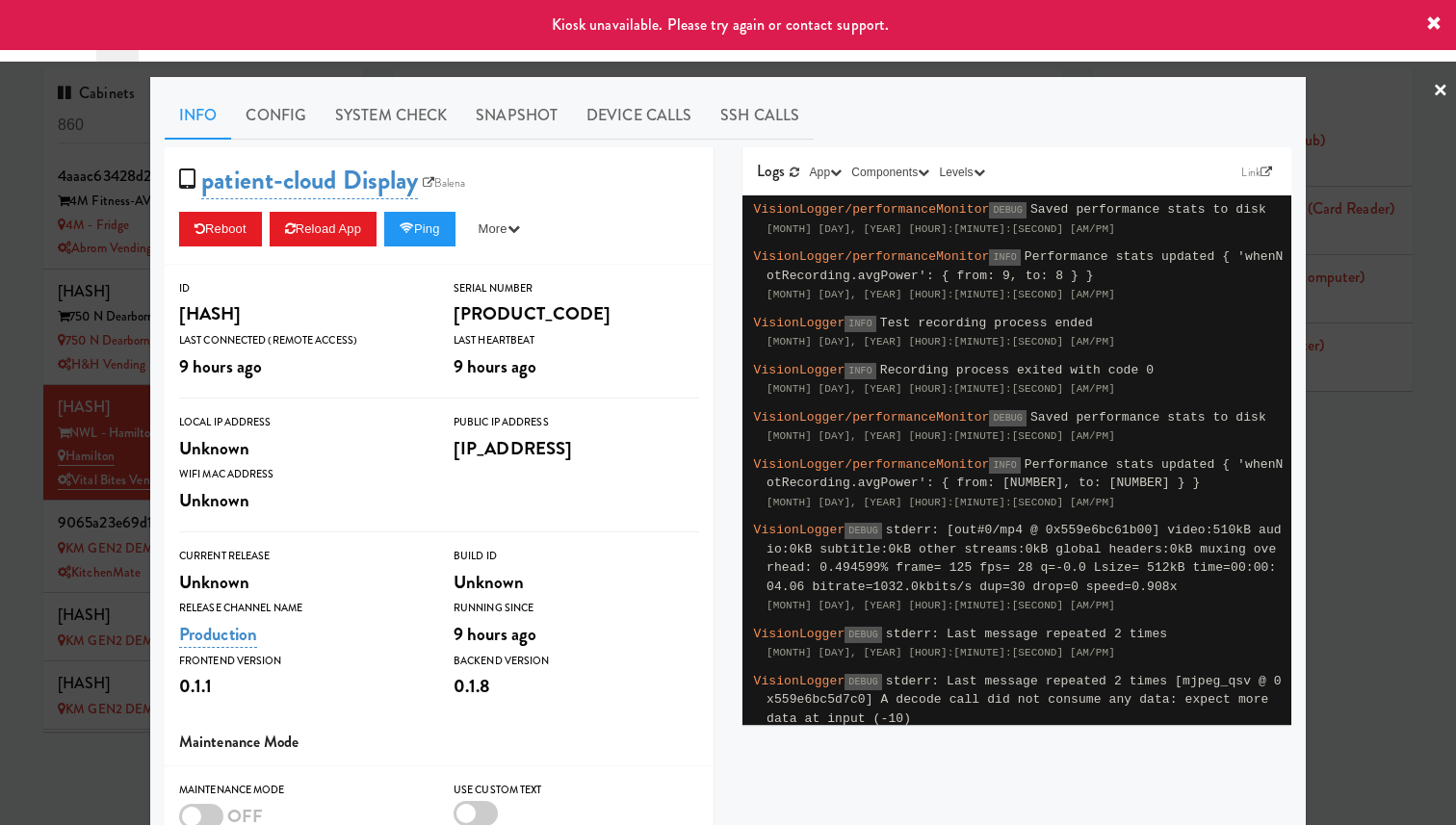 click at bounding box center (728, 412) 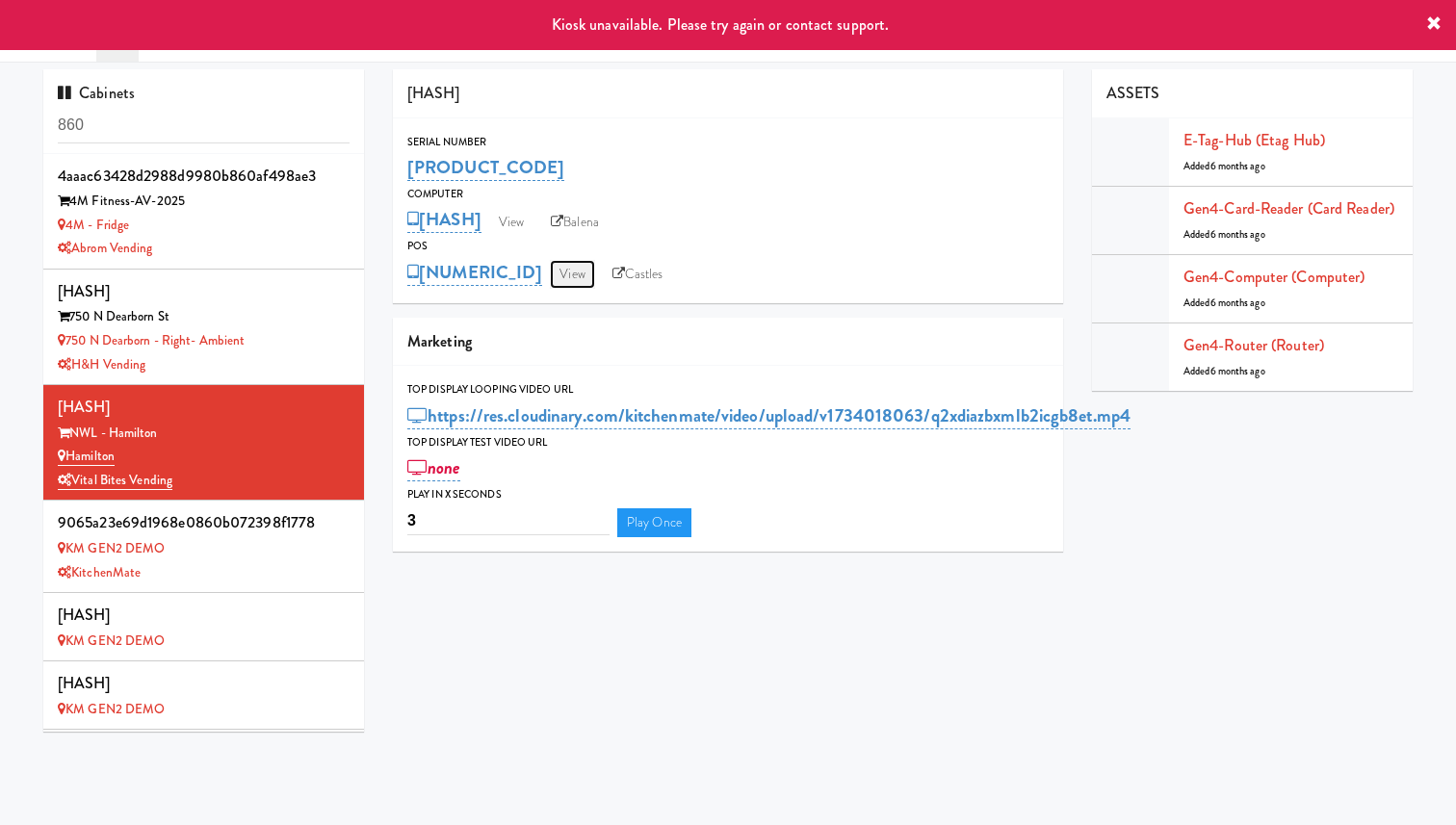 click on "View" at bounding box center (572, 274) 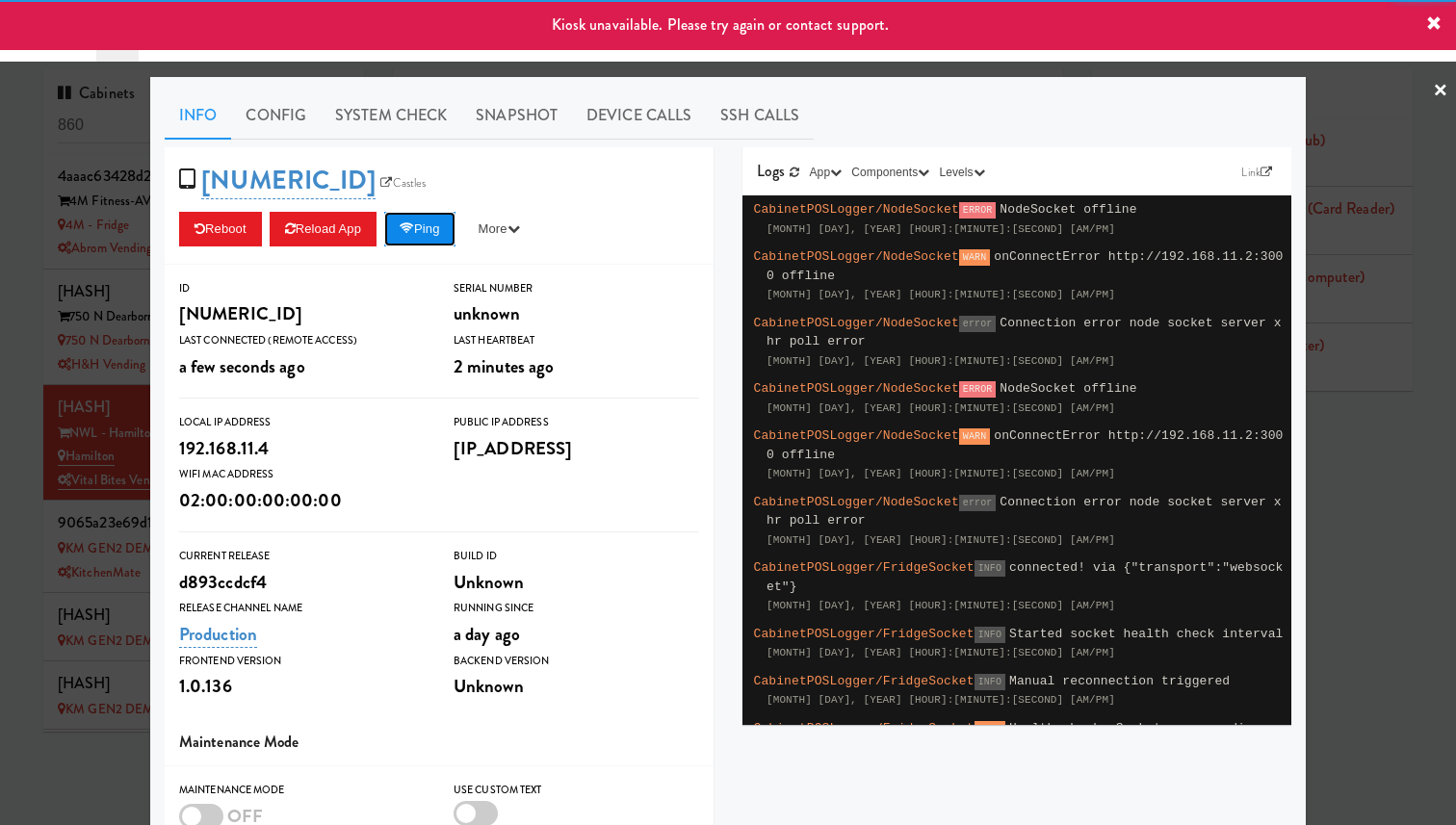 click on "Ping" at bounding box center [420, 229] 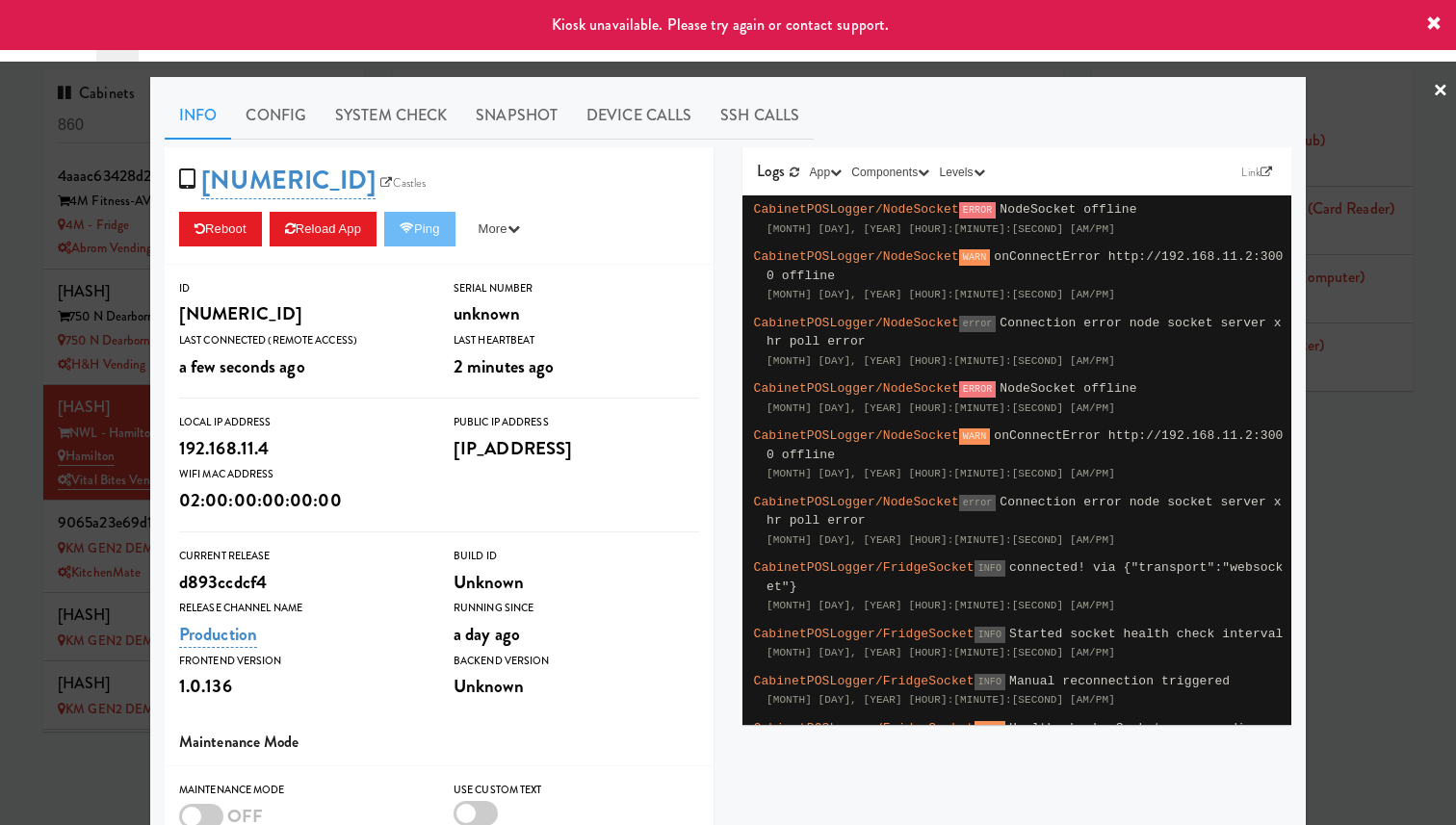 click at bounding box center (728, 412) 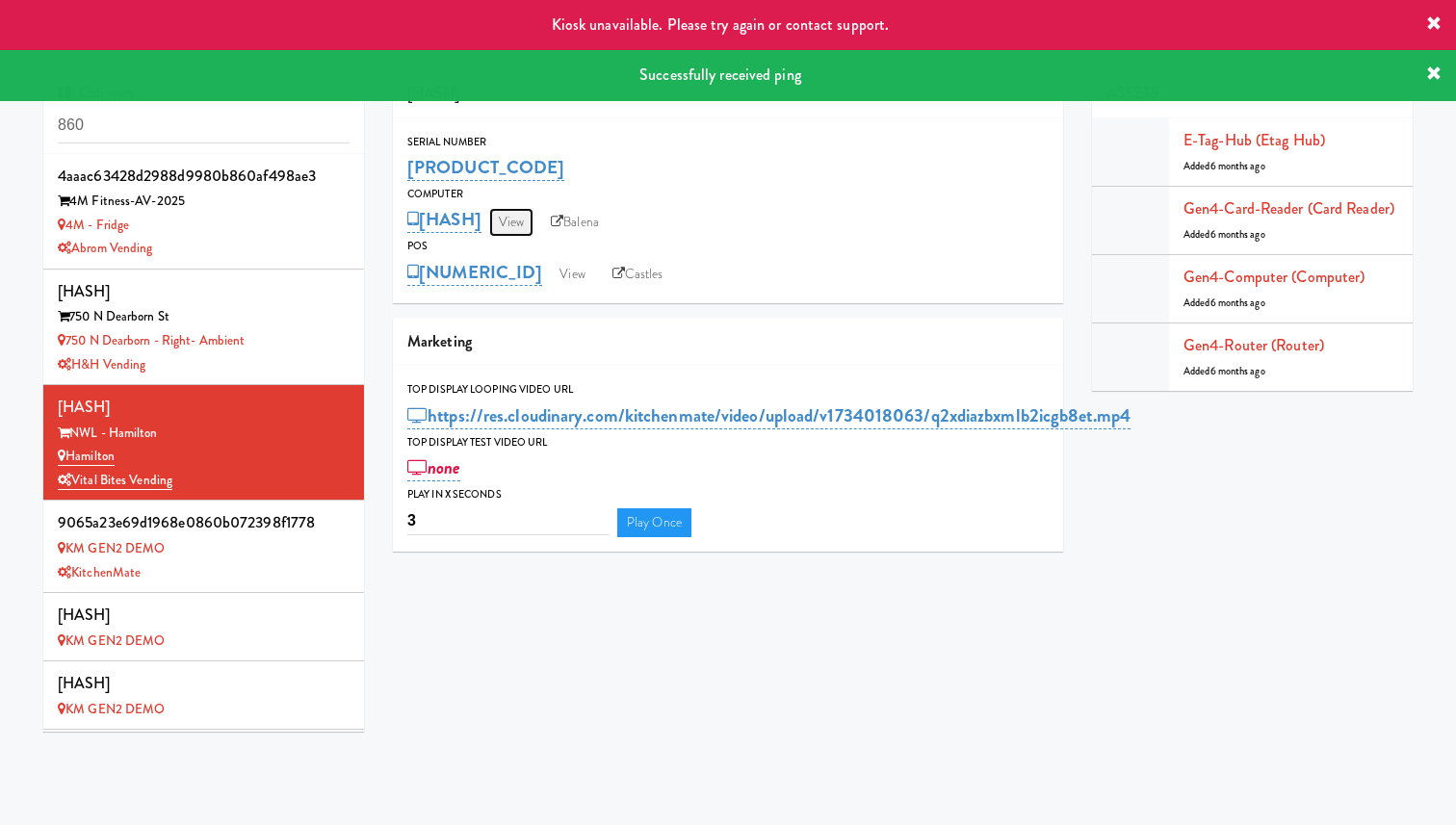 click on "View" at bounding box center [511, 222] 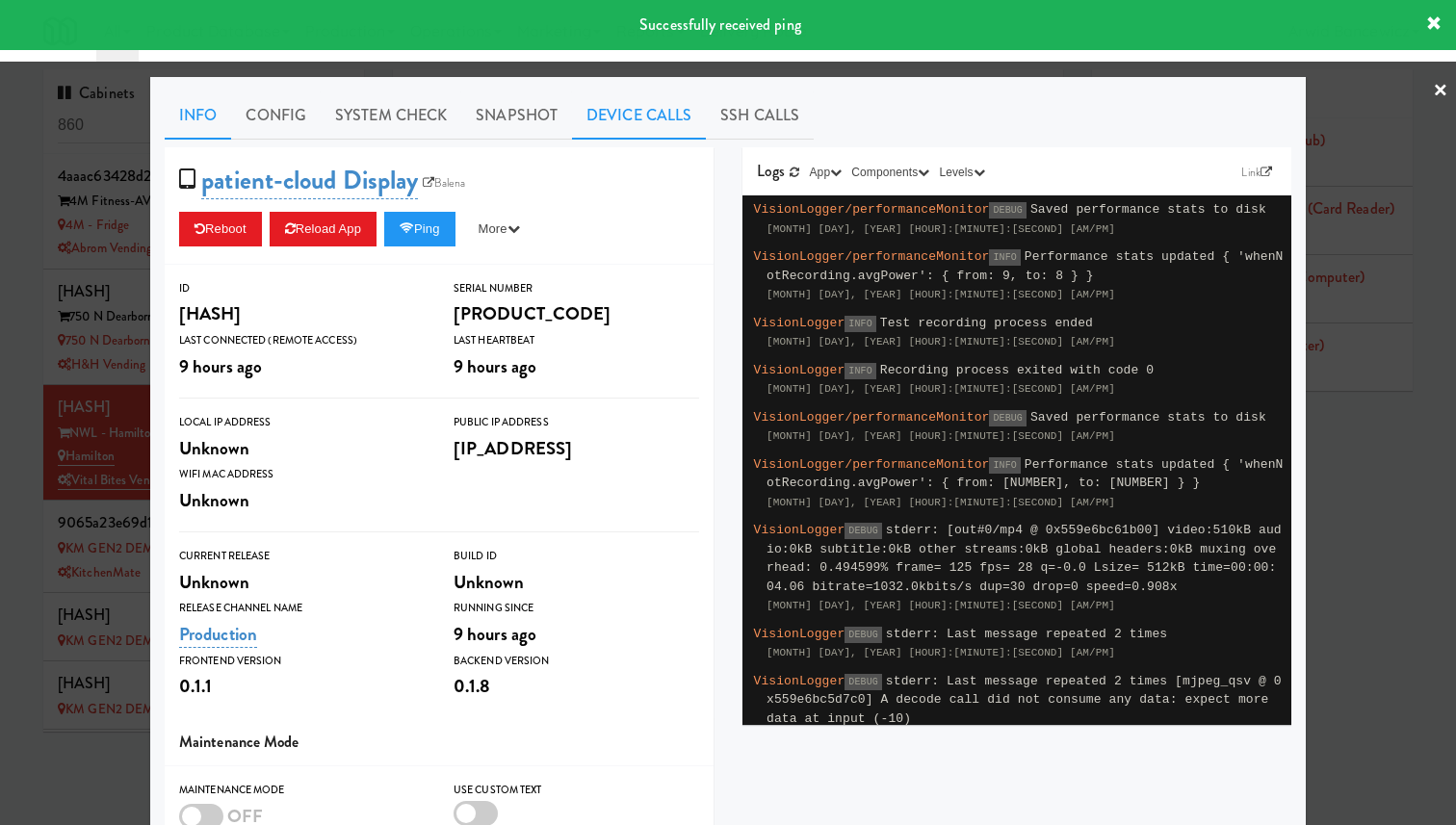 click on "Device Calls" at bounding box center (638, 116) 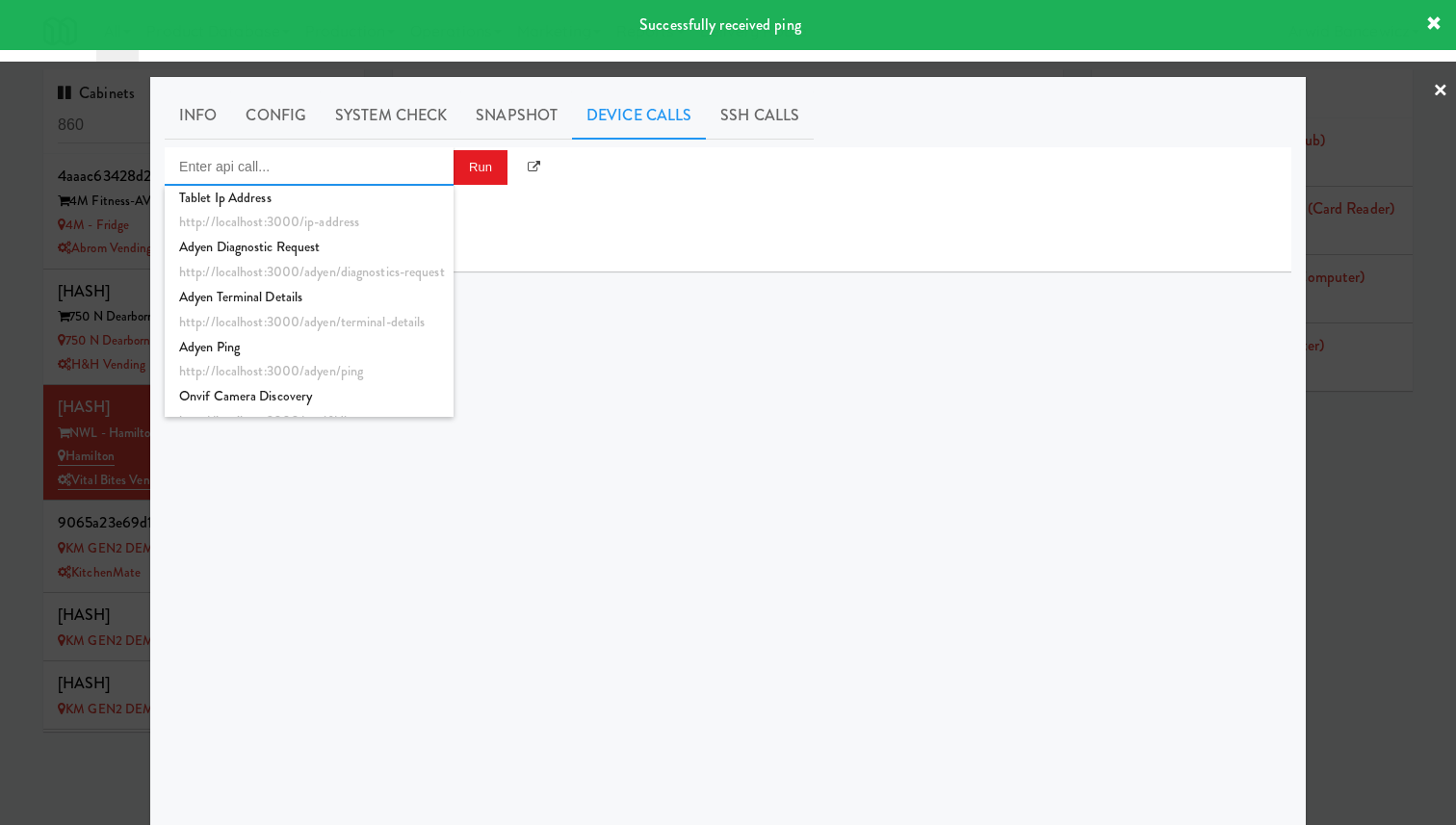 click at bounding box center (309, 167) 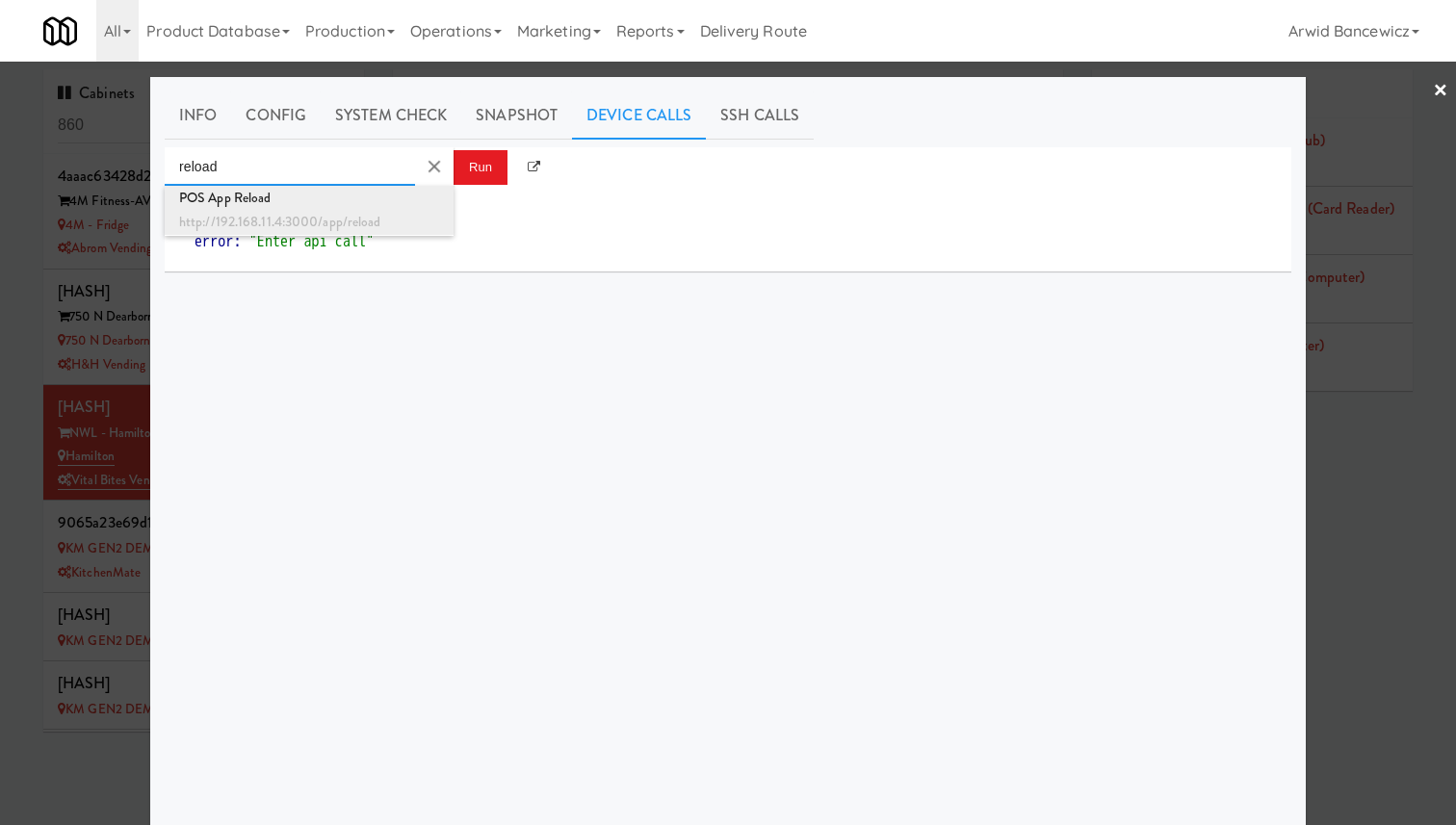 click on "http://192.168.11.4:3000/app/reload" at bounding box center (309, 222) 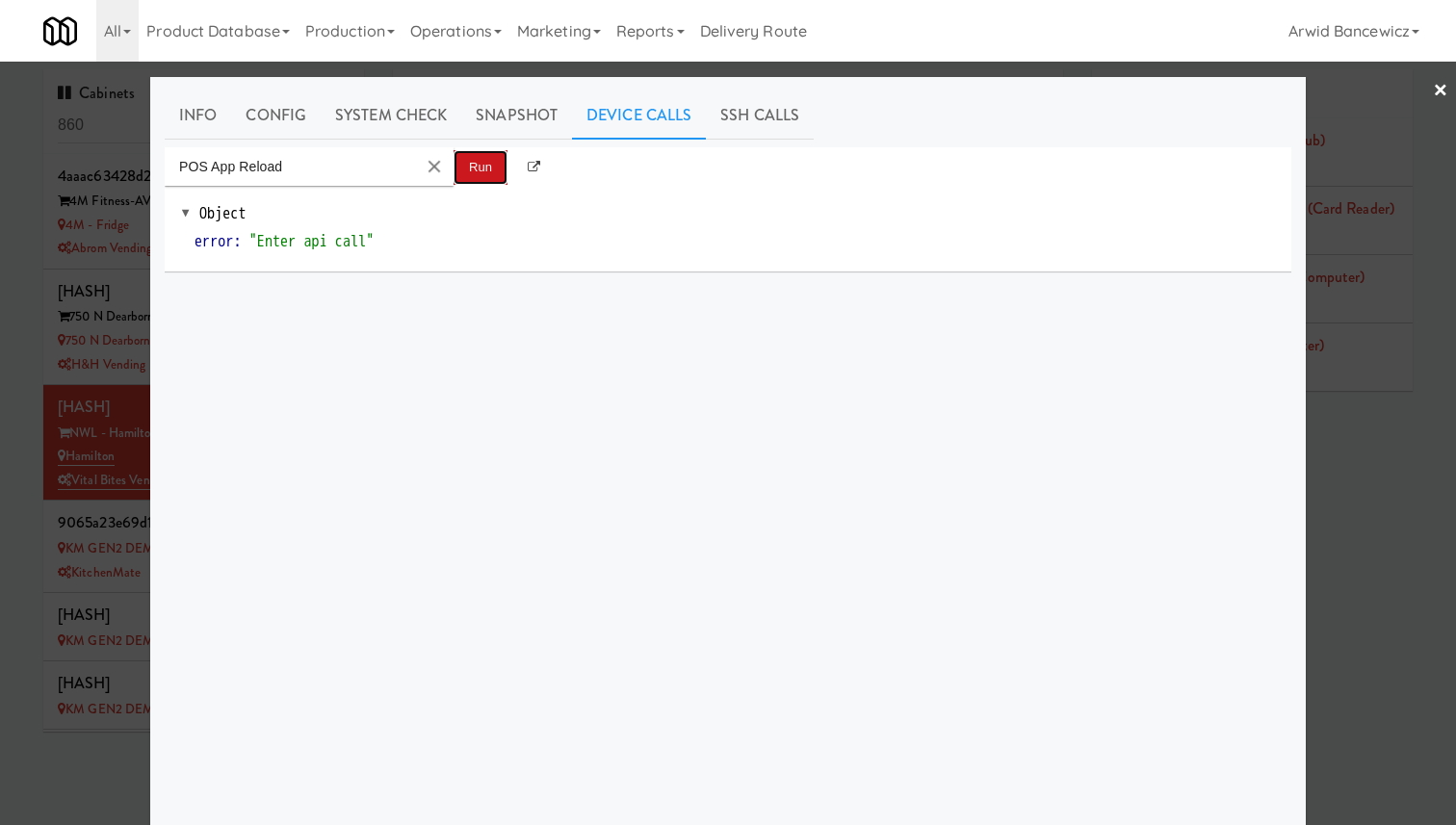 click on "Run" at bounding box center [481, 168] 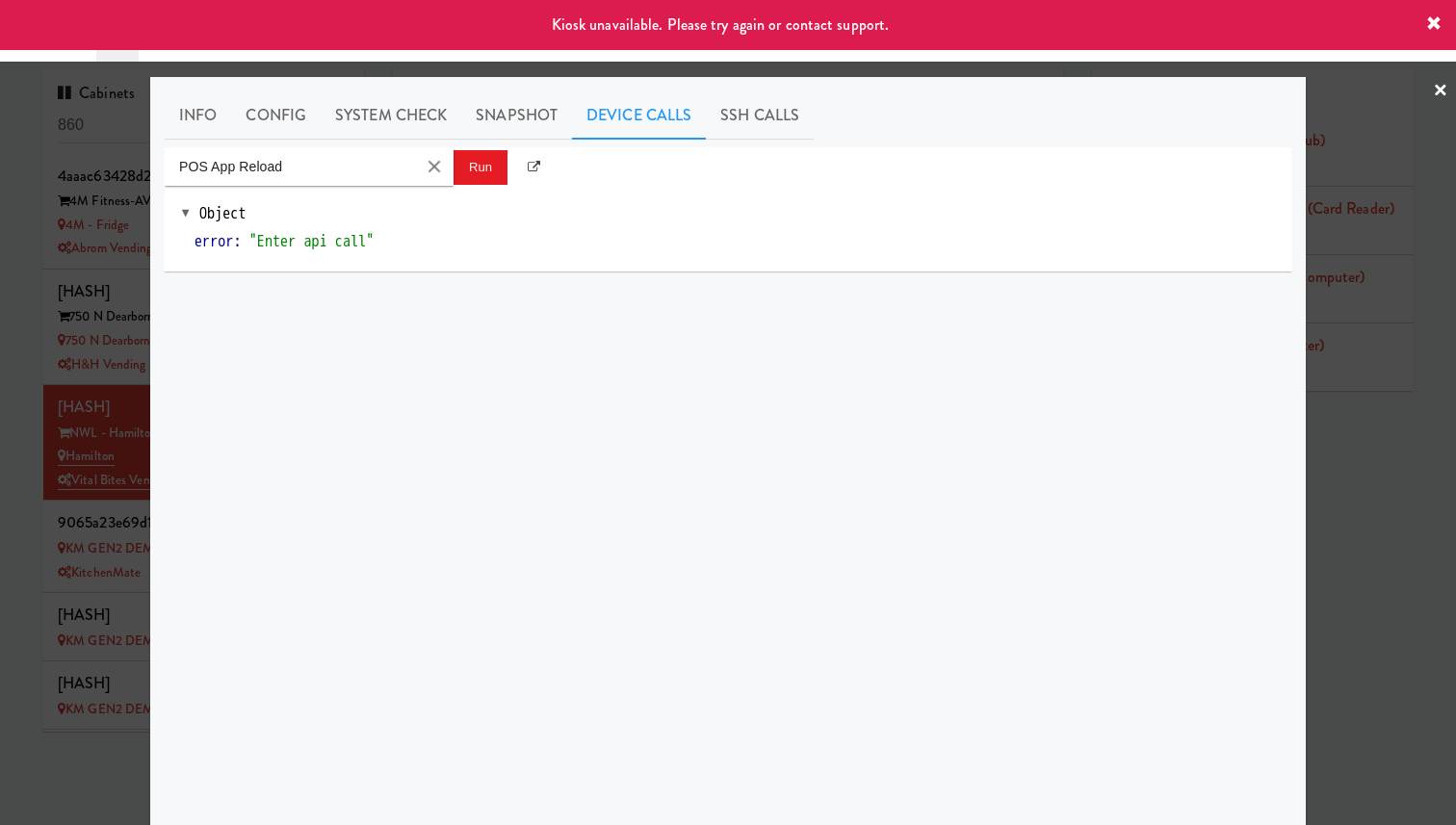 click at bounding box center (728, 412) 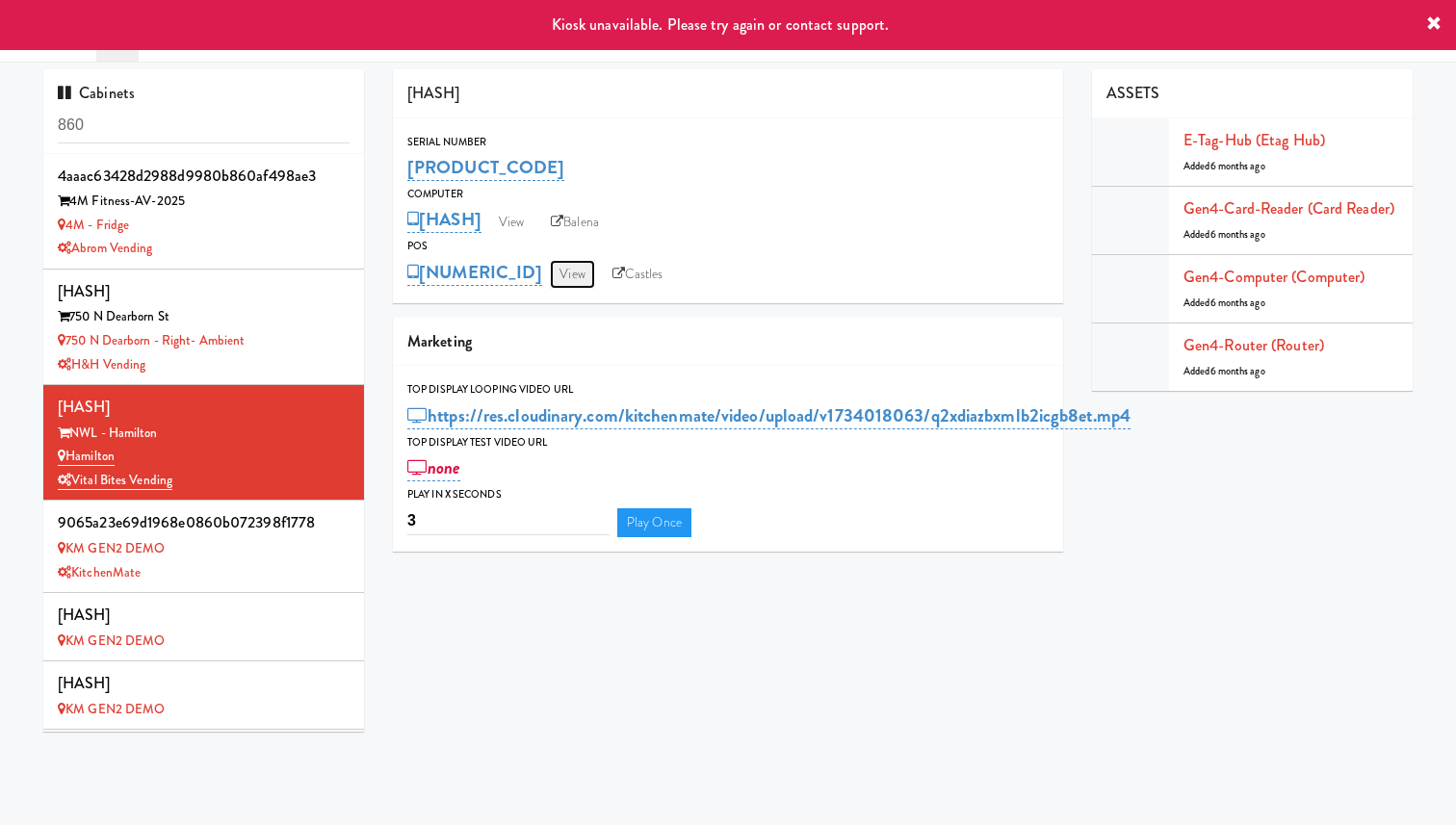 click on "View" at bounding box center (572, 274) 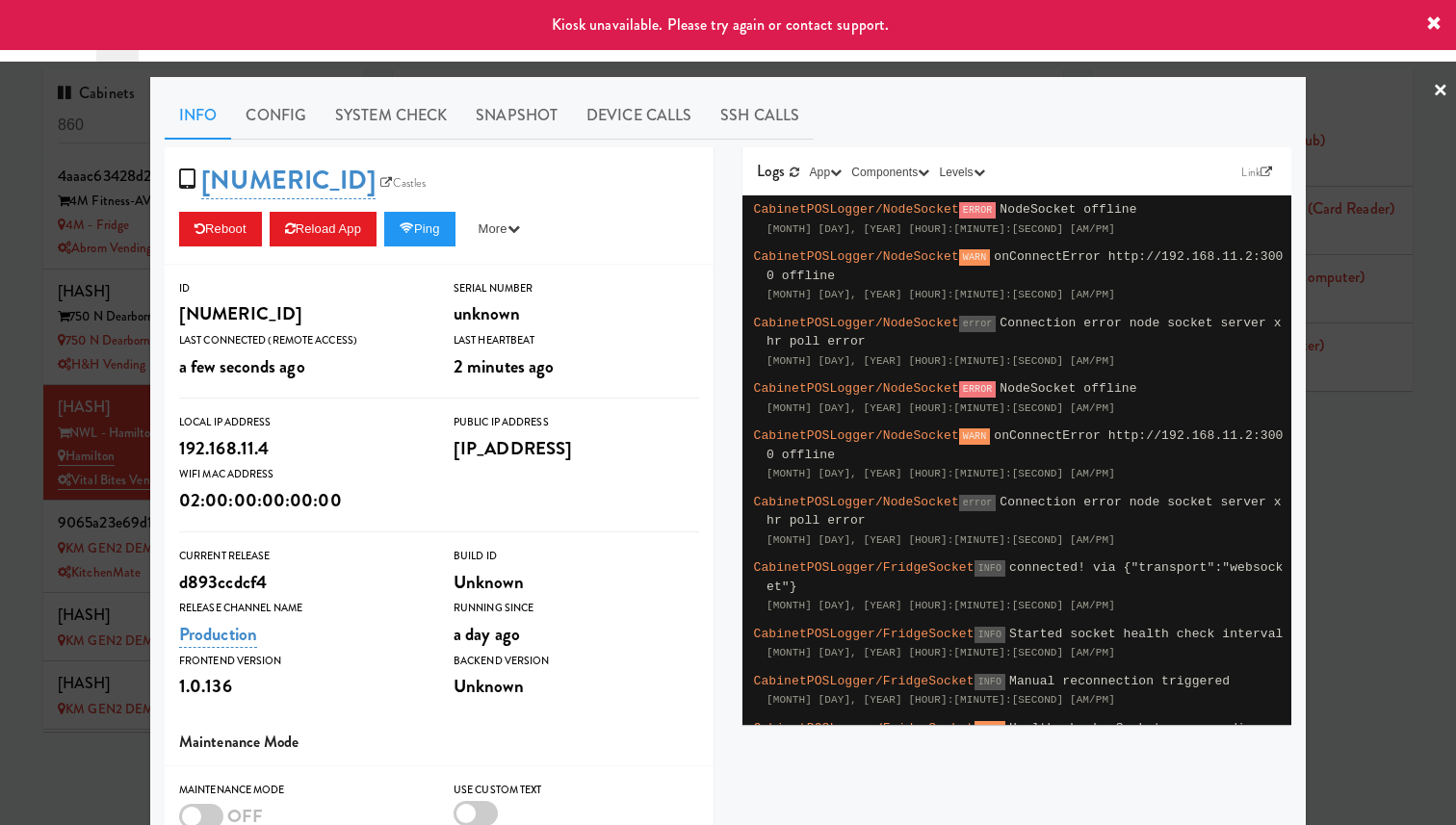 click at bounding box center (728, 412) 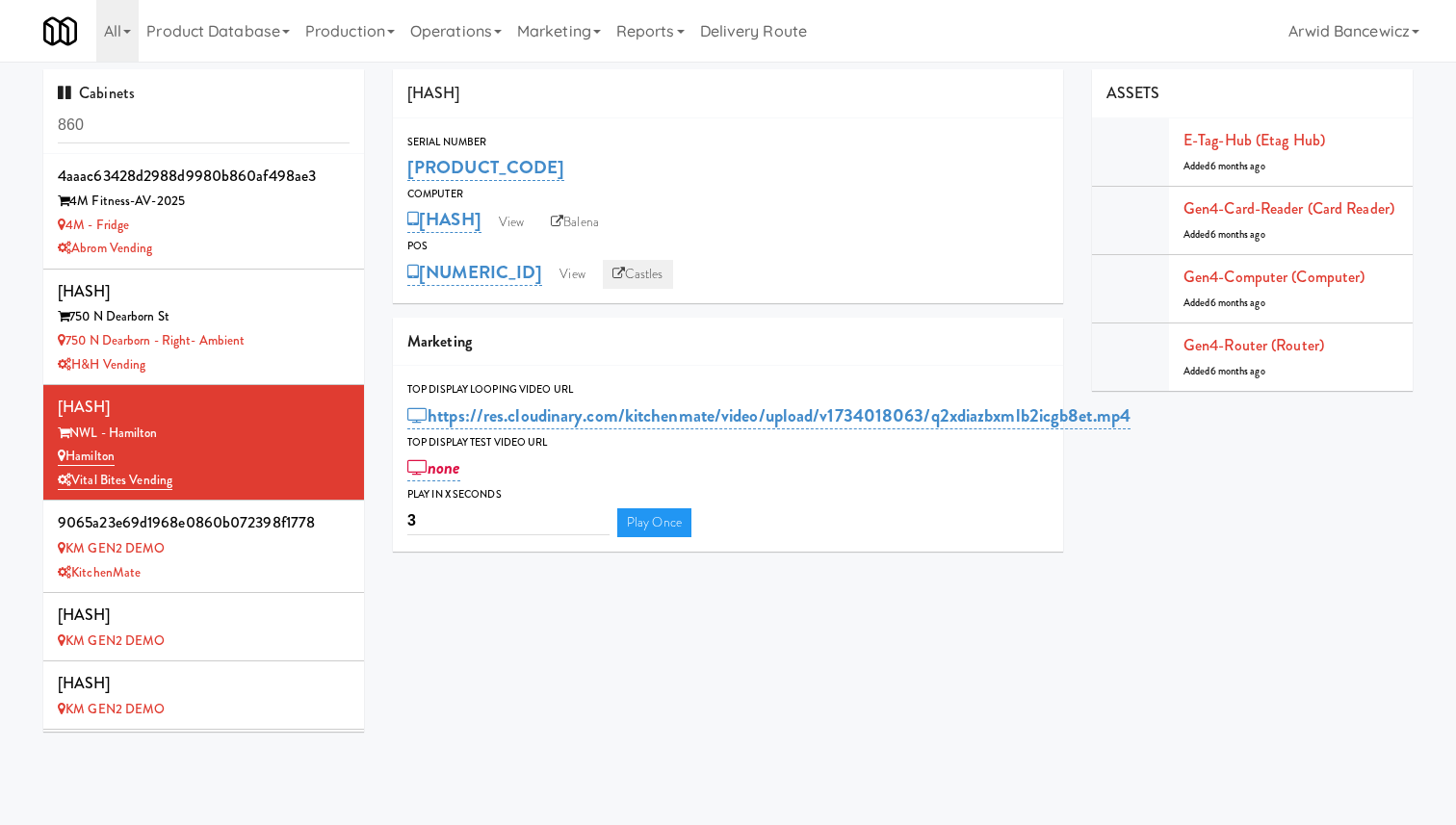 click on "Castles" at bounding box center [637, 274] 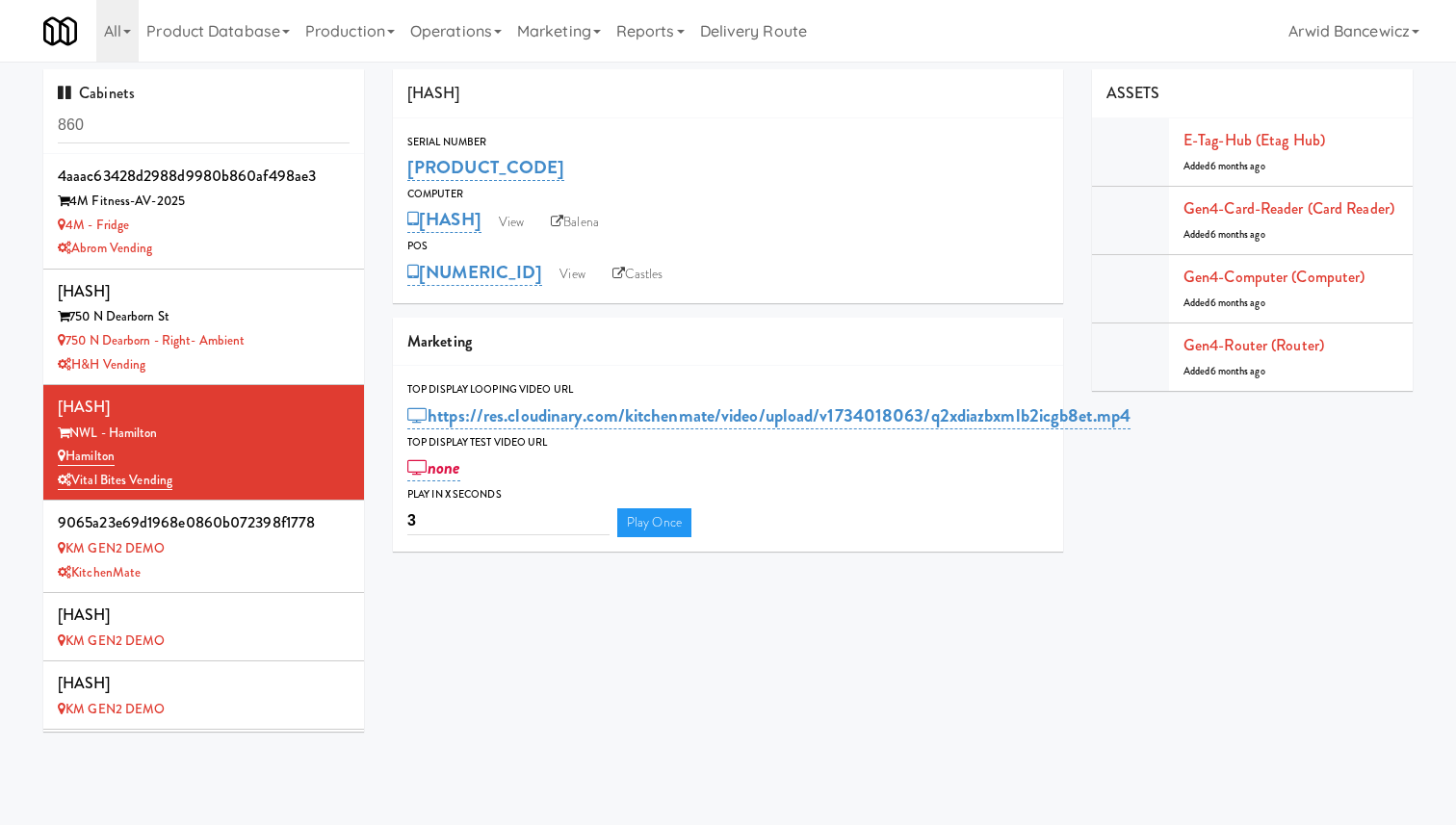 click on "POS" at bounding box center (728, 246) 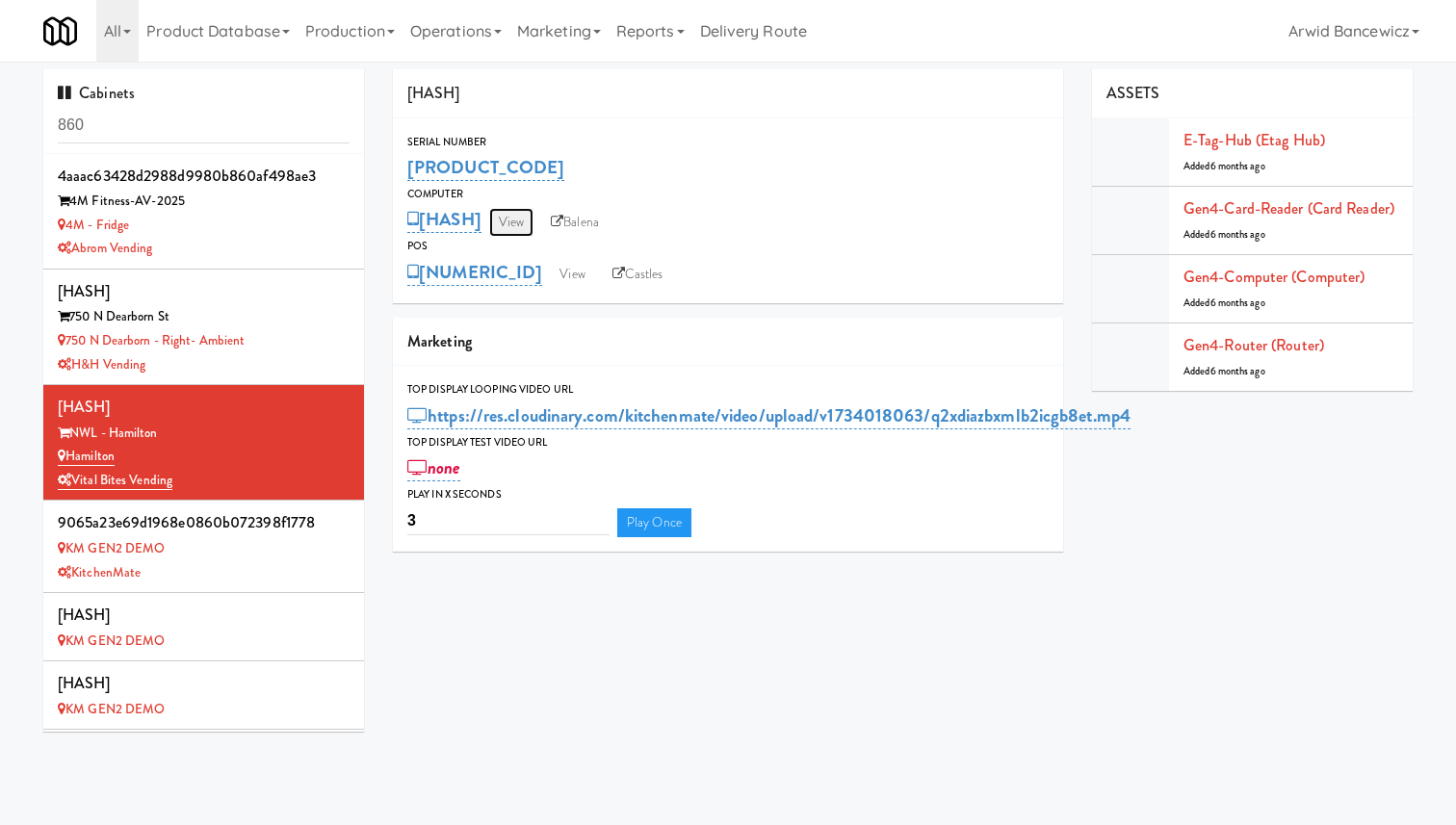 click on "View" at bounding box center [511, 222] 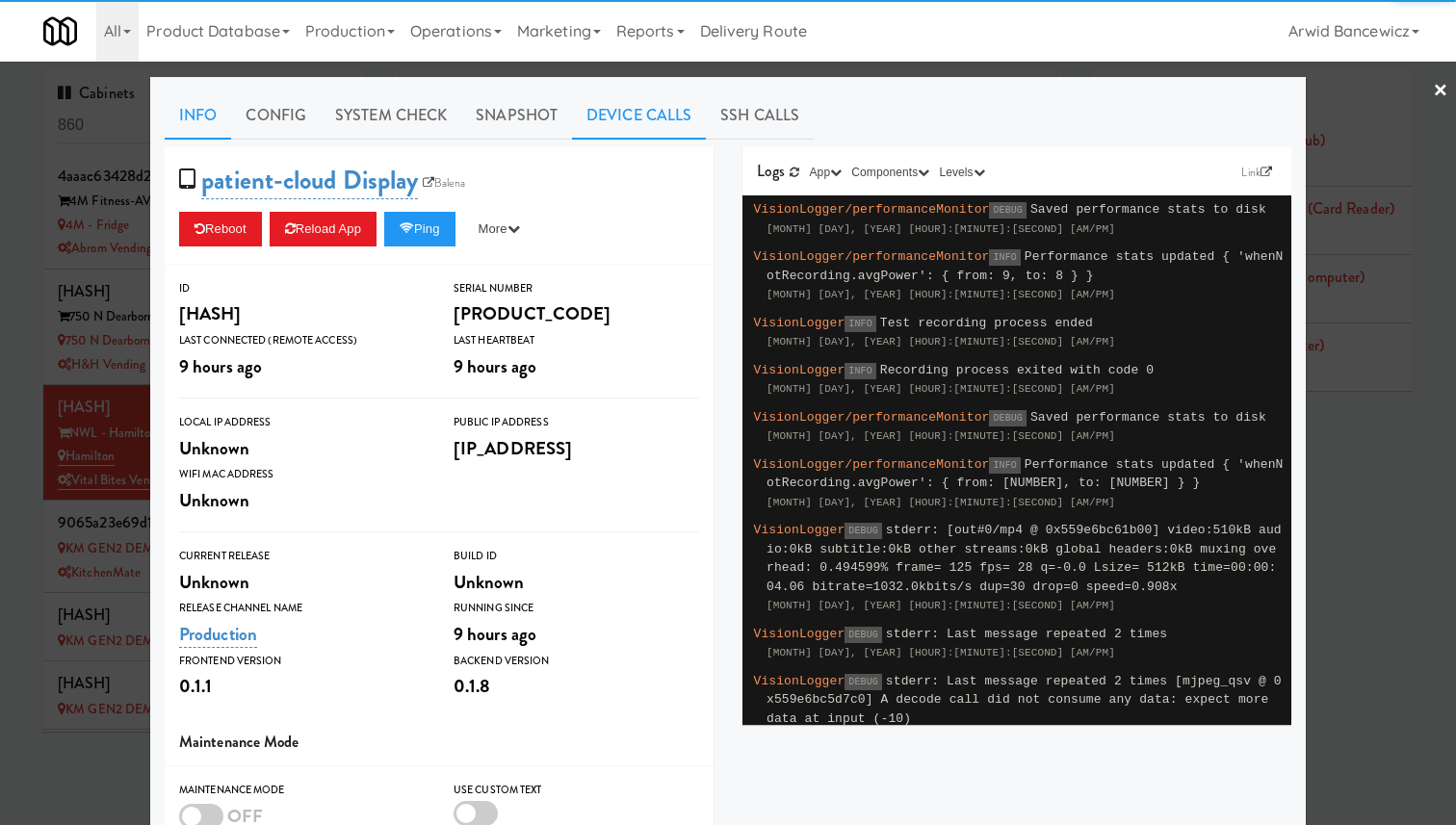 click on "Device Calls" at bounding box center [638, 116] 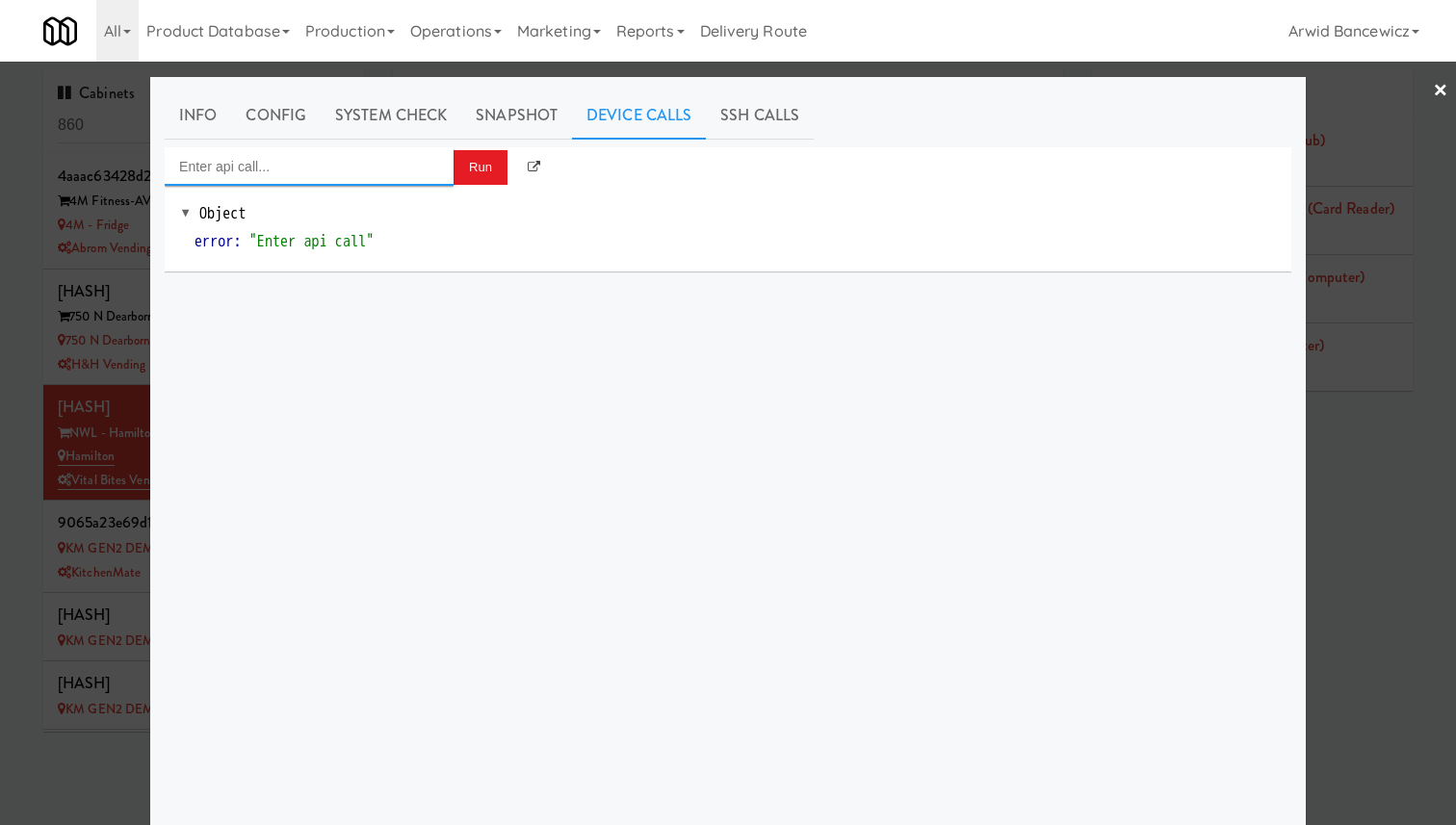 click at bounding box center [309, 167] 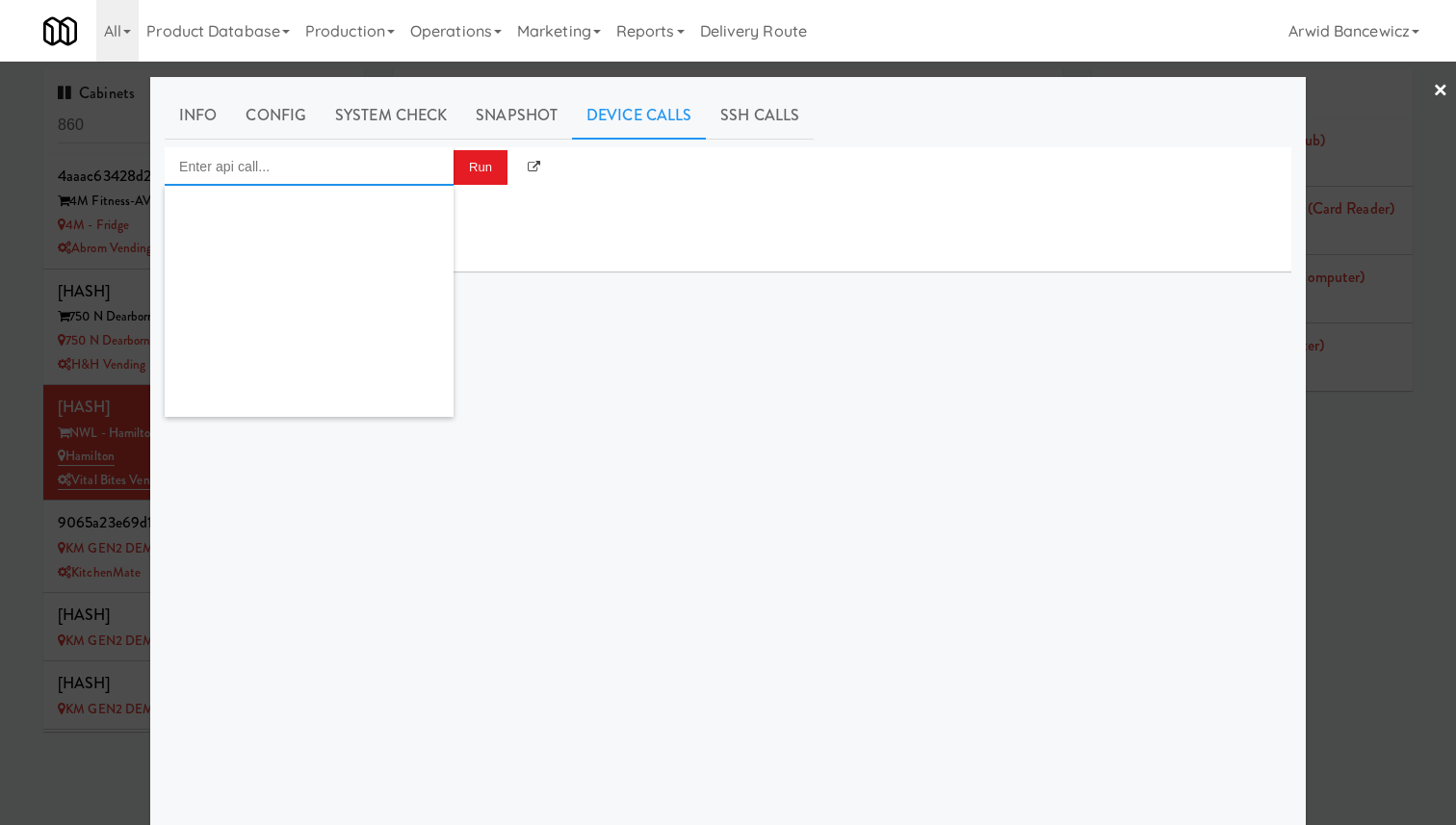 scroll, scrollTop: 1871, scrollLeft: 0, axis: vertical 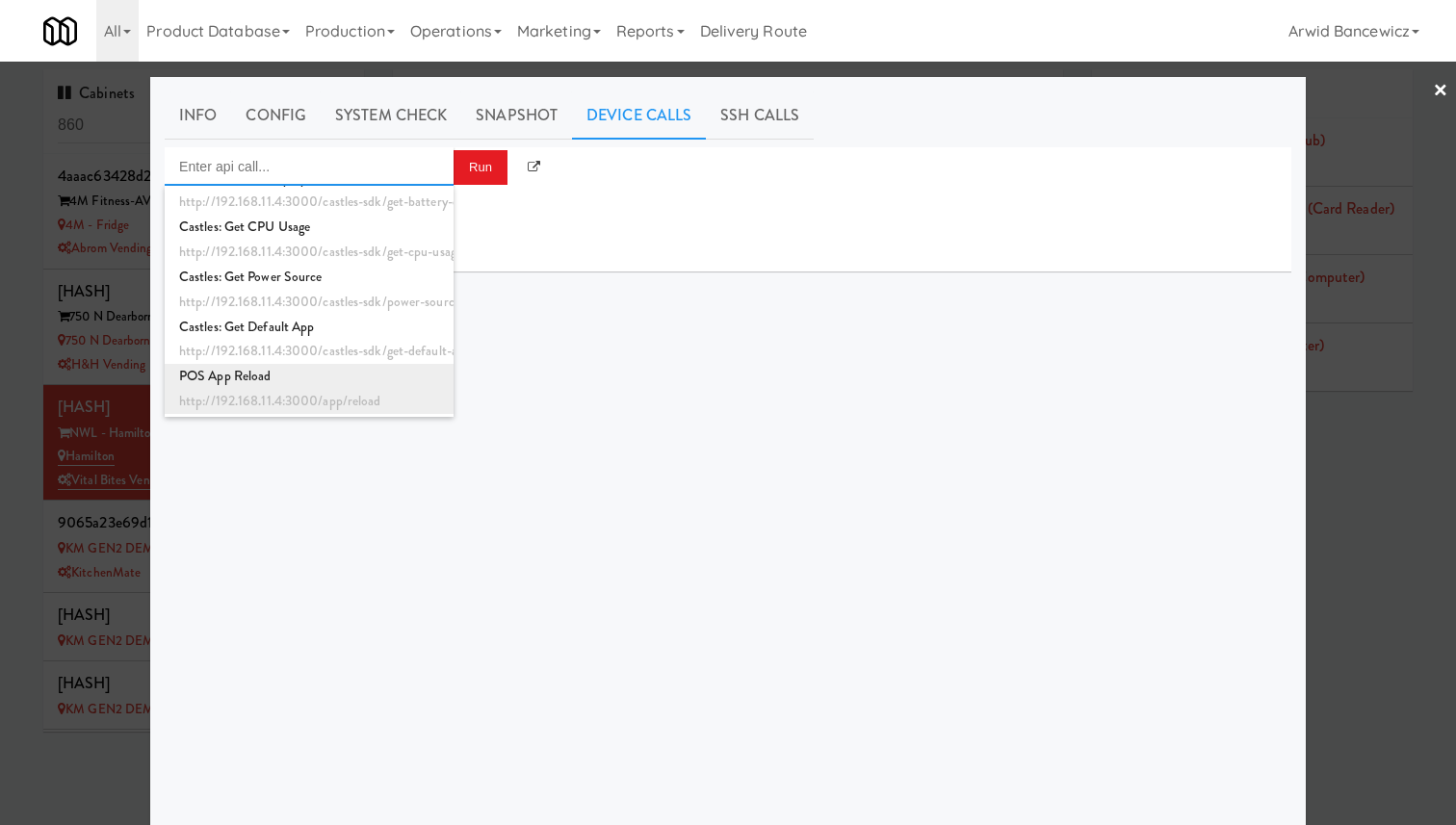 click on "http://192.168.11.4:3000/app/reload" at bounding box center [309, 401] 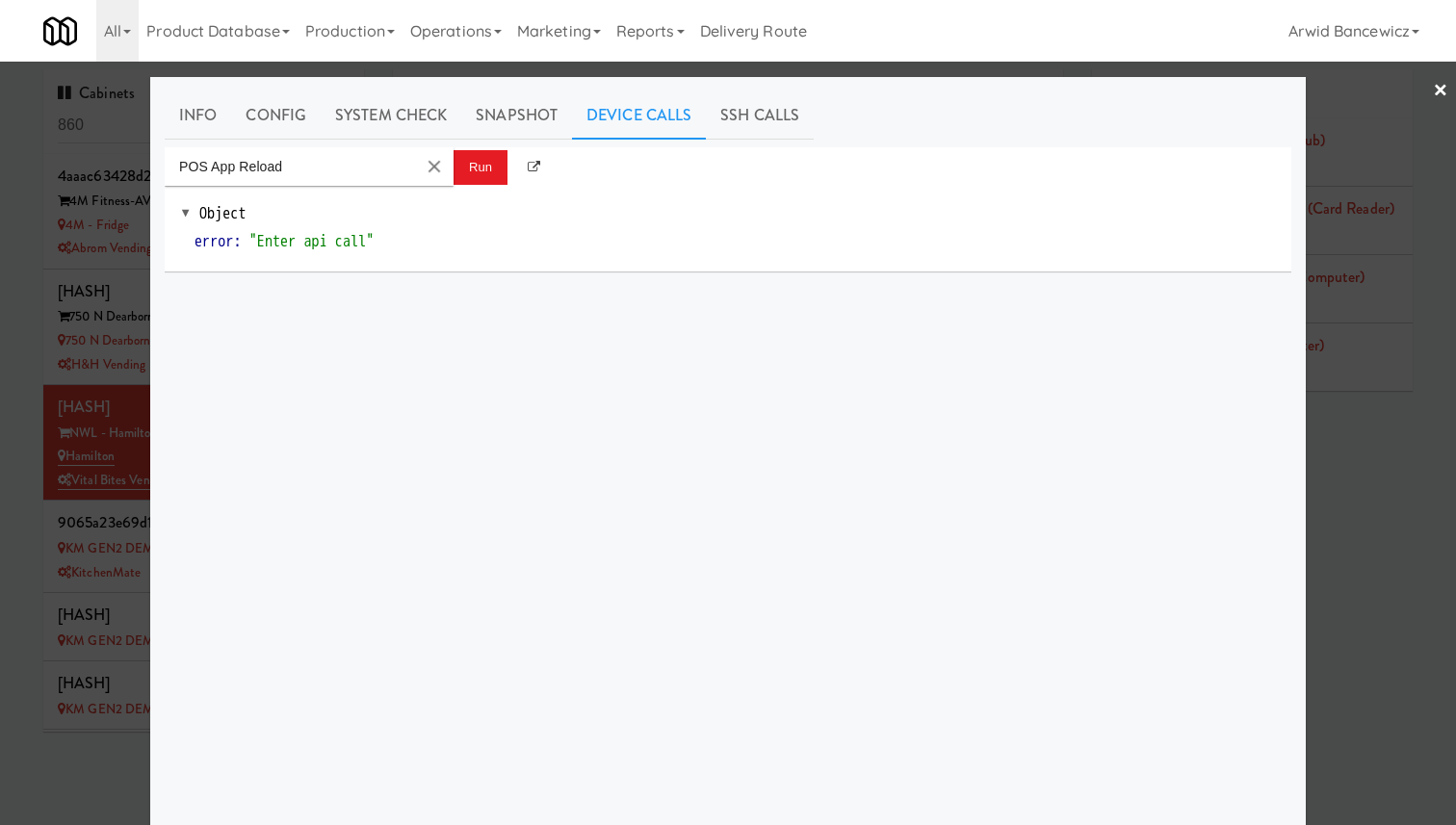 click on "Object         error :     "Enter api call"" at bounding box center [728, 228] 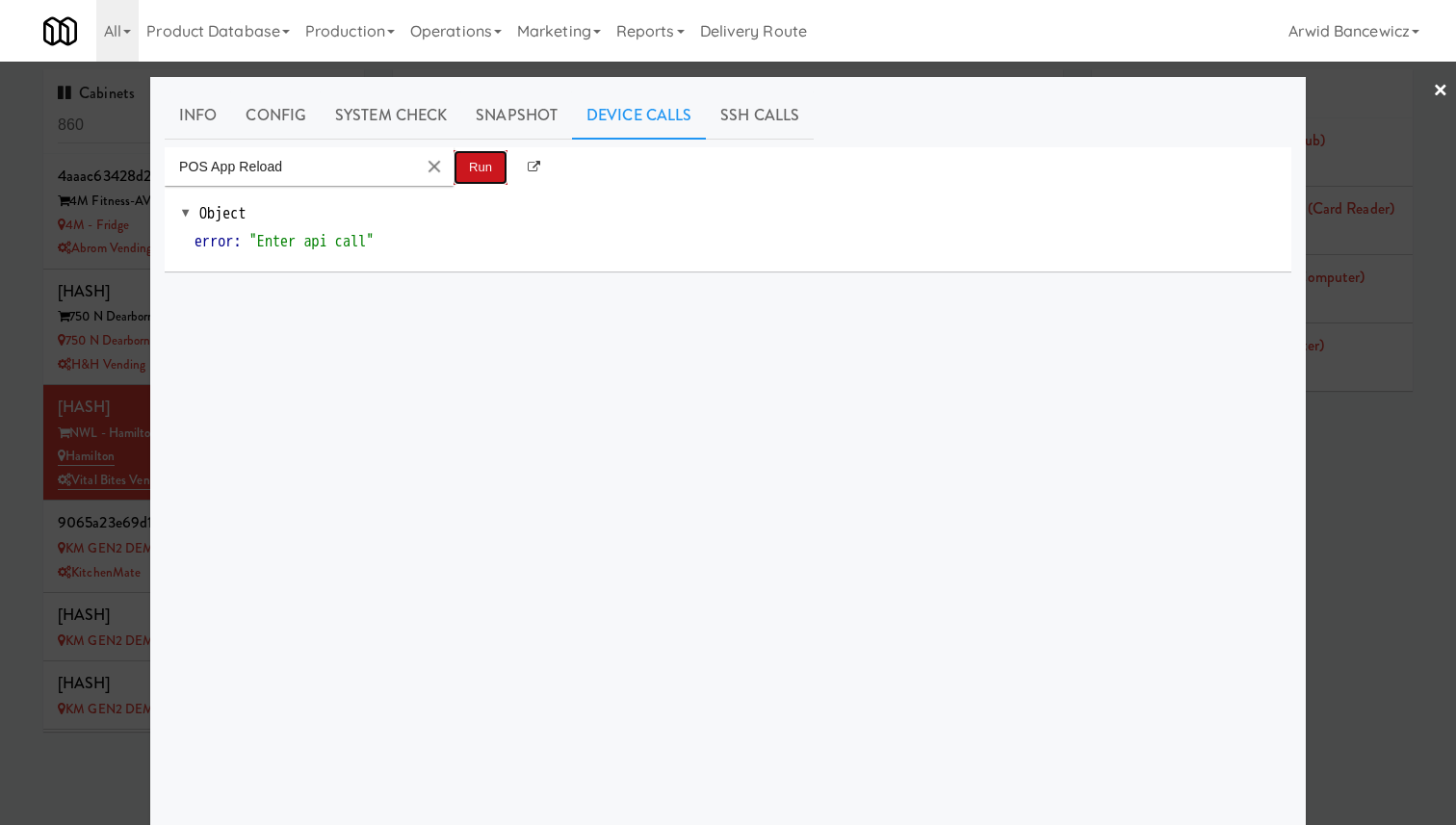 click on "Run" at bounding box center [481, 168] 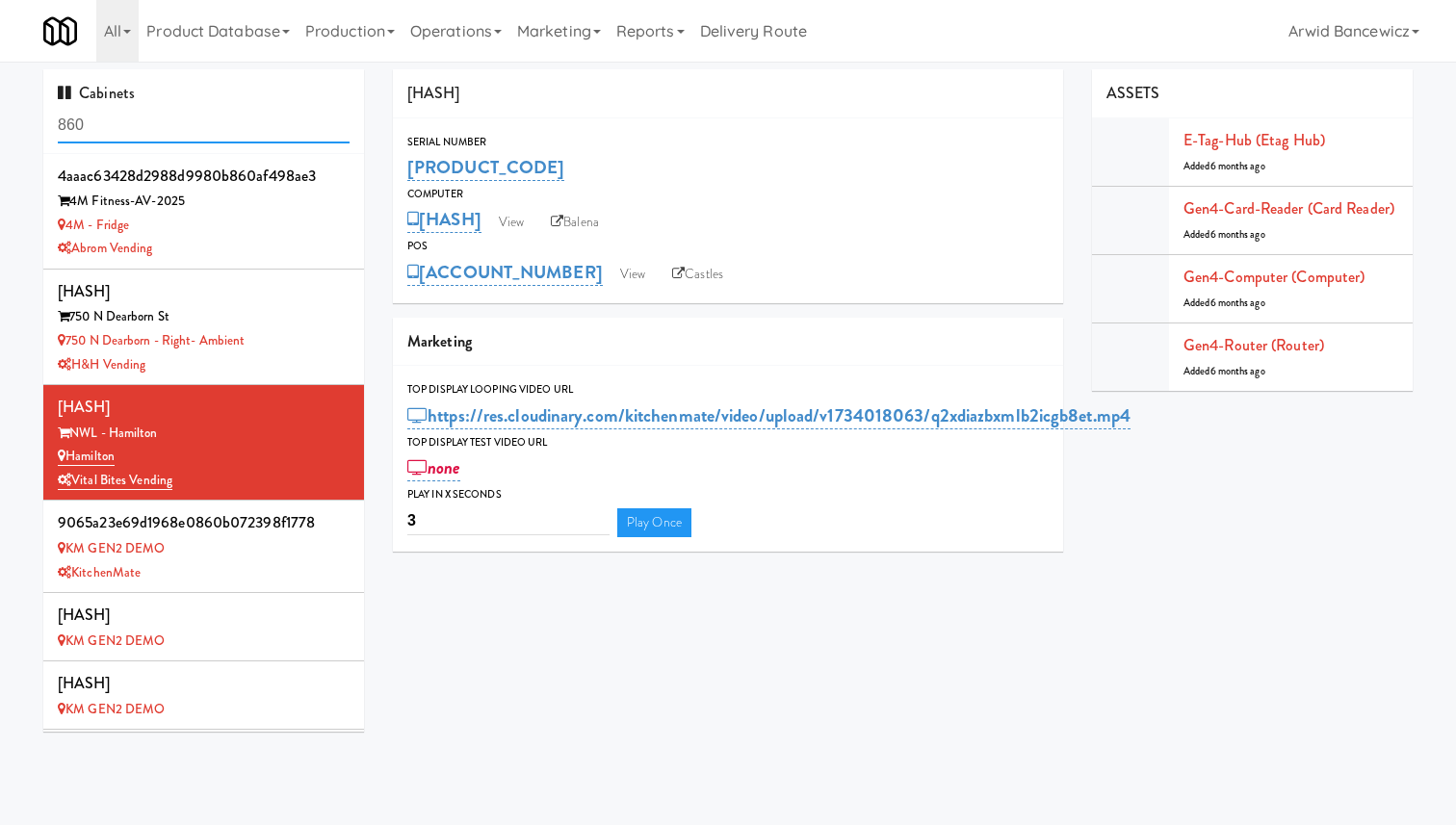 scroll, scrollTop: 0, scrollLeft: 0, axis: both 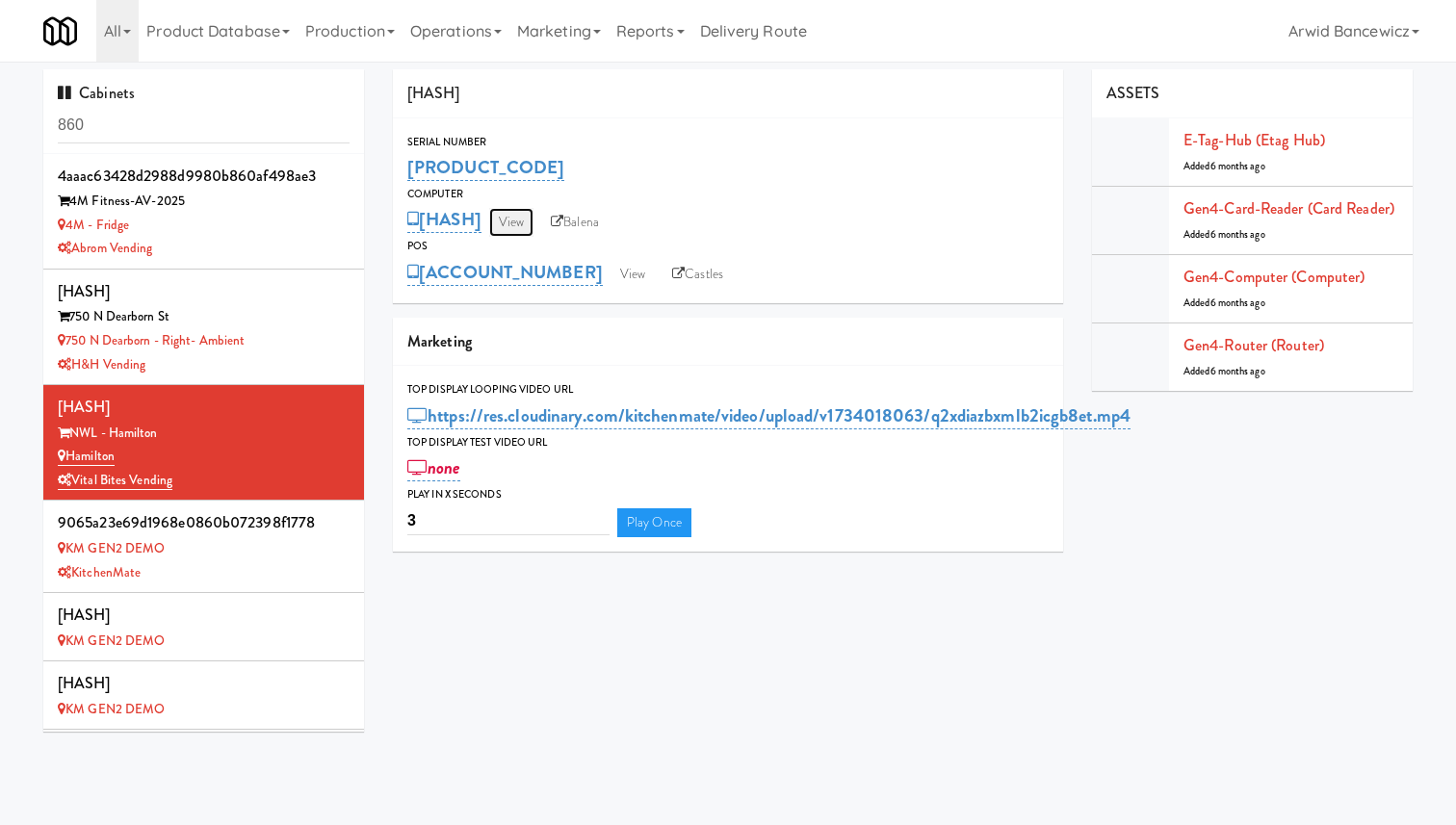 click on "View" at bounding box center (511, 222) 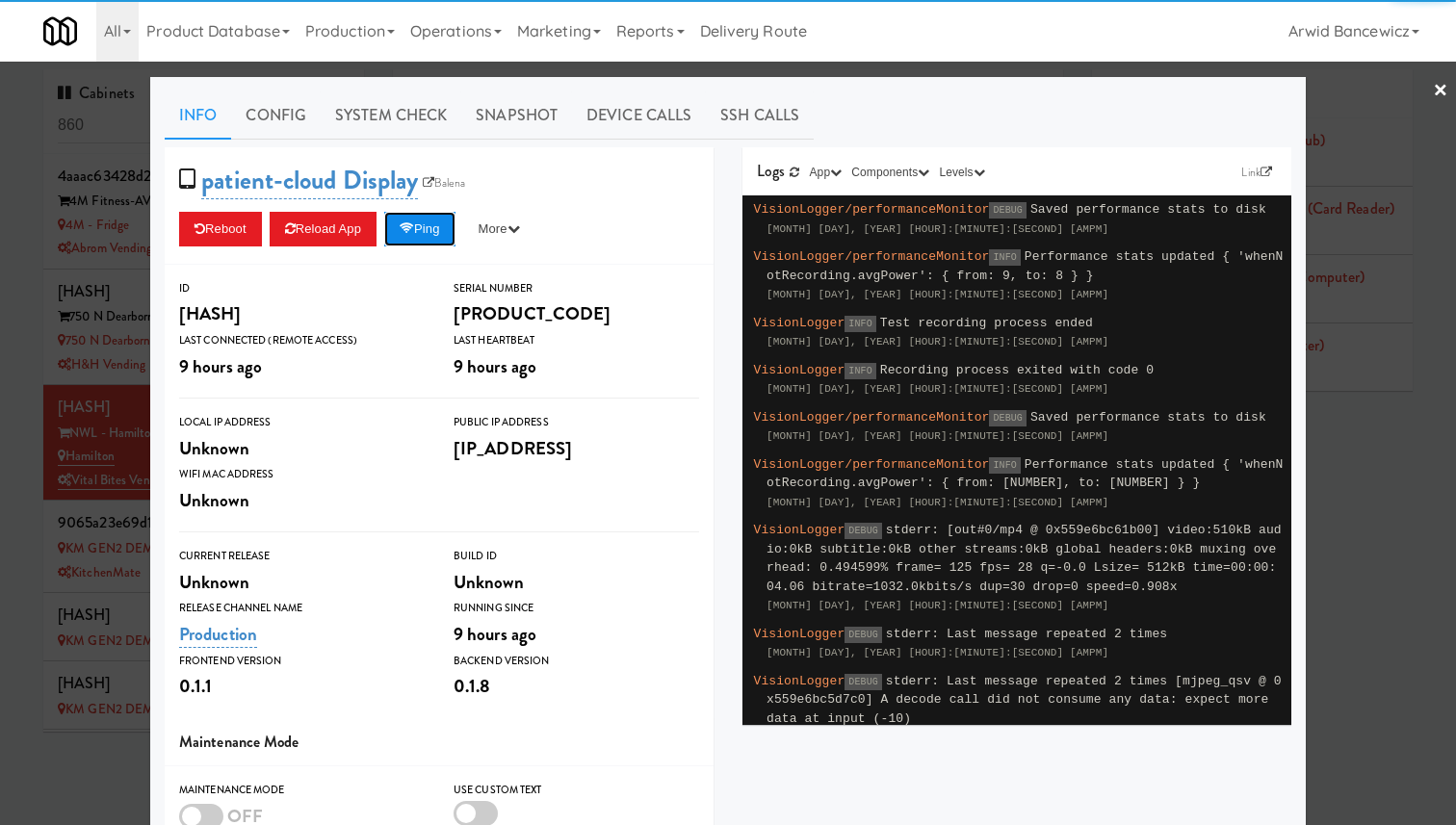 click on "Ping" at bounding box center [420, 229] 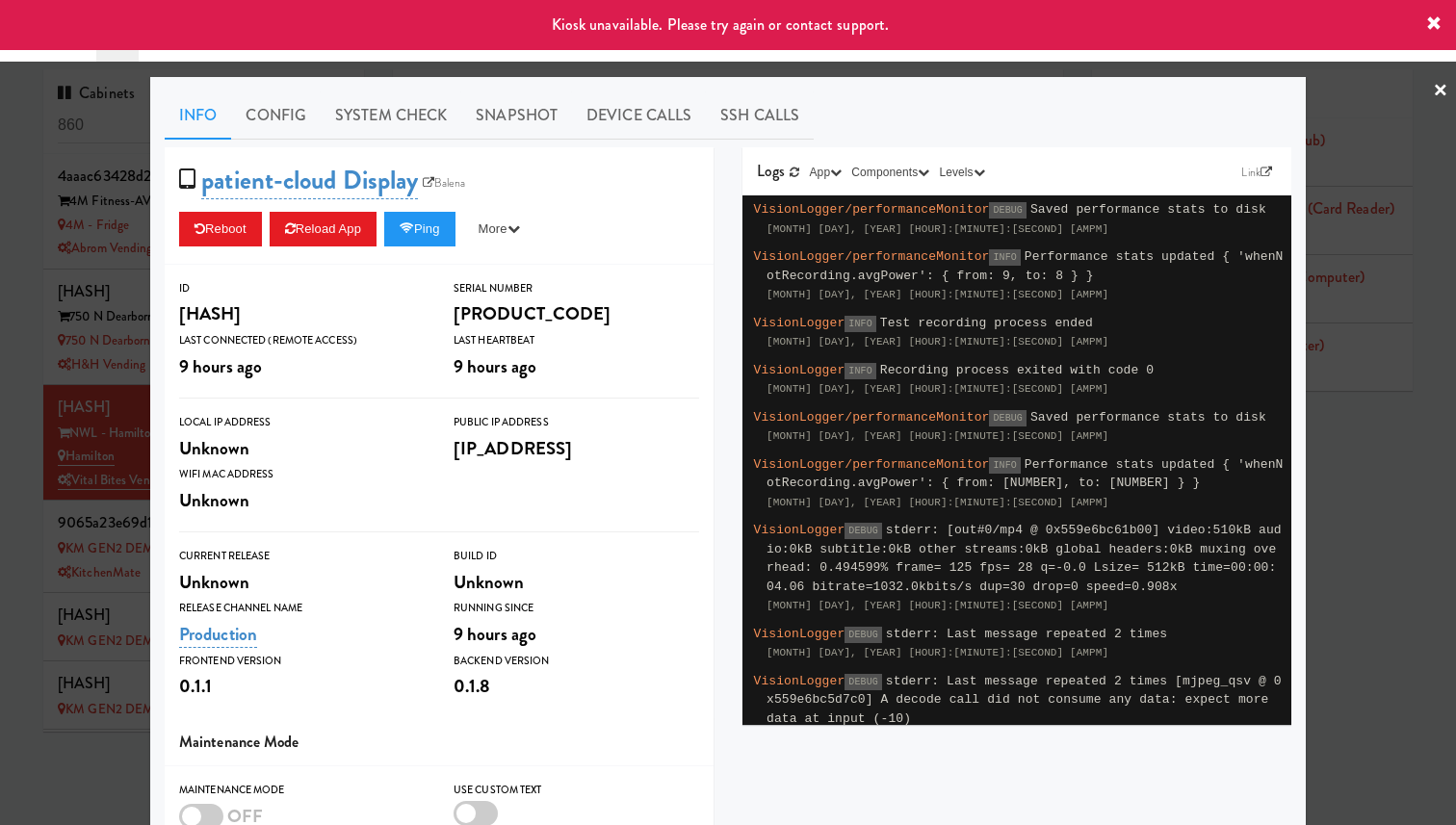 click at bounding box center [728, 412] 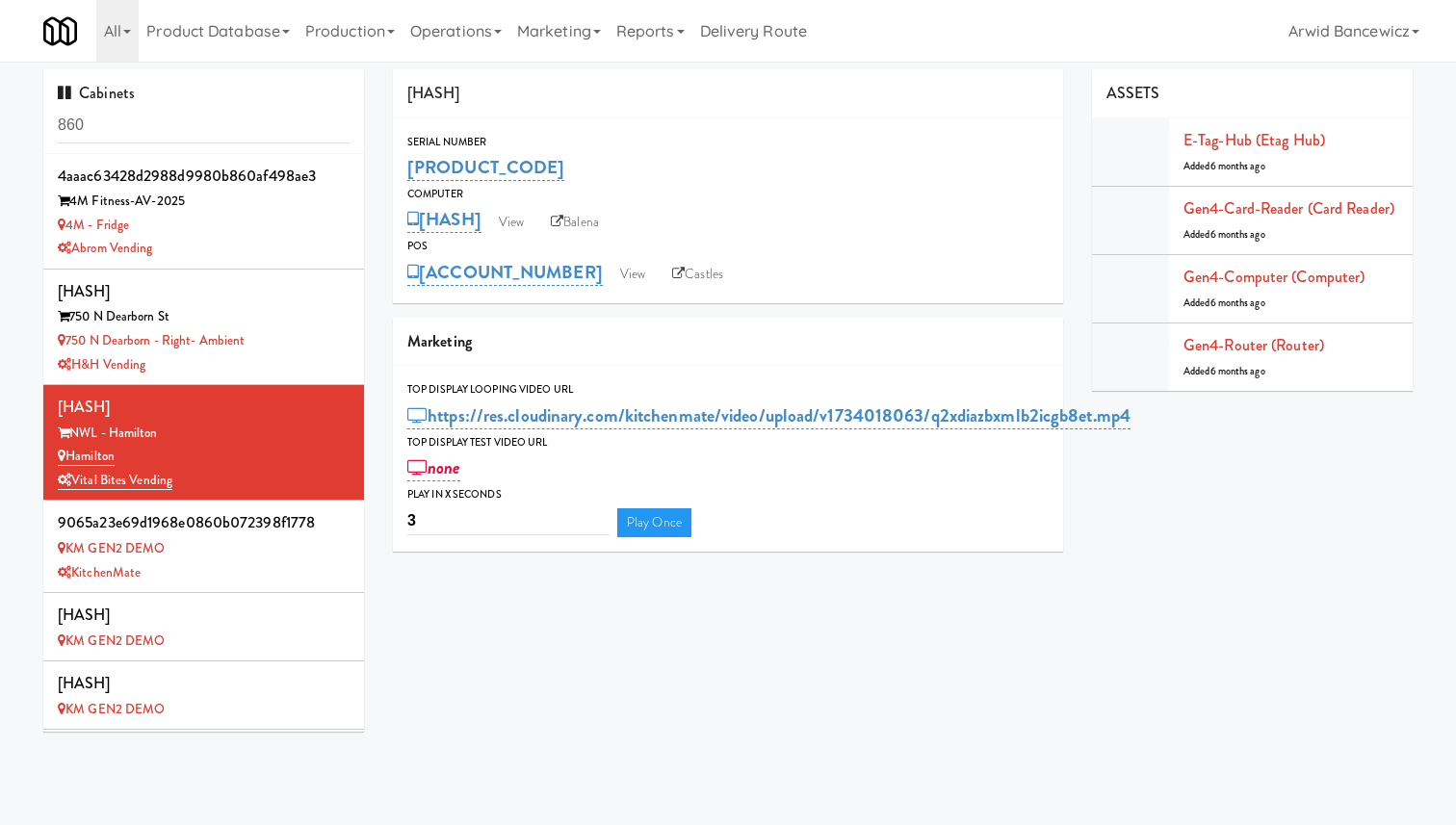 click on "0000573243413877 View Castles" at bounding box center [728, 272] 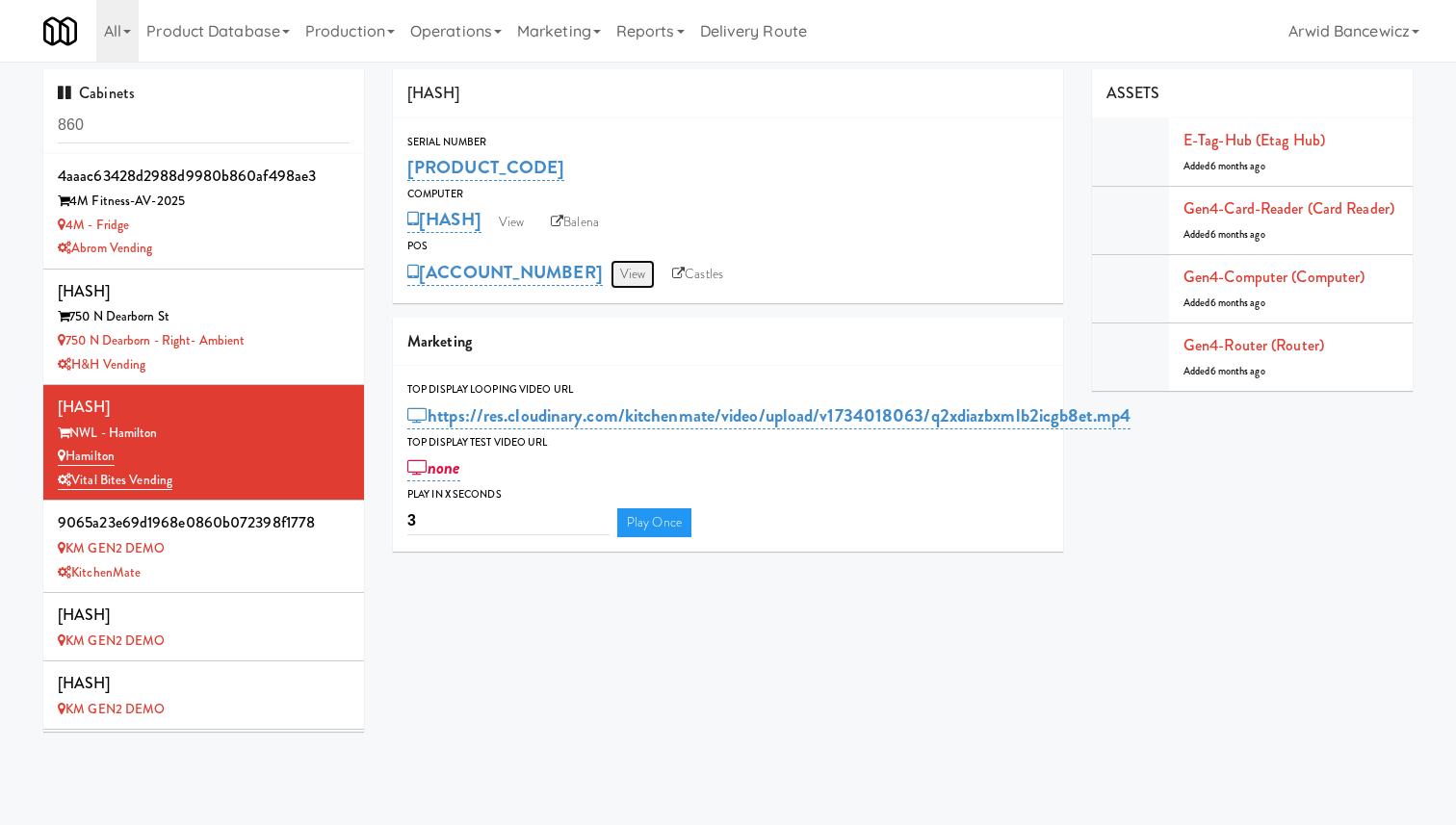 click on "View" at bounding box center [633, 274] 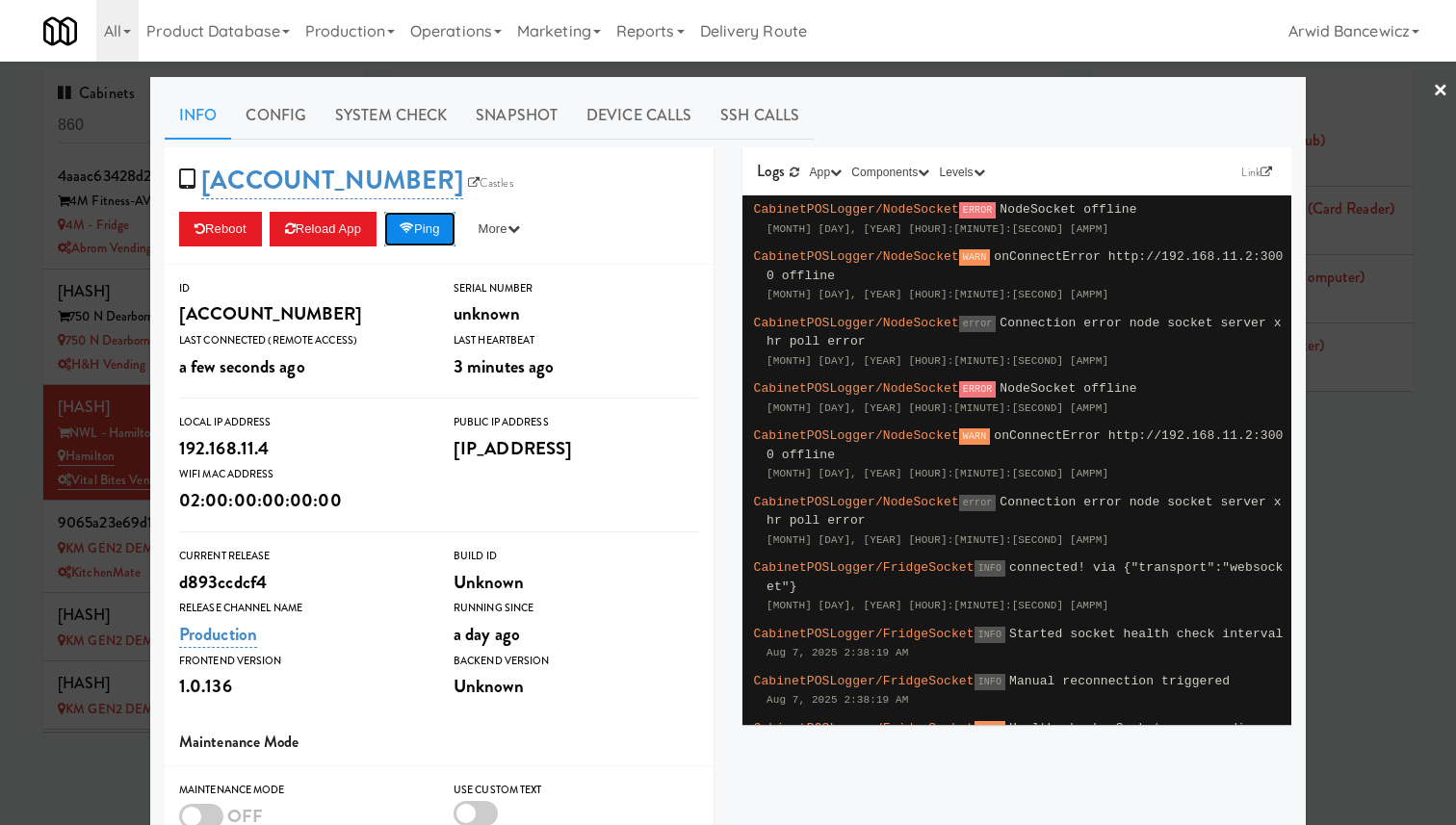 click on "Ping" at bounding box center (420, 229) 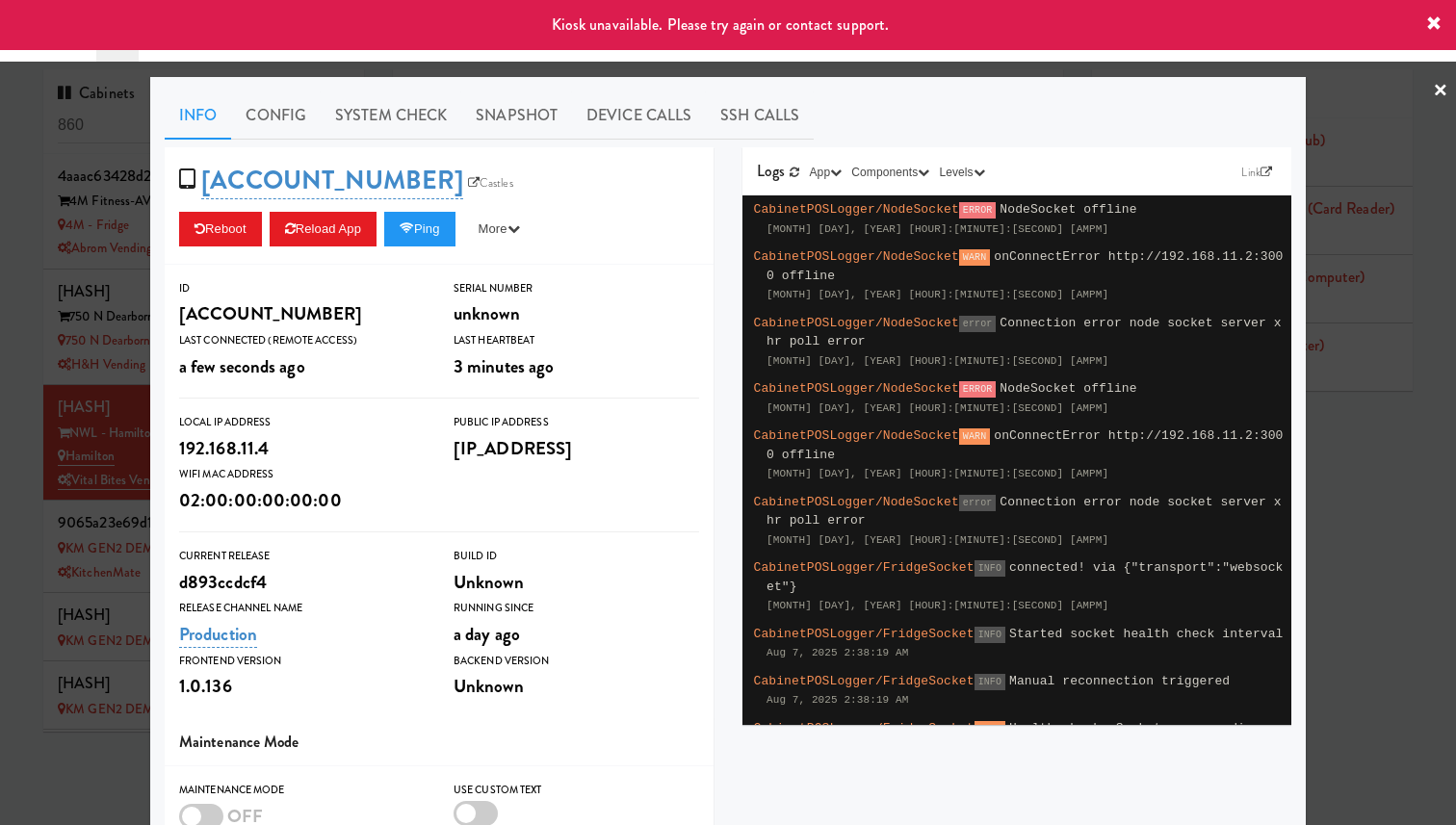 click at bounding box center (728, 412) 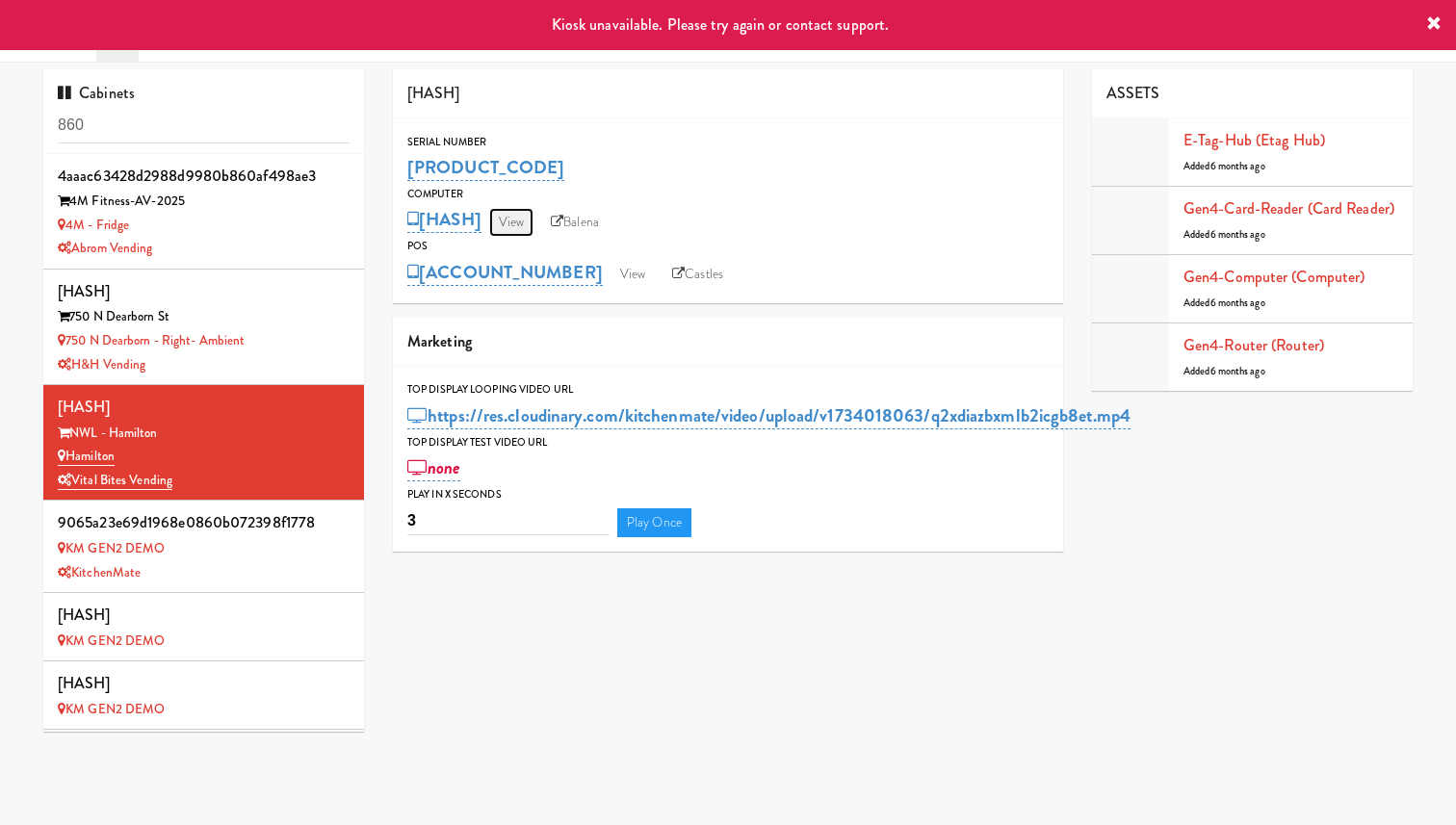 click on "View" at bounding box center (511, 222) 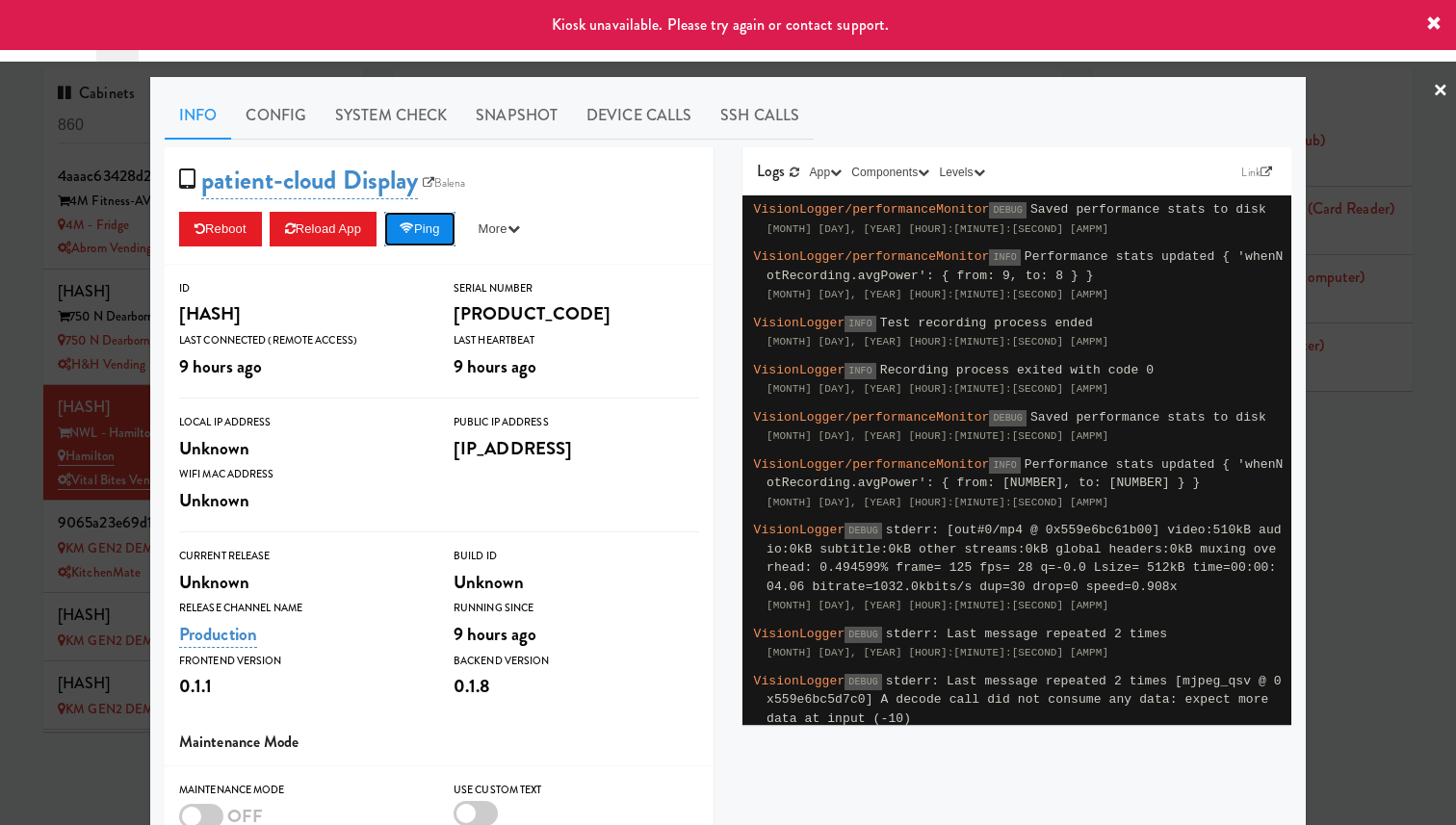 click at bounding box center (406, 228) 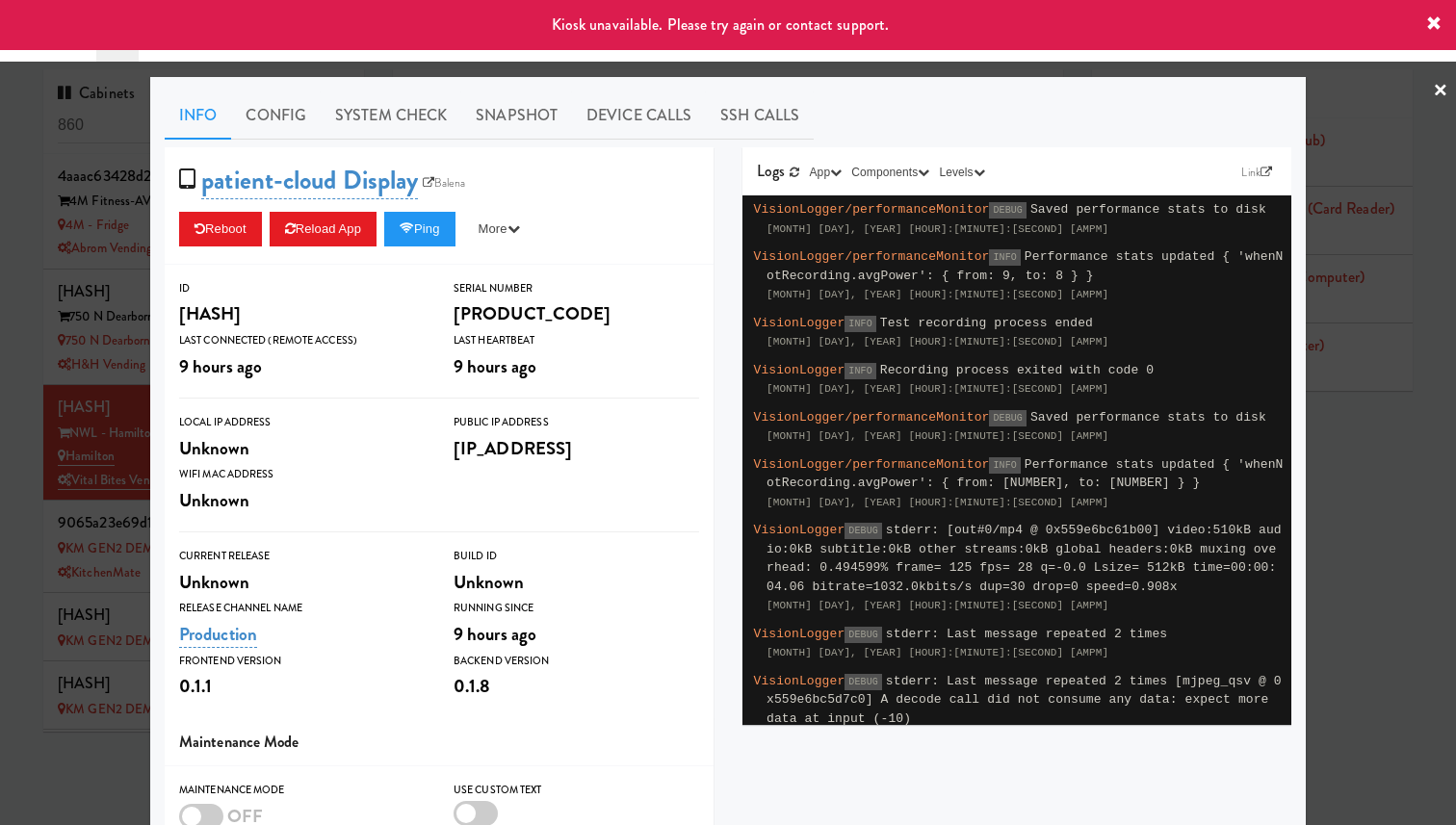 click at bounding box center (728, 412) 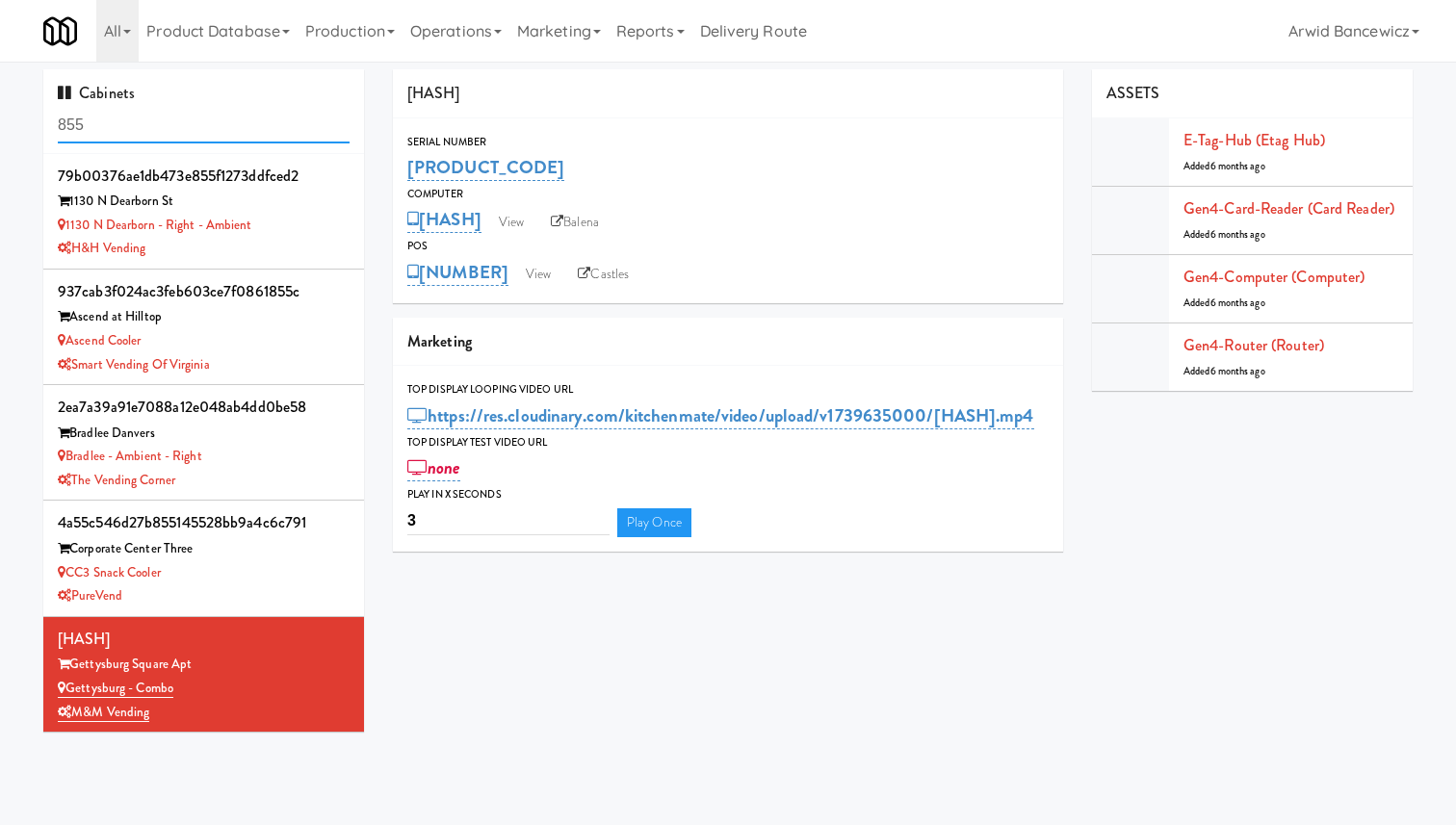 scroll, scrollTop: 0, scrollLeft: 0, axis: both 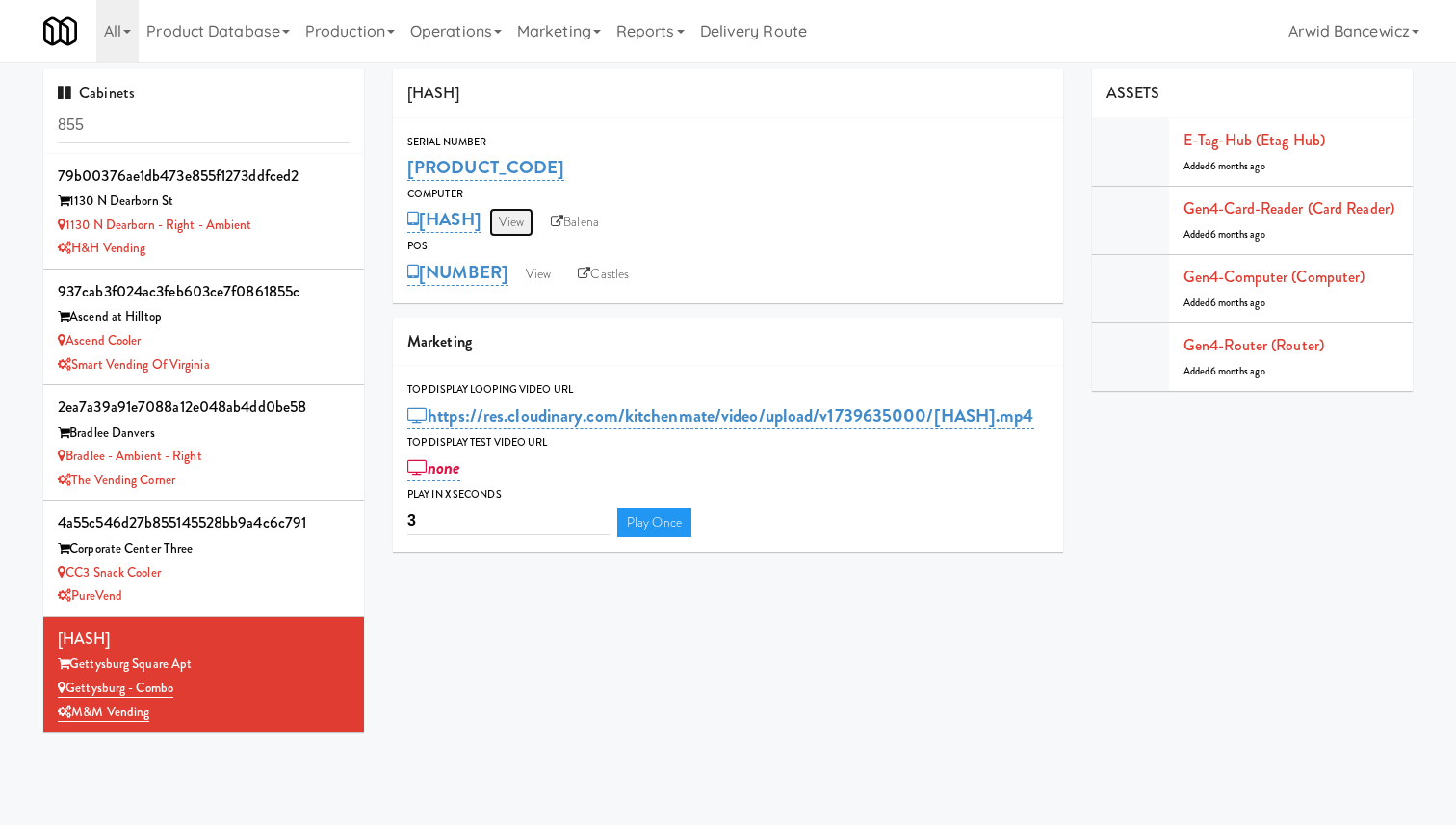 click on "View" at bounding box center [511, 222] 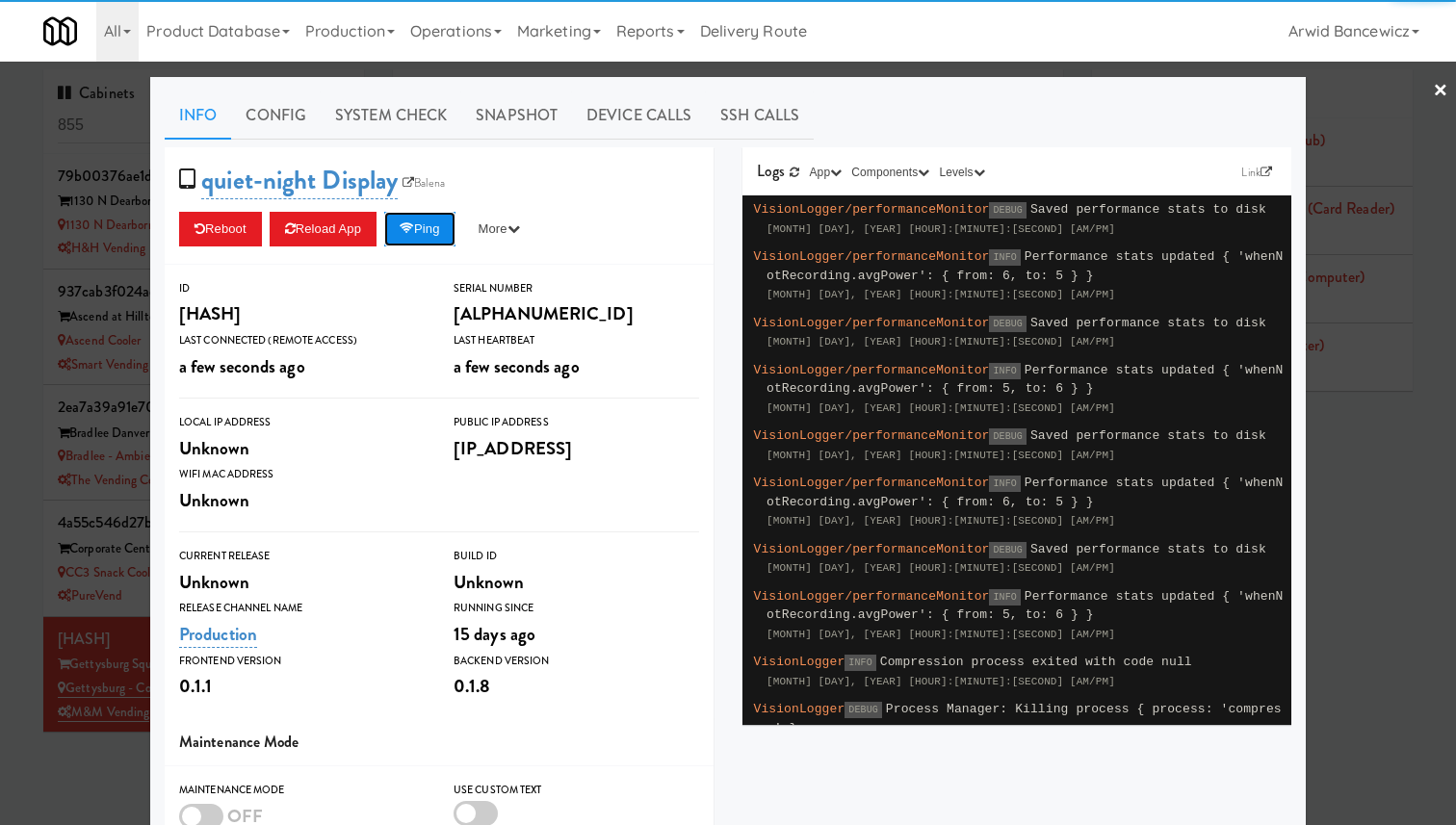 click on "Ping" at bounding box center (420, 229) 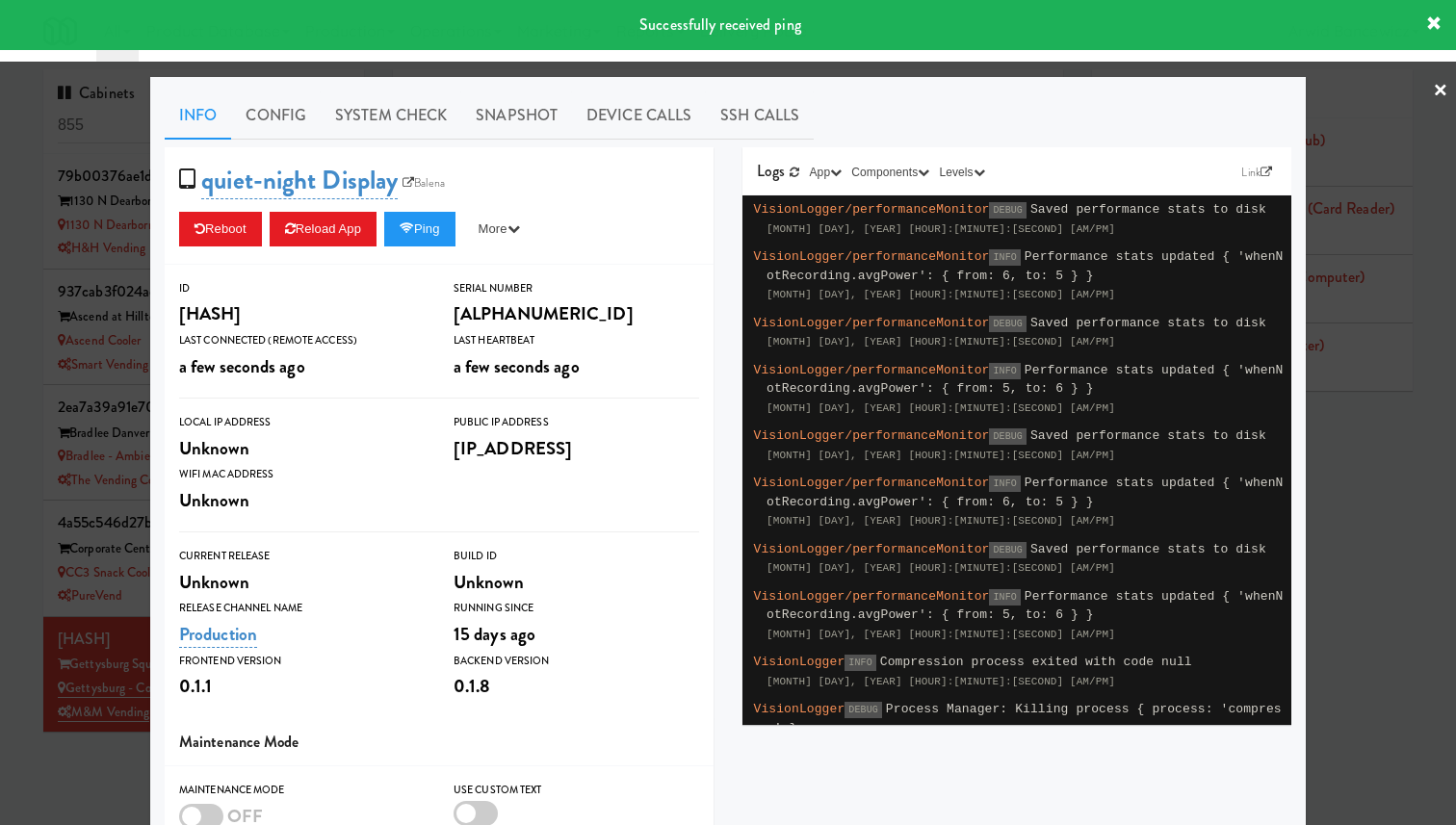 click at bounding box center (728, 412) 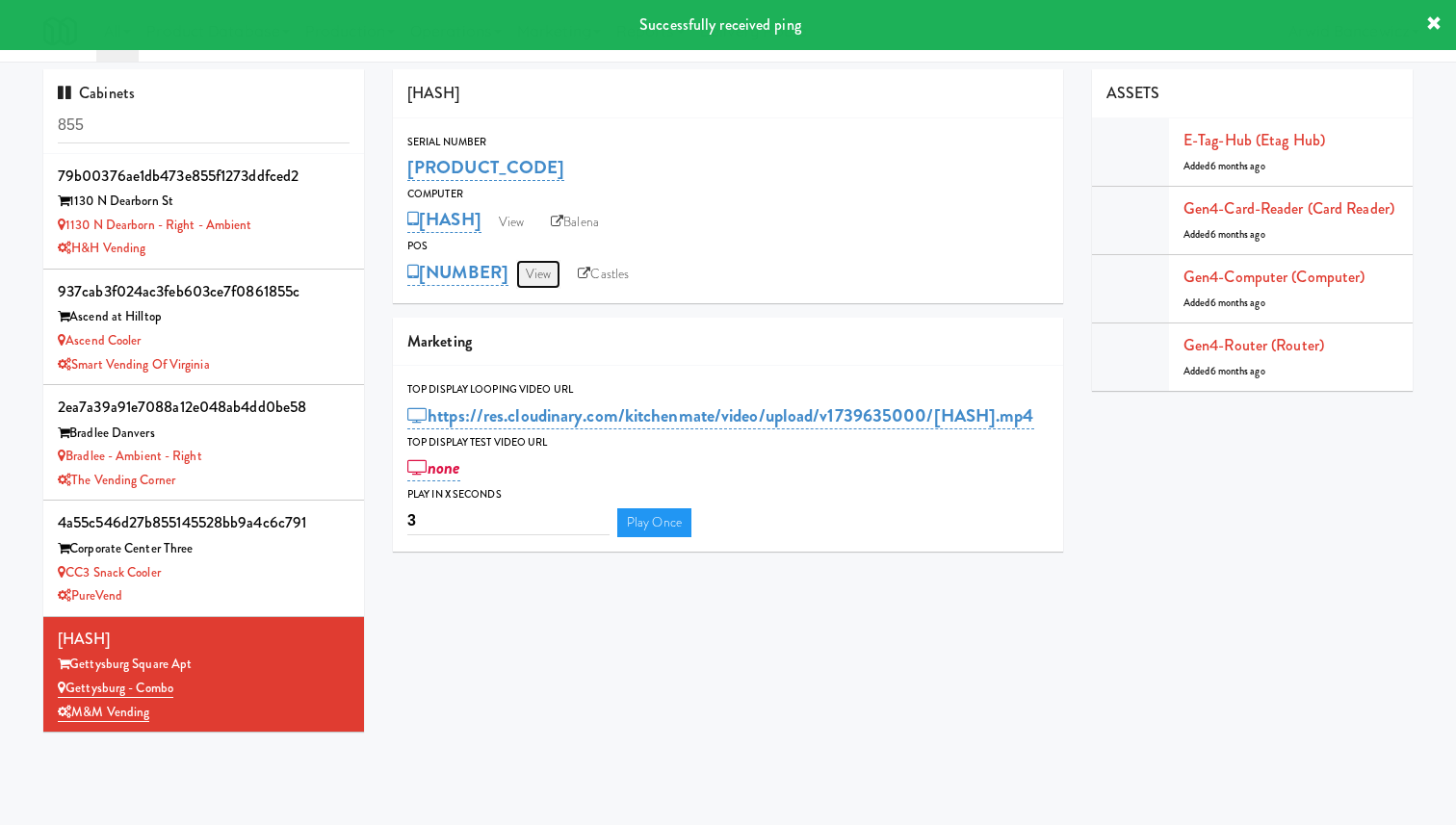 click on "View" at bounding box center (538, 274) 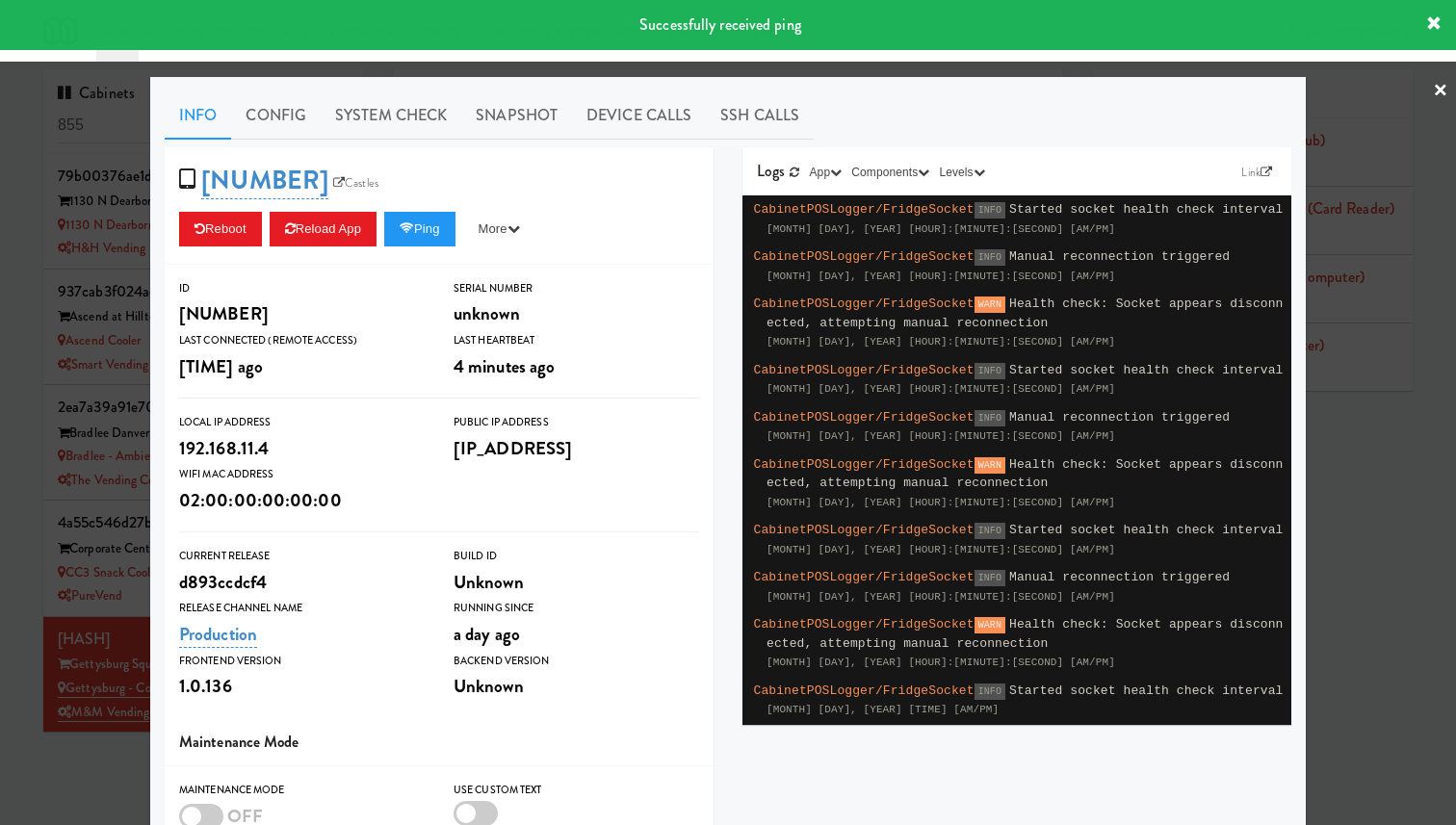 click at bounding box center [728, 412] 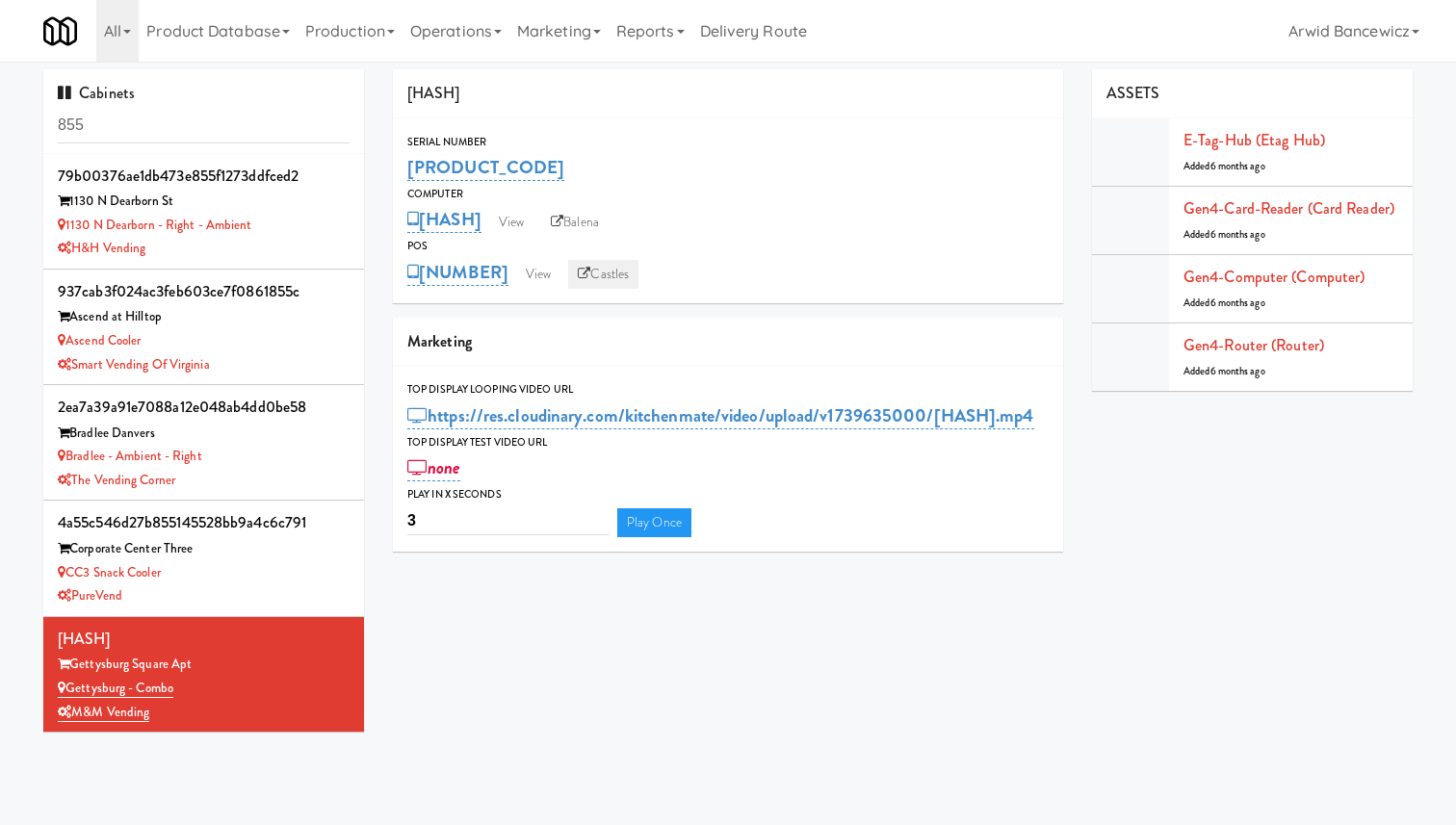 click on "Castles" at bounding box center [603, 274] 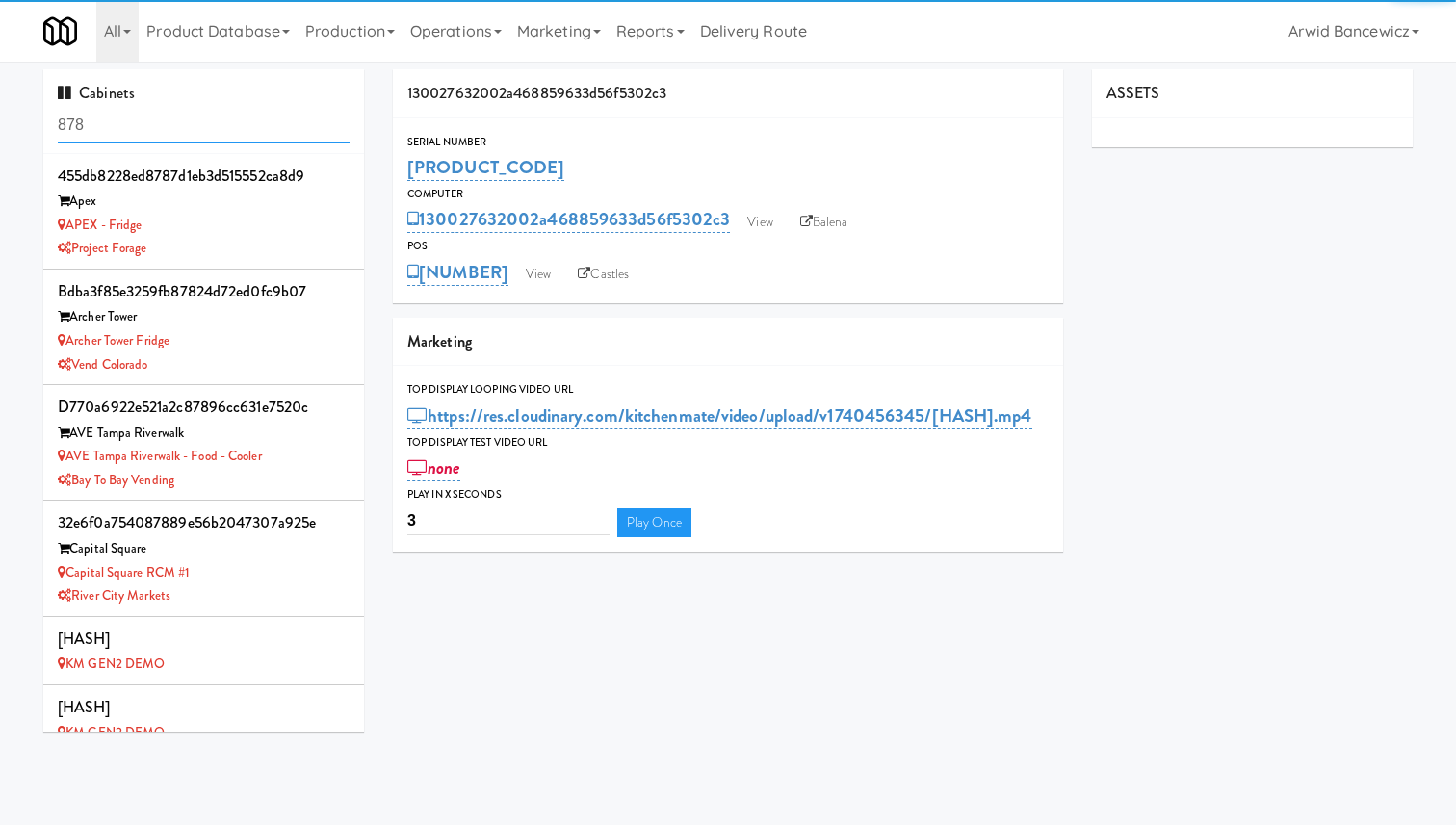scroll, scrollTop: 0, scrollLeft: 0, axis: both 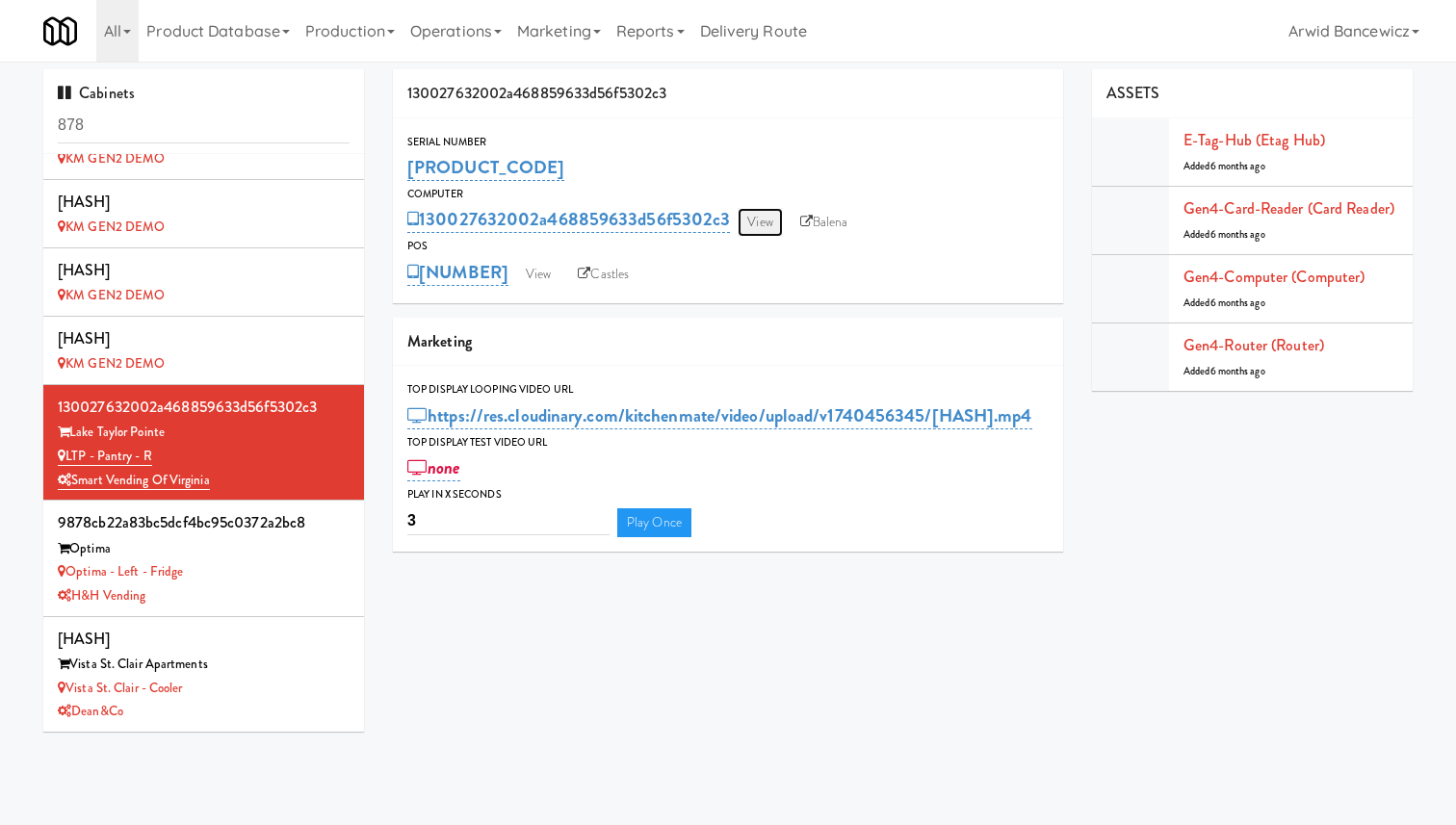 click on "View" at bounding box center [760, 222] 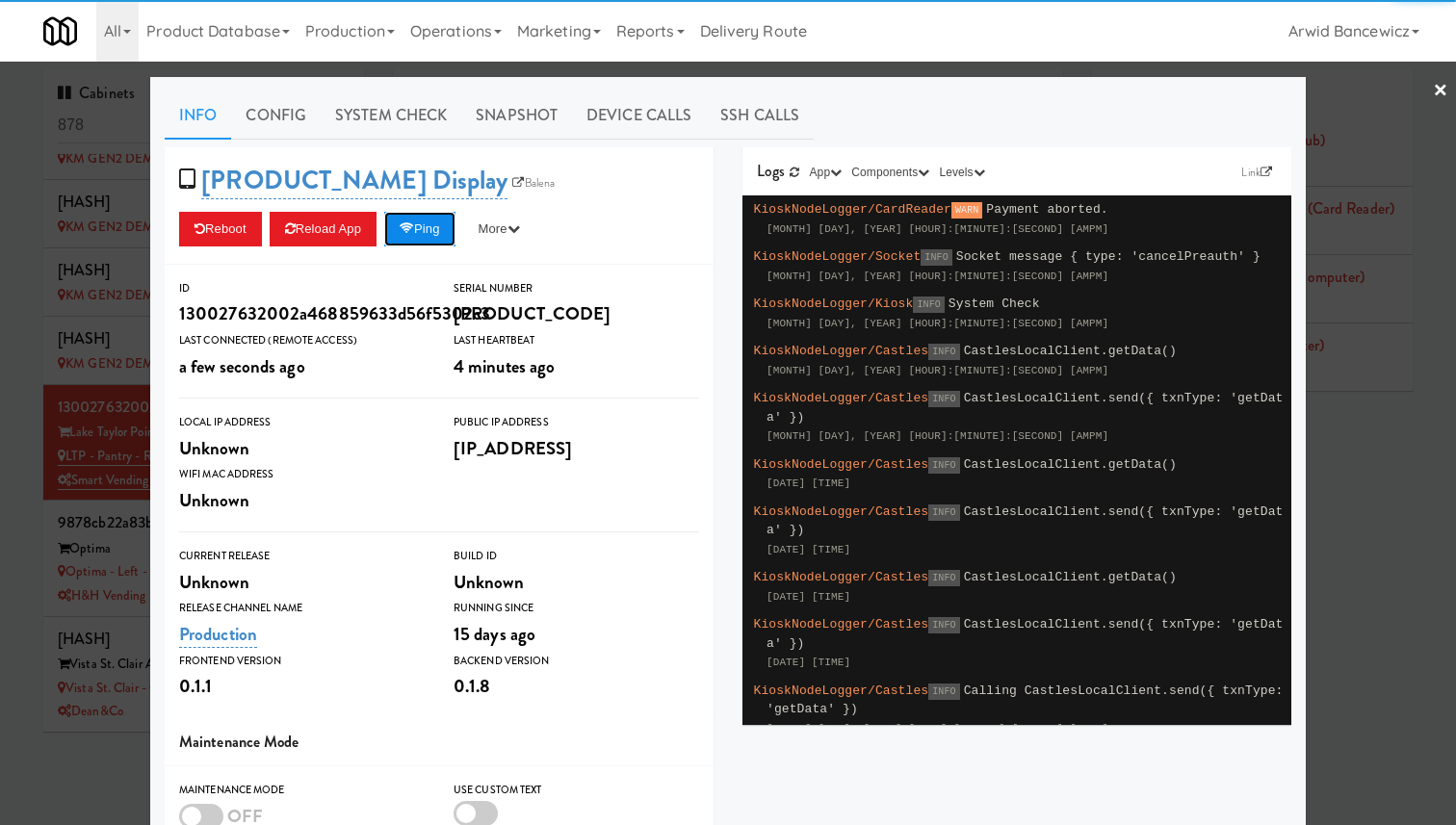 click on "Ping" at bounding box center (420, 229) 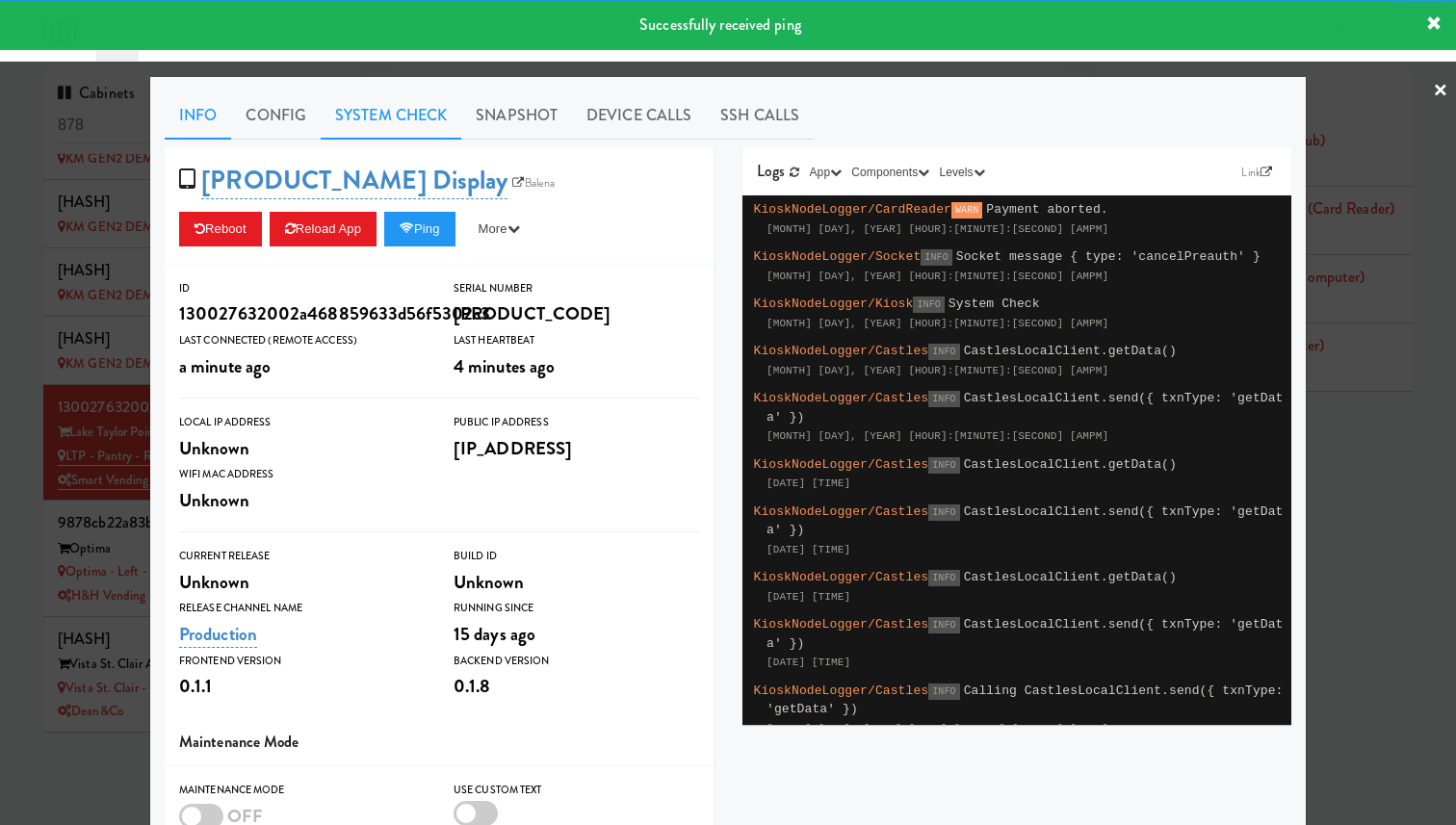 click on "System Check" at bounding box center (391, 116) 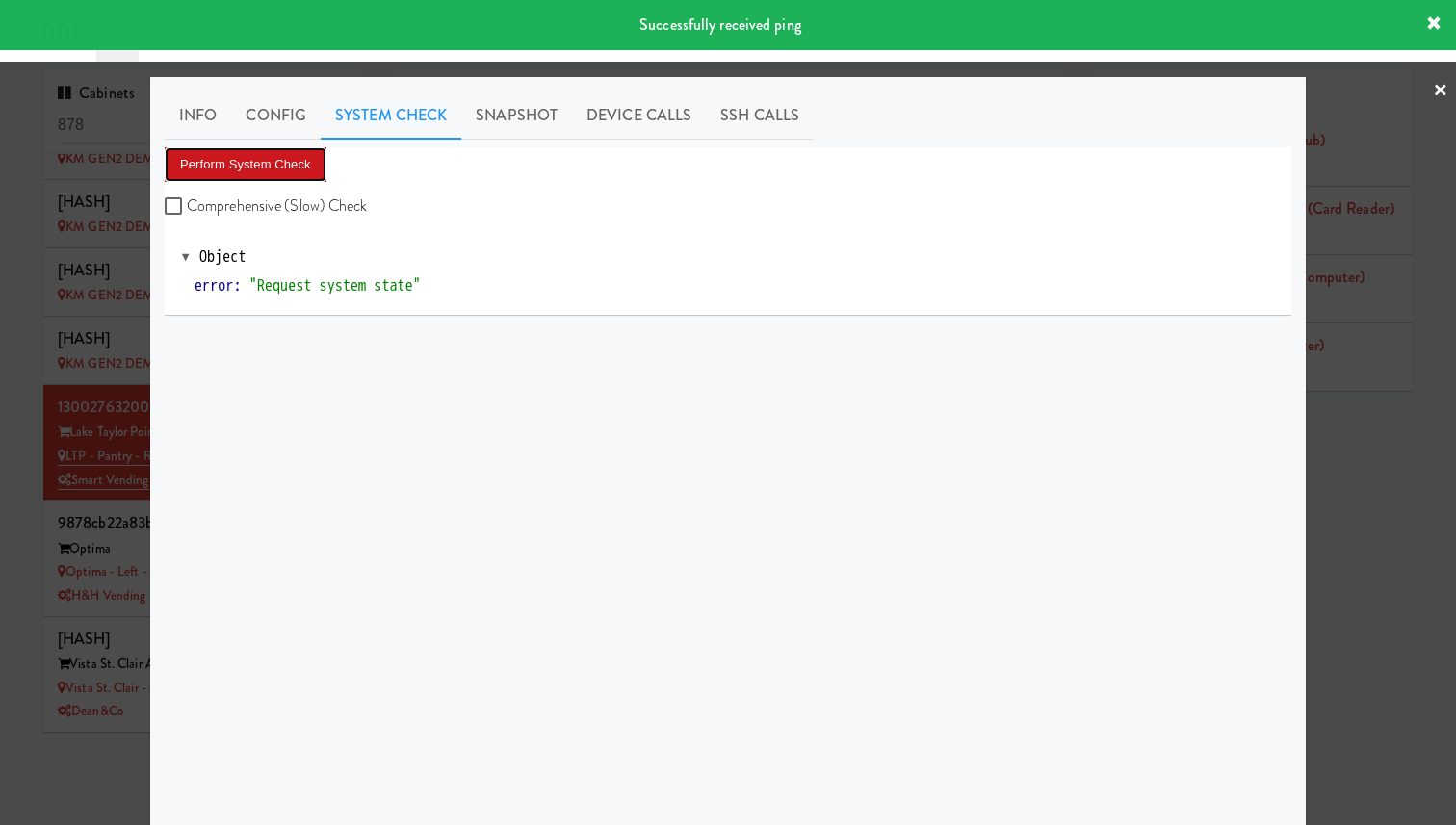 click on "Perform System Check" at bounding box center (246, 165) 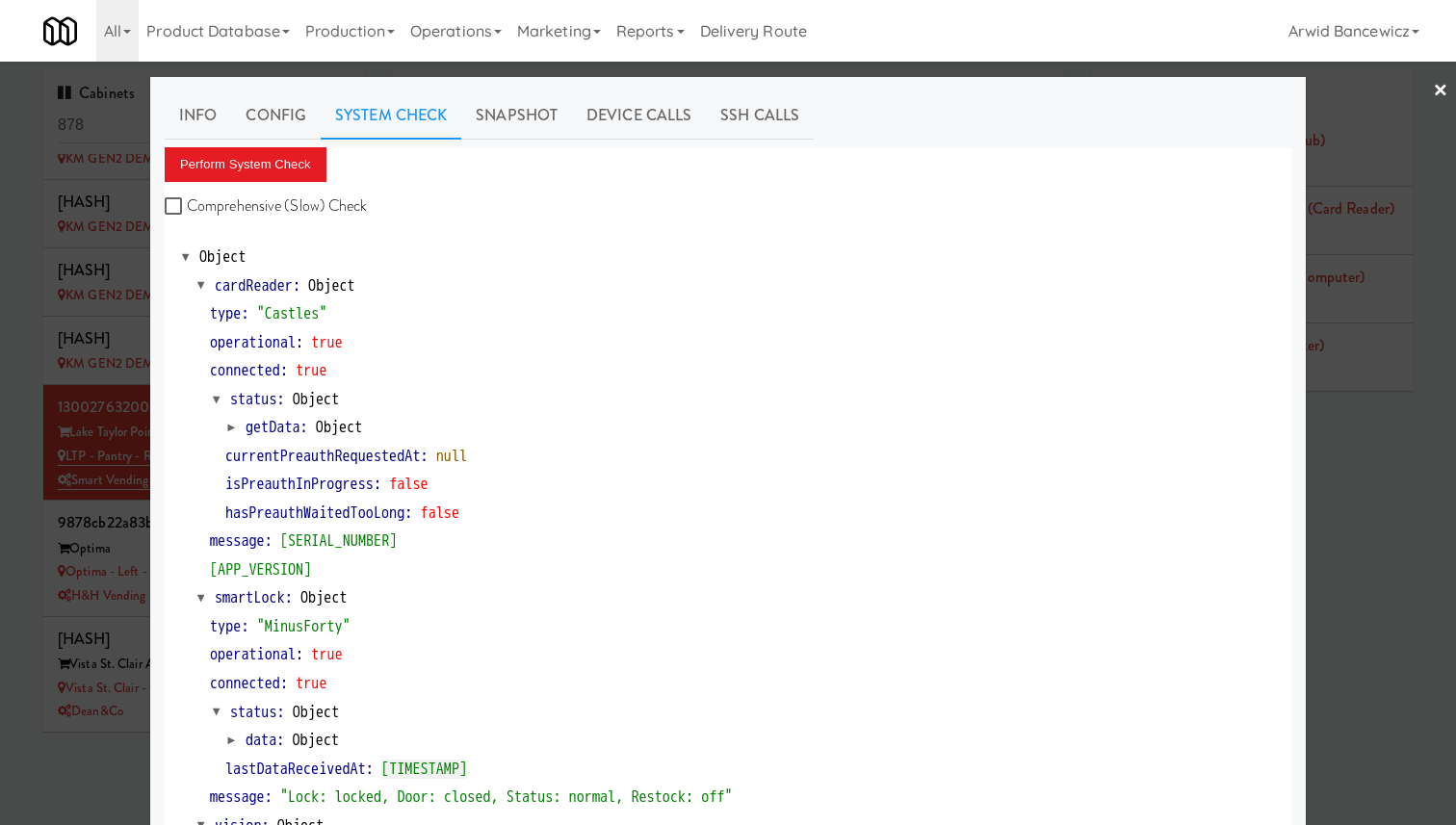 click on "getData" at bounding box center [273, 427] 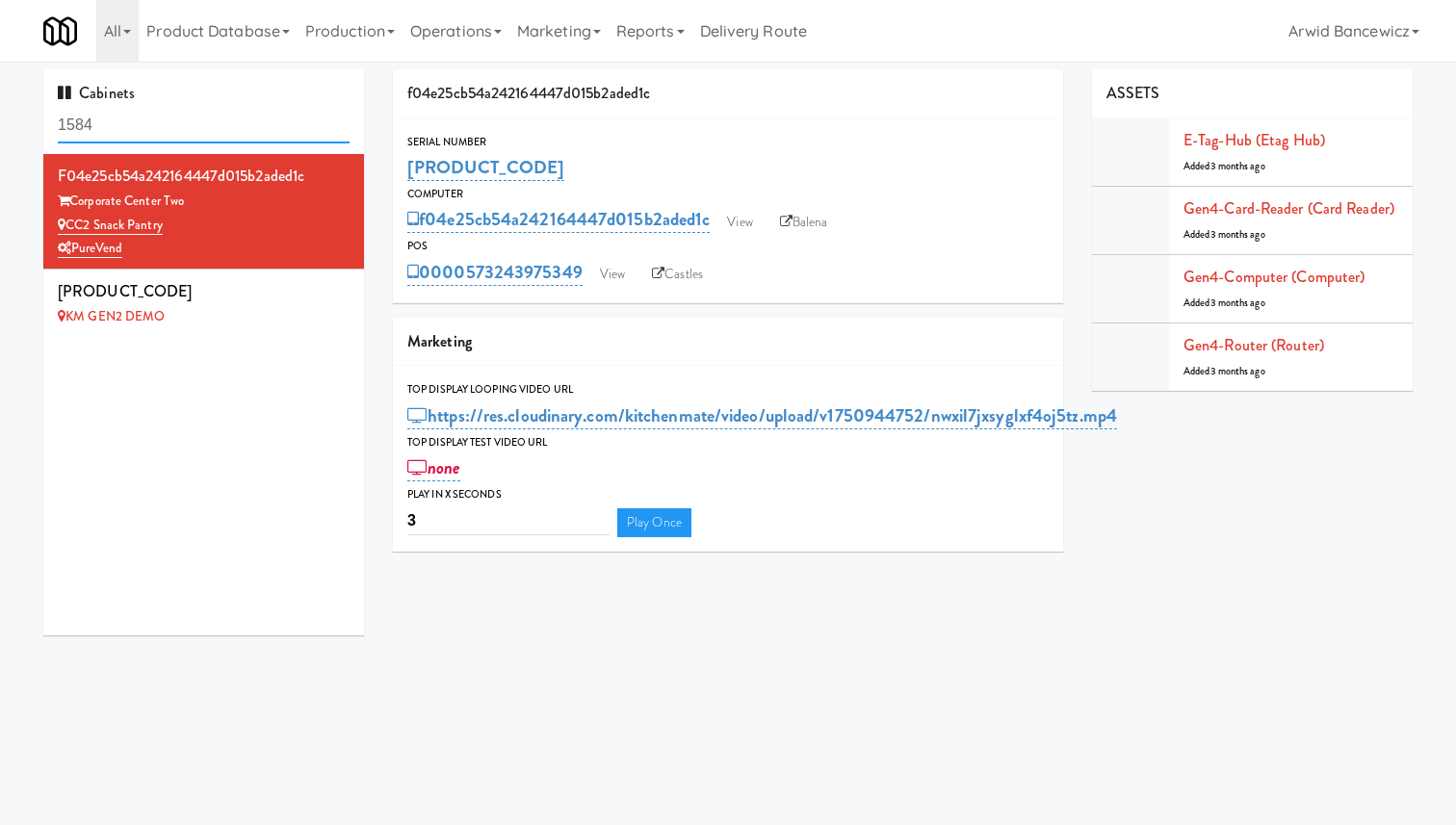 scroll, scrollTop: 0, scrollLeft: 0, axis: both 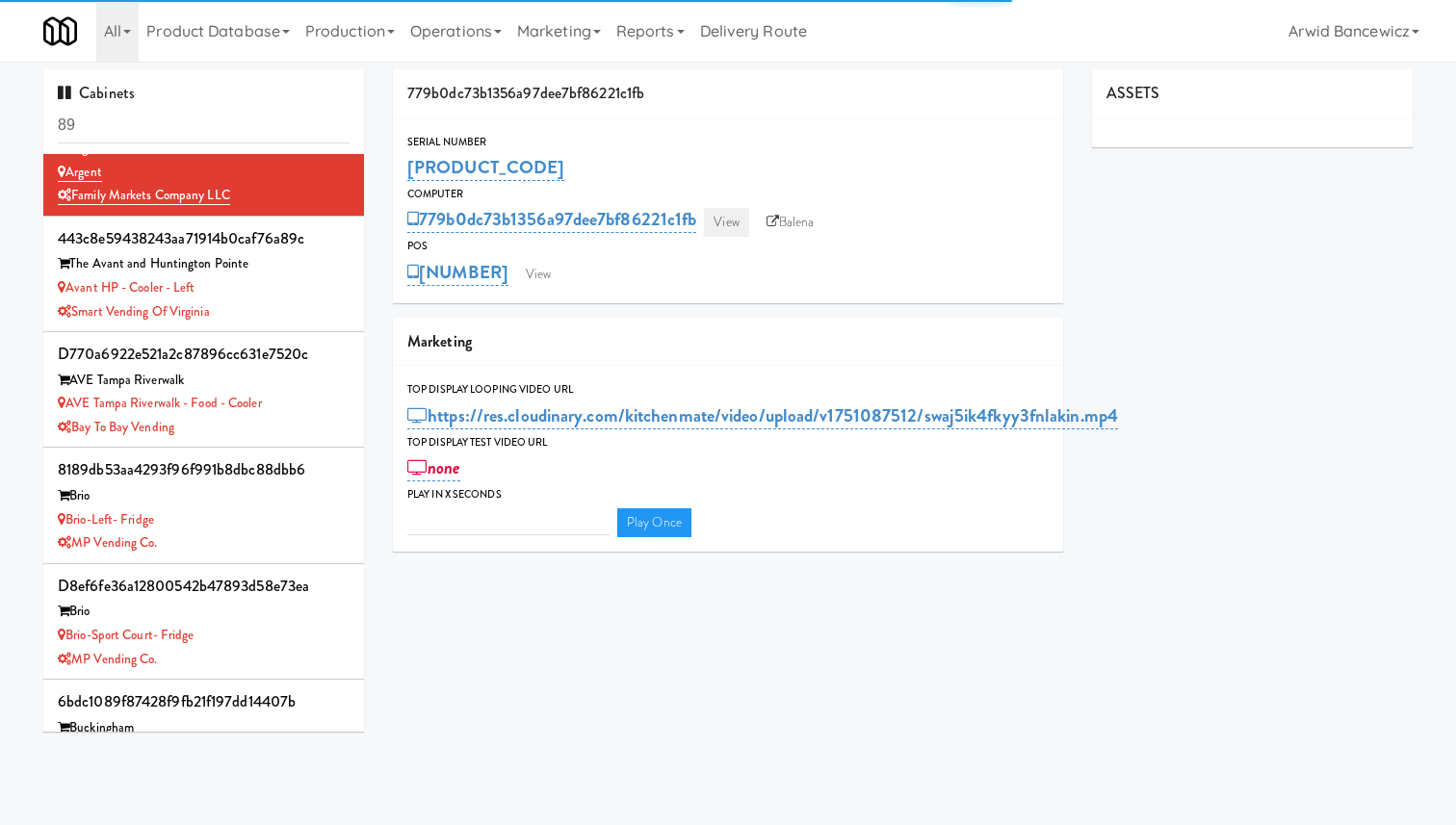 type on "3" 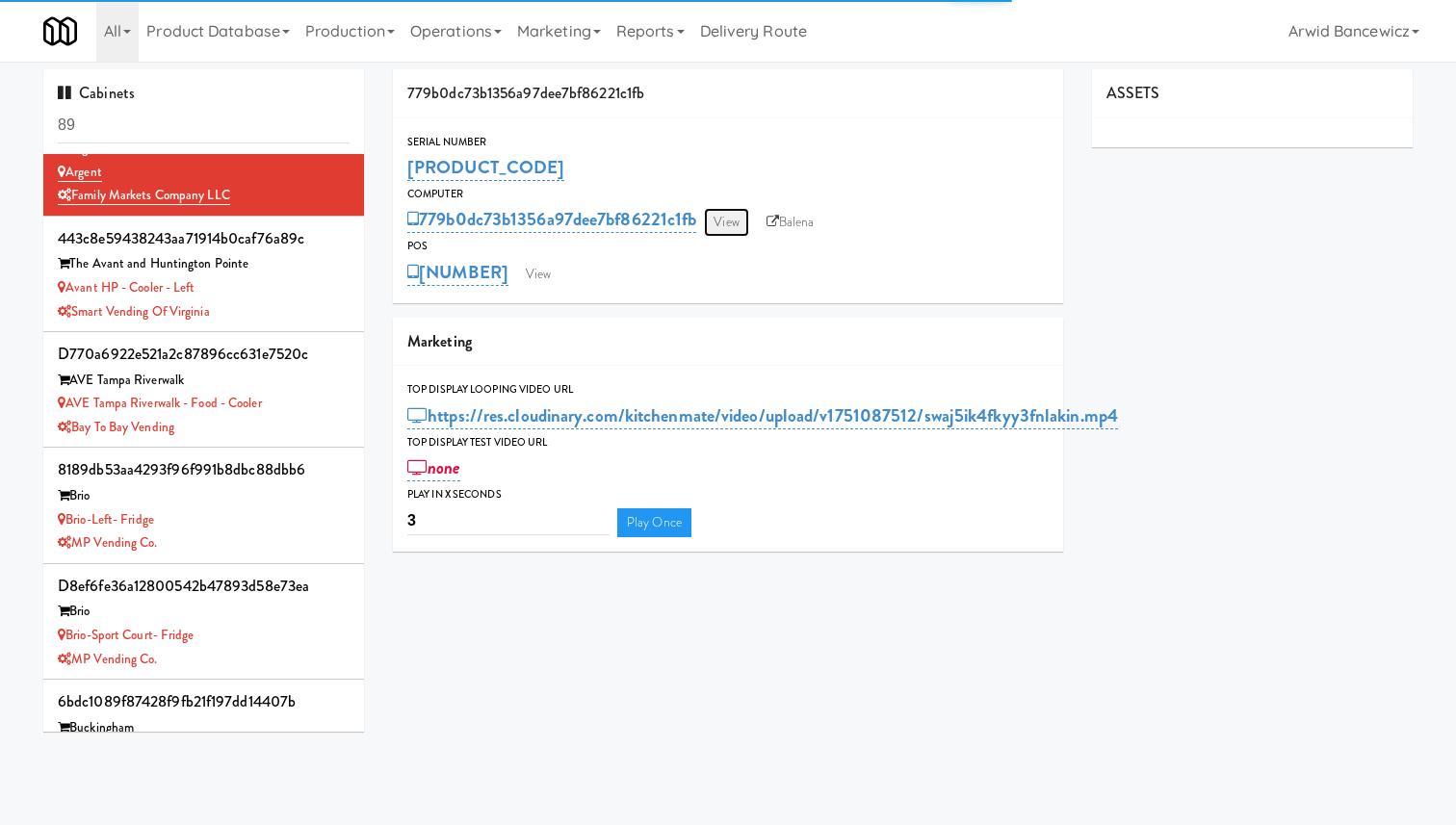 click on "View" at bounding box center (726, 222) 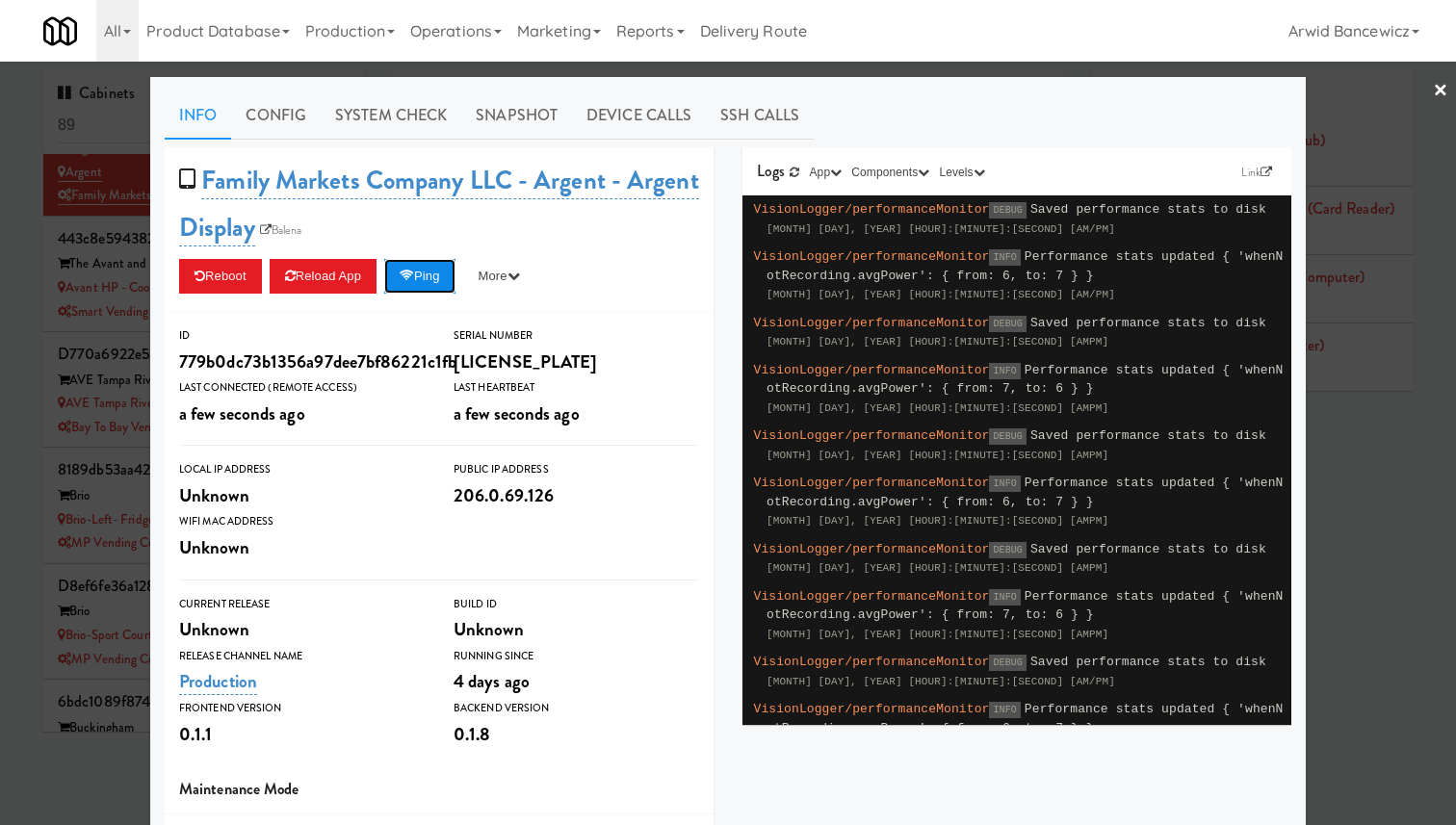 click on "Ping" at bounding box center [420, 276] 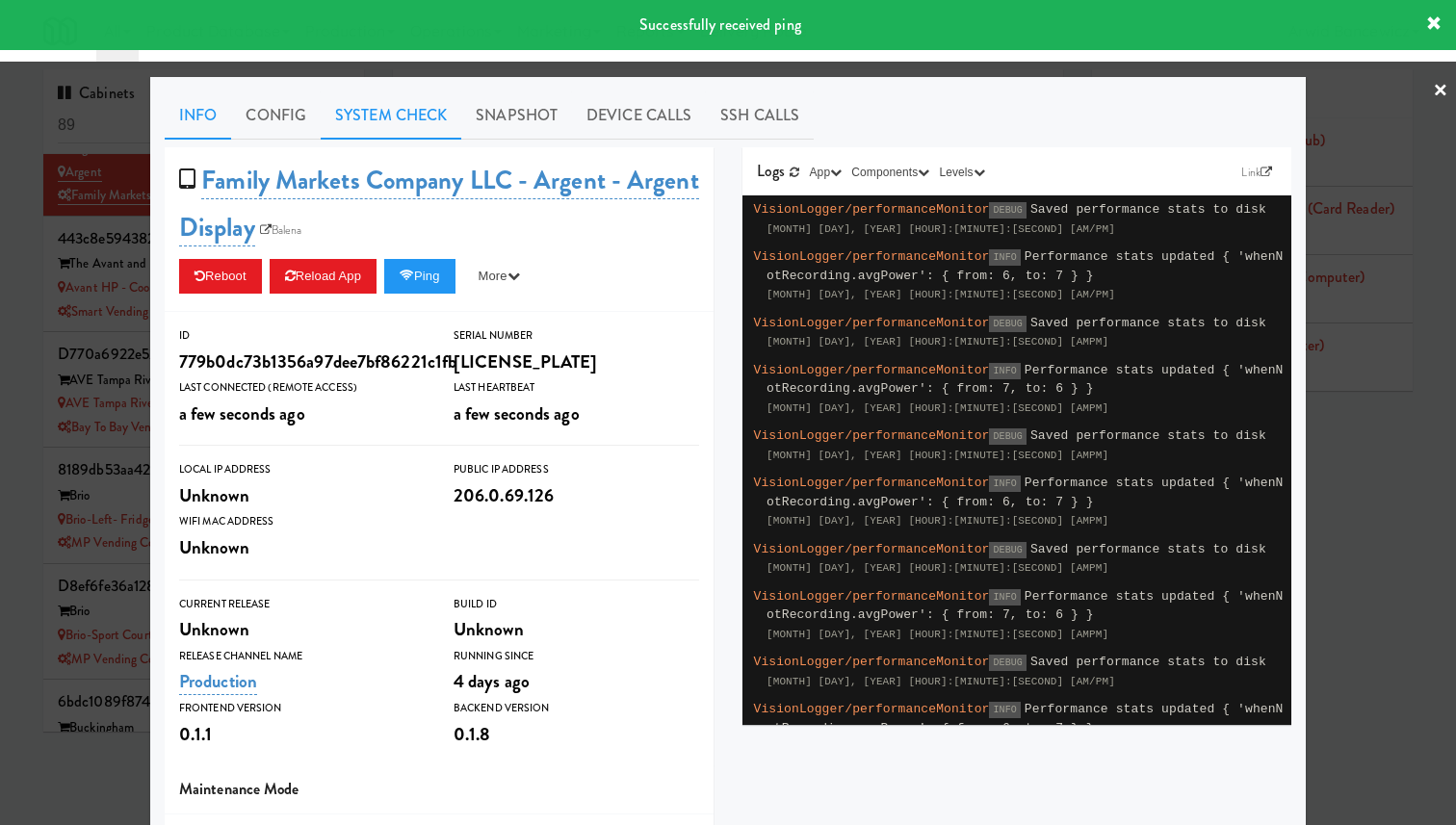 click on "System Check" at bounding box center (391, 116) 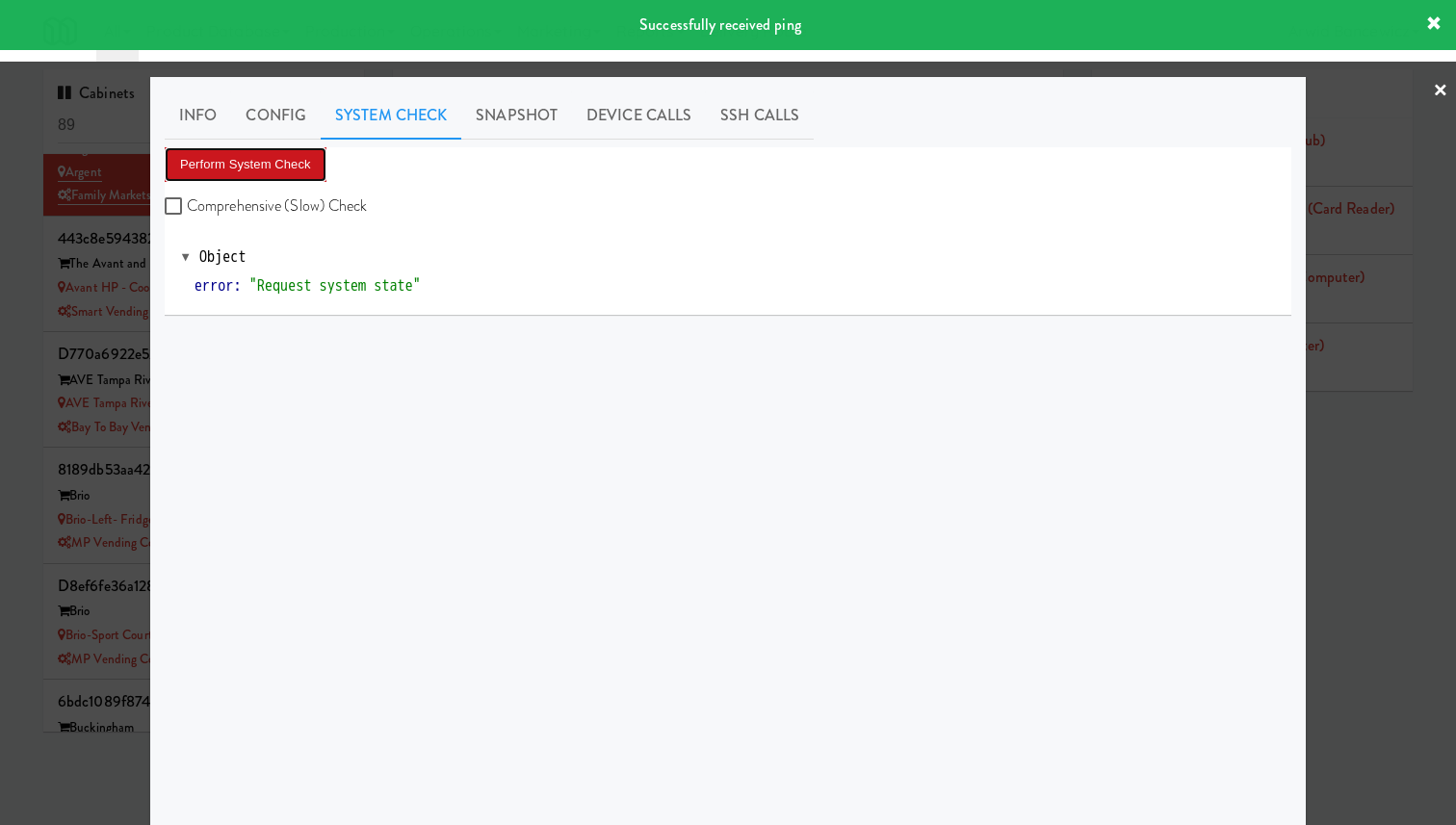 click on "Perform System Check" at bounding box center (246, 165) 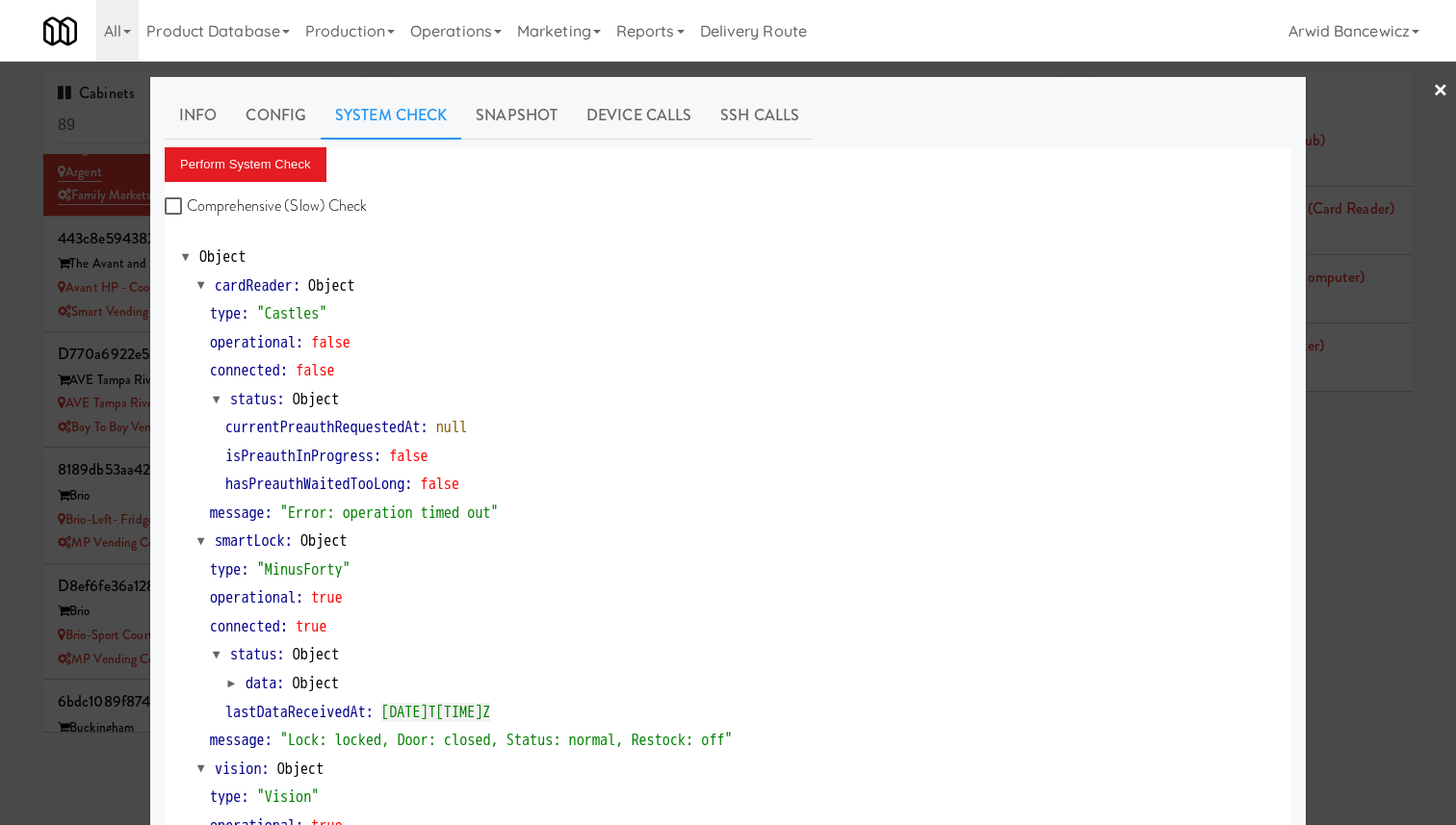 click at bounding box center (728, 412) 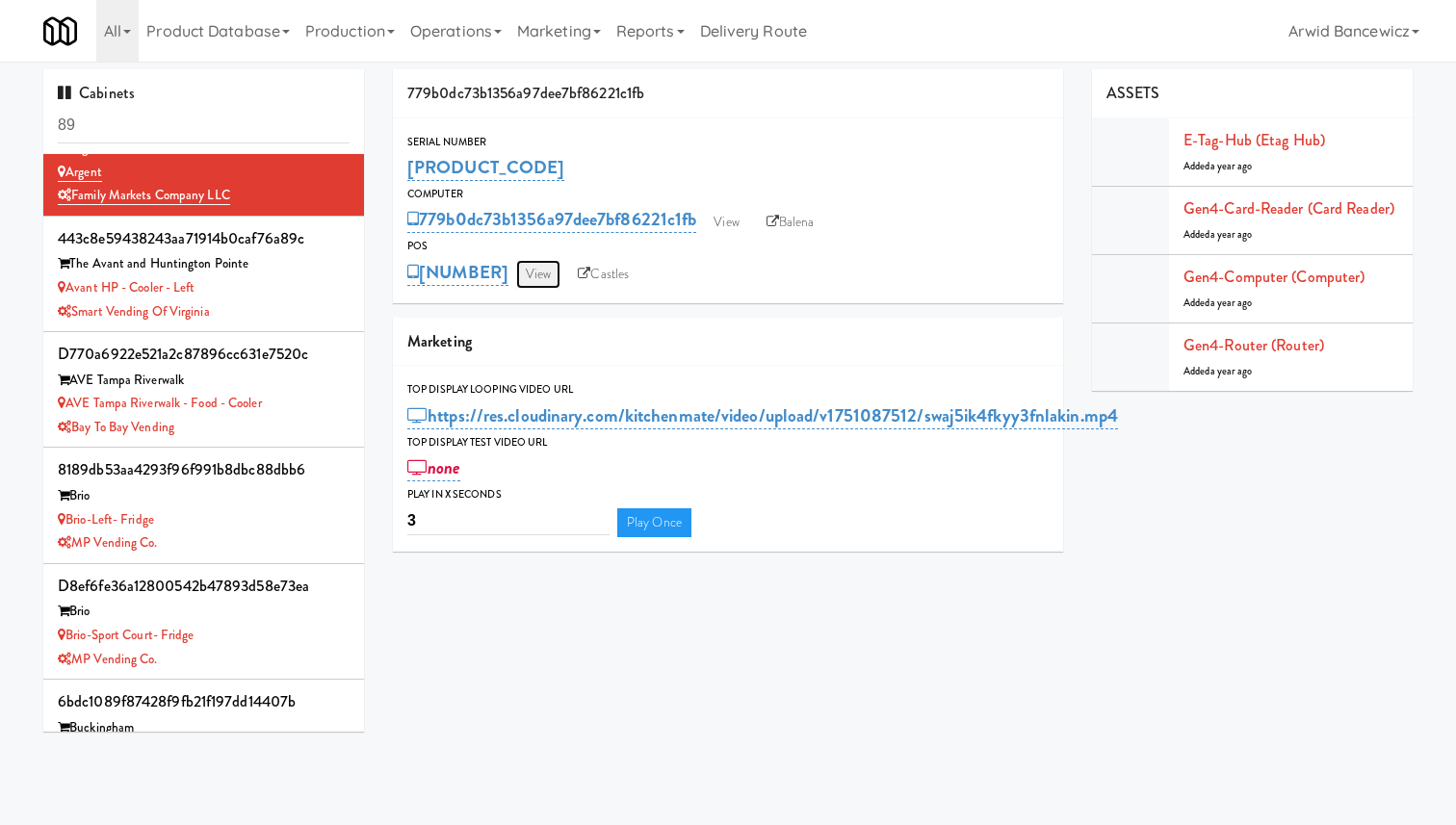 click on "View" at bounding box center (538, 274) 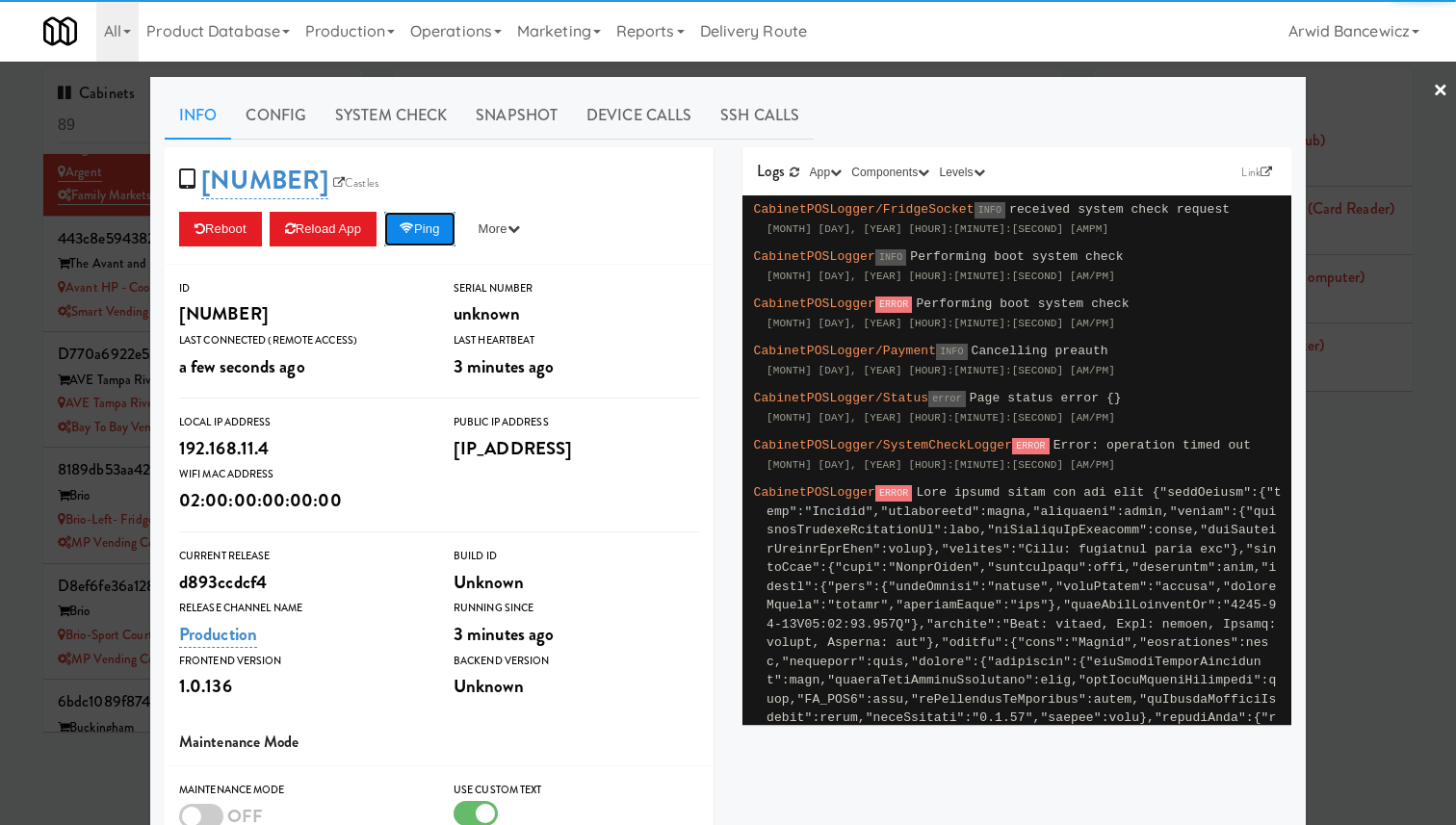 click on "Ping" at bounding box center [420, 229] 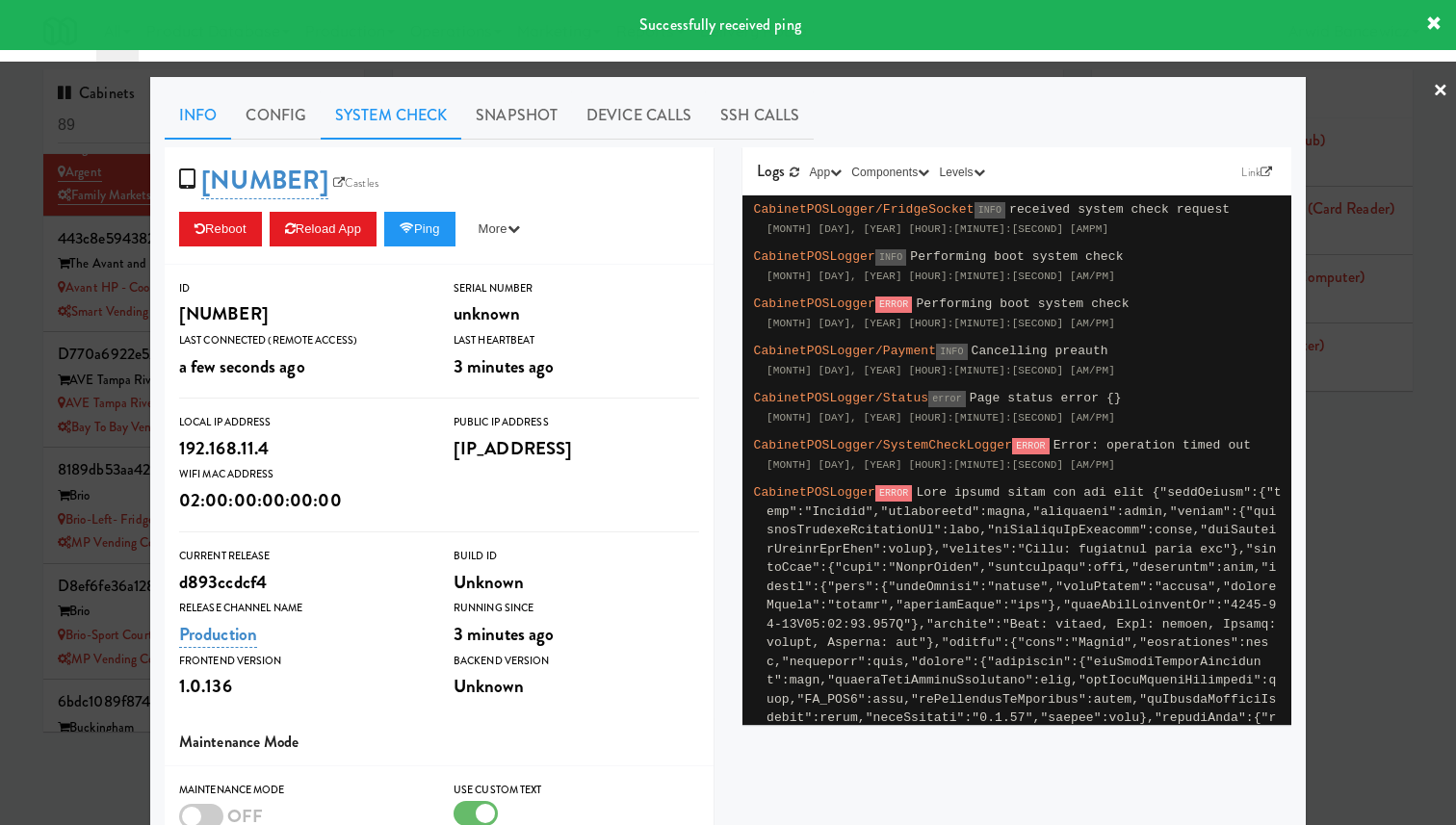 click on "System Check" at bounding box center [391, 116] 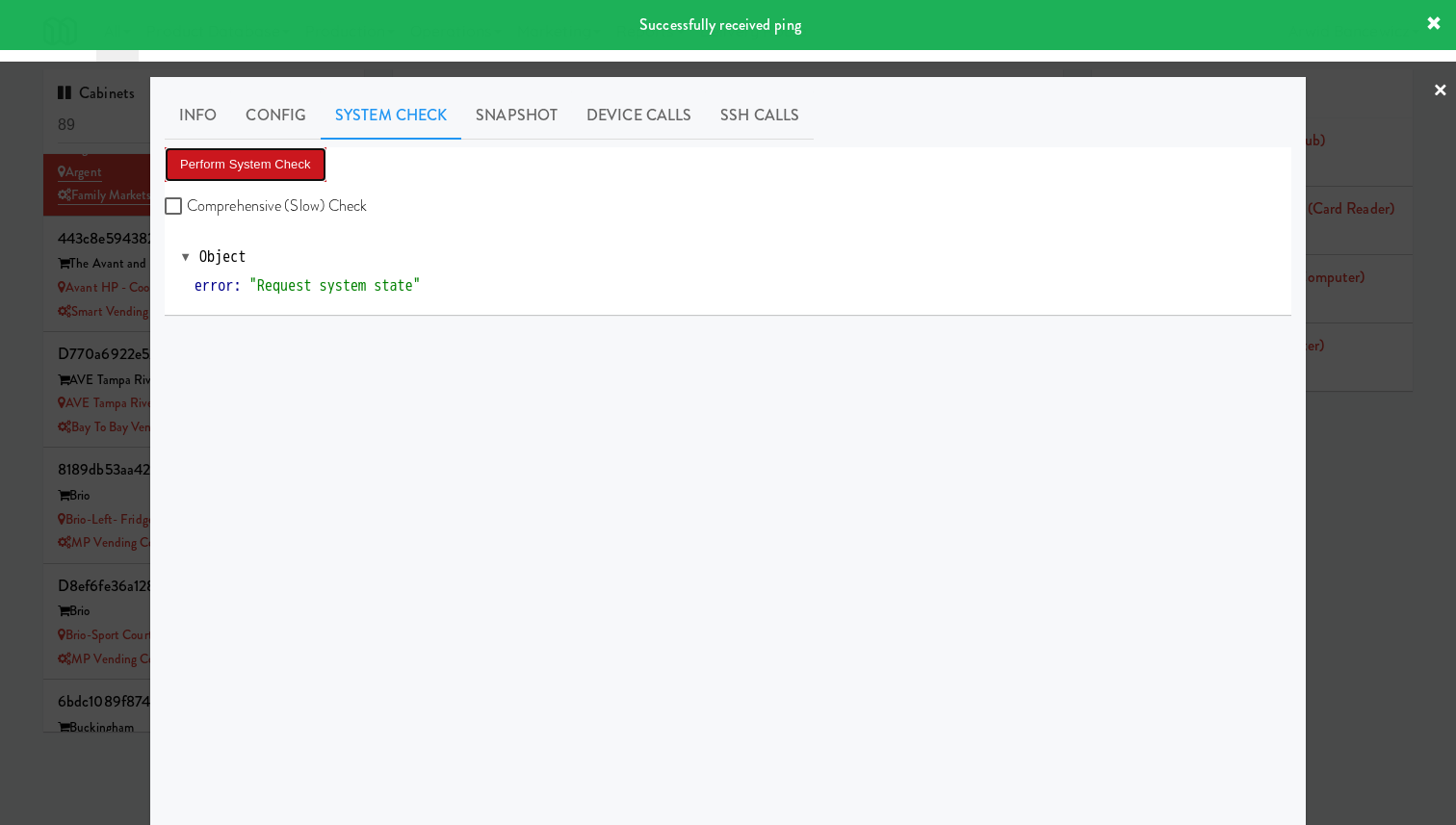 click on "Perform System Check" at bounding box center [246, 165] 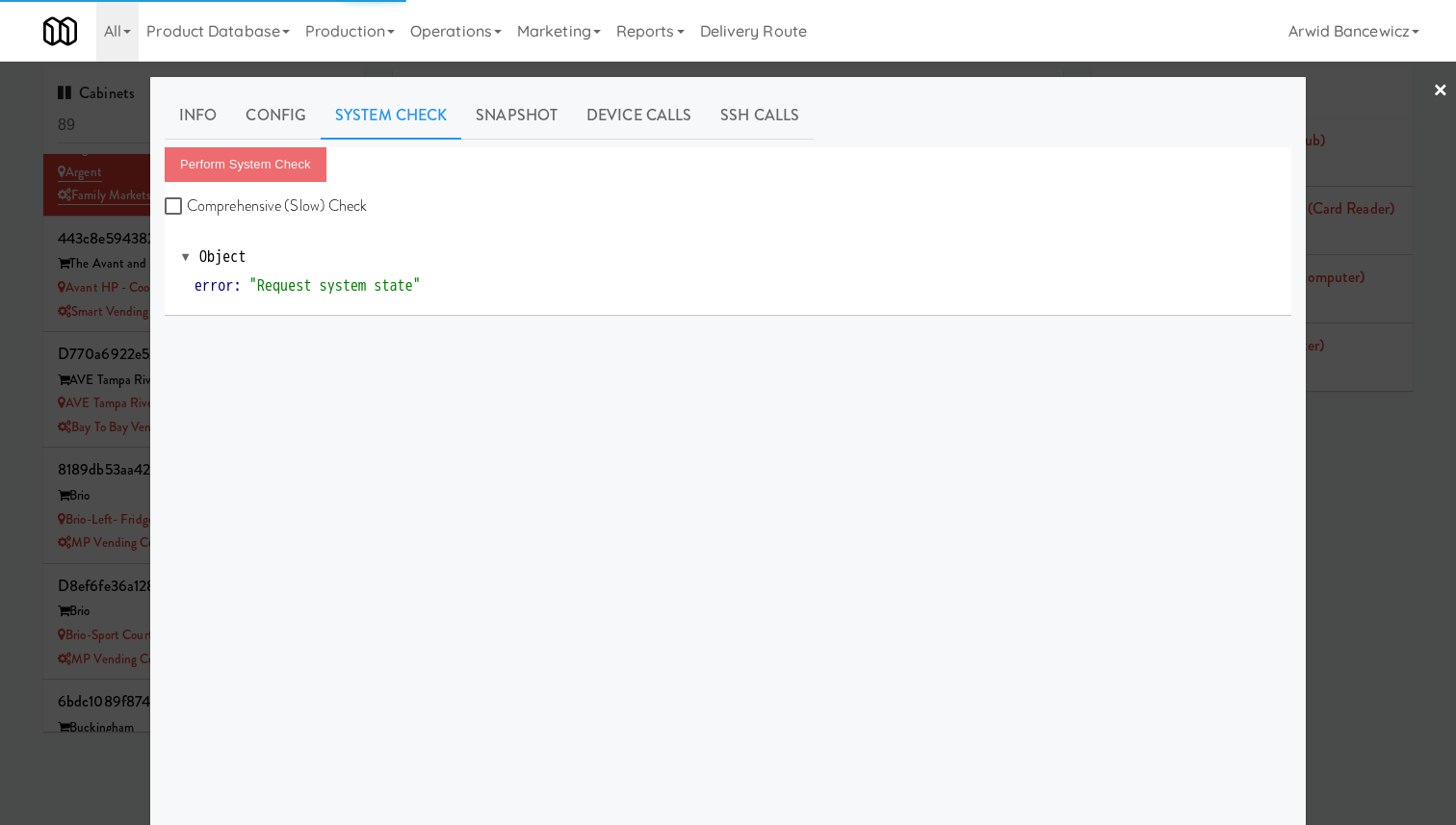 click at bounding box center [728, 412] 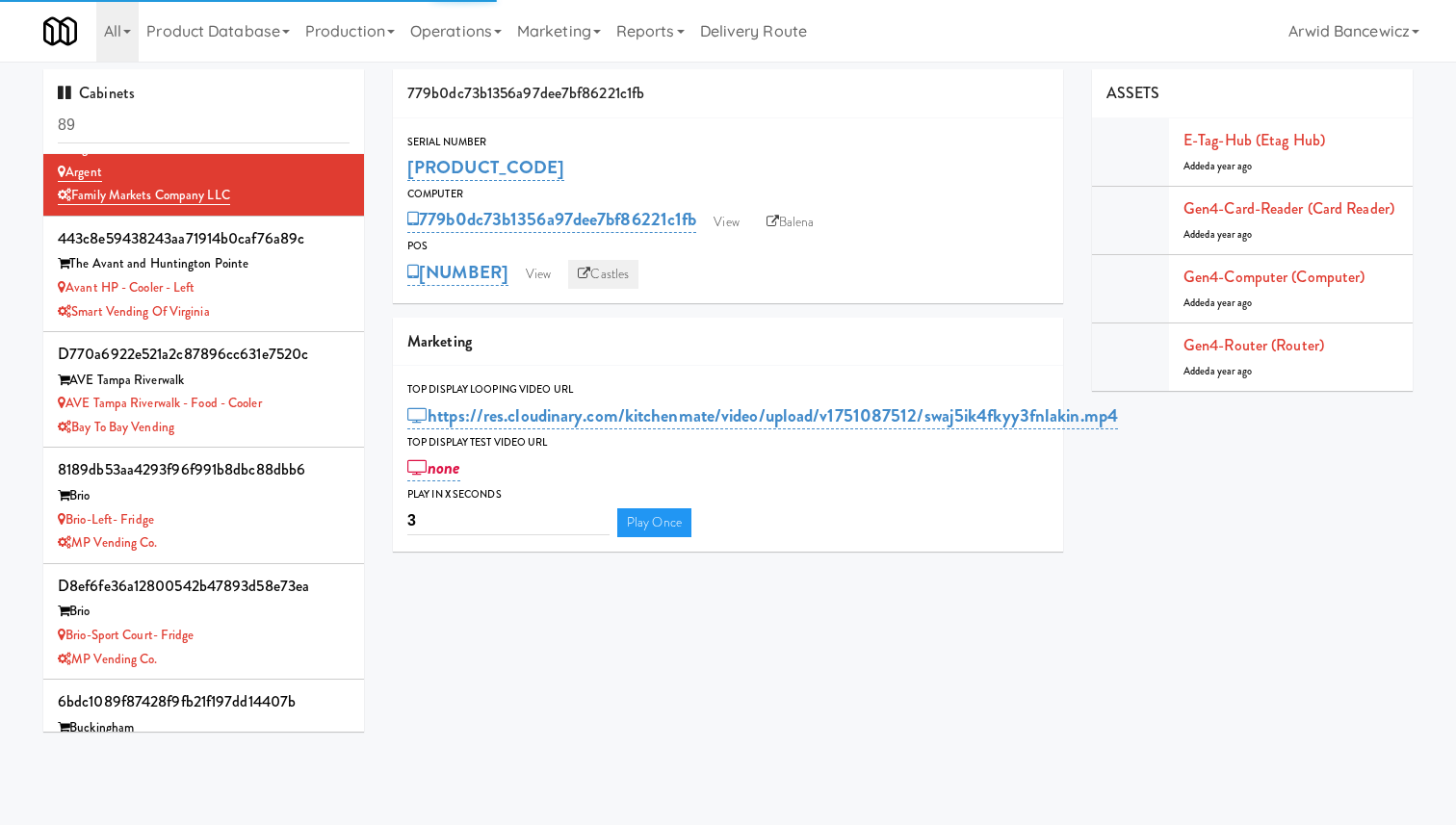 click on "Castles" at bounding box center [603, 274] 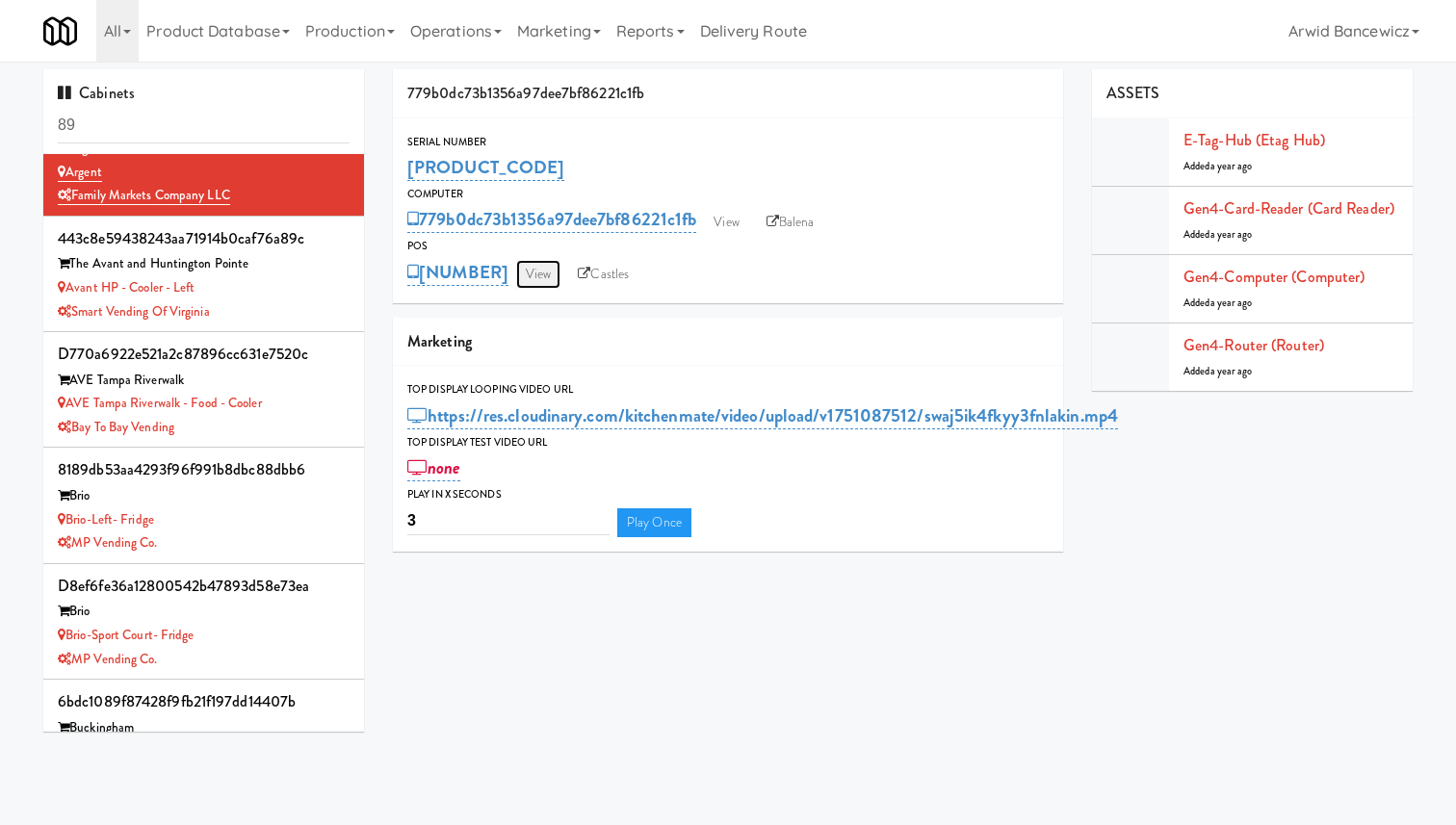 click on "View" at bounding box center [538, 274] 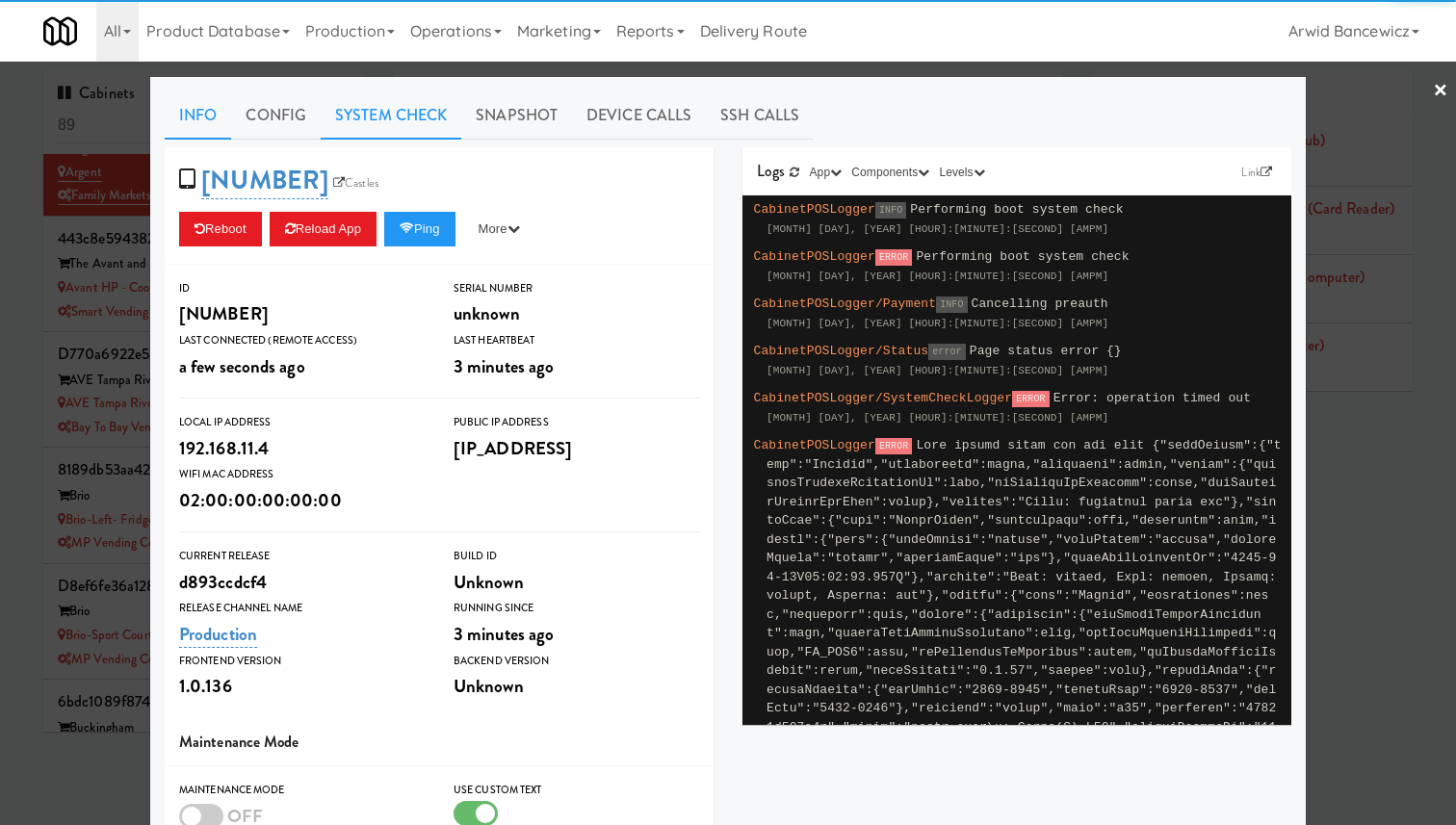 click on "System Check" at bounding box center [391, 116] 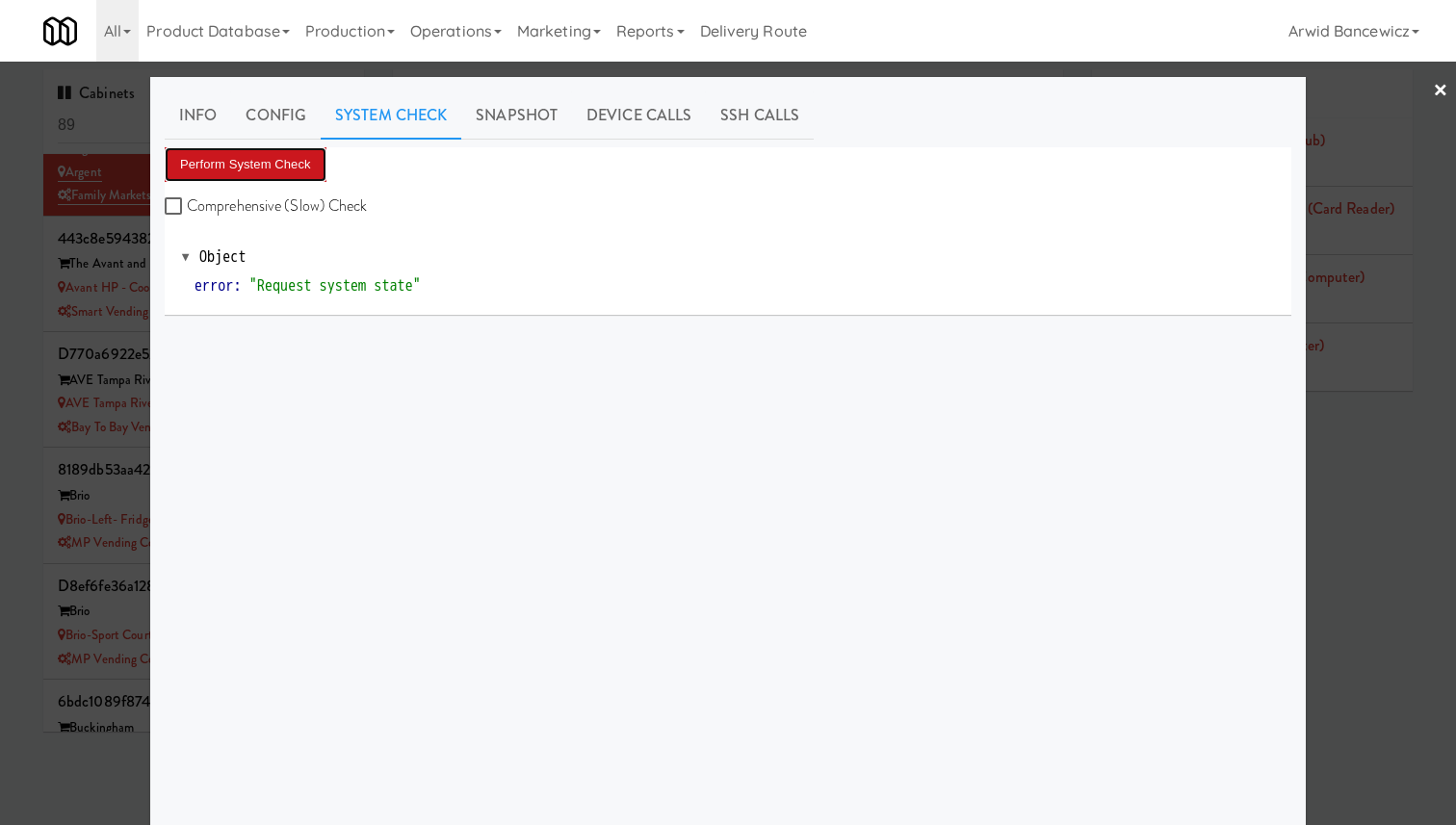 click on "Perform System Check" at bounding box center [246, 165] 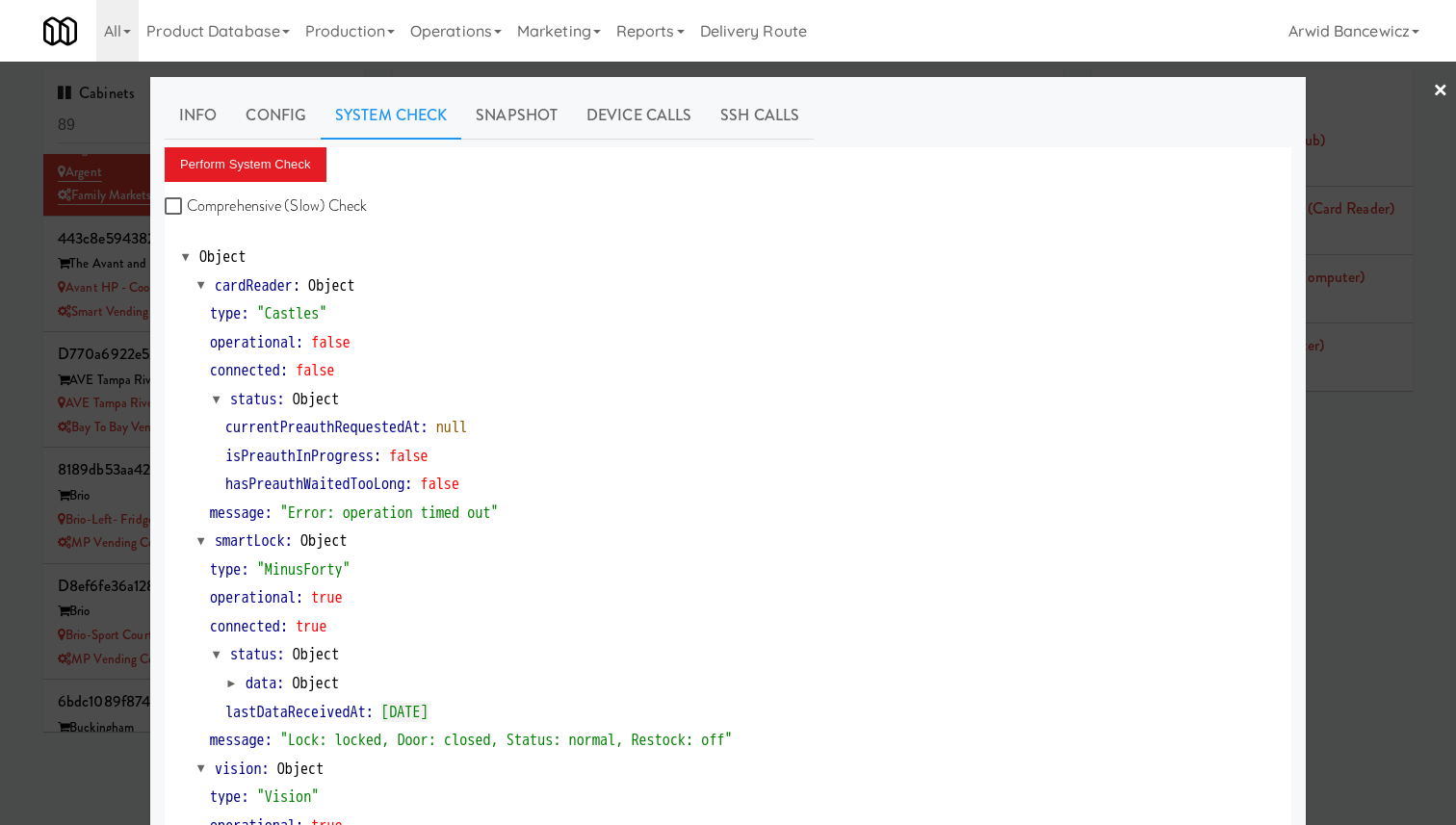 click on "status" at bounding box center [253, 400] 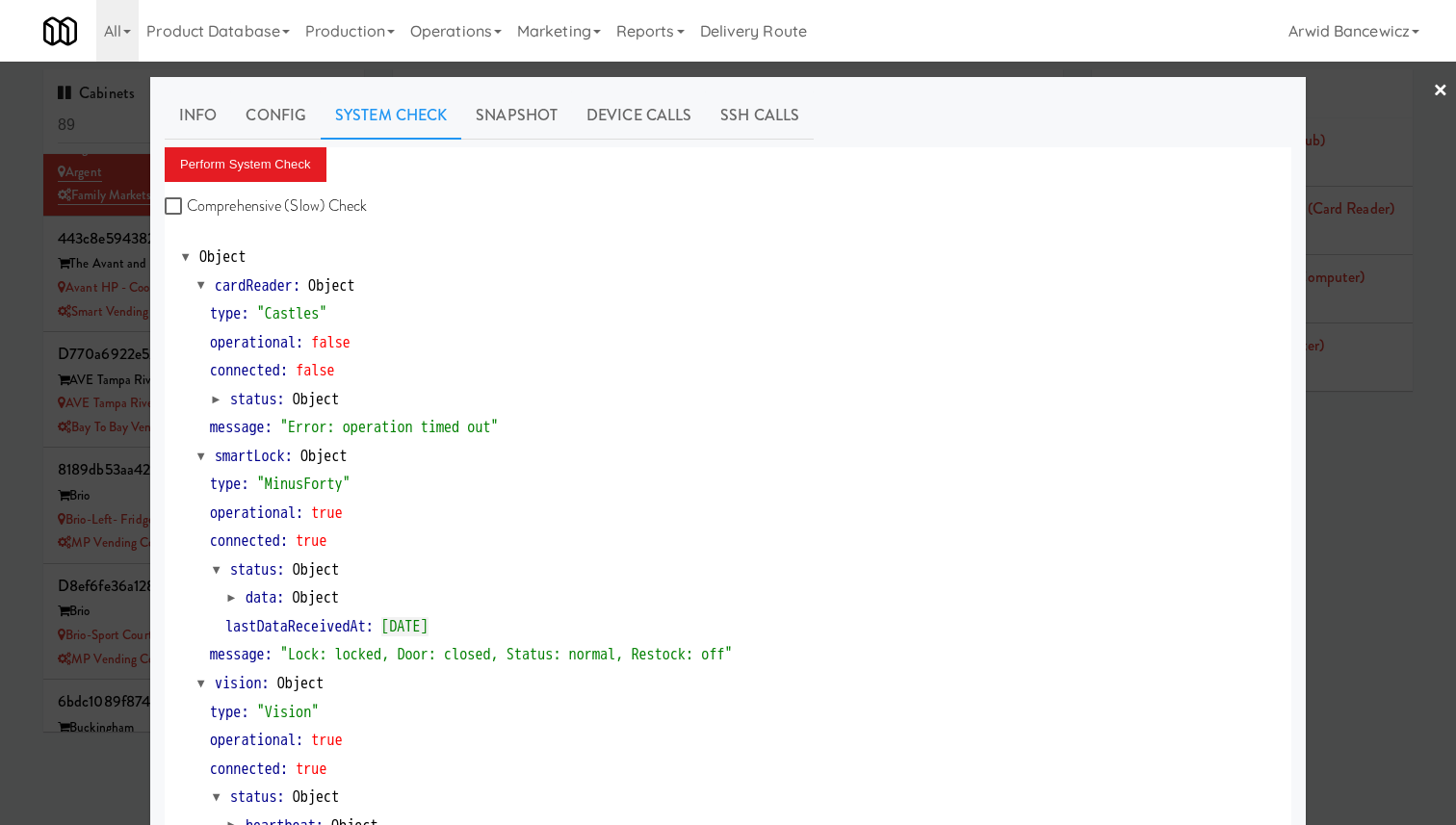 click on "status" at bounding box center [253, 400] 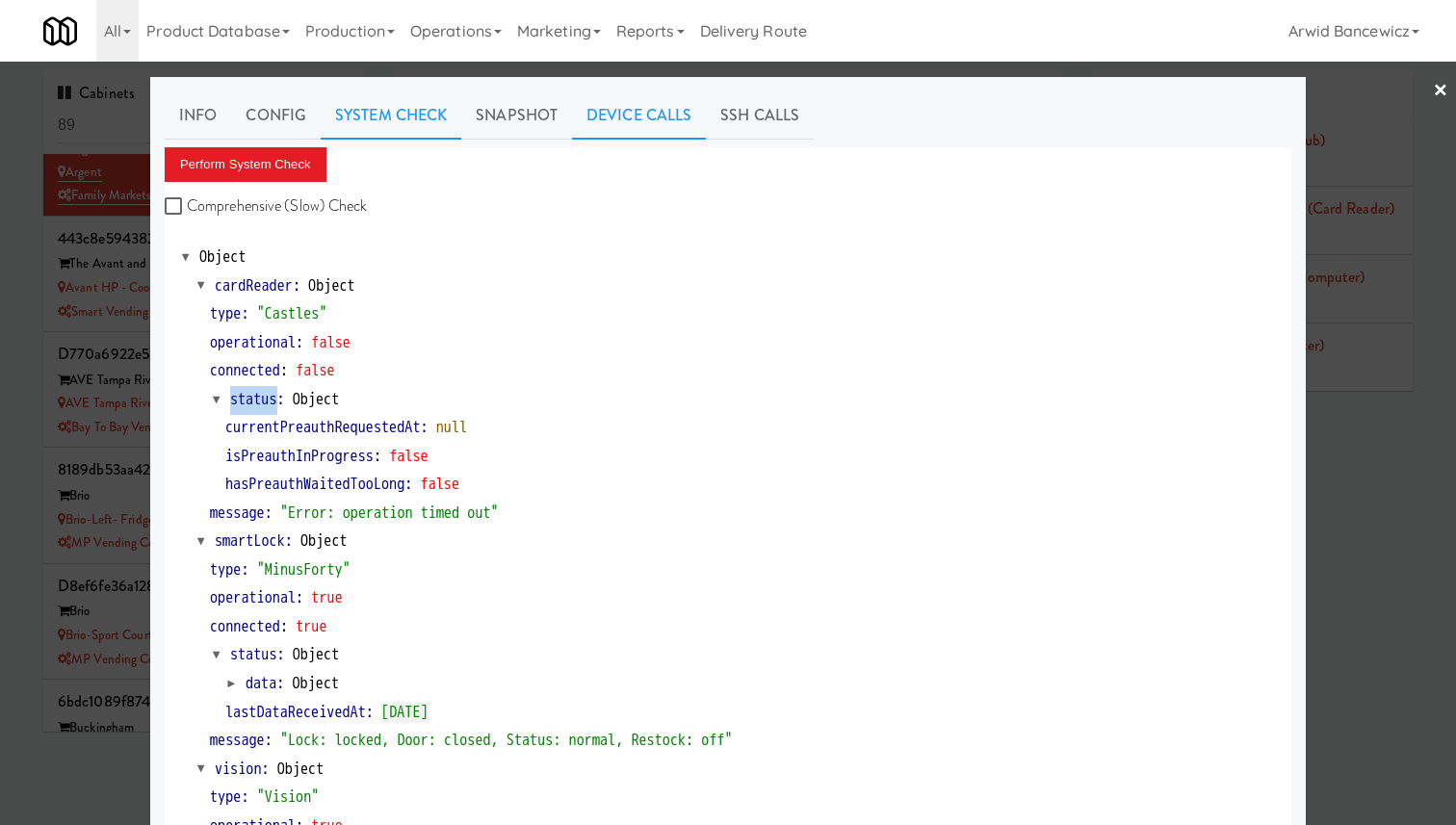 click on "Device Calls" at bounding box center (638, 116) 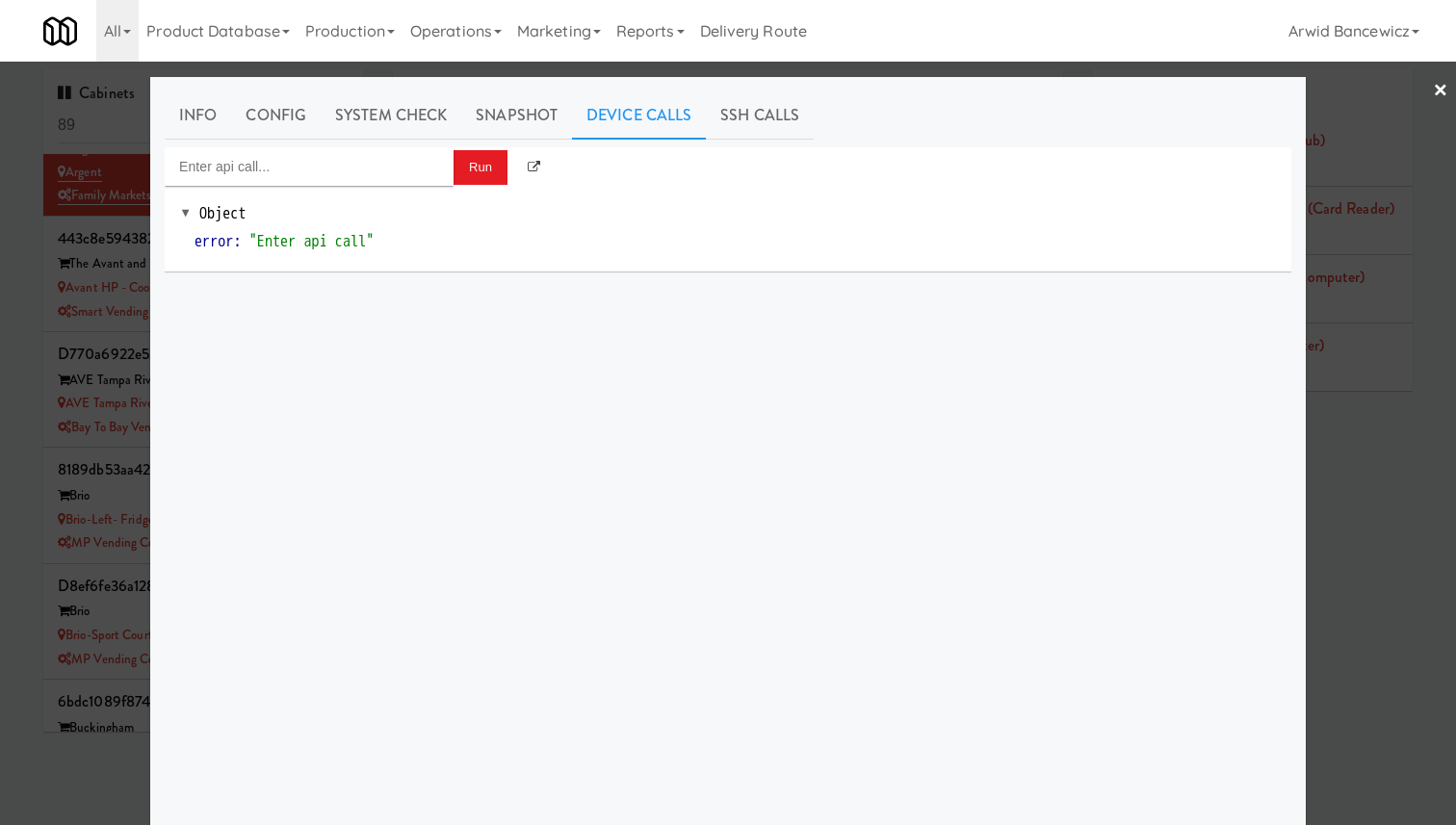 click at bounding box center (728, 412) 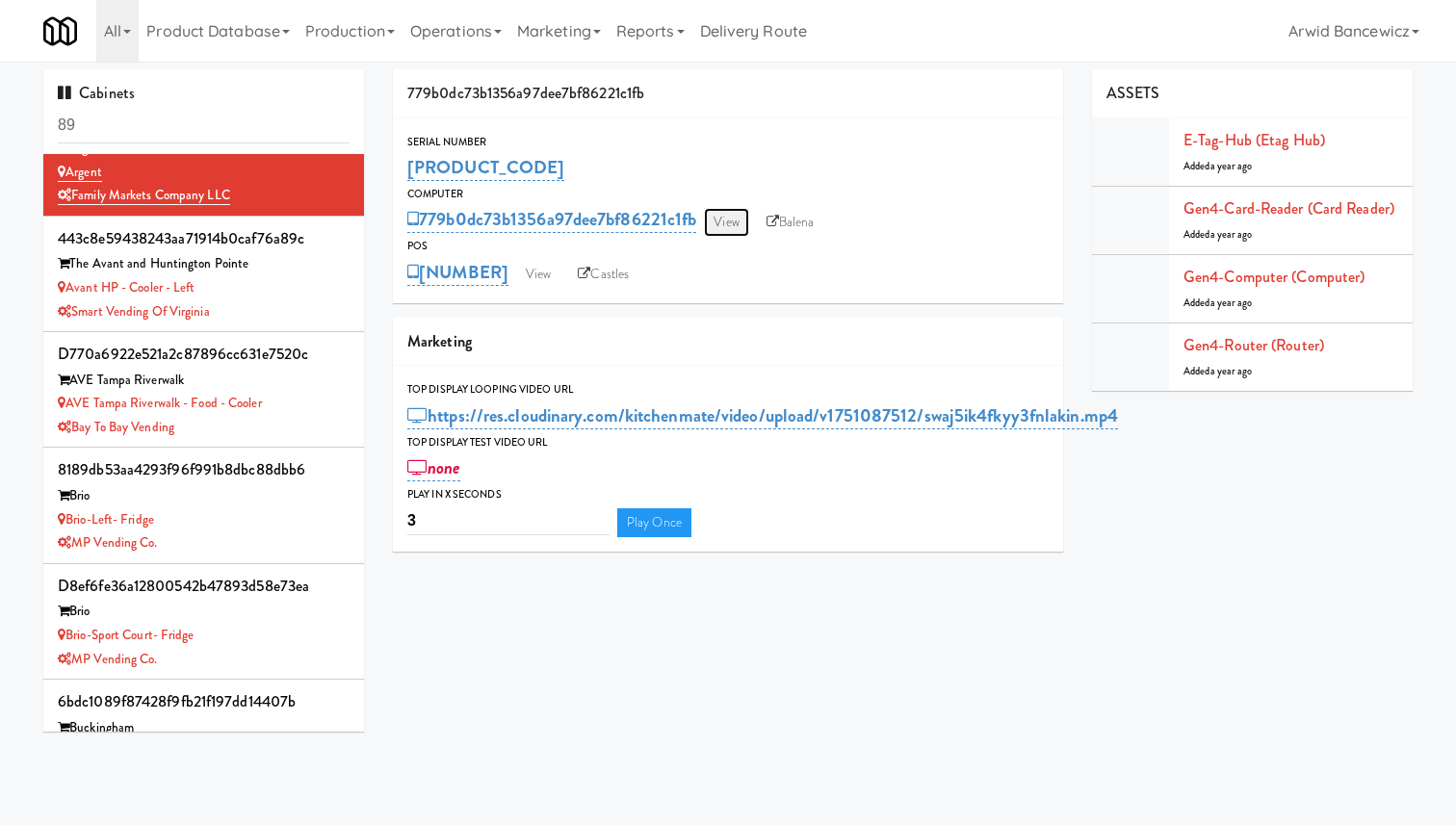 click on "View" at bounding box center (726, 222) 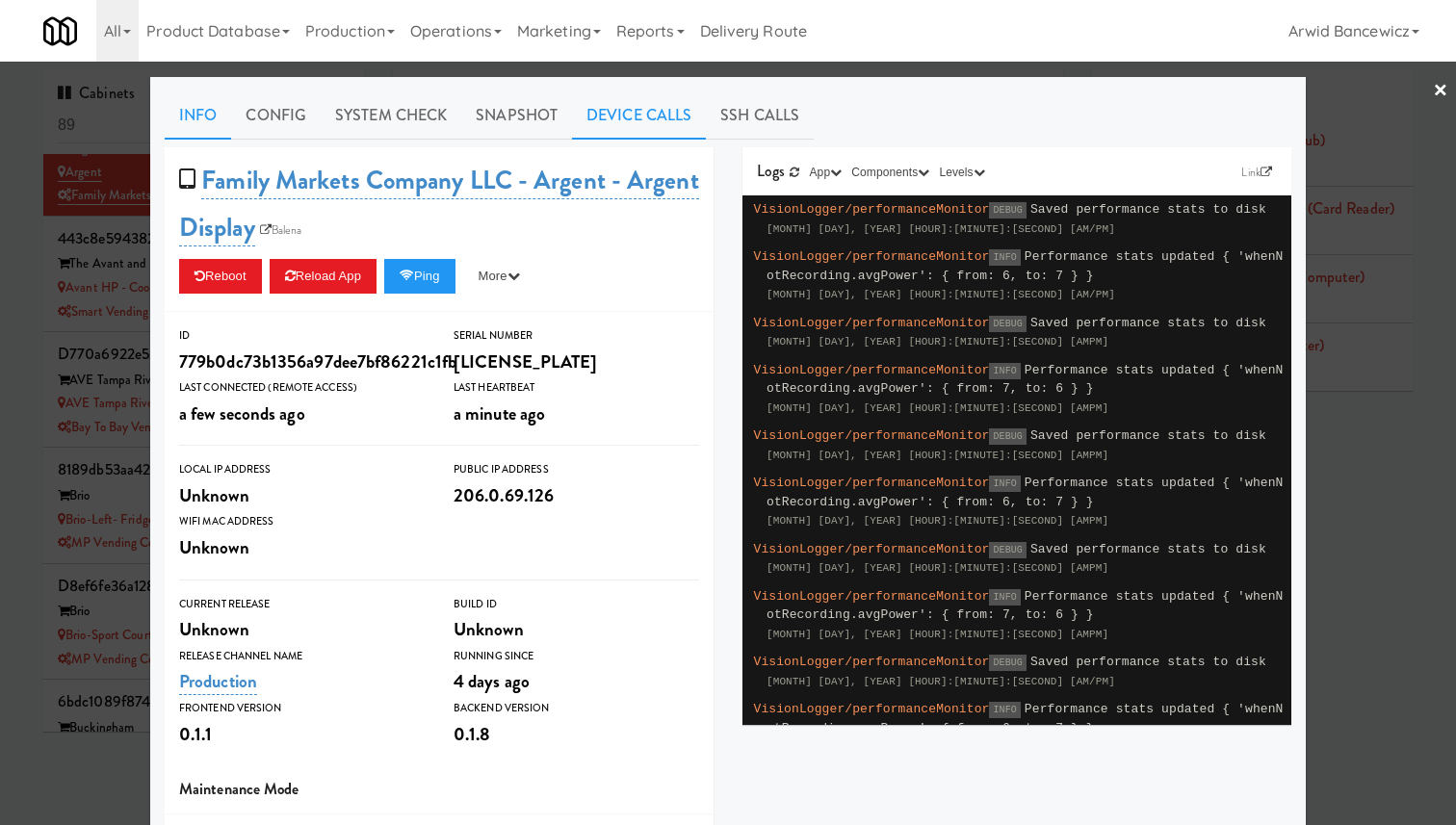 click on "Device Calls" at bounding box center [638, 116] 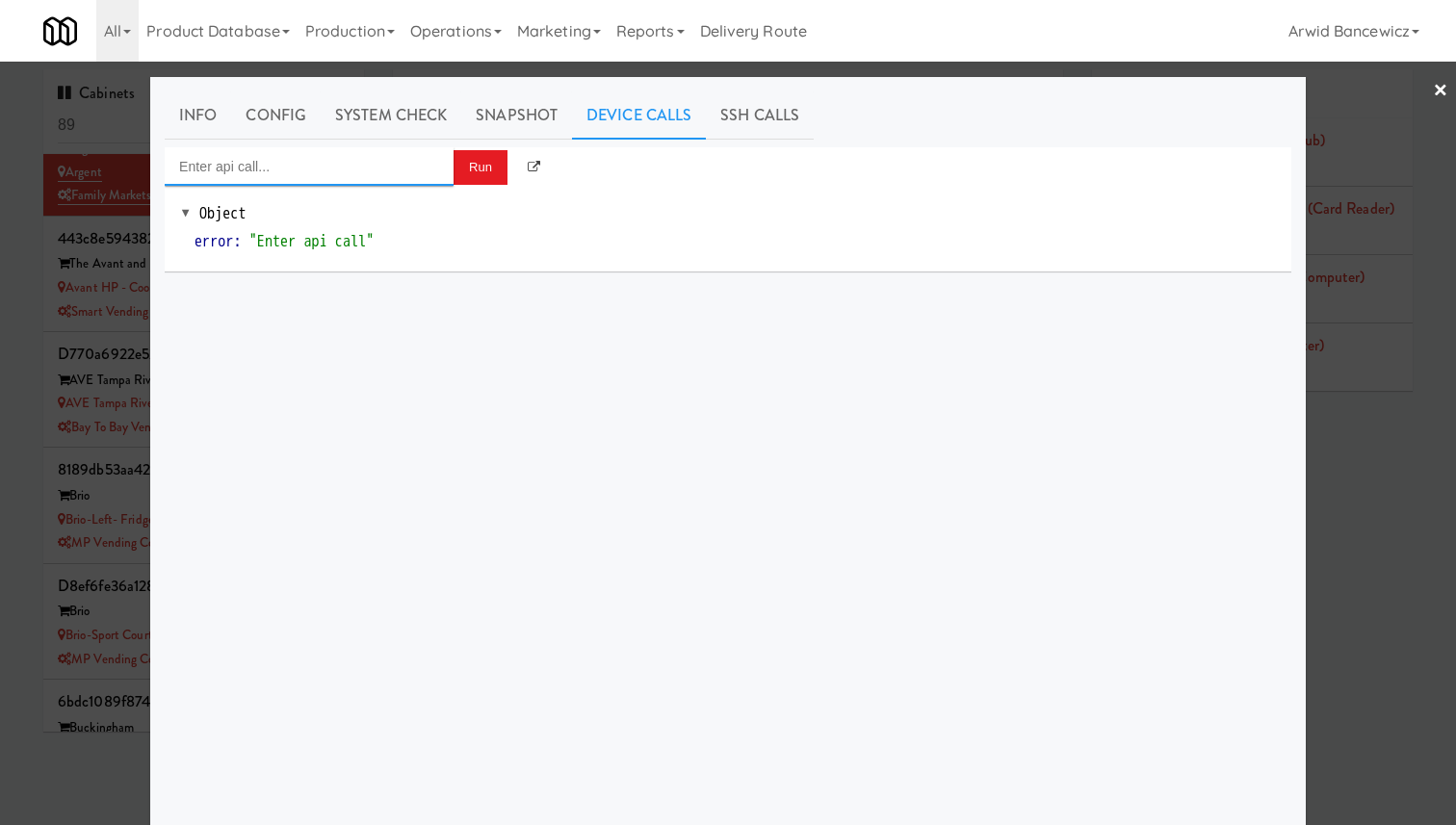 click at bounding box center [309, 167] 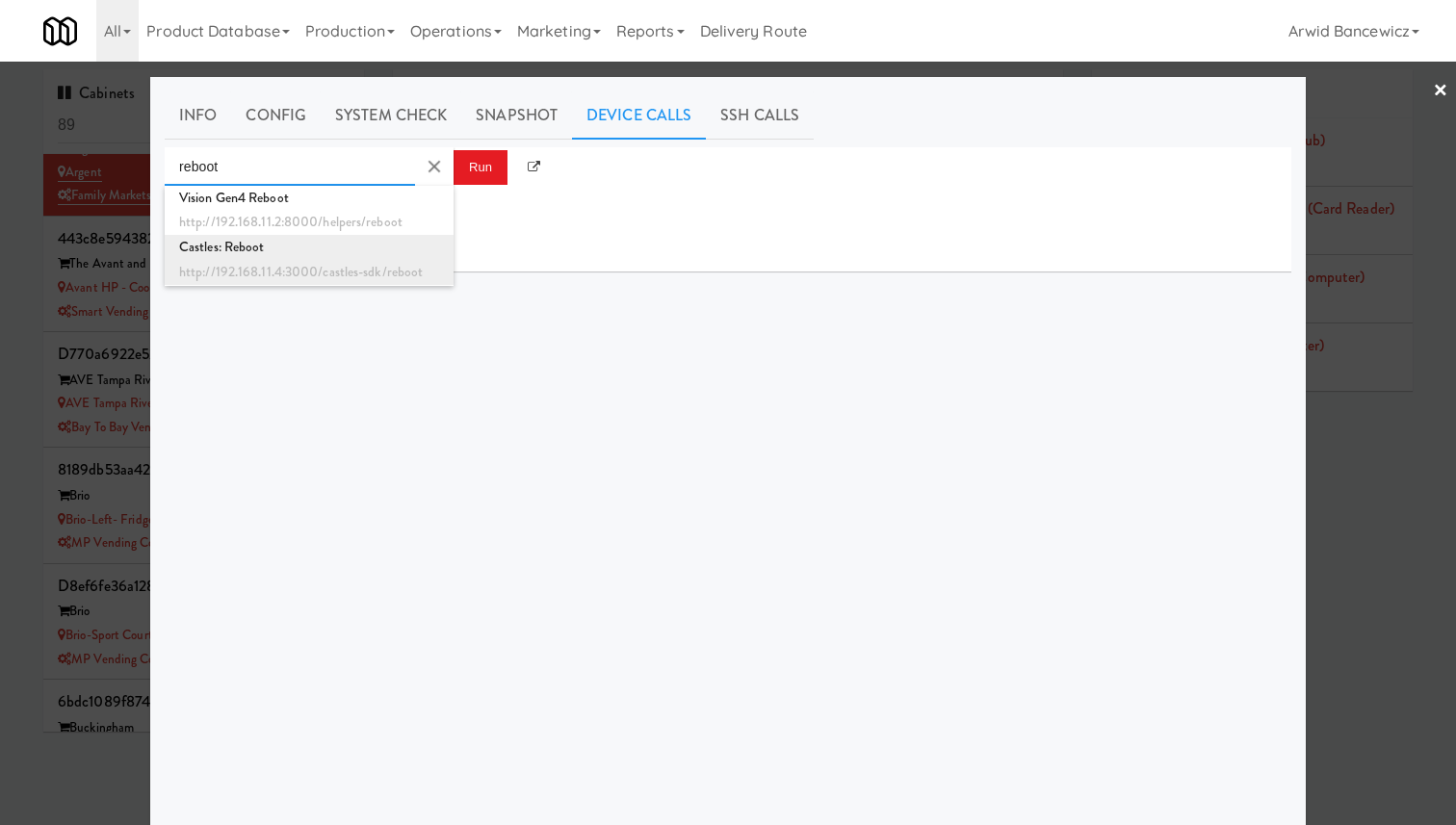 click on "http://192.168.11.4:3000/castles-sdk/reboot" at bounding box center [309, 272] 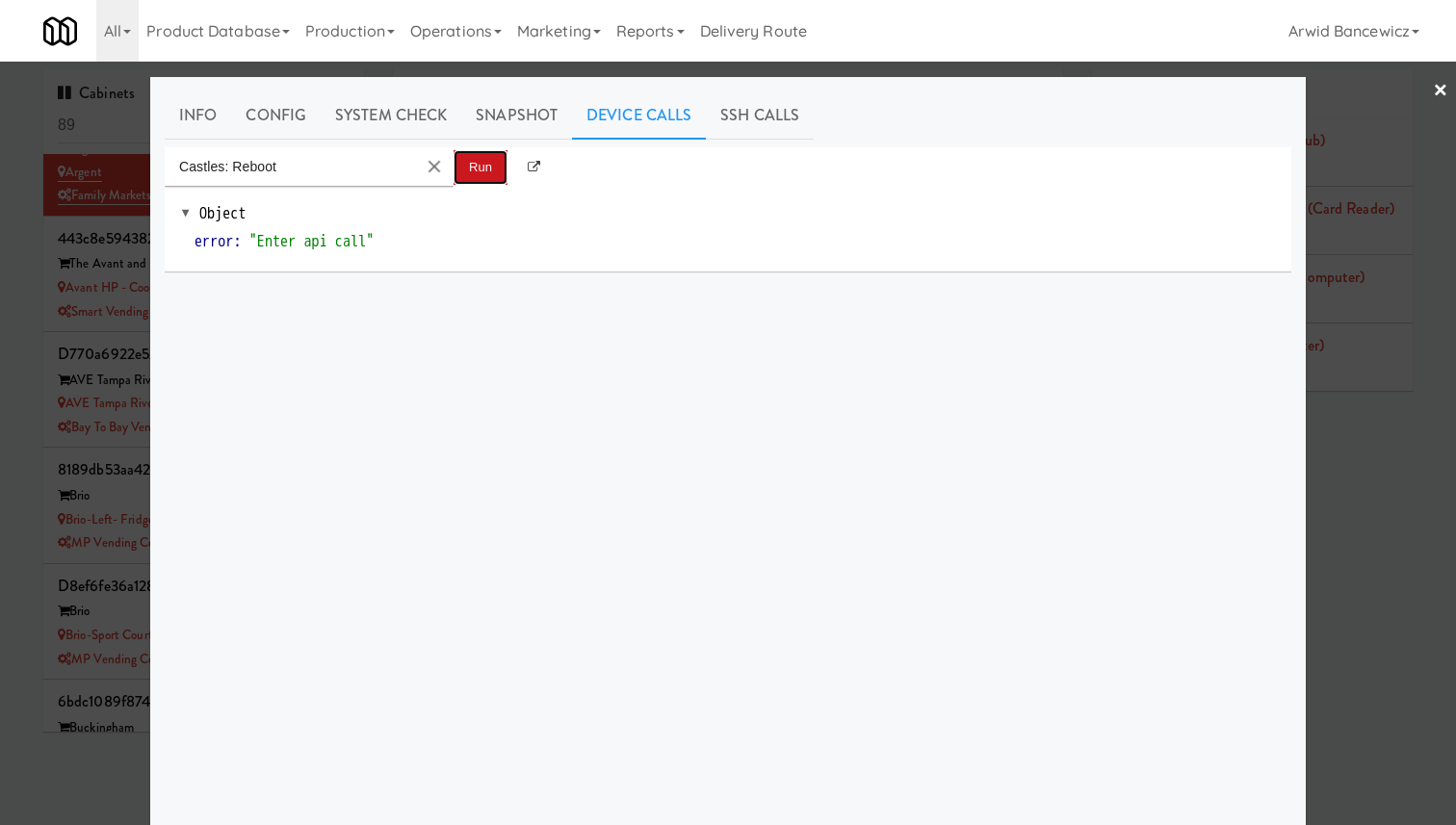 click on "Run" at bounding box center [481, 168] 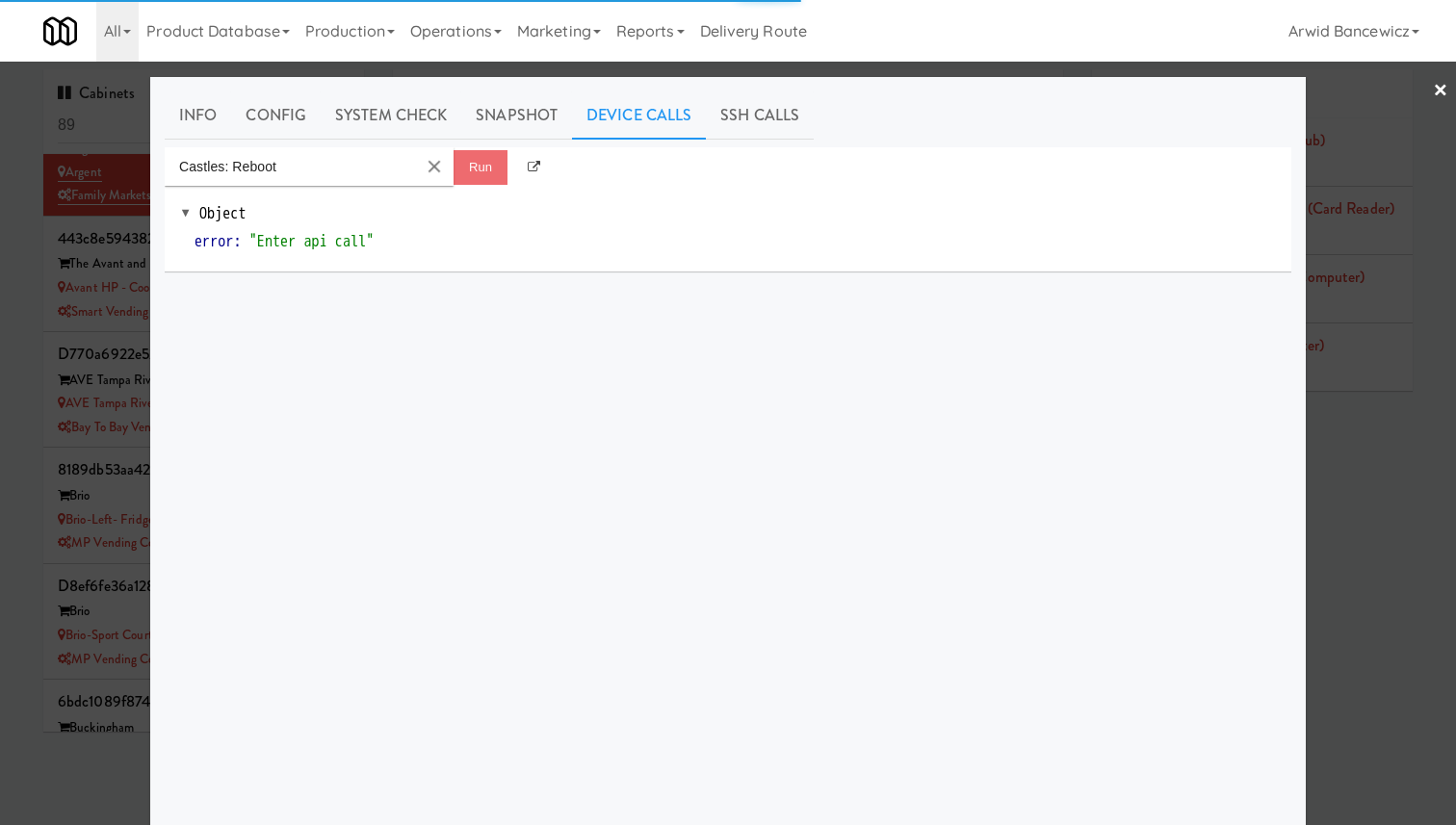 click at bounding box center (728, 412) 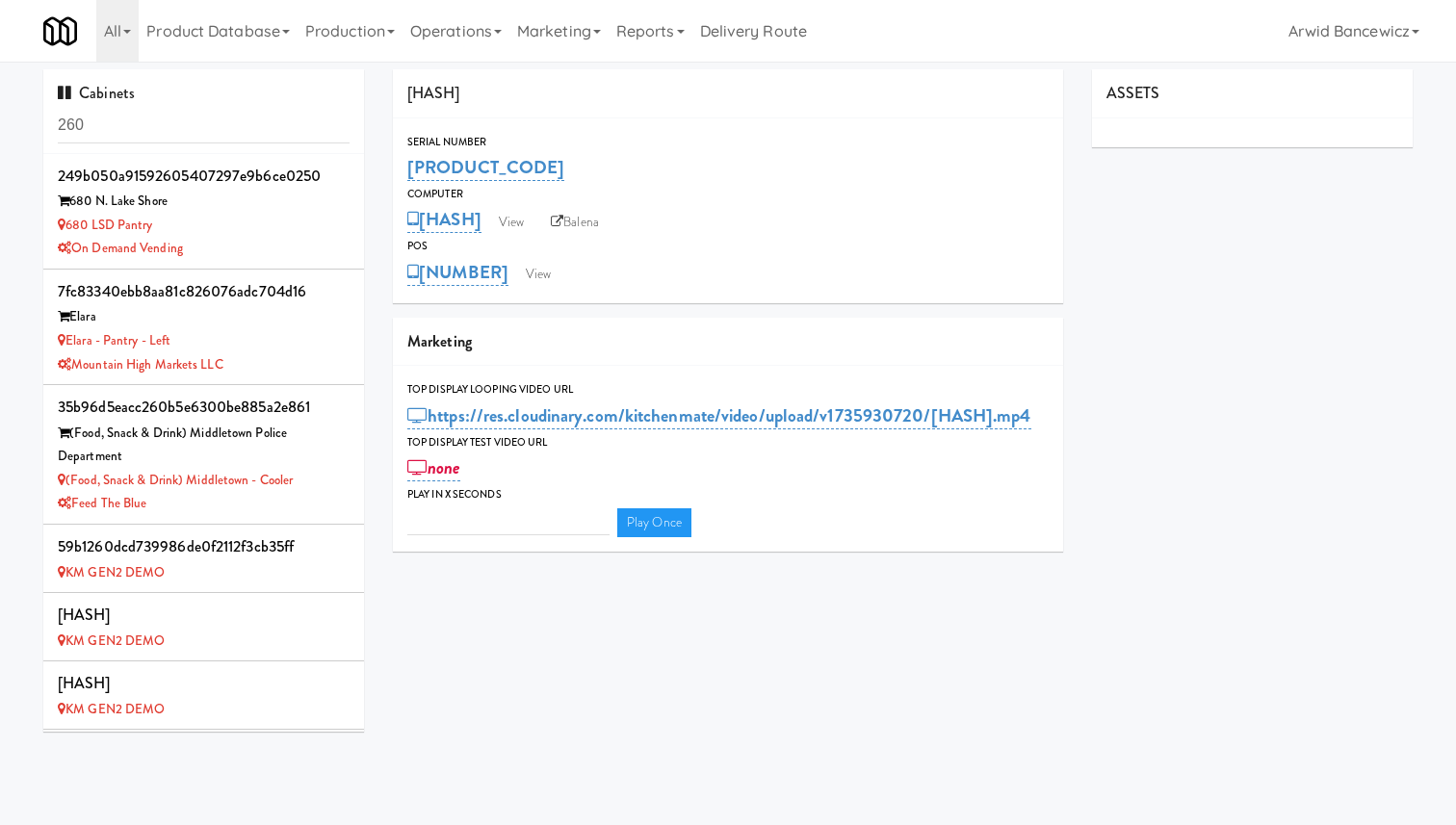 type on "3" 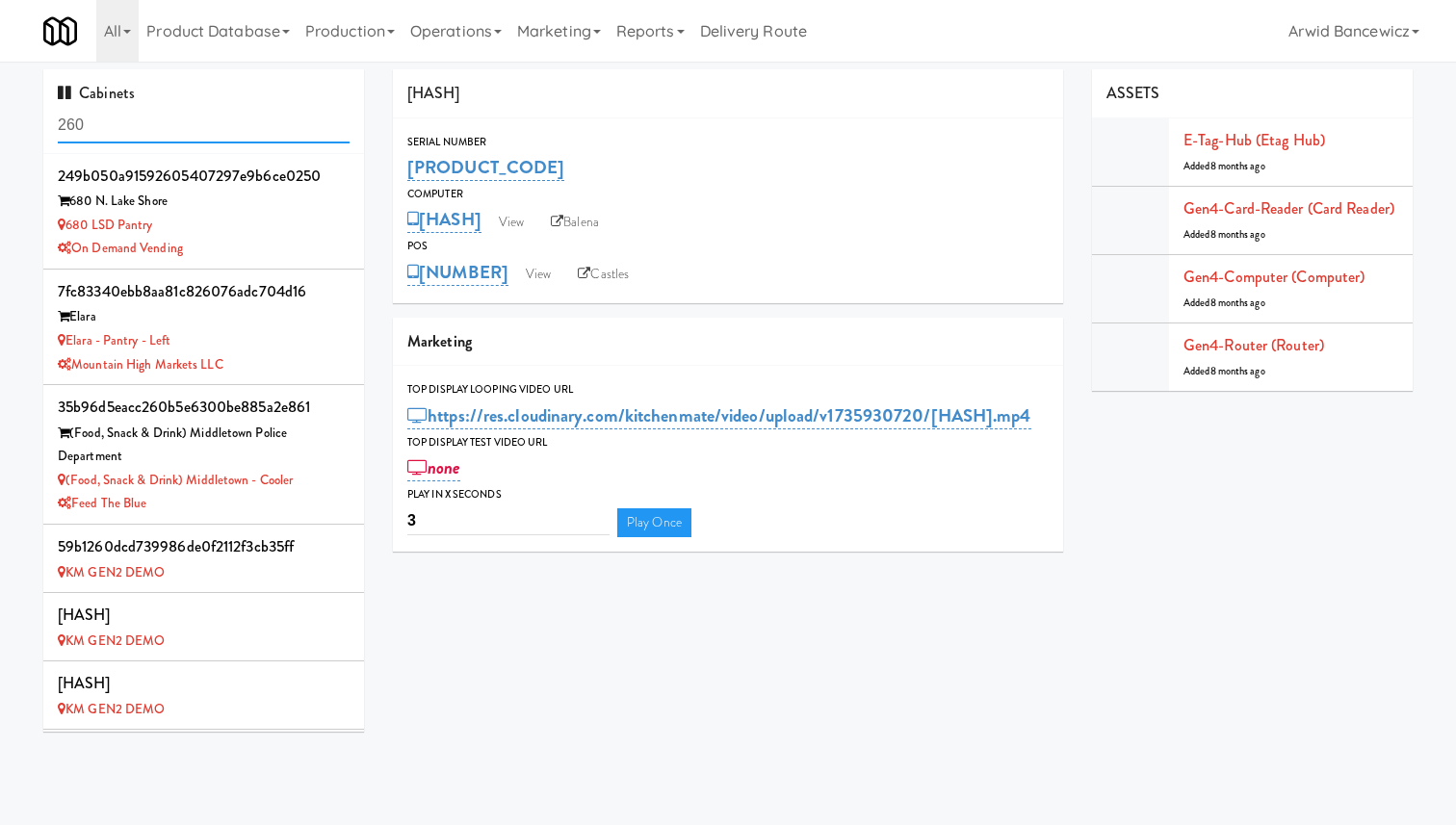 scroll, scrollTop: 0, scrollLeft: 0, axis: both 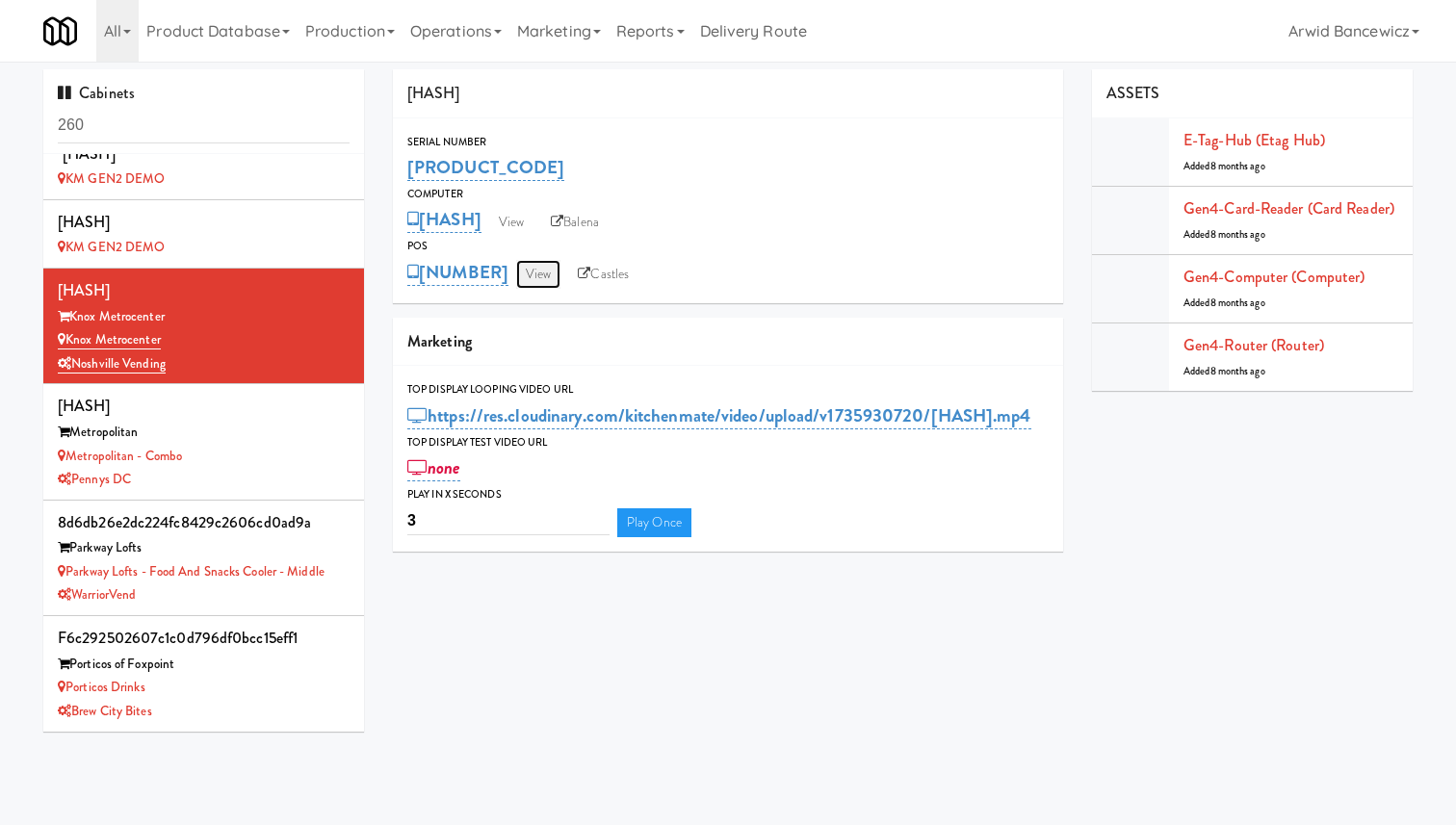 click on "View" at bounding box center [538, 274] 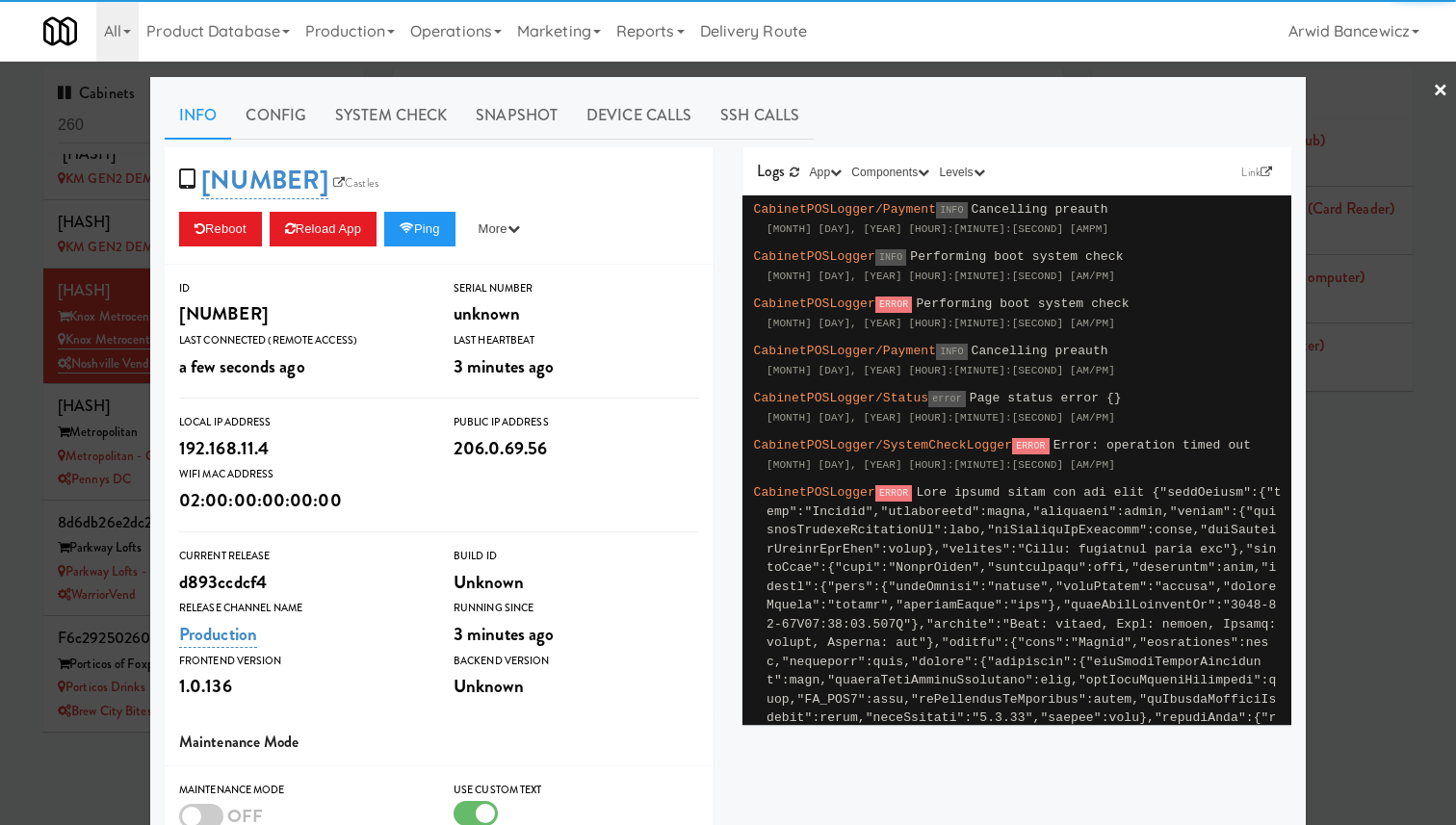 click at bounding box center (728, 412) 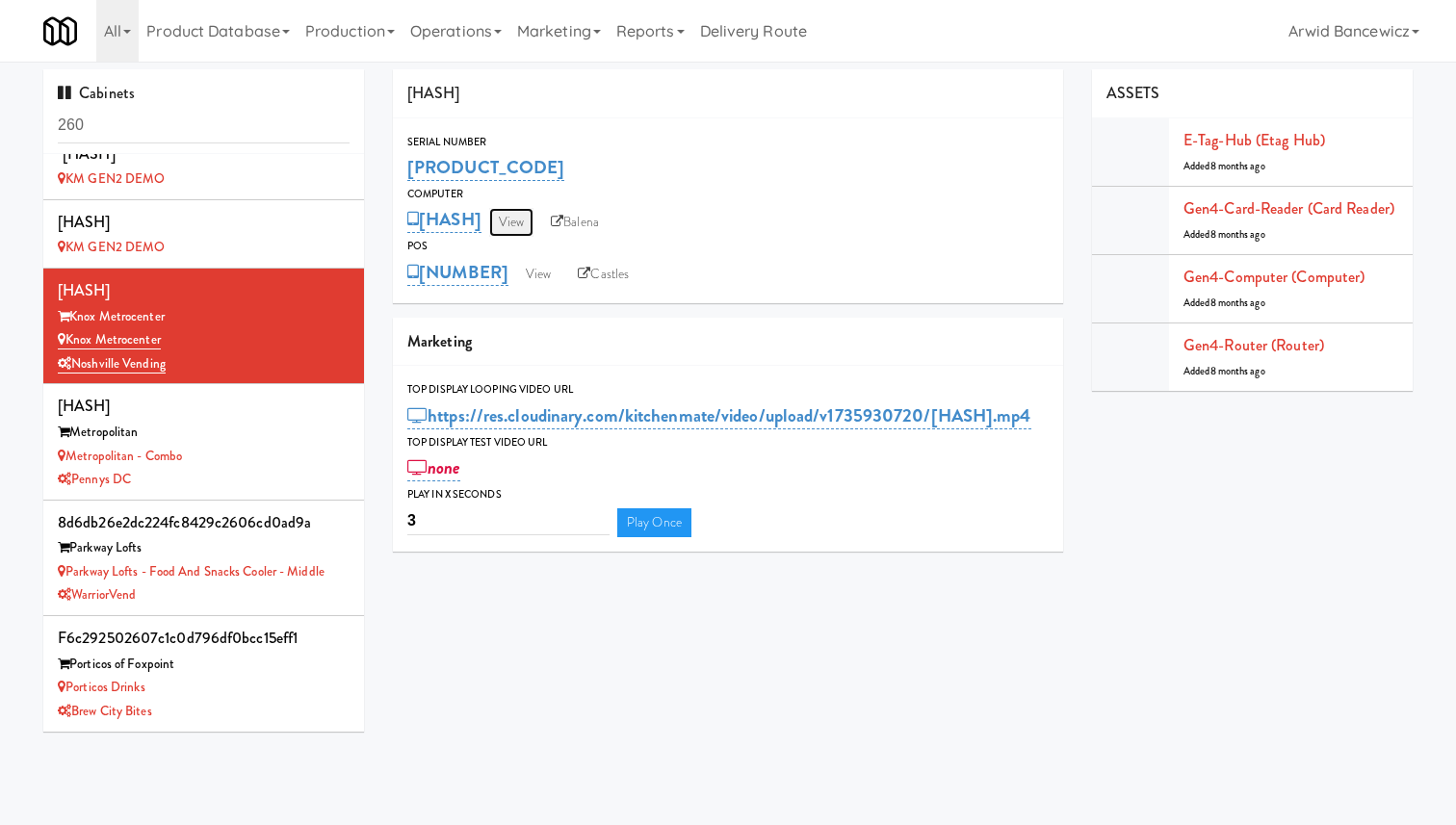 click on "View" at bounding box center (511, 222) 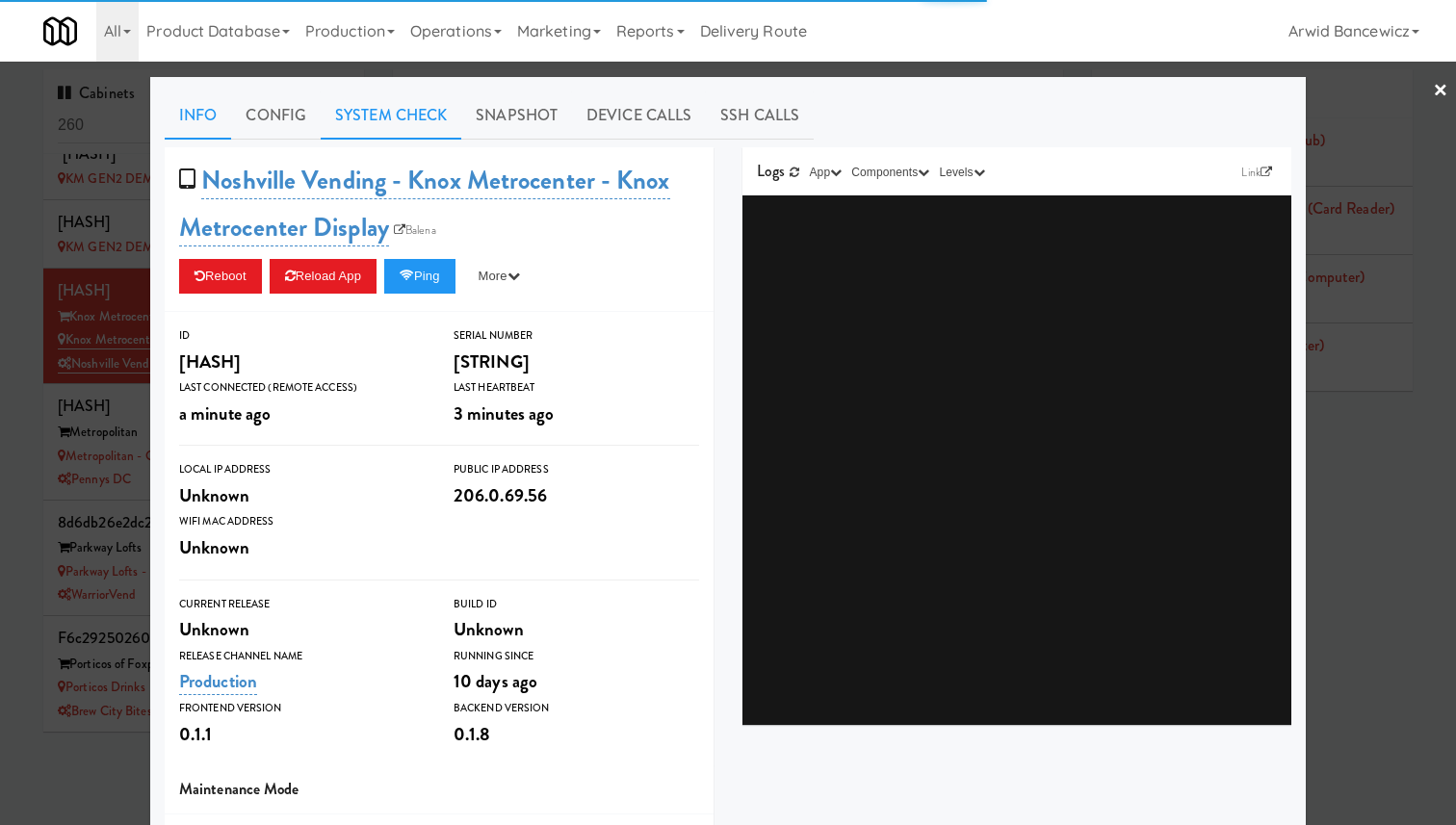 click on "System Check" at bounding box center [391, 116] 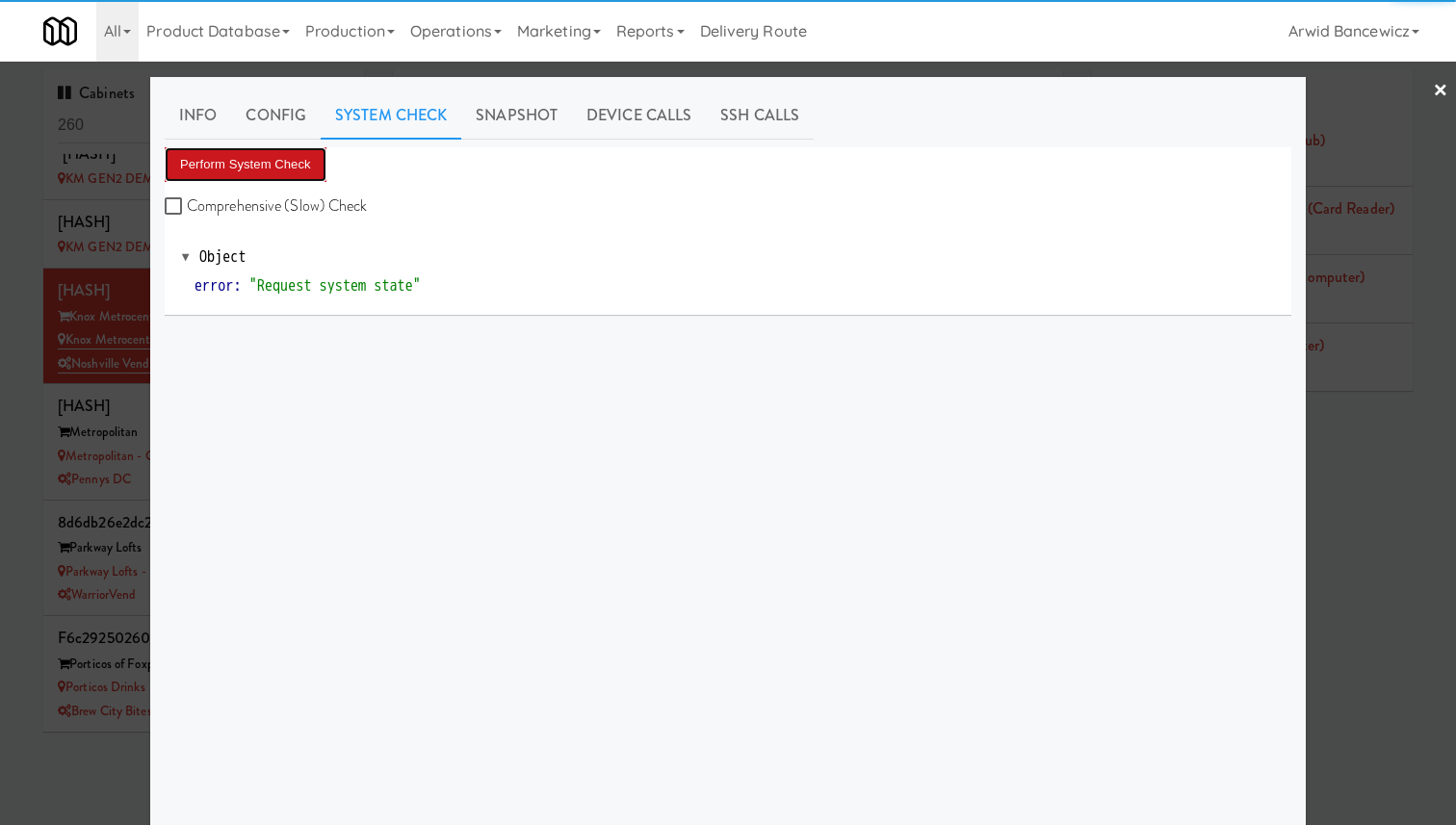 click on "Perform System Check" at bounding box center [246, 165] 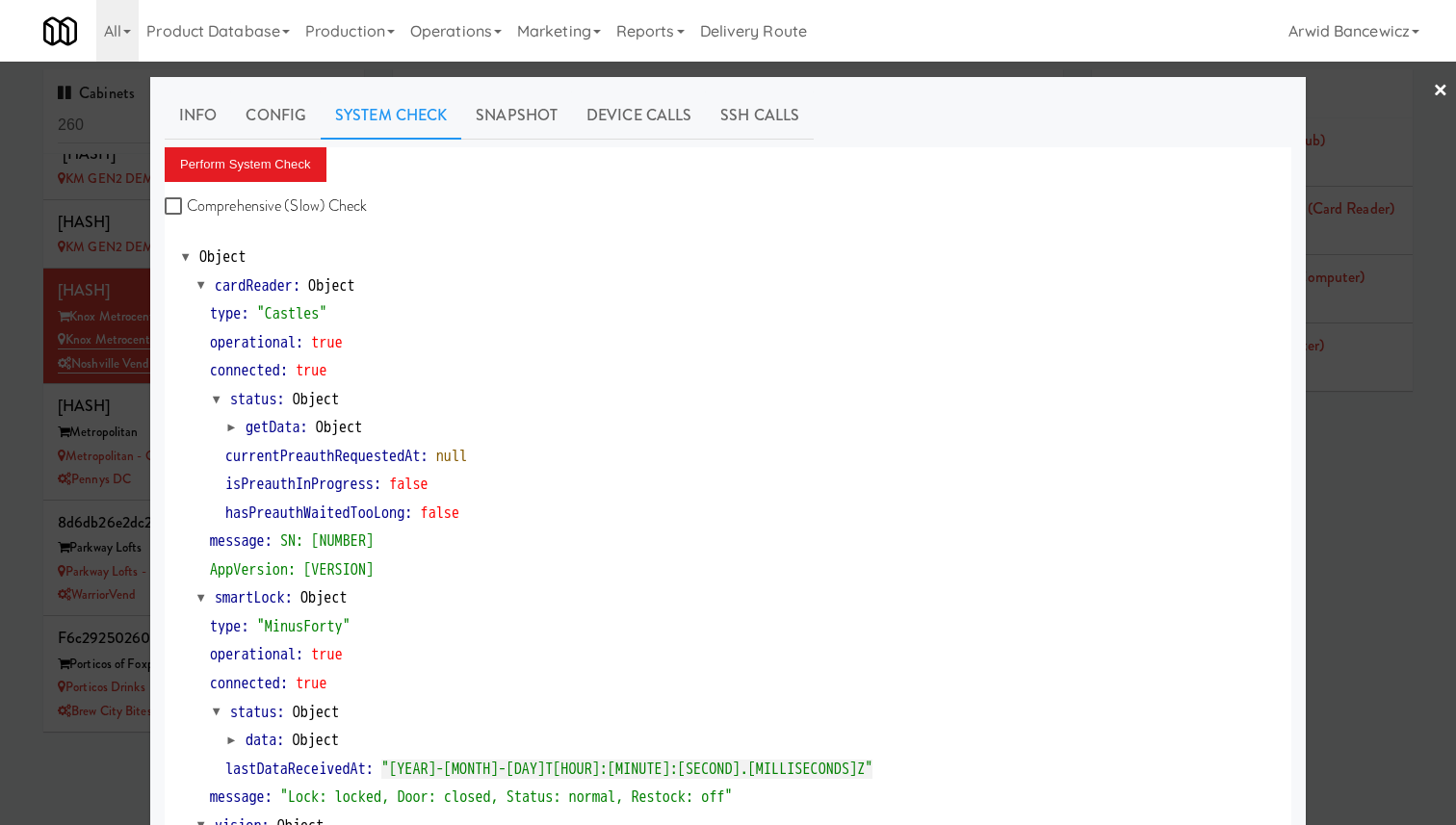 click on "getData" at bounding box center (273, 427) 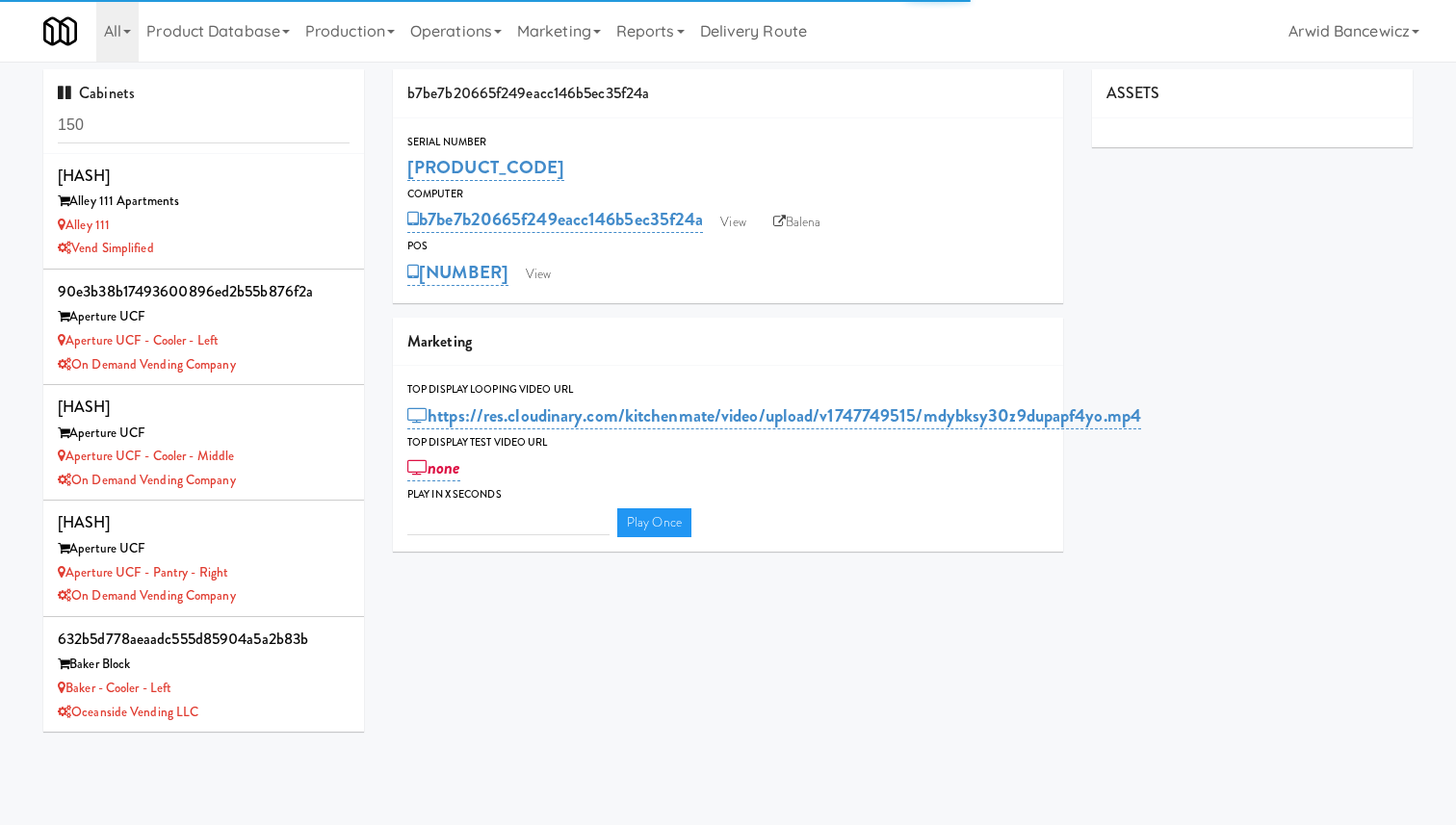 type on "3" 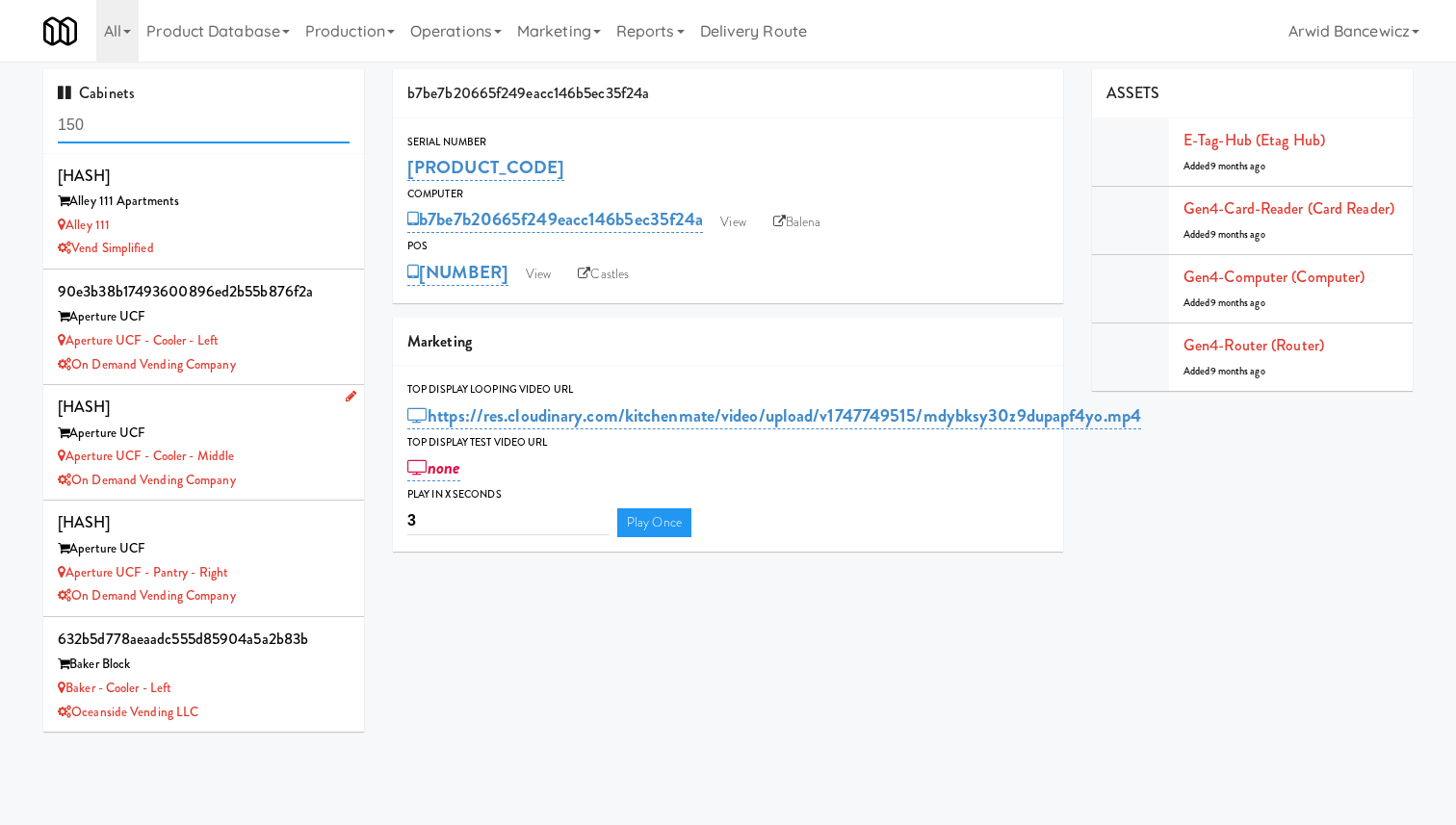 scroll, scrollTop: 0, scrollLeft: 0, axis: both 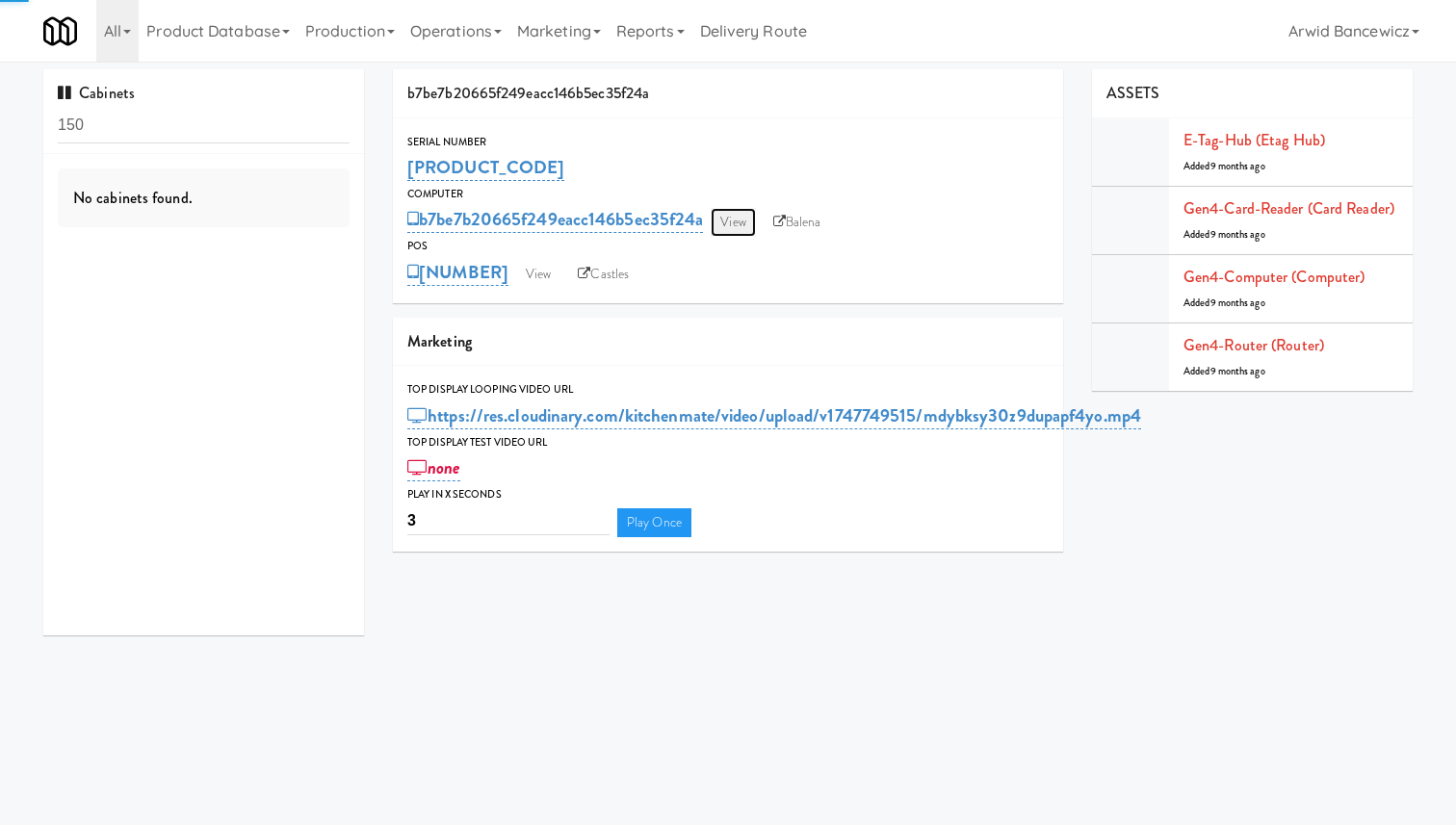 click on "View" at bounding box center (733, 222) 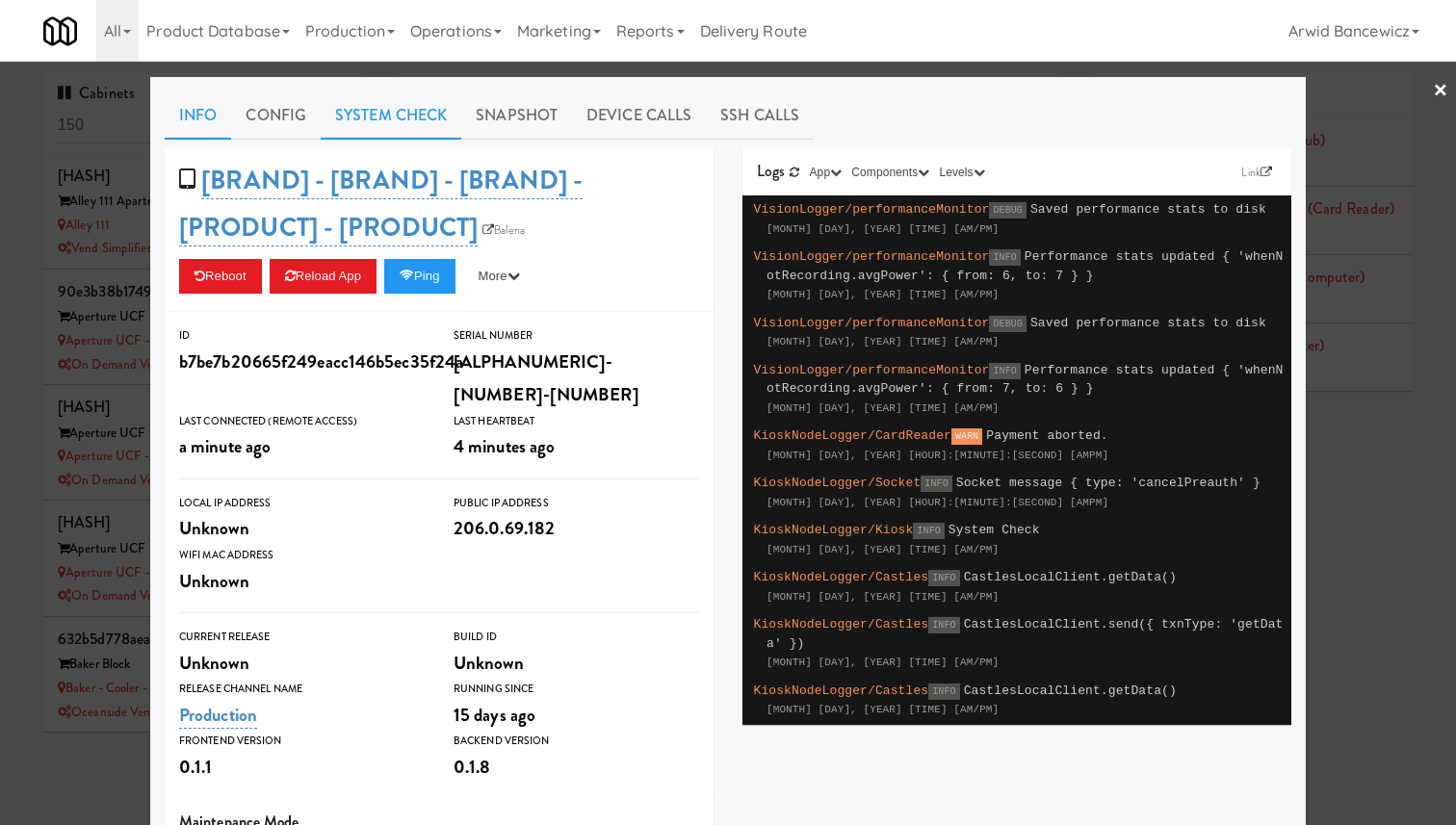 click on "System Check" at bounding box center (391, 116) 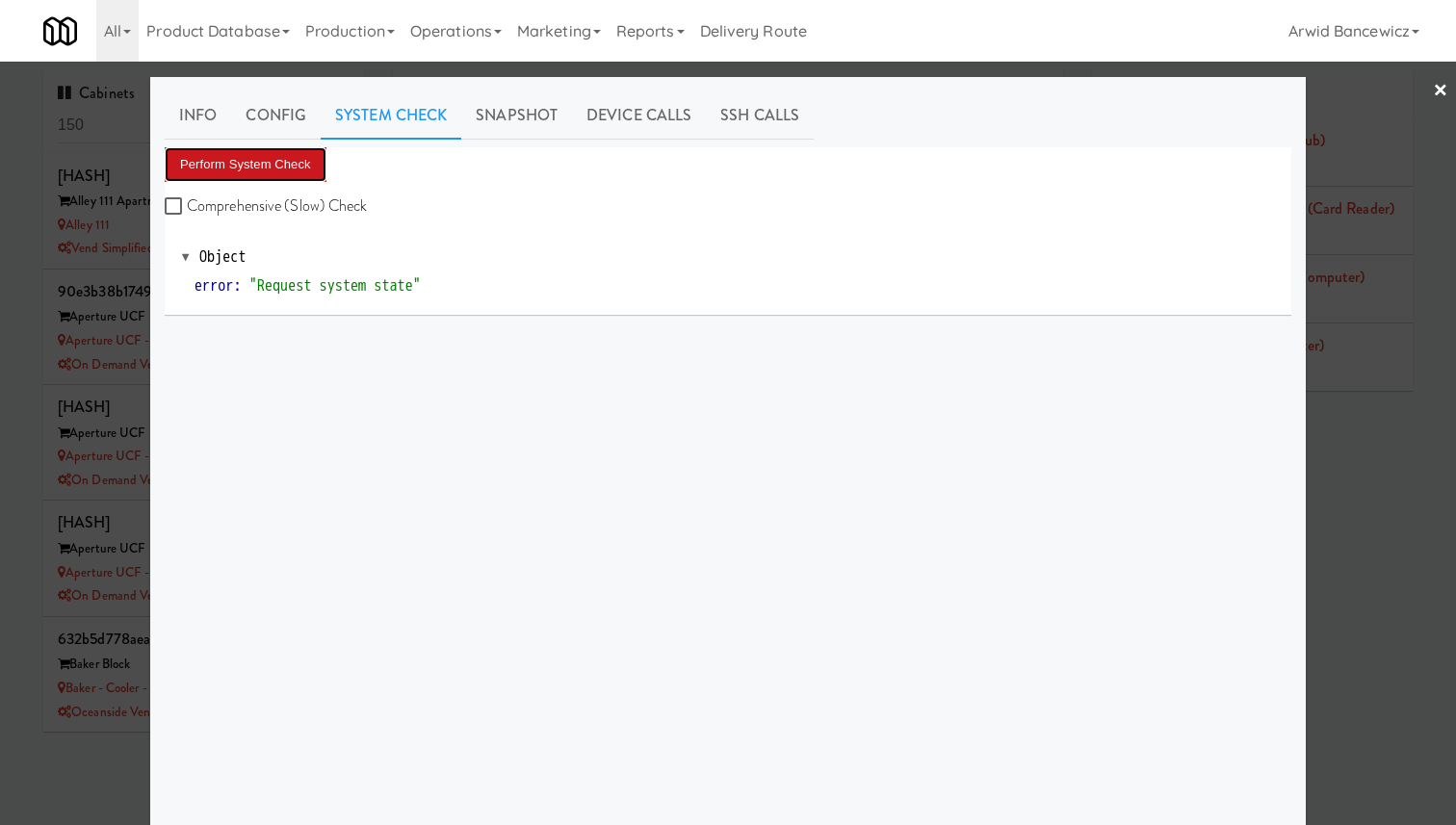 click on "Perform System Check" at bounding box center [246, 165] 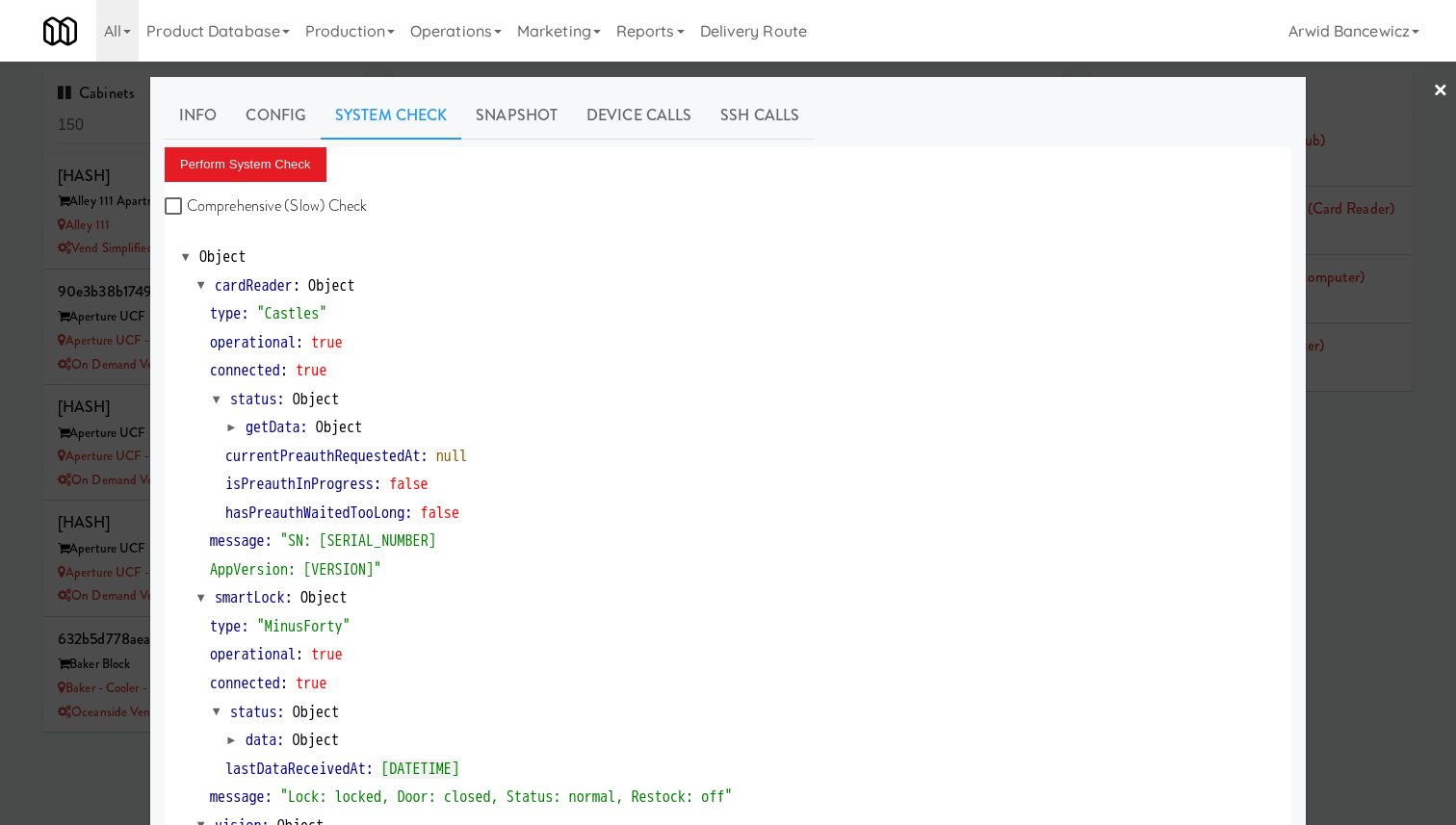 click on "getData" at bounding box center [273, 427] 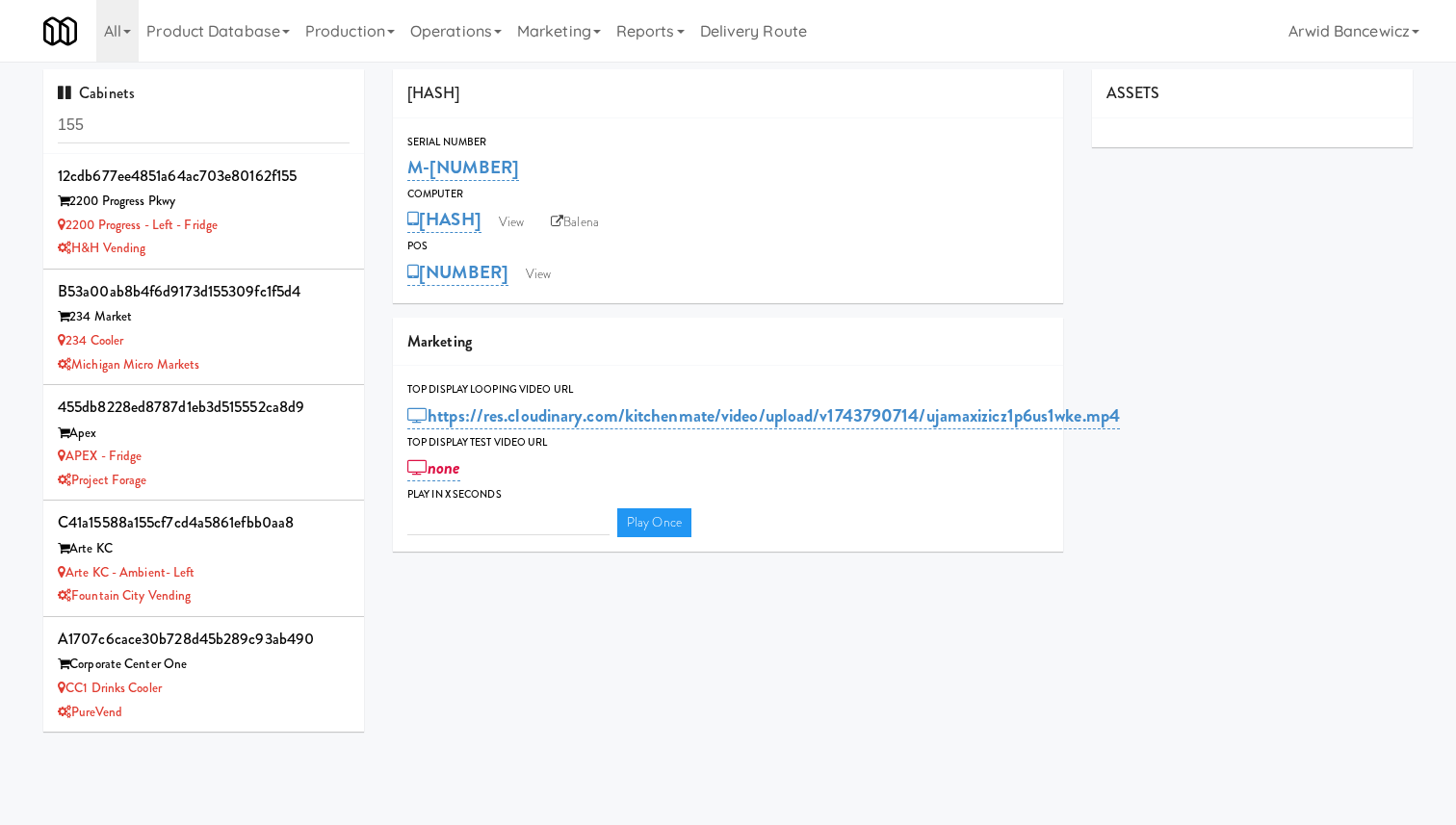 type on "3" 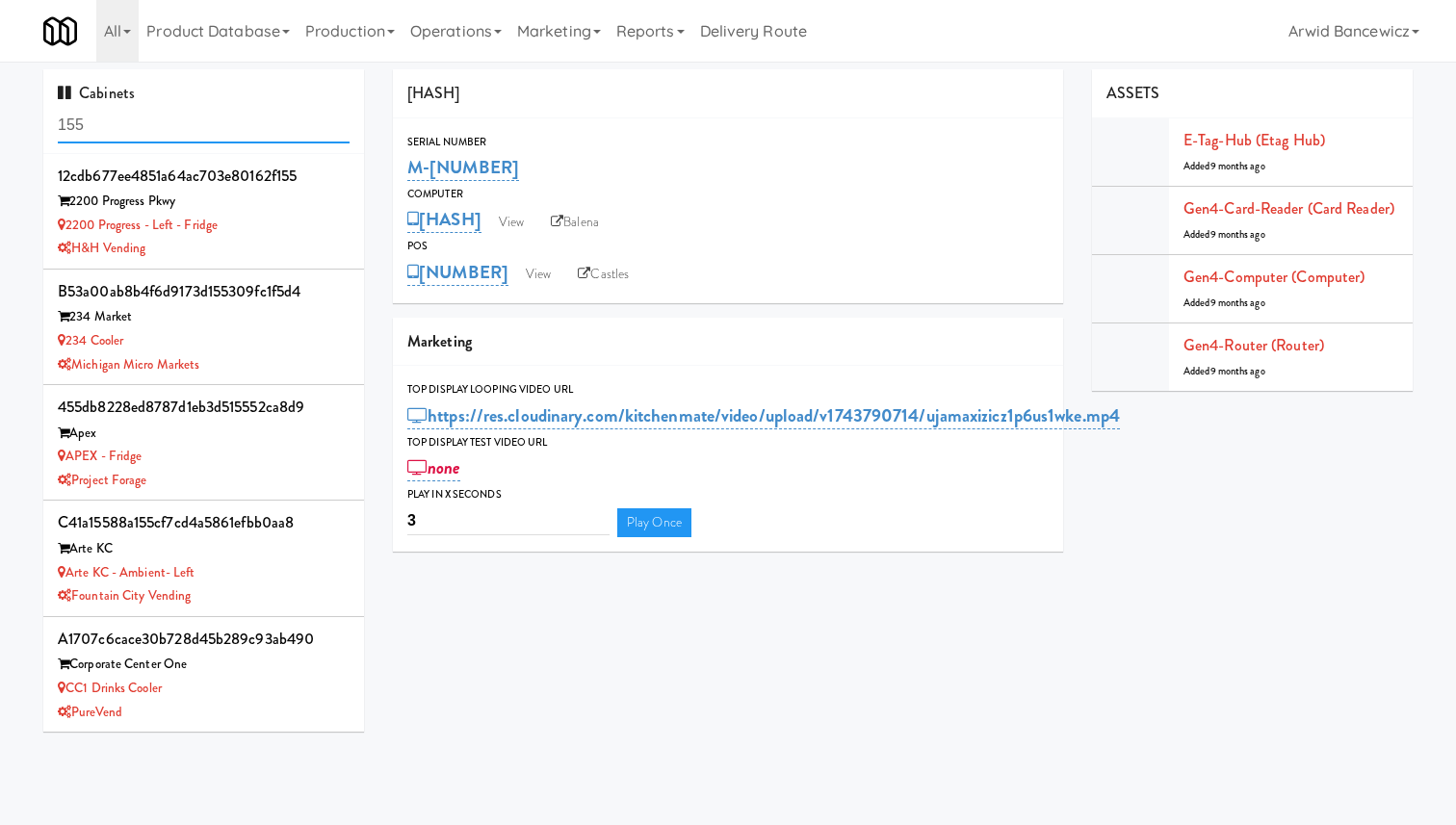 scroll, scrollTop: 0, scrollLeft: 0, axis: both 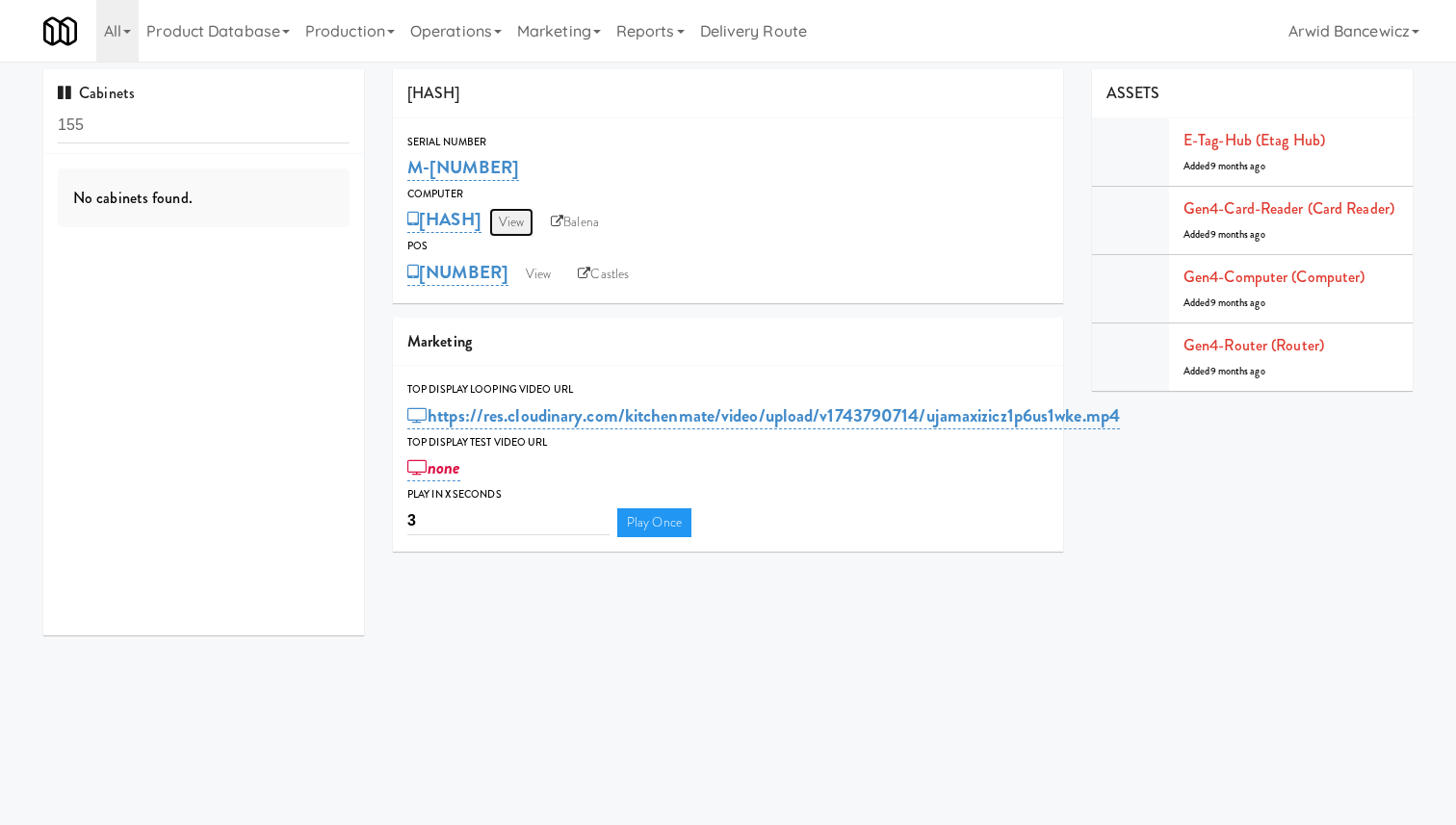 click on "View" at bounding box center [511, 222] 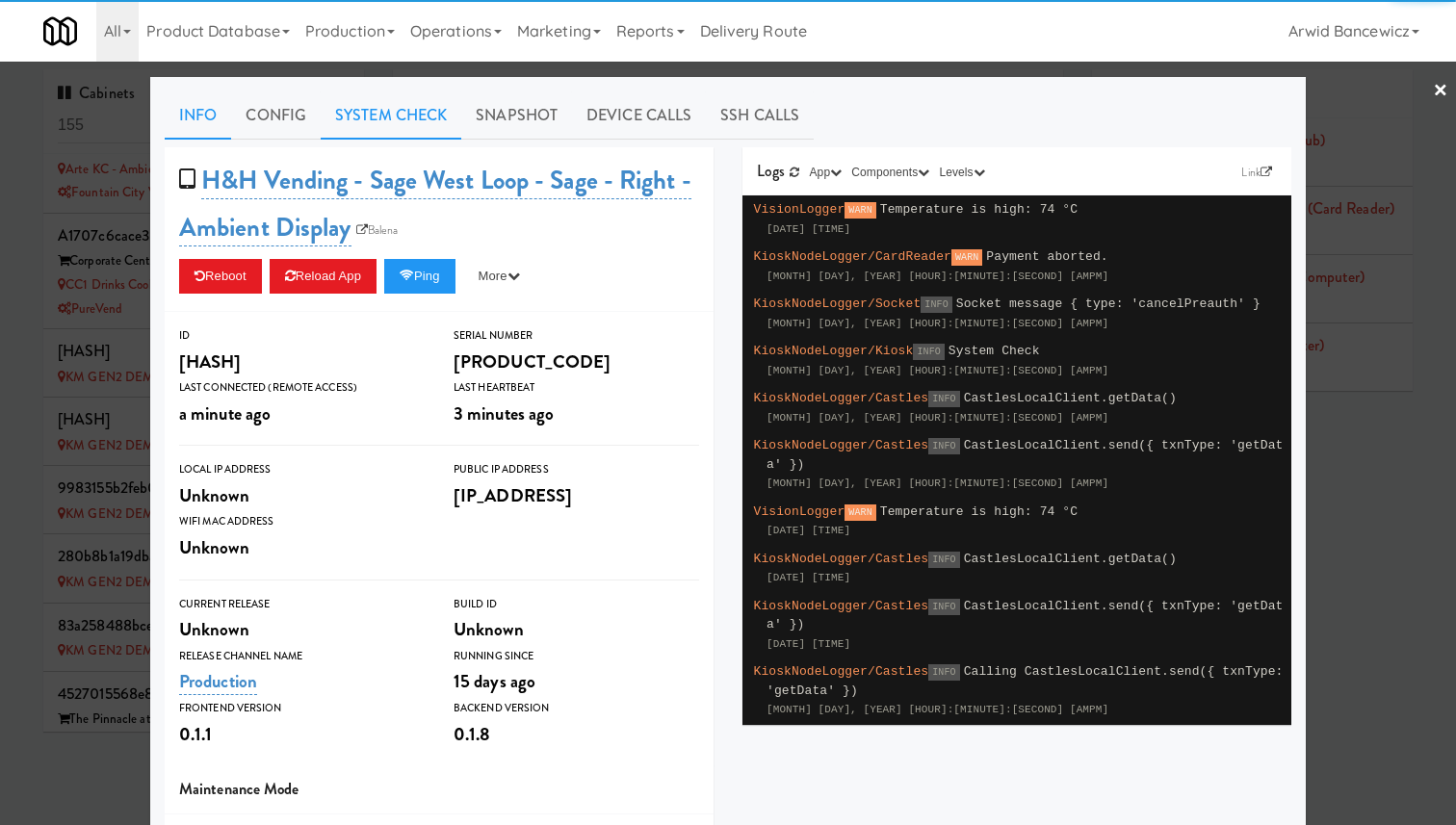 scroll, scrollTop: 807, scrollLeft: 0, axis: vertical 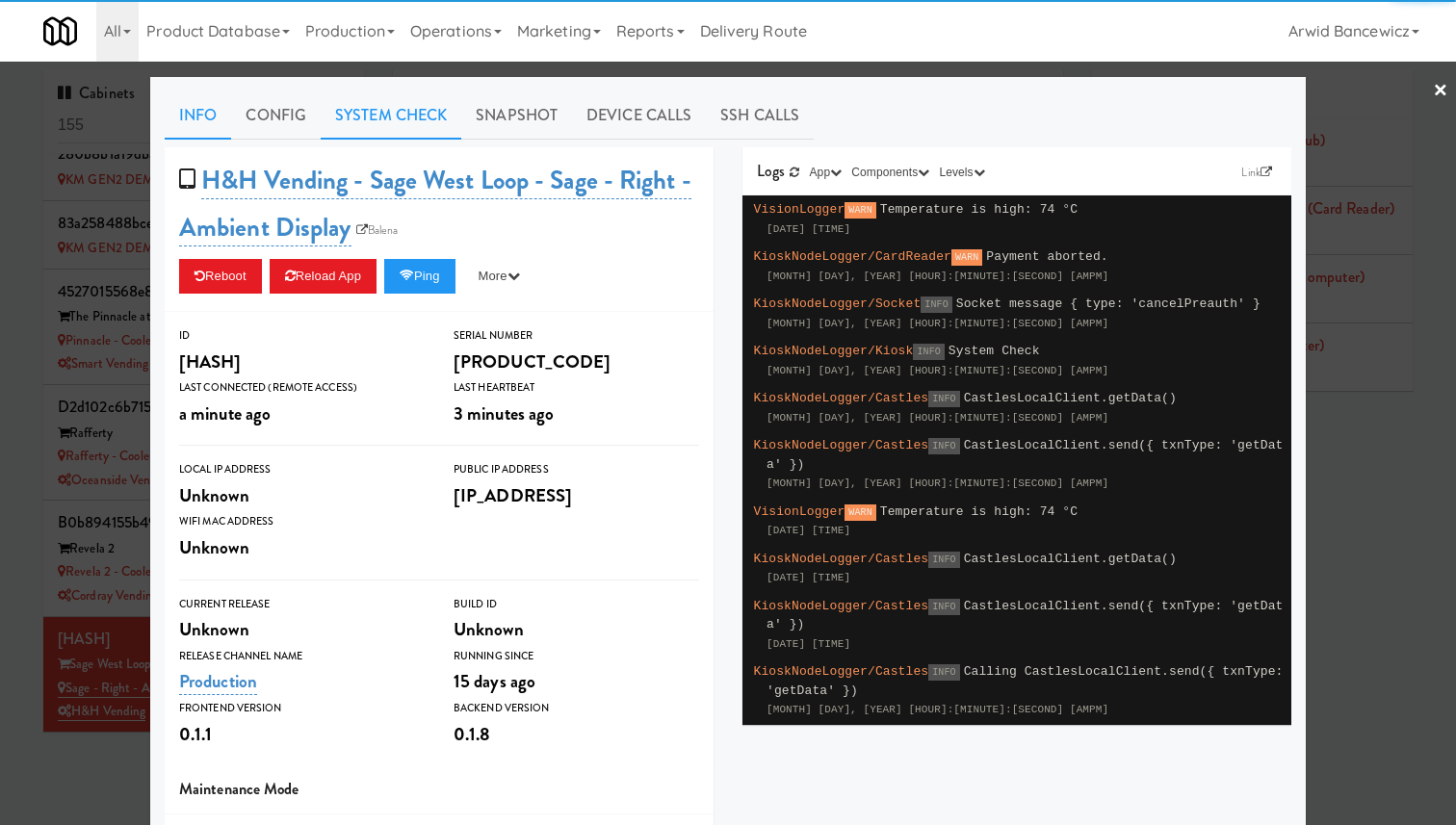 click on "System Check" at bounding box center (391, 116) 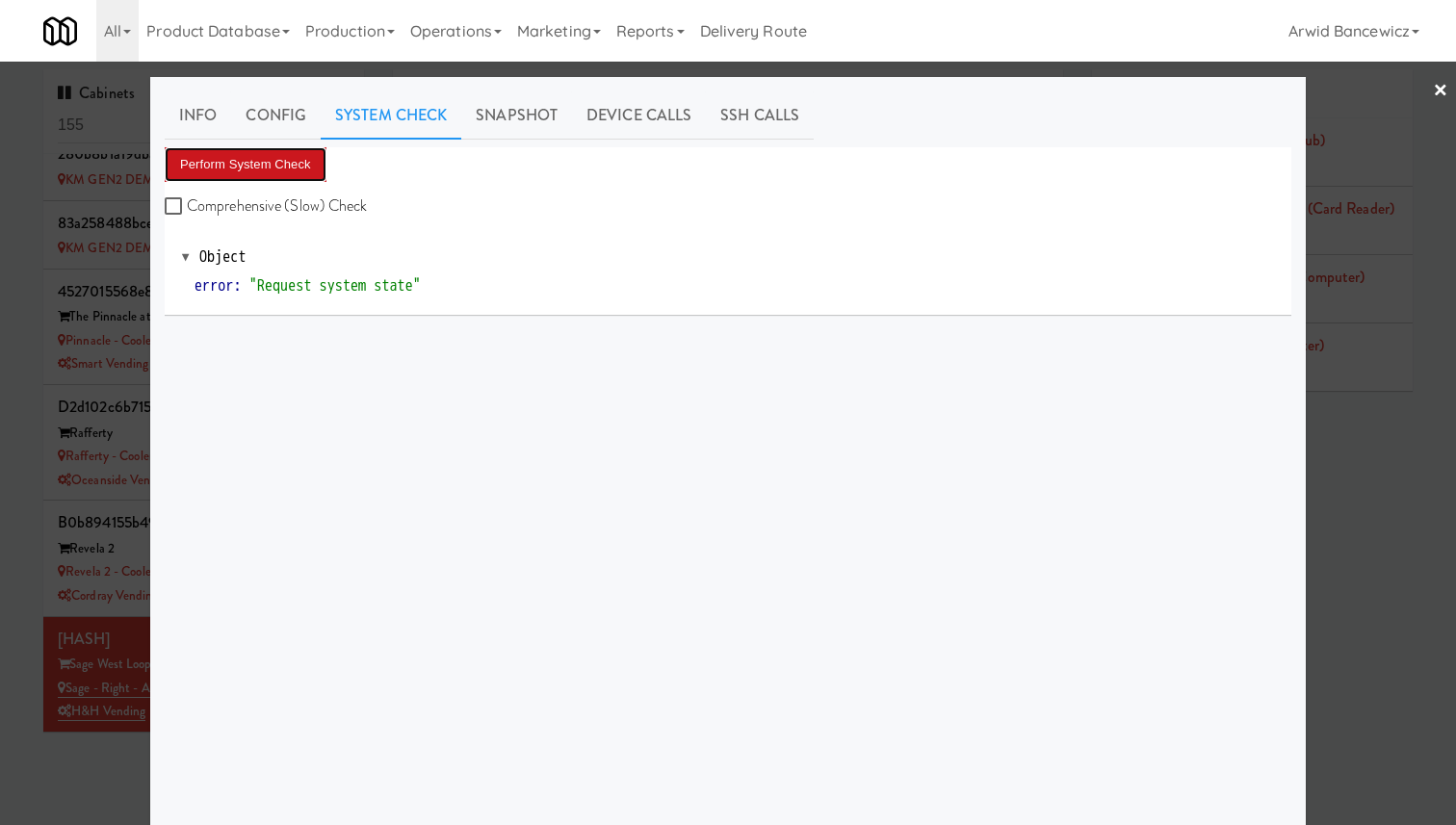 click on "Perform System Check" at bounding box center [246, 165] 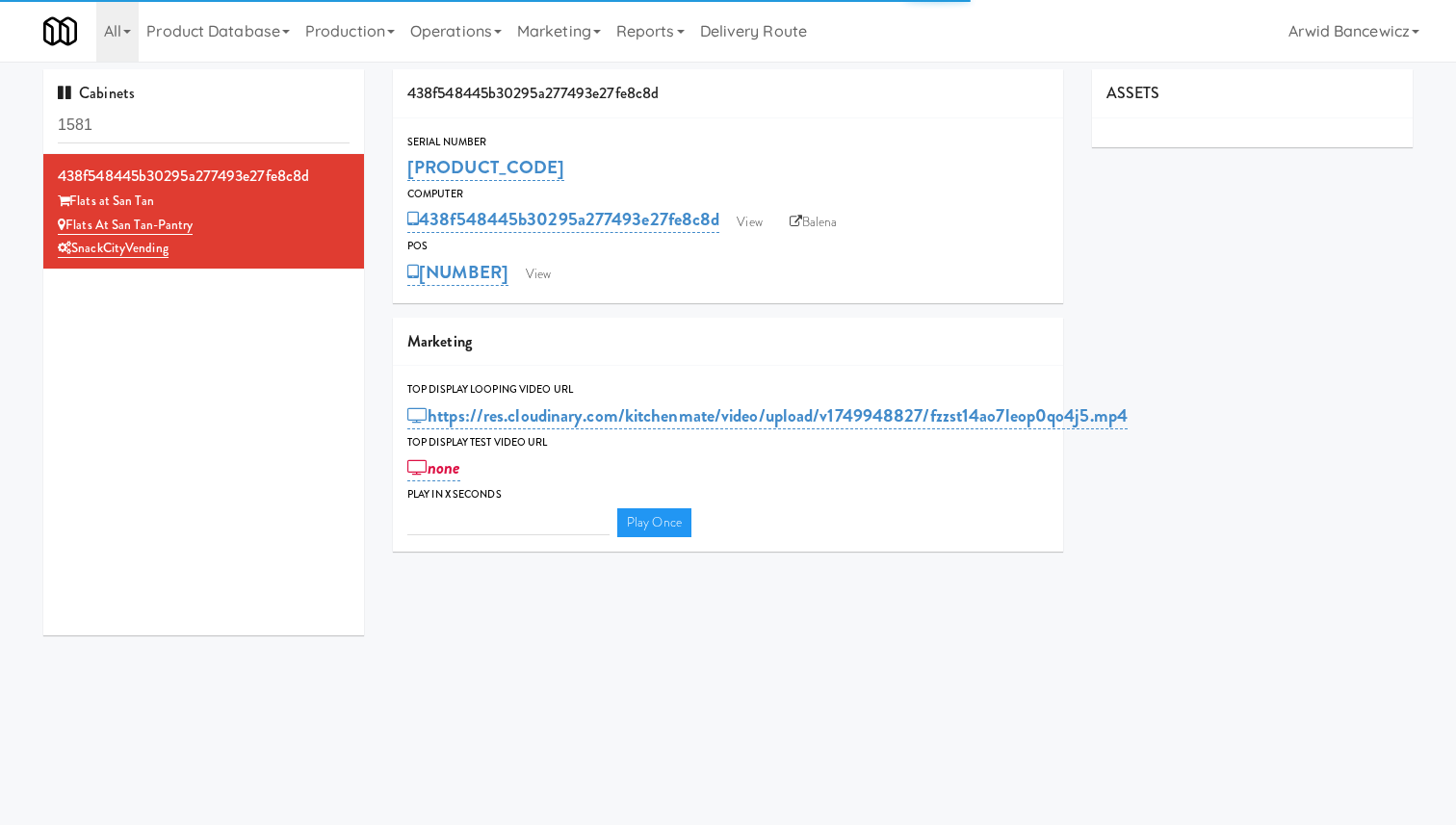 type on "3" 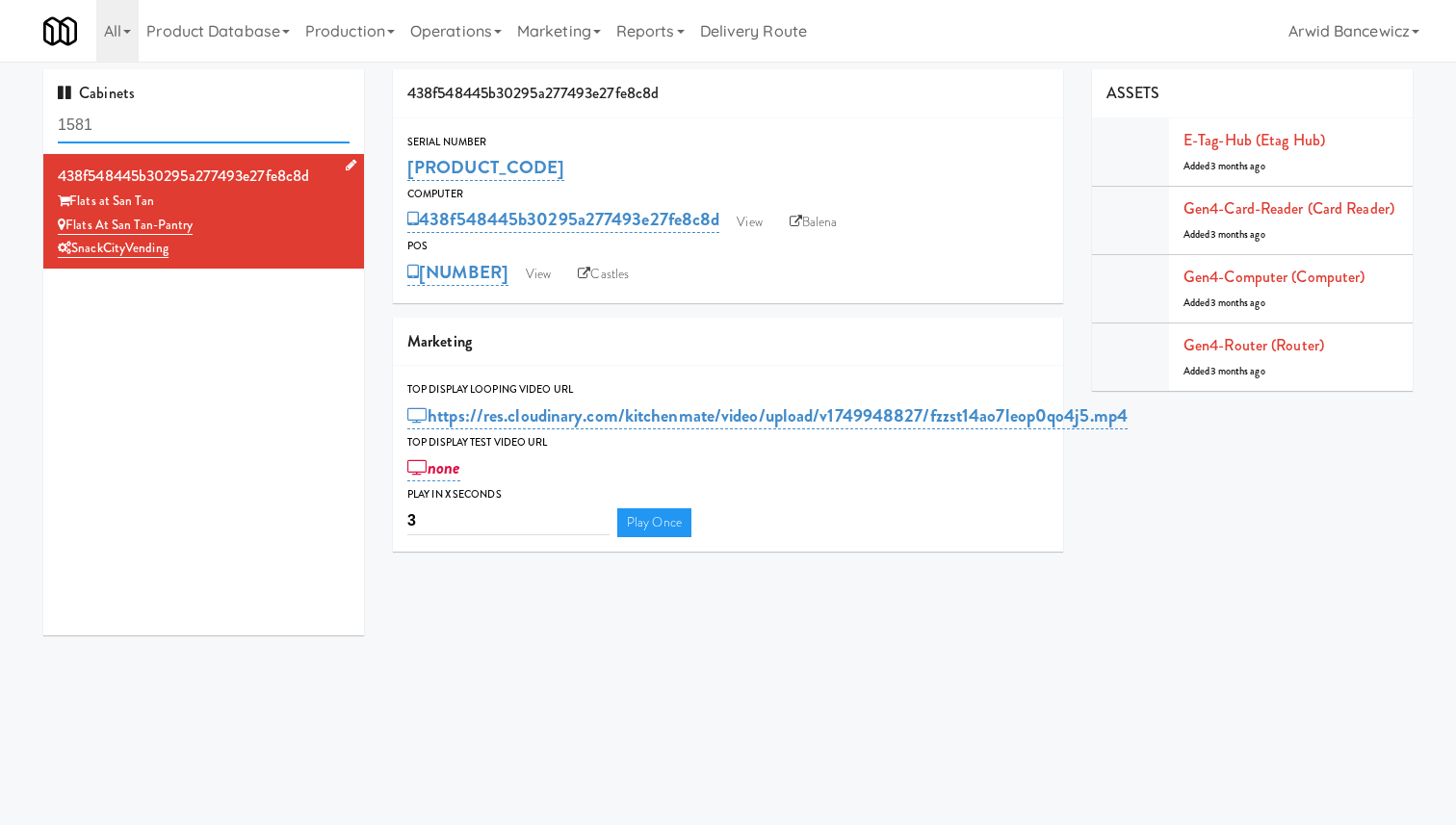 scroll, scrollTop: 0, scrollLeft: 0, axis: both 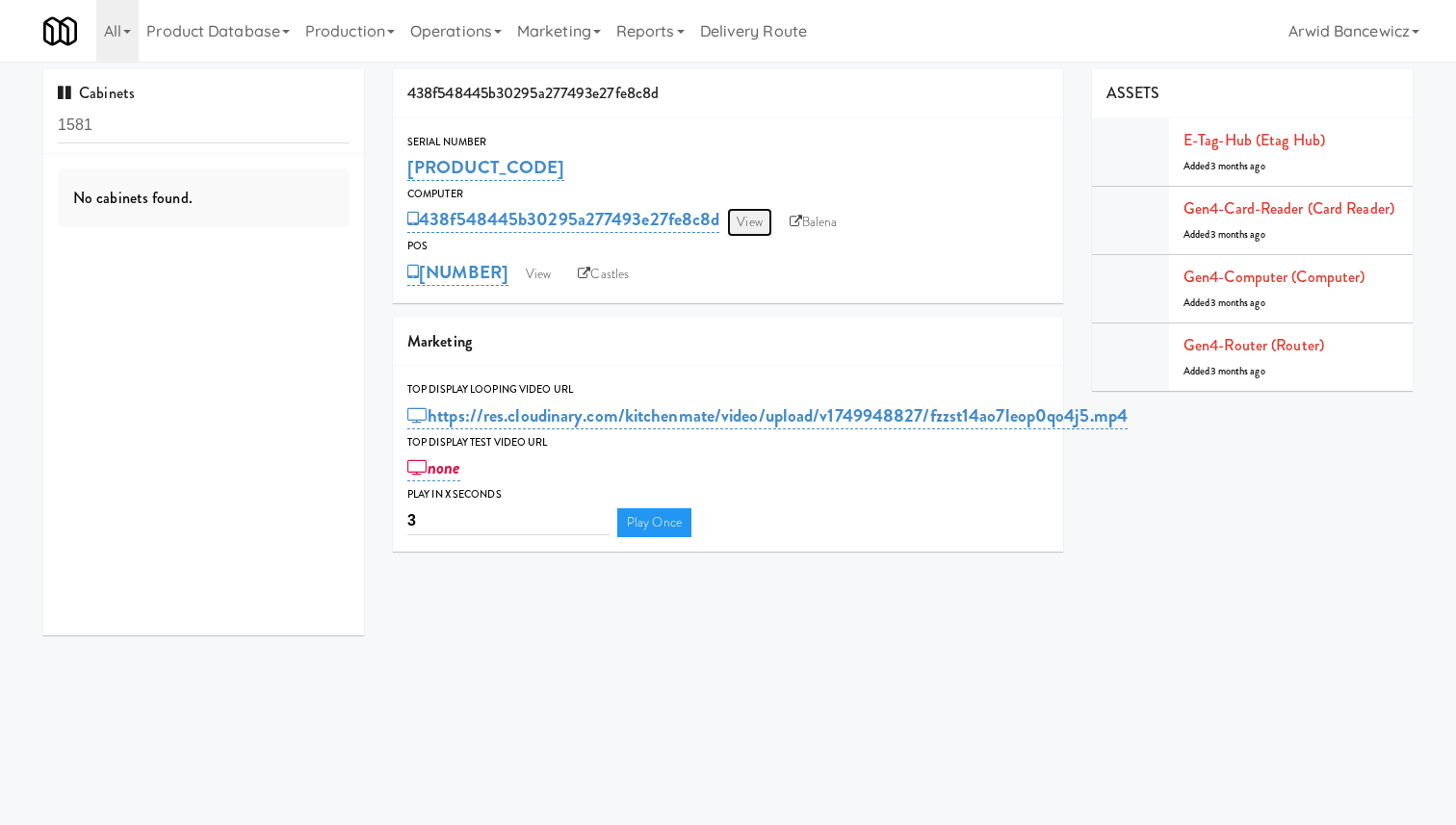click on "View" at bounding box center (749, 222) 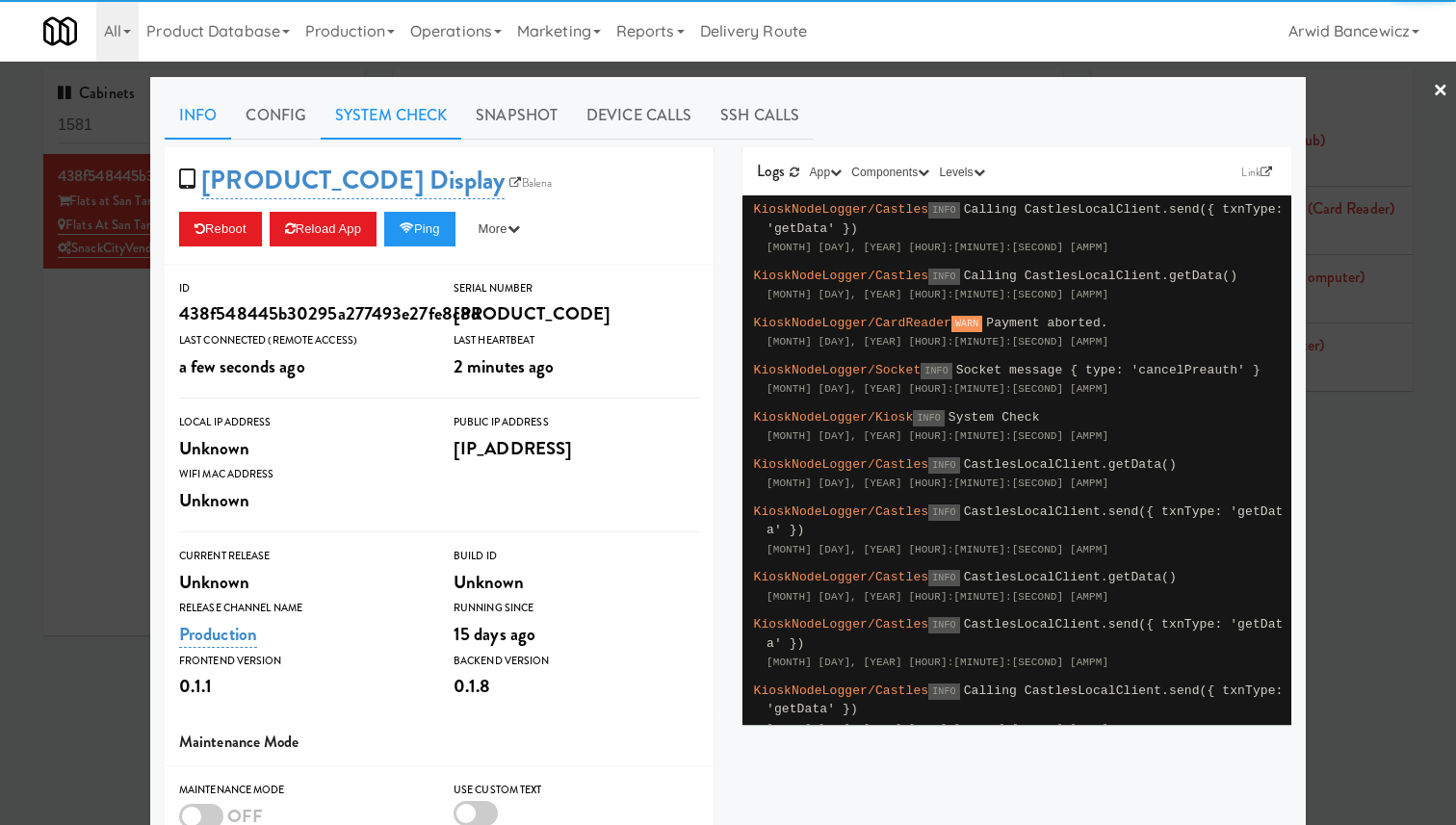 click on "System Check" at bounding box center (391, 116) 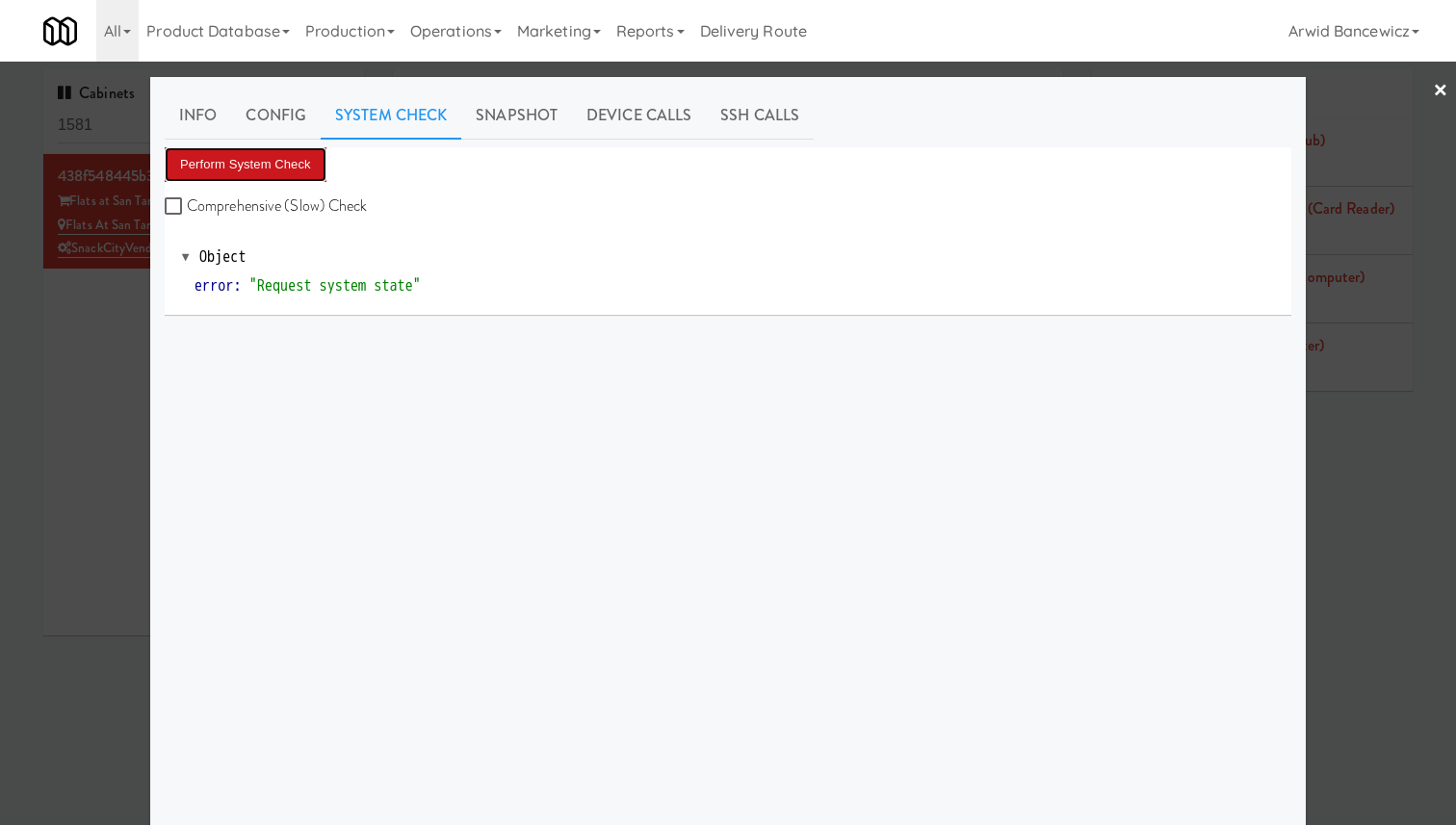 click on "Perform System Check" at bounding box center [246, 165] 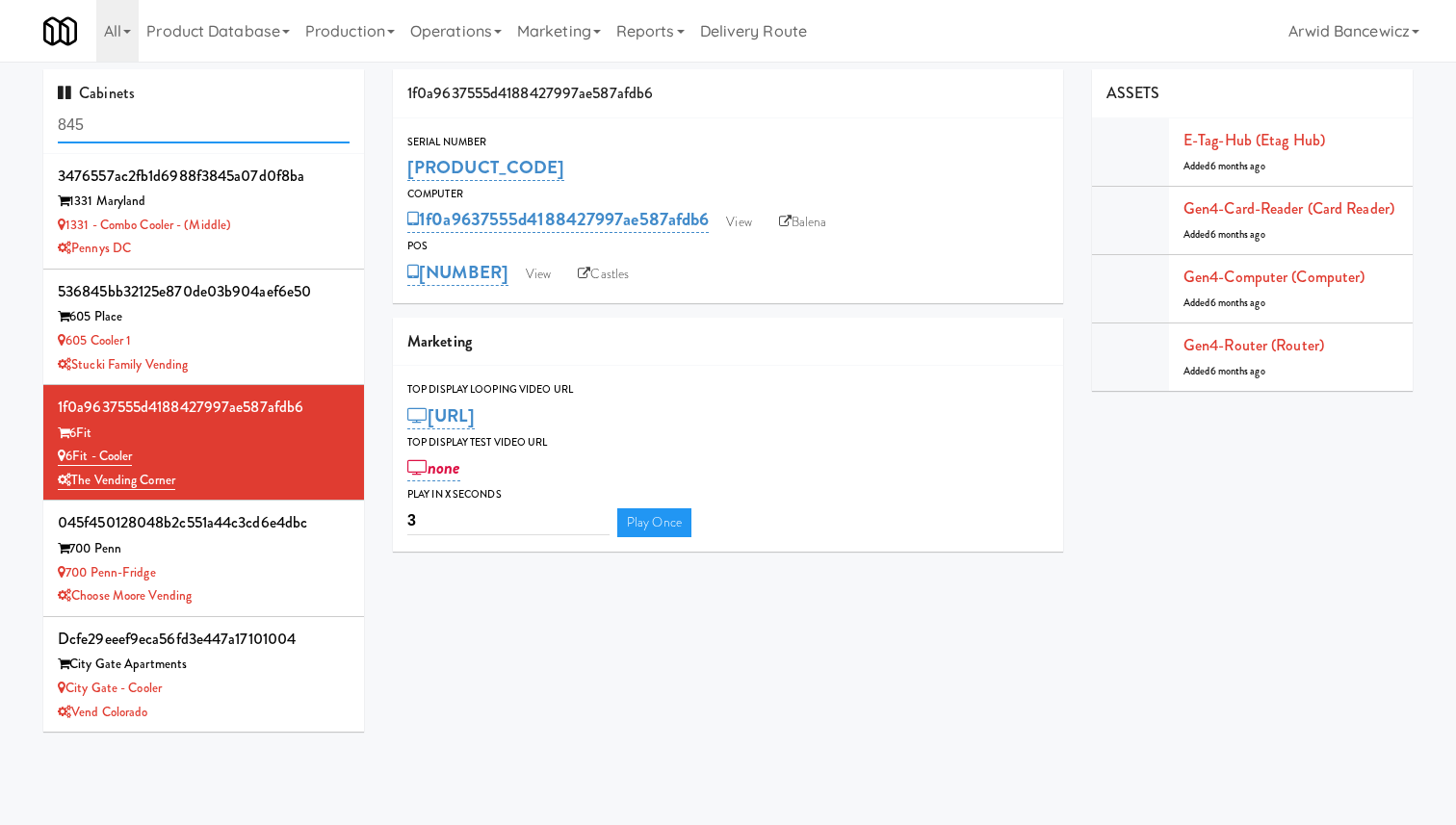 scroll, scrollTop: 0, scrollLeft: 0, axis: both 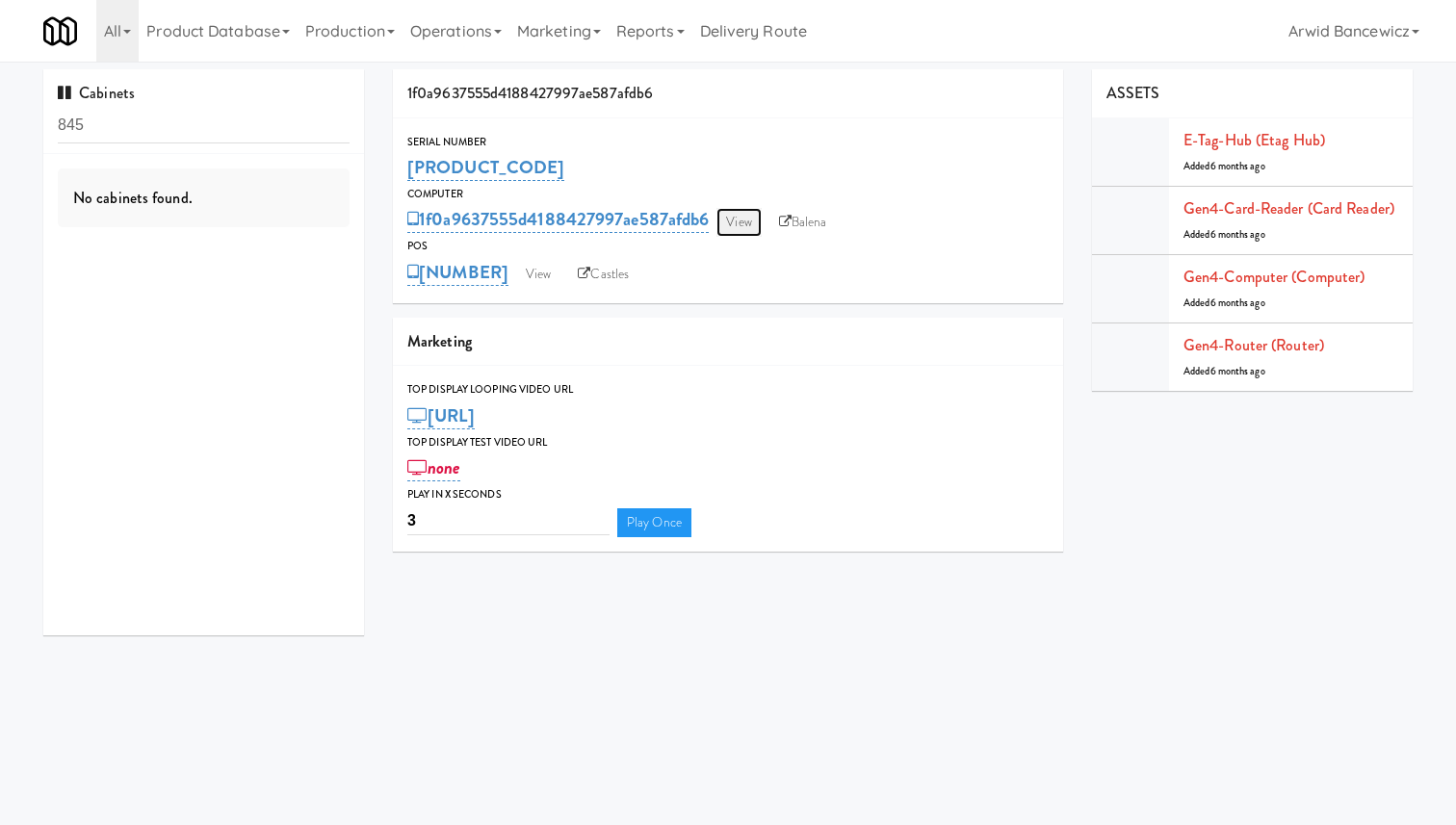 click on "View" at bounding box center [739, 222] 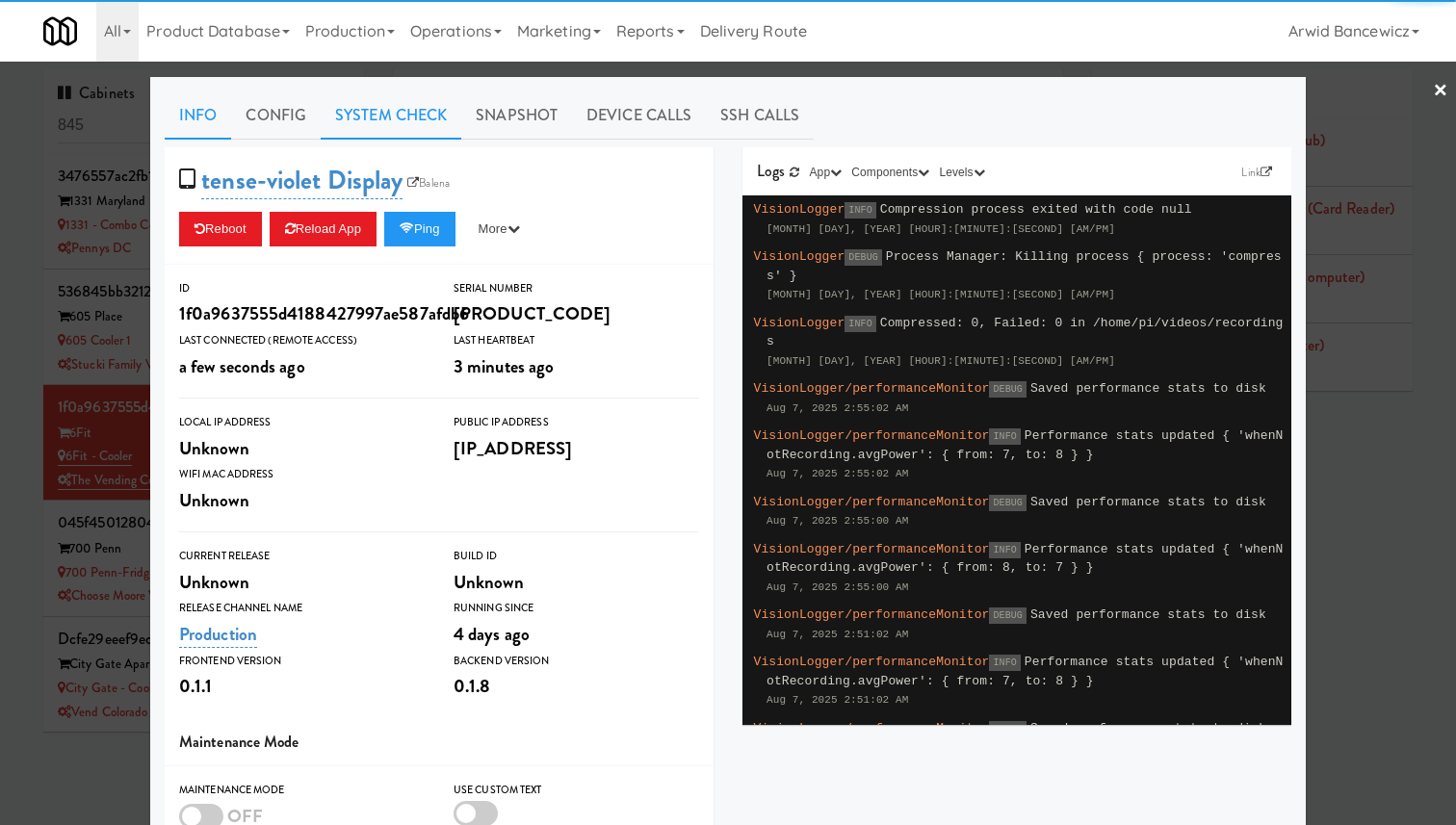 click on "System Check" at bounding box center (391, 116) 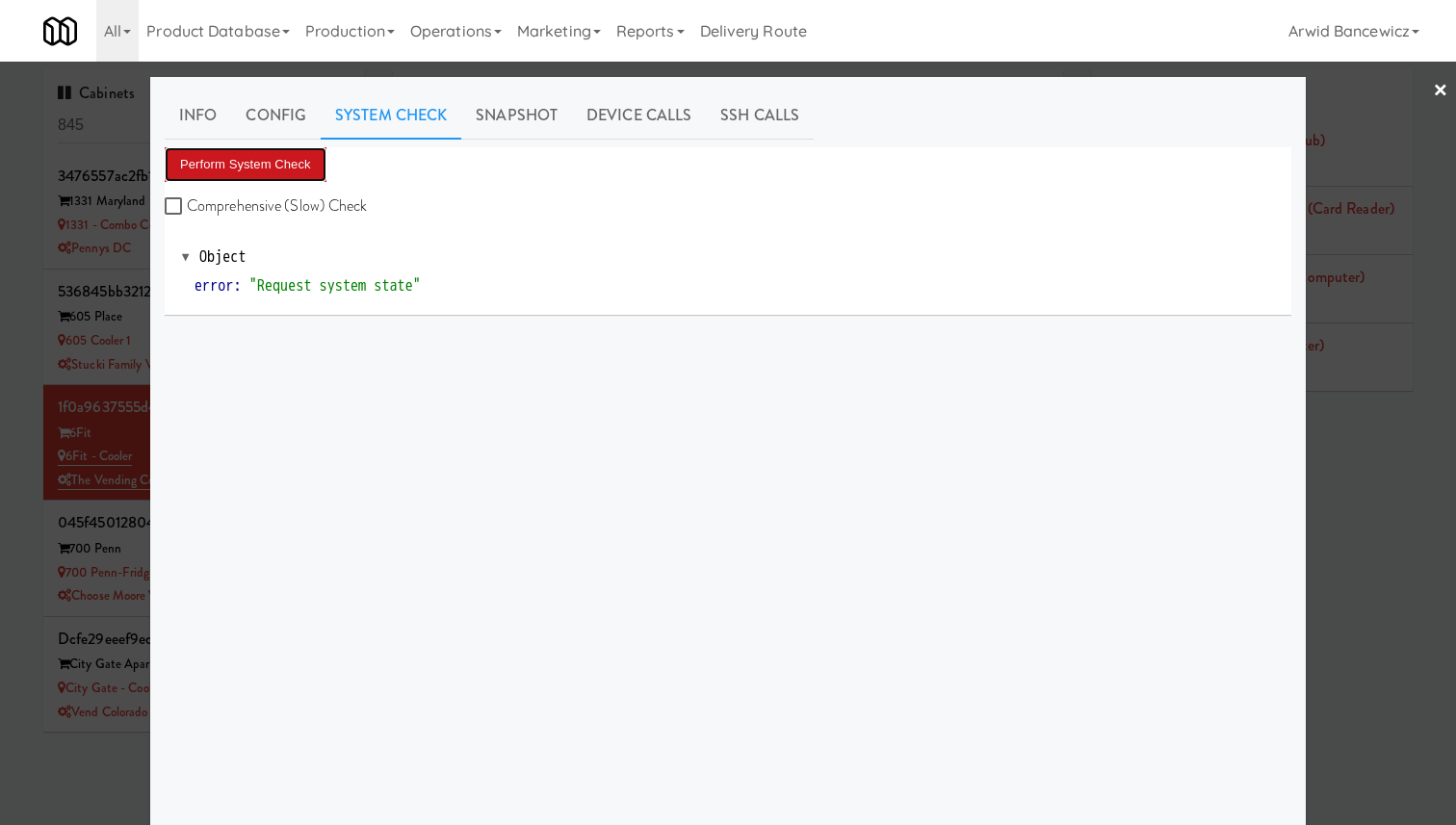 click on "Perform System Check" at bounding box center (246, 165) 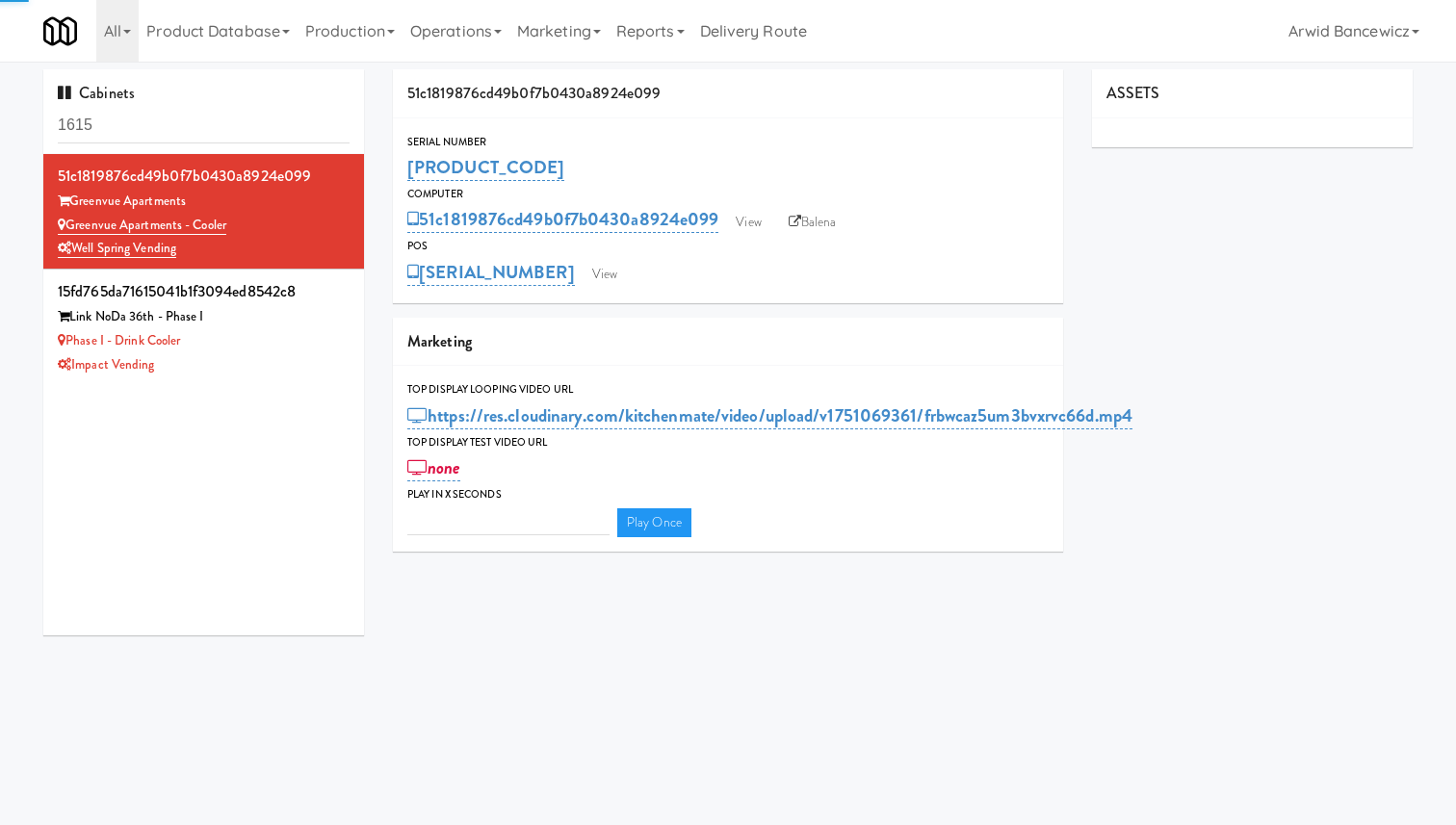 type on "3" 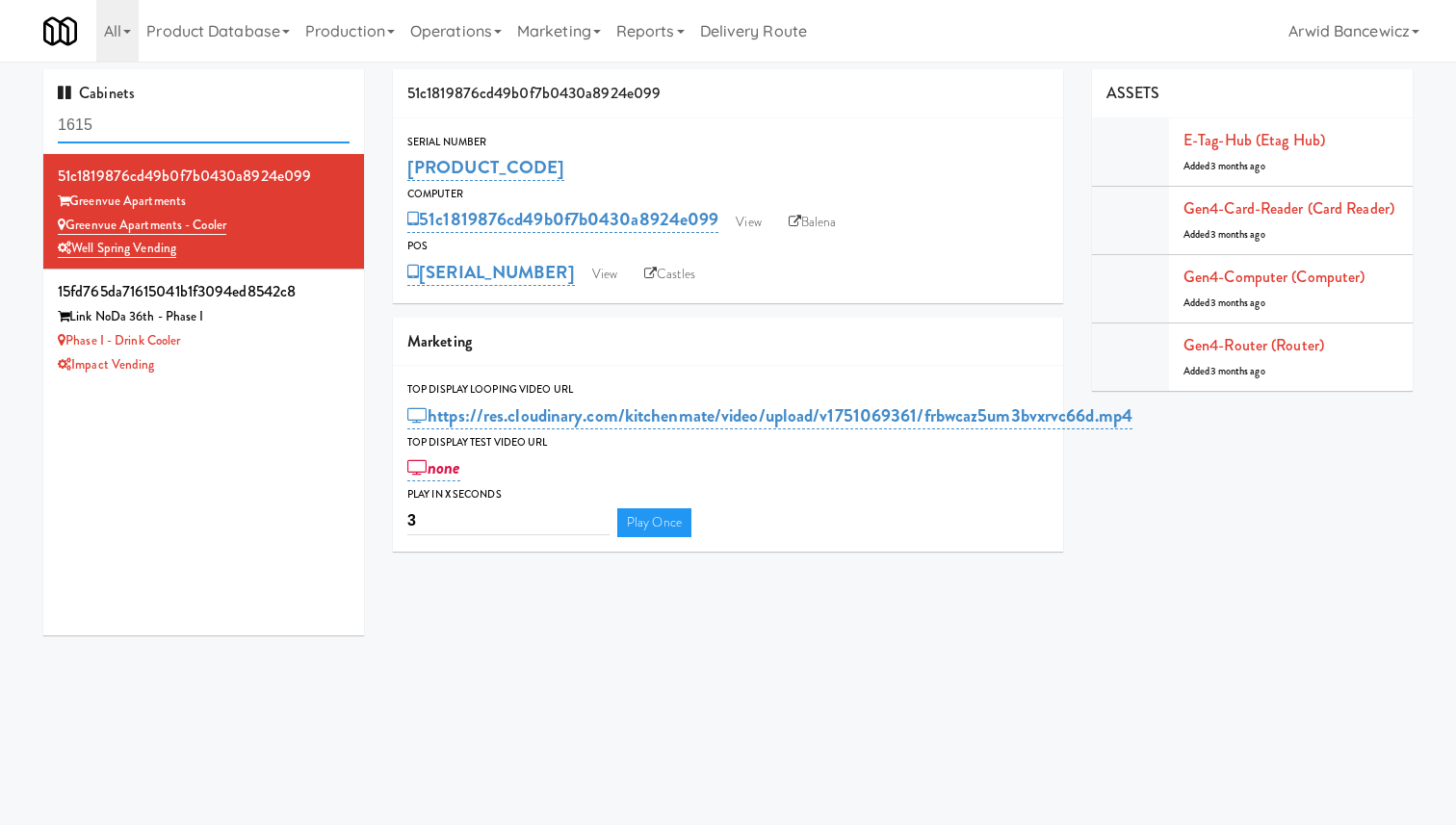 scroll, scrollTop: 0, scrollLeft: 0, axis: both 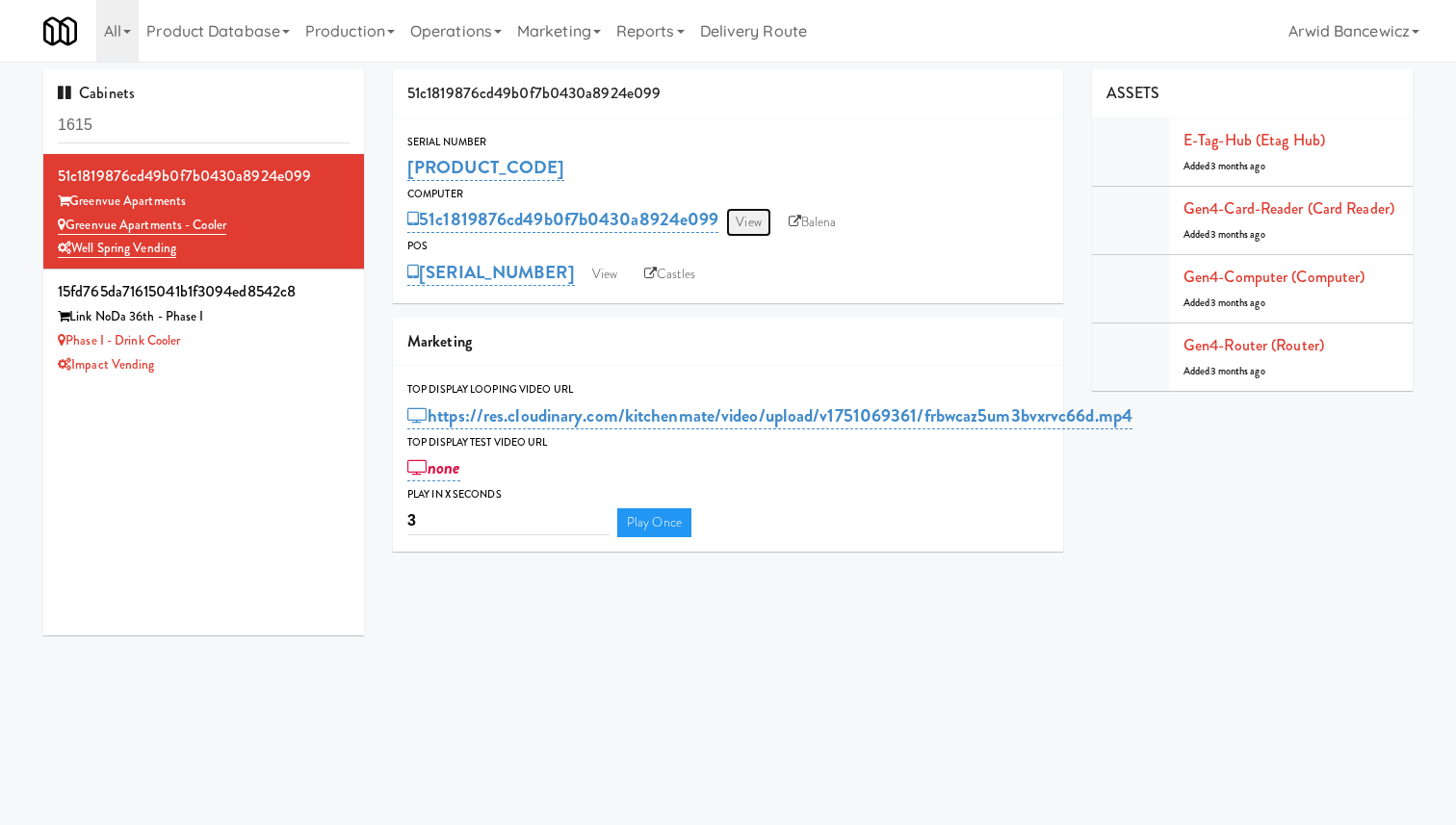 click on "View" at bounding box center [748, 222] 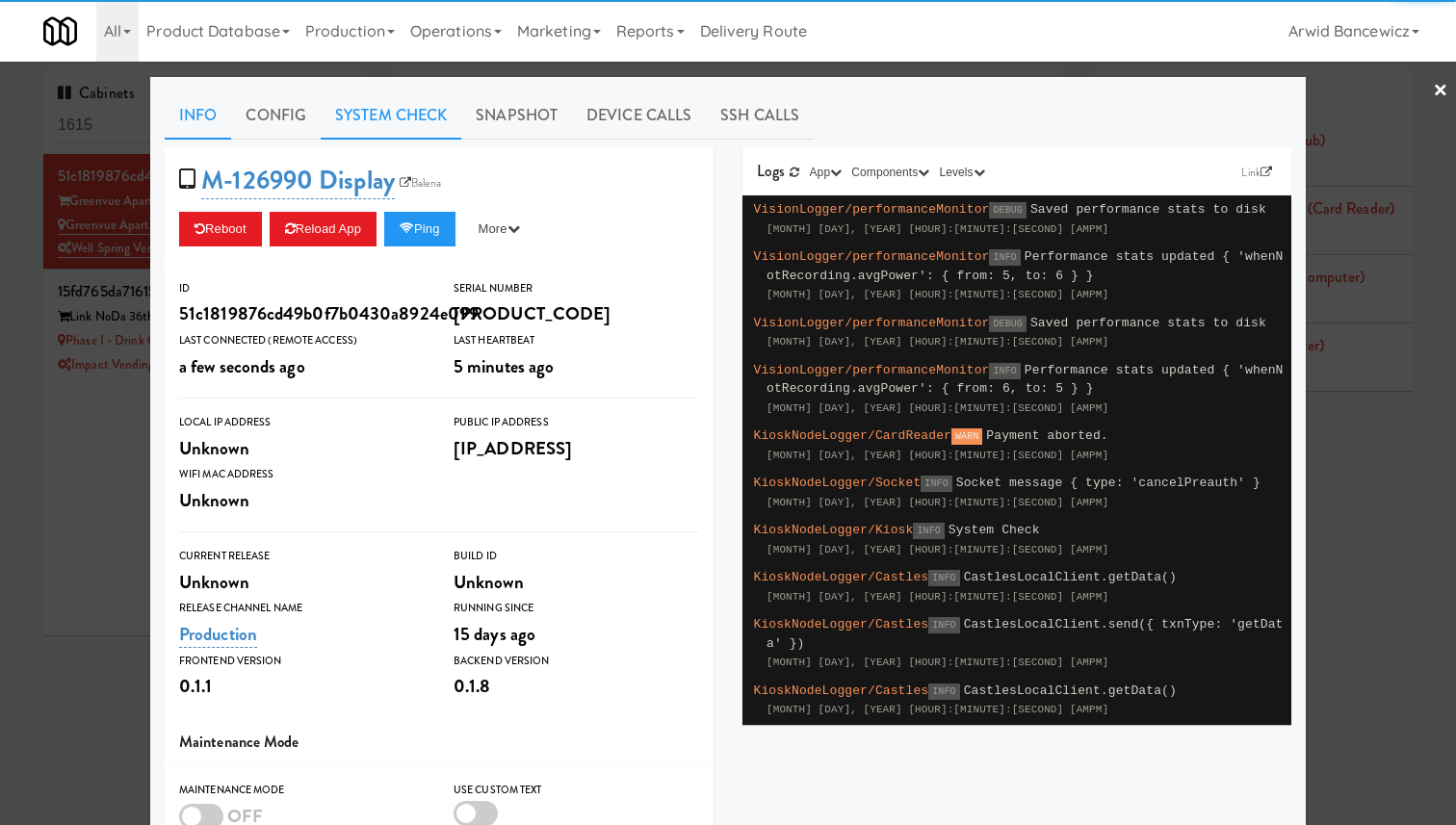 click on "System Check" at bounding box center [391, 116] 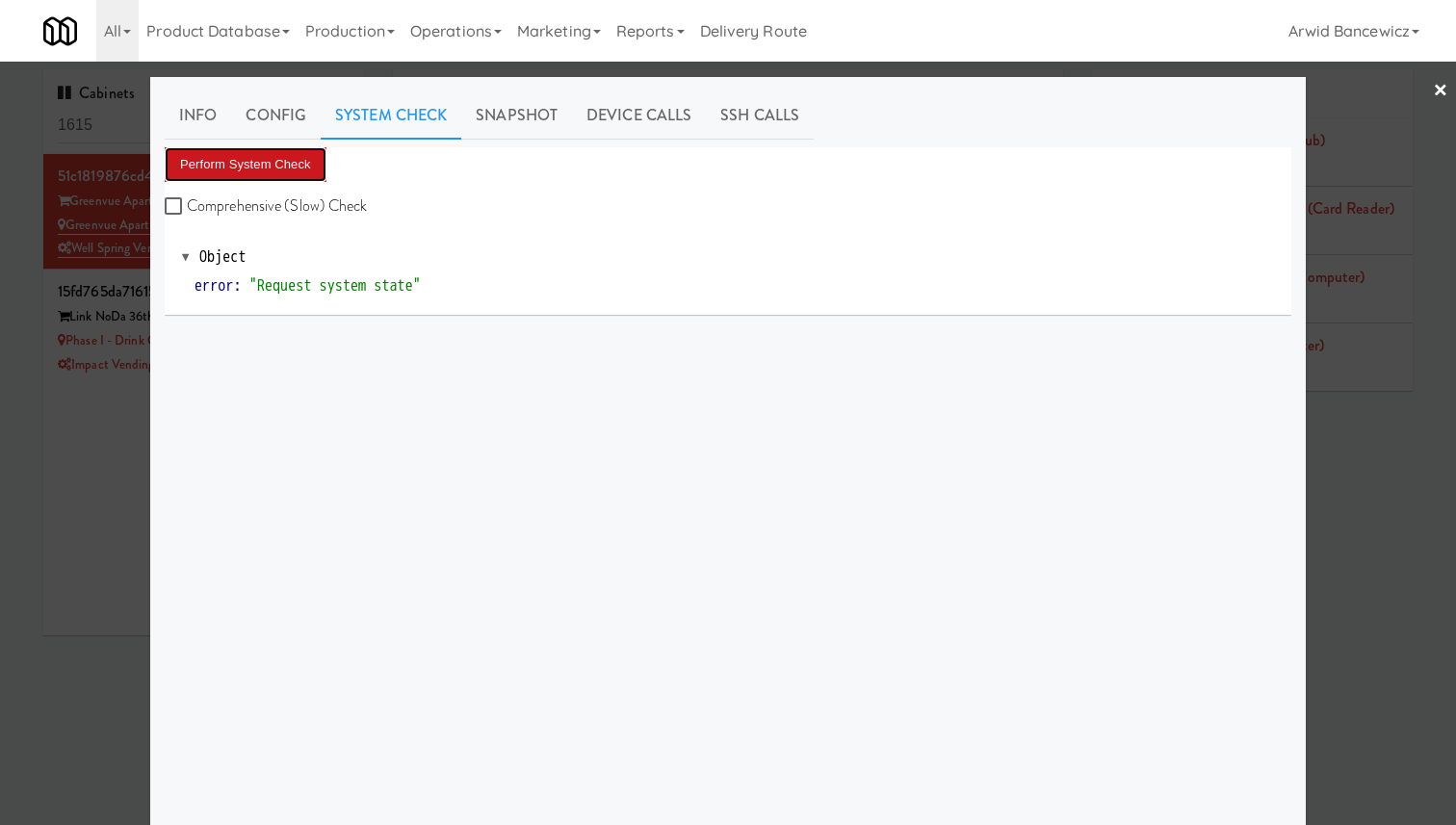 click on "Perform System Check" at bounding box center (246, 165) 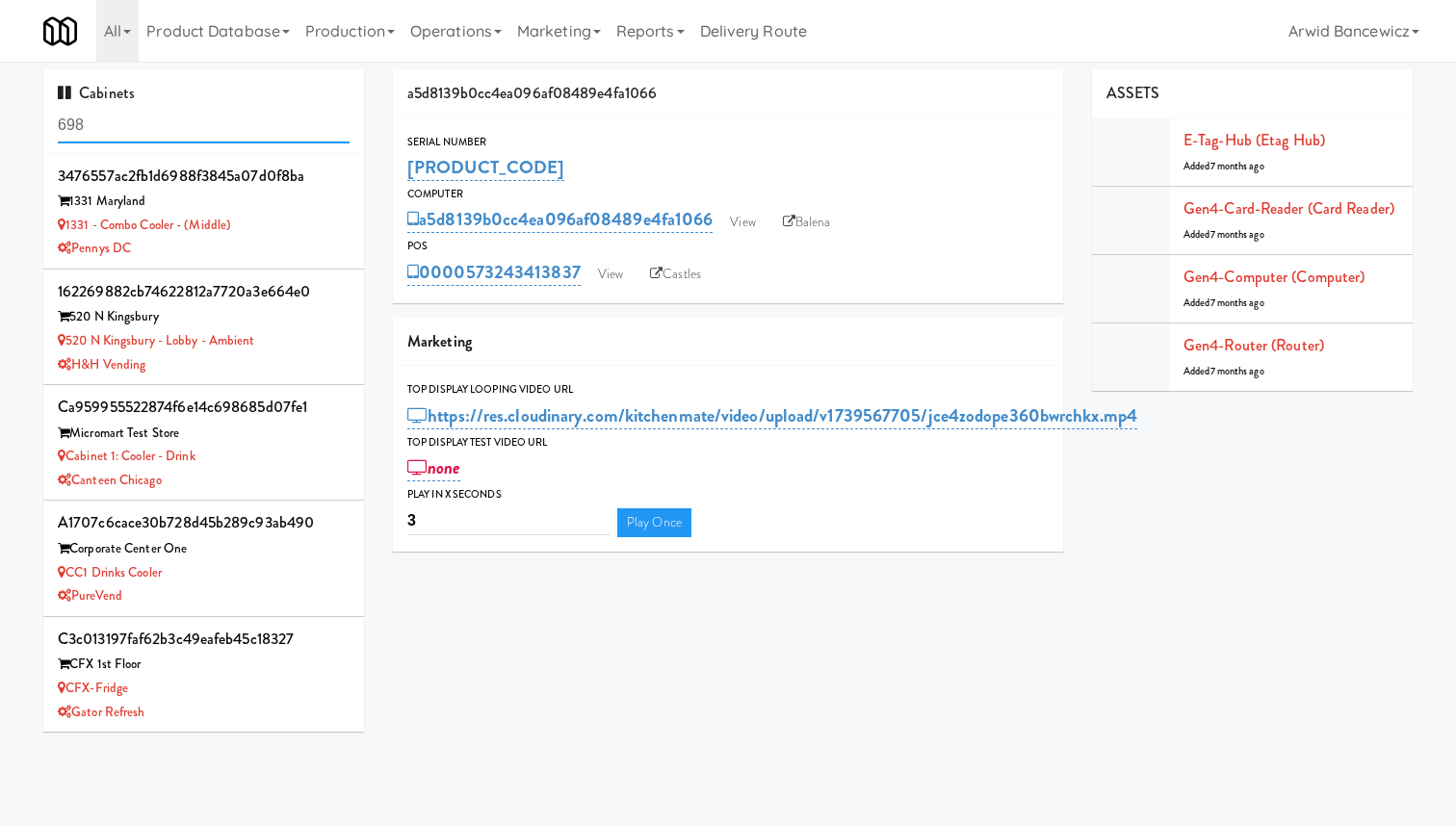 scroll, scrollTop: 0, scrollLeft: 0, axis: both 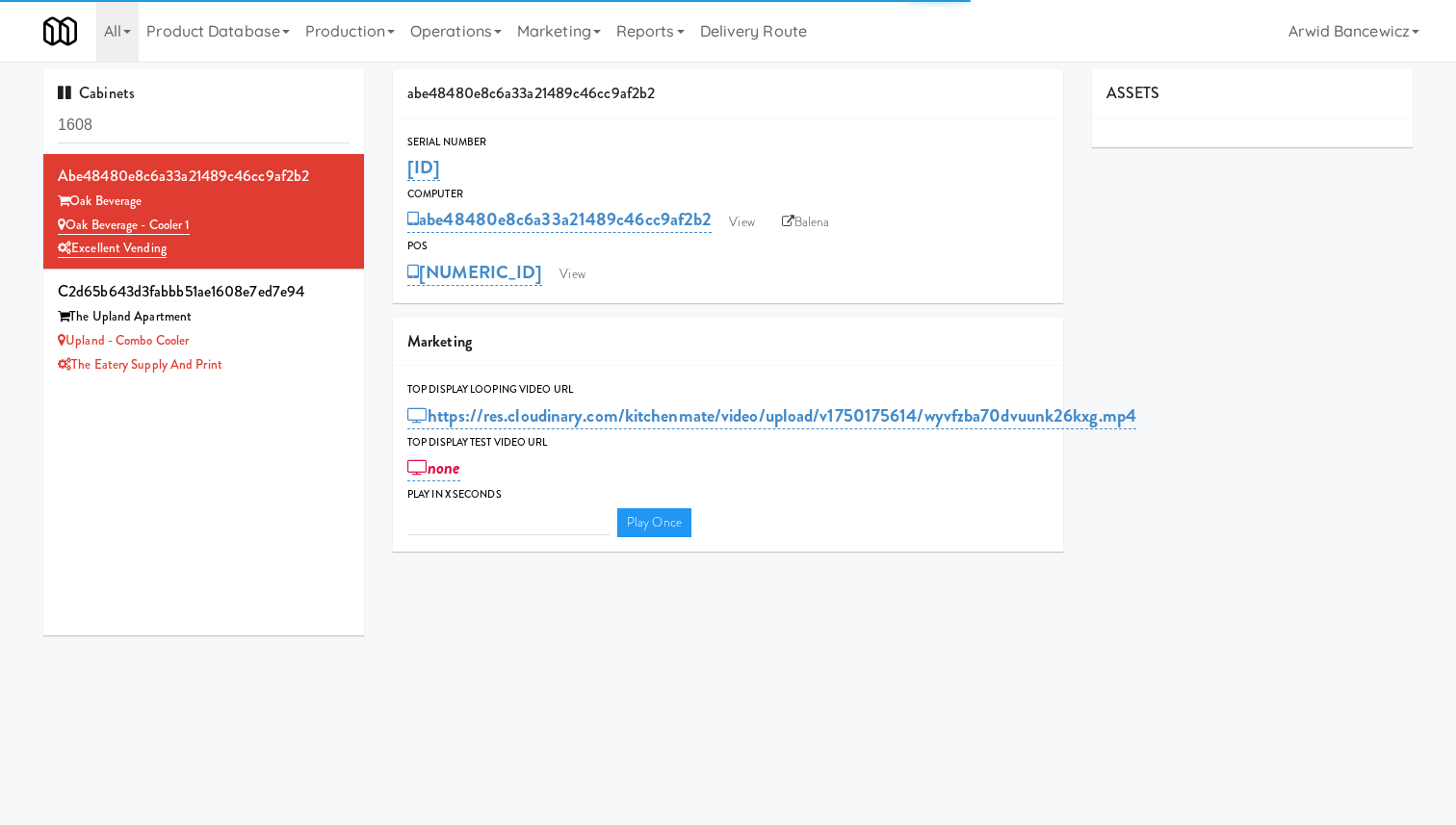 type on "3" 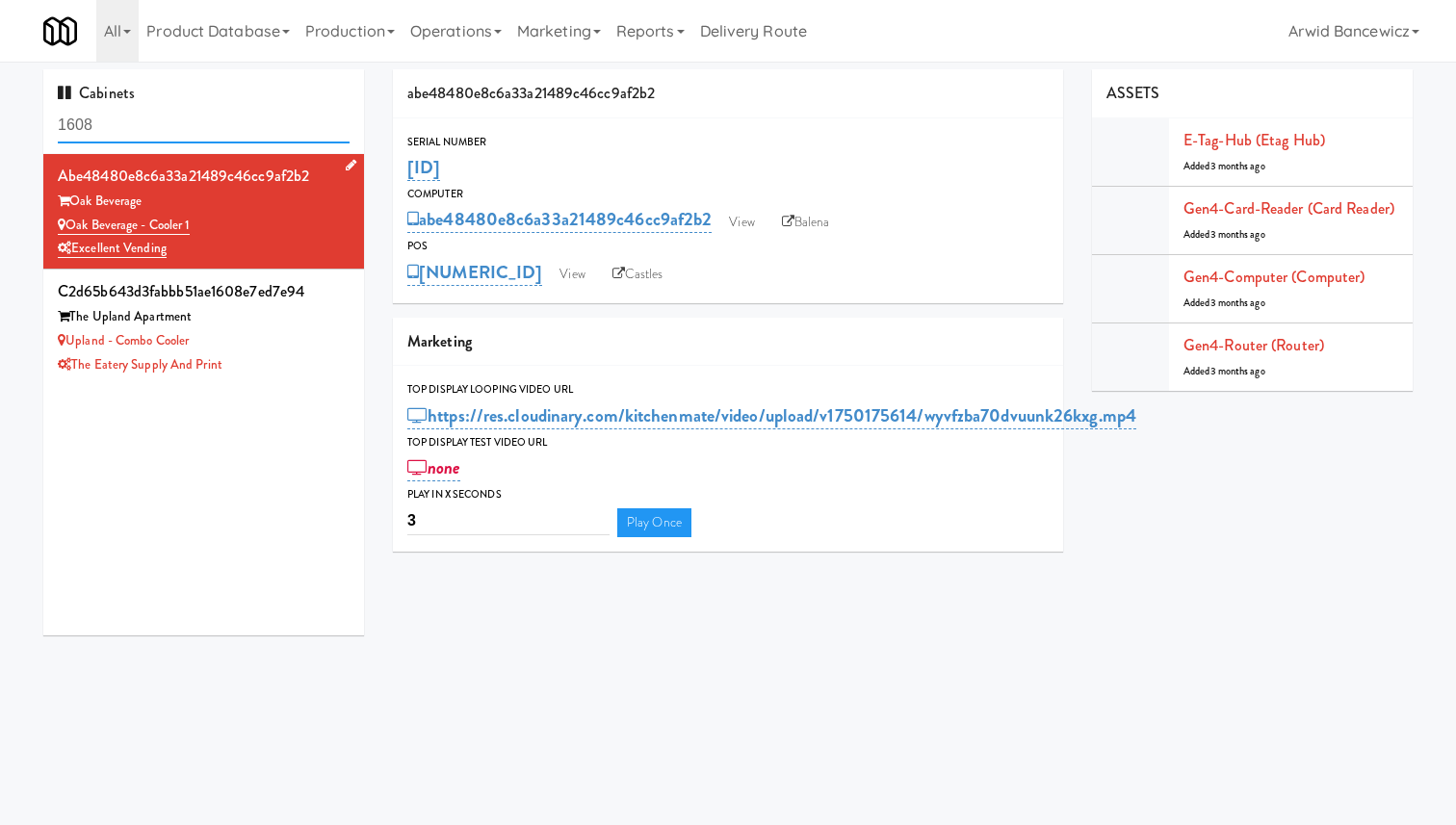 scroll, scrollTop: 0, scrollLeft: 0, axis: both 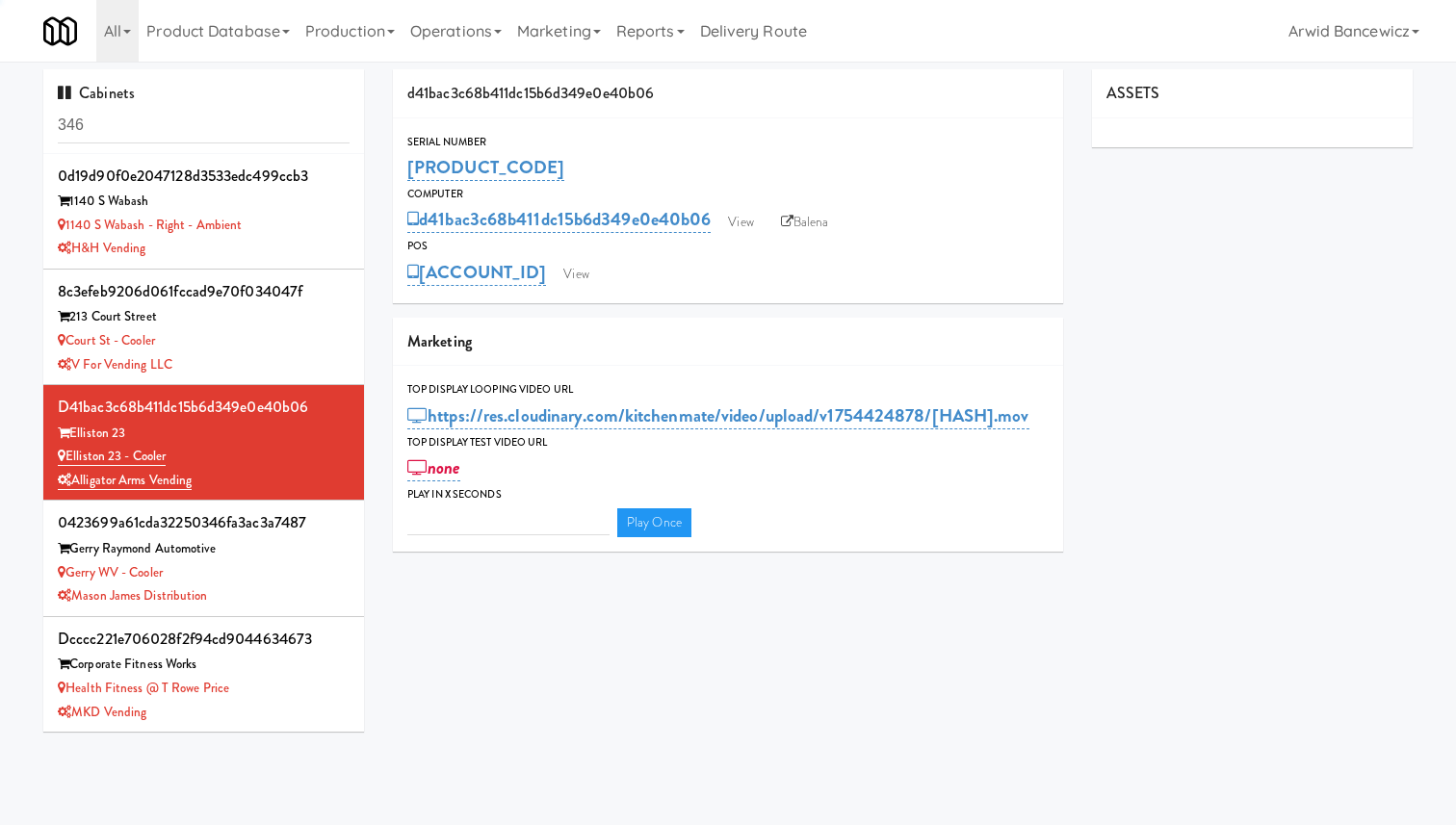 type on "3" 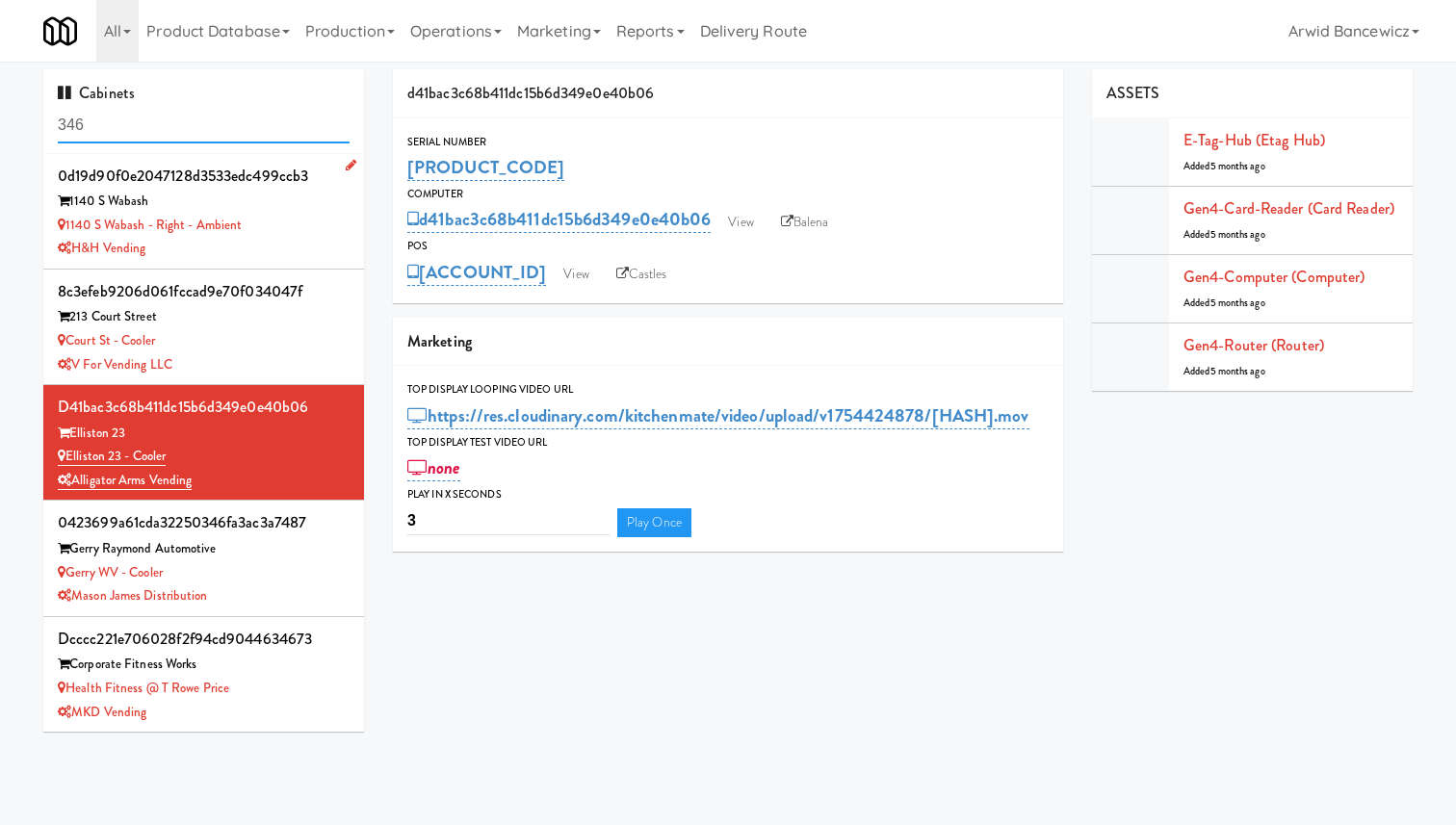 scroll, scrollTop: 0, scrollLeft: 0, axis: both 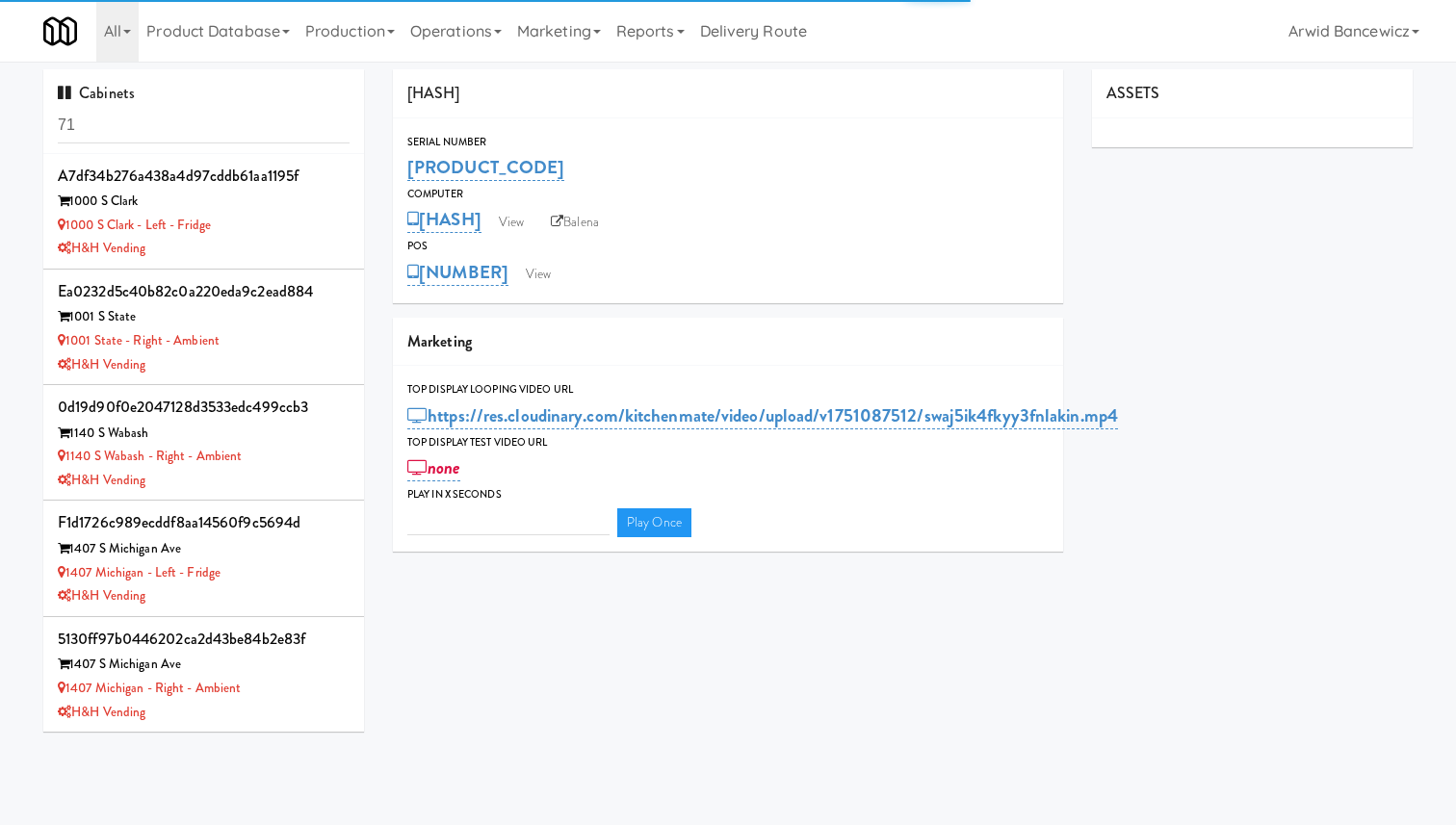 type on "3" 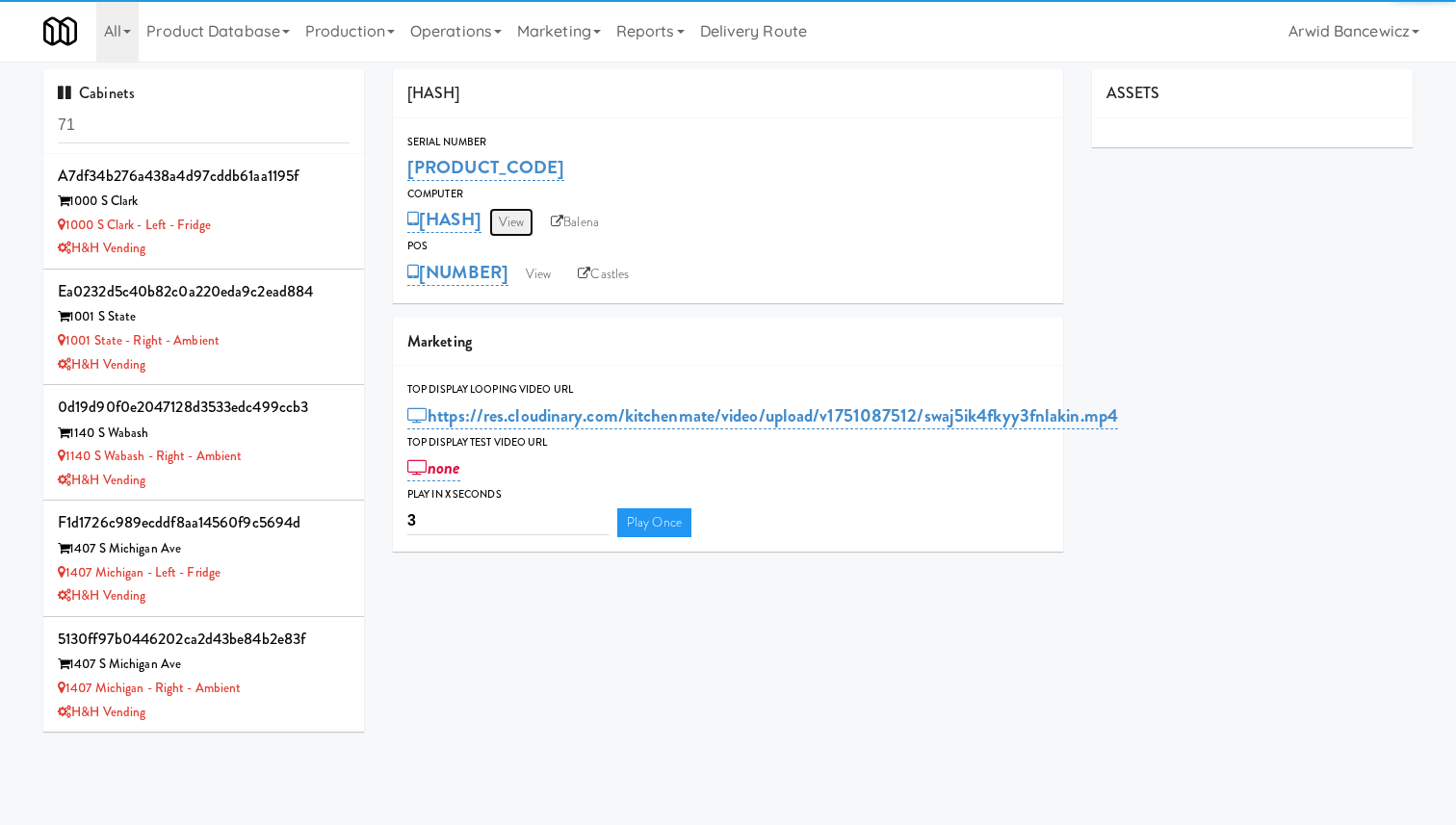 click on "View" at bounding box center (511, 222) 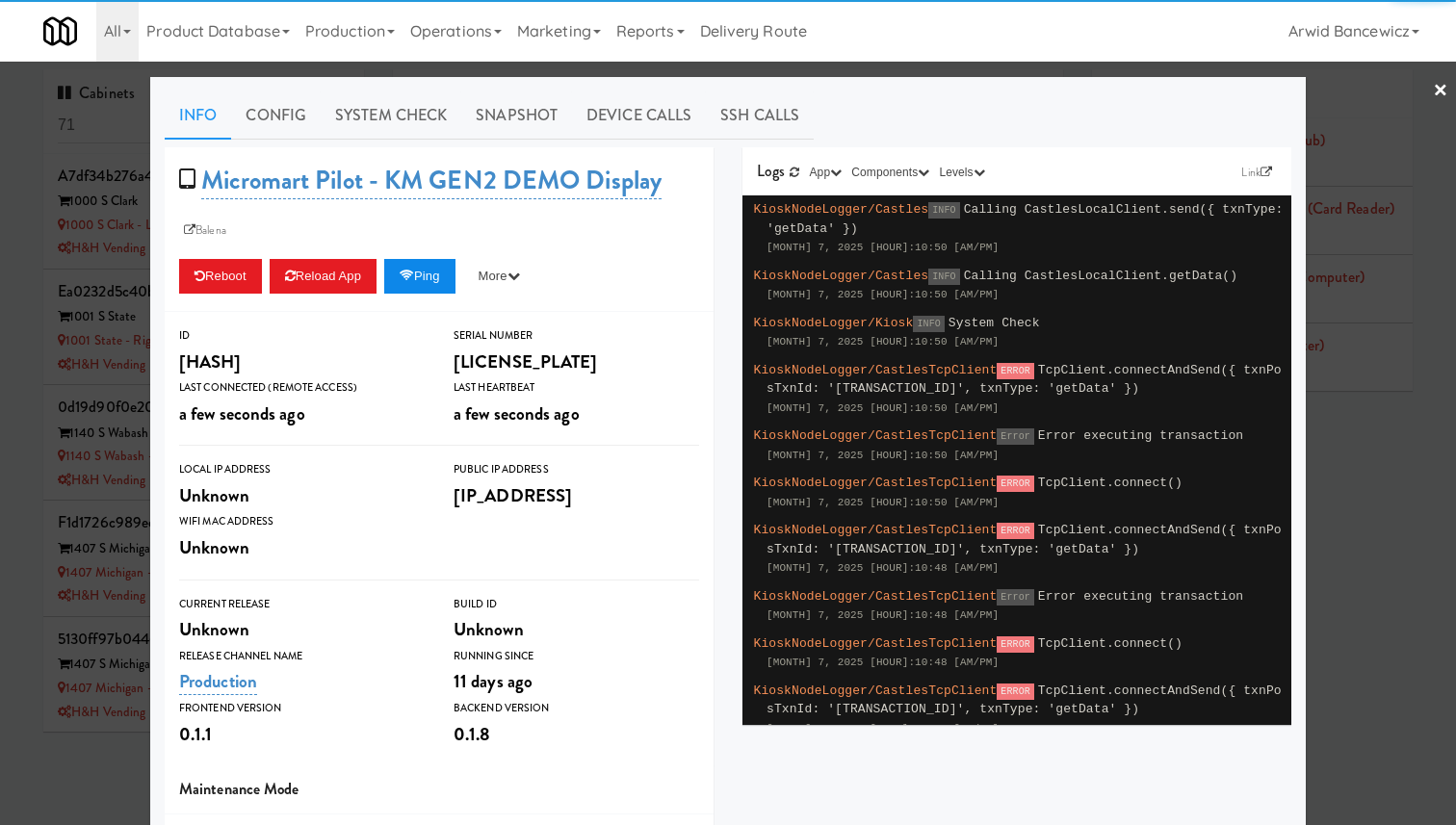 click on "Ping" at bounding box center (420, 276) 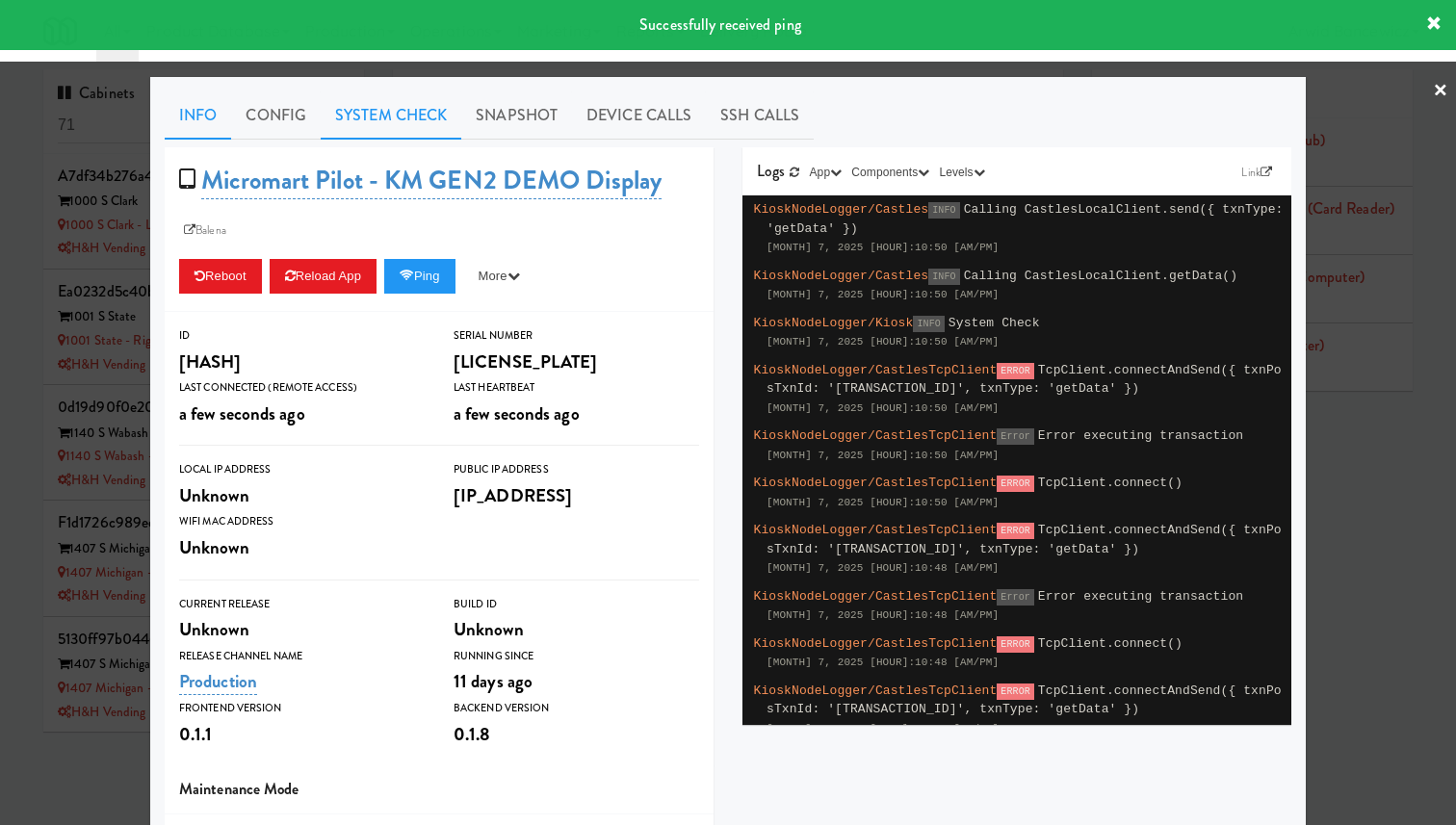 click on "System Check" at bounding box center [391, 116] 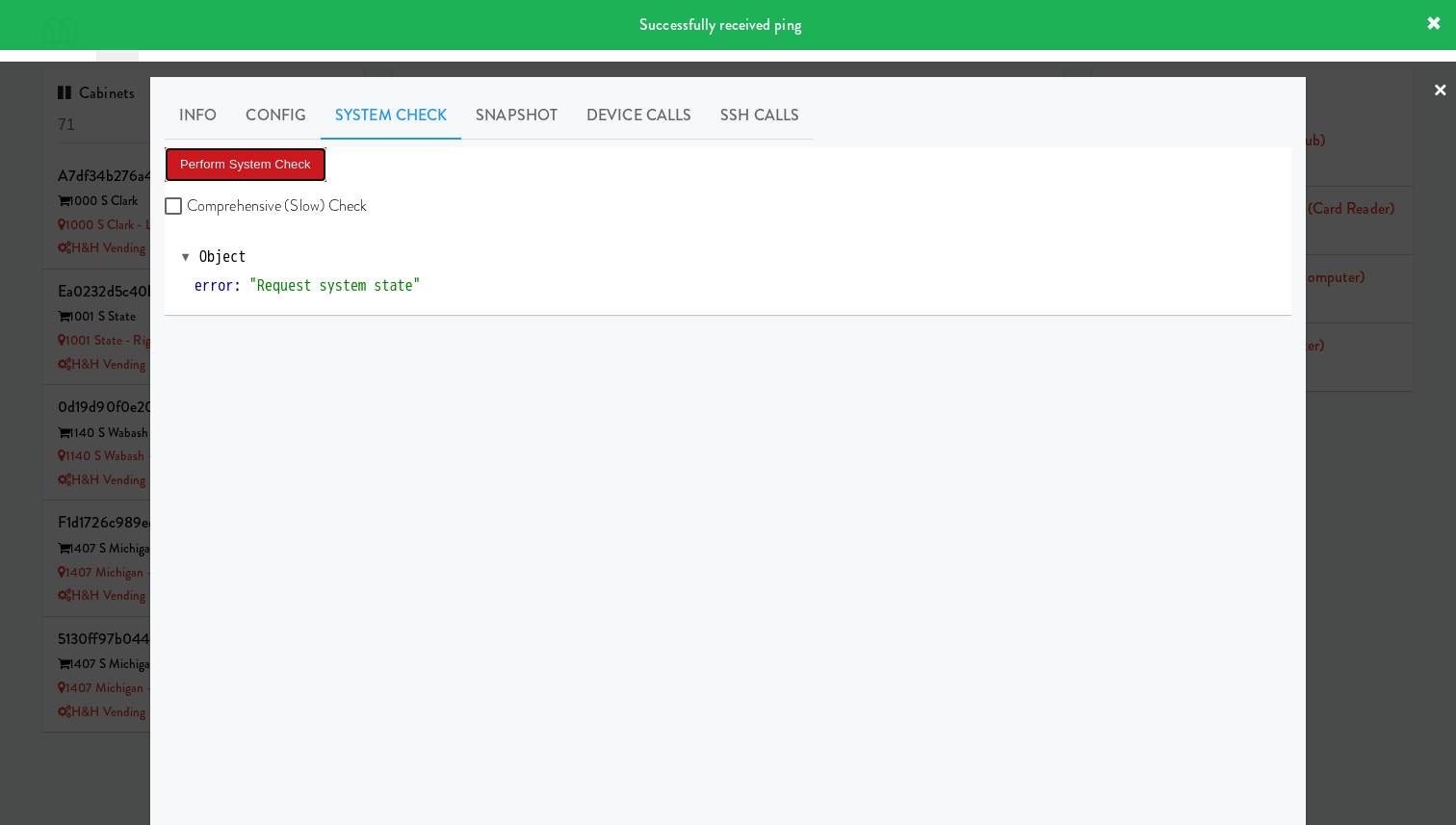 click on "Perform System Check" at bounding box center (246, 165) 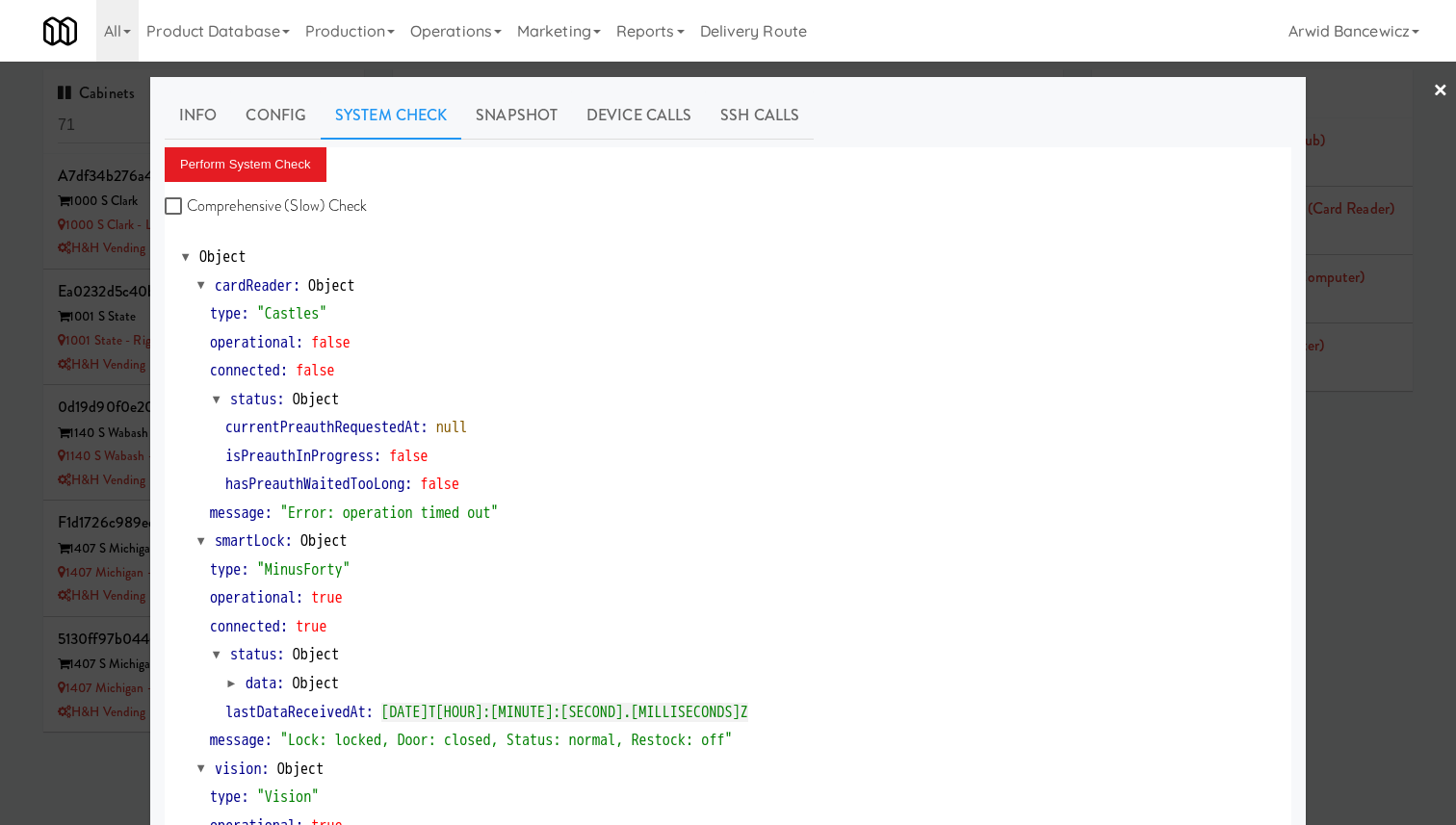 click at bounding box center [728, 412] 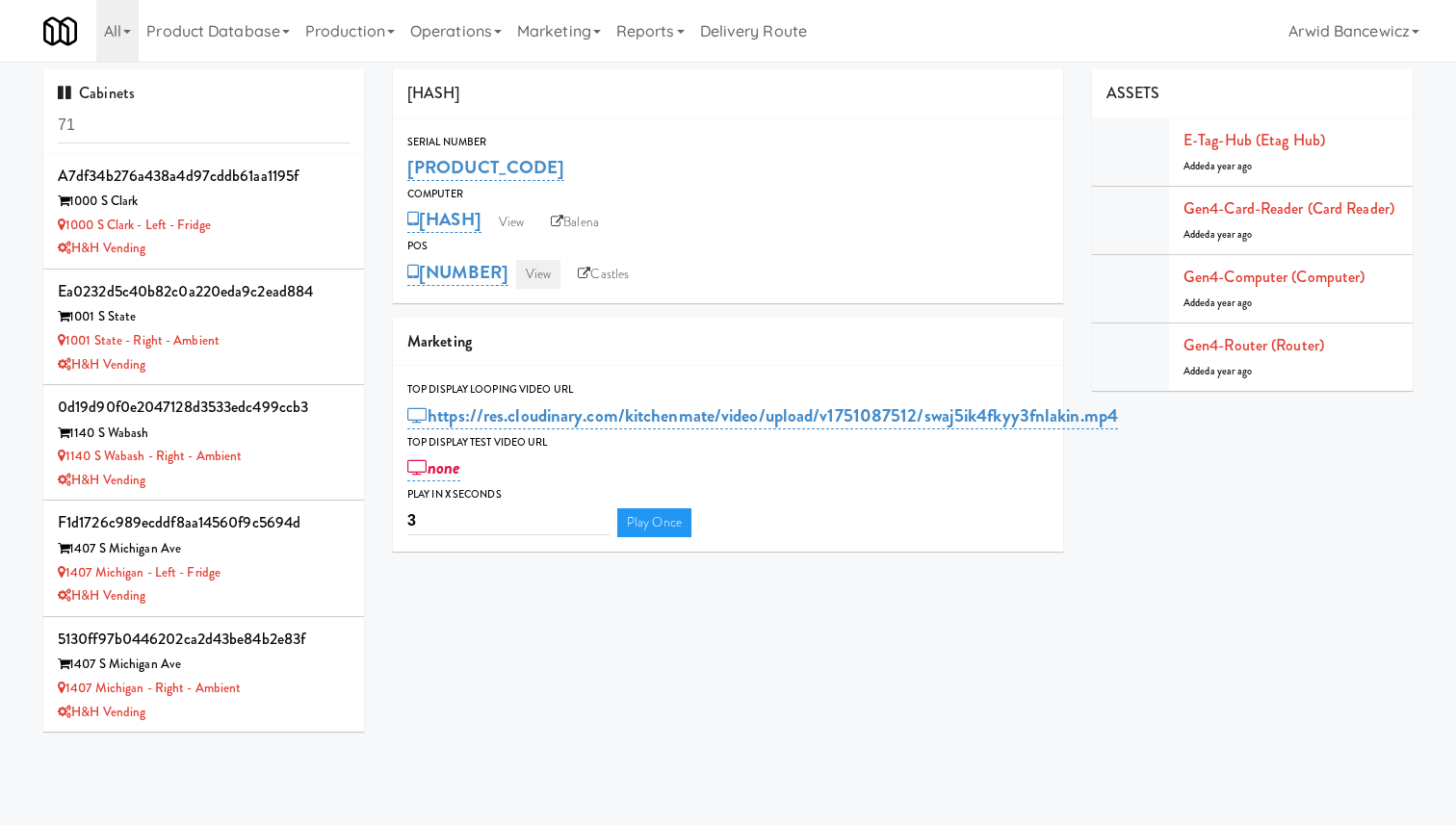 click on "View" at bounding box center (538, 274) 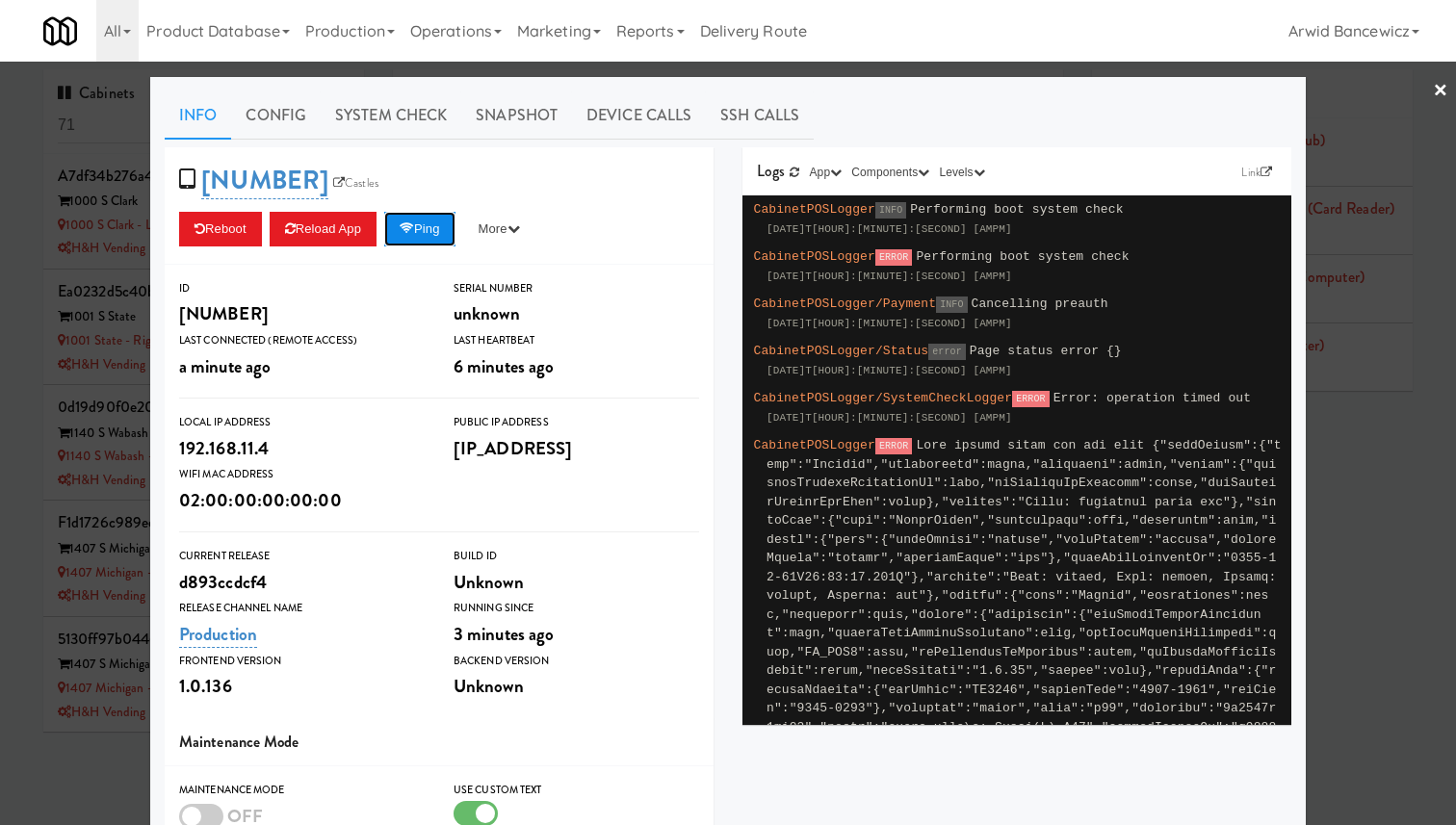 click on "Ping" at bounding box center [420, 229] 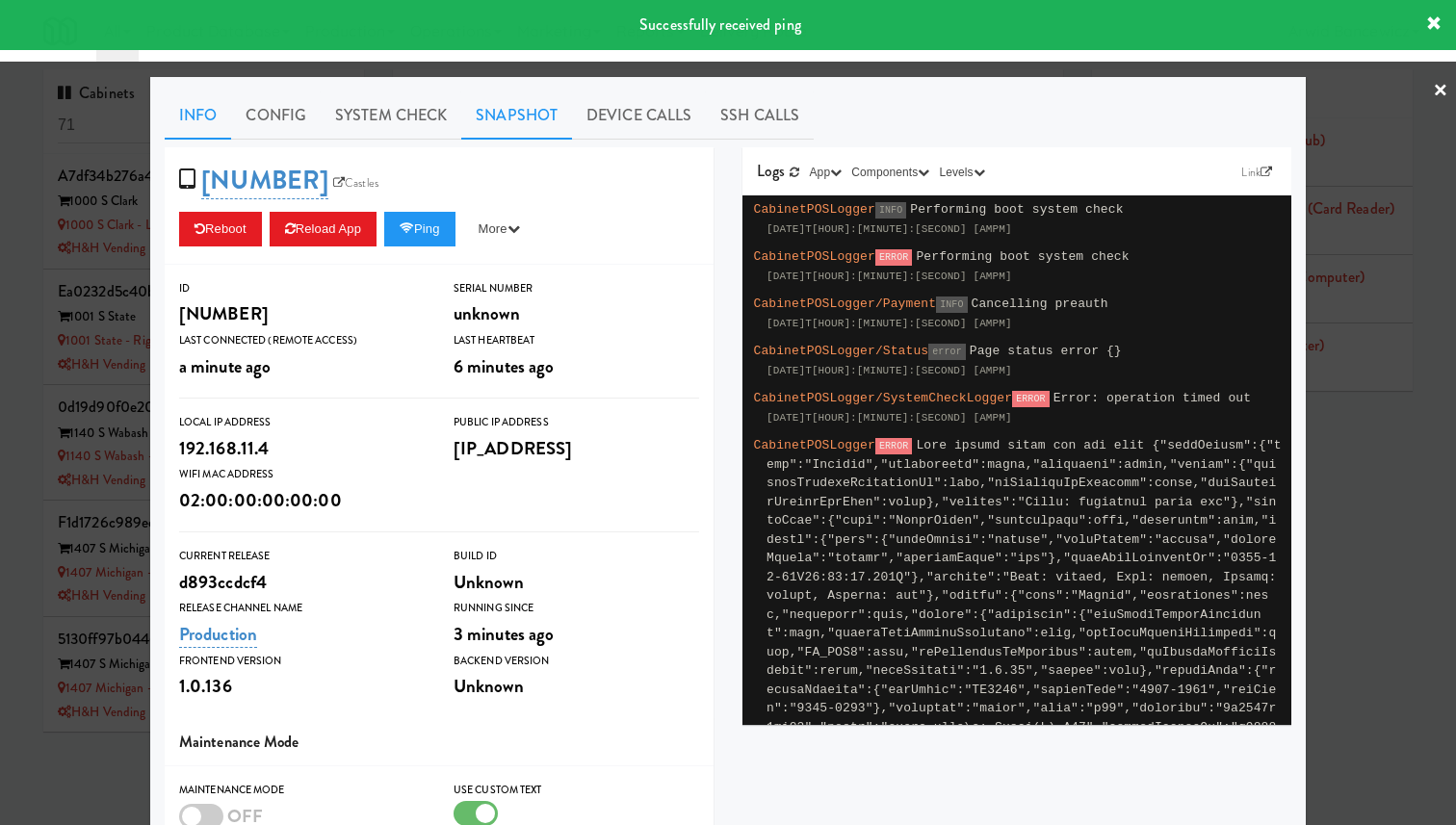 click on "Snapshot" at bounding box center (516, 116) 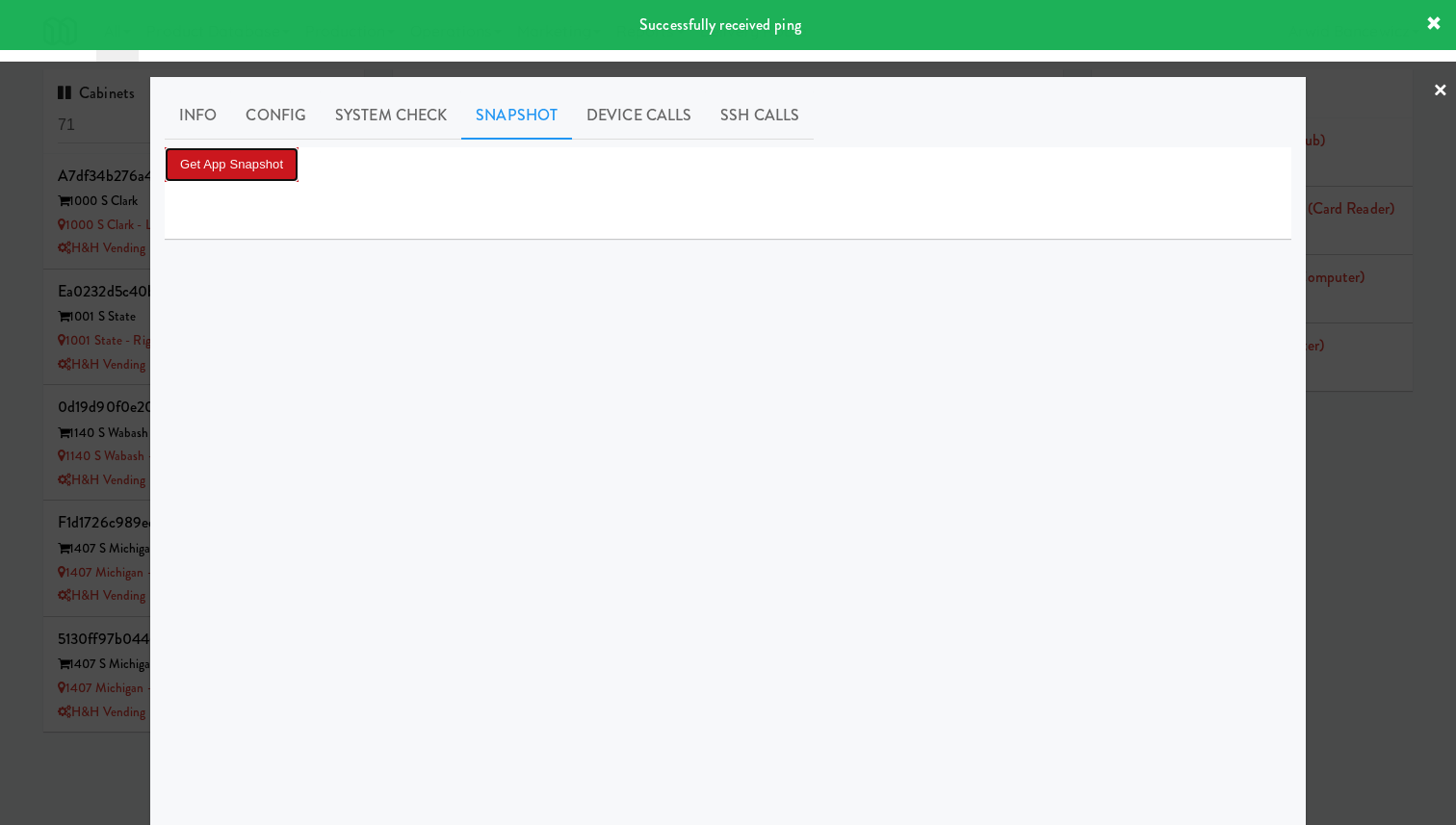 click on "Get App Snapshot" at bounding box center [231, 165] 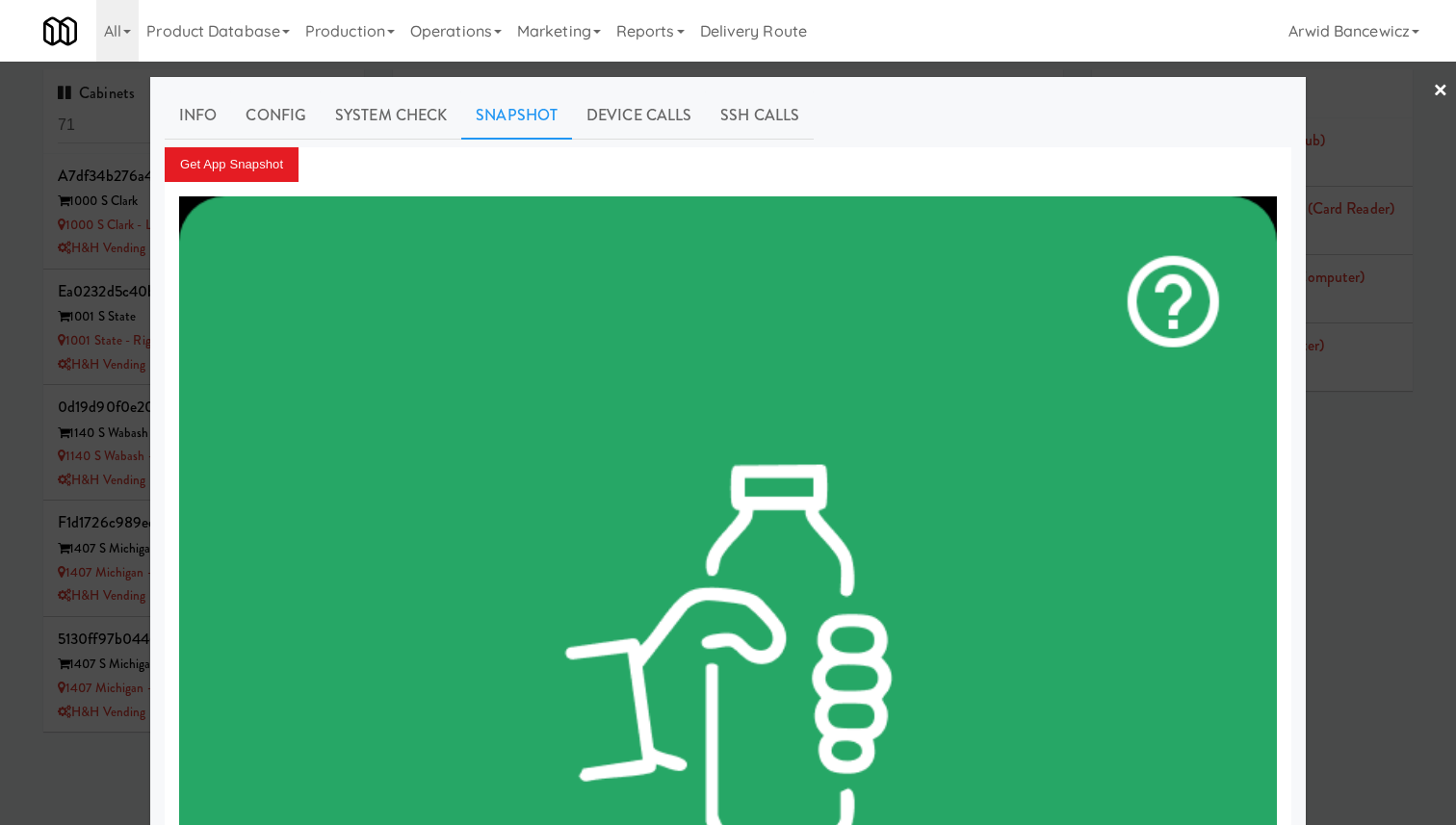 click at bounding box center (728, 412) 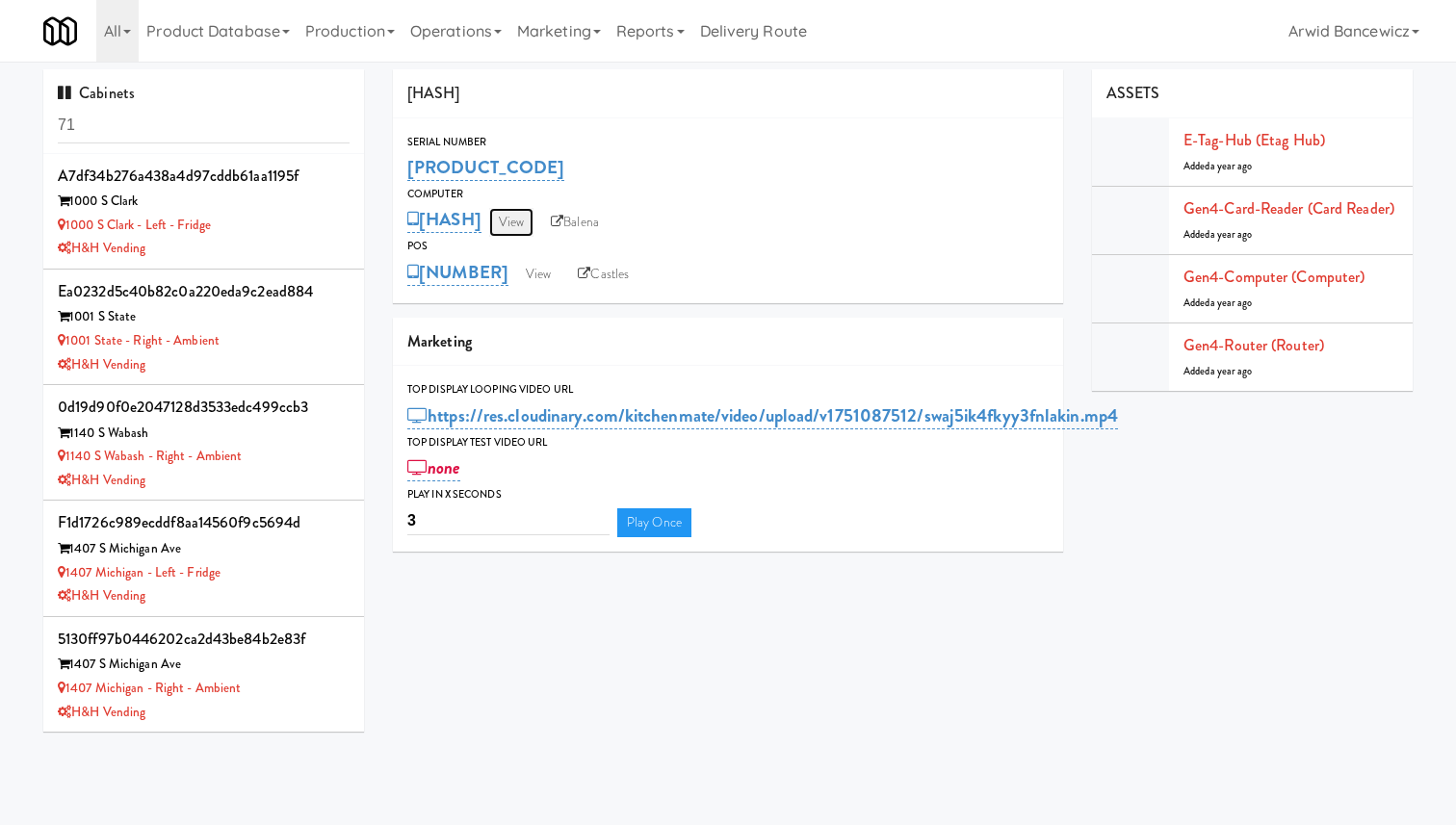 click on "View" at bounding box center (511, 222) 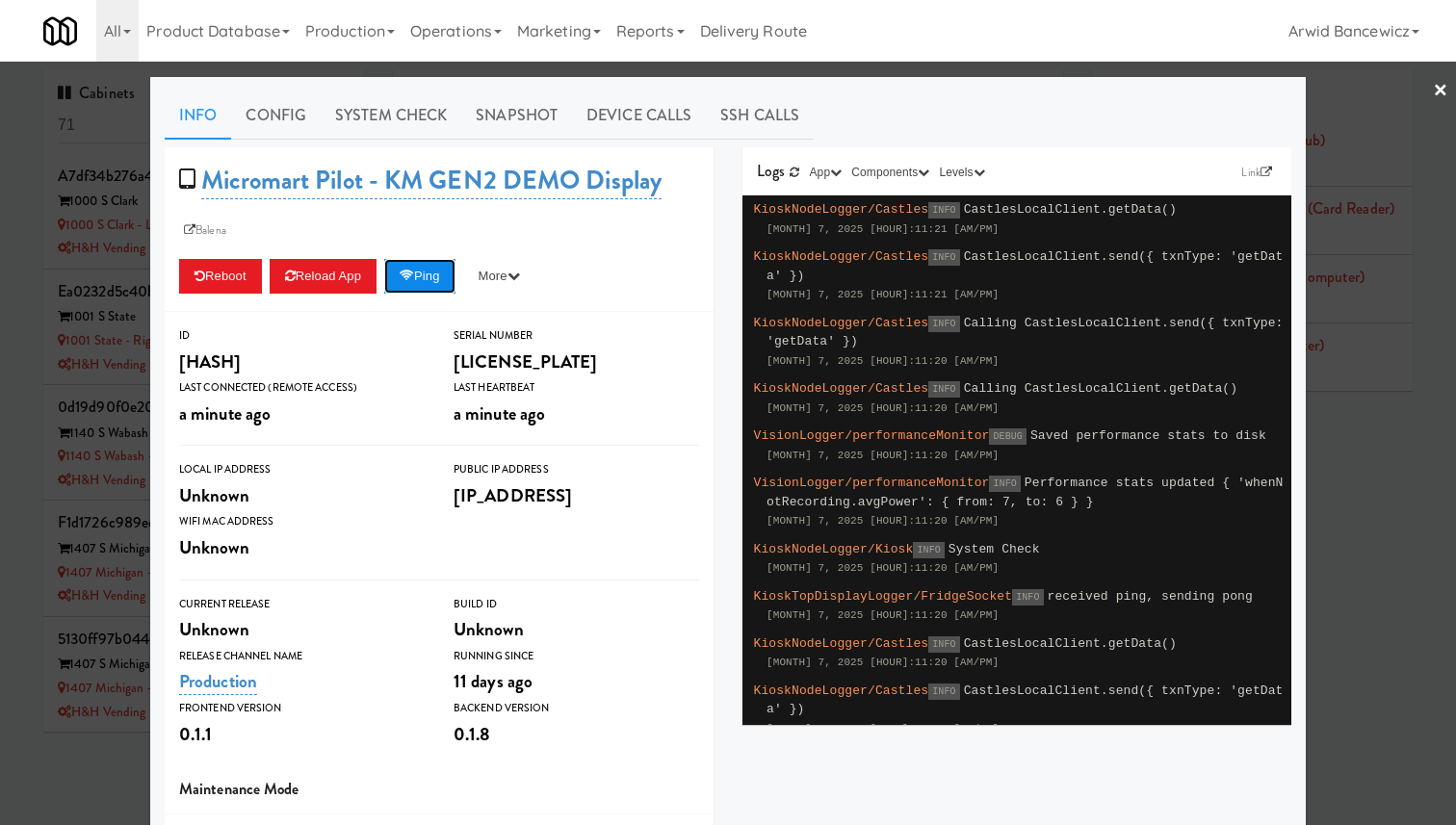 click at bounding box center (406, 275) 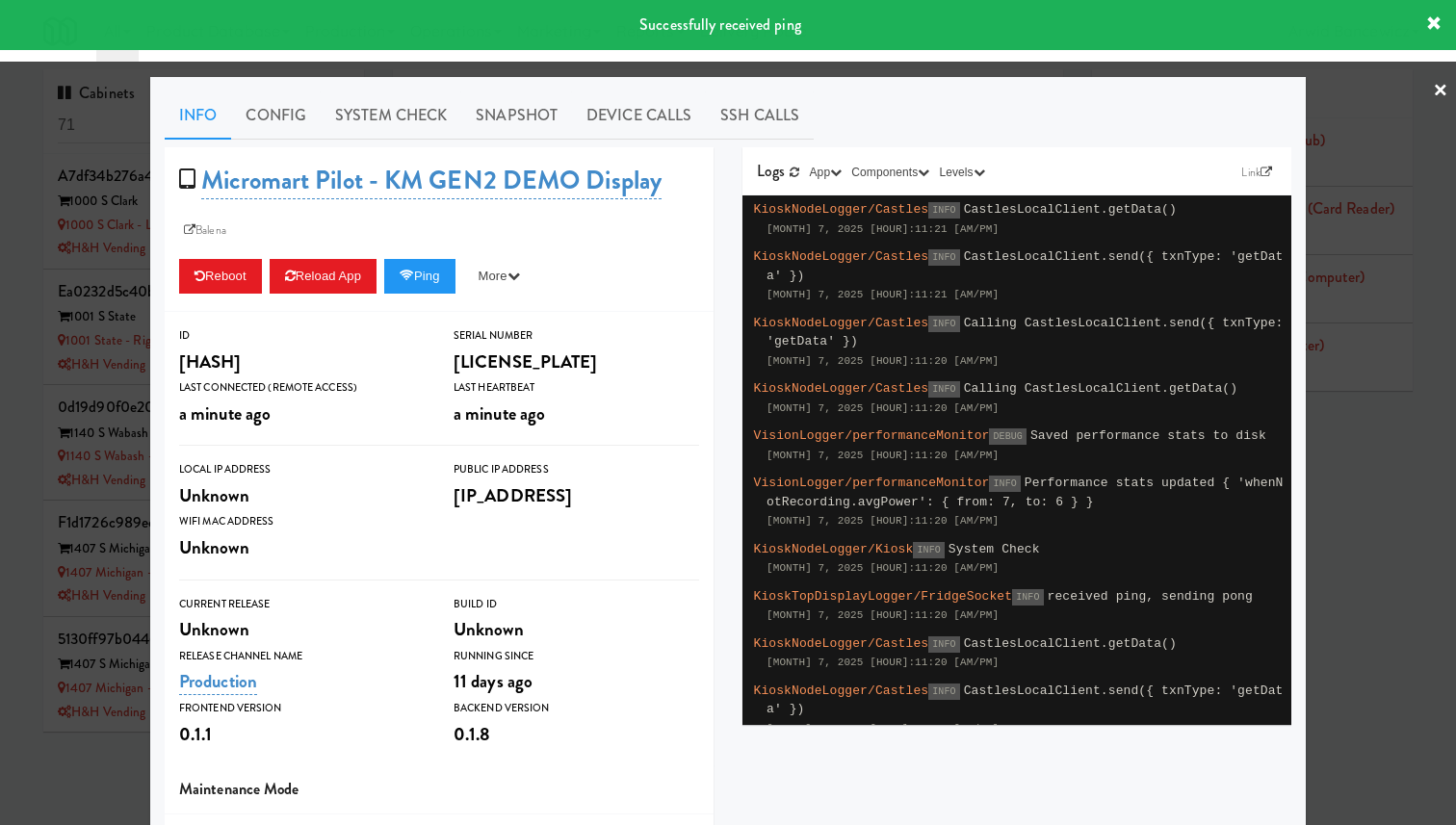 click at bounding box center [728, 412] 